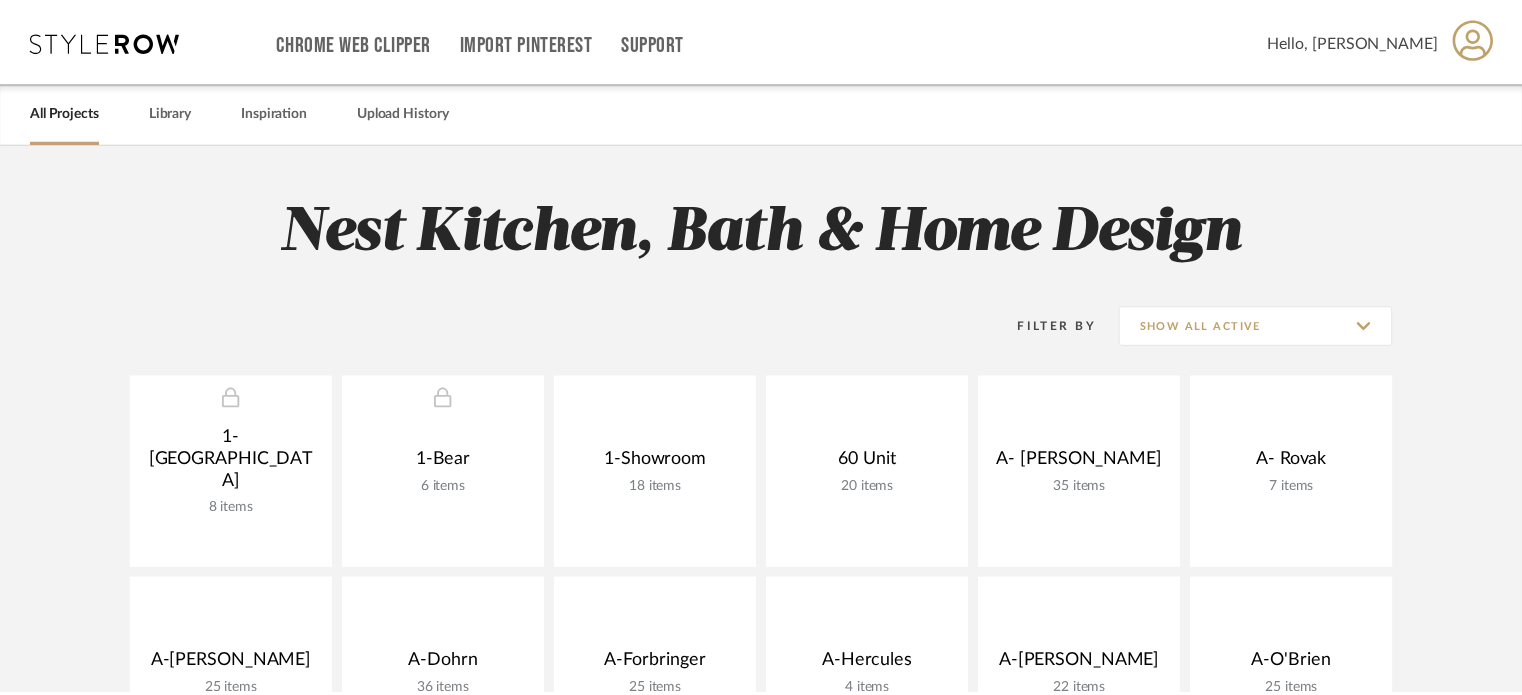 scroll, scrollTop: 0, scrollLeft: 0, axis: both 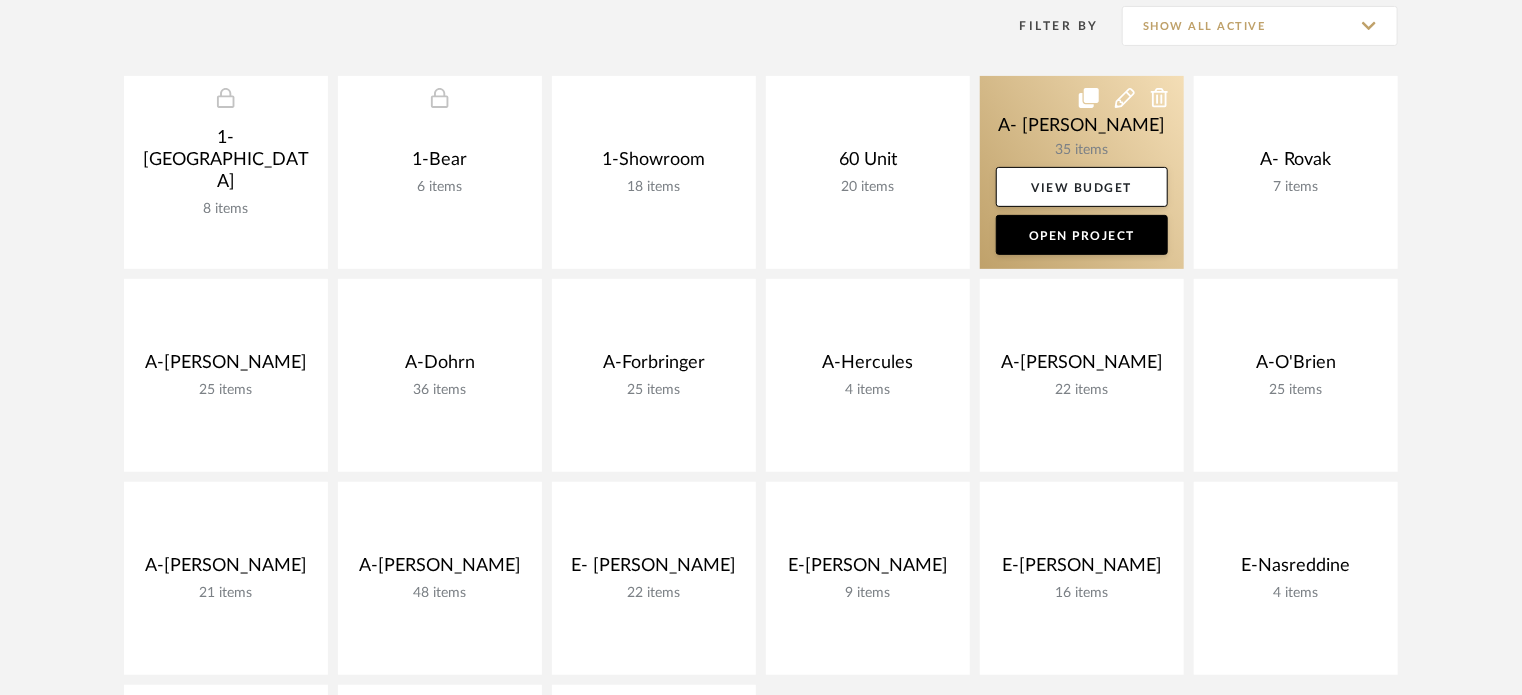 click 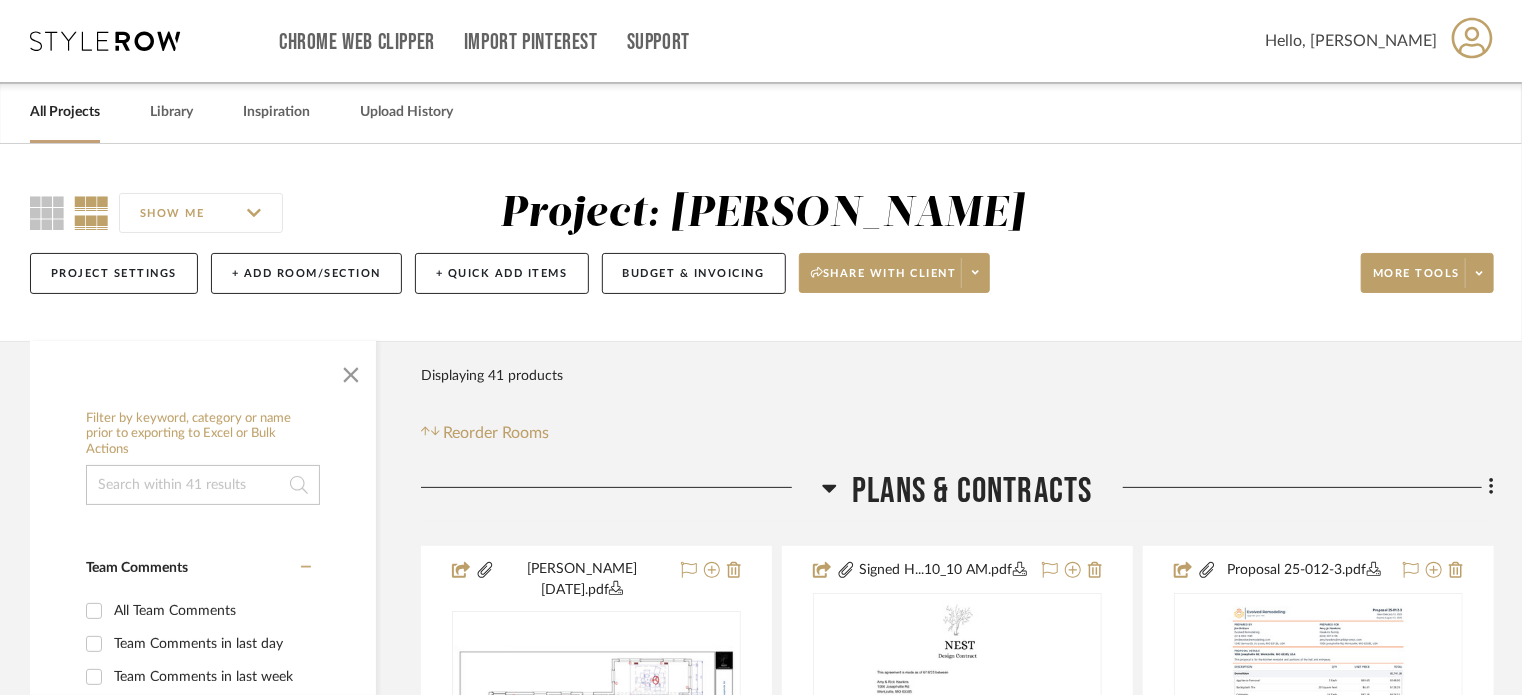 scroll, scrollTop: 400, scrollLeft: 0, axis: vertical 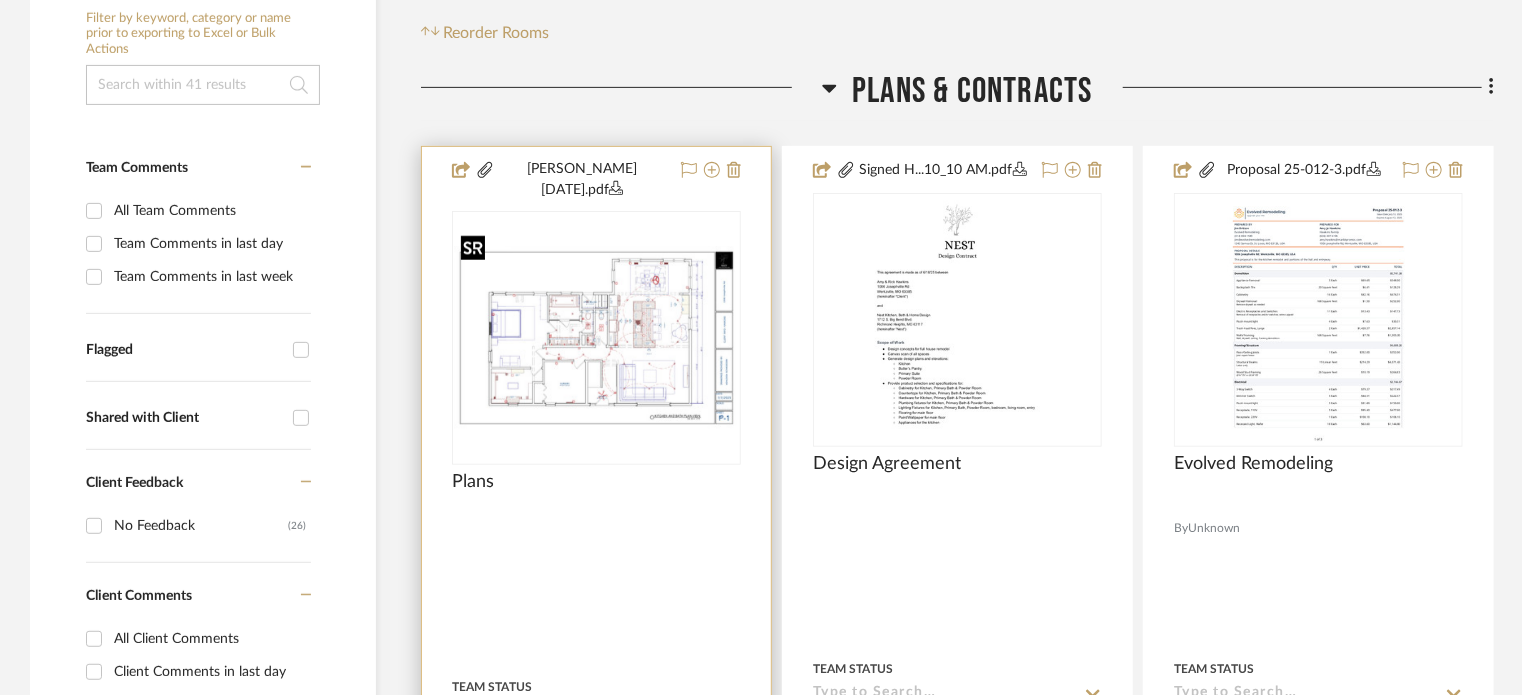 click at bounding box center [0, 0] 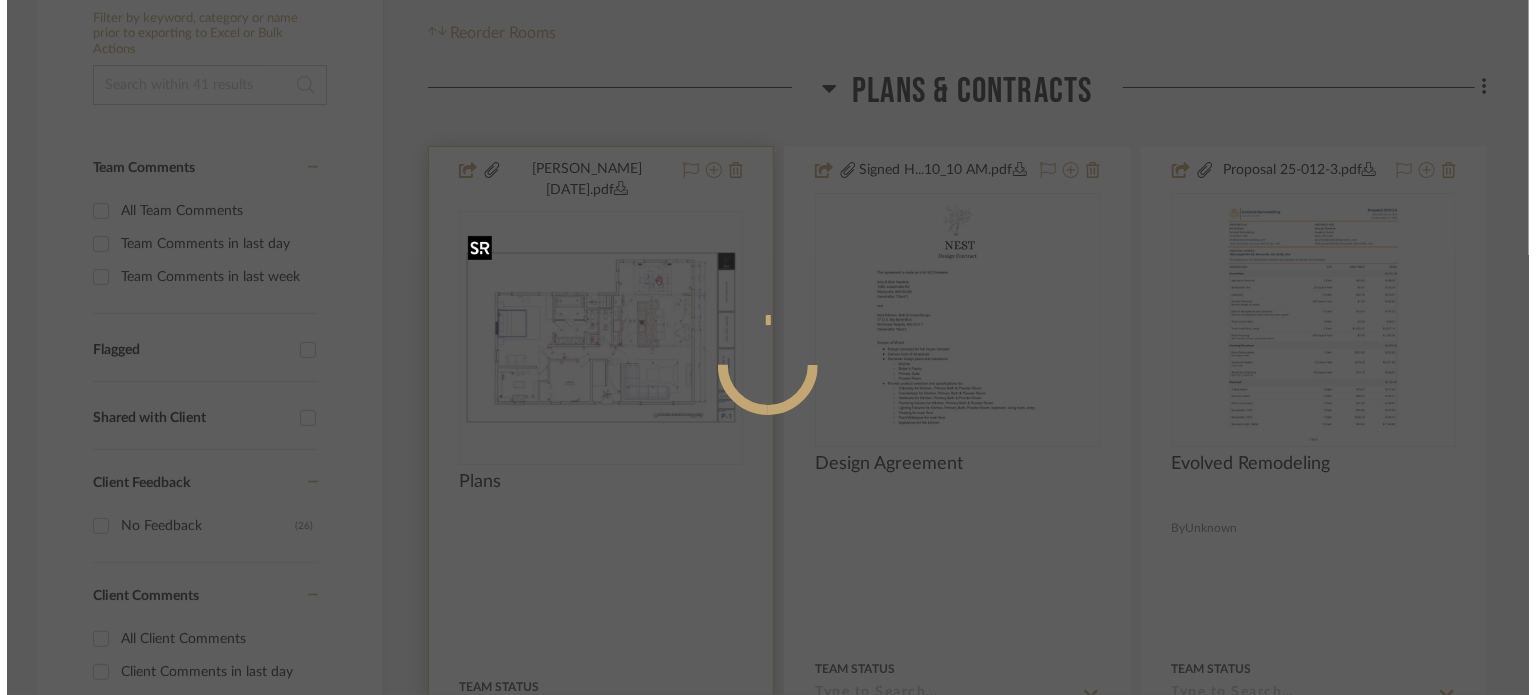 scroll, scrollTop: 0, scrollLeft: 0, axis: both 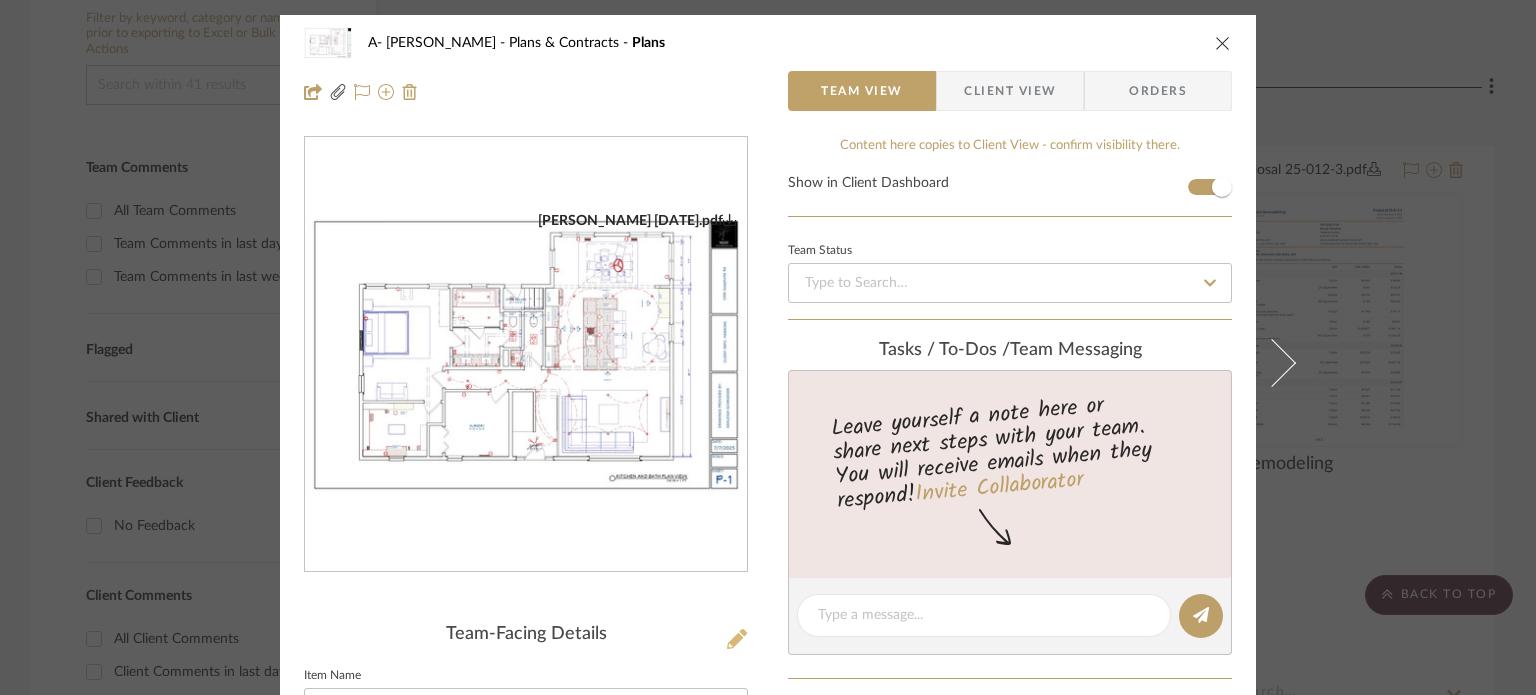 click 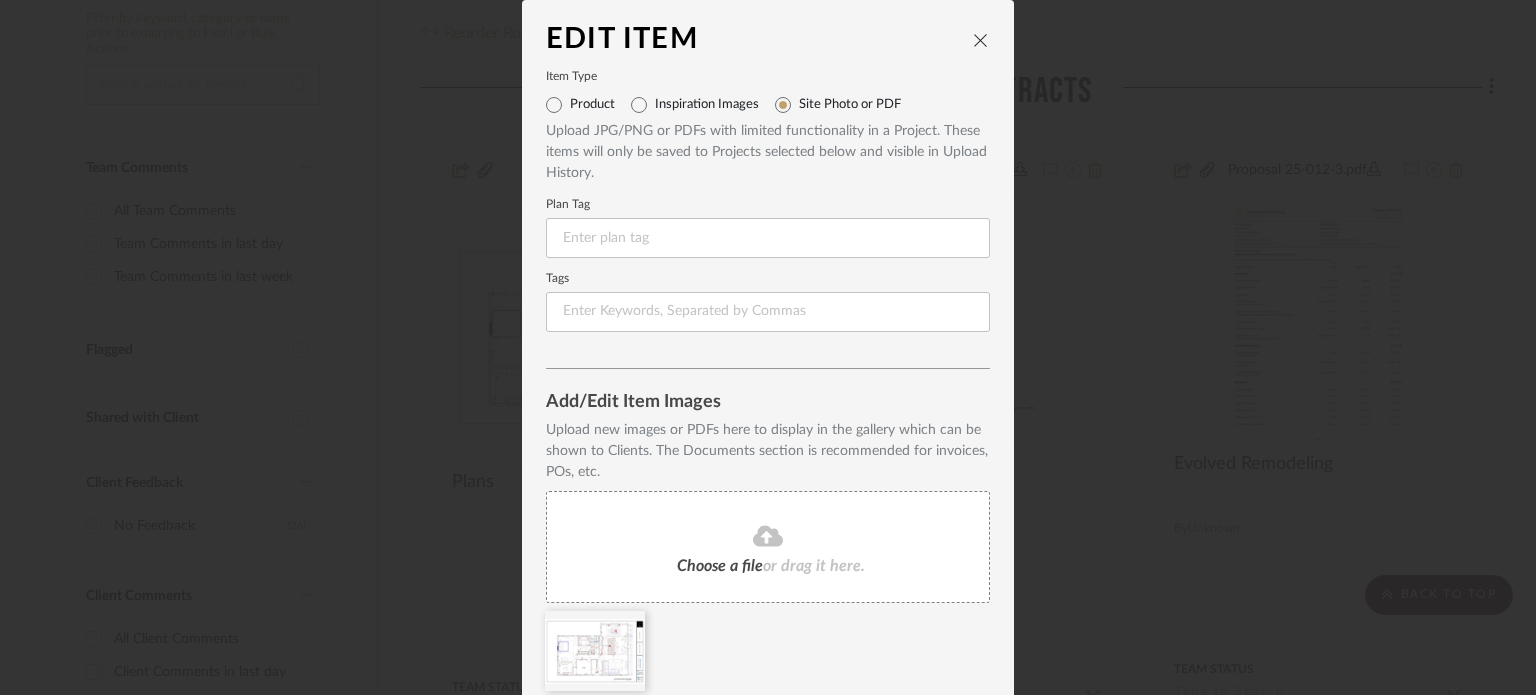 click 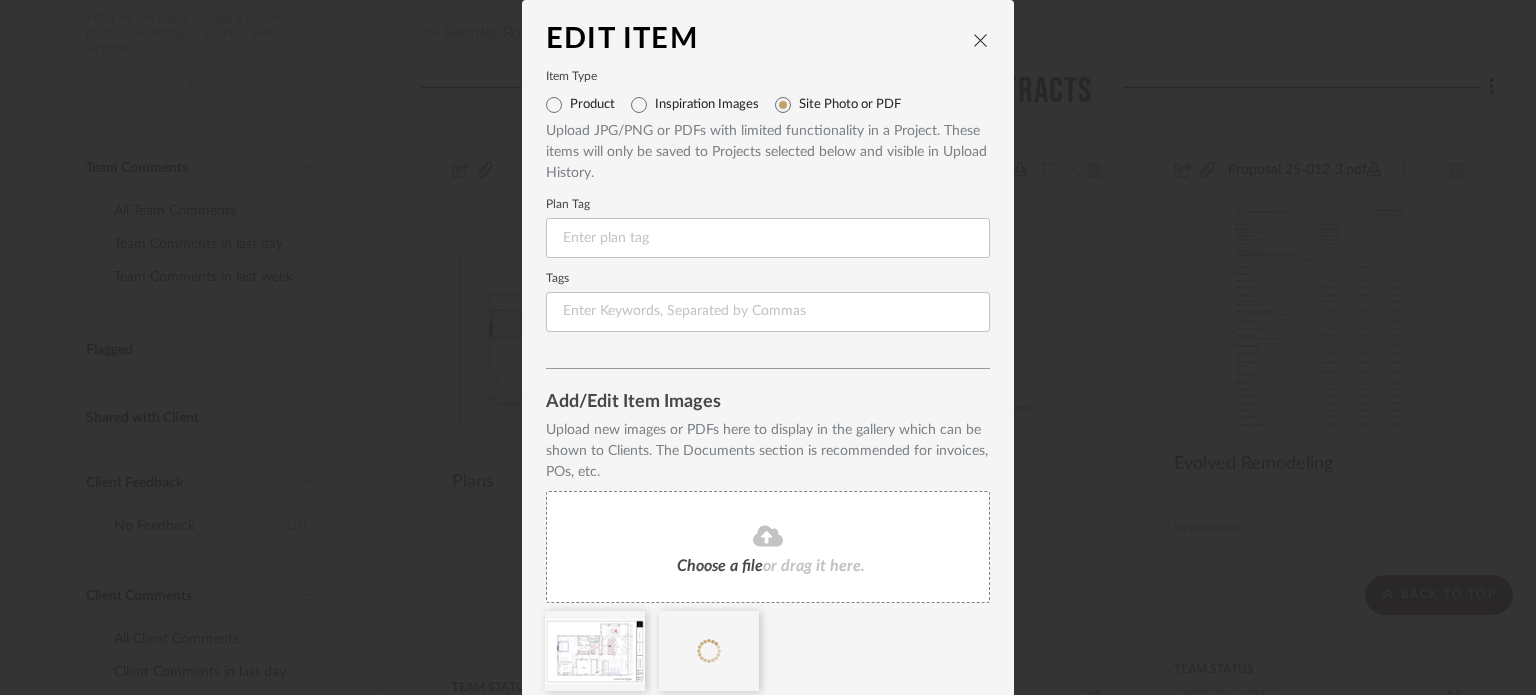 scroll, scrollTop: 77, scrollLeft: 0, axis: vertical 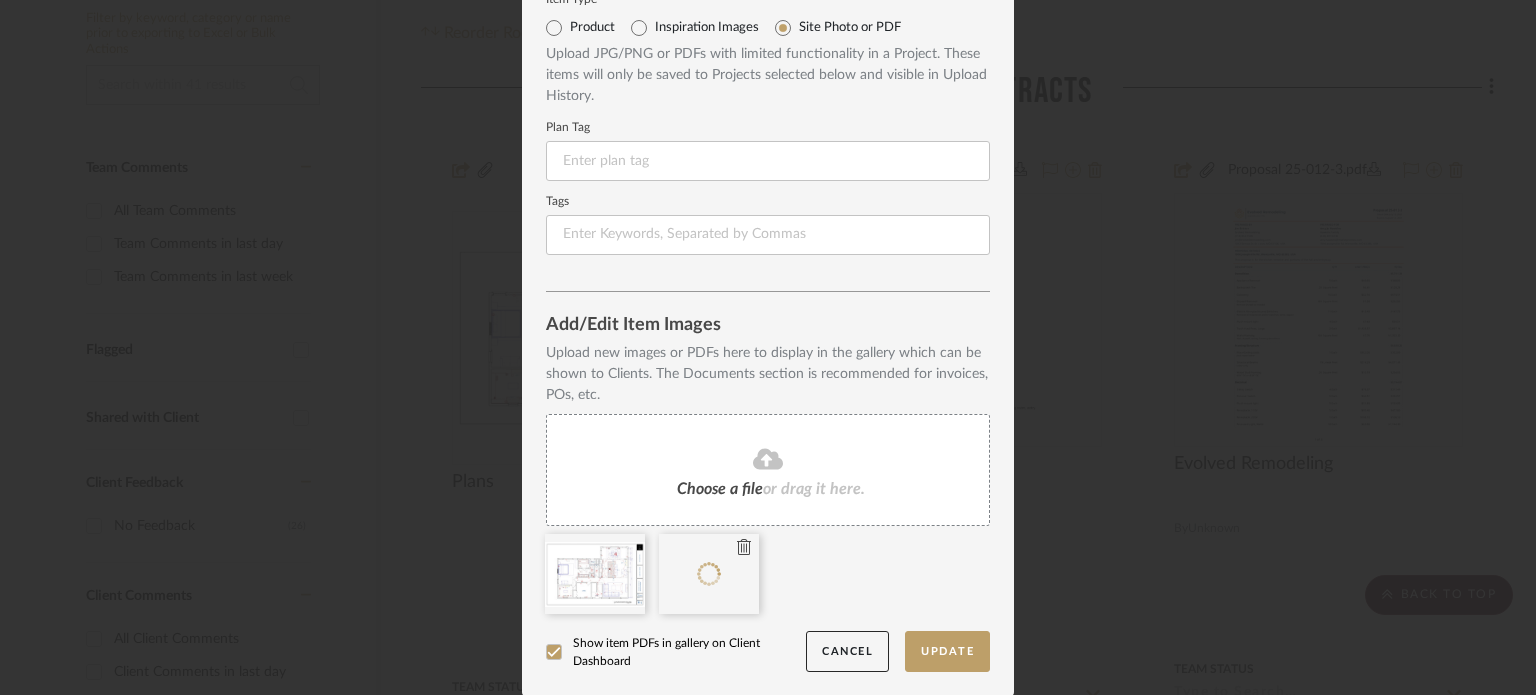 type 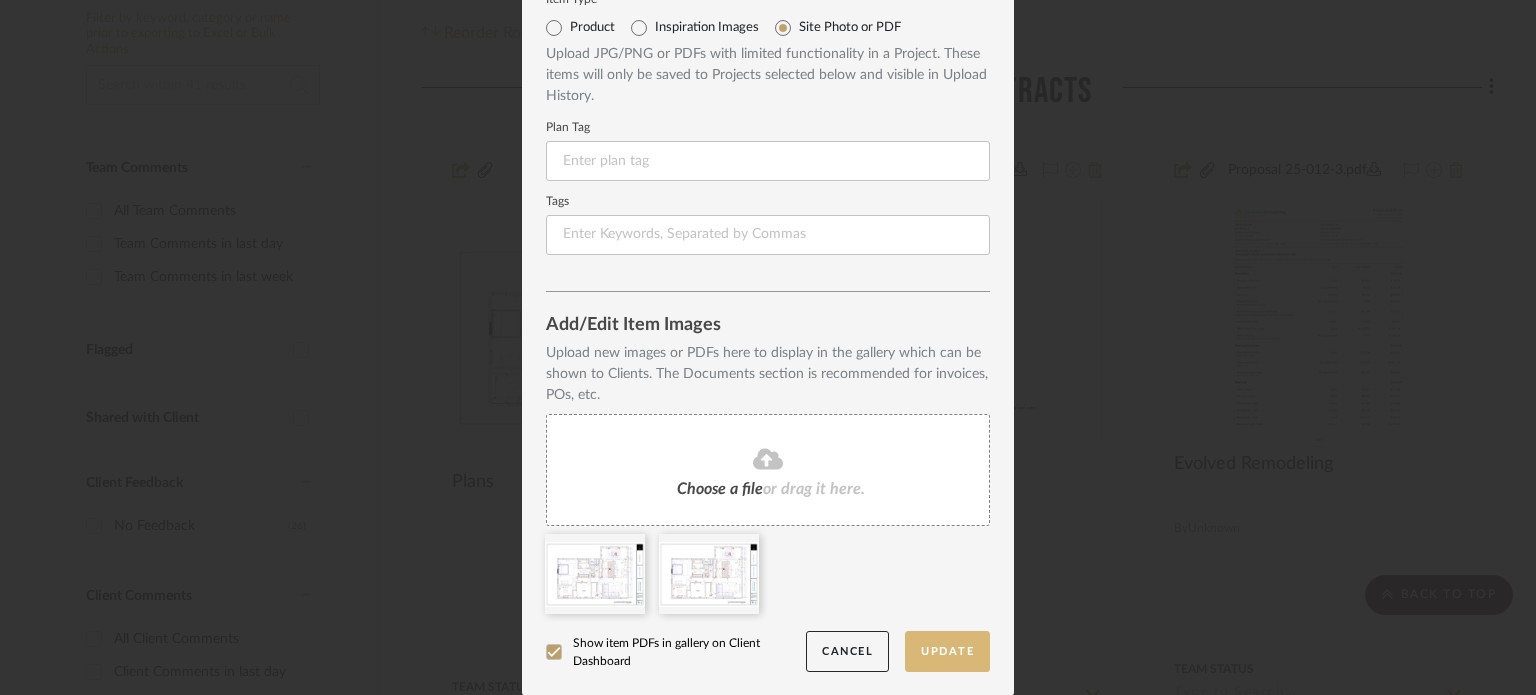 click on "Update" at bounding box center [947, 651] 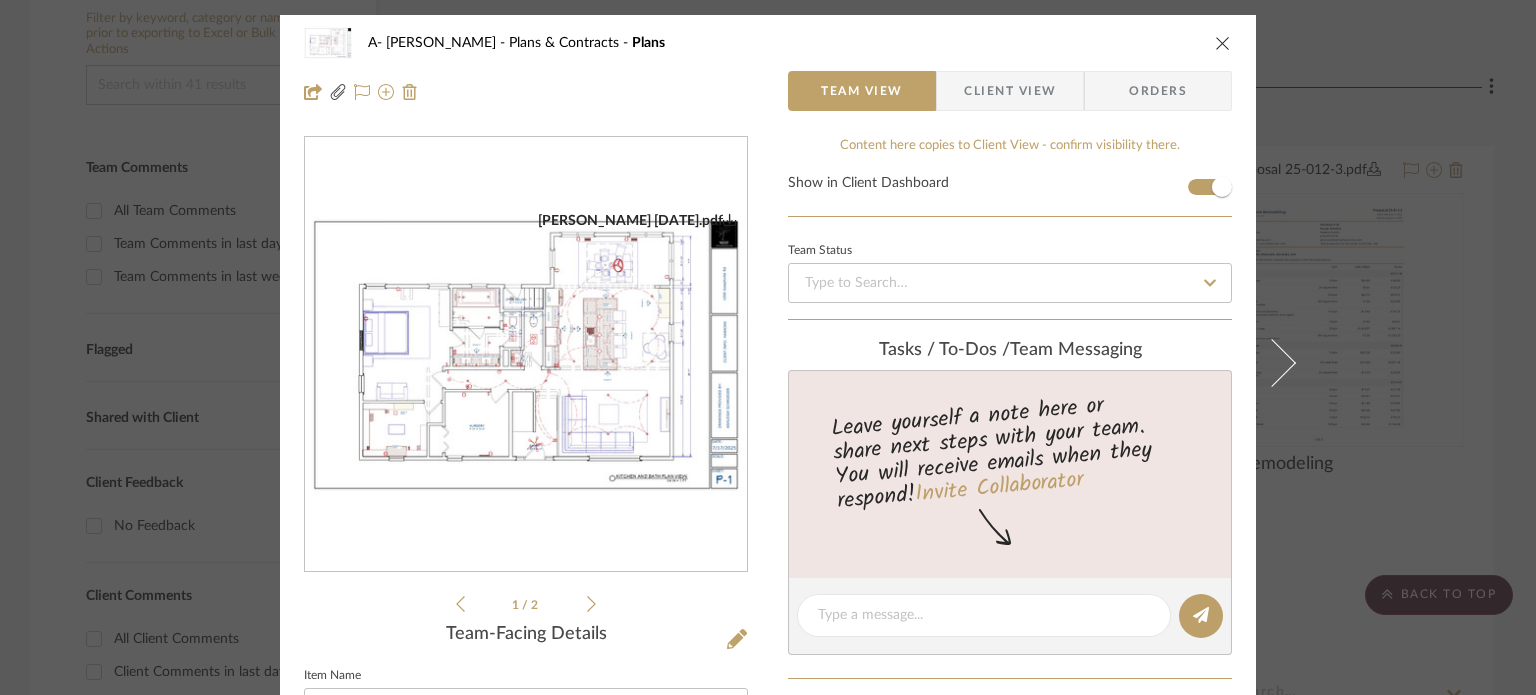 click at bounding box center [526, 355] 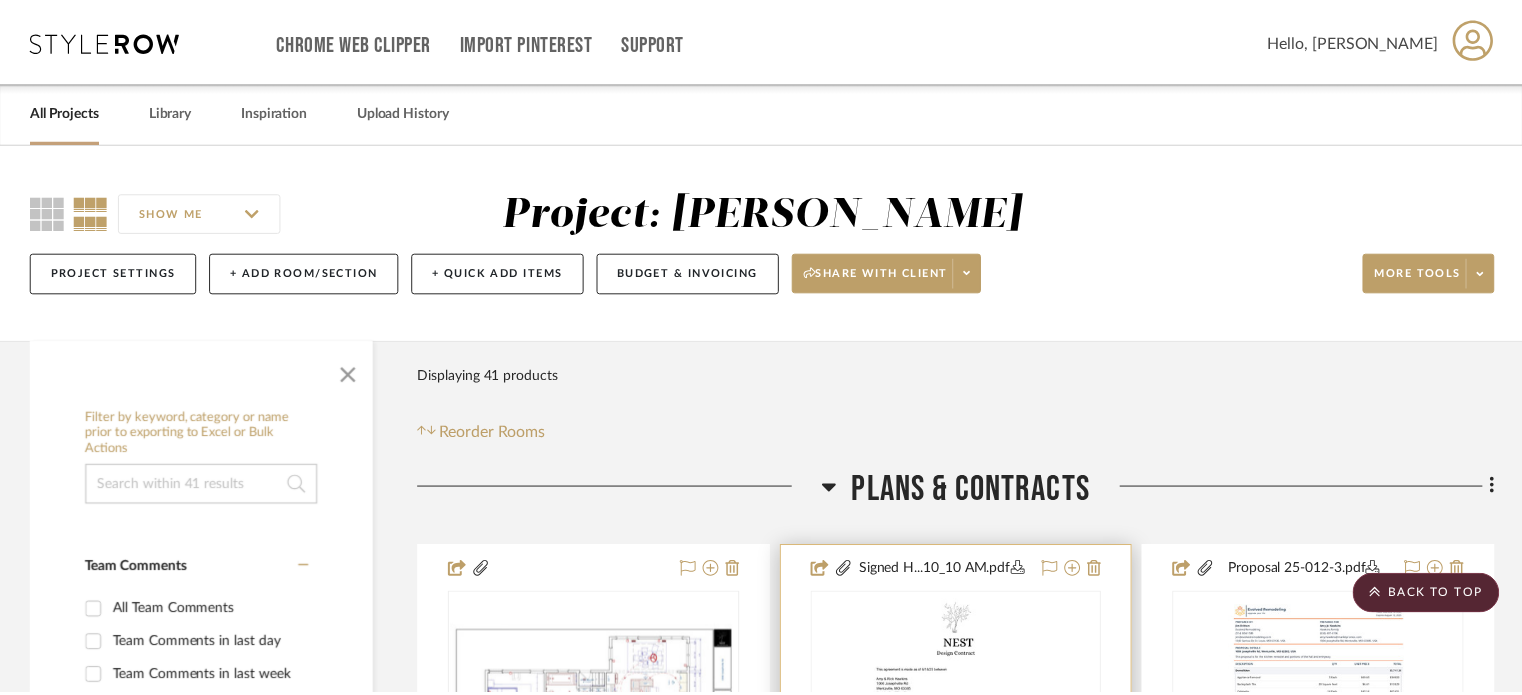 scroll, scrollTop: 400, scrollLeft: 0, axis: vertical 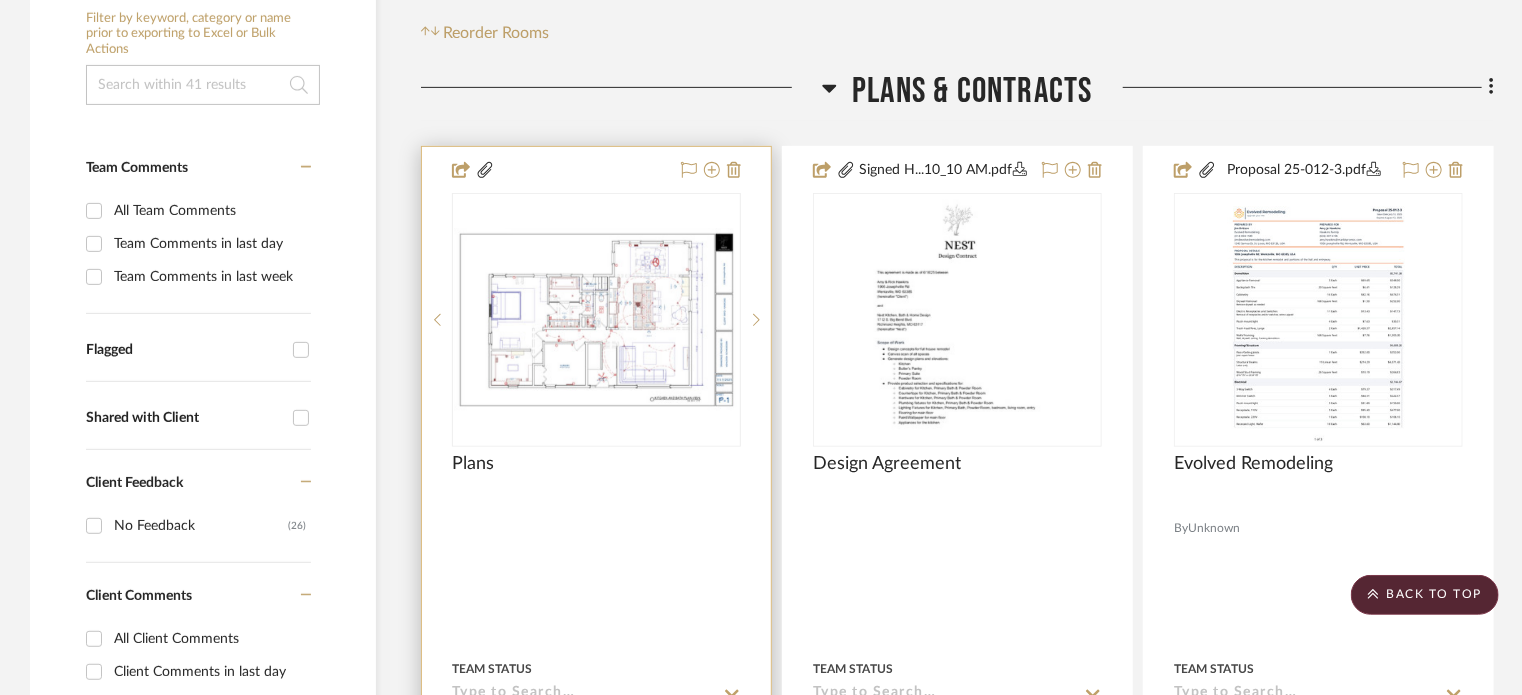 click at bounding box center [596, 320] 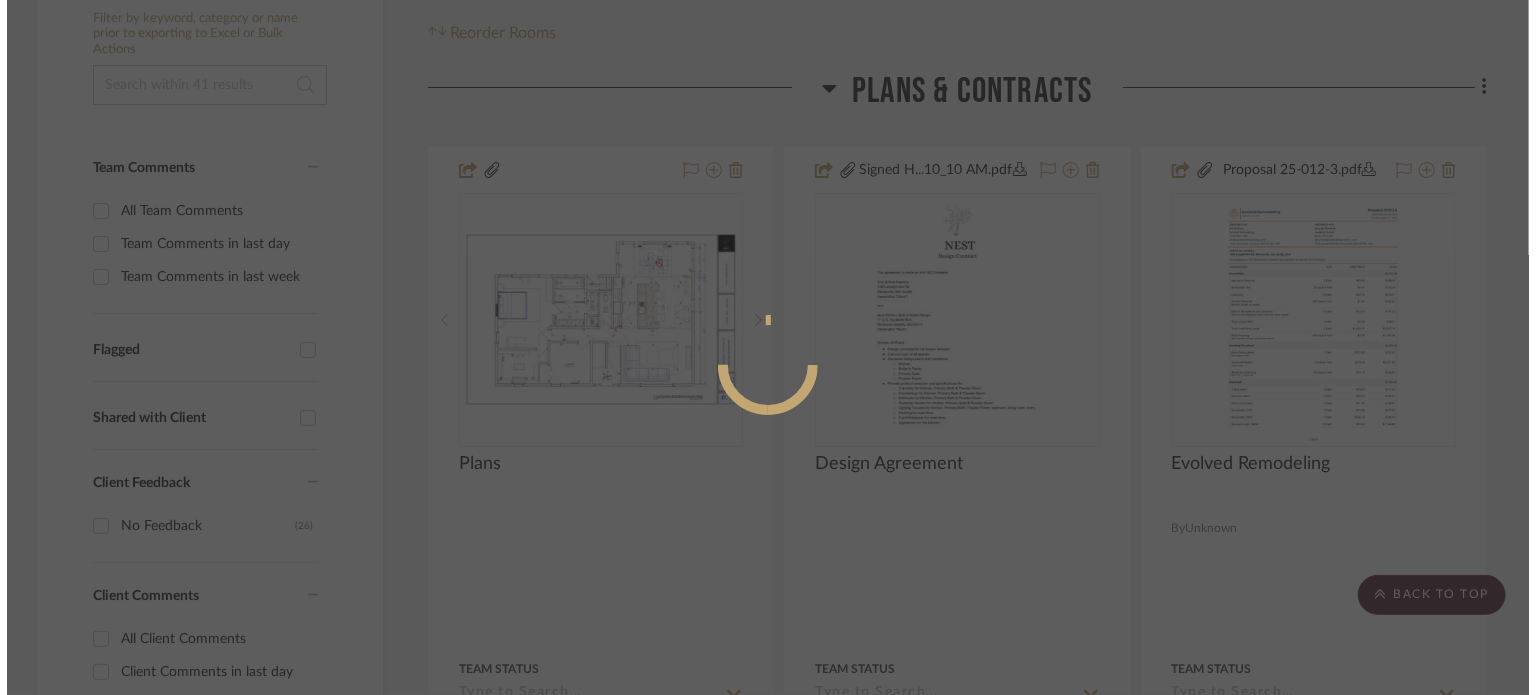 scroll, scrollTop: 0, scrollLeft: 0, axis: both 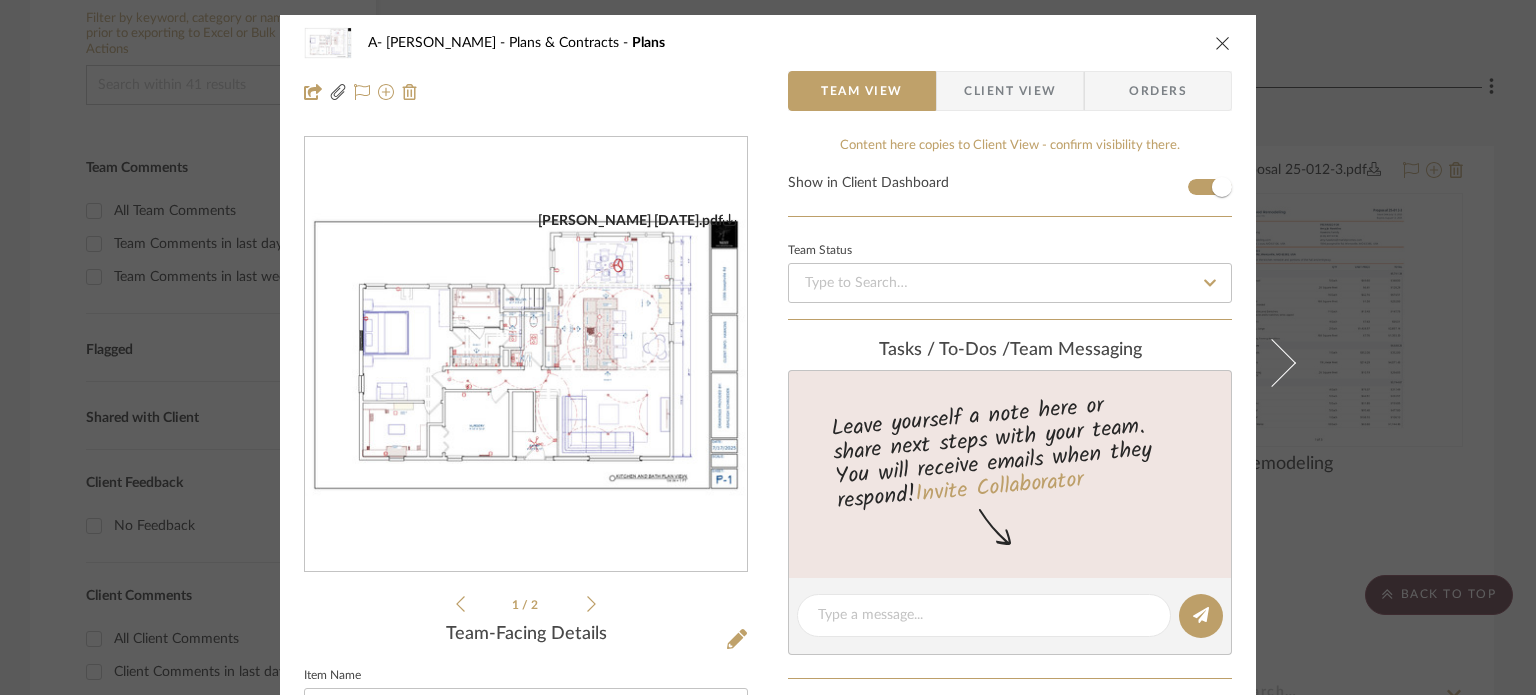 click at bounding box center [526, 355] 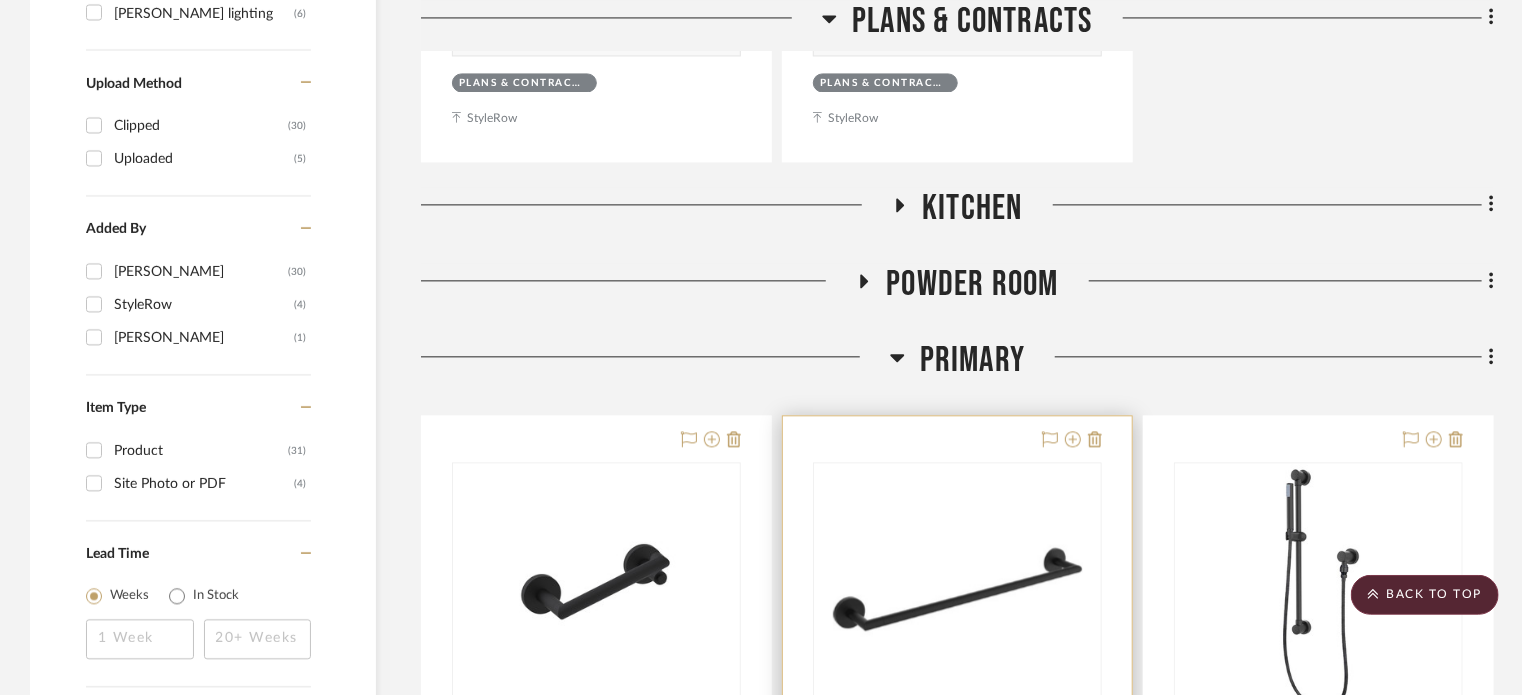 scroll, scrollTop: 2111, scrollLeft: 0, axis: vertical 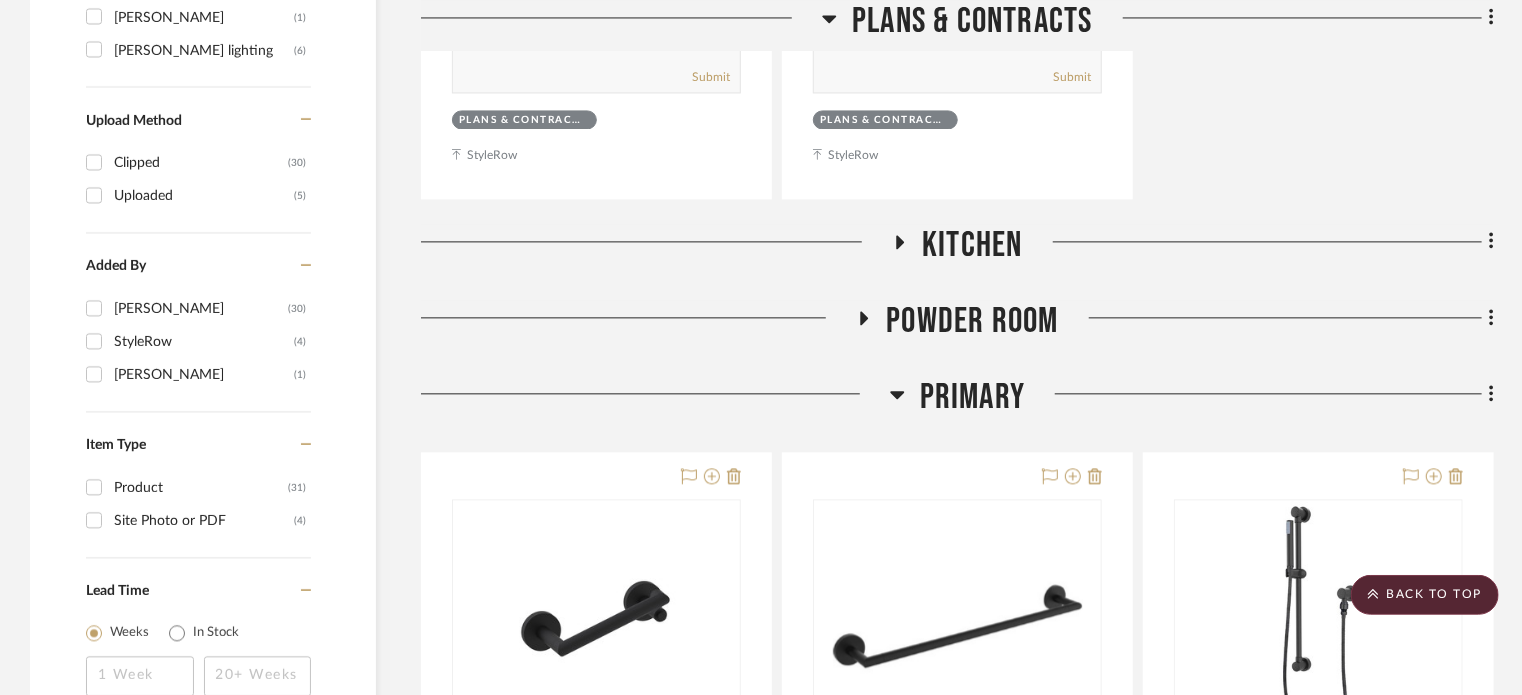click 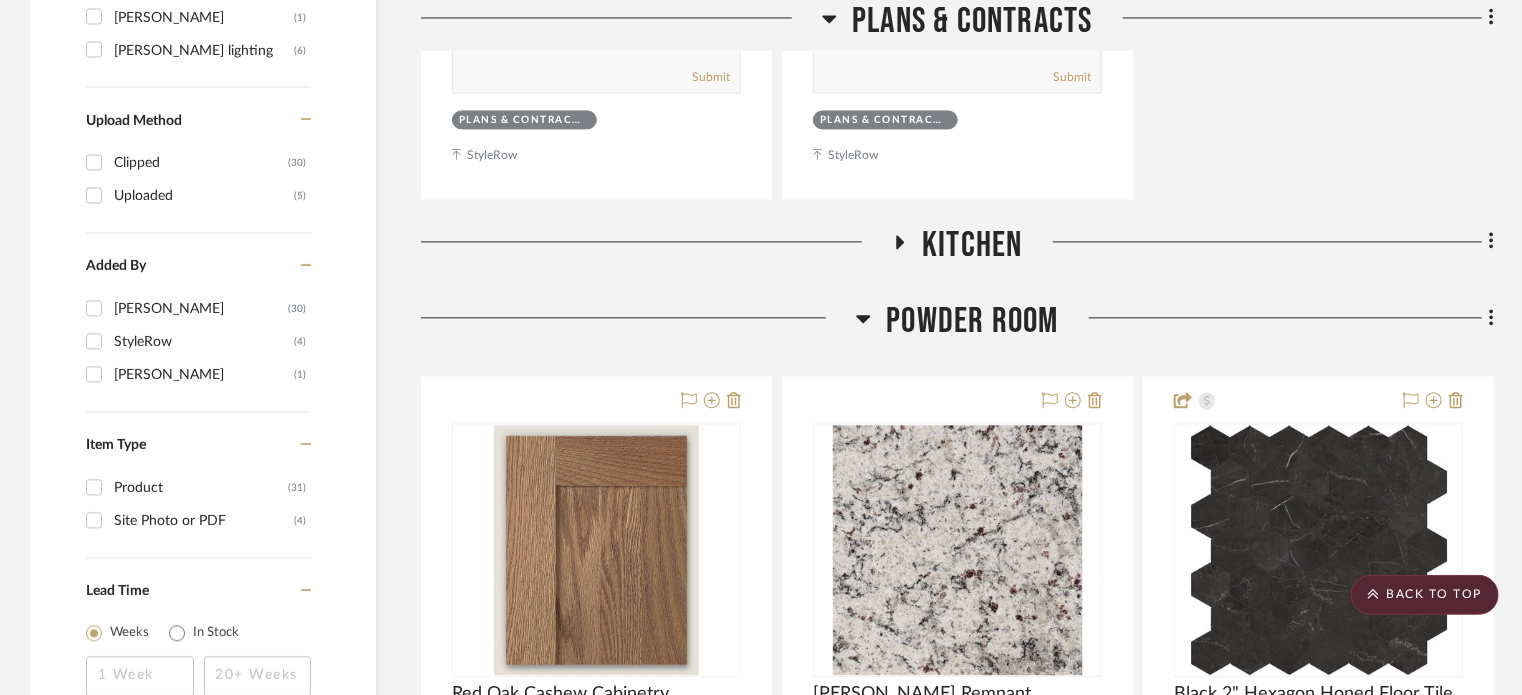click 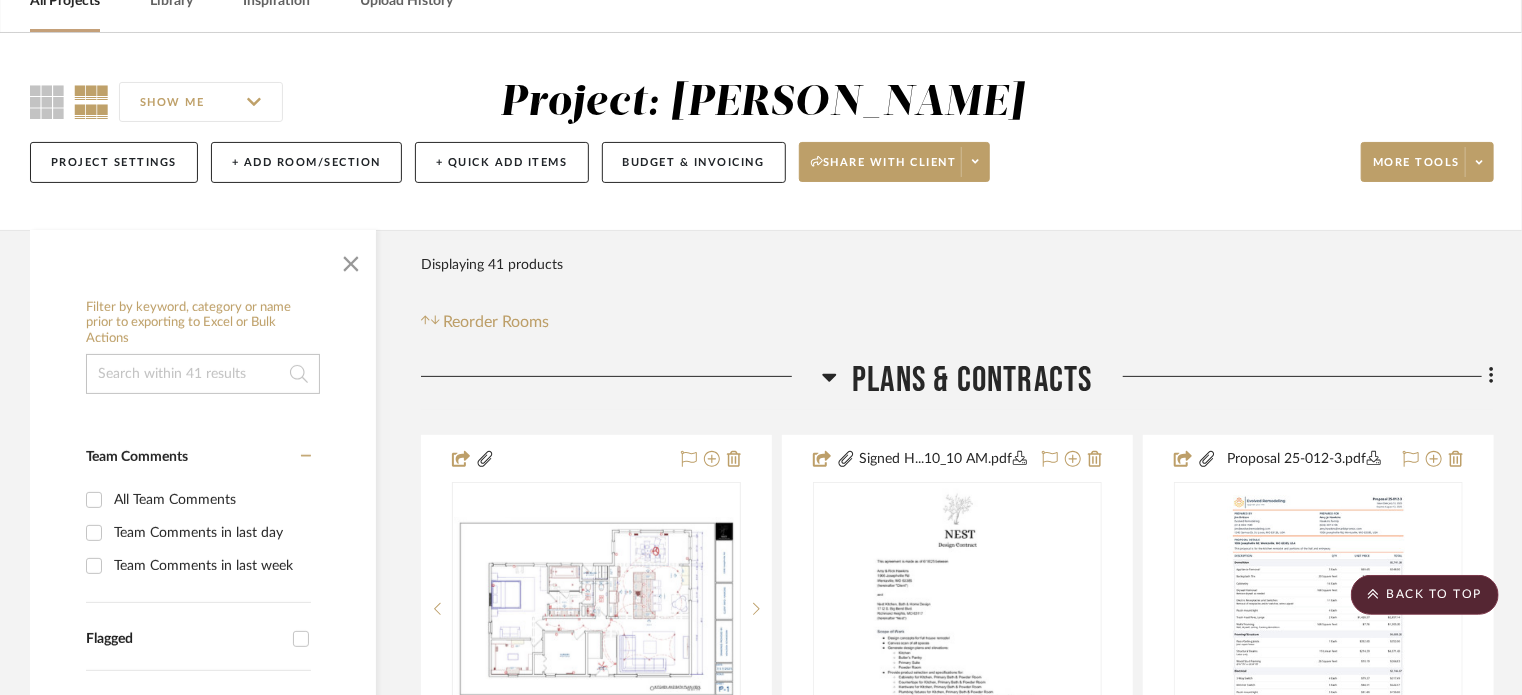 scroll, scrollTop: 0, scrollLeft: 0, axis: both 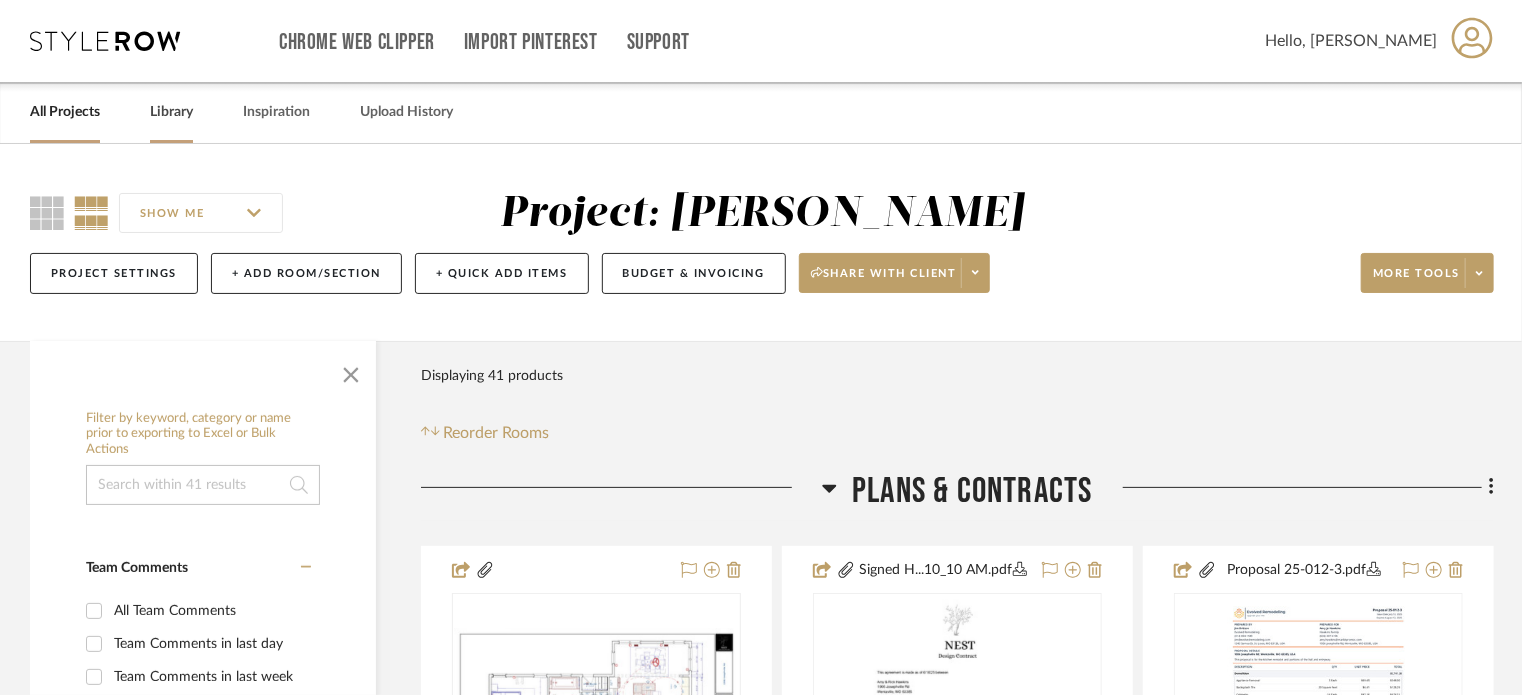 click on "Library" at bounding box center (171, 112) 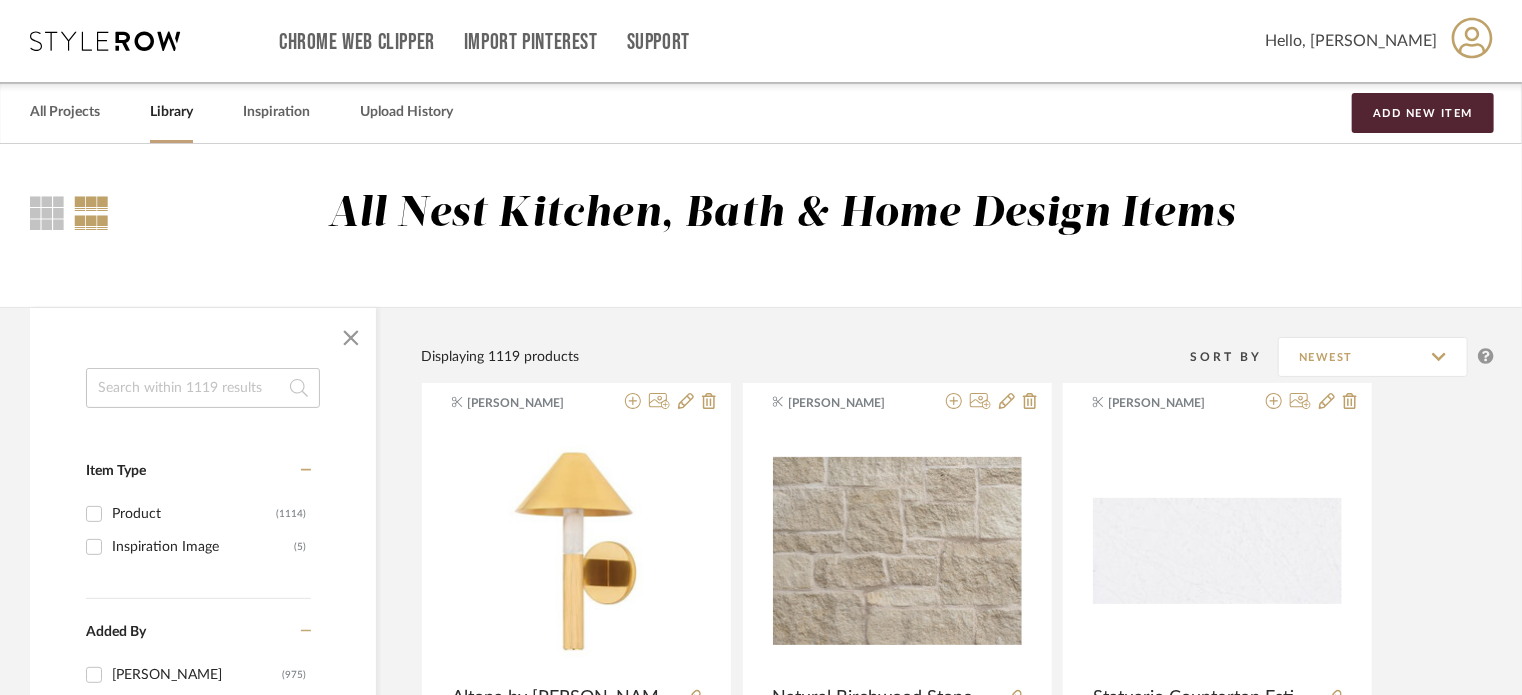 click 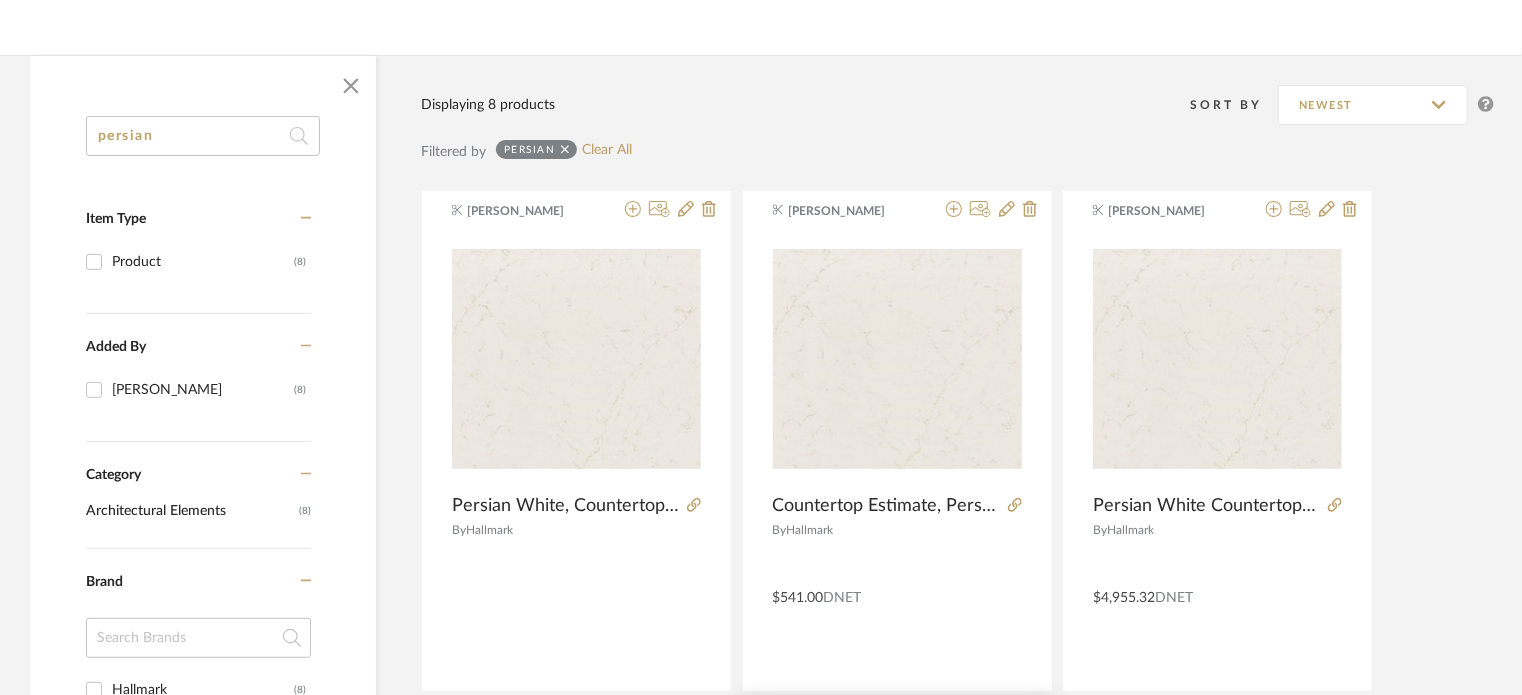 scroll, scrollTop: 400, scrollLeft: 0, axis: vertical 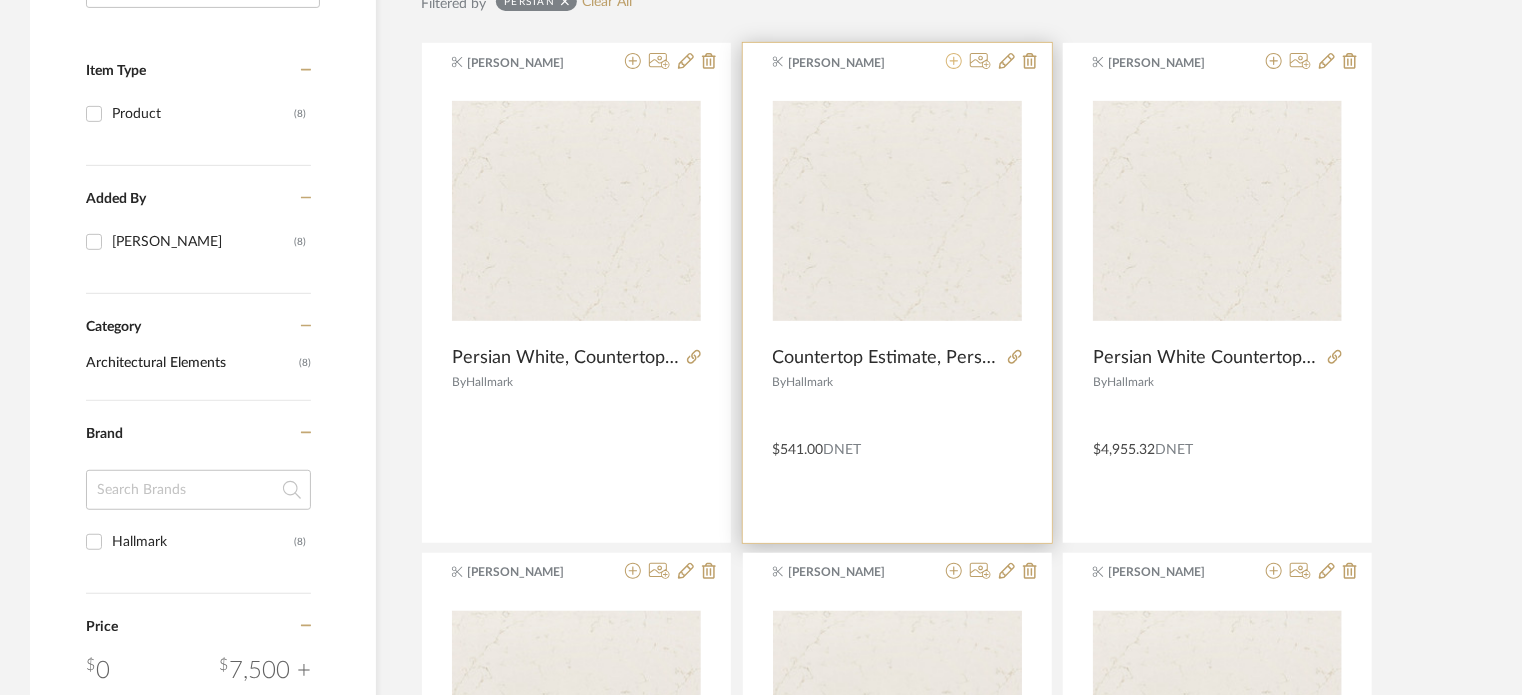type on "persian" 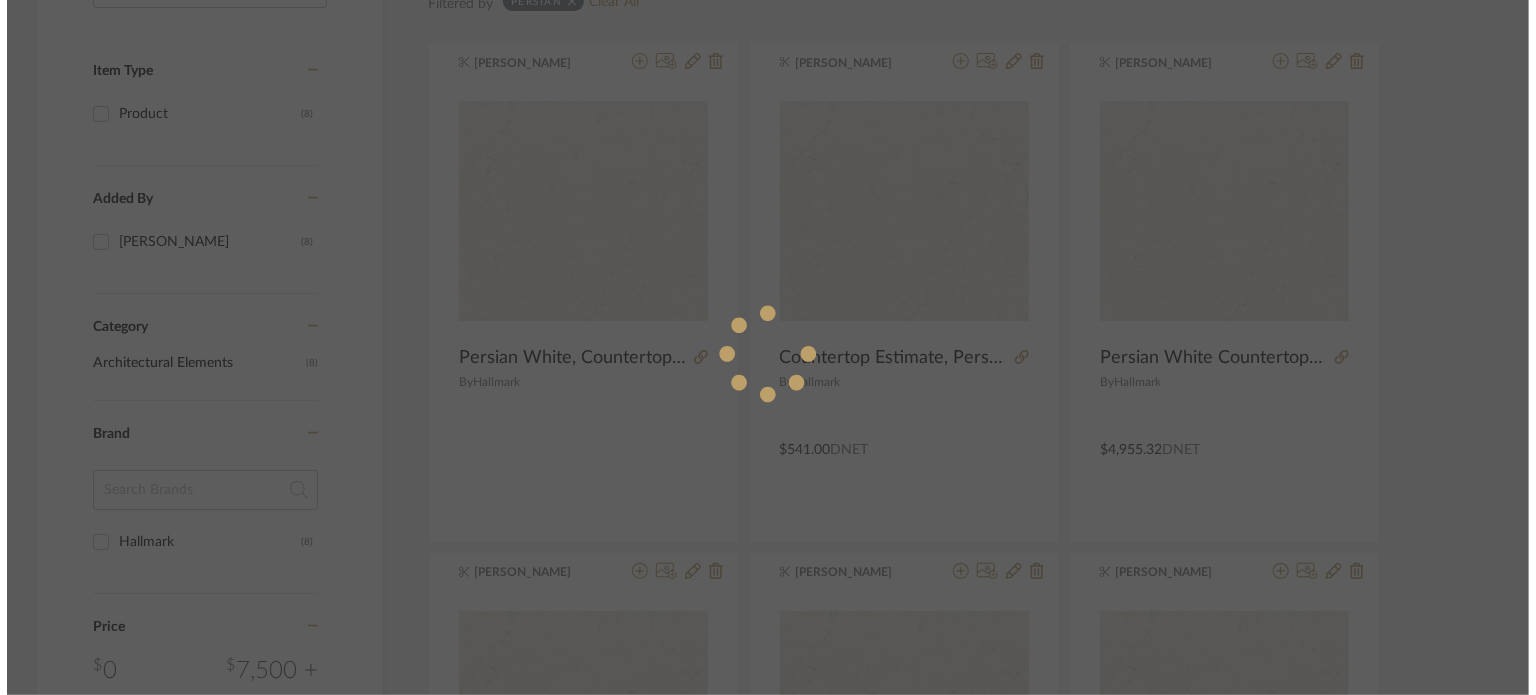 scroll, scrollTop: 0, scrollLeft: 0, axis: both 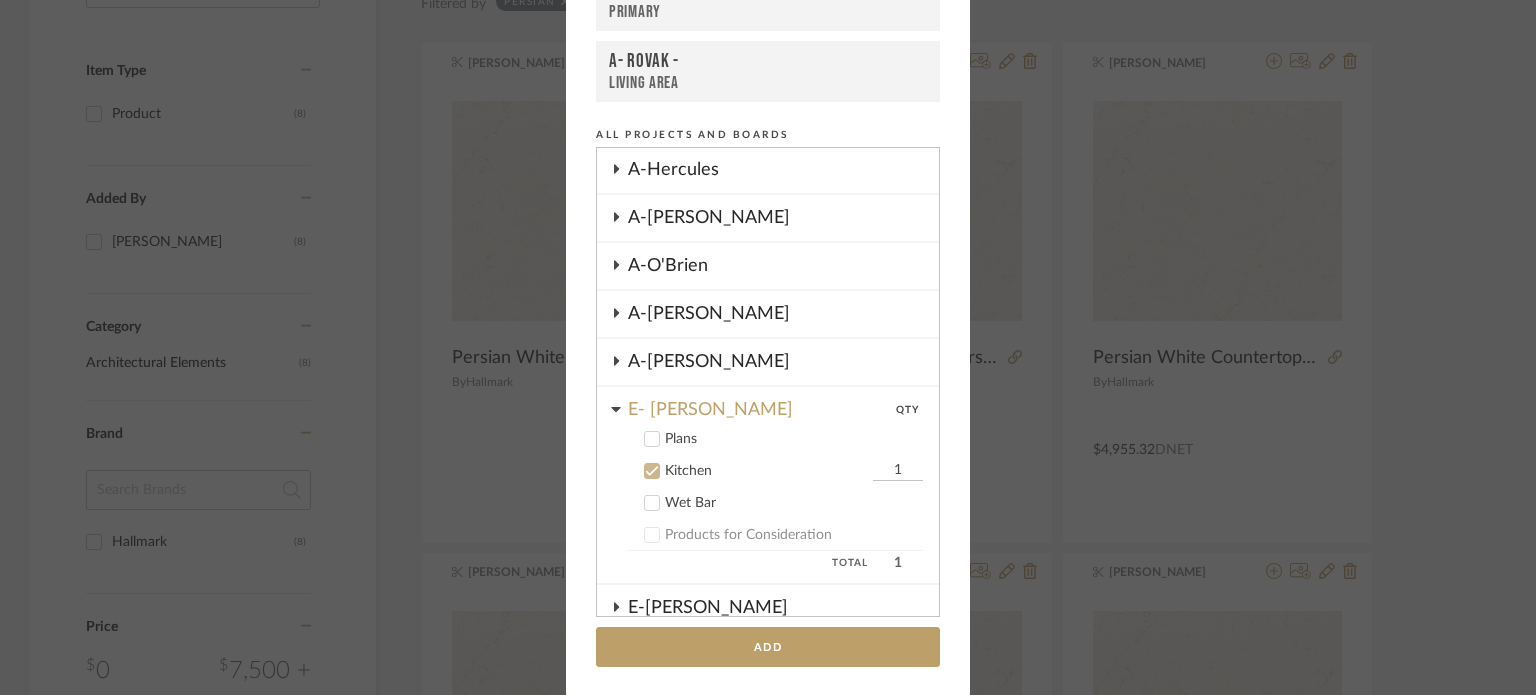 click on "Add to Projects Recent Projects, Rooms, or Boards E- Fleming - Kitchen A- Hawkins - Primary A- Rovak - Living Area All Projects and Boards  Projects   1- Shann House   1-Bear   1-Showroom   60 Unit   A- Hawkins   A- Rovak   A-Dill   A-Dohrn   A-Forbringer   A-Hercules   A-Hosto   A-O'Brien   A-Reynolds   A-Shipley   E- Fleming  QTY  Plans   Kitchen  1  Wet Bar   Products for Consideration  Total 1  E-Erickson   E-Murray   E-Nasreddine   E-Sheeley   Template   + CREATE NEW PROJECT   Inspiration Board   Bathroom   Bedroom   Dining Room   Kitchen   Living Room  + Create New Board...  Add" at bounding box center (768, 347) 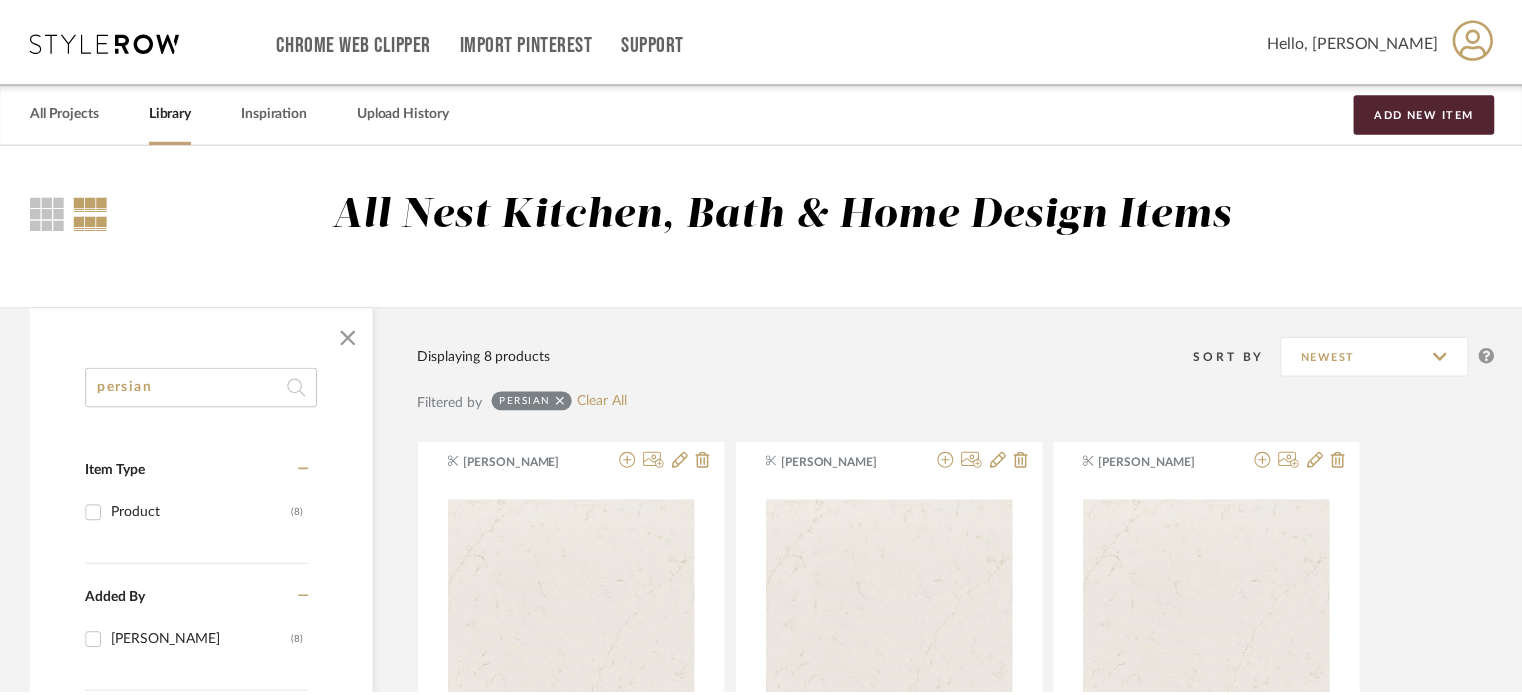 scroll, scrollTop: 400, scrollLeft: 0, axis: vertical 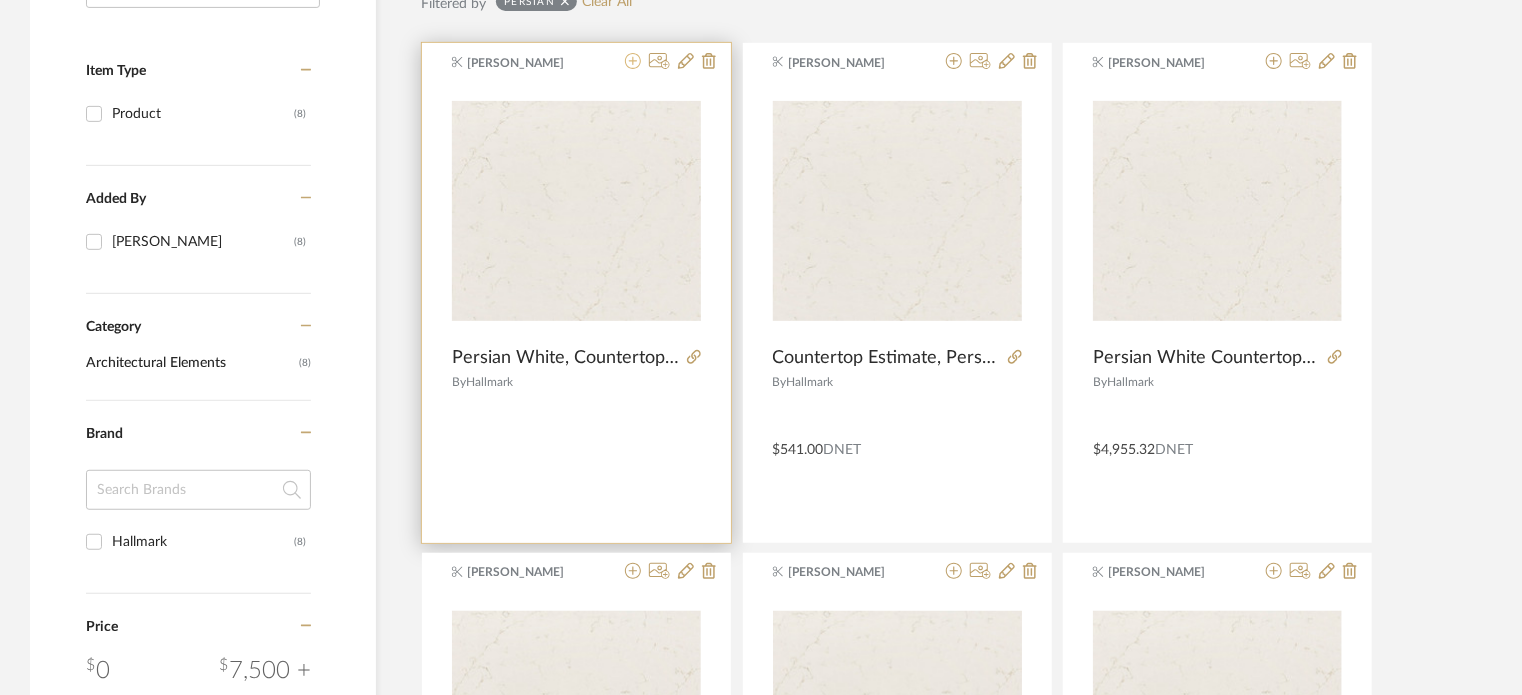 click 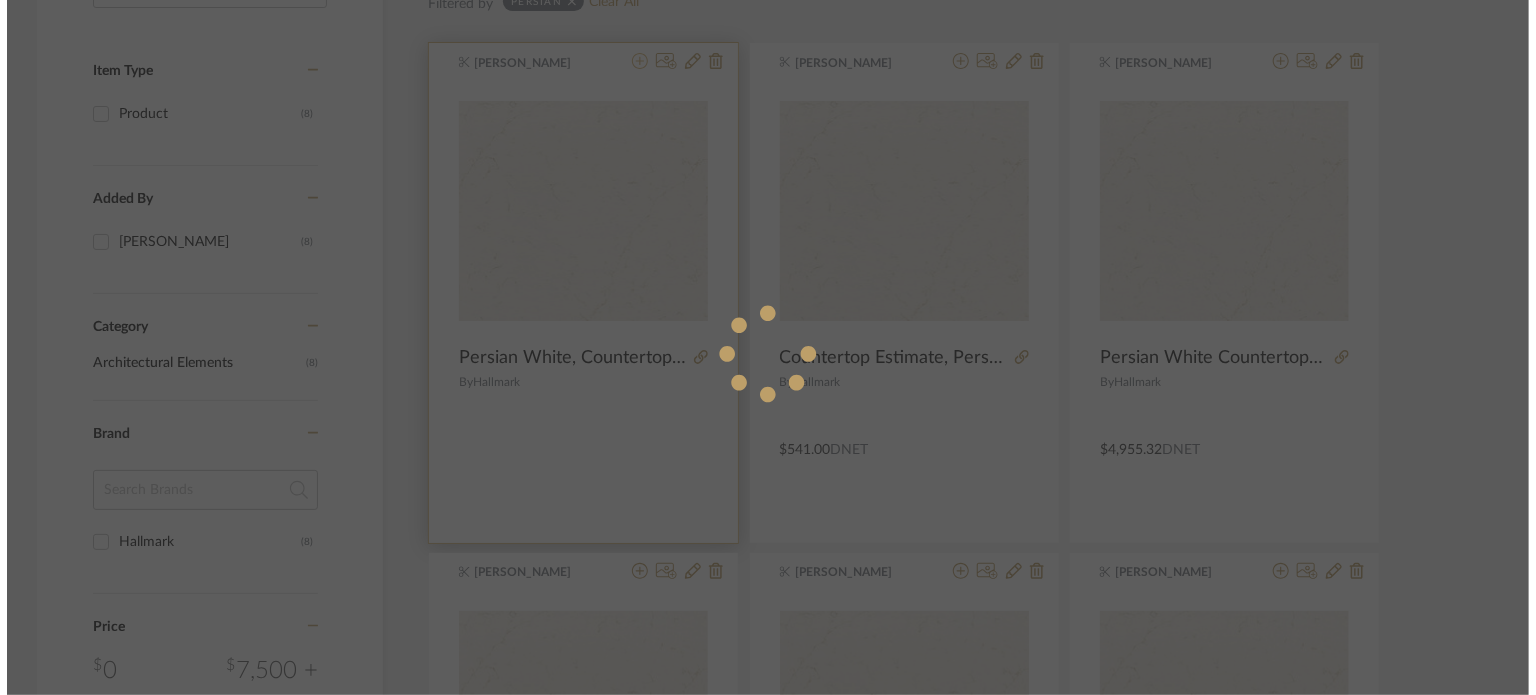 scroll, scrollTop: 0, scrollLeft: 0, axis: both 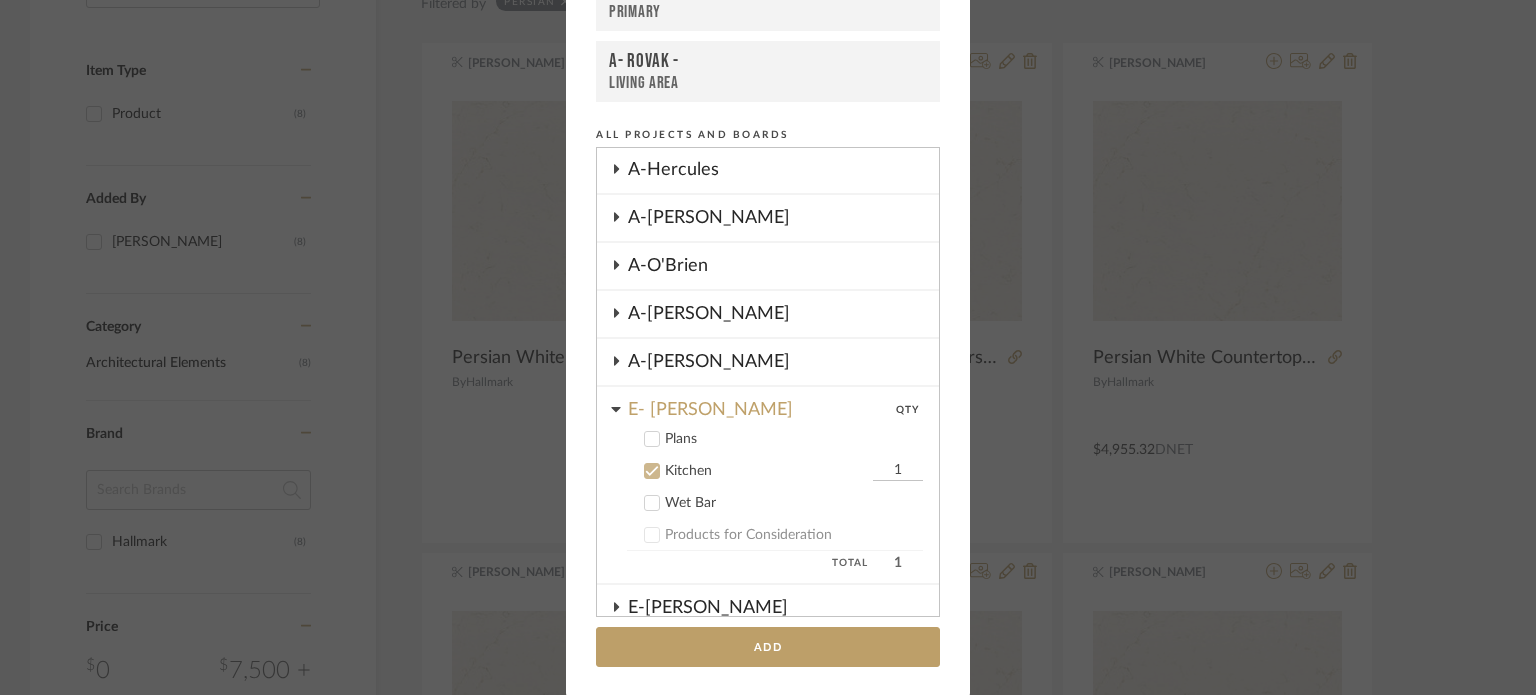 click on "Add to Projects Recent Projects, Rooms, or Boards E- Fleming - Kitchen A- Hawkins - Primary A- Rovak - Living Area All Projects and Boards  Projects   1- Shann House   1-Bear   1-Showroom   60 Unit   A- Hawkins   A- Rovak   A-Dill   A-Dohrn   A-Forbringer   A-Hercules   A-Hosto   A-O'Brien   A-Reynolds   A-Shipley   E- Fleming  QTY  Plans   Kitchen  1  Wet Bar   Products for Consideration  Total 1  E-Erickson   E-Murray   E-Nasreddine   E-Sheeley   Template   + CREATE NEW PROJECT   Inspiration Board   Bathroom   Bedroom   Dining Room   Kitchen   Living Room  + Create New Board...  Add" at bounding box center [768, 347] 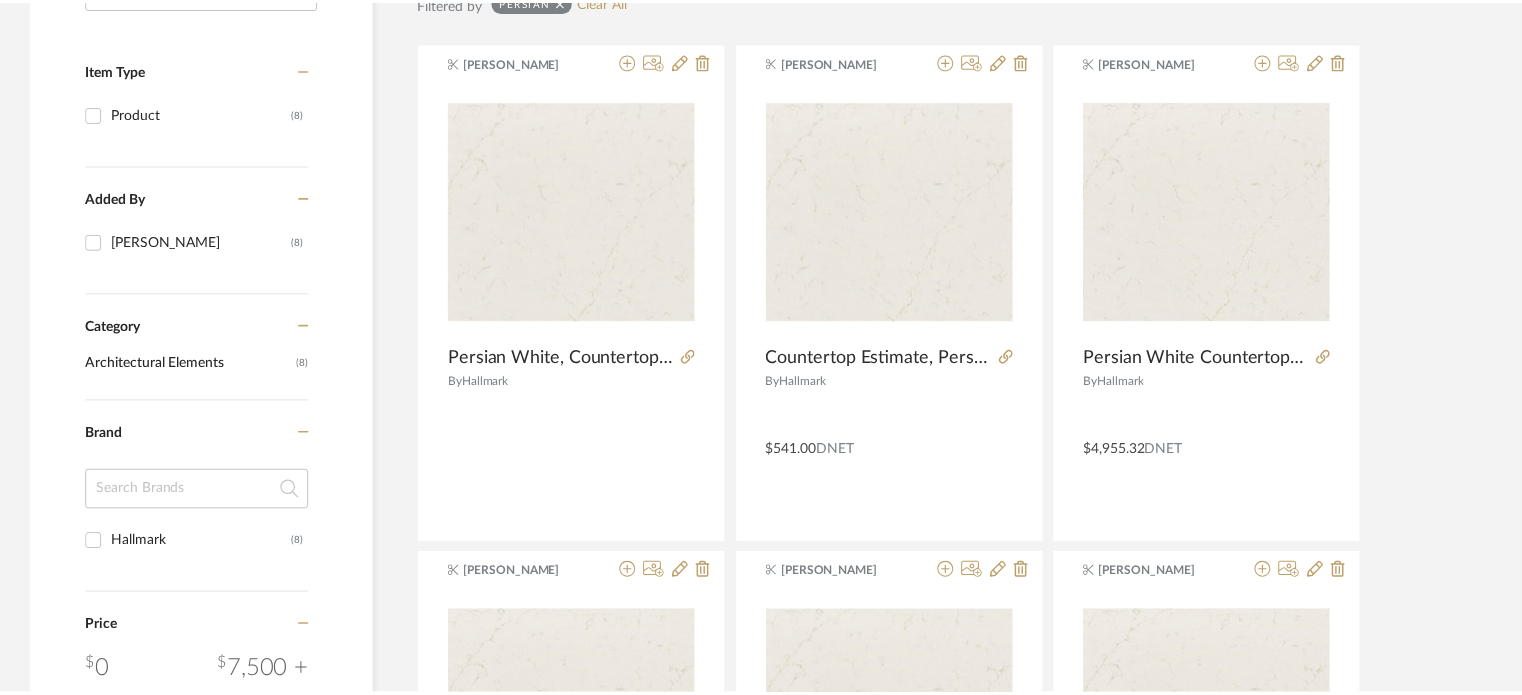 scroll, scrollTop: 400, scrollLeft: 0, axis: vertical 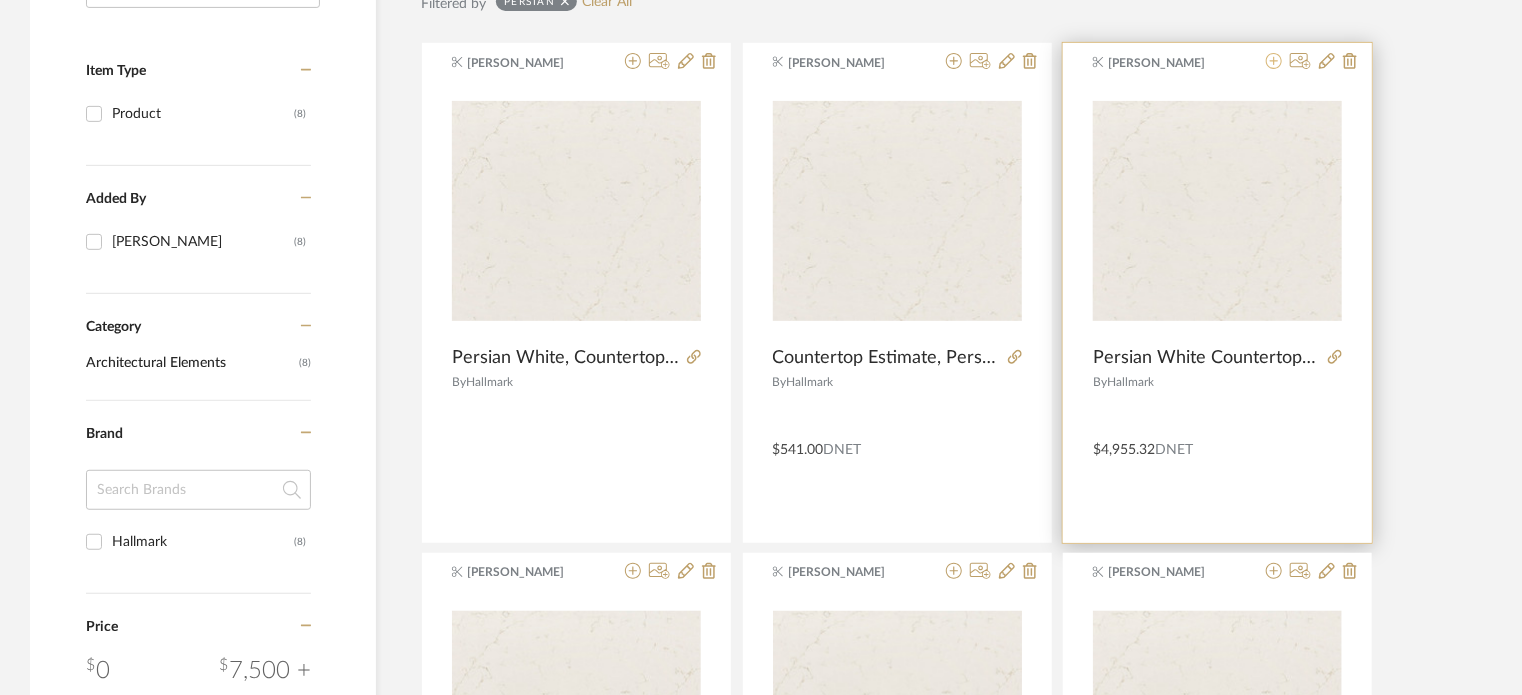 click 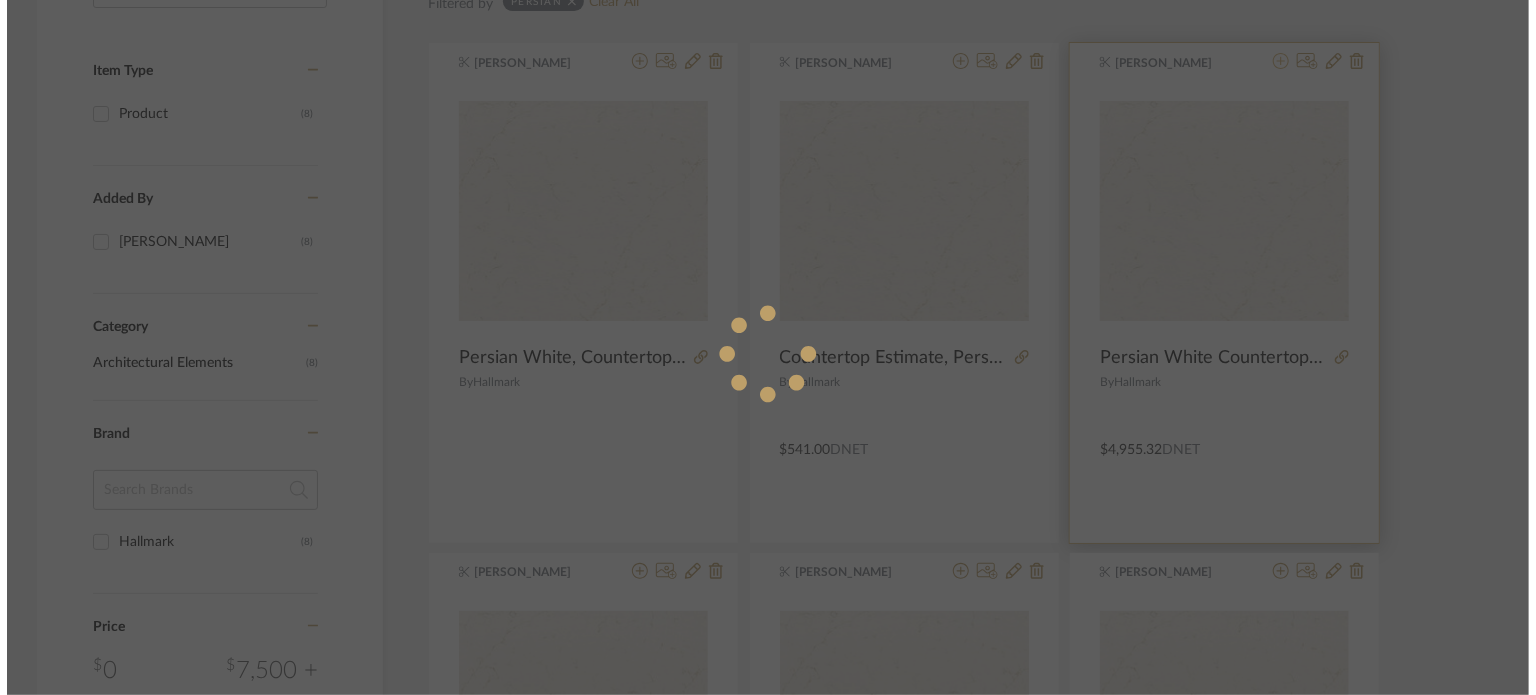 scroll, scrollTop: 0, scrollLeft: 0, axis: both 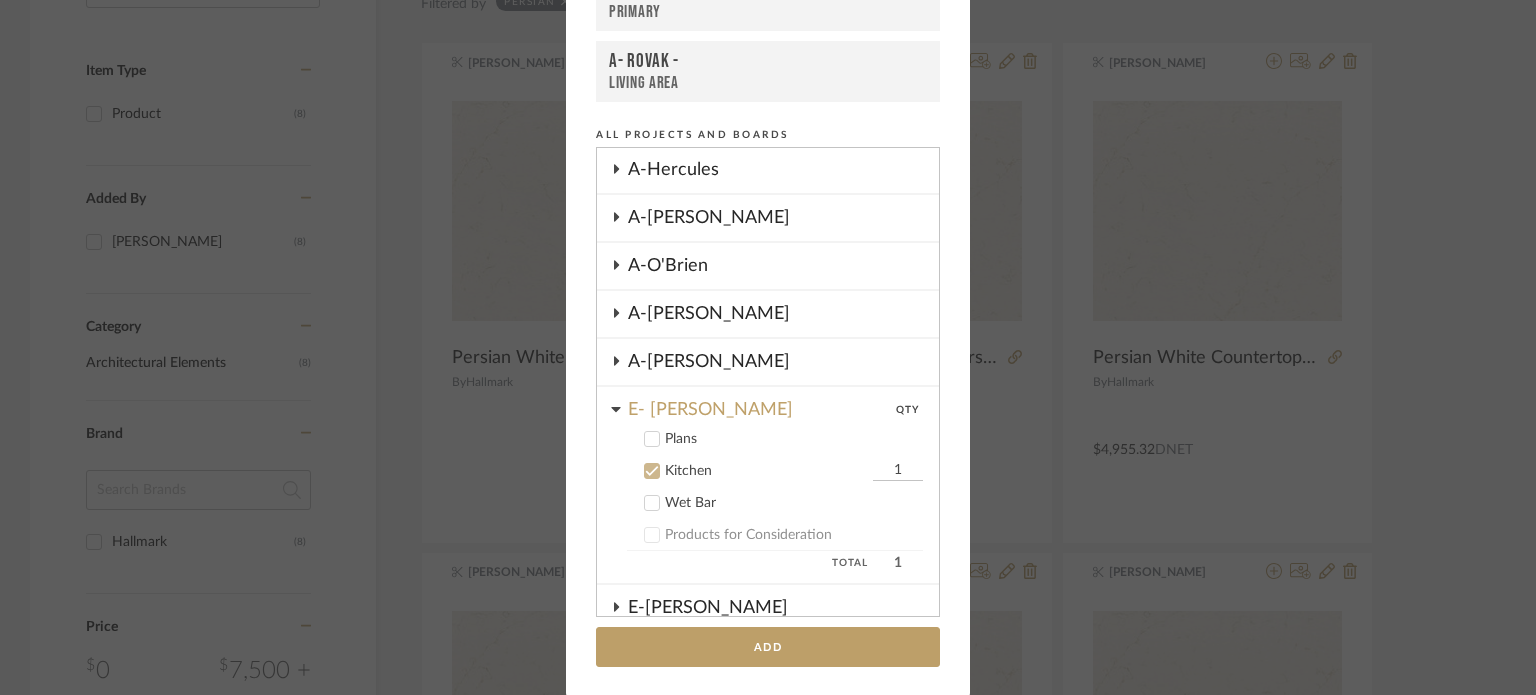 click on "Add to Projects Recent Projects, Rooms, or Boards E- Fleming - Kitchen A- Hawkins - Primary A- Rovak - Living Area All Projects and Boards  Projects   1- Shann House   1-Bear   1-Showroom   60 Unit   A- Hawkins   A- Rovak   A-Dill   A-Dohrn   A-Forbringer   A-Hercules   A-Hosto   A-O'Brien   A-Reynolds   A-Shipley   E- Fleming  QTY  Plans   Kitchen  1  Wet Bar   Products for Consideration  Total 1  E-Erickson   E-Murray   E-Nasreddine   E-Sheeley   Template   + CREATE NEW PROJECT   Inspiration Board   Bathroom   Bedroom   Dining Room   Kitchen   Living Room  + Create New Board...  Add" at bounding box center (768, 347) 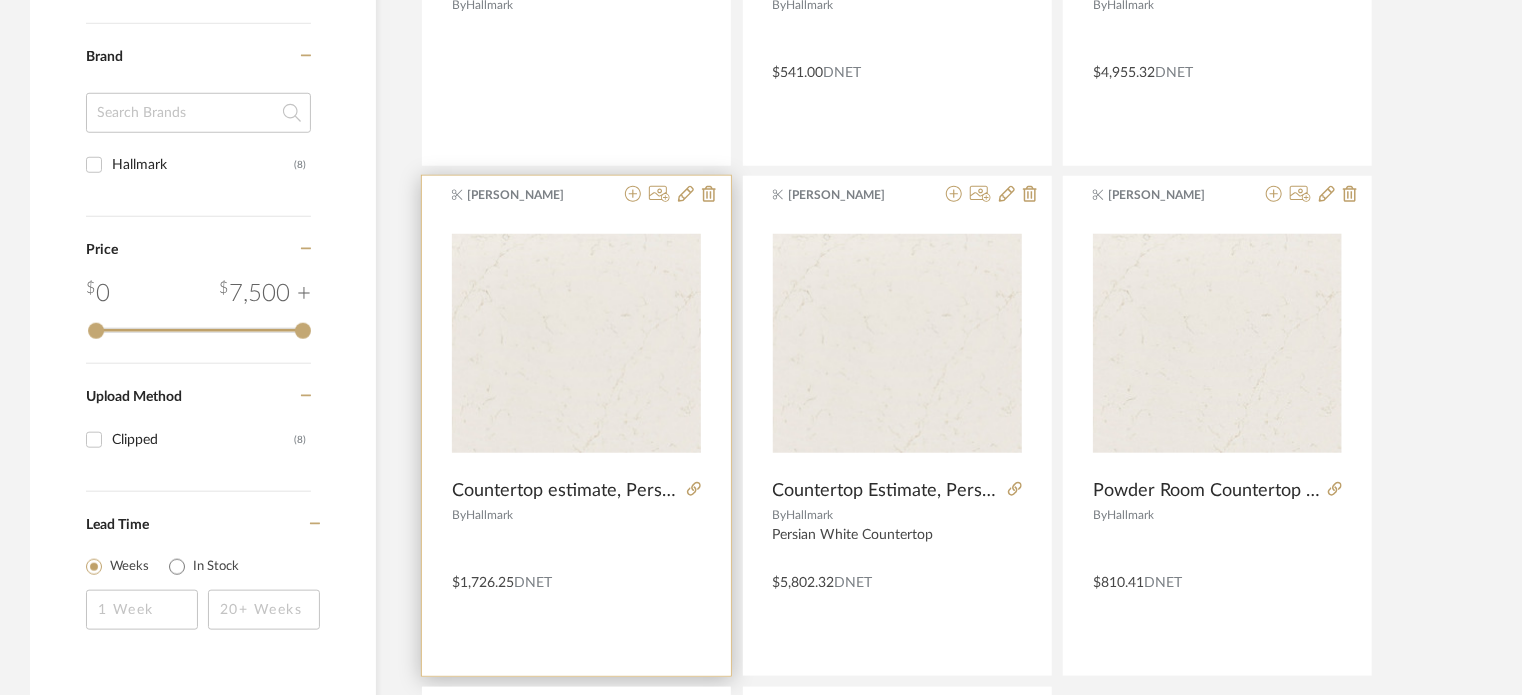 scroll, scrollTop: 800, scrollLeft: 0, axis: vertical 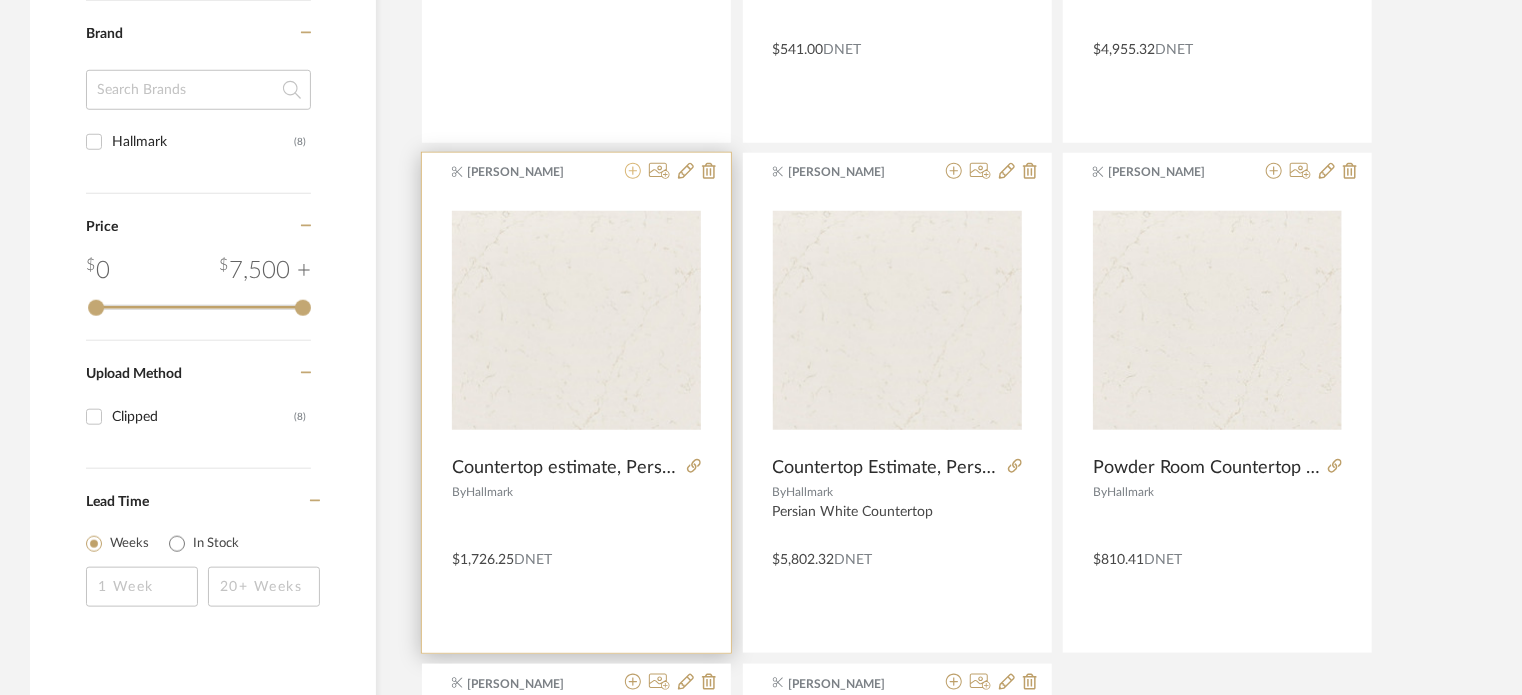 click 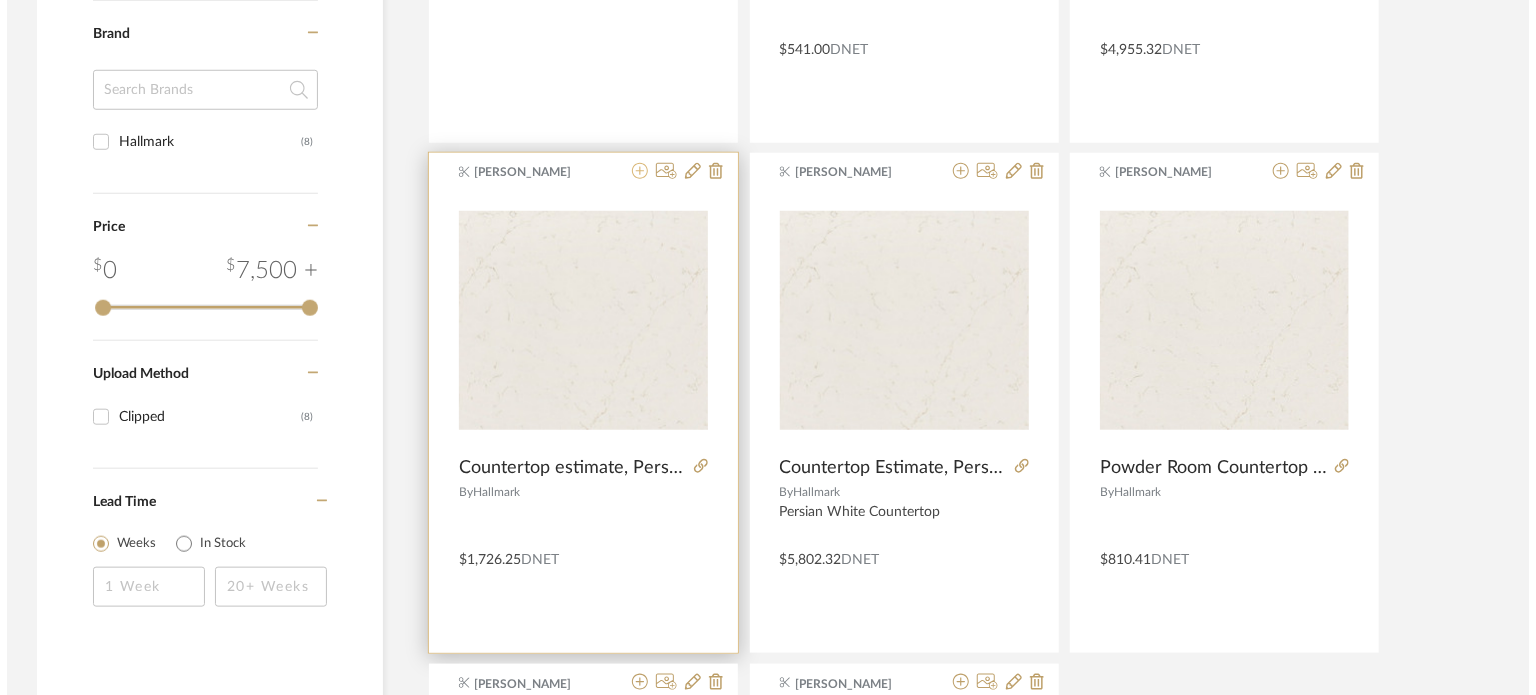 scroll, scrollTop: 0, scrollLeft: 0, axis: both 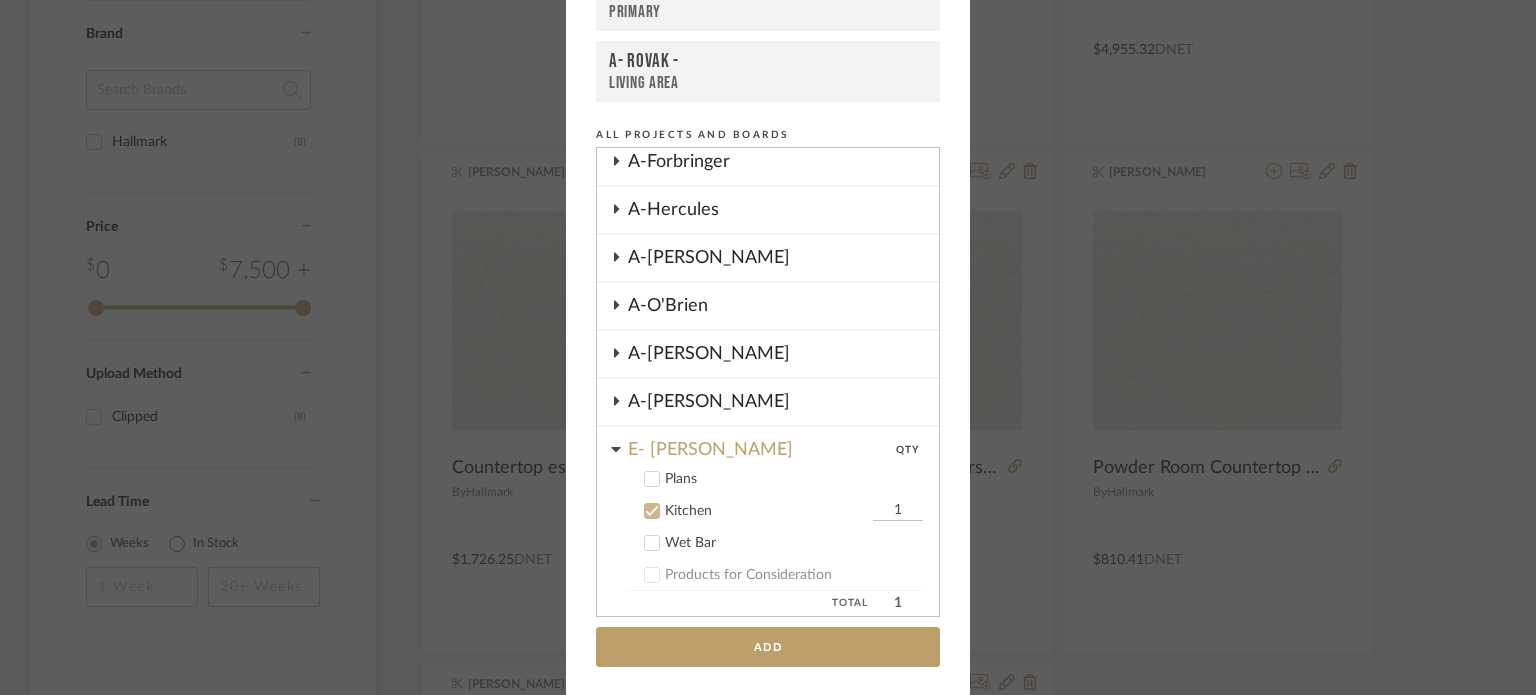click on "Add to Projects Recent Projects, Rooms, or Boards E- Fleming - Kitchen A- Hawkins - Primary A- Rovak - Living Area All Projects and Boards  Projects   1- Shann House   1-Bear   1-Showroom   60 Unit   A- Hawkins   A- Rovak   A-Dill   A-Dohrn   A-Forbringer   A-Hercules   A-Hosto   A-O'Brien   A-Reynolds   A-Shipley   E- Fleming  QTY  Plans   Kitchen  1  Wet Bar   Products for Consideration  Total 1  E-Erickson   E-Murray   E-Nasreddine   E-Sheeley   Template   + CREATE NEW PROJECT   Inspiration Board   Bathroom   Bedroom   Dining Room   Kitchen   Living Room  + Create New Board...  Add" at bounding box center (768, 347) 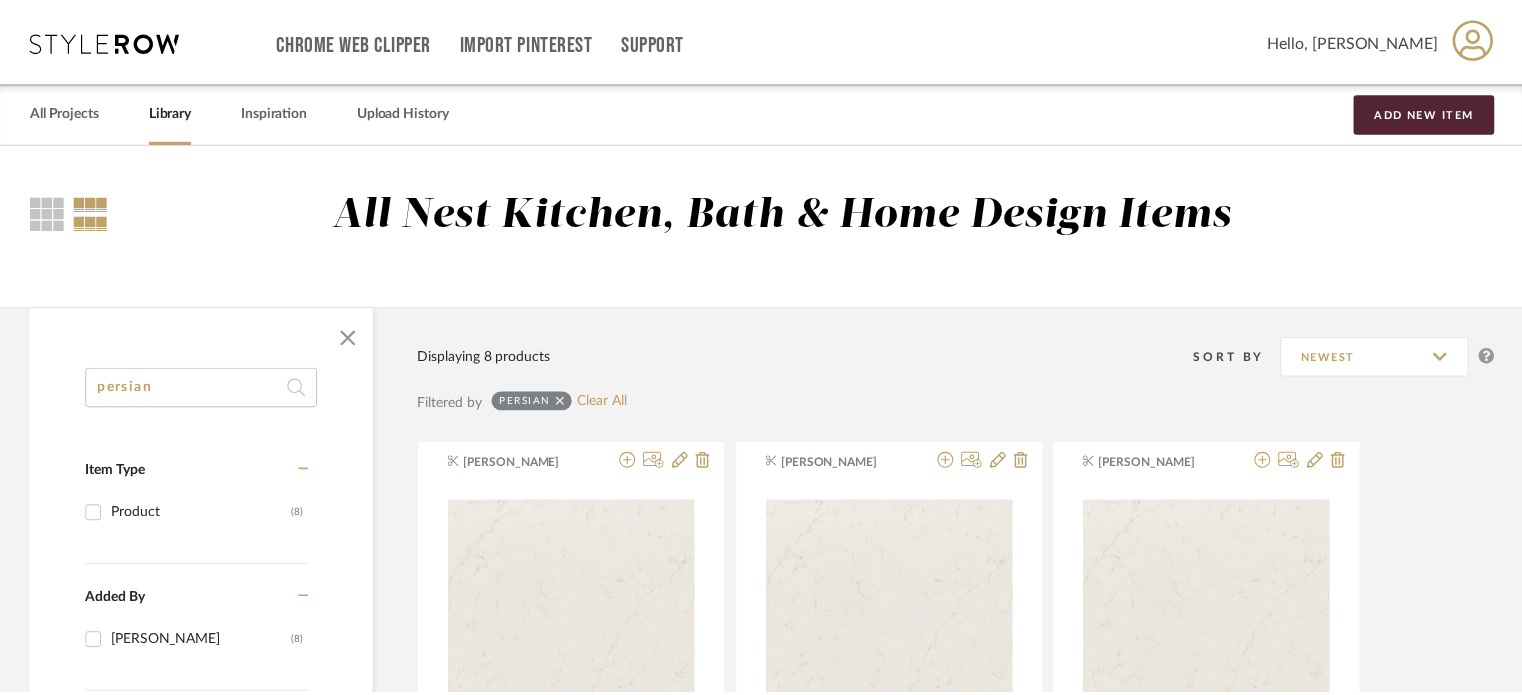 scroll 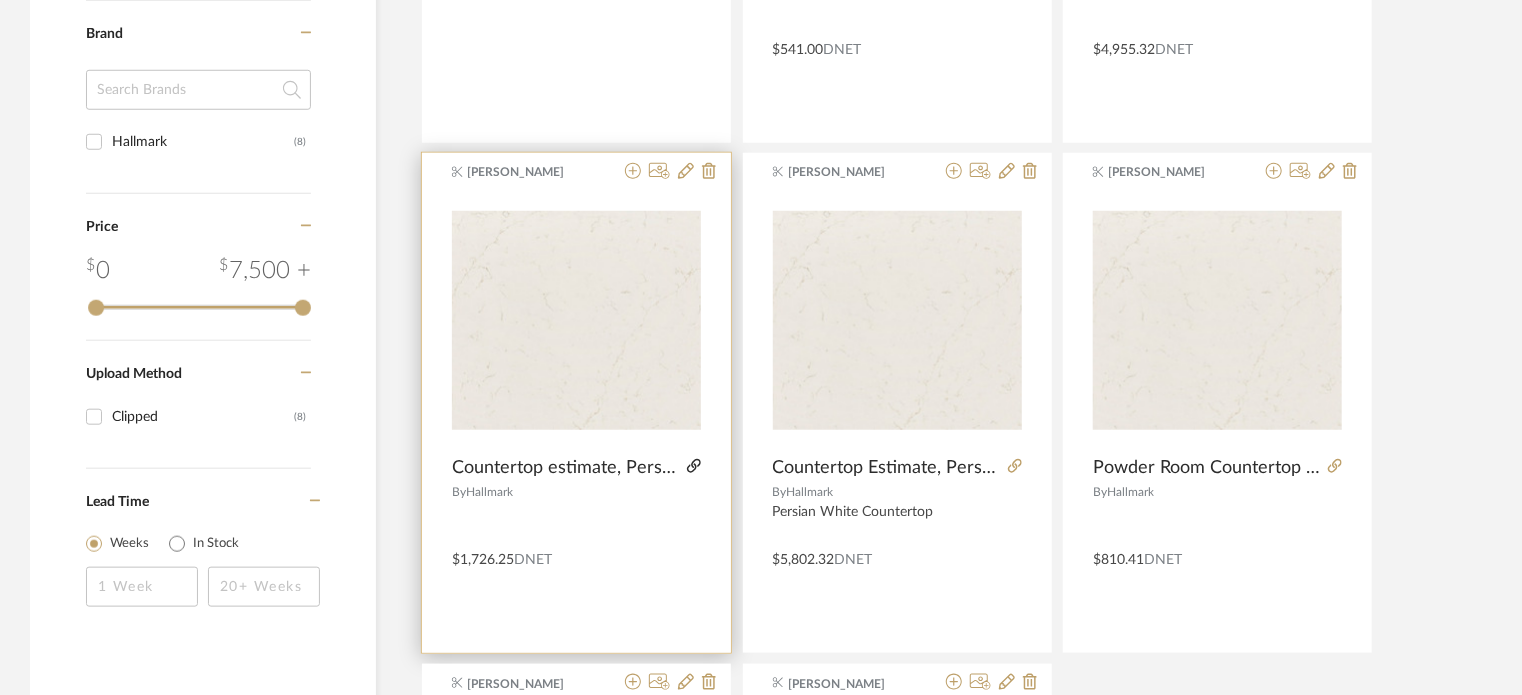 click 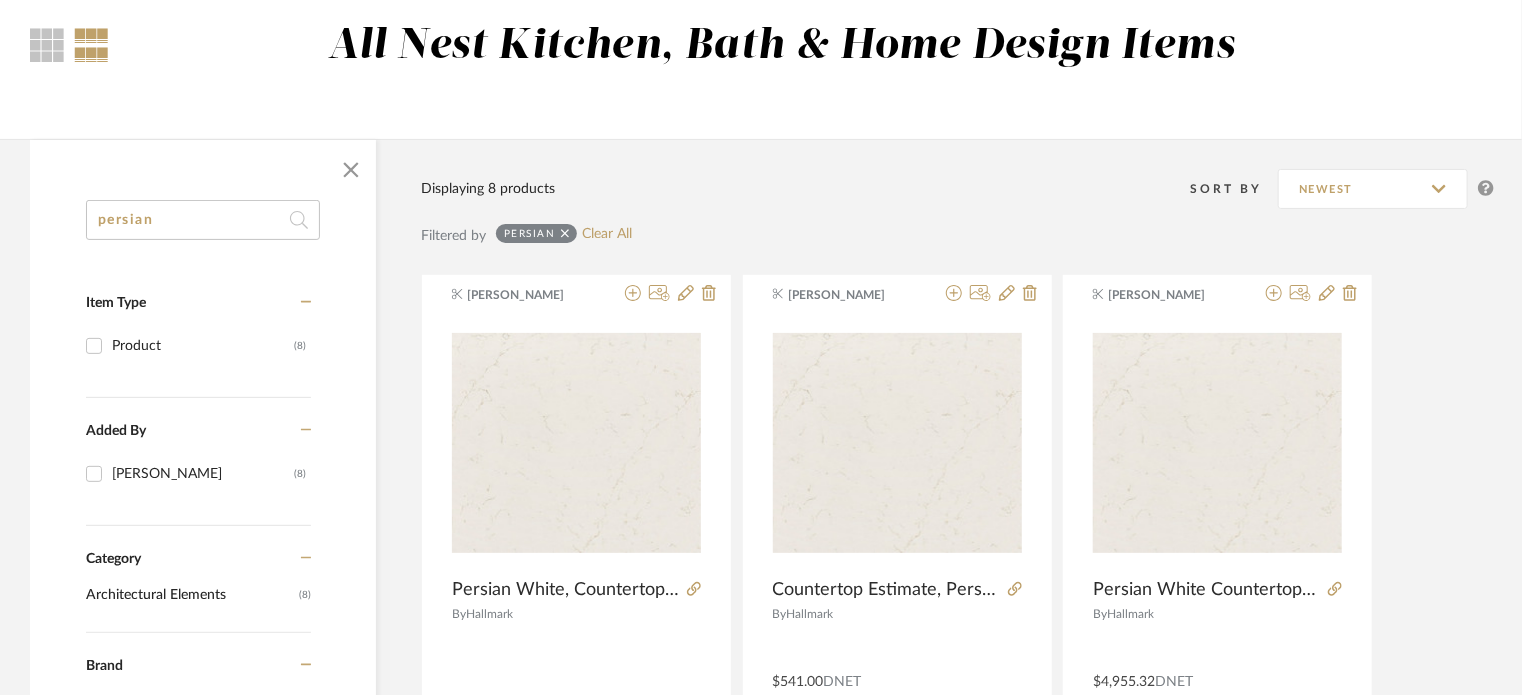 scroll, scrollTop: 0, scrollLeft: 0, axis: both 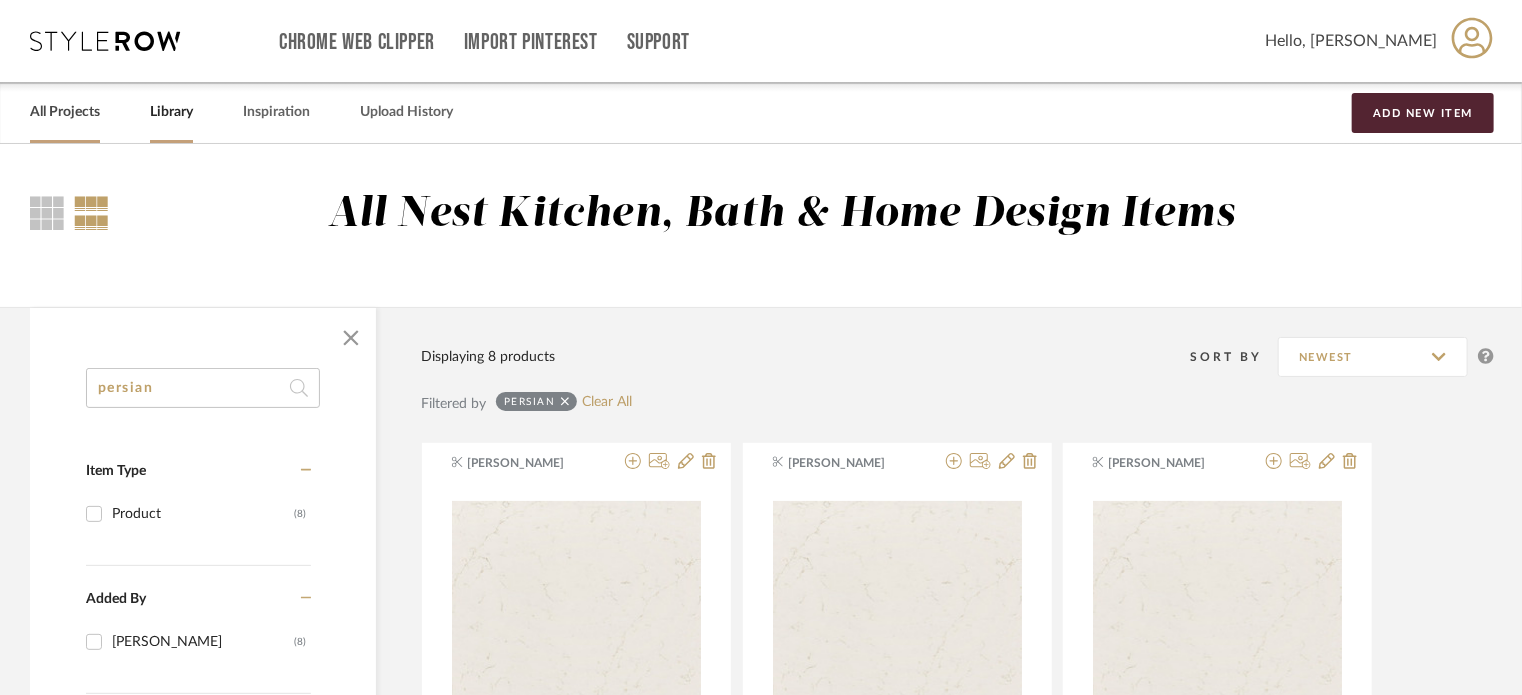 click on "All Projects" at bounding box center [65, 112] 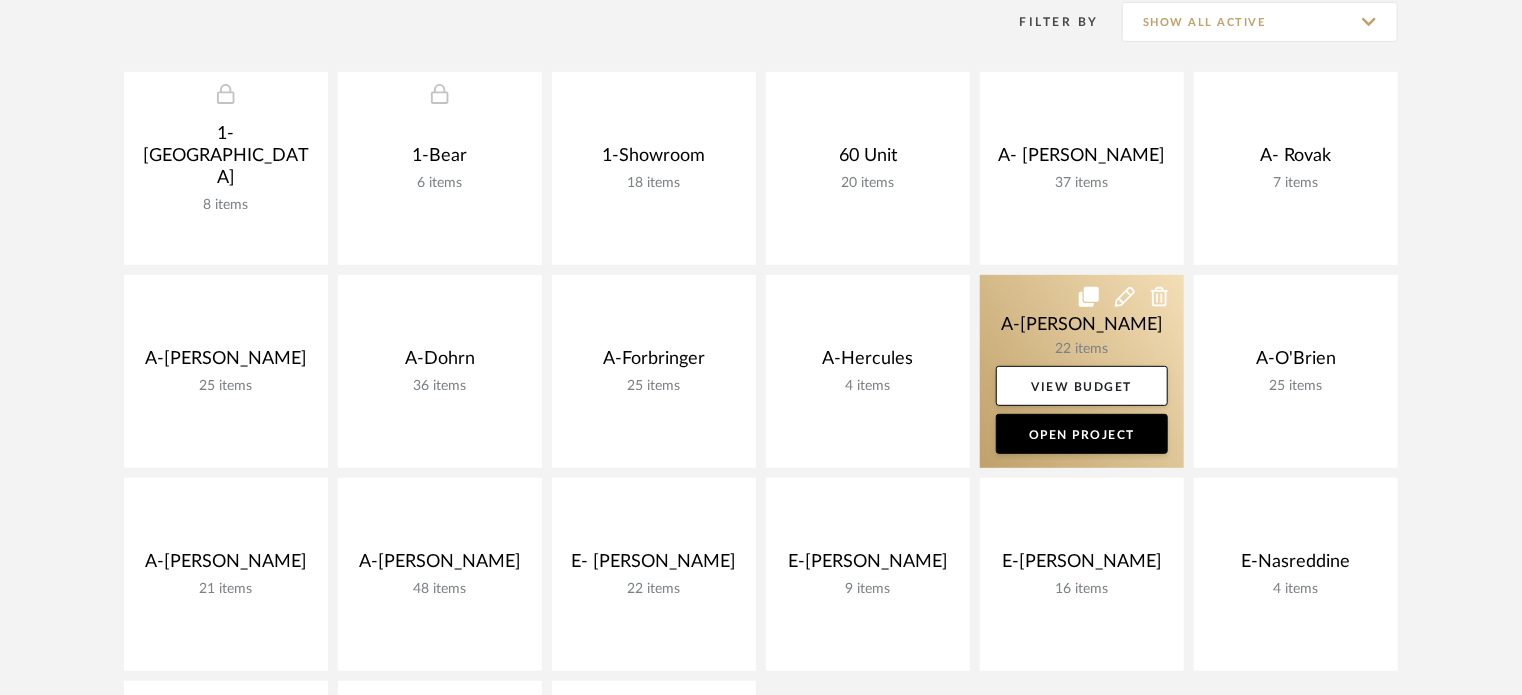 scroll, scrollTop: 400, scrollLeft: 0, axis: vertical 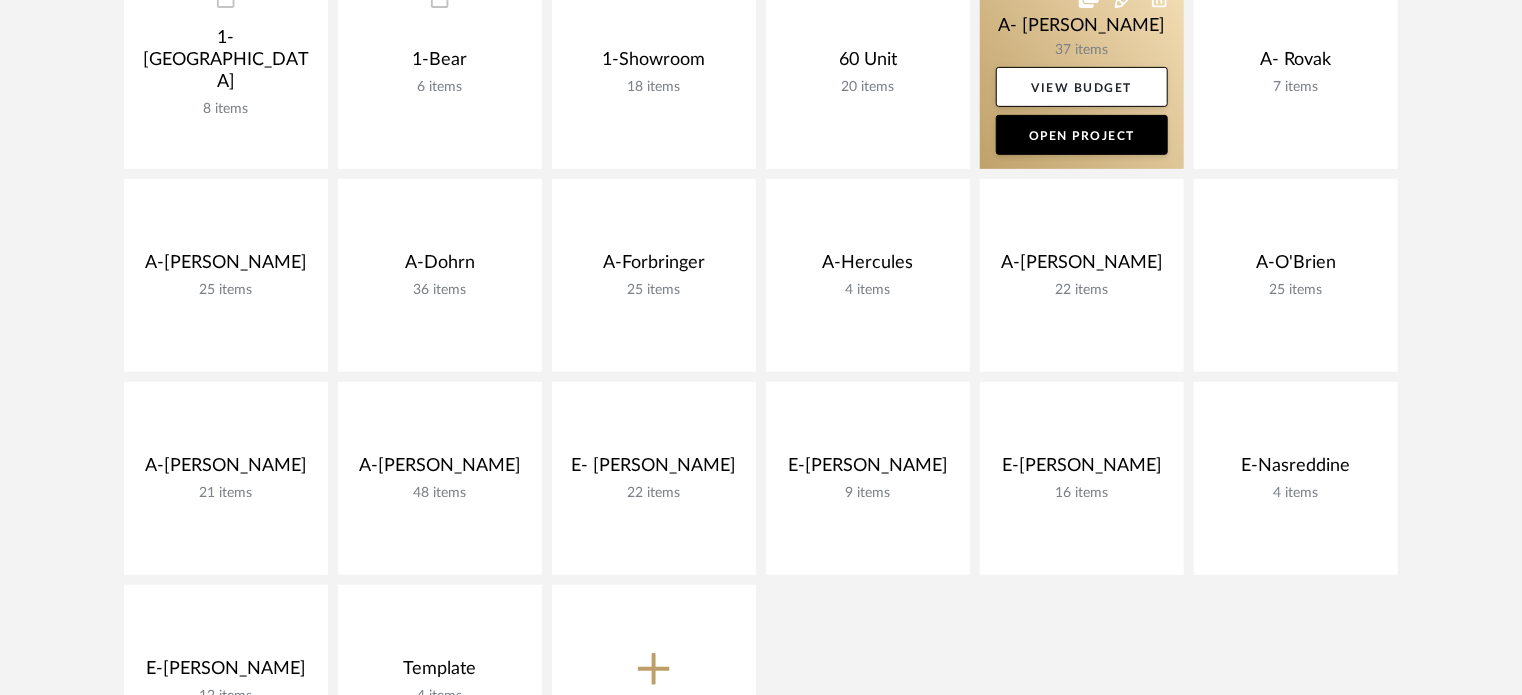 click 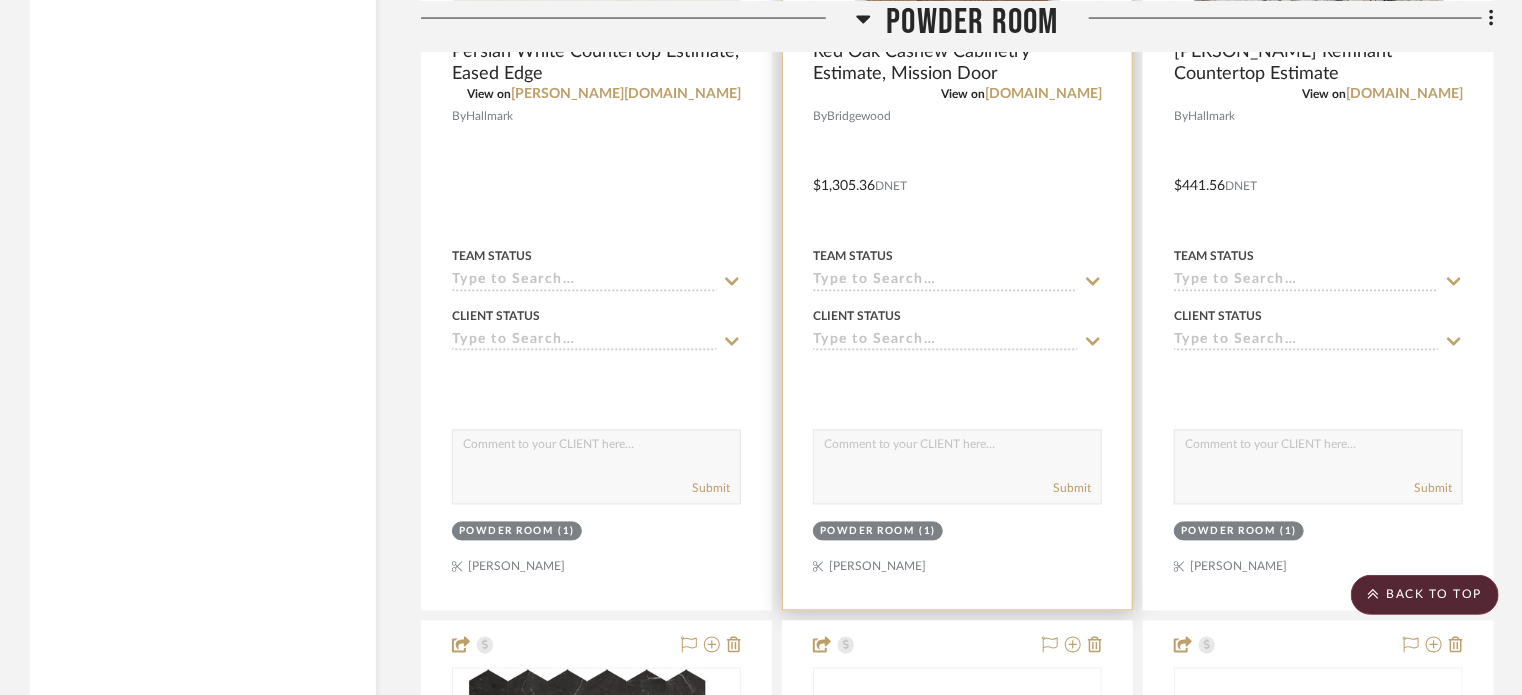 scroll, scrollTop: 5100, scrollLeft: 0, axis: vertical 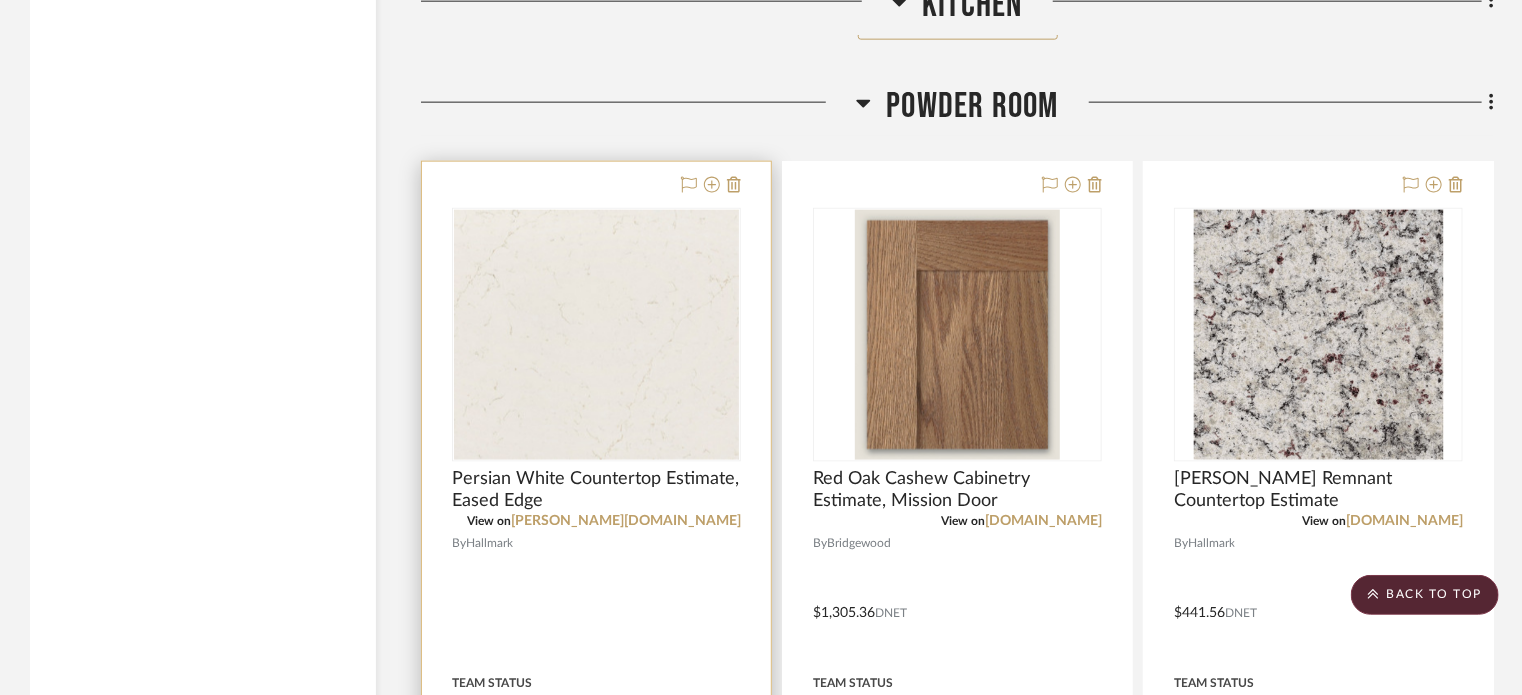 type 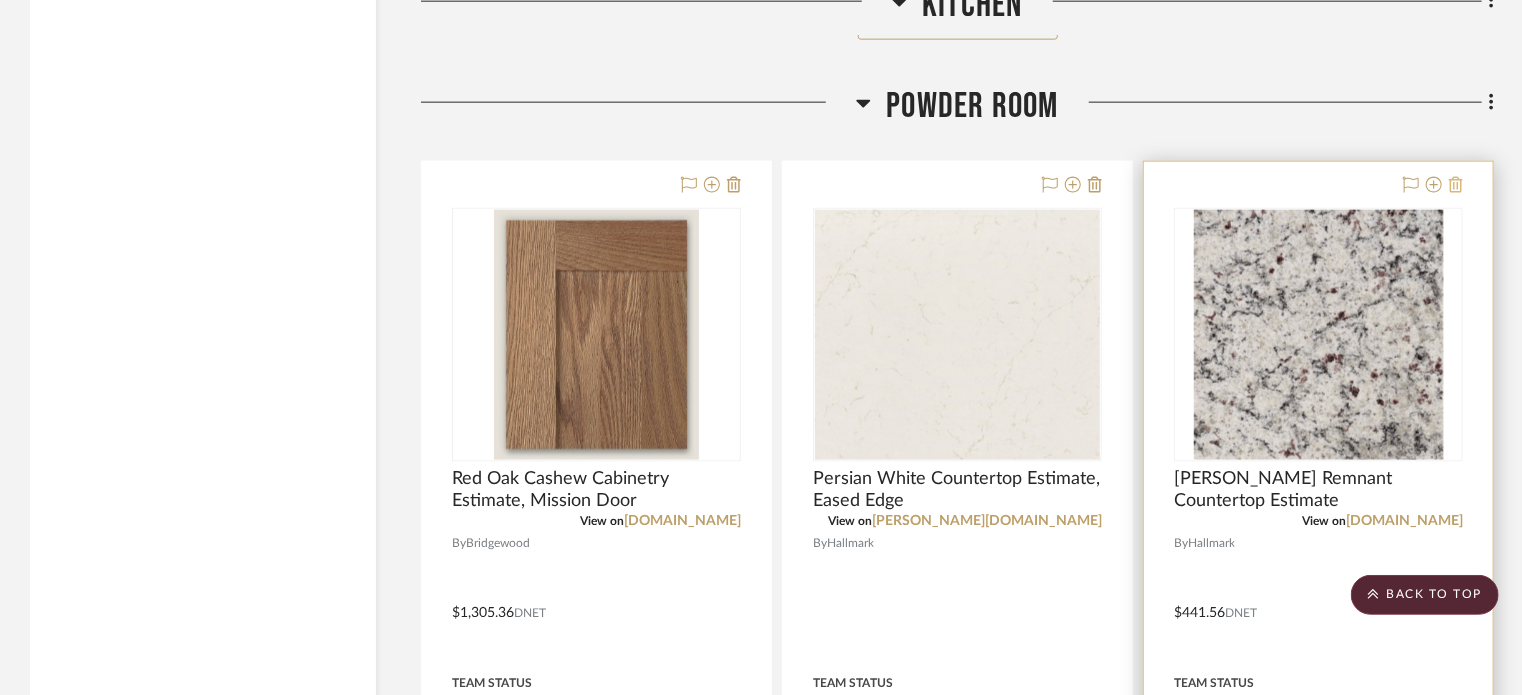 click 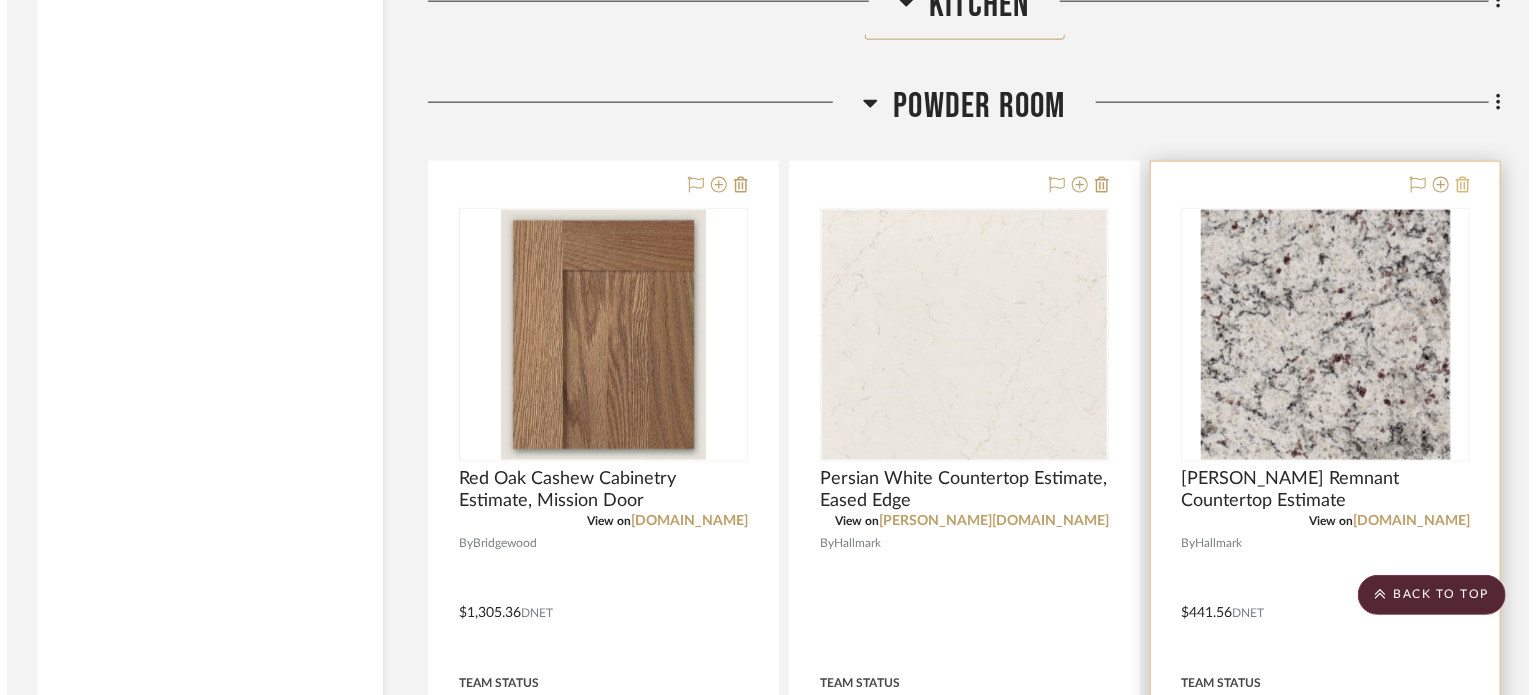 scroll, scrollTop: 0, scrollLeft: 0, axis: both 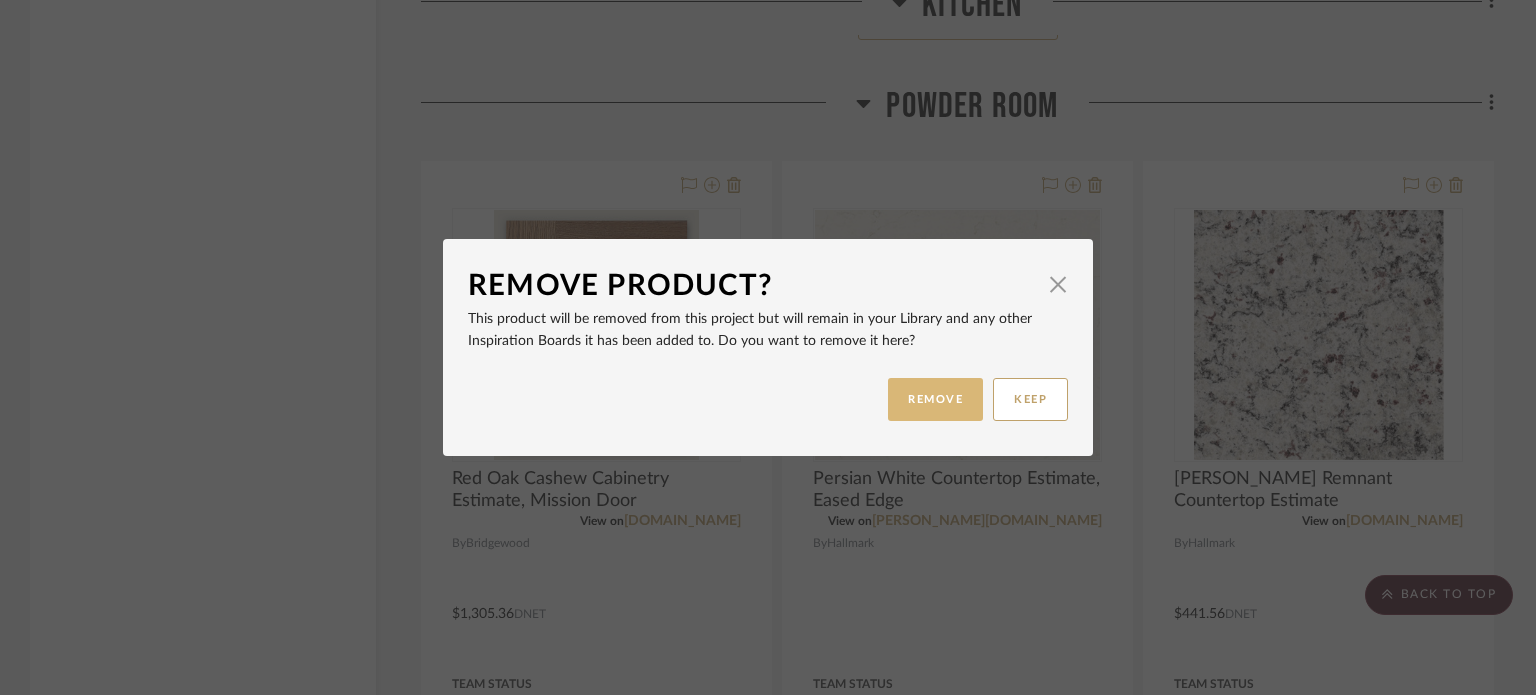 click on "REMOVE" at bounding box center [935, 399] 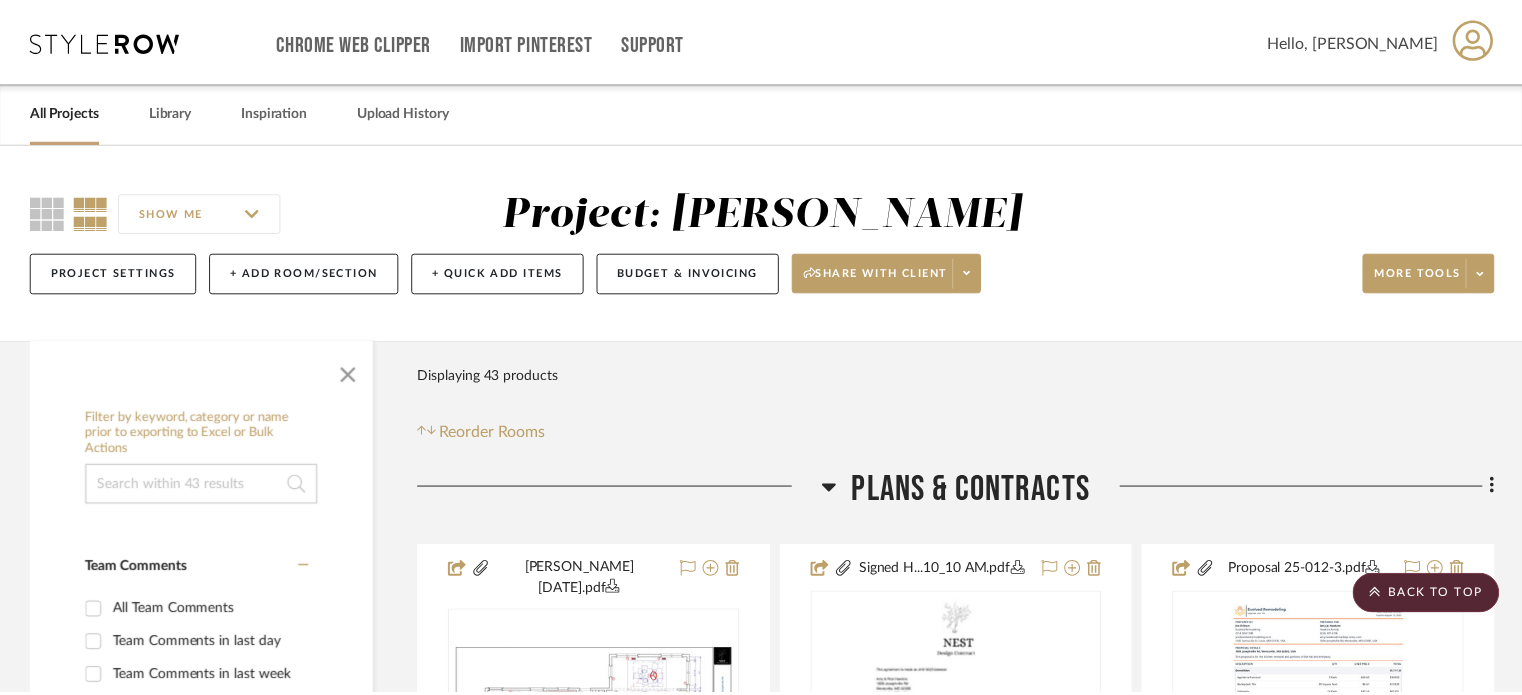 scroll, scrollTop: 5100, scrollLeft: 0, axis: vertical 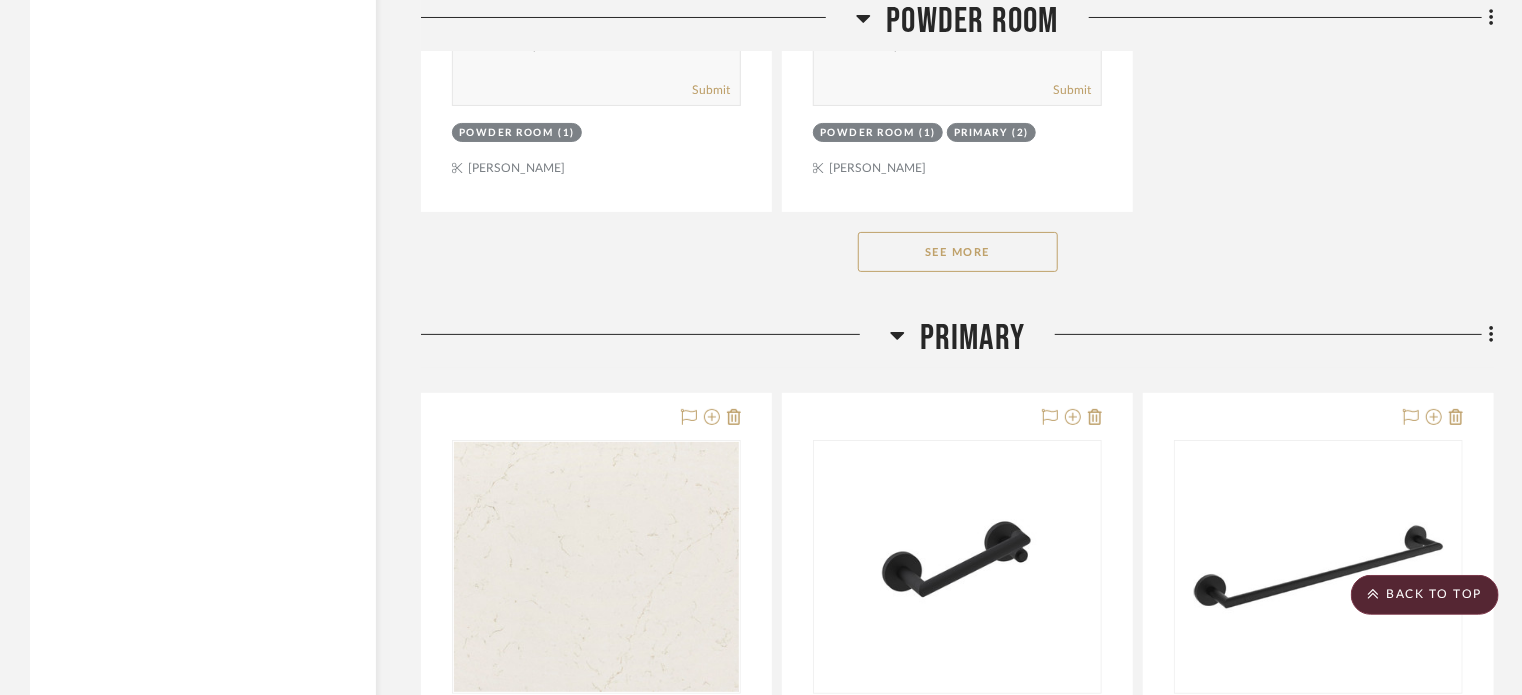 click on "See More" 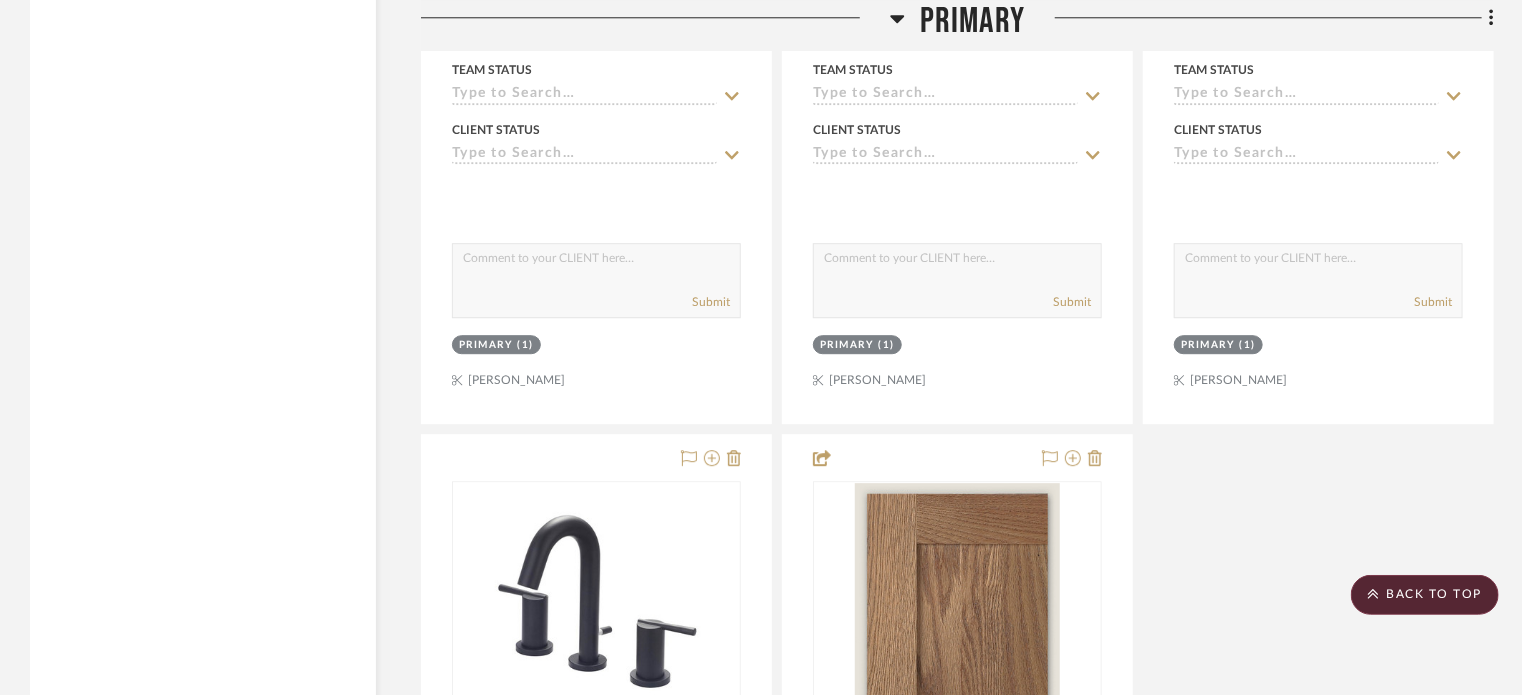 scroll, scrollTop: 10300, scrollLeft: 0, axis: vertical 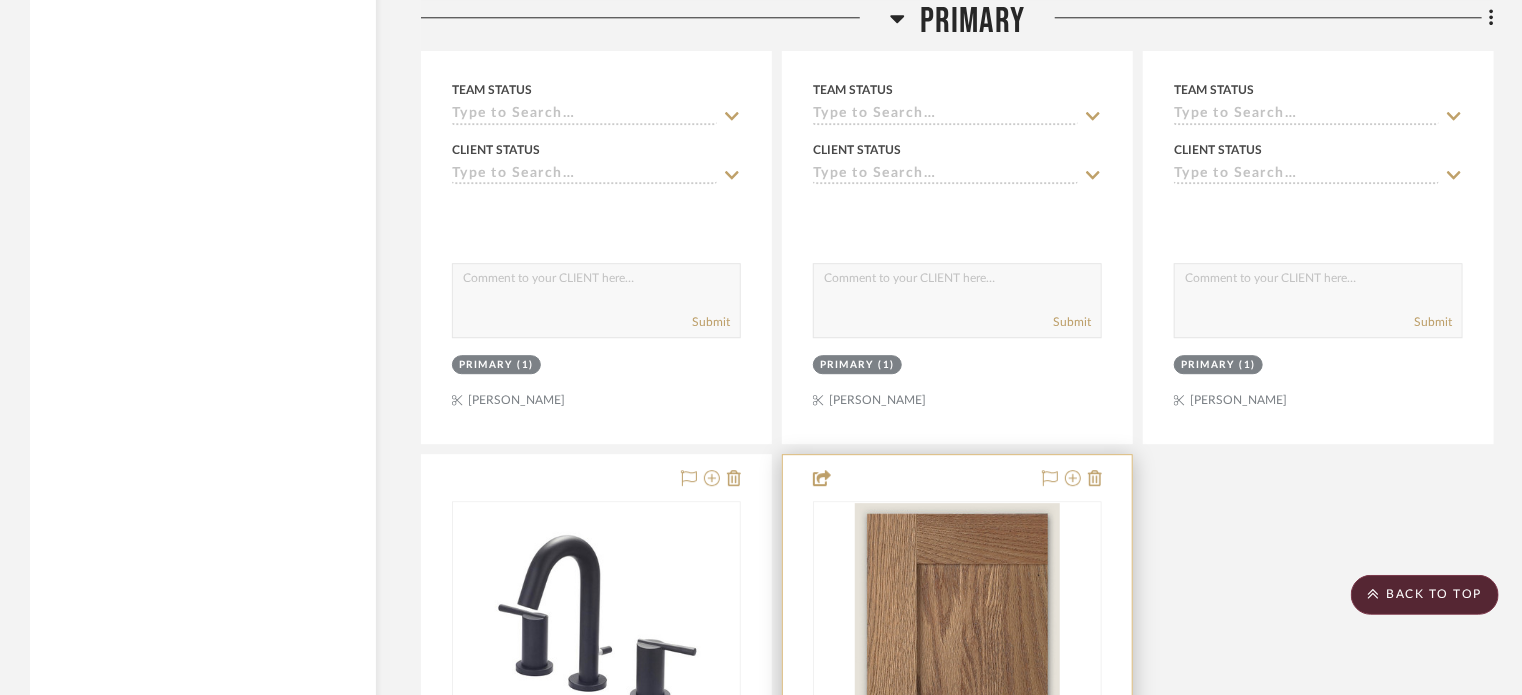 type 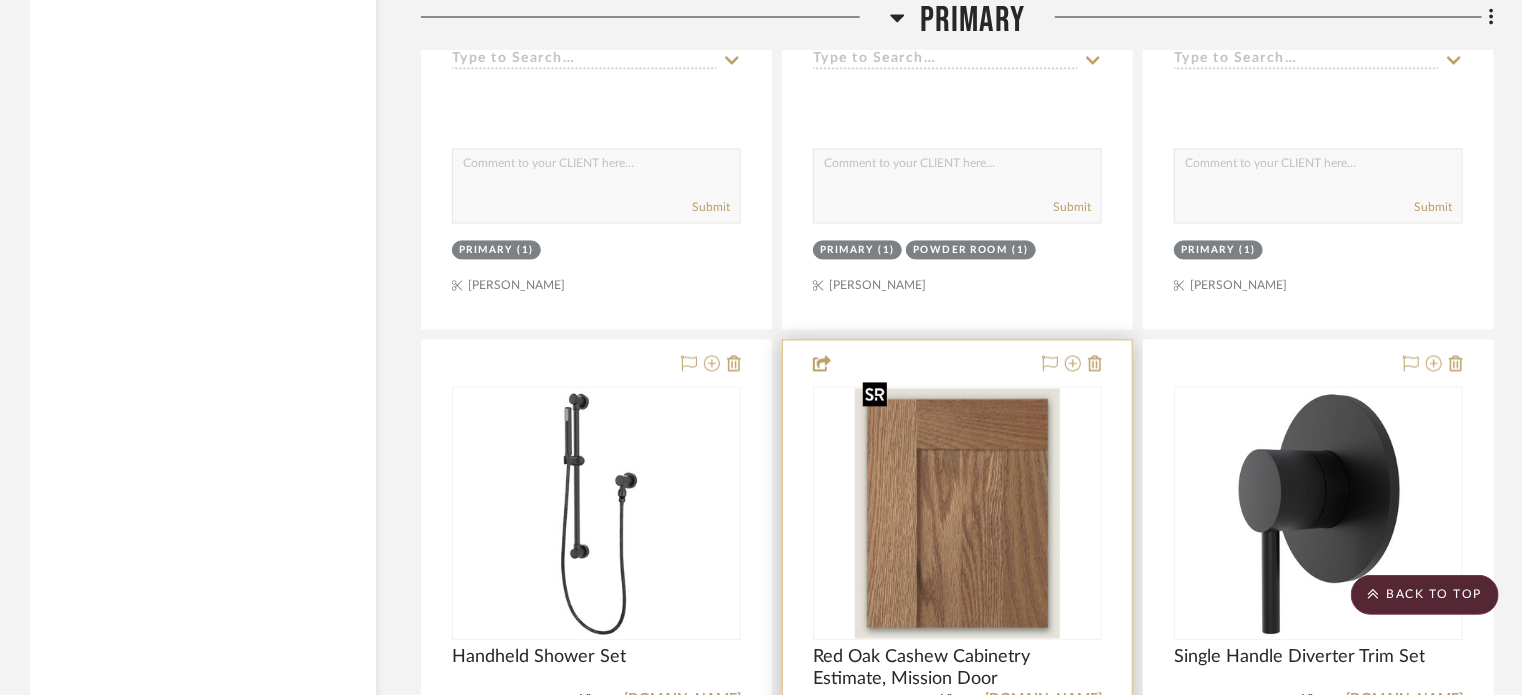 scroll, scrollTop: 9297, scrollLeft: 0, axis: vertical 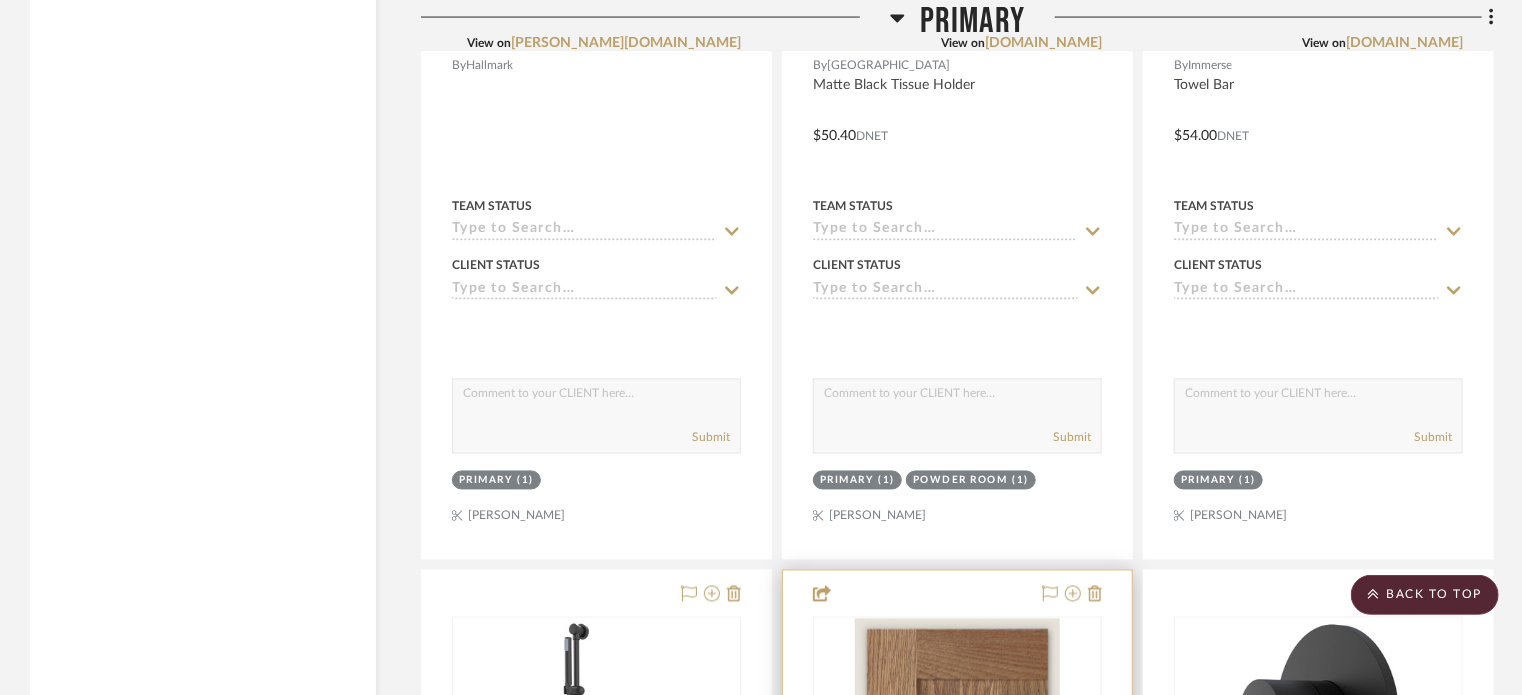click at bounding box center [957, 1008] 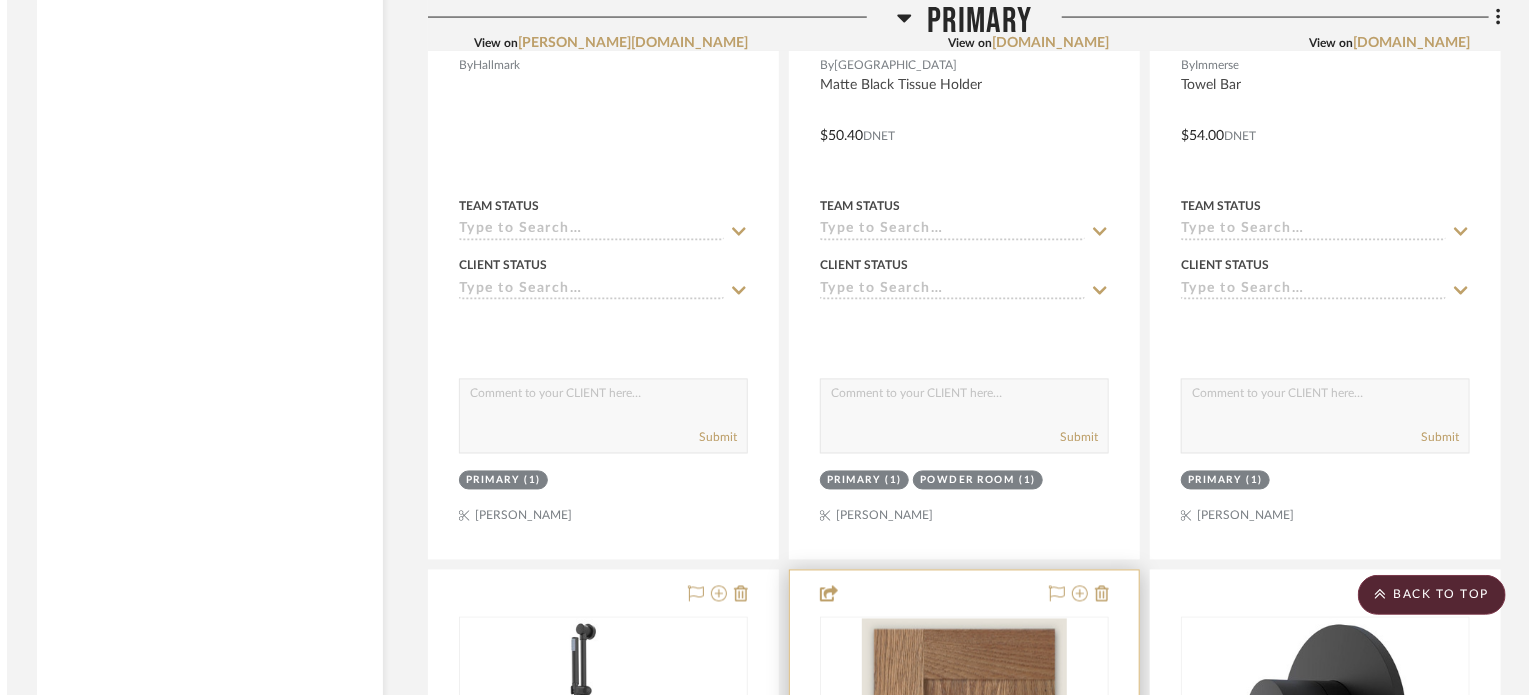 scroll, scrollTop: 0, scrollLeft: 0, axis: both 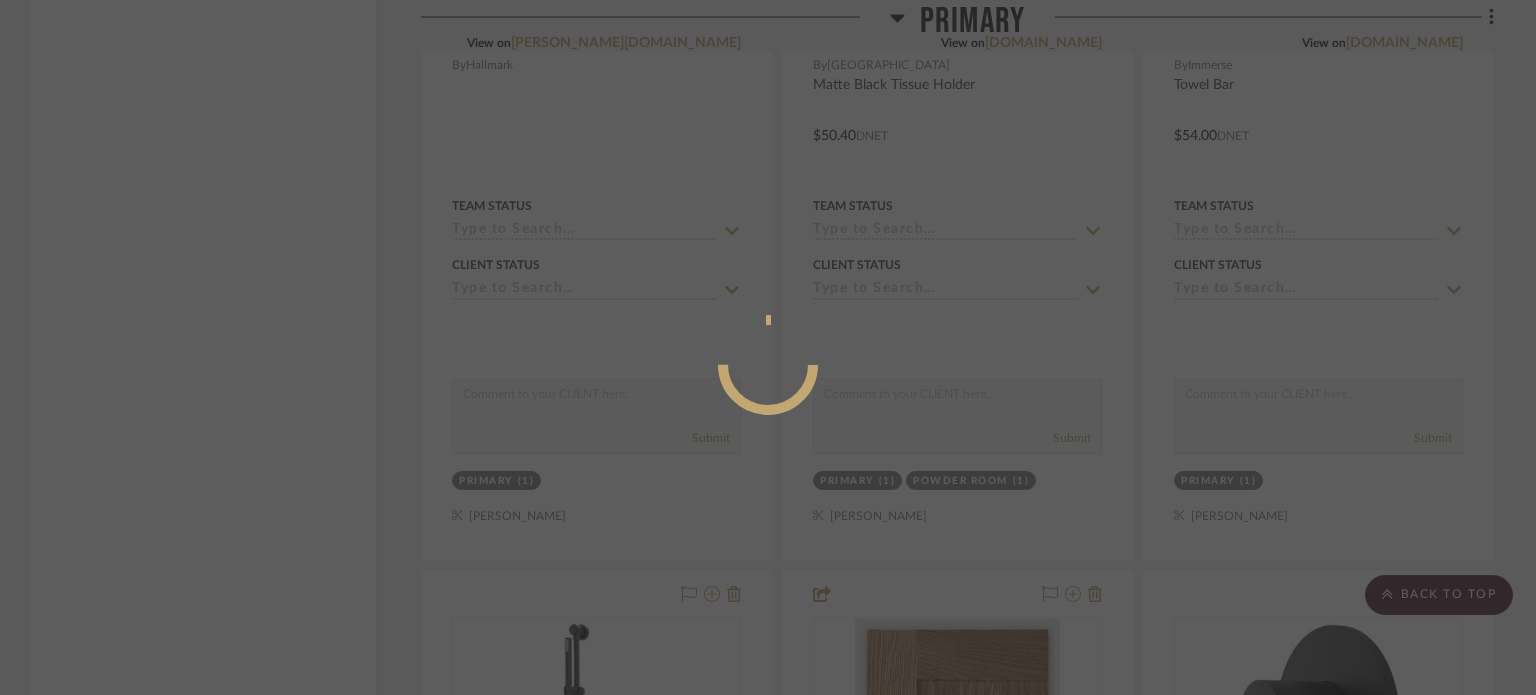 click at bounding box center (768, 347) 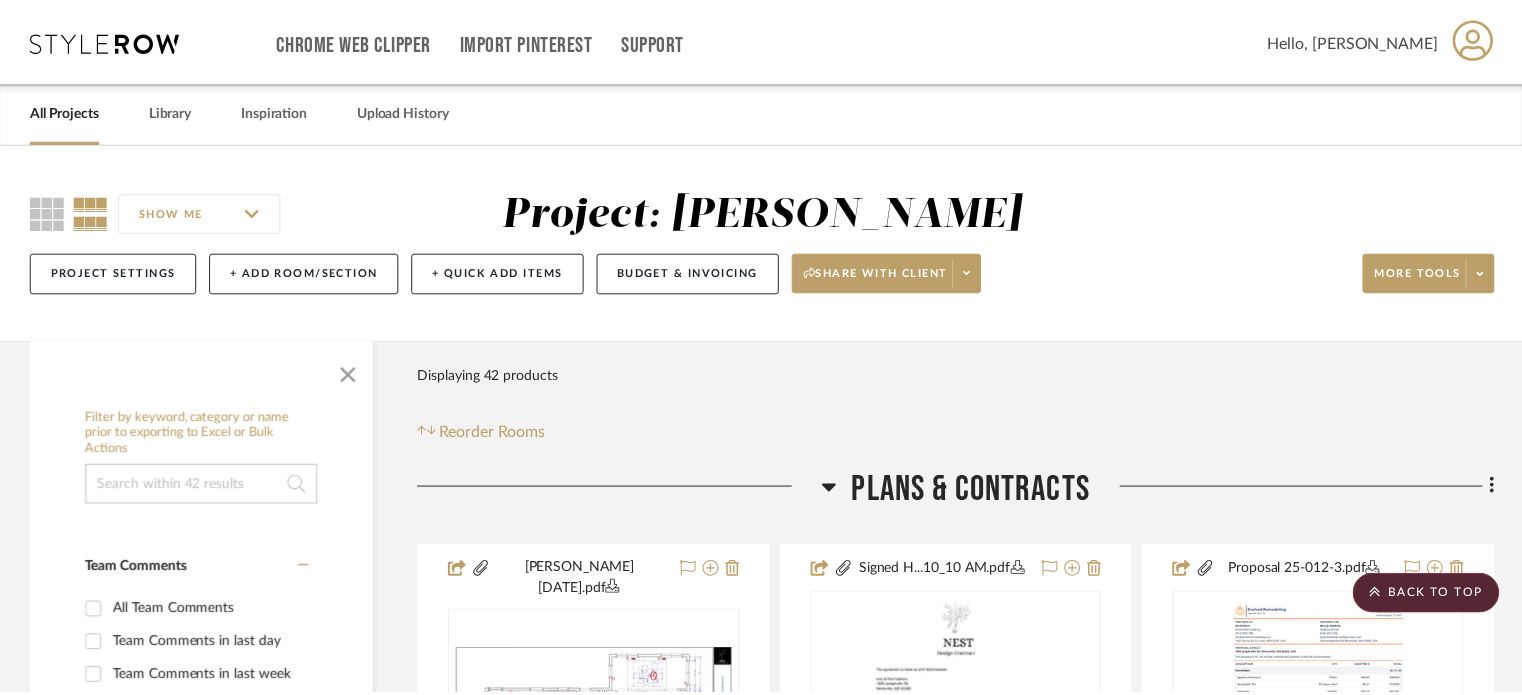 scroll, scrollTop: 9297, scrollLeft: 0, axis: vertical 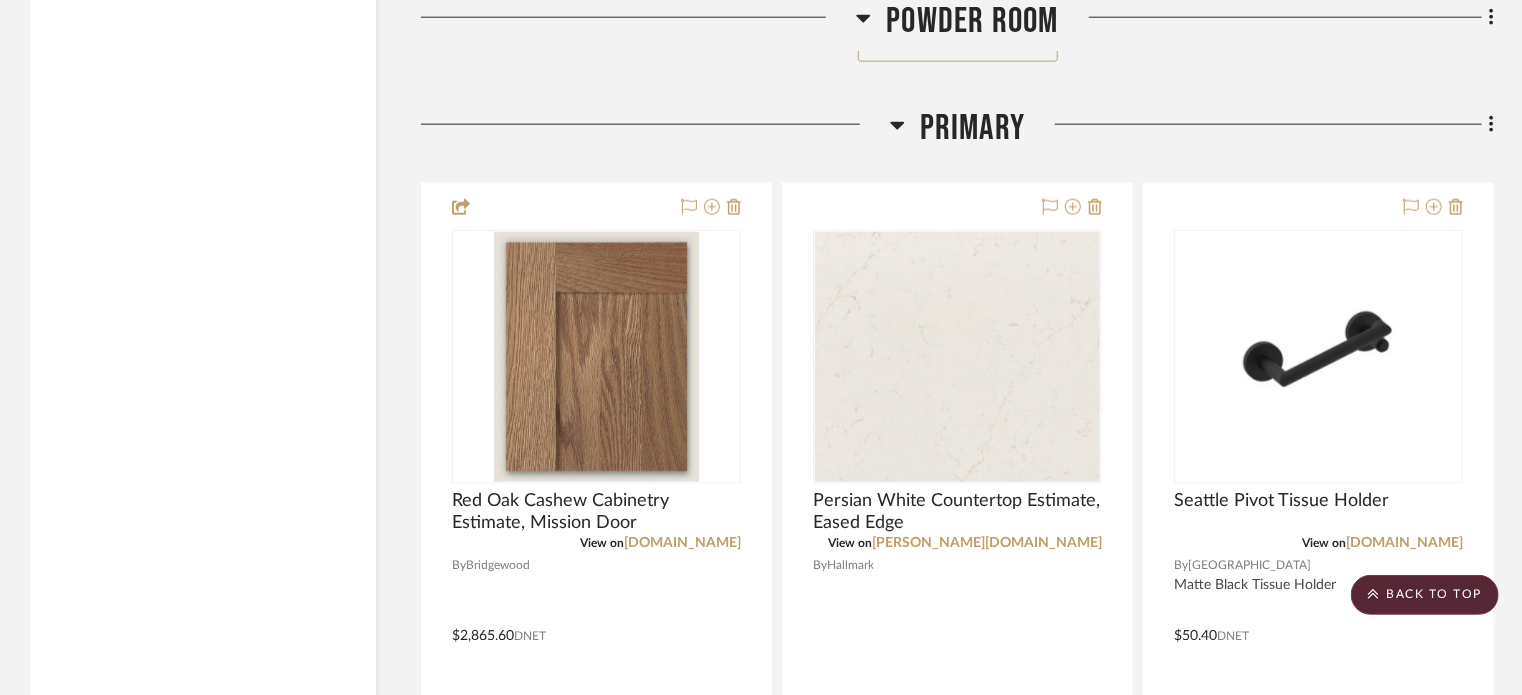 click on "Filter by keyword, category or name prior to exporting to Excel or Bulk Actions Team Comments All Team Comments Team Comments in last day Team Comments in last week Flagged Shared with Client Client Feedback No Feedback  (26)  Client Comments All Client Comments Client Comments in last day Client Comments in last week Added To PO Category  Bath   (11)   Architectural Elements   (6)   Lighting   (6)   Kitchen   (4)   Flooring   (1)   Hardware   (1)   Mirrors   (1)   Tile & Stone   (1)   Uncategorized   (1)   Wallcoverings   (1)  Brand American Standard  (1)  Bridgewood  (4)  Current  (4)  Hallmark  (5)  Immerse  (2)  InSinkErator®  (1)  Nantucket  (2)  SF  (1)  Sydney  (2)  Top Knobs  (1)  Virginia Tile  (2)  Wilson  (1)  Wilson lighting  (6)  Upload Method Clipped  (32)  Uploaded  (5)  Added By Shannon Leisure  (32)  StyleRow   (4)  Ashleigh Schroeder  (1)  Item Type Product  (33)  Site Photo or PDF  (4)  Lead Time Weeks In Stock Price 0  7,500 +  0 7500" 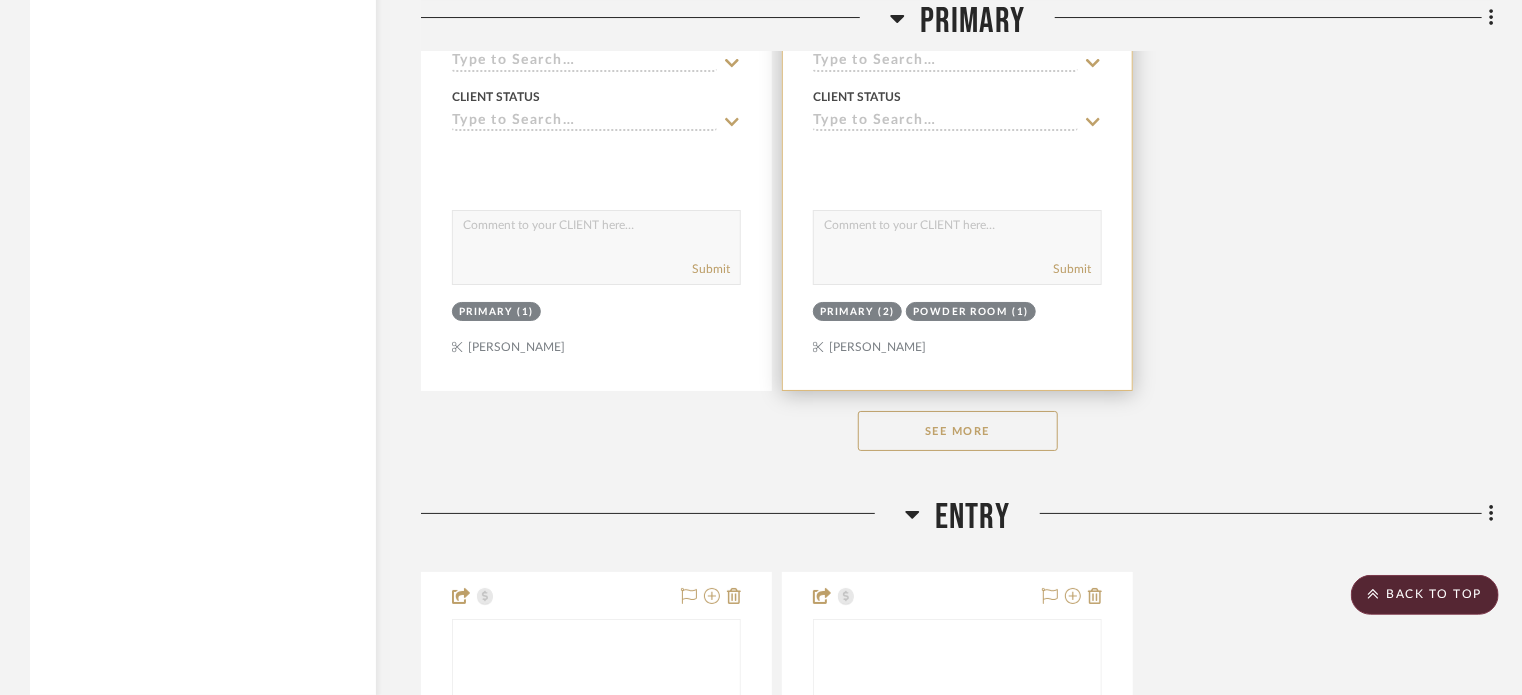 scroll, scrollTop: 11397, scrollLeft: 0, axis: vertical 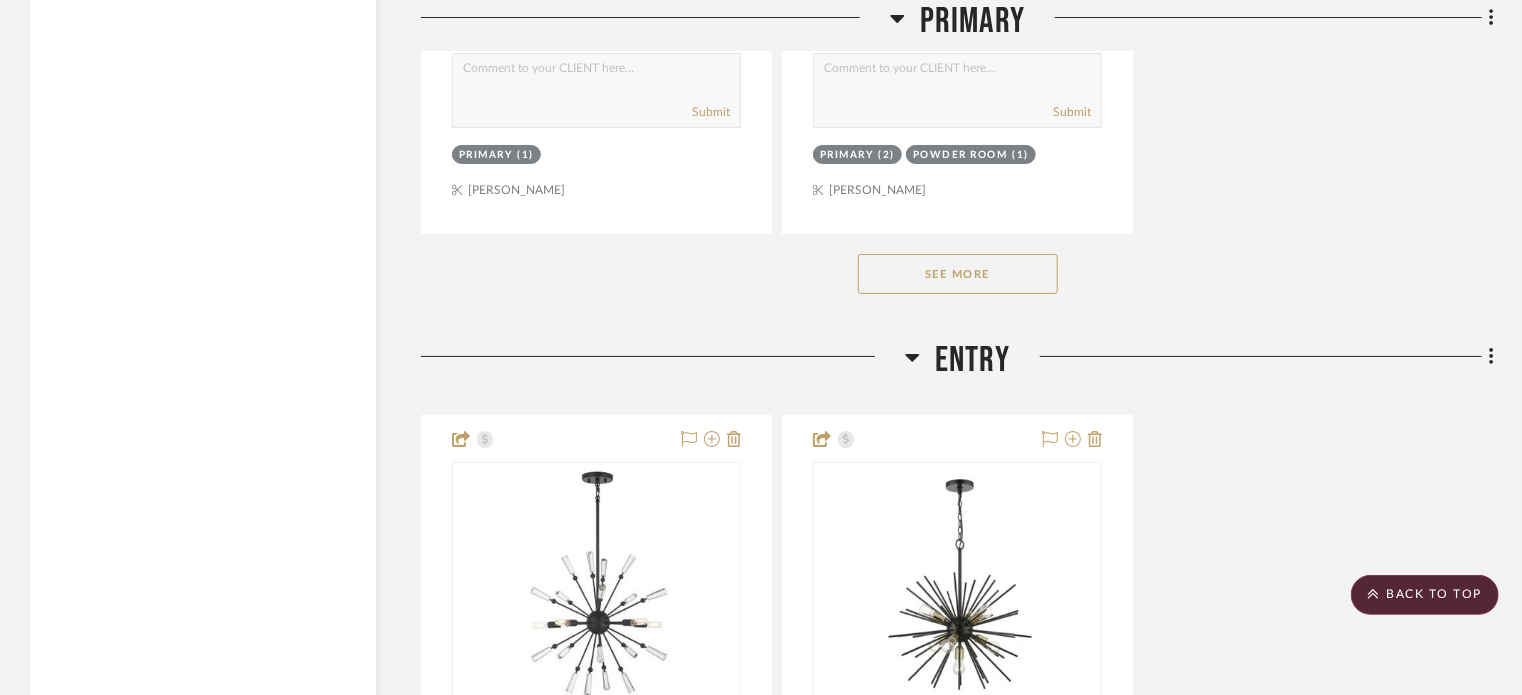 click on "See More" 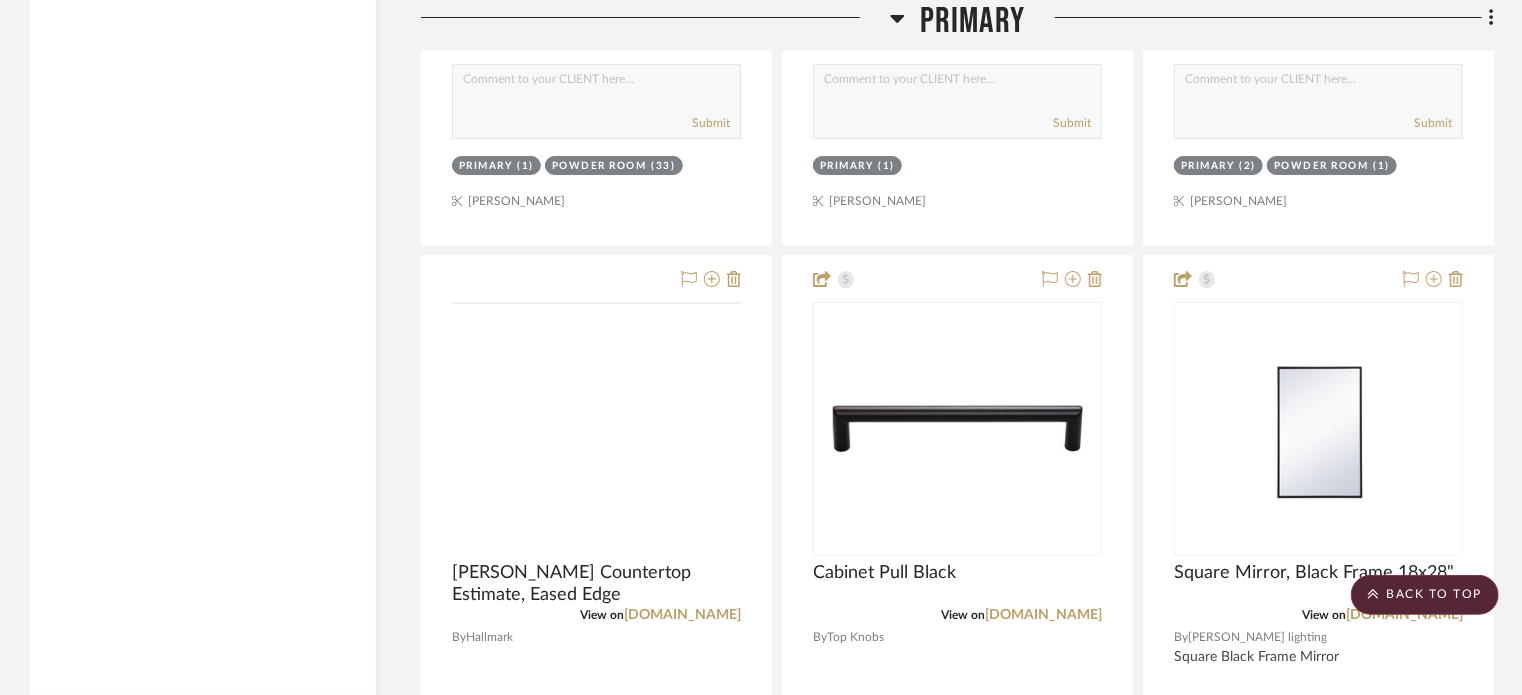 scroll, scrollTop: 11382, scrollLeft: 0, axis: vertical 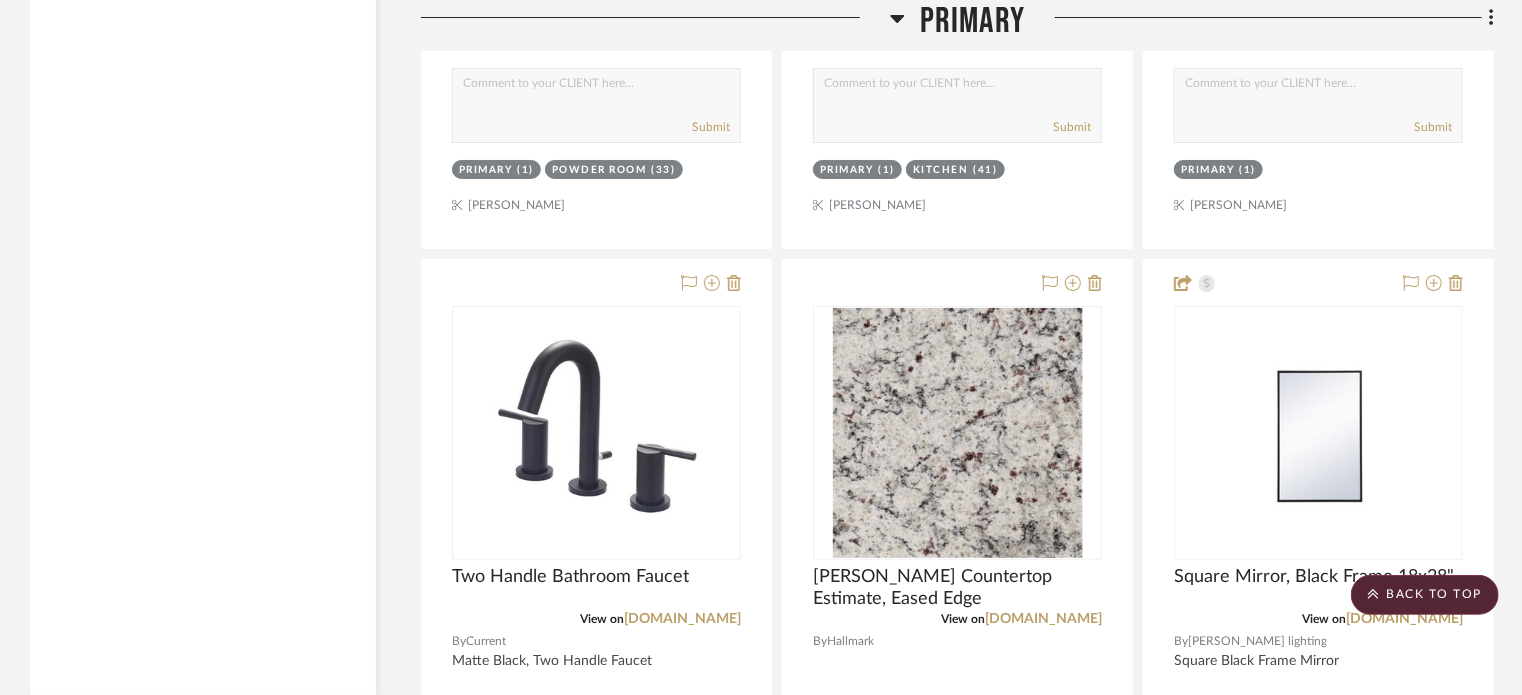 click at bounding box center [957, 88] 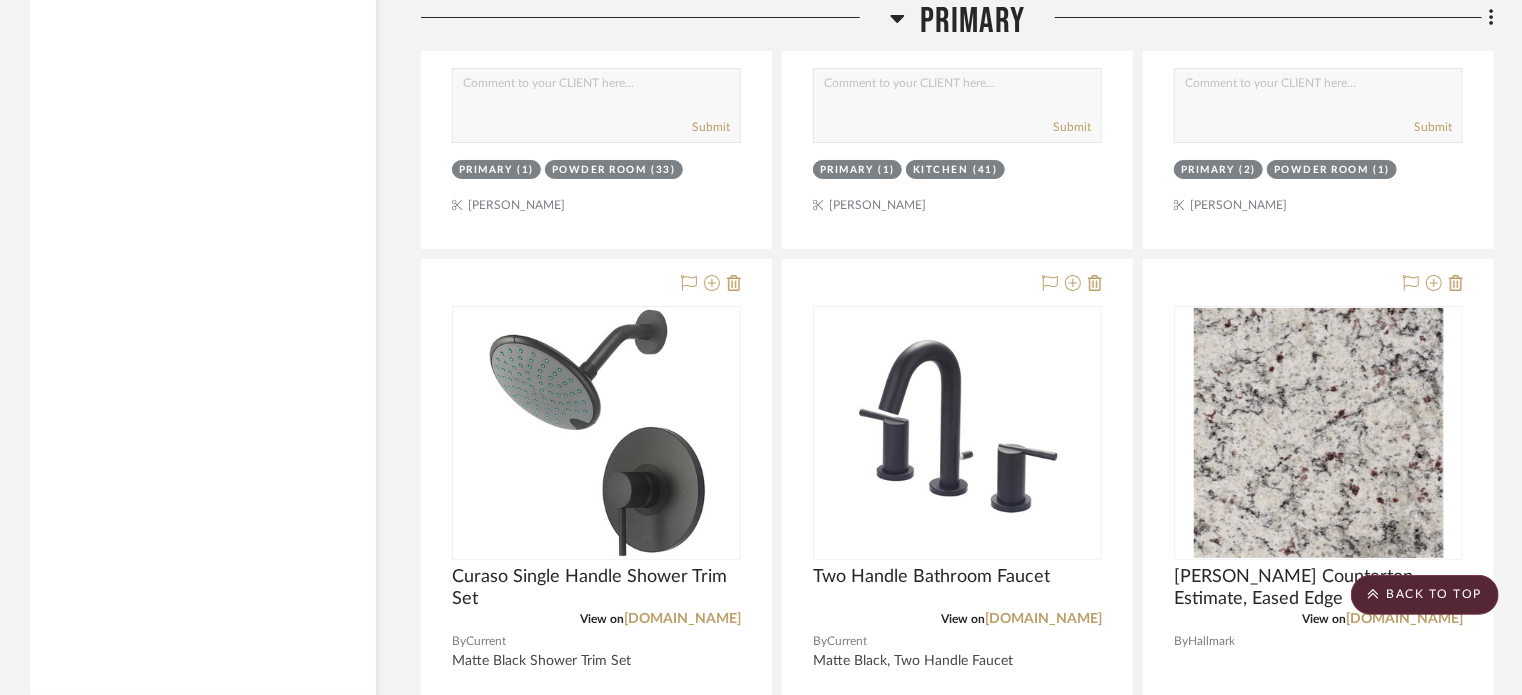 scroll, scrollTop: 11359, scrollLeft: 0, axis: vertical 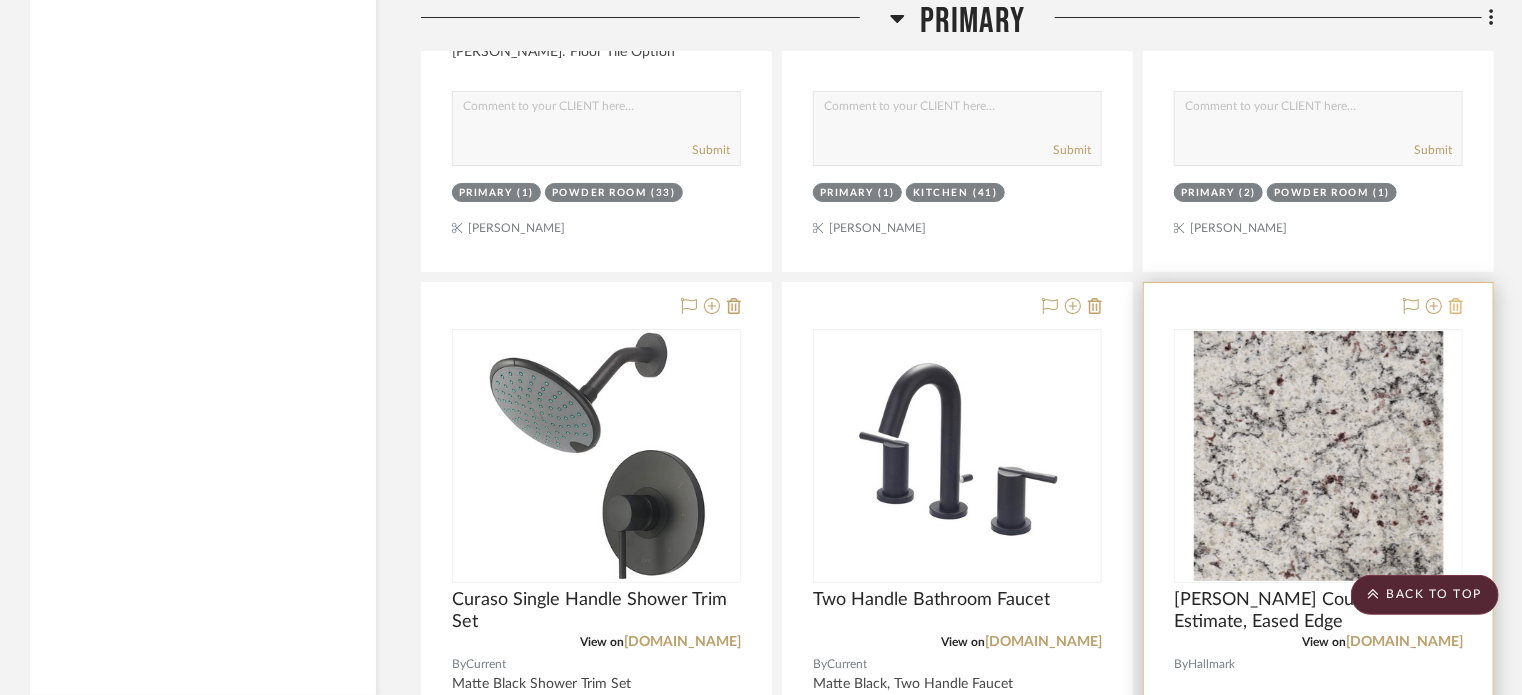 click 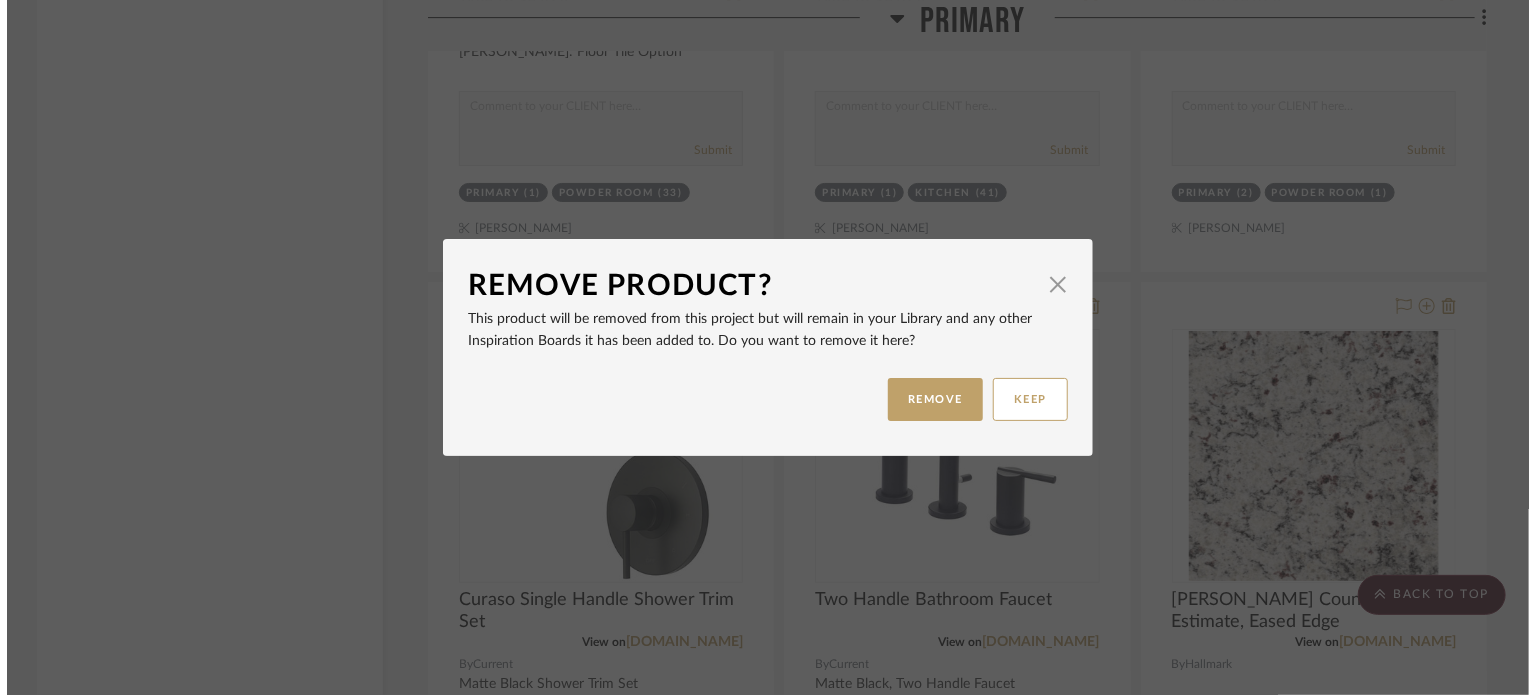 scroll, scrollTop: 0, scrollLeft: 0, axis: both 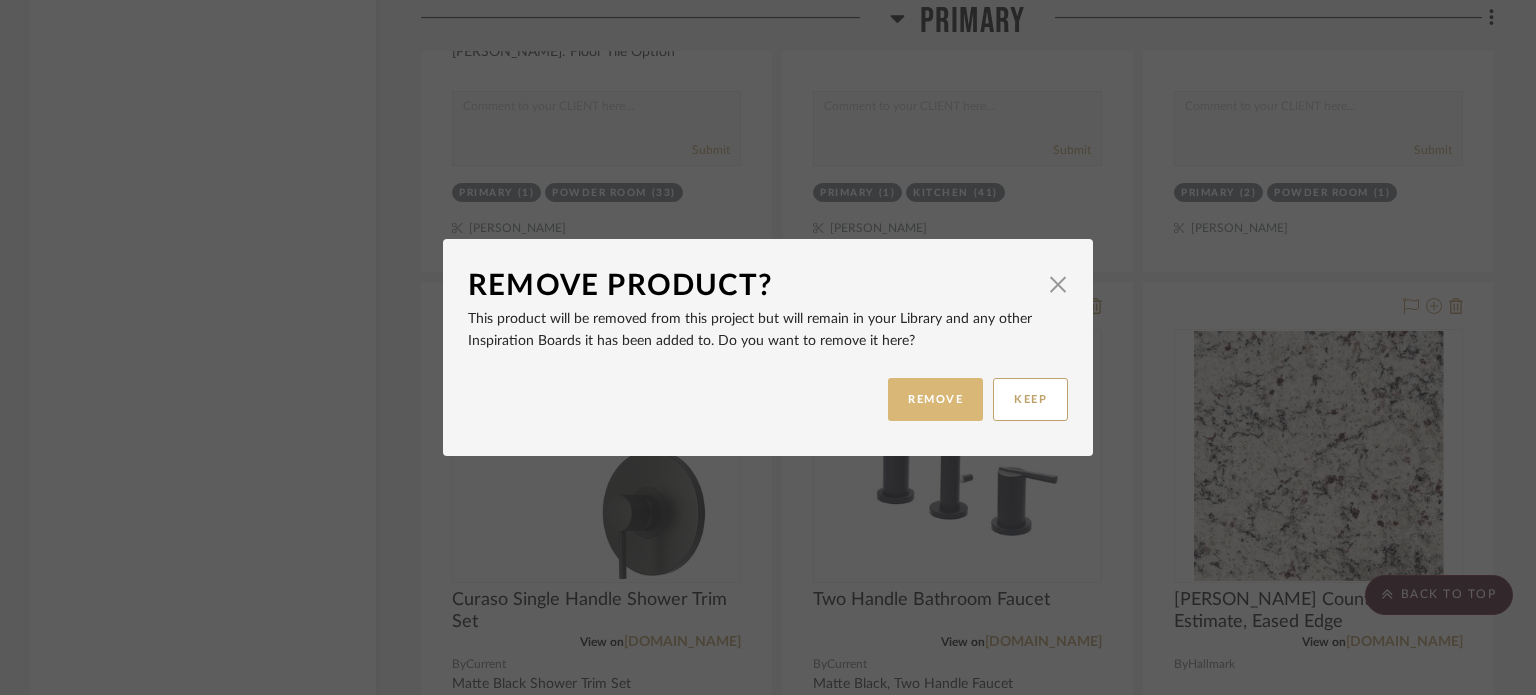 click on "REMOVE" at bounding box center (935, 399) 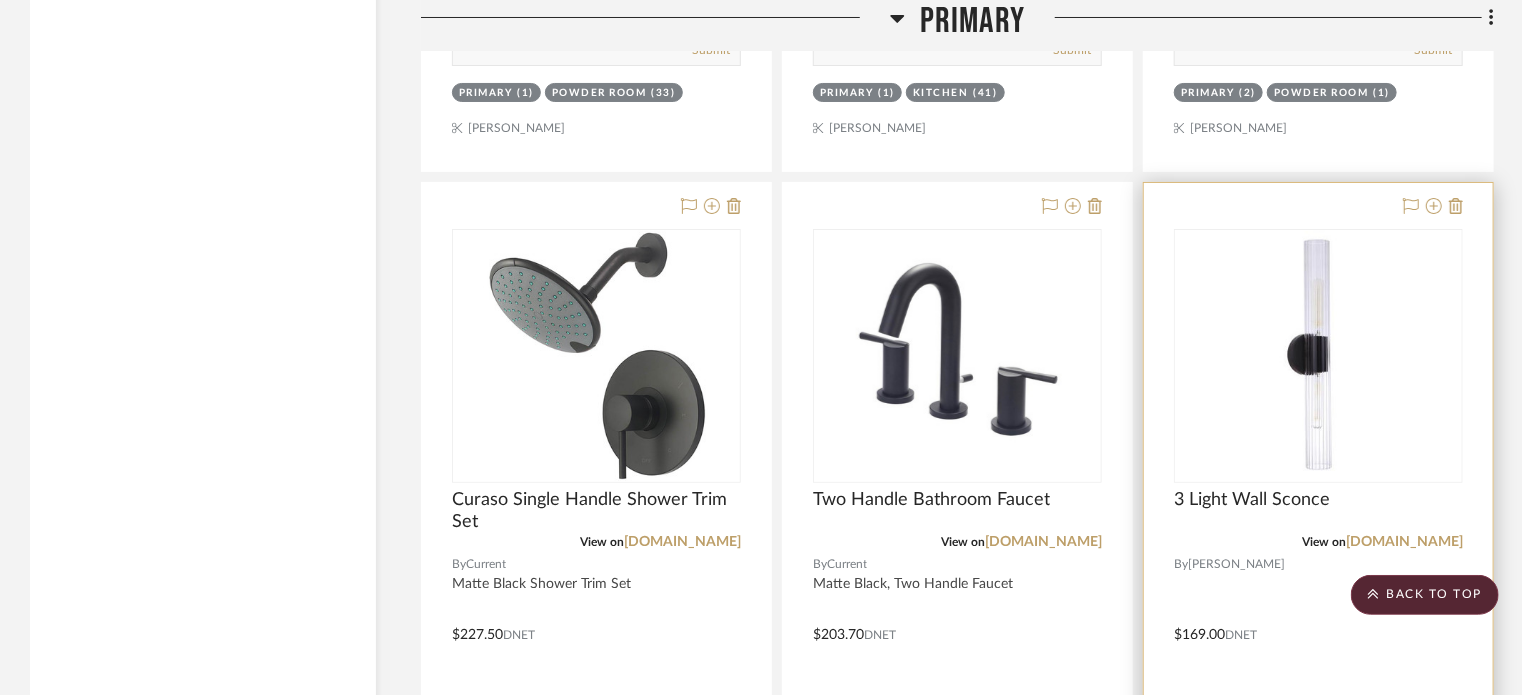 scroll, scrollTop: 11359, scrollLeft: 0, axis: vertical 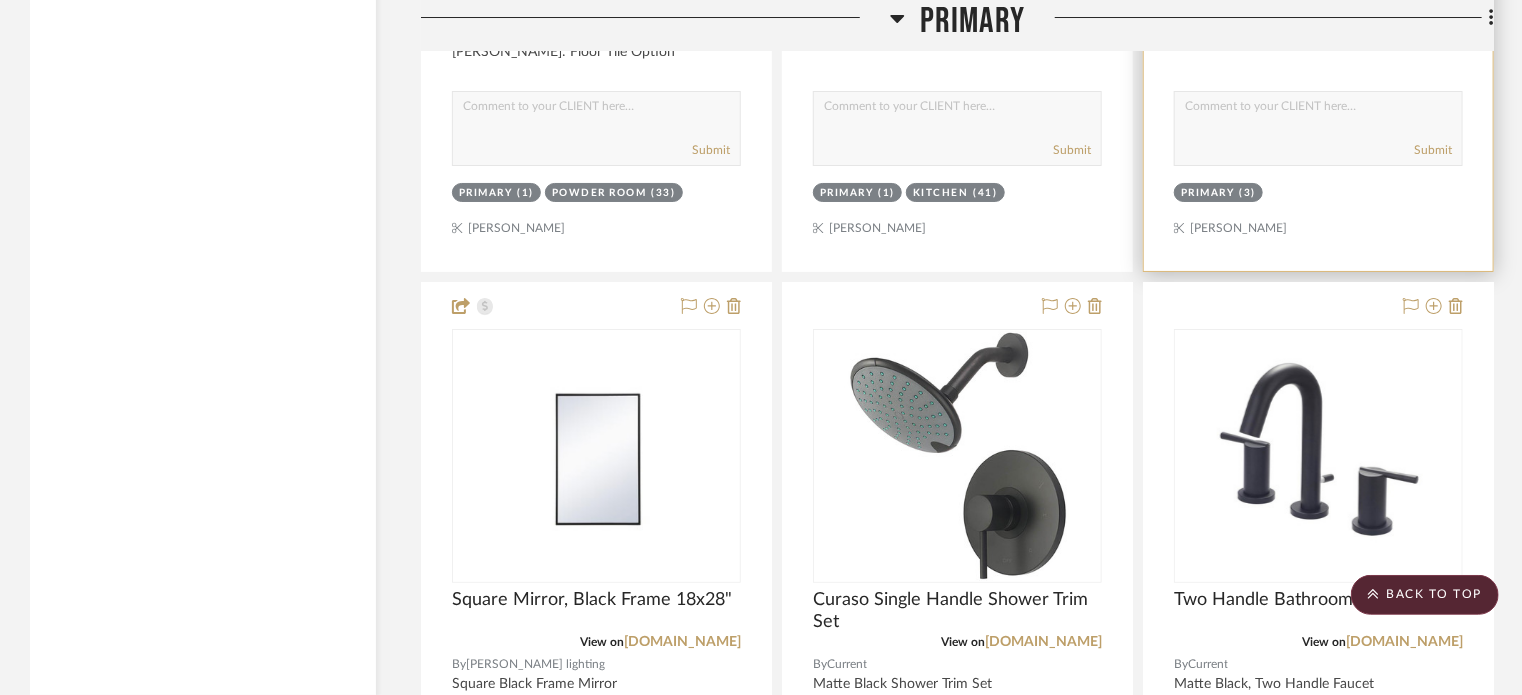click on "Submit" at bounding box center [1318, 151] 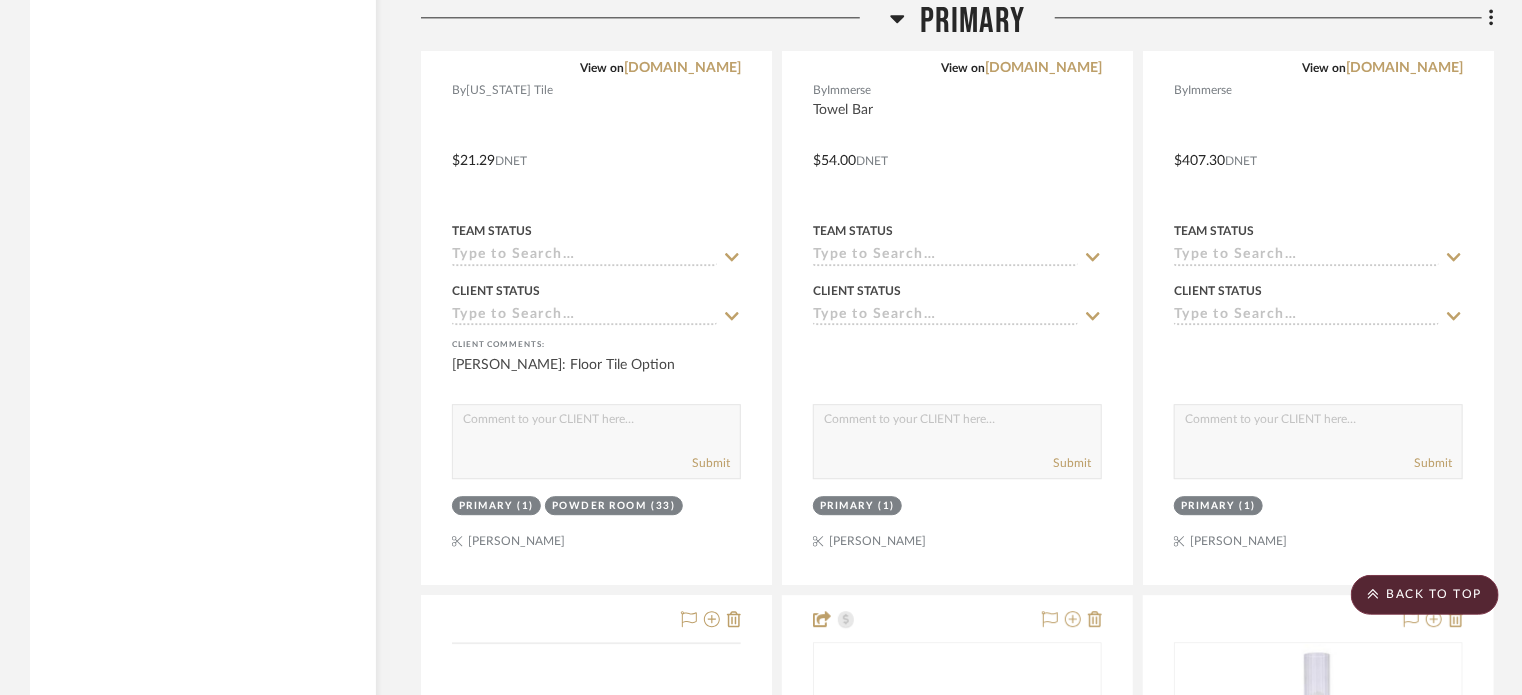 scroll, scrollTop: 10169, scrollLeft: 0, axis: vertical 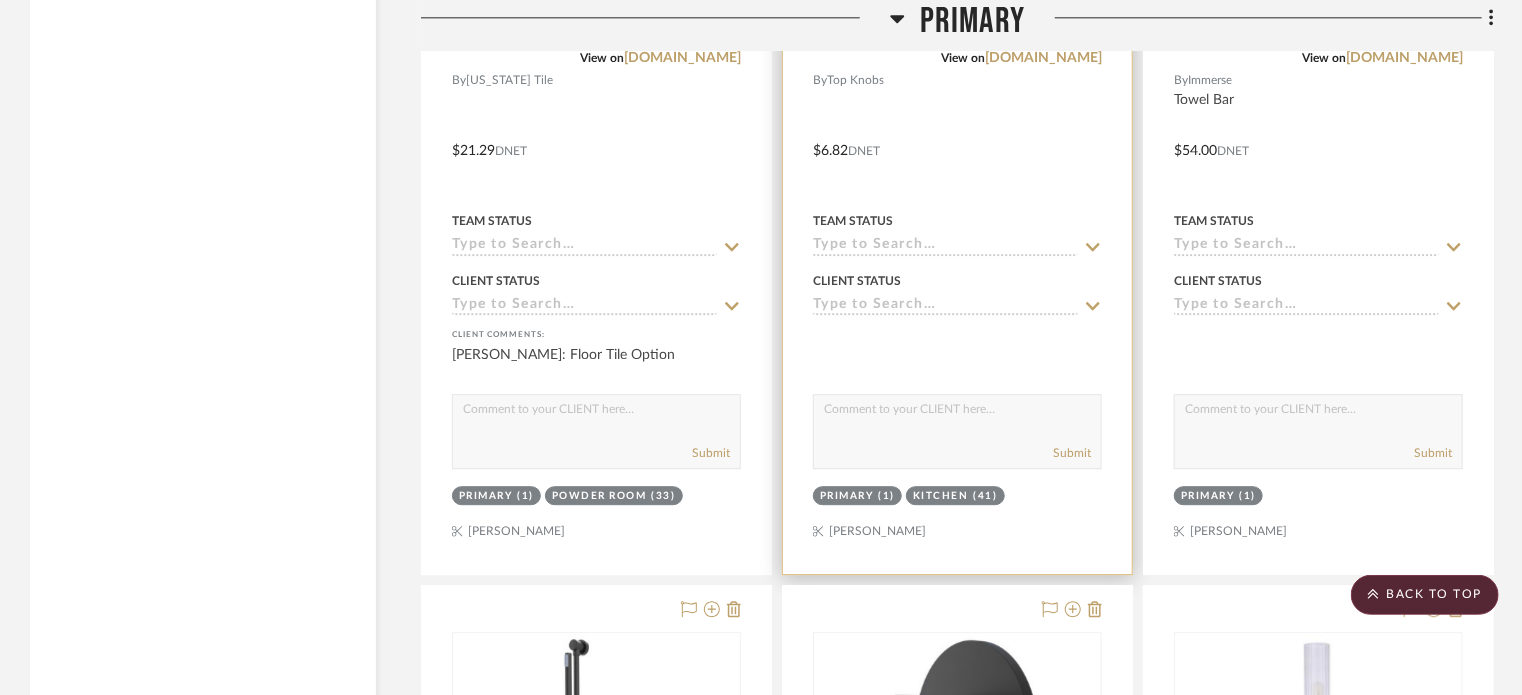 drag, startPoint x: 957, startPoint y: 353, endPoint x: 952, endPoint y: 285, distance: 68.18358 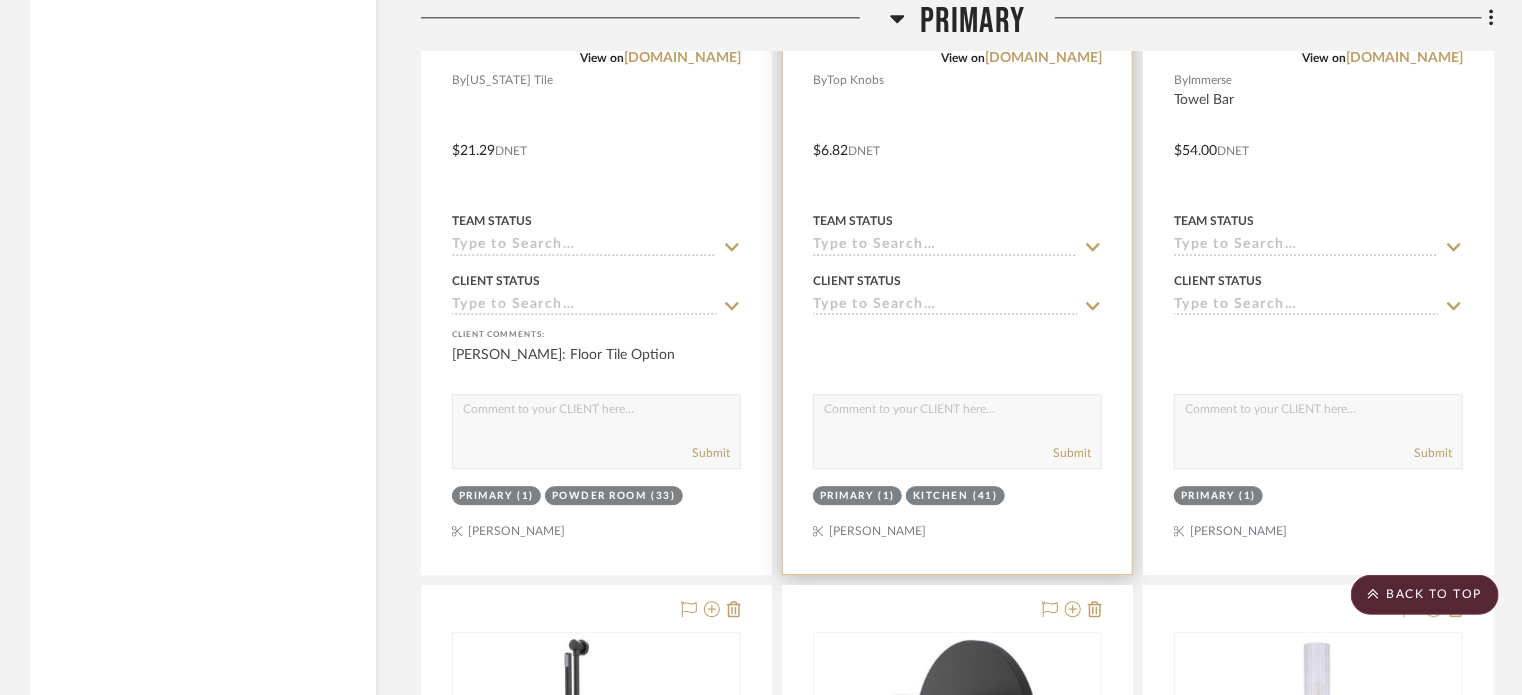 click on "Red Oak Cashew Cabinetry Estimate, Mission Door  View on  bridgewoodcabinetry.com  By  Bridgewood
$2,865.60  DNET  Team Status Client Status client Comments:  Submit   Primary  (1)    Shannon Leisure  Persian White Countertop Estimate, Eased Edge  View on  cosentino.com  By  Hallmark
Team Status Client Status client Comments:  Submit   Primary  (1)    Shannon Leisure  Seattle Pivot Tissue Holder  View on  sydneybathaccessories.com  By  Sydney  Matte Black Tissue Holder
$50.40  DNET  Team Status Client Status client Comments:  Submit   Primary  (1)  Powder Room  (1)    Shannon Leisure  Black 2" Hexagon Honed Floor Tile  View on  virginiatile.com  By  Virginia Tile
$21.29  DNET  Team Status Client Status client Comments:  Shannon Leisure: Floor Tile Option   Submit   Primary  (1)  Powder Room  (33)    Shannon Leisure  Cabinet Pull Black  View on  topknobs.com  By  Top Knobs
$6.82  DNET  Team Status Client Status client Comments:  Submit   Primary  (1)  Kitchen  (41)    View on" 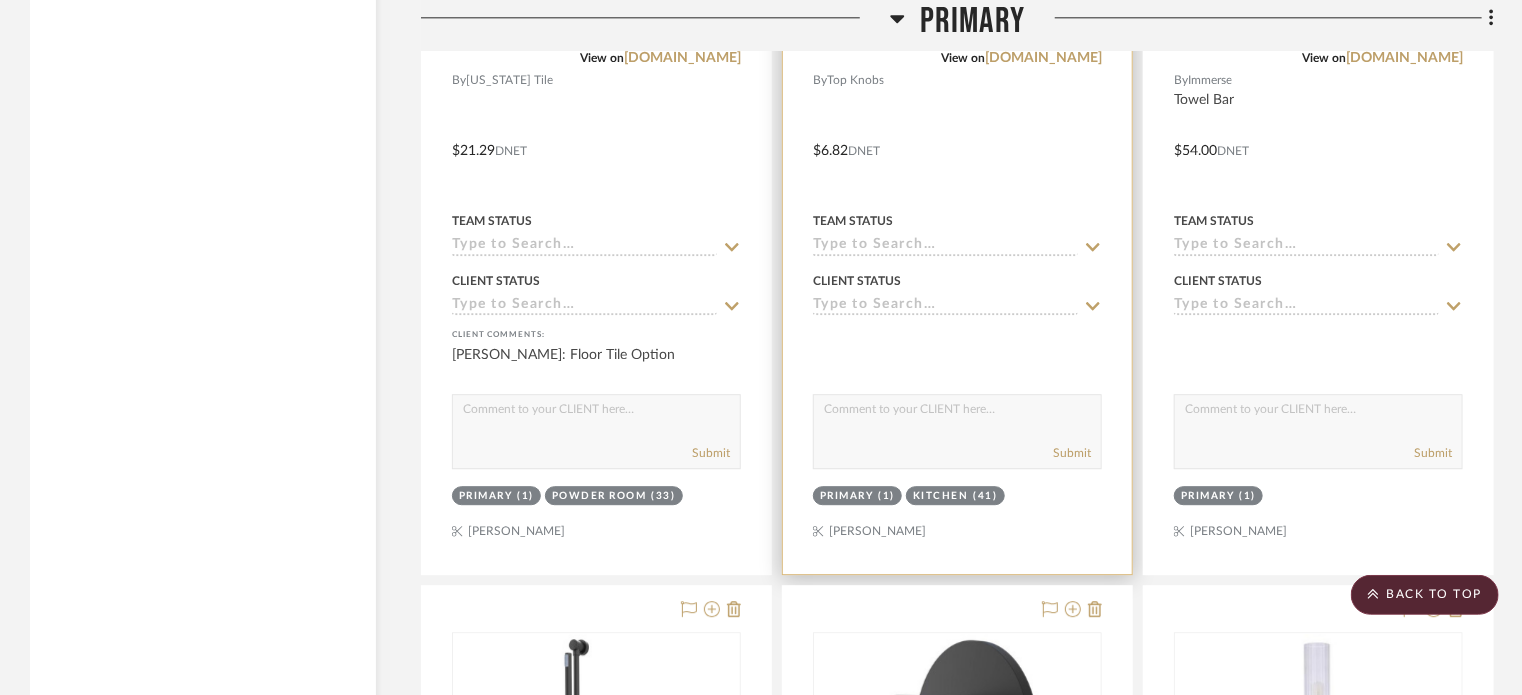 click 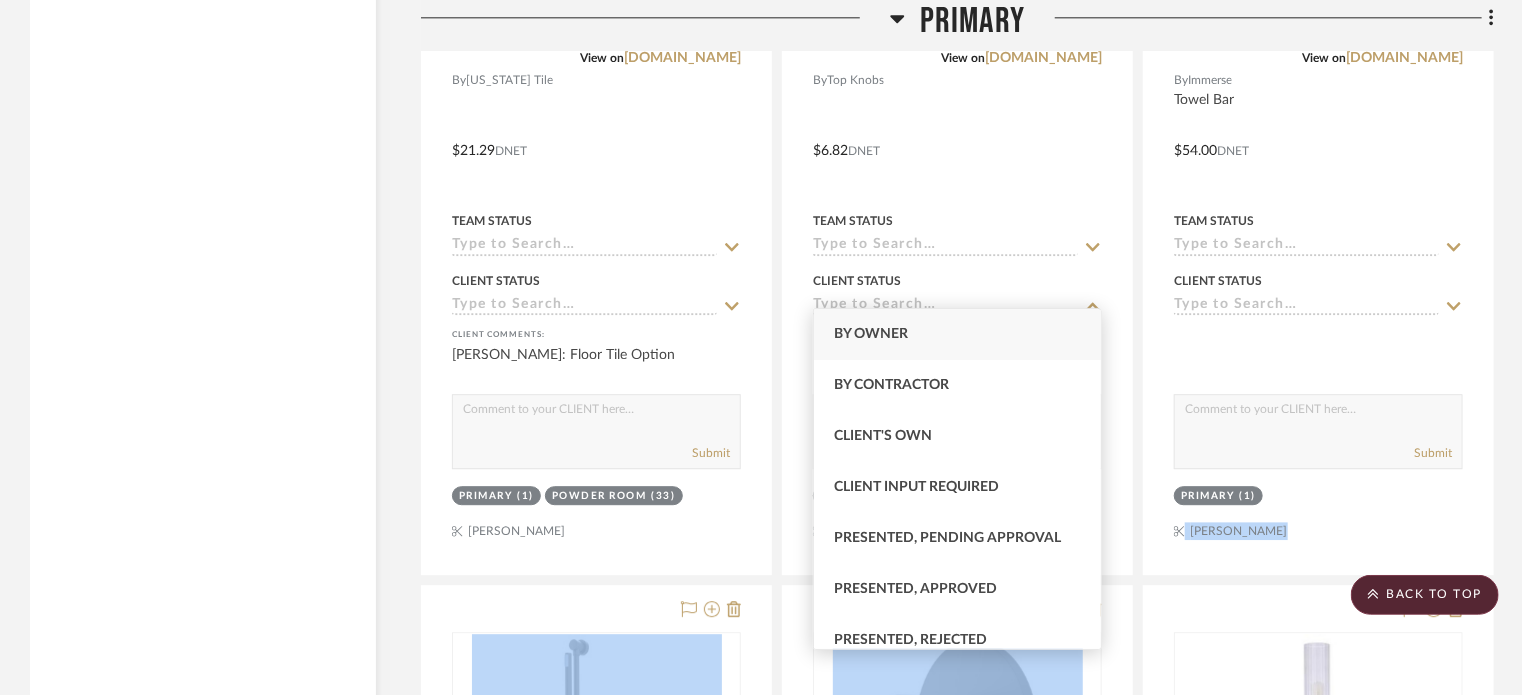 click on "Red Oak Cashew Cabinetry Estimate, Mission Door  View on  bridgewoodcabinetry.com  By  Bridgewood
$2,865.60  DNET  Team Status Client Status client Comments:  Submit   Primary  (1)    Shannon Leisure  Persian White Countertop Estimate, Eased Edge  View on  cosentino.com  By  Hallmark
Team Status Client Status client Comments:  Submit   Primary  (1)    Shannon Leisure  Seattle Pivot Tissue Holder  View on  sydneybathaccessories.com  By  Sydney  Matte Black Tissue Holder
$50.40  DNET  Team Status Client Status client Comments:  Submit   Primary  (1)  Powder Room  (1)    Shannon Leisure  Black 2" Hexagon Honed Floor Tile  View on  virginiatile.com  By  Virginia Tile
$21.29  DNET  Team Status Client Status client Comments:  Shannon Leisure: Floor Tile Option   Submit   Primary  (1)  Powder Room  (33)    Shannon Leisure  Cabinet Pull Black  View on  topknobs.com  By  Top Knobs
$6.82  DNET  Team Status Client Status client Comments:  Submit   Primary  (1)  Kitchen  (41)    View on" 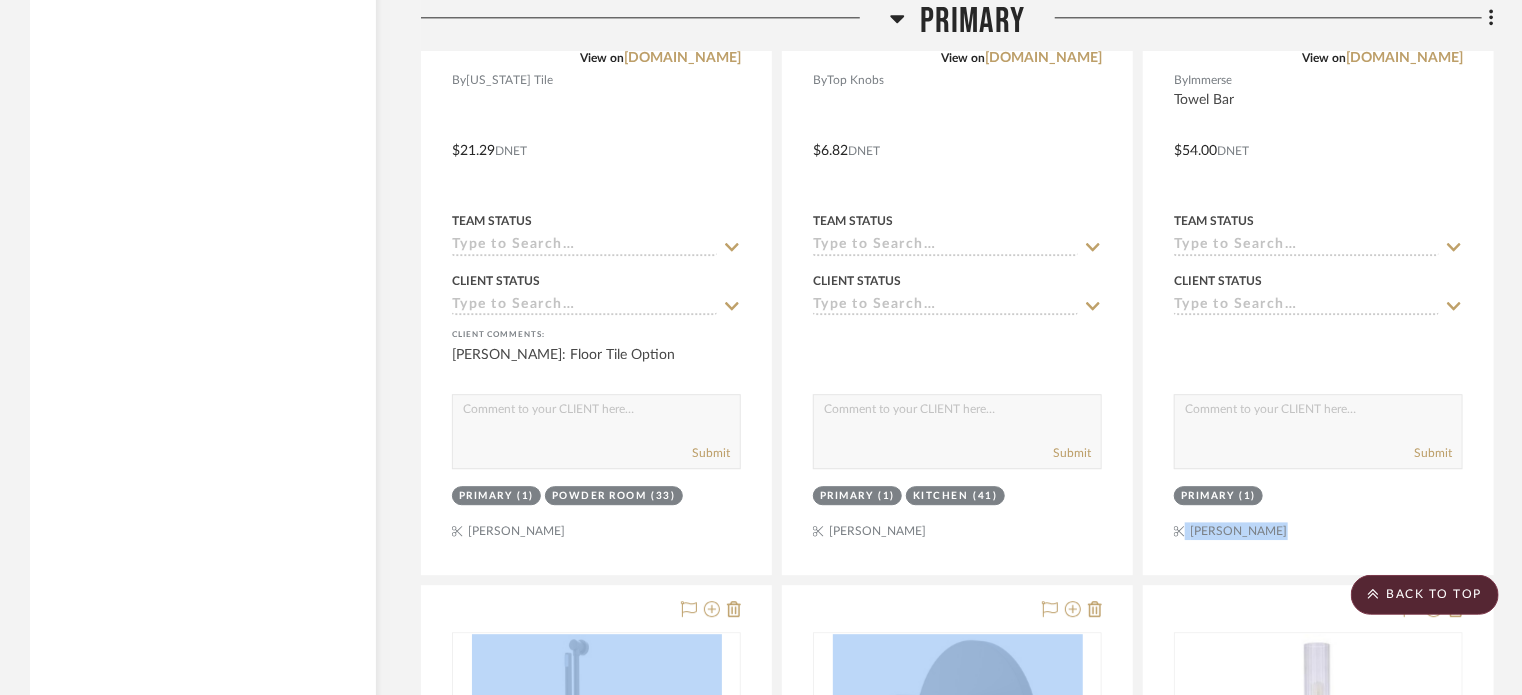 click on "Filter by keyword, category or name prior to exporting to Excel or Bulk Actions Team Comments All Team Comments Team Comments in last day Team Comments in last week Flagged Shared with Client Client Feedback No Feedback  (26)  Client Comments All Client Comments Client Comments in last day Client Comments in last week Added To PO Category  Bath   (11)   Architectural Elements   (6)   Lighting   (6)   Kitchen   (4)   Flooring   (1)   Hardware   (1)   Mirrors   (1)   Tile & Stone   (1)   Uncategorized   (1)   Wallcoverings   (1)  Brand American Standard  (1)  Bridgewood  (4)  Current  (4)  Hallmark  (5)  Immerse  (2)  InSinkErator®  (1)  Nantucket  (2)  SF  (1)  Sydney  (2)  Top Knobs  (1)  Virginia Tile  (2)  Wilson  (1)  Wilson lighting  (6)  Upload Method Clipped  (32)  Uploaded  (5)  Added By Shannon Leisure  (32)  StyleRow   (4)  Ashleigh Schroeder  (1)  Item Type Product  (33)  Site Photo or PDF  (4)  Lead Time Weeks In Stock Price 0  7,500 +  0 7500  Filter Products   Displaying 41 products  LOADING" 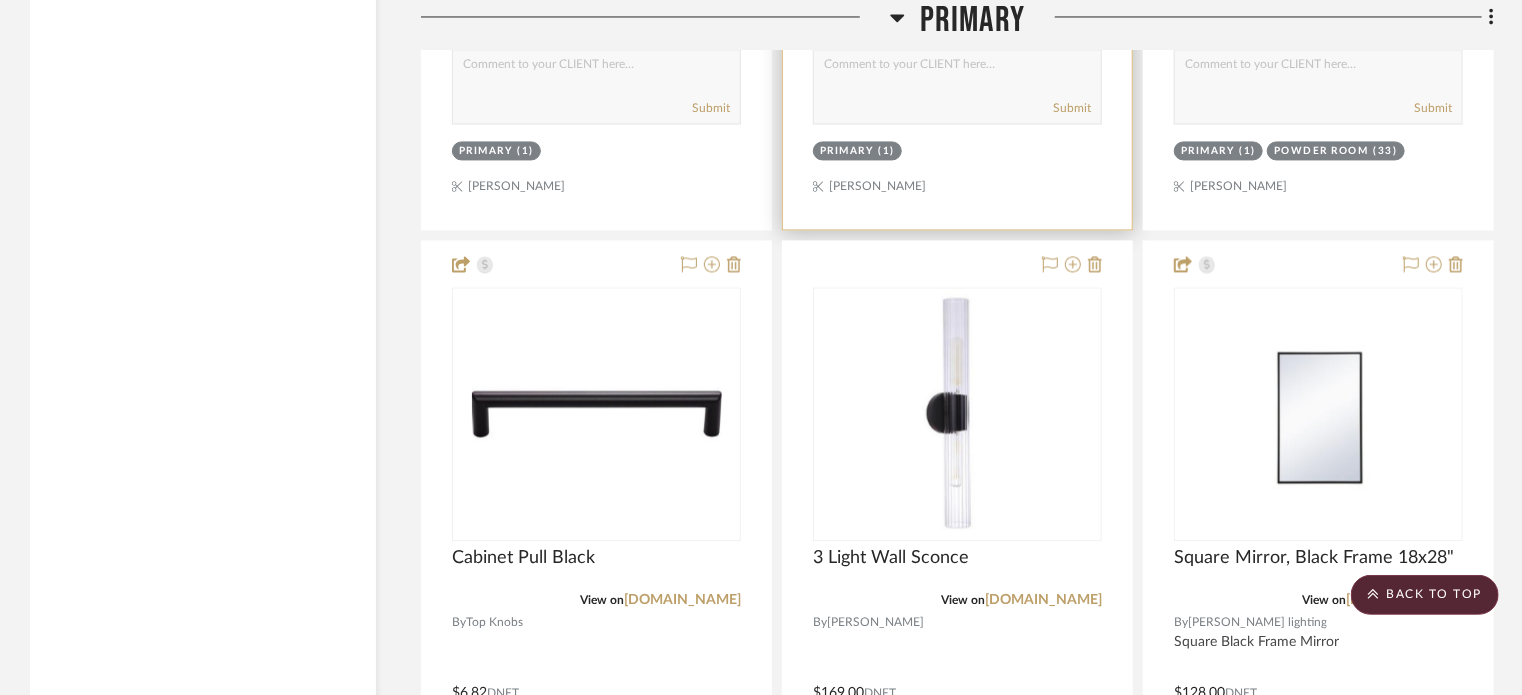 scroll, scrollTop: 9779, scrollLeft: 0, axis: vertical 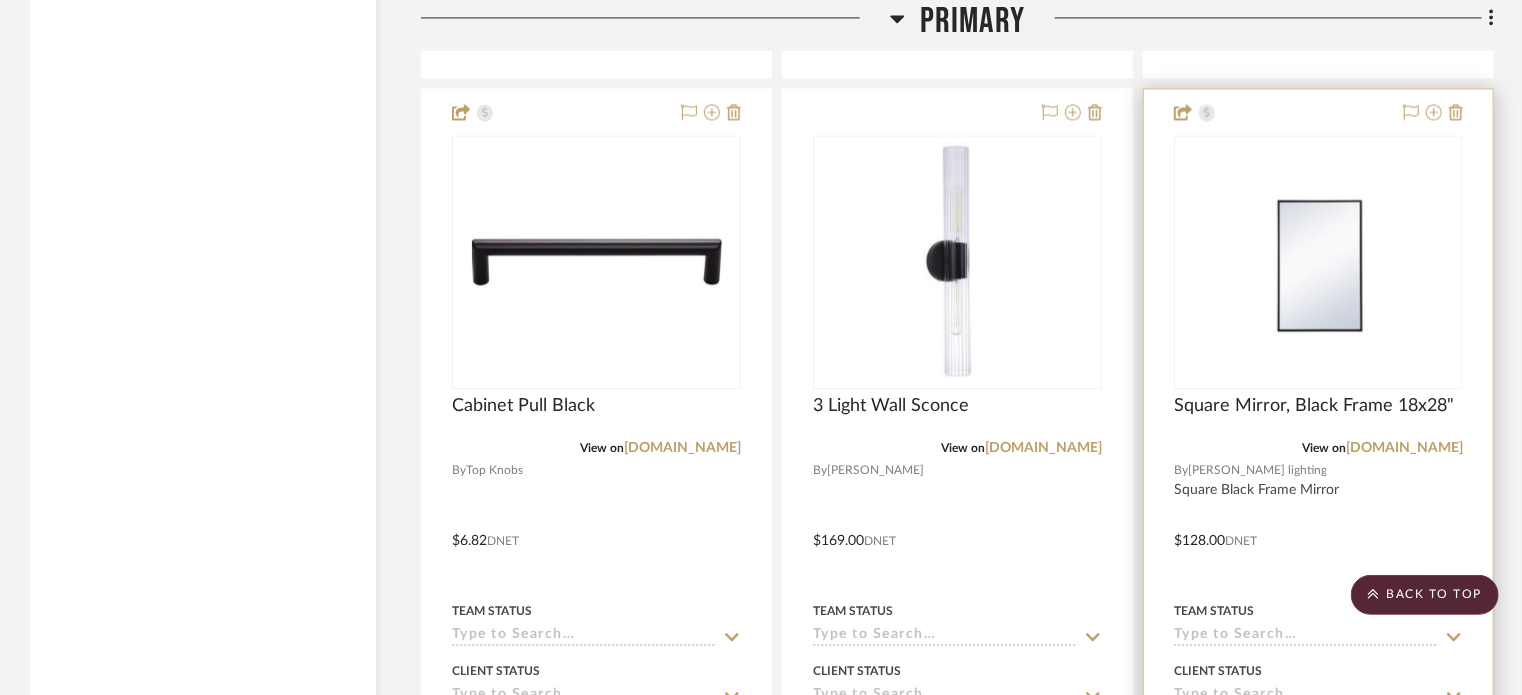click at bounding box center [1318, 526] 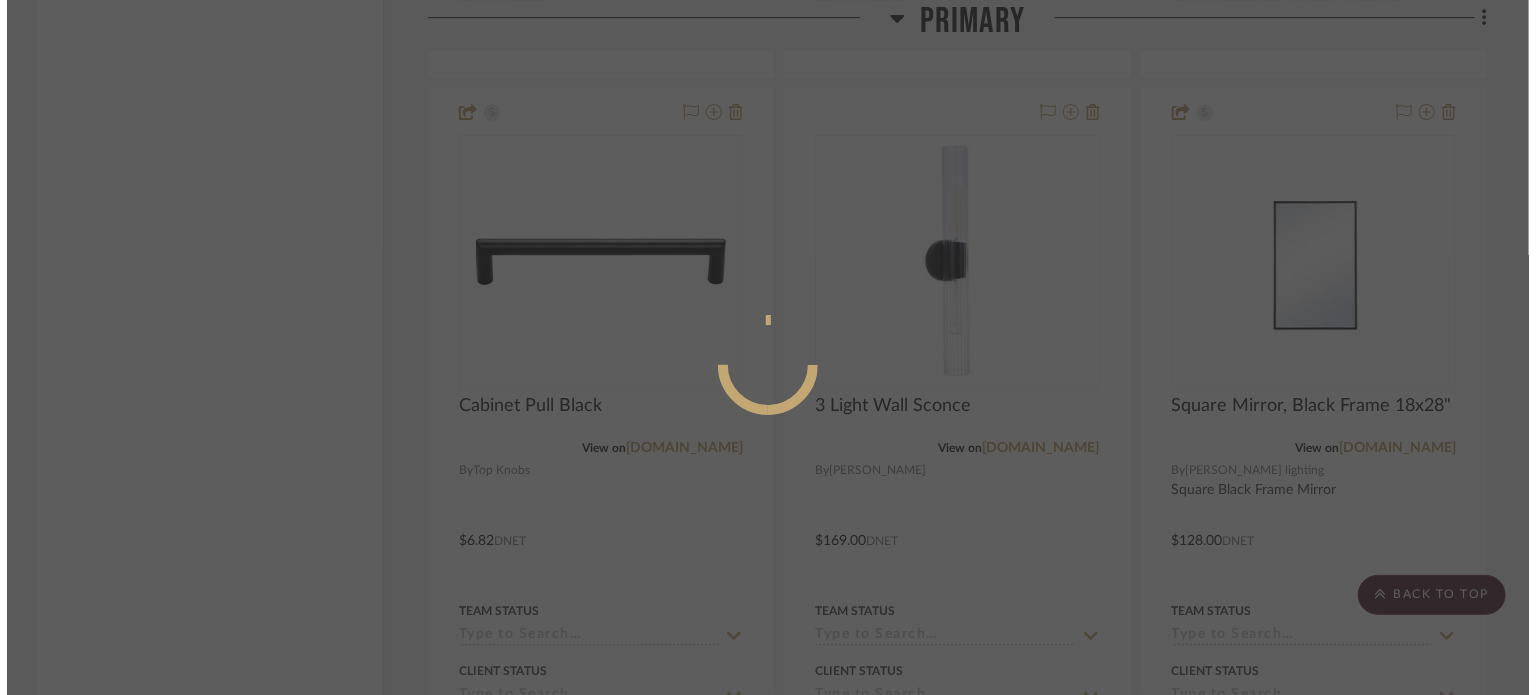 scroll, scrollTop: 0, scrollLeft: 0, axis: both 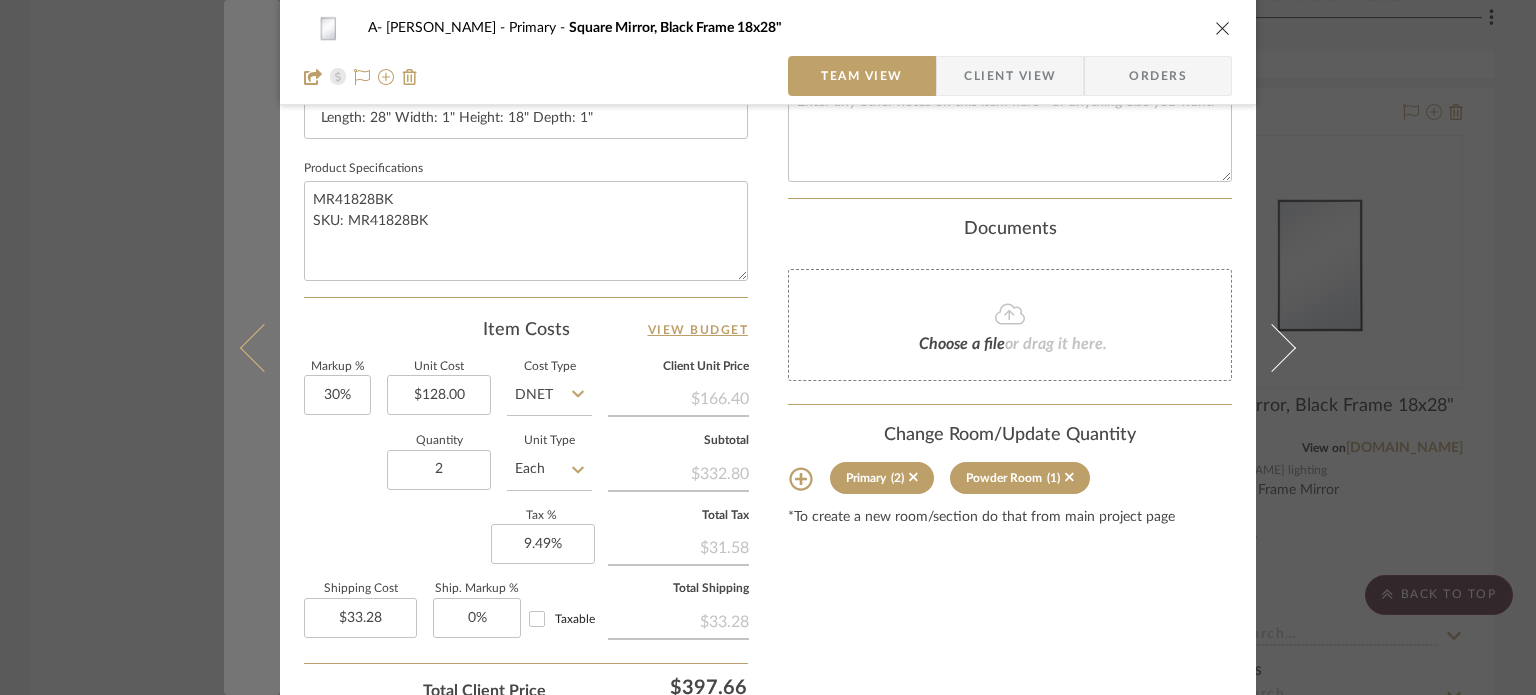 click at bounding box center [264, 347] 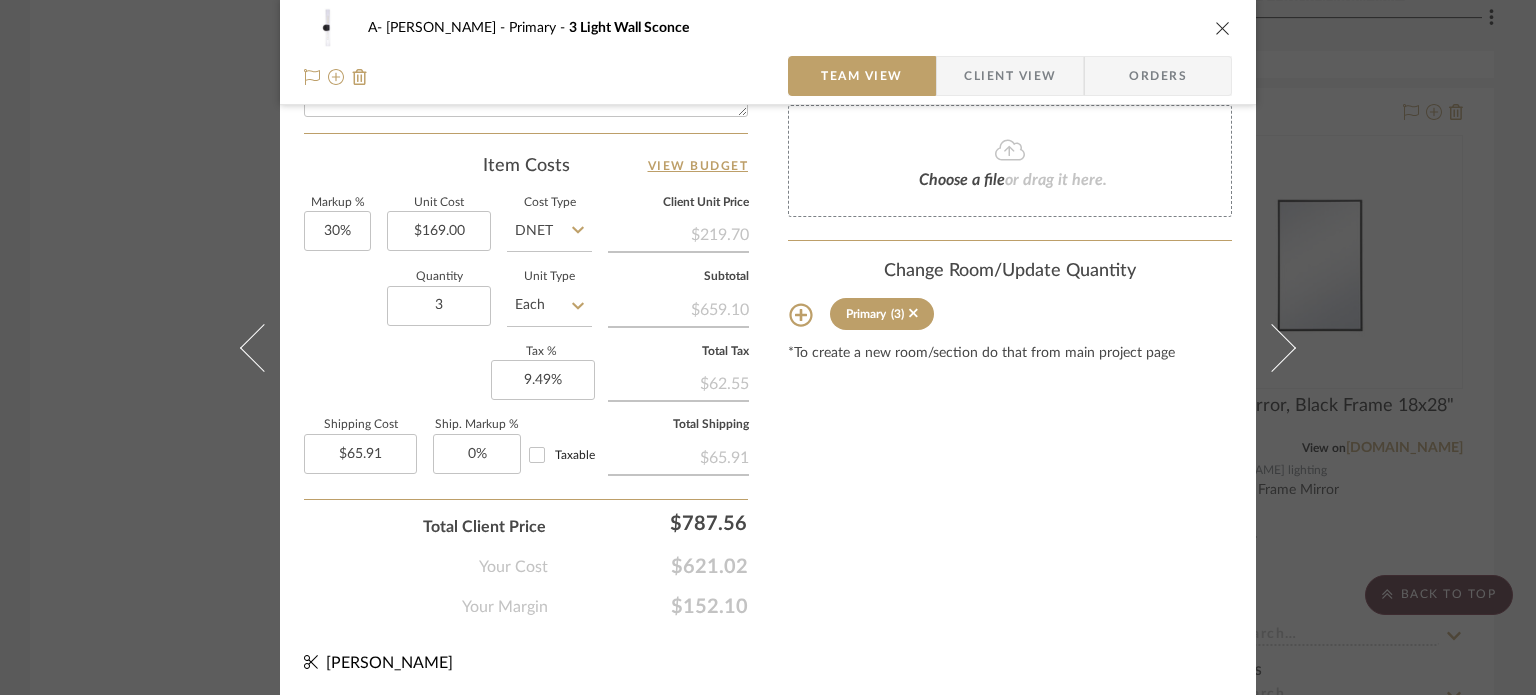 scroll, scrollTop: 1065, scrollLeft: 0, axis: vertical 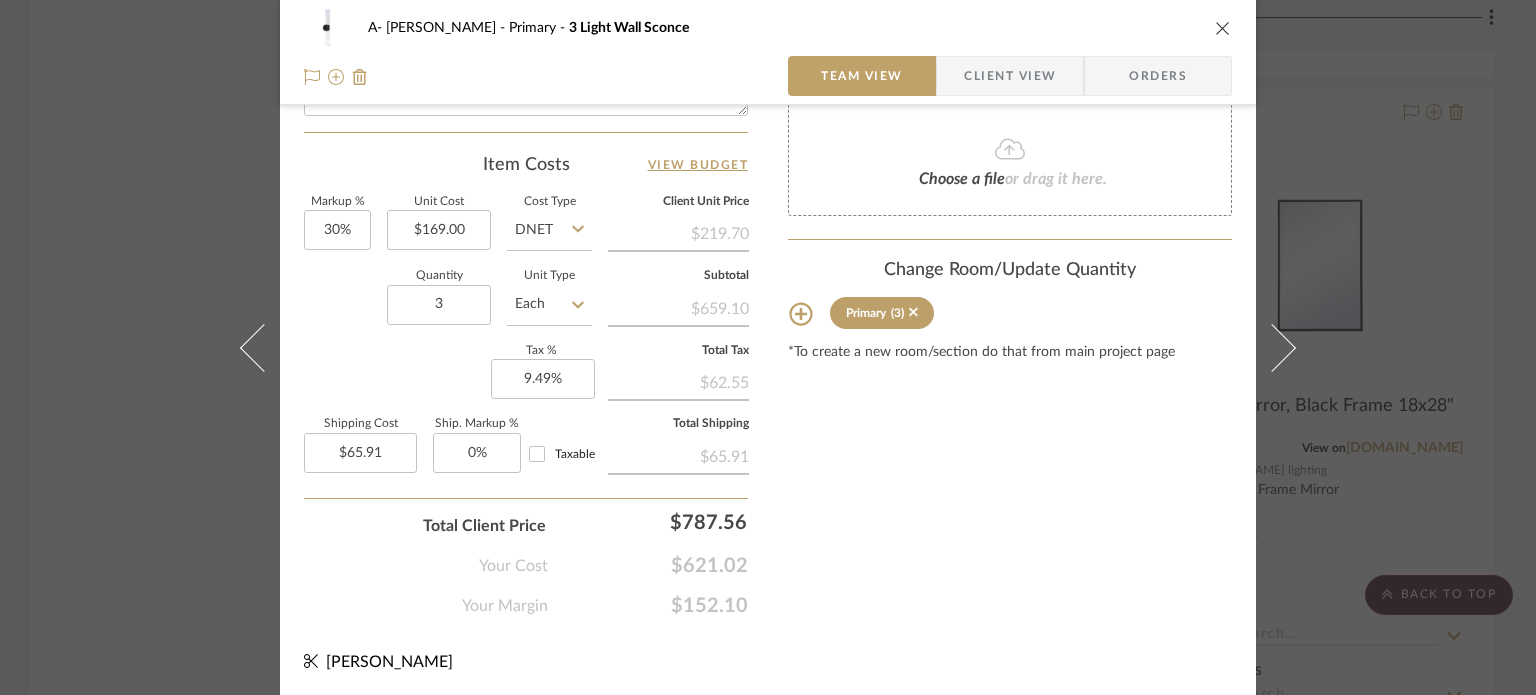click on "A- [PERSON_NAME] Primary 3 Light Wall Sconce Team View Client View Orders  Team-Facing Details   Item Name  3 Light Wall Sconce  Brand  [PERSON_NAME]  Internal Description   Dimensions   Product Specifications   Item Costs   View Budget   Markup %  30%  Unit Cost  $169.00  Cost Type  DNET  Client Unit Price   $219.70   Quantity  3  Unit Type  Each  Subtotal   $659.10   Tax %  9.49%  Total Tax   $62.55   Shipping Cost  $65.91  Ship. Markup %  0% Taxable  Total Shipping   $65.91  Total Client Price  $787.56  Your Cost  $621.02  Your Margin  $152.10  Content here copies to Client View - confirm visibility there.  Show in Client Dashboard   Include in Budget   View Budget  Team Status  Lead Time  In Stock Weeks  Est. Min   Est. Max   Due Date   Install Date  Tasks / To-Dos /  team Messaging  Leave yourself a note here or share next steps with your team. You will receive emails when they
respond!  Invite Collaborator Internal Notes  Documents  Choose a file  or drag it here. Change Room/Update Quantity  Primary  (3)" at bounding box center (768, 347) 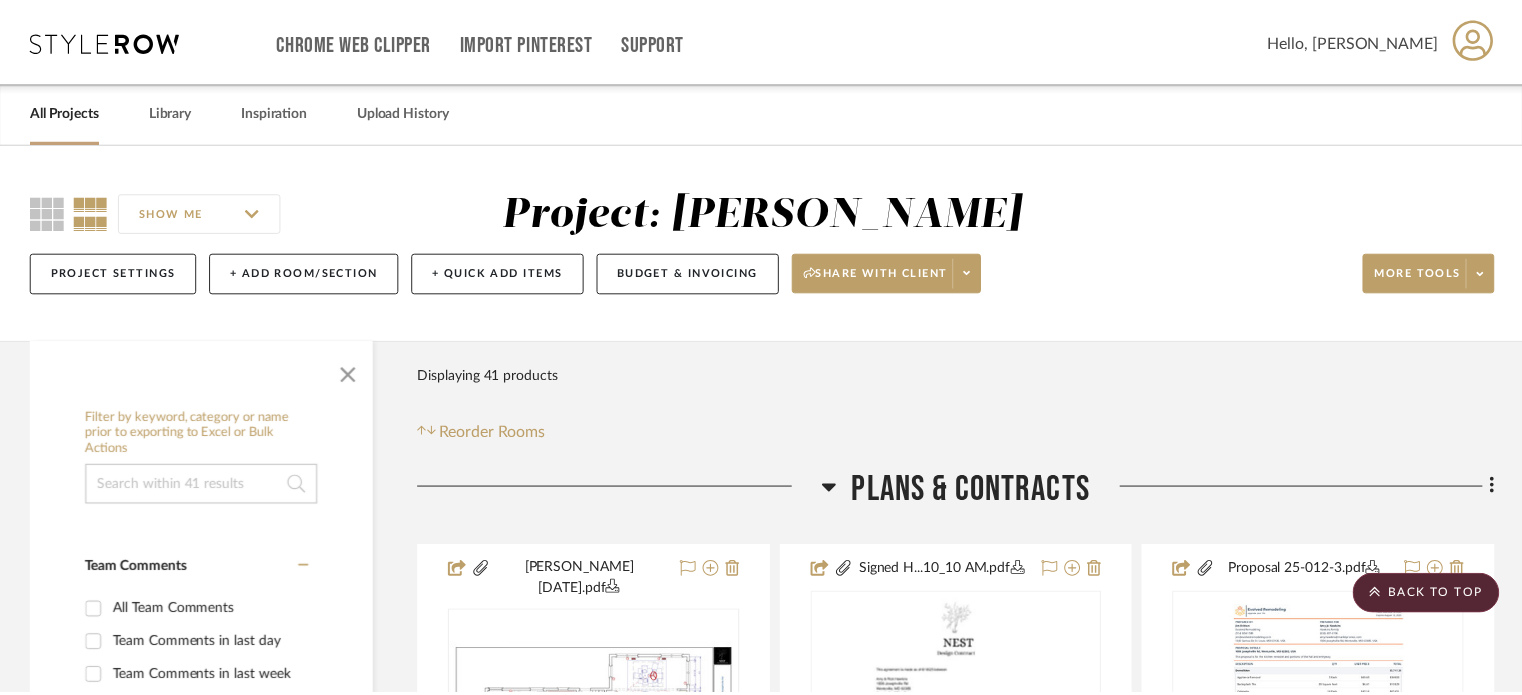 scroll, scrollTop: 9779, scrollLeft: 0, axis: vertical 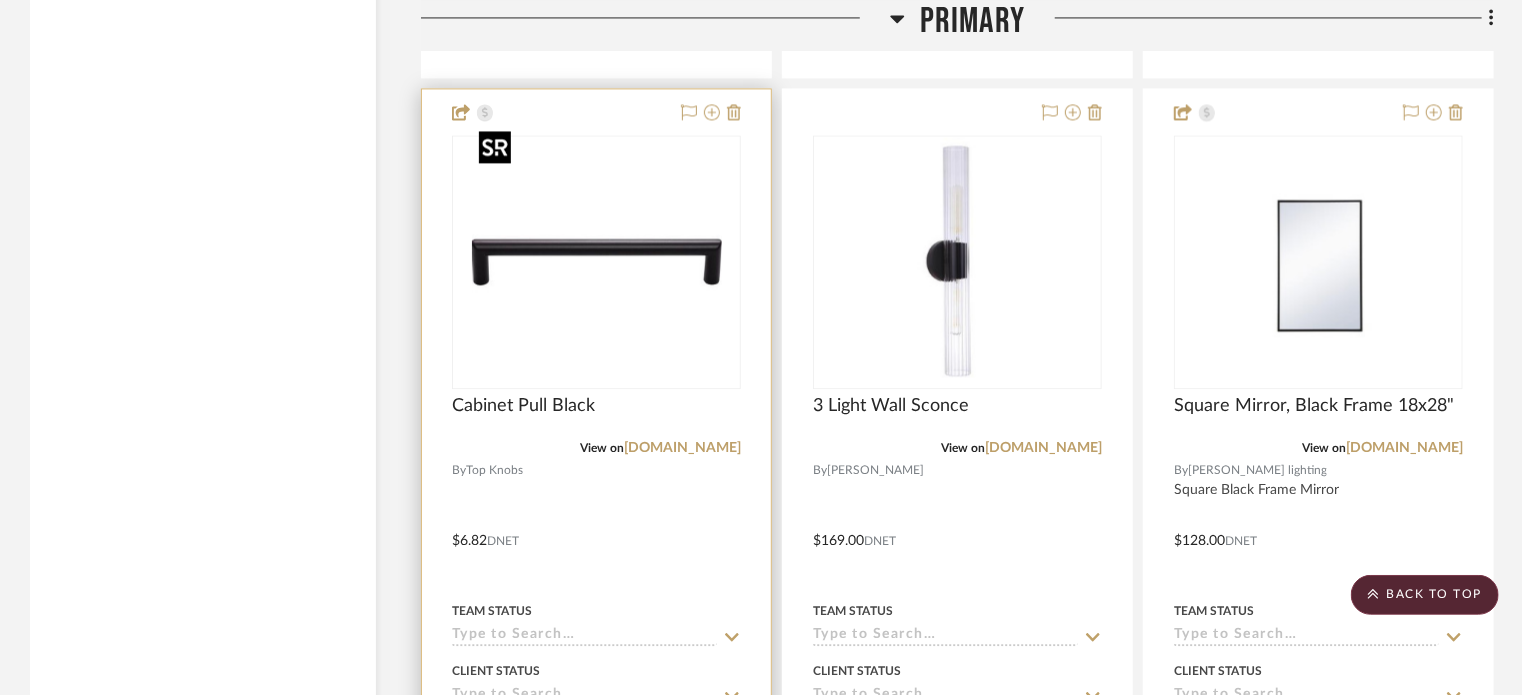 click at bounding box center [597, 262] 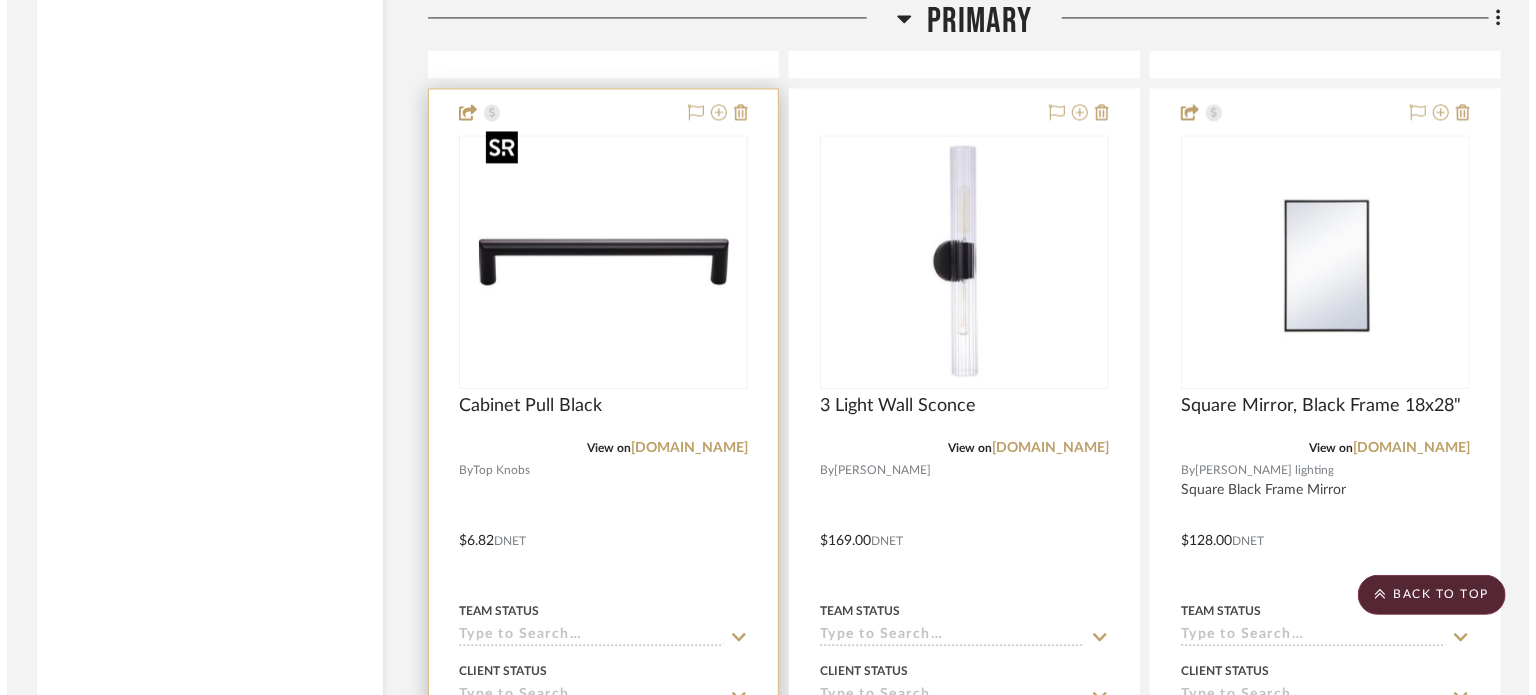 scroll, scrollTop: 0, scrollLeft: 0, axis: both 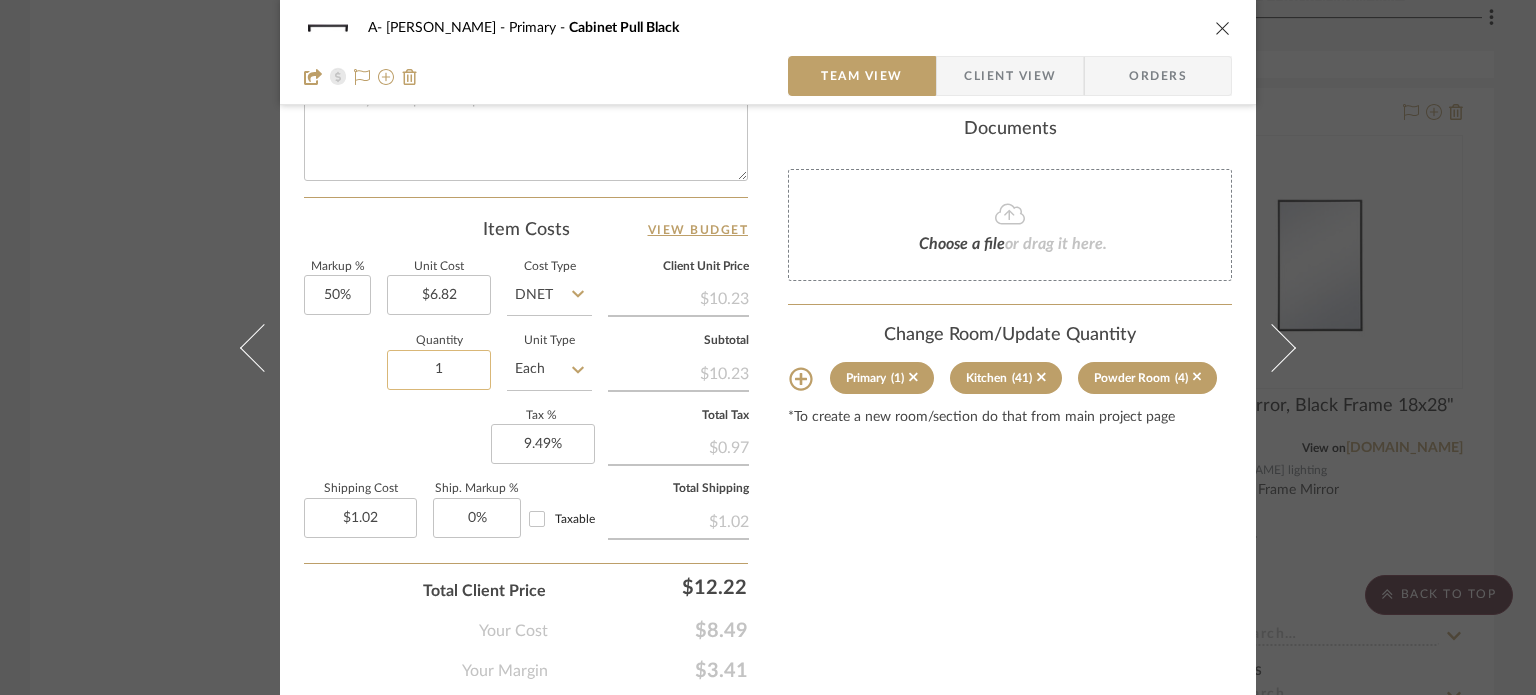 click on "1" 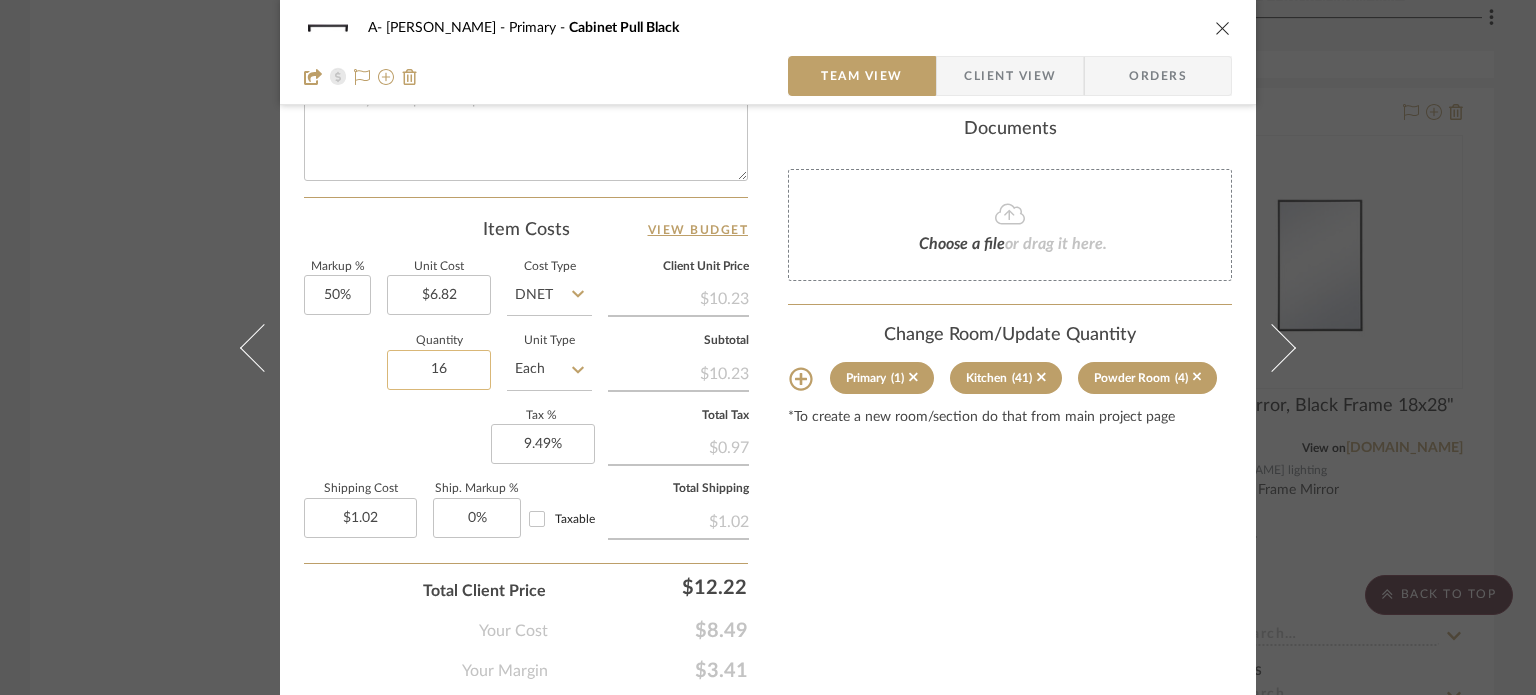 type on "16" 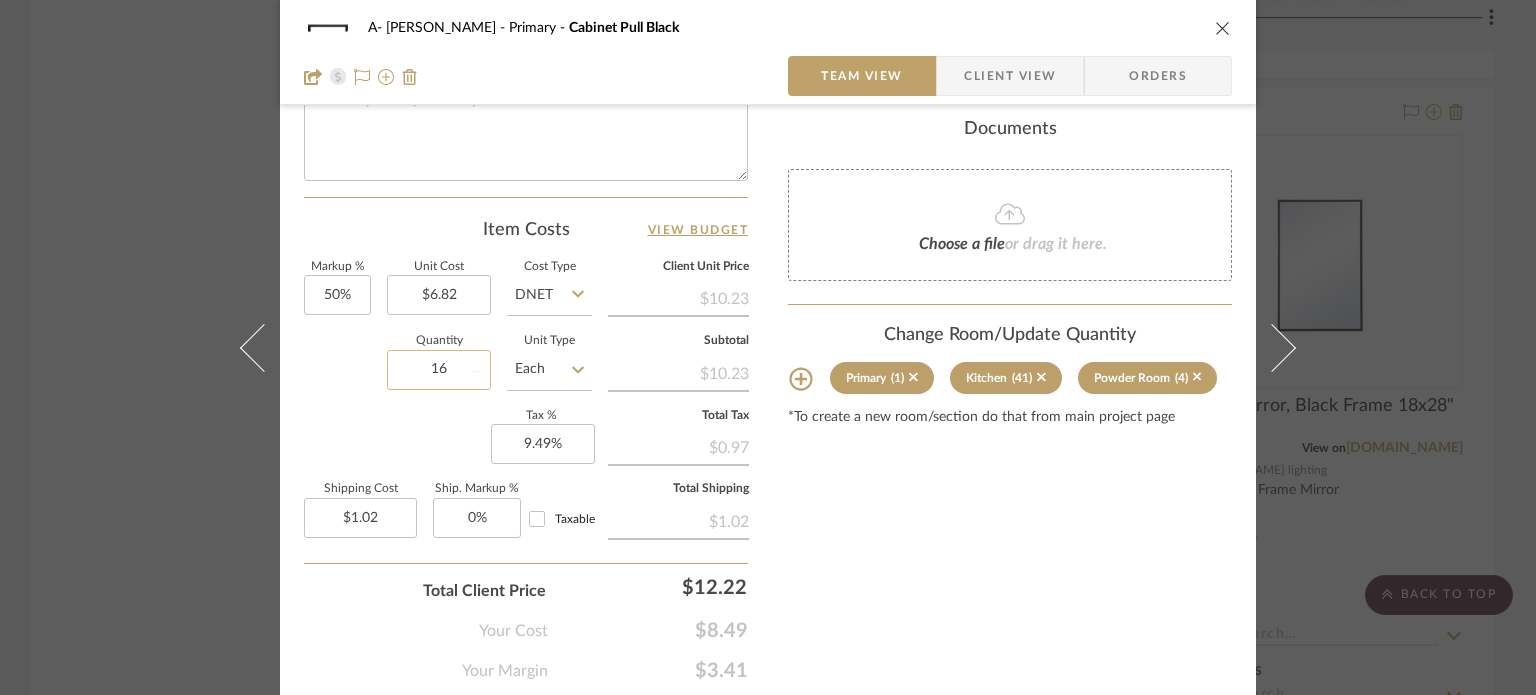 type 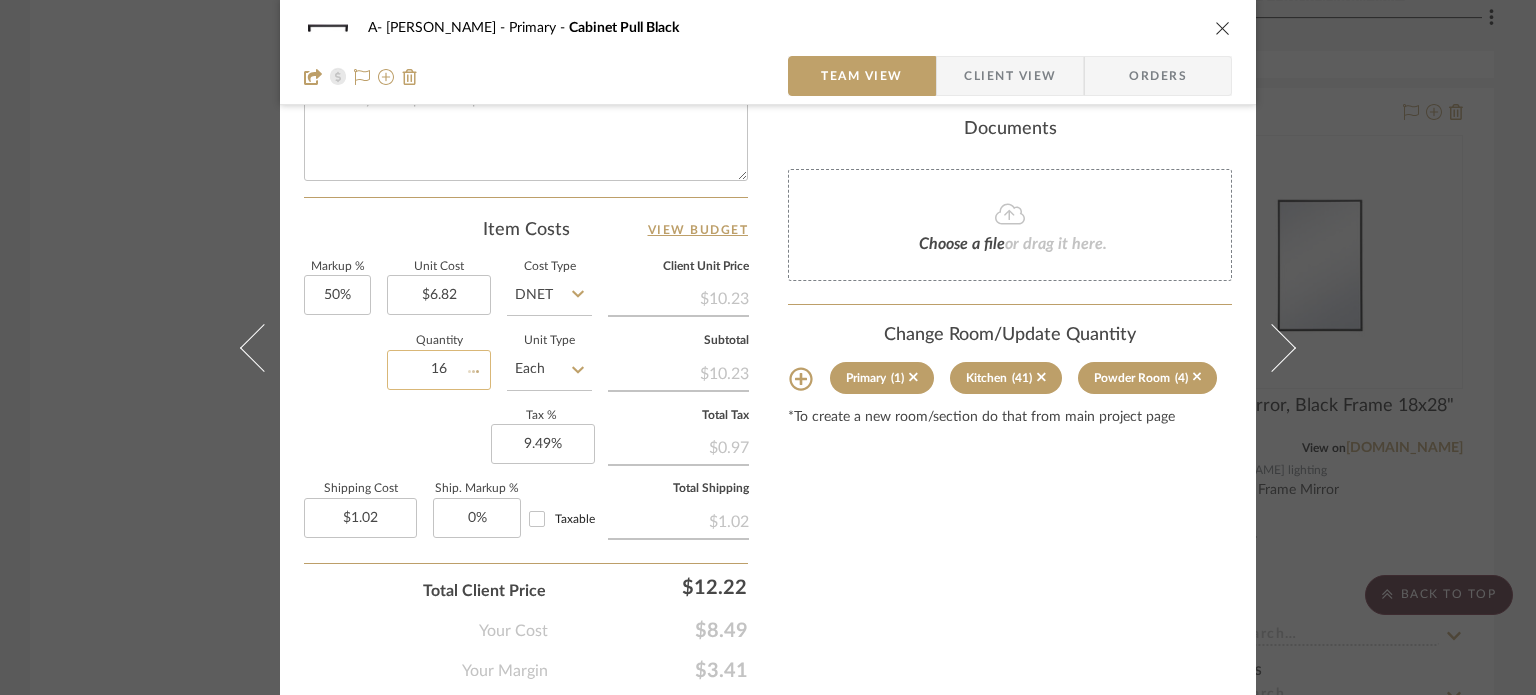 type 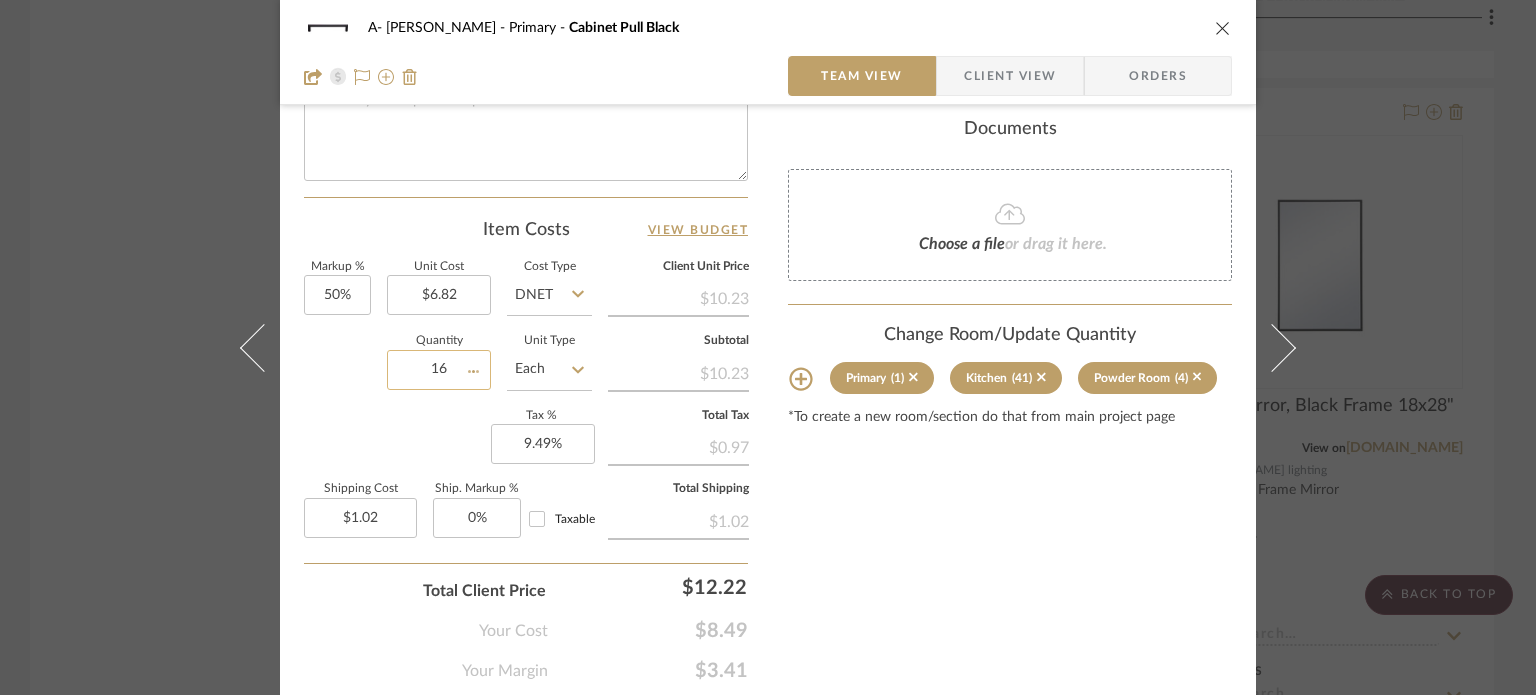 type on "$16.37" 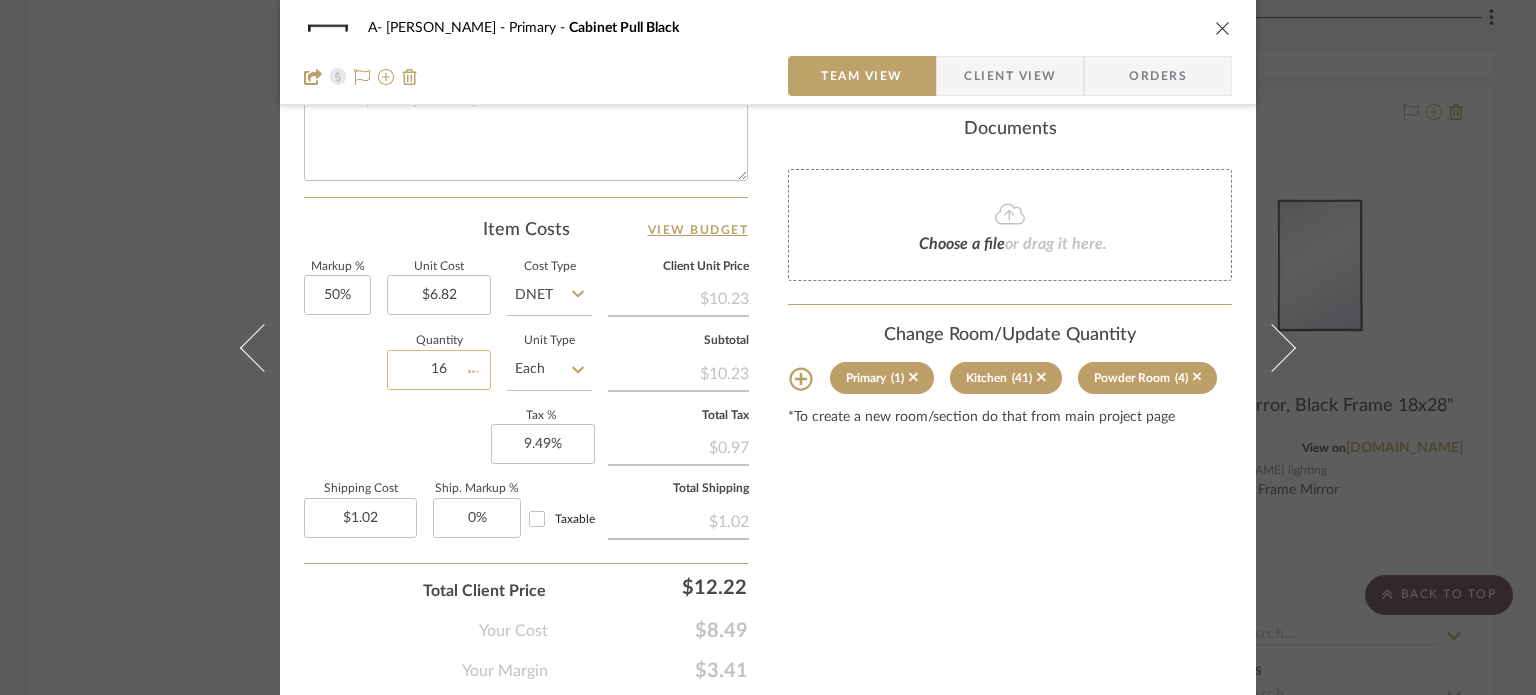 type 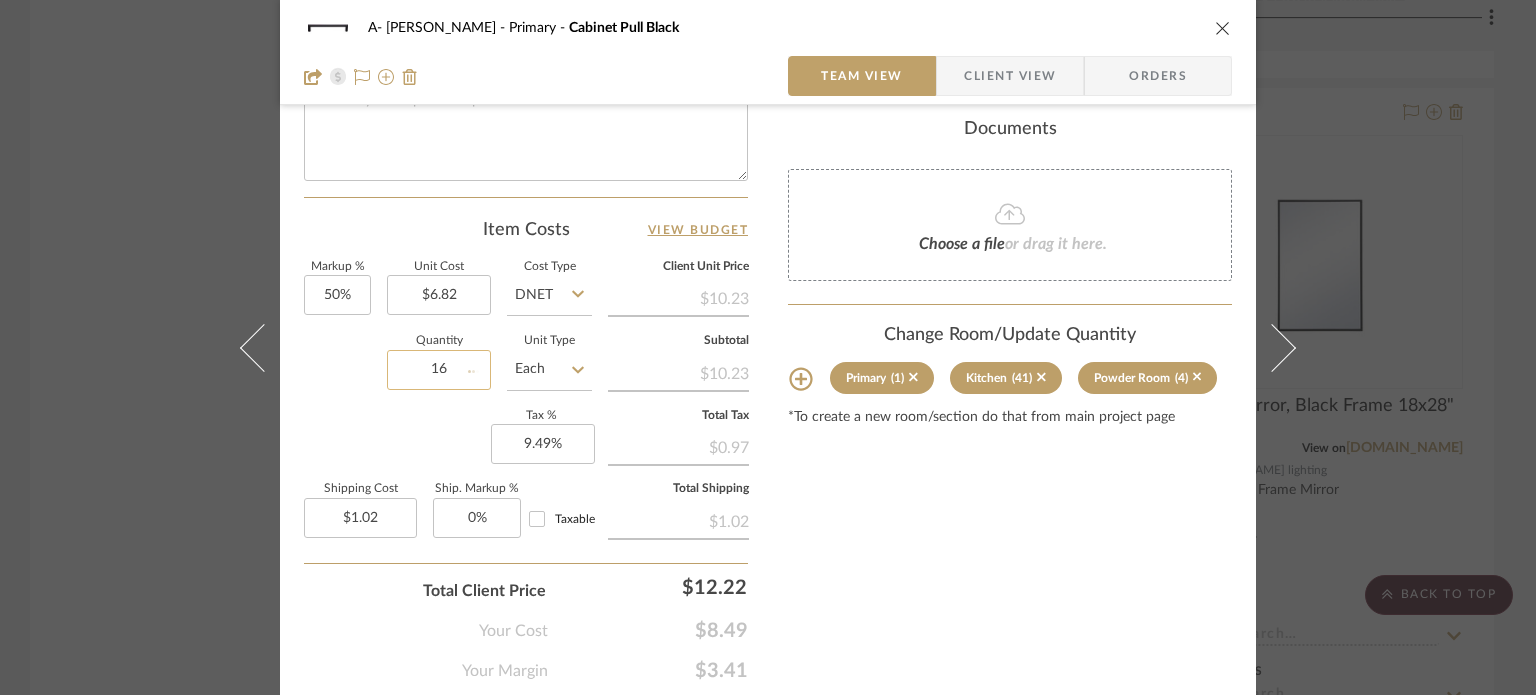 type 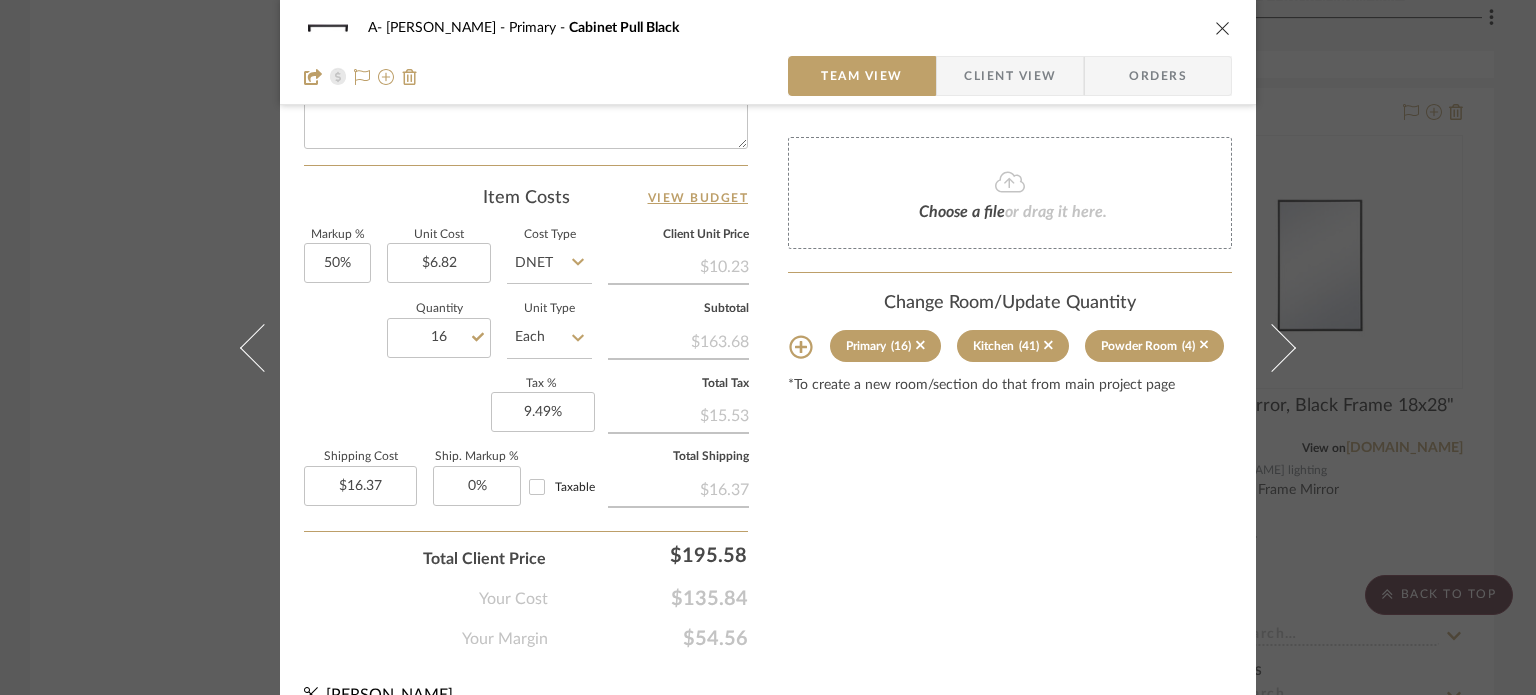 scroll, scrollTop: 1065, scrollLeft: 0, axis: vertical 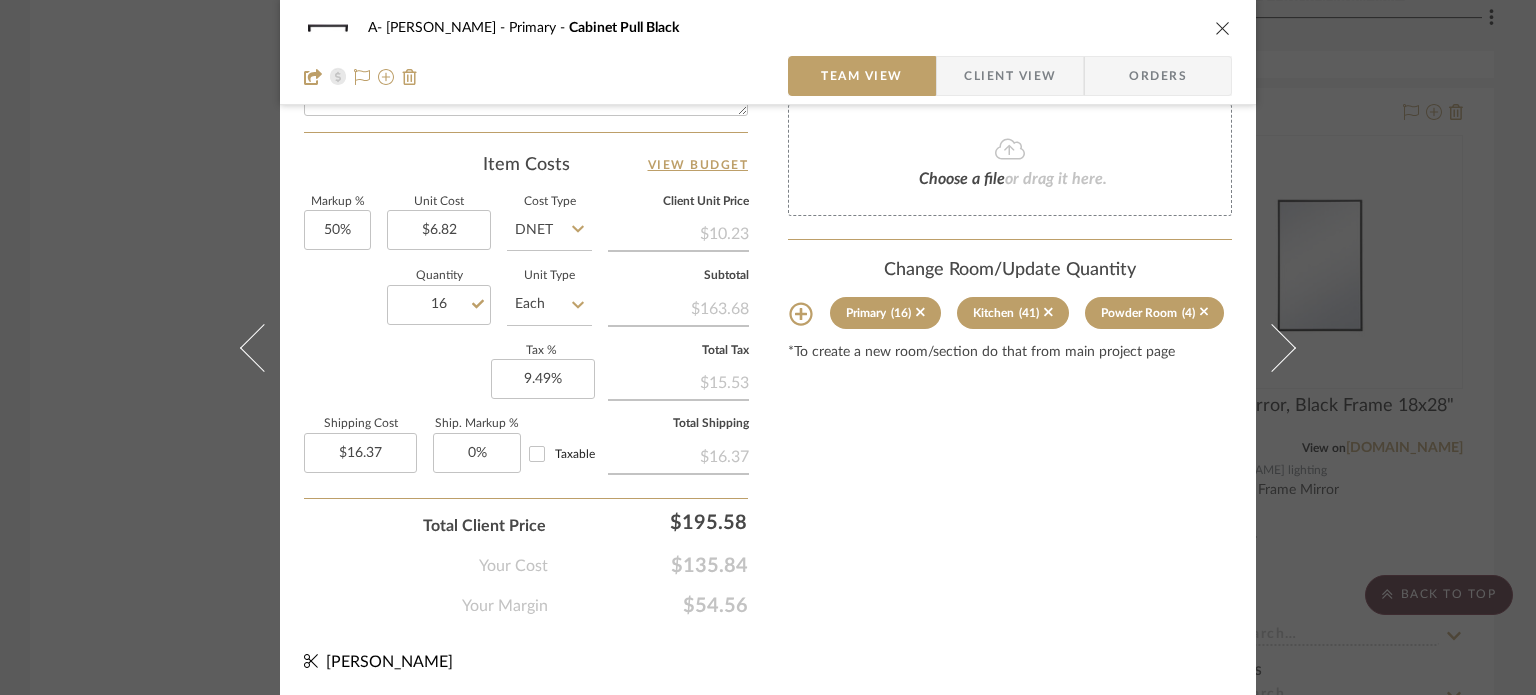 click on "A- Hawkins Primary Cabinet Pull Black Team View Client View Orders  Team-Facing Details   Item Name  Cabinet Pull Black  Brand  Top Knobs  Internal Description   Dimensions  6 5/16"  Product Specifications   Item Costs   View Budget   Markup %  50%  Unit Cost  $6.82  Cost Type  DNET  Client Unit Price   $10.23   Quantity  16  Unit Type  Each  Subtotal   $163.68   Tax %  9.49%  Total Tax   $15.53   Shipping Cost  $16.37  Ship. Markup %  0% Taxable  Total Shipping   $16.37  Total Client Price  $195.58  Your Cost  $135.84  Your Margin  $54.56  Content here copies to Client View - confirm visibility there.  Show in Client Dashboard   Include in Budget   View Budget  Team Status  Lead Time  In Stock Weeks  Est. Min   Est. Max   Due Date   Install Date  Tasks / To-Dos /  team Messaging  Leave yourself a note here or share next steps with your team. You will receive emails when they
respond!  Invite Collaborator Internal Notes  Documents  Choose a file  or drag it here. Change Room/Update Quantity (16)" at bounding box center (768, 347) 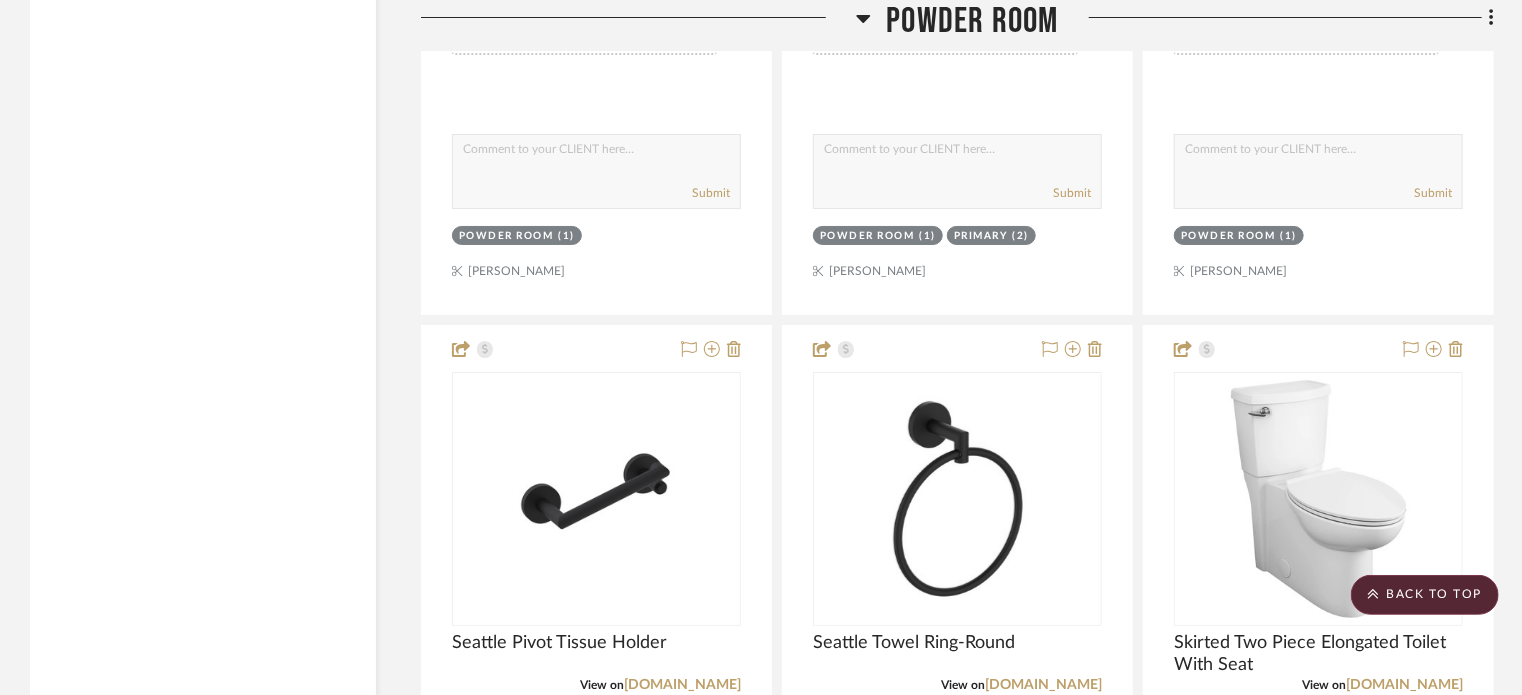 scroll, scrollTop: 7579, scrollLeft: 0, axis: vertical 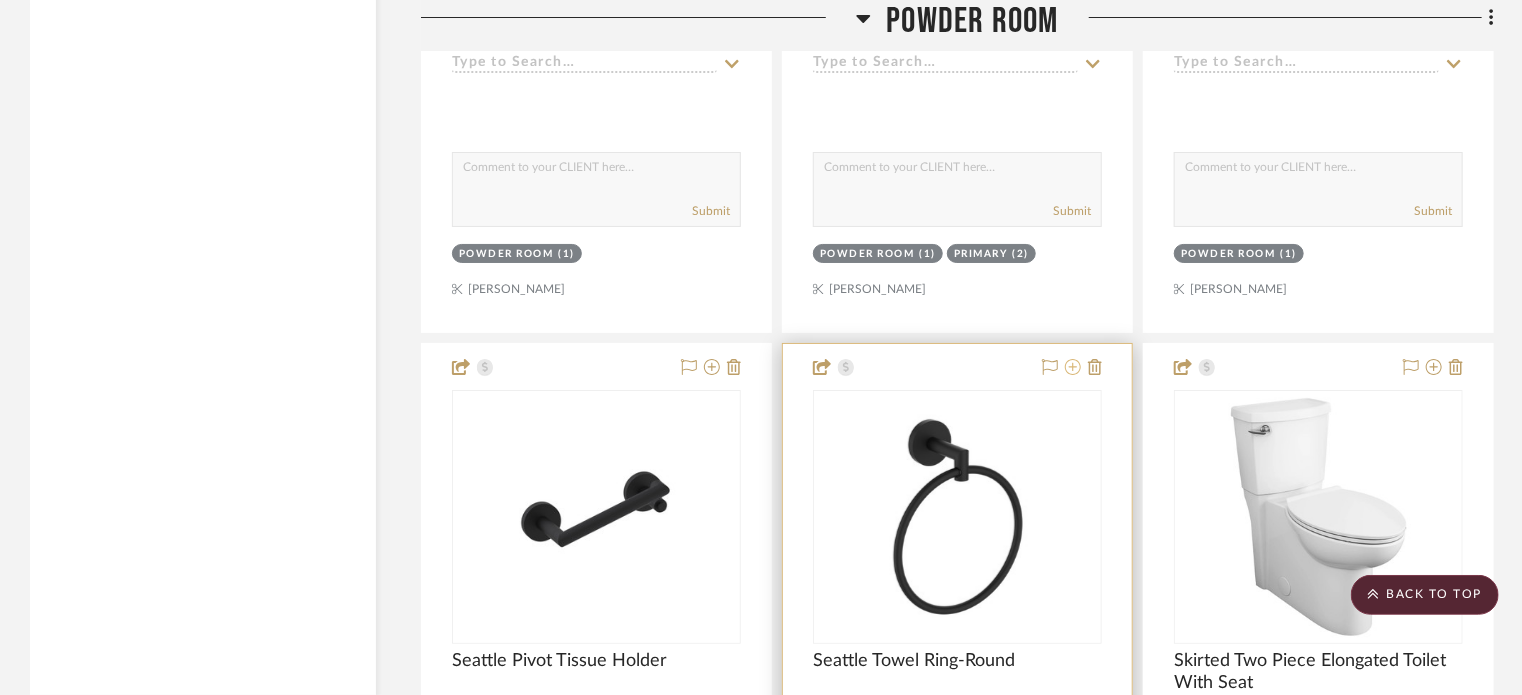 click 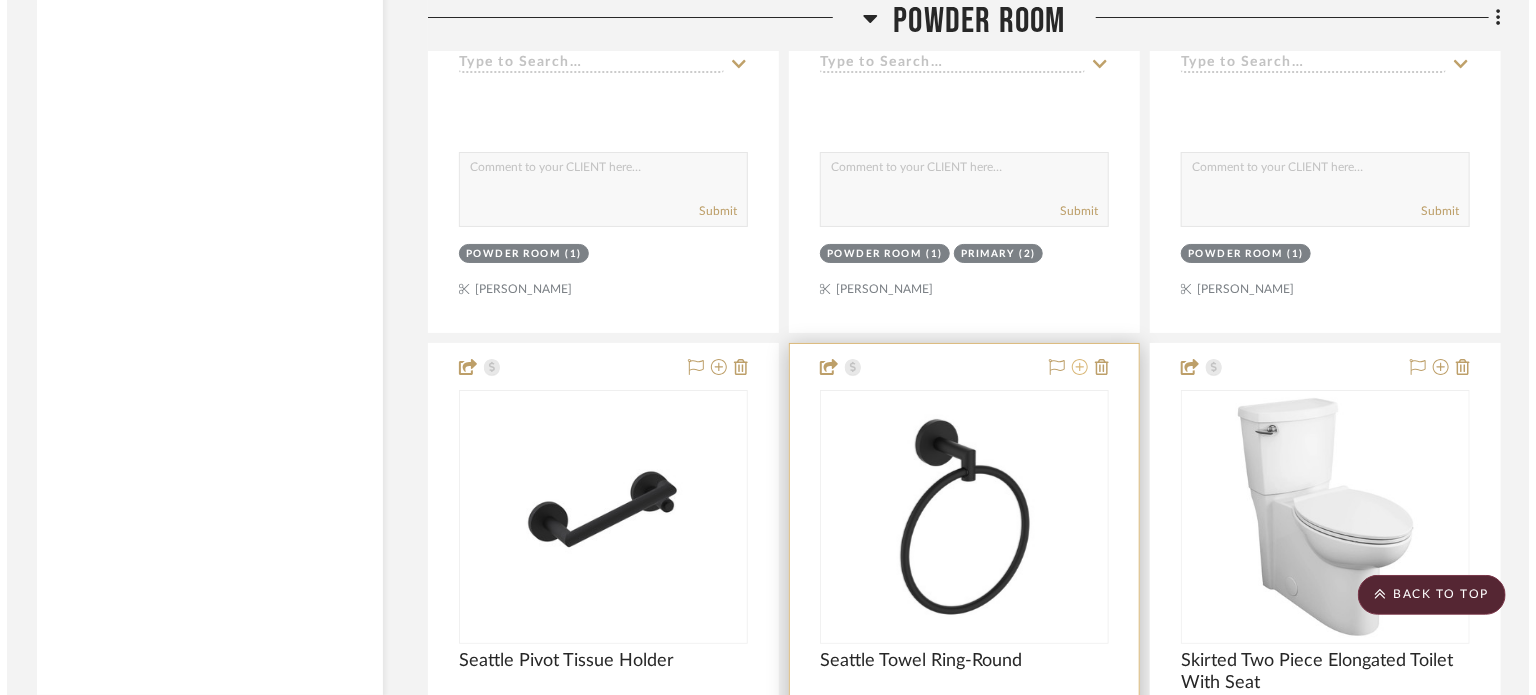 scroll, scrollTop: 0, scrollLeft: 0, axis: both 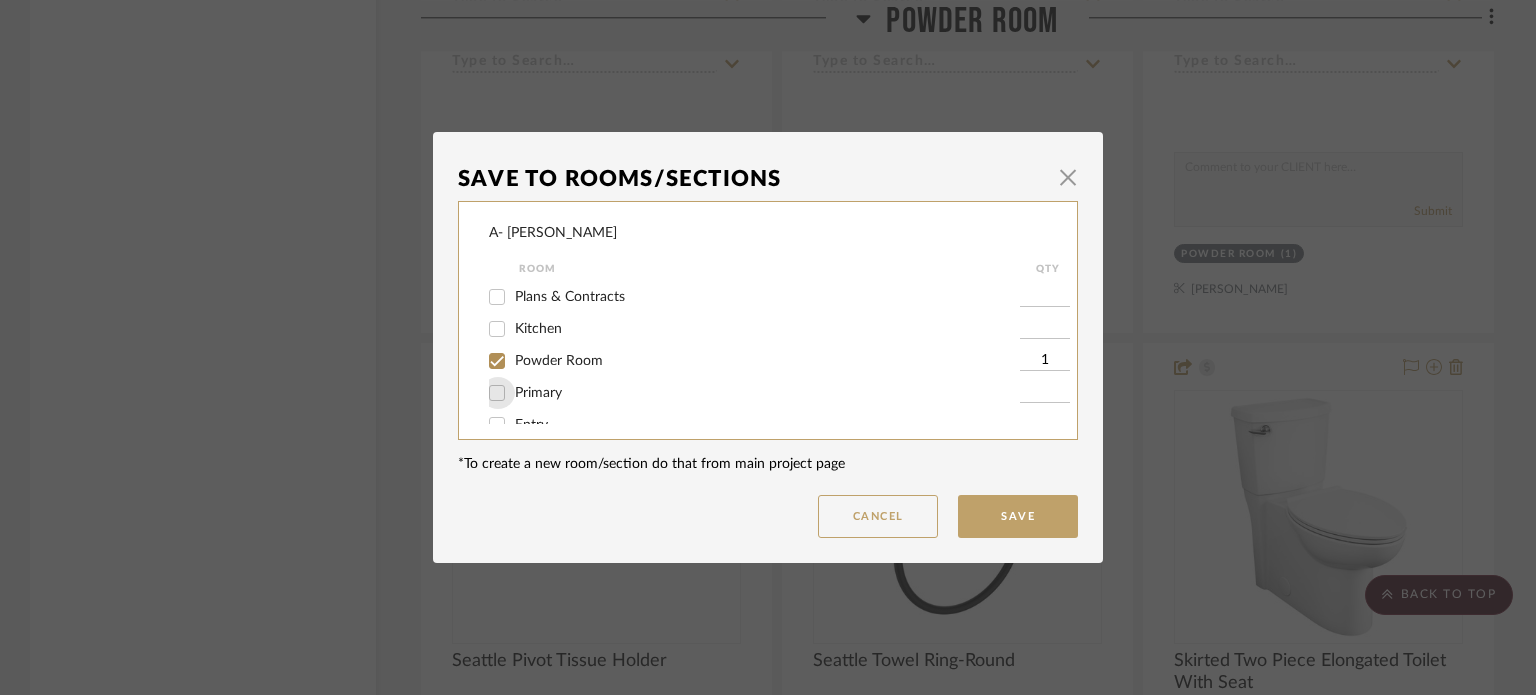click on "Primary" at bounding box center (497, 393) 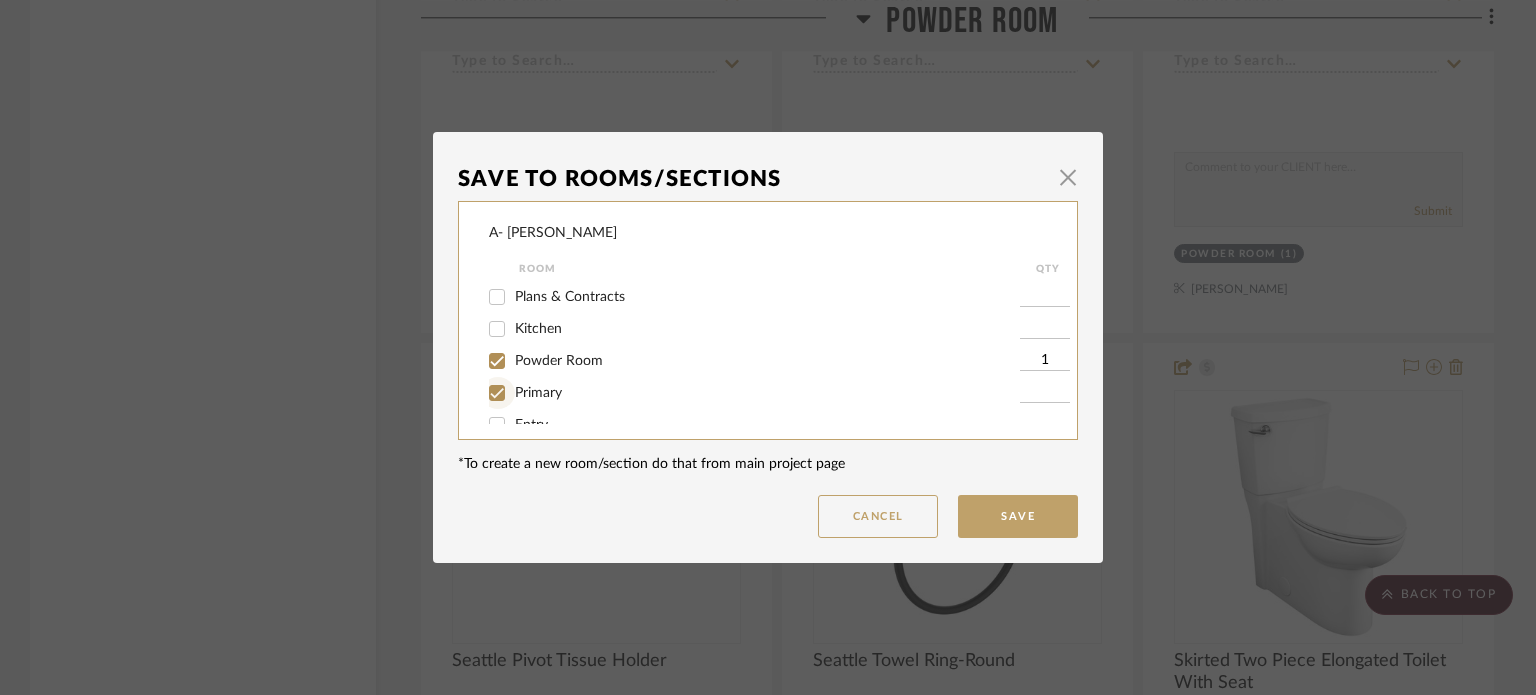 checkbox on "true" 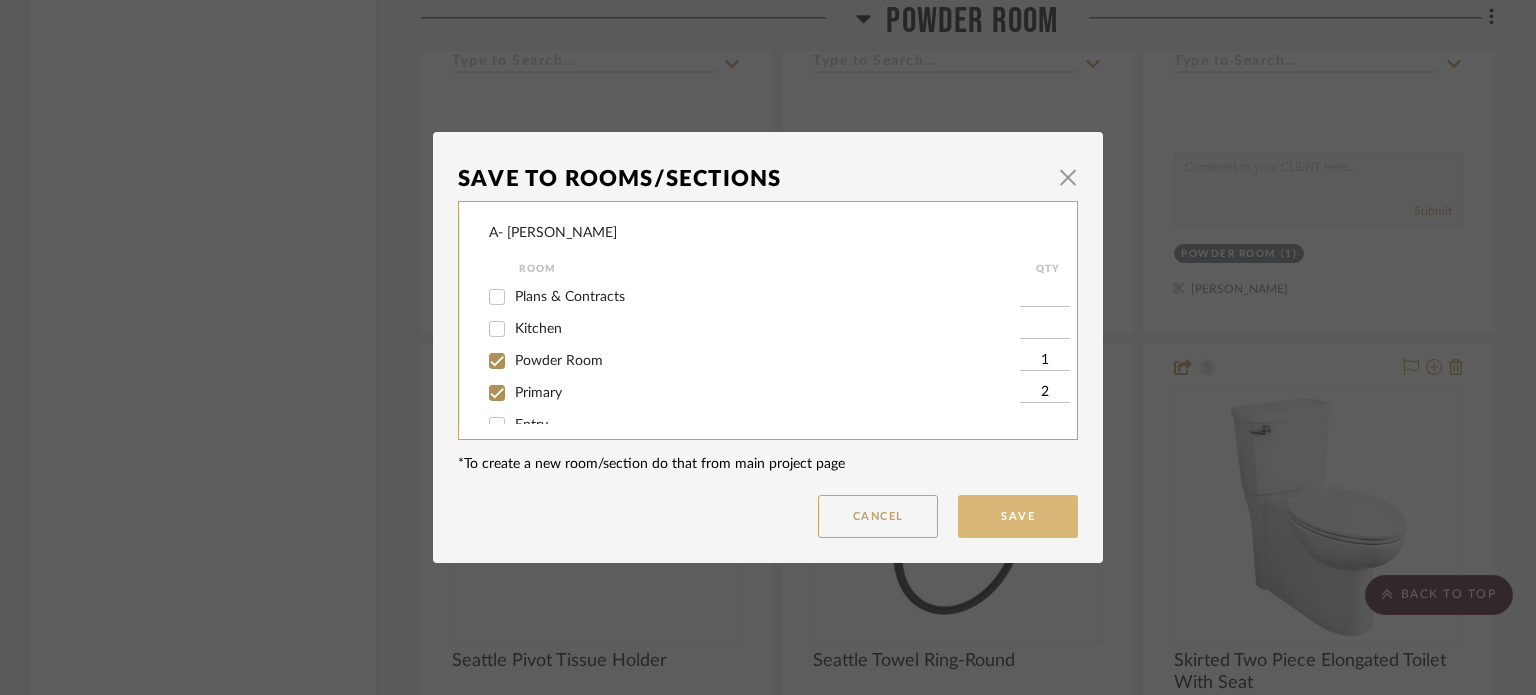 type on "2" 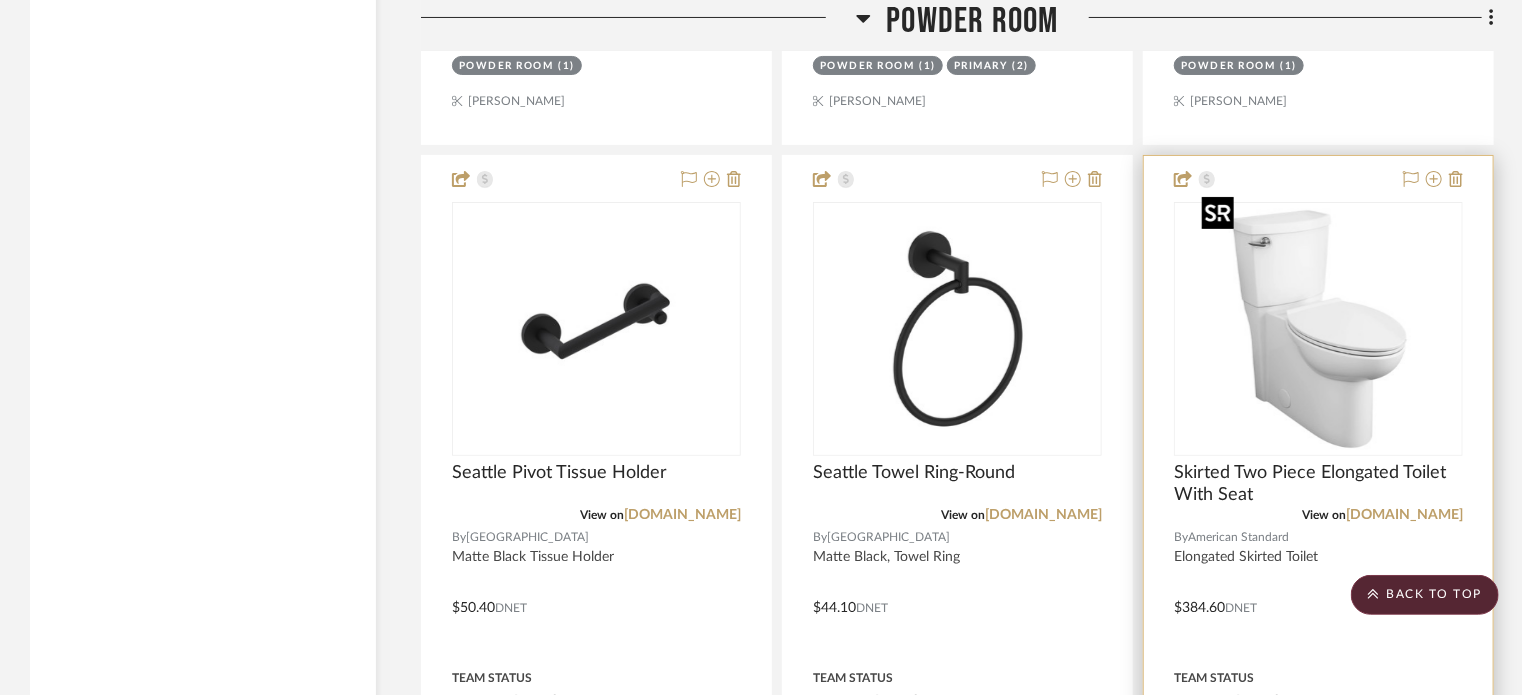 scroll, scrollTop: 7679, scrollLeft: 0, axis: vertical 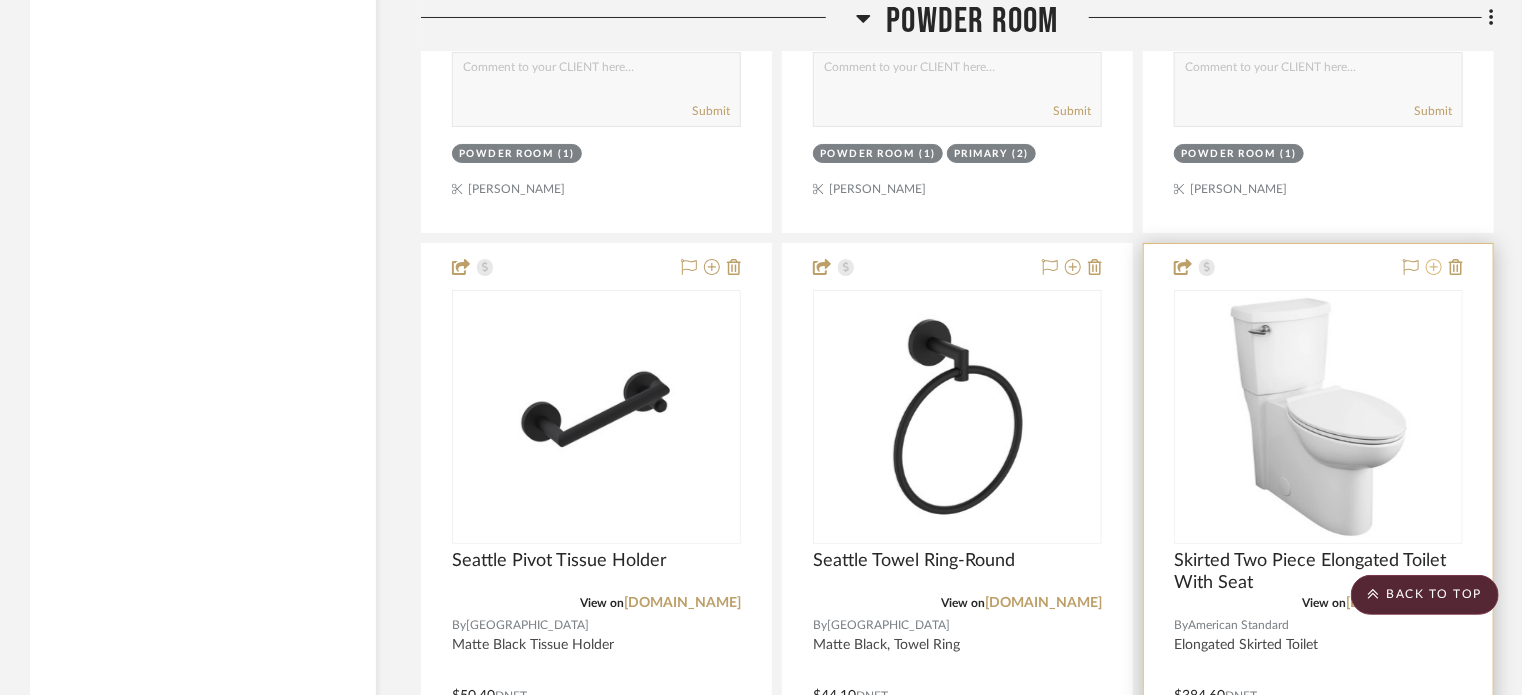 click 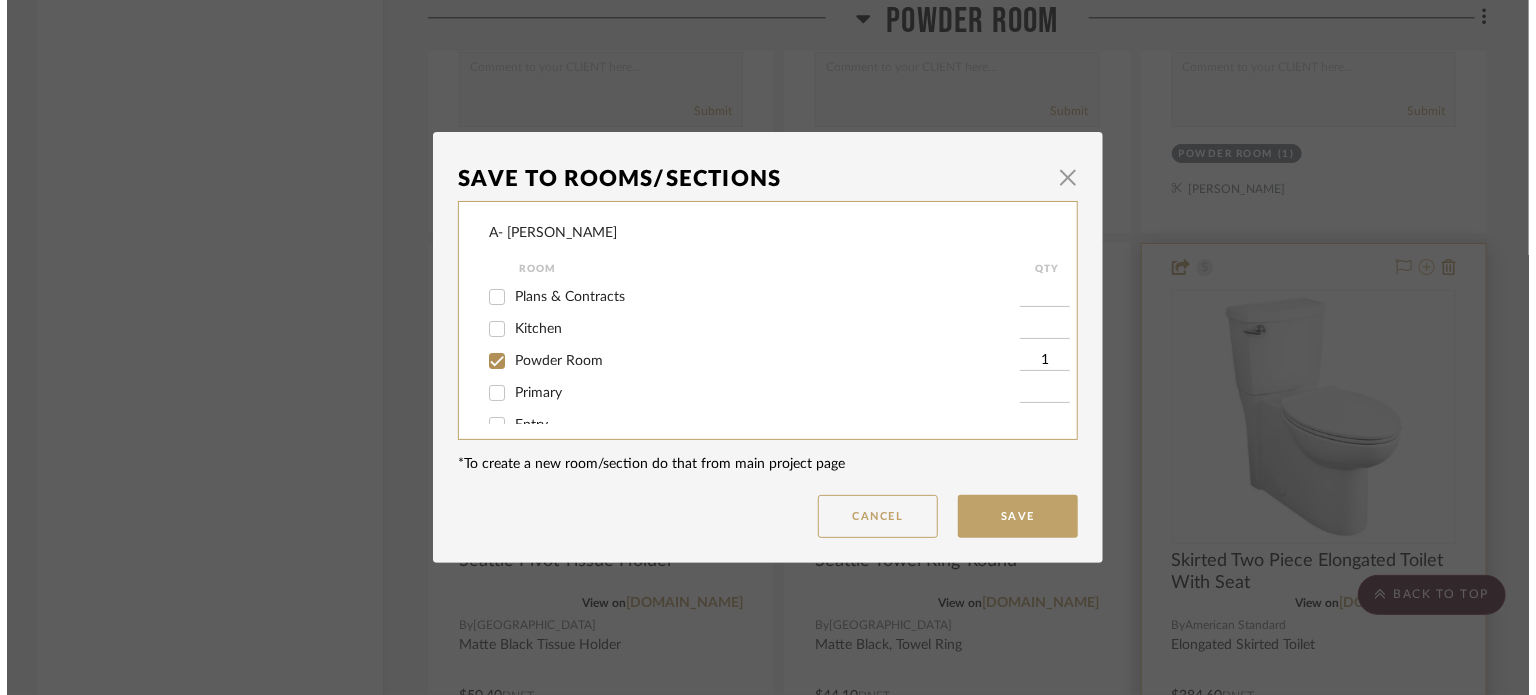 scroll, scrollTop: 0, scrollLeft: 0, axis: both 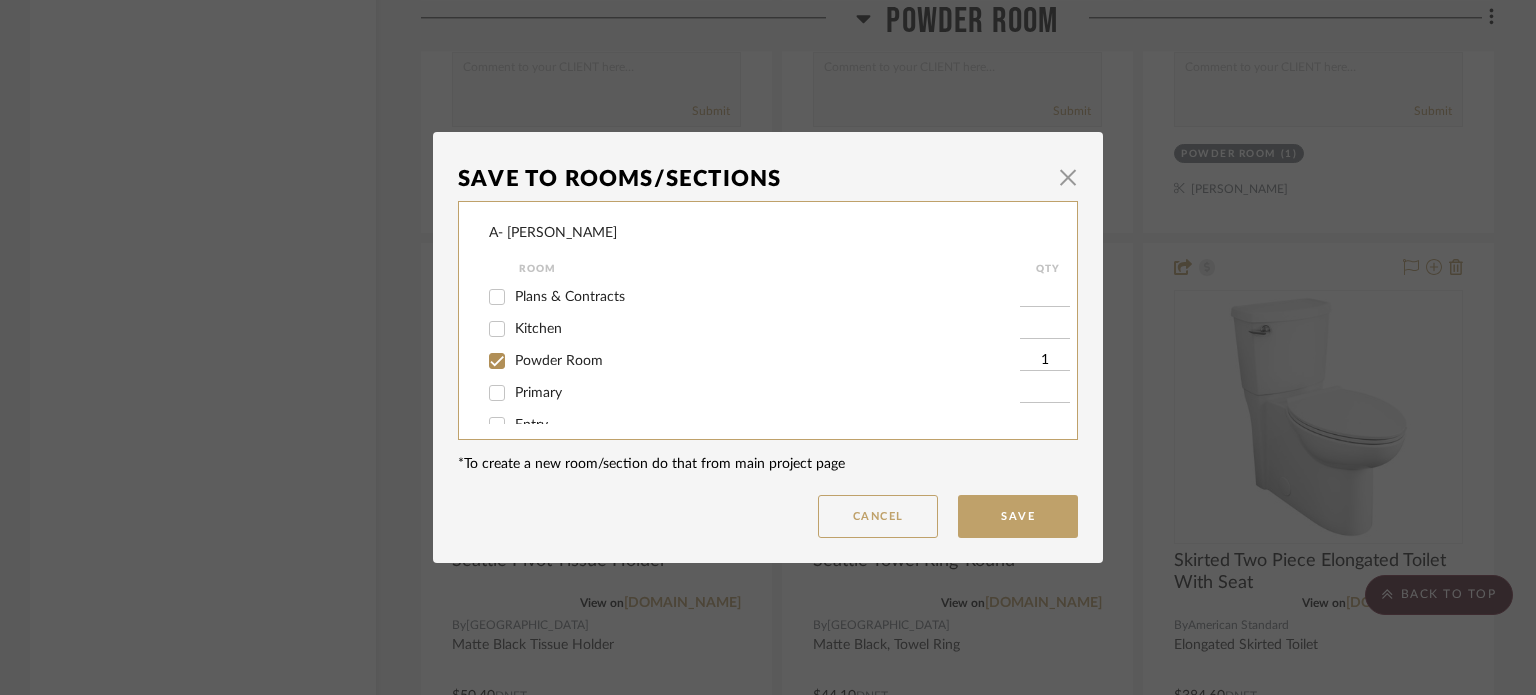 click on "Primary" at bounding box center (497, 393) 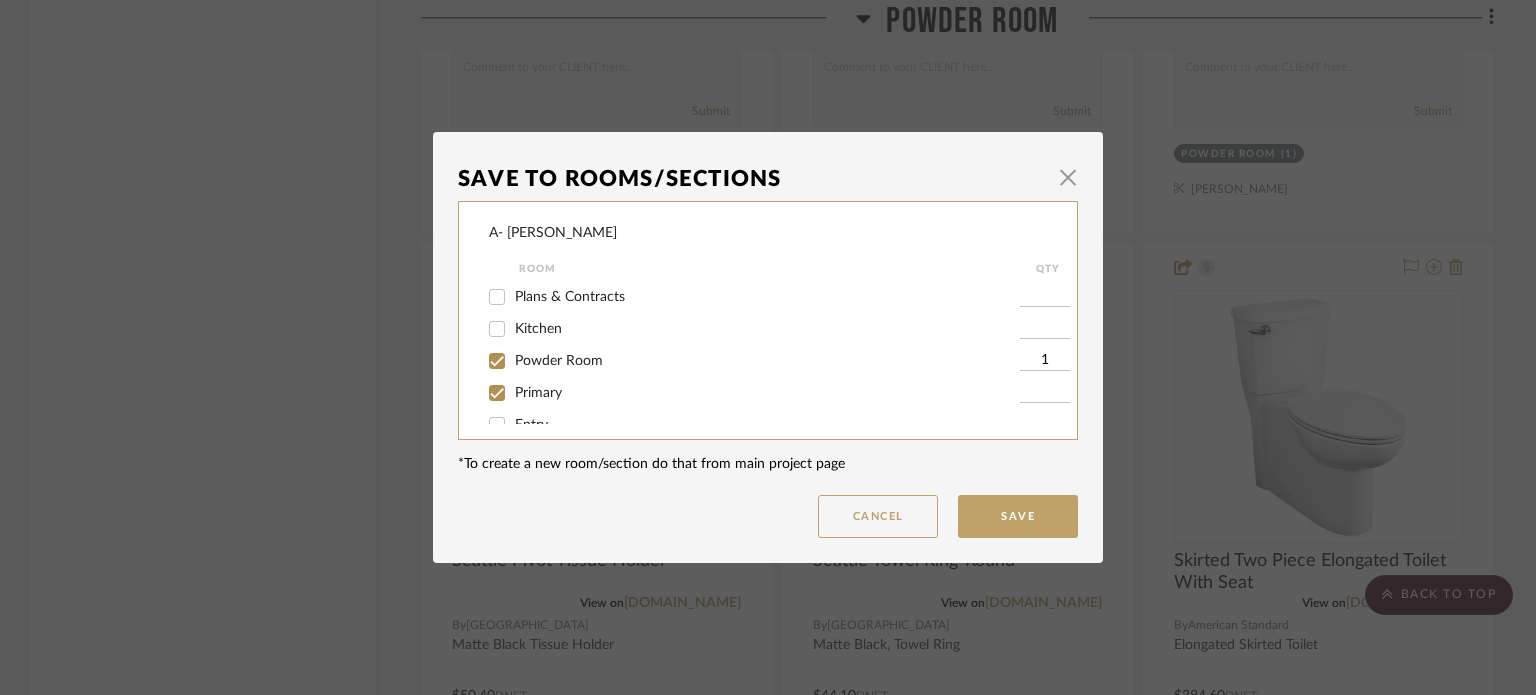 checkbox on "true" 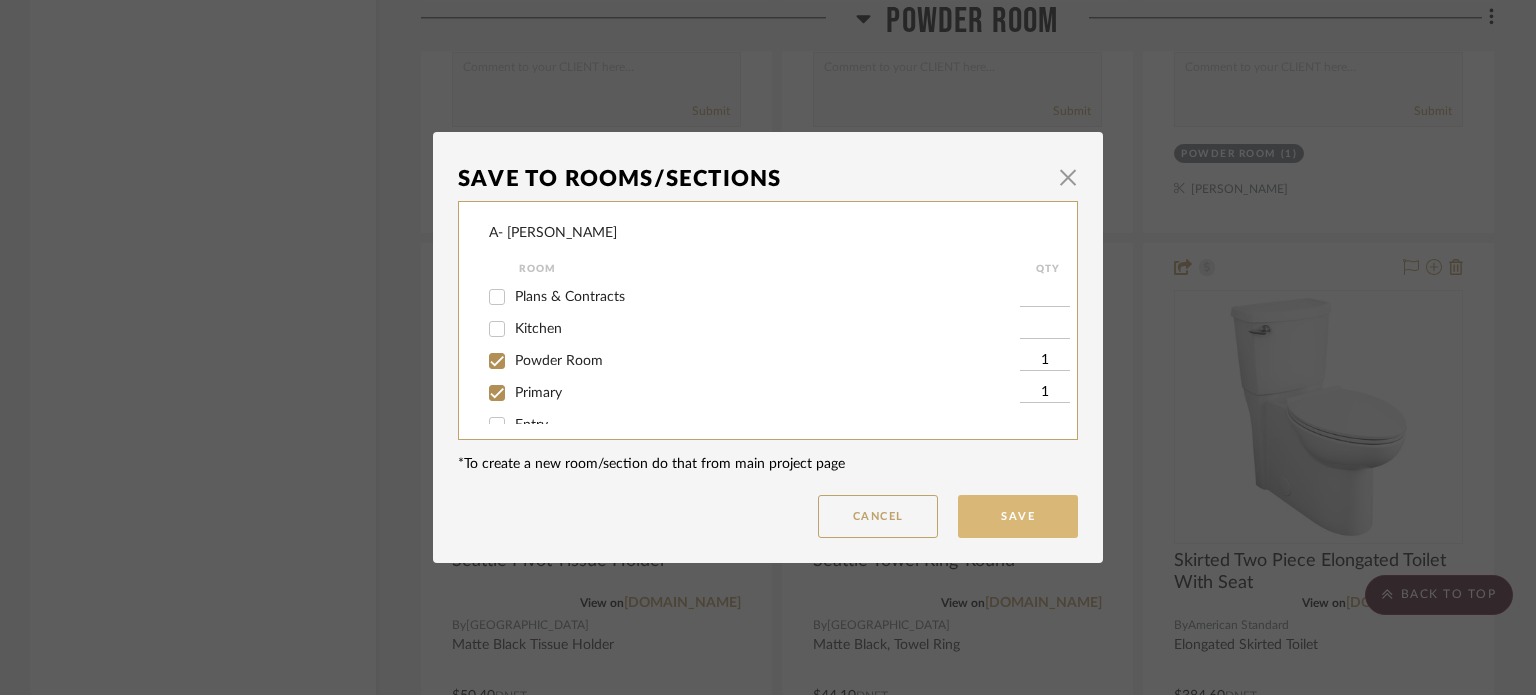 click on "Save" at bounding box center [1018, 516] 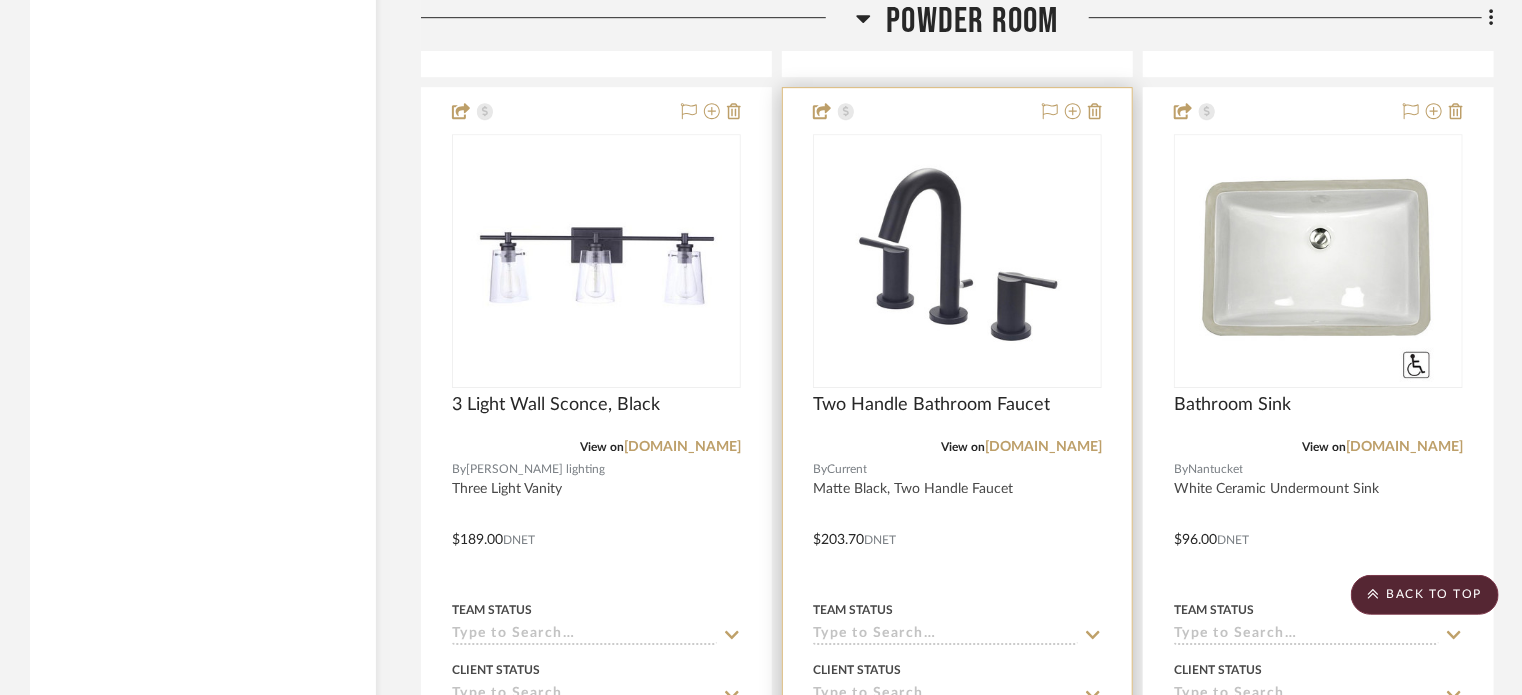 scroll, scrollTop: 6779, scrollLeft: 0, axis: vertical 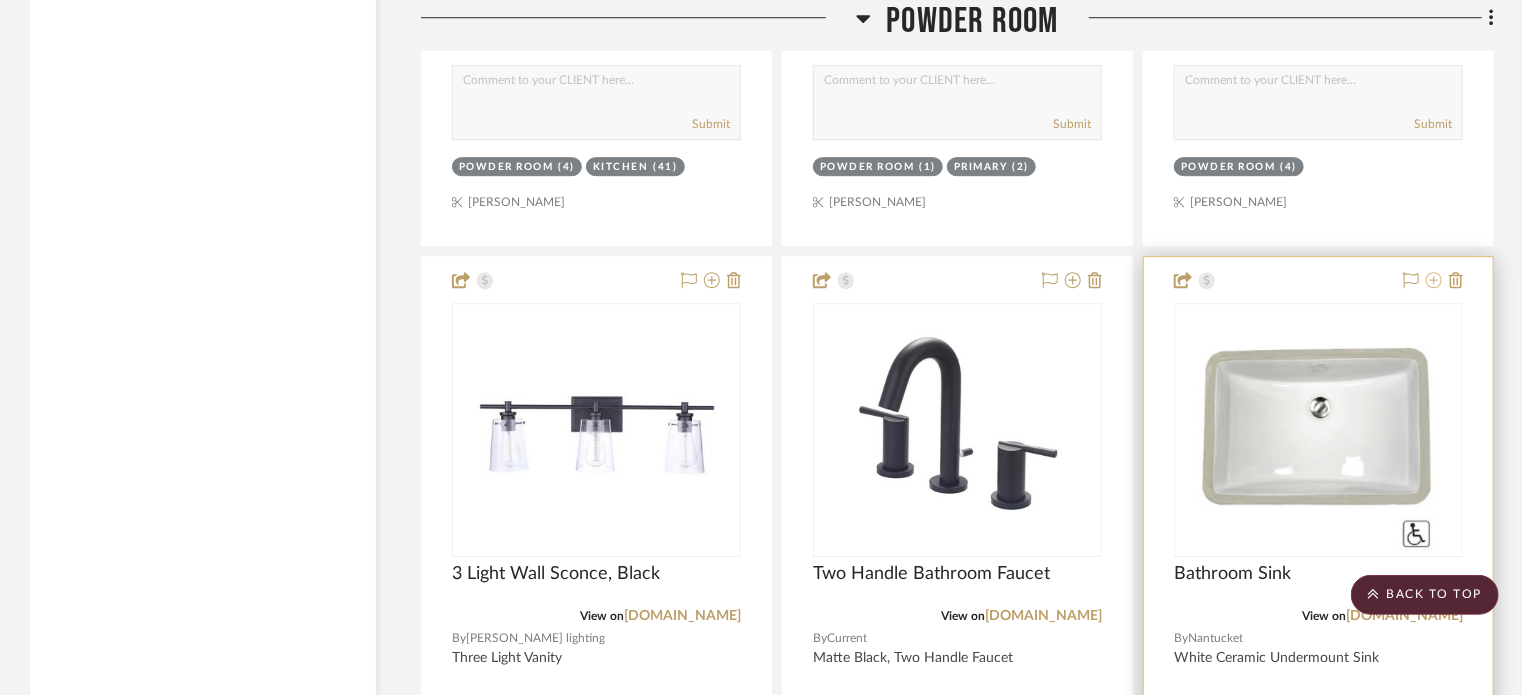 click 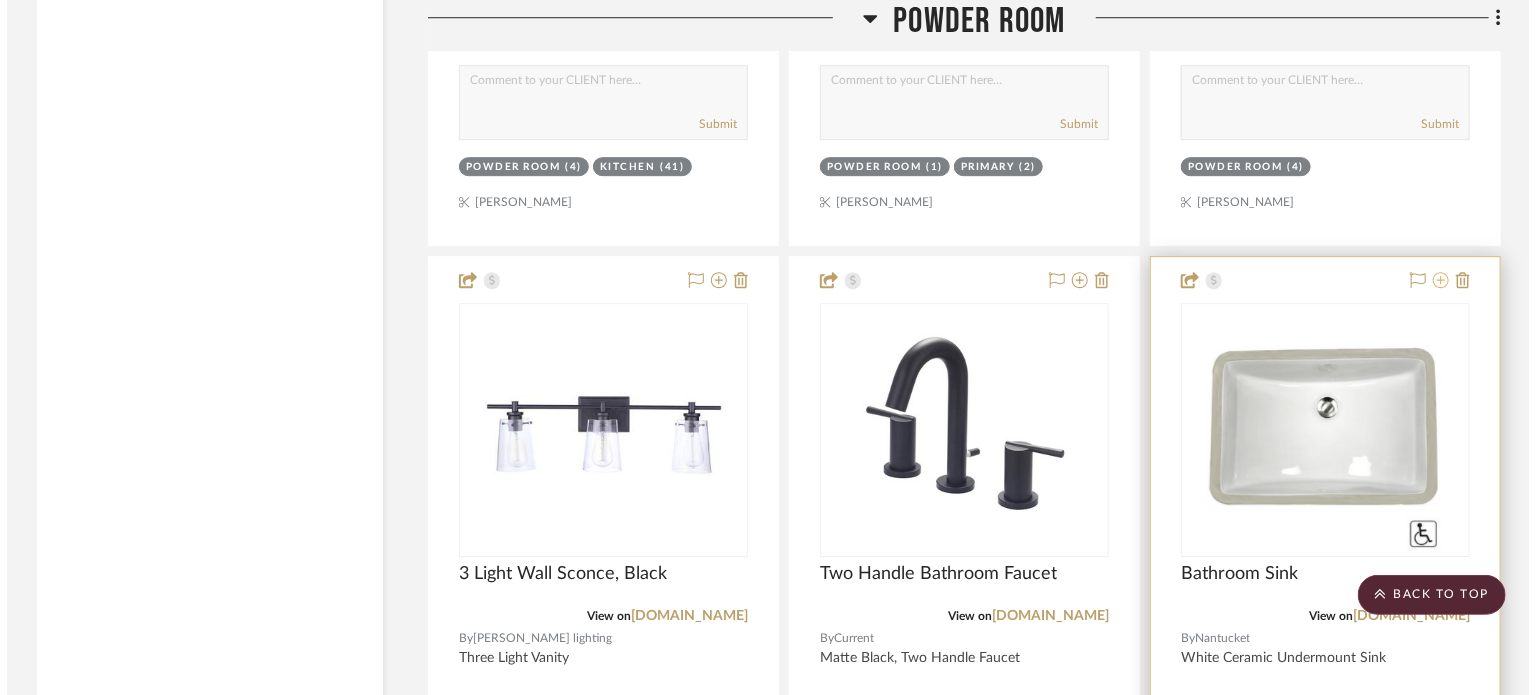 scroll, scrollTop: 0, scrollLeft: 0, axis: both 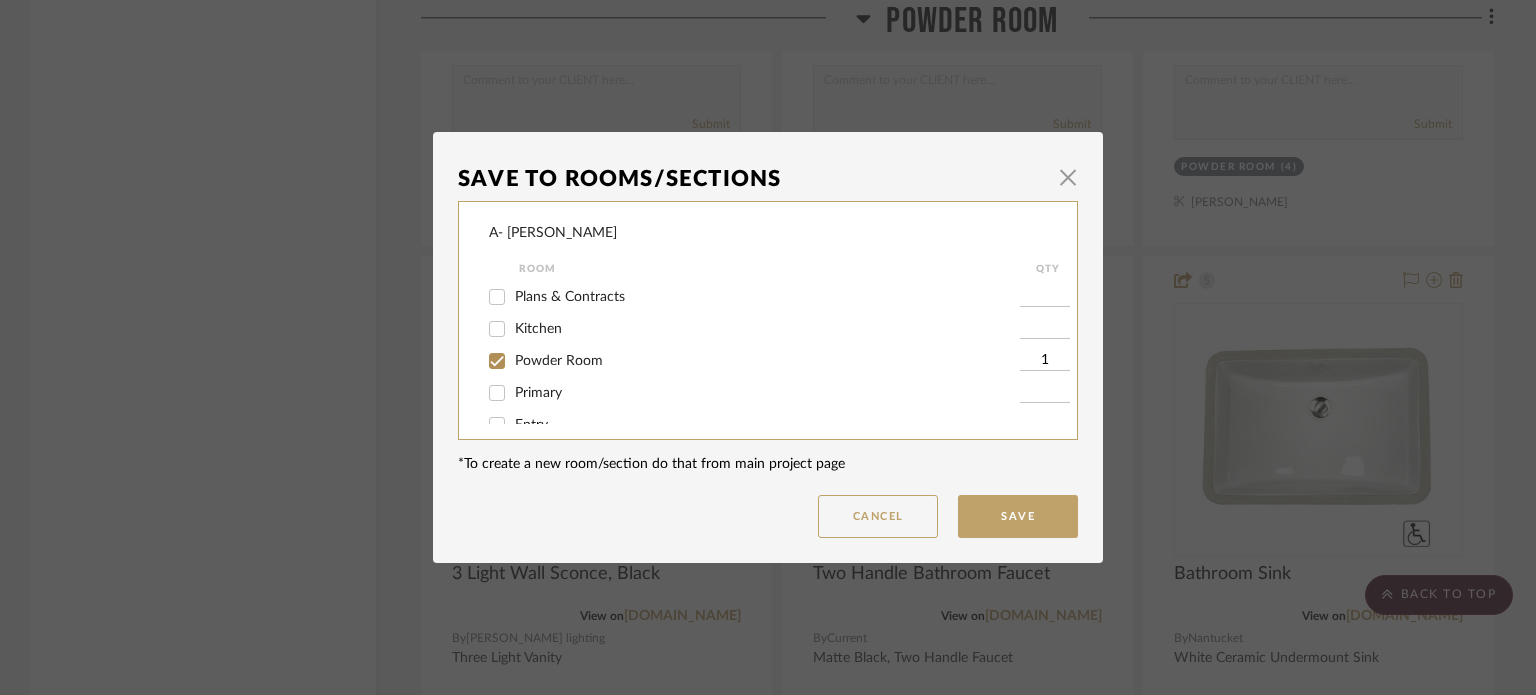 click on "Primary" at bounding box center (497, 393) 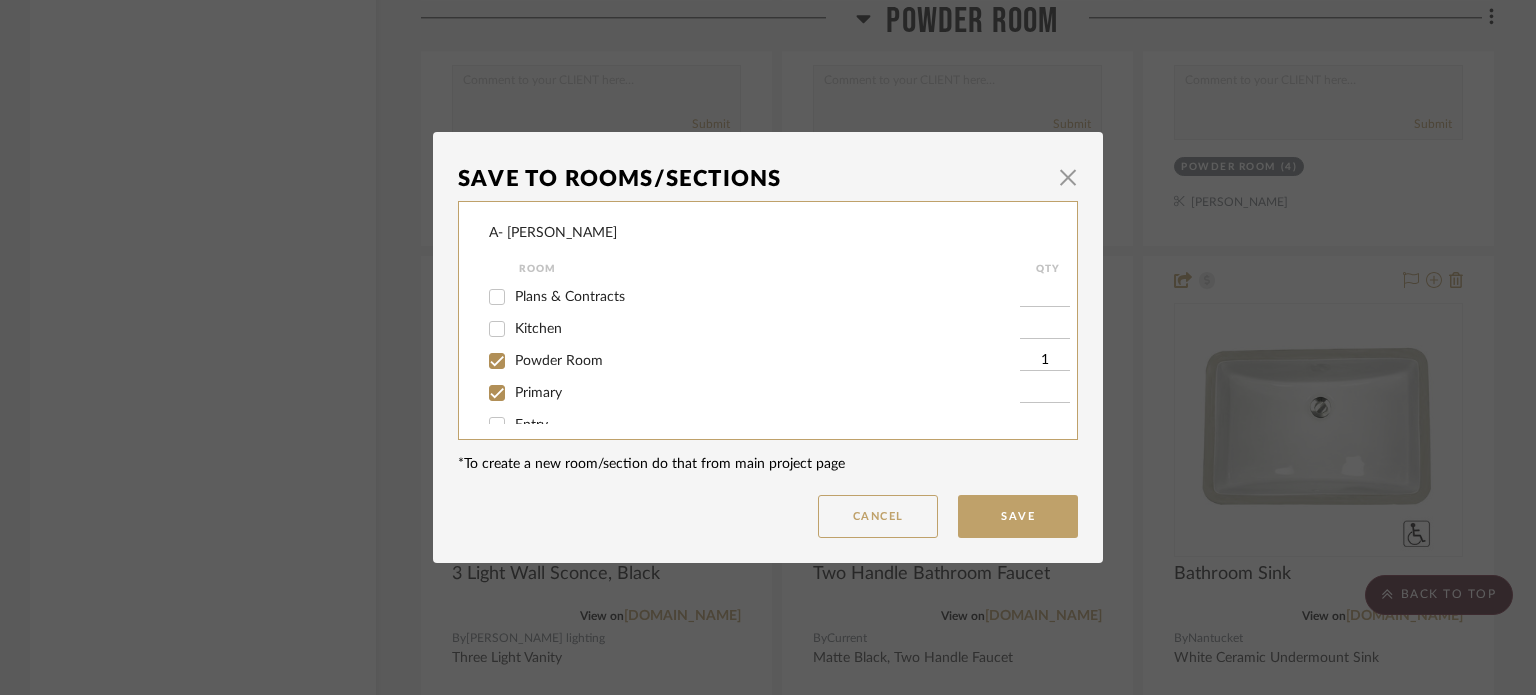 checkbox on "true" 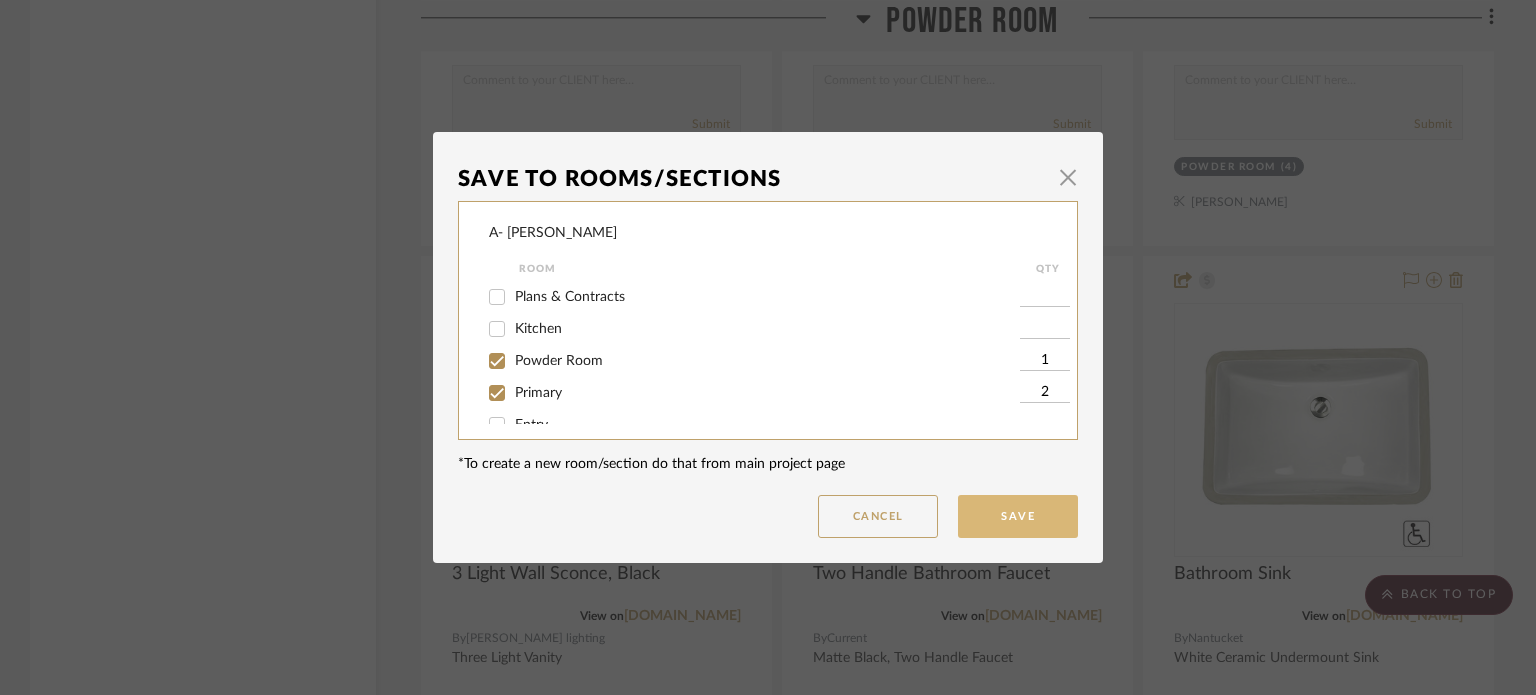 type on "2" 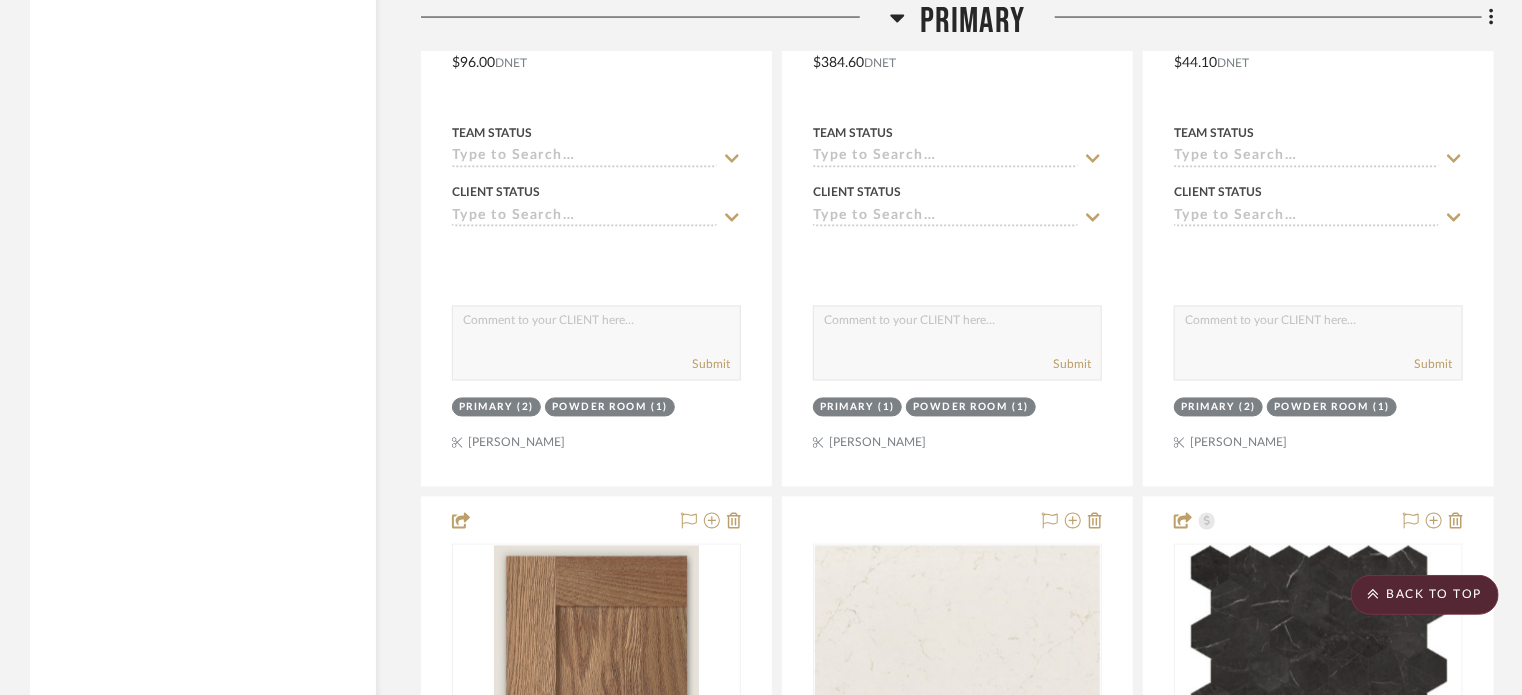scroll, scrollTop: 9379, scrollLeft: 0, axis: vertical 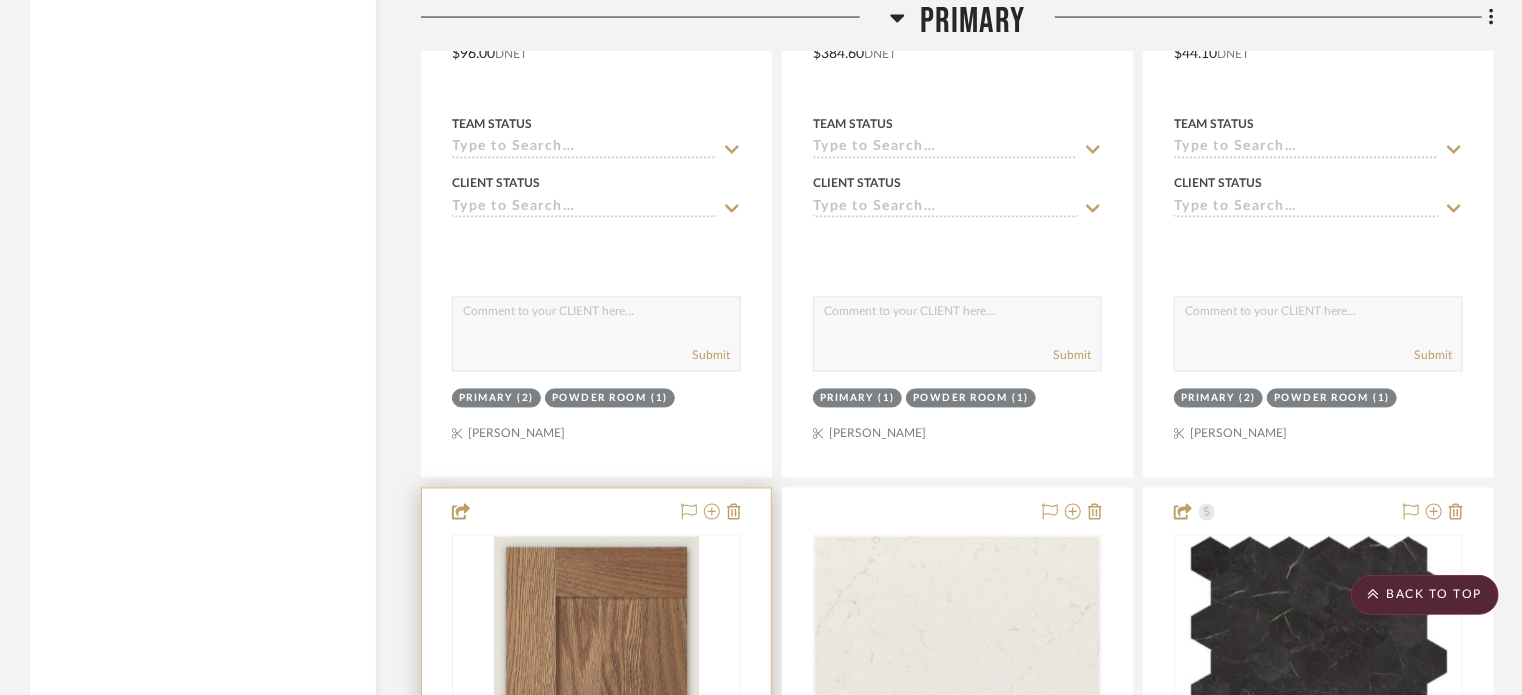 click at bounding box center (596, 926) 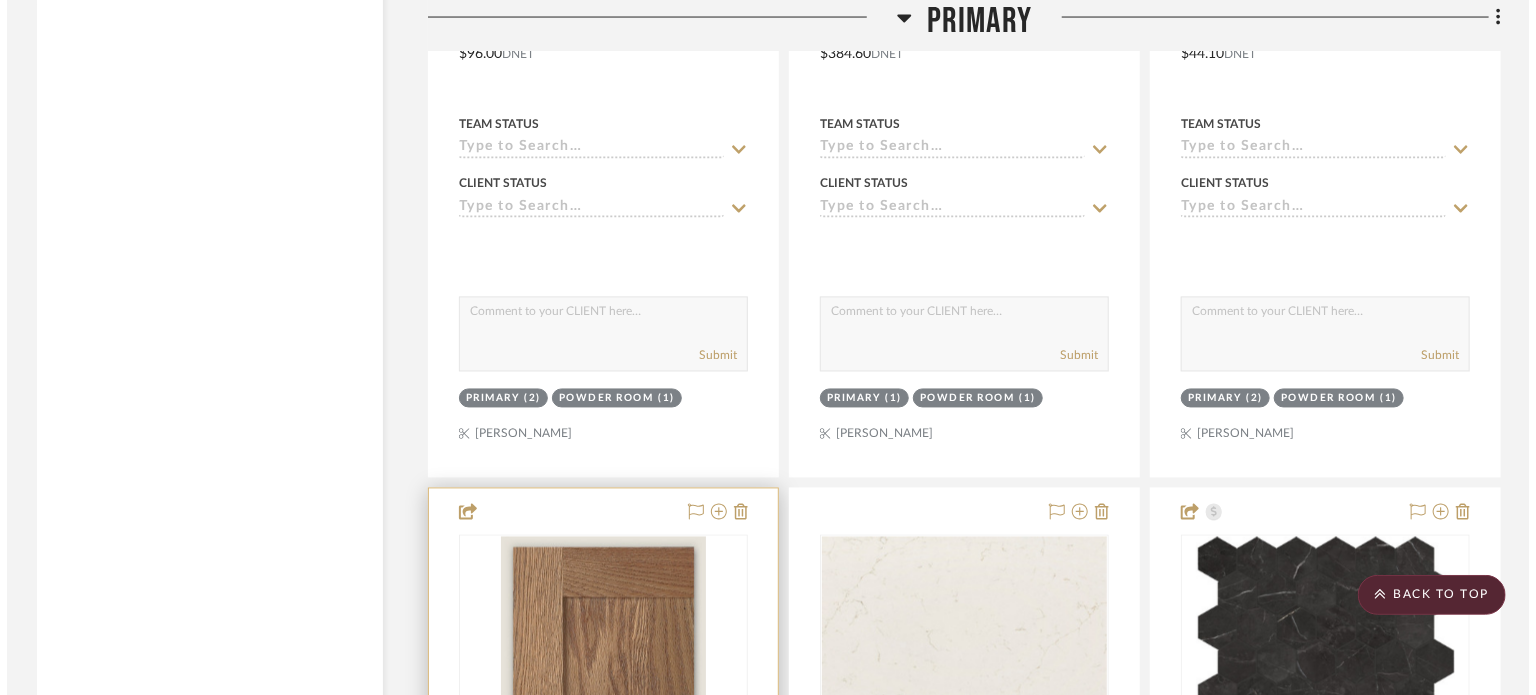 scroll, scrollTop: 0, scrollLeft: 0, axis: both 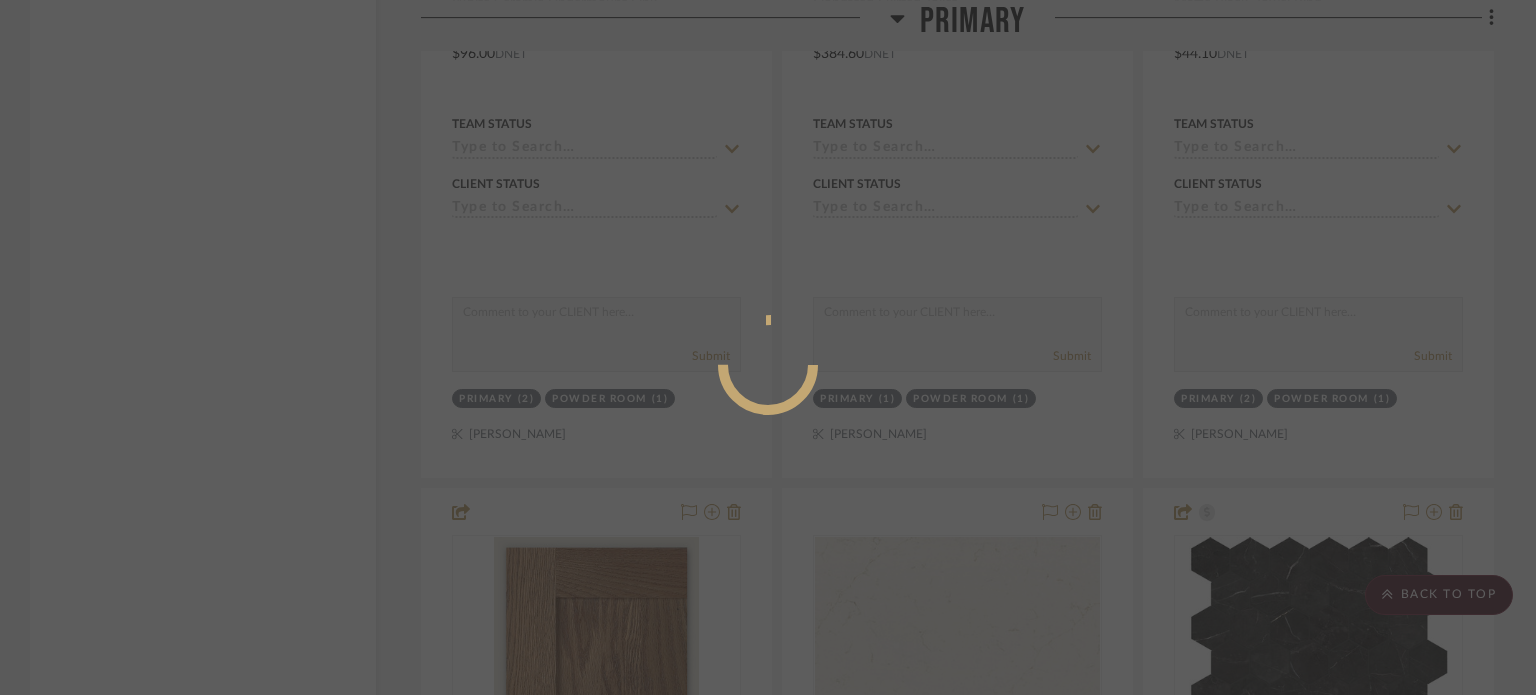 click at bounding box center (768, 347) 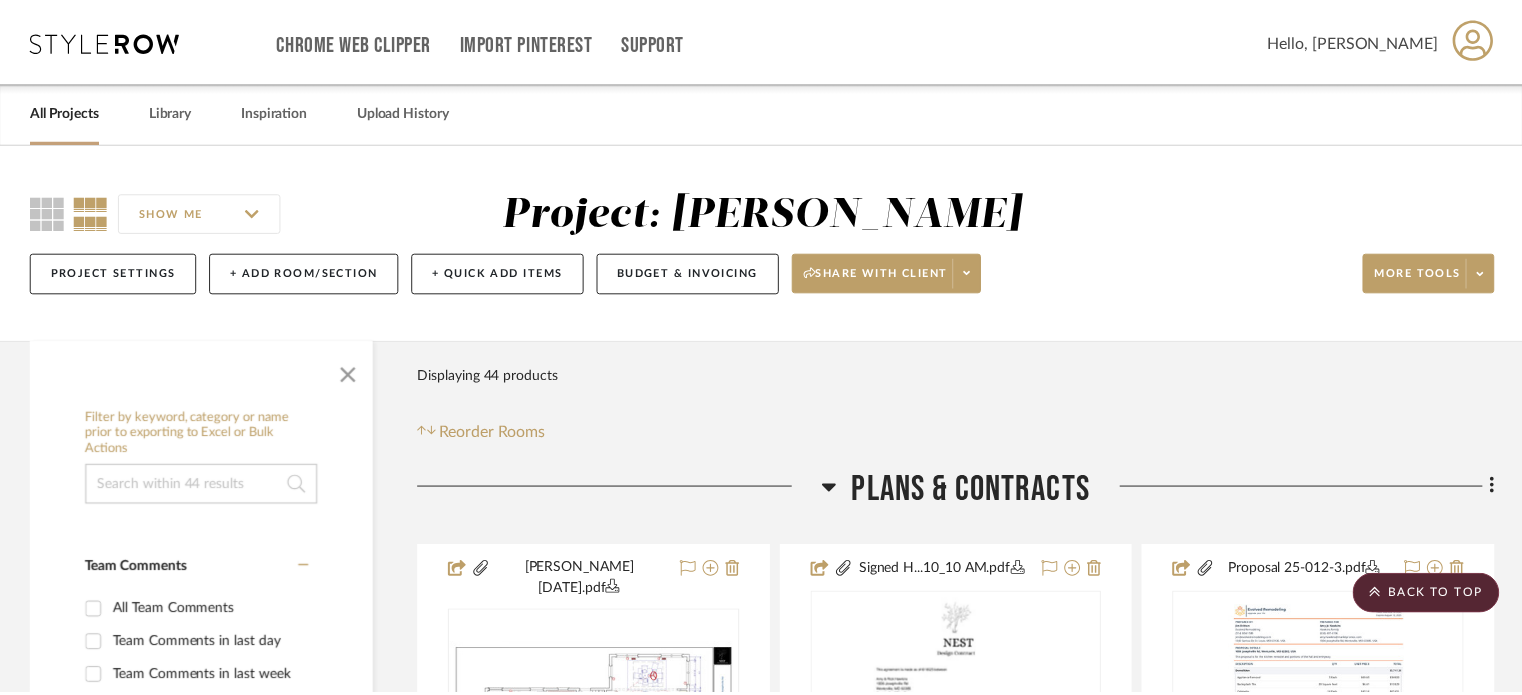 scroll, scrollTop: 9379, scrollLeft: 0, axis: vertical 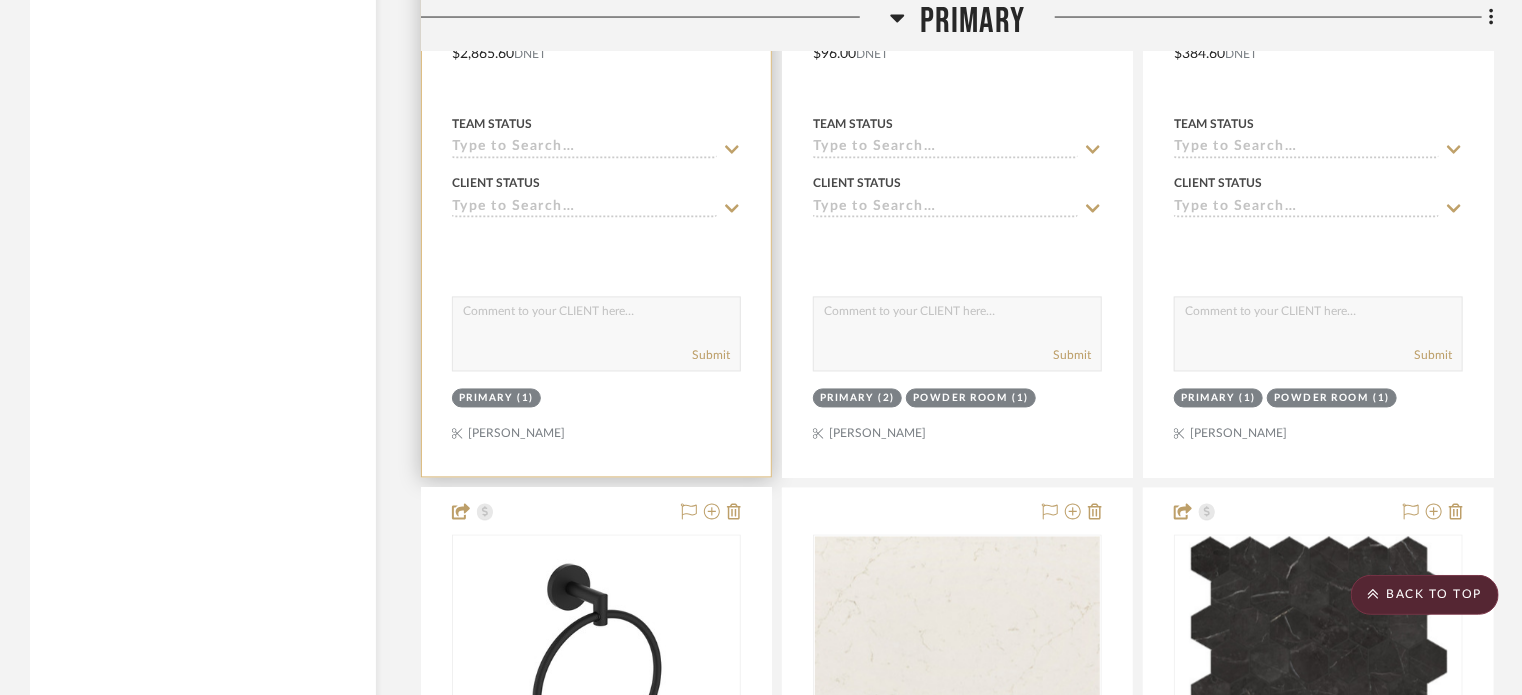 click on "Team Status" at bounding box center (596, 124) 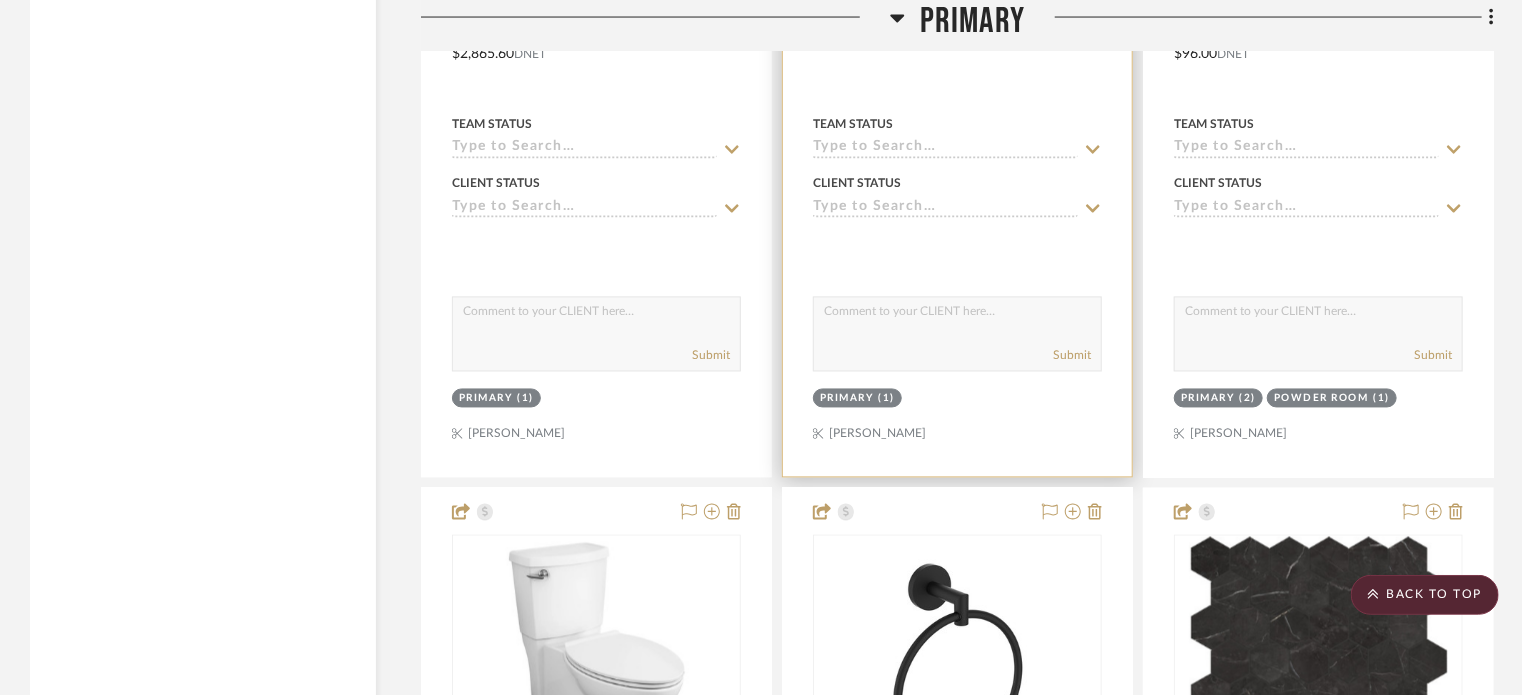 drag, startPoint x: 976, startPoint y: 197, endPoint x: 987, endPoint y: 118, distance: 79.762146 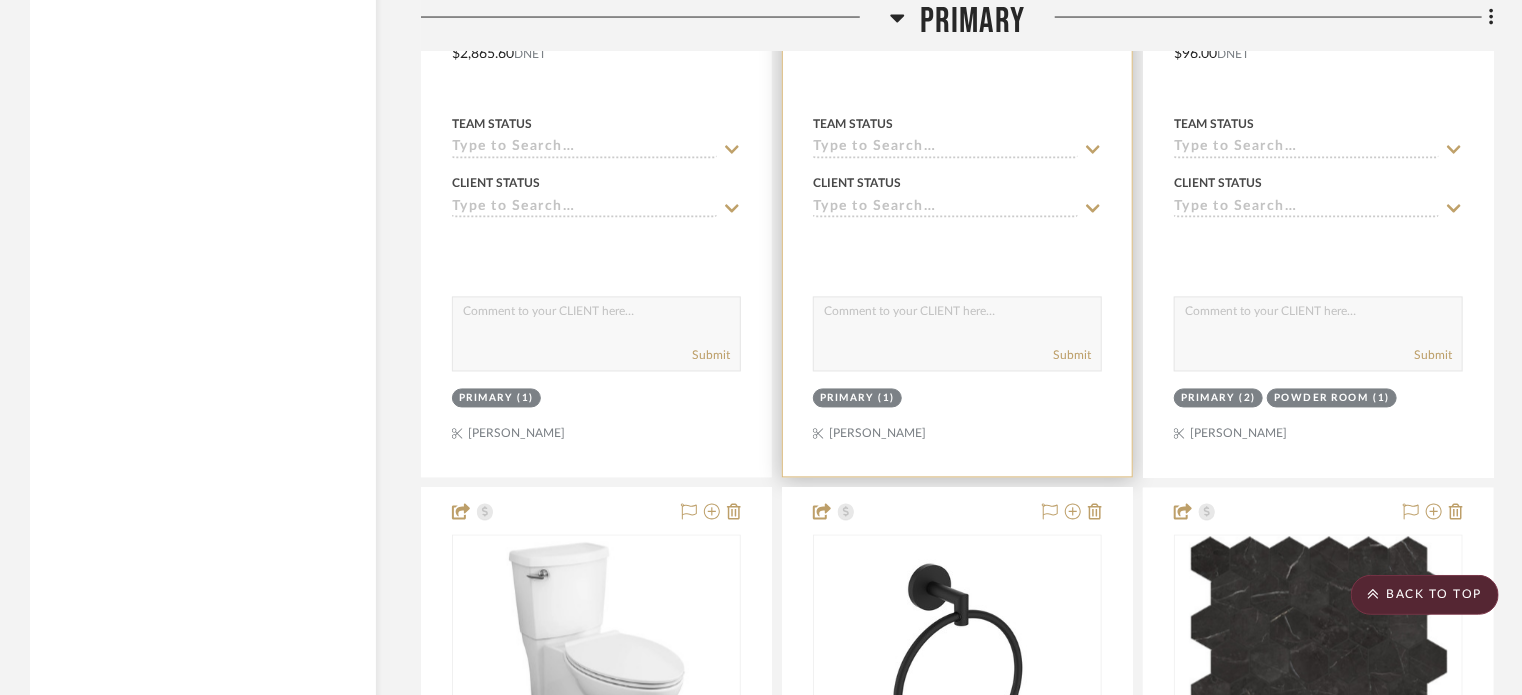 click on "Persian White Countertop Estimate, Eased Edge  View on  cosentino.com  By  Hallmark
Team Status Client Status client Comments:  Submit   Primary  (1)    Shannon Leisure" at bounding box center [957, 39] 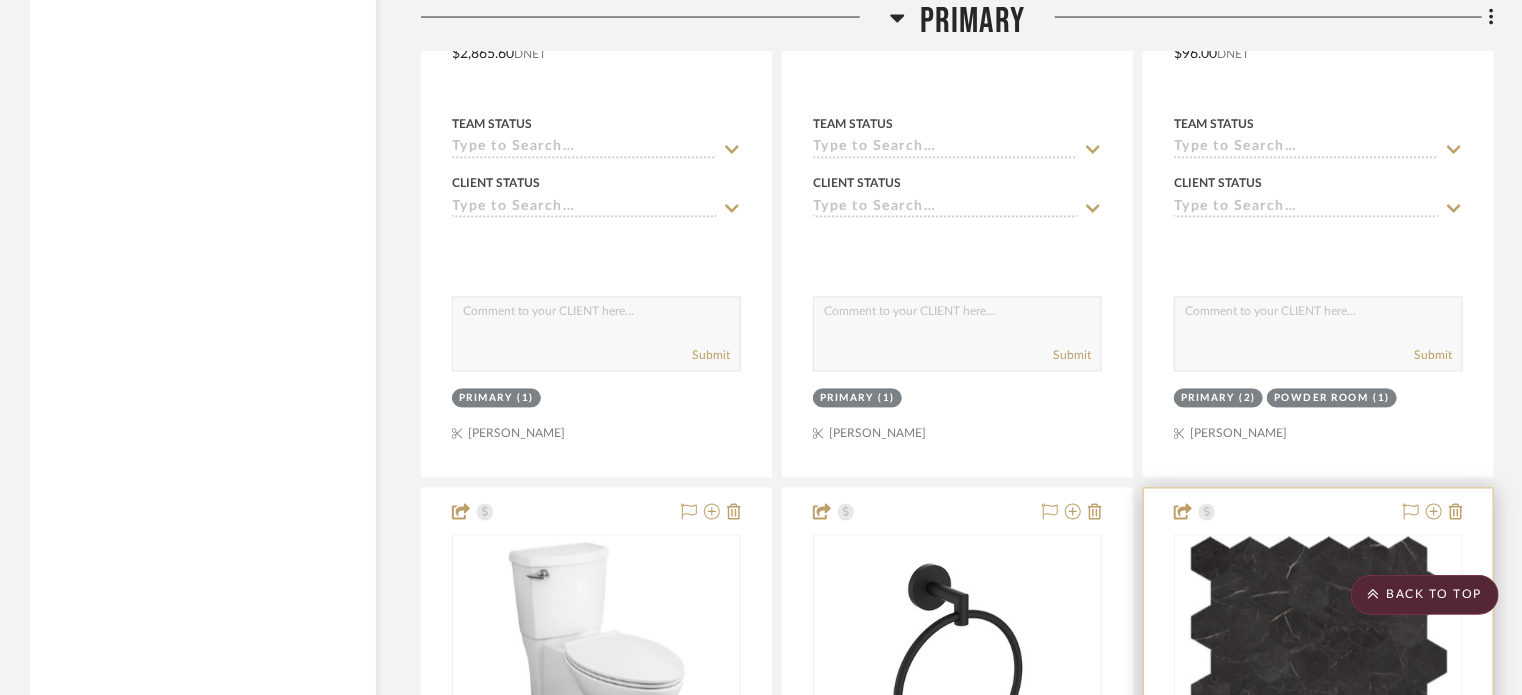 click at bounding box center (1318, 926) 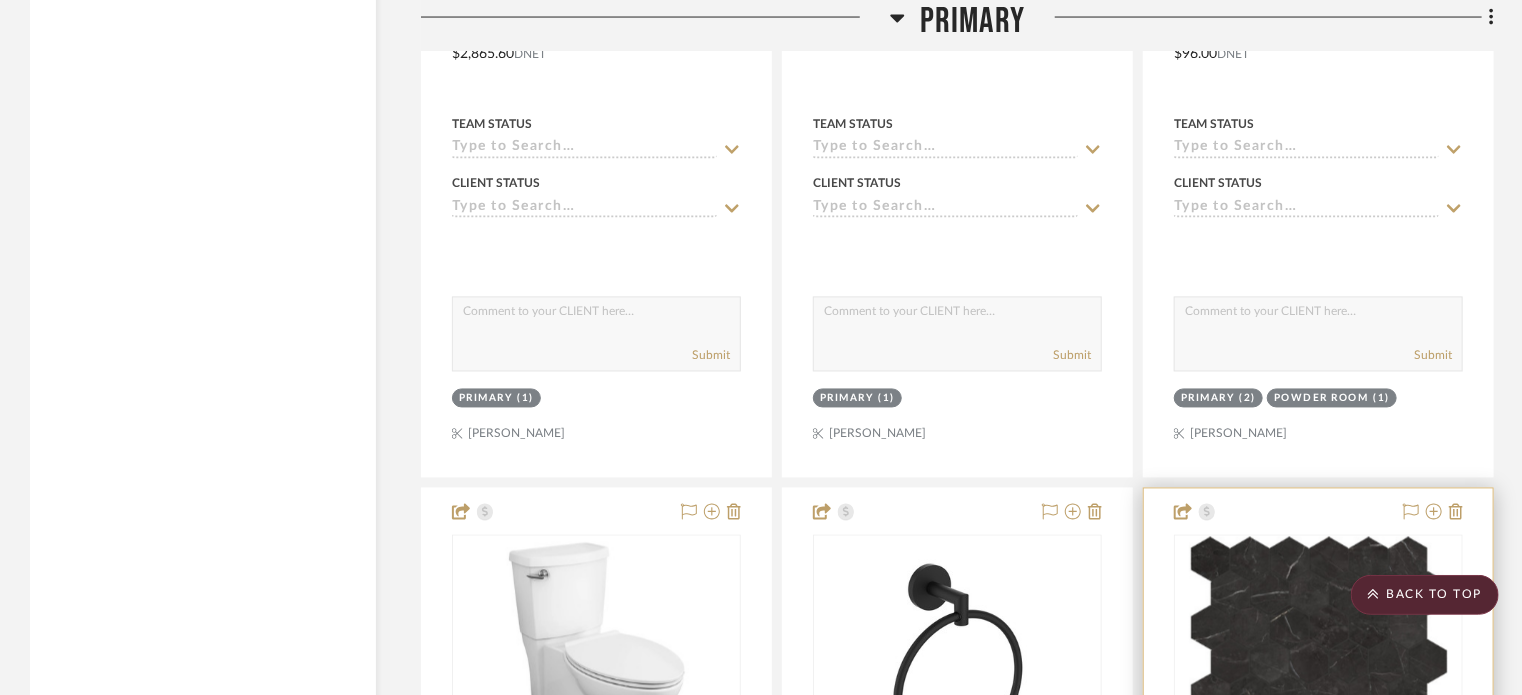 click at bounding box center [0, 0] 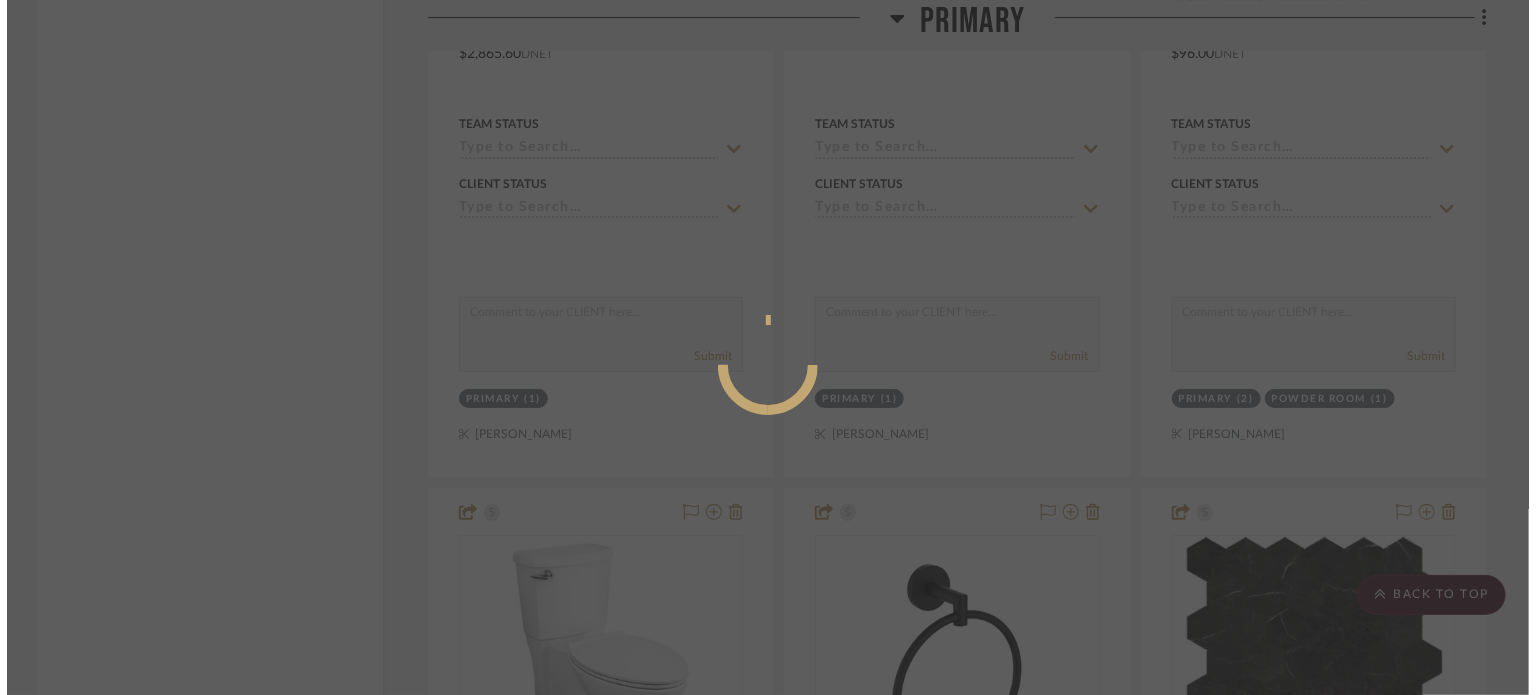 scroll, scrollTop: 0, scrollLeft: 0, axis: both 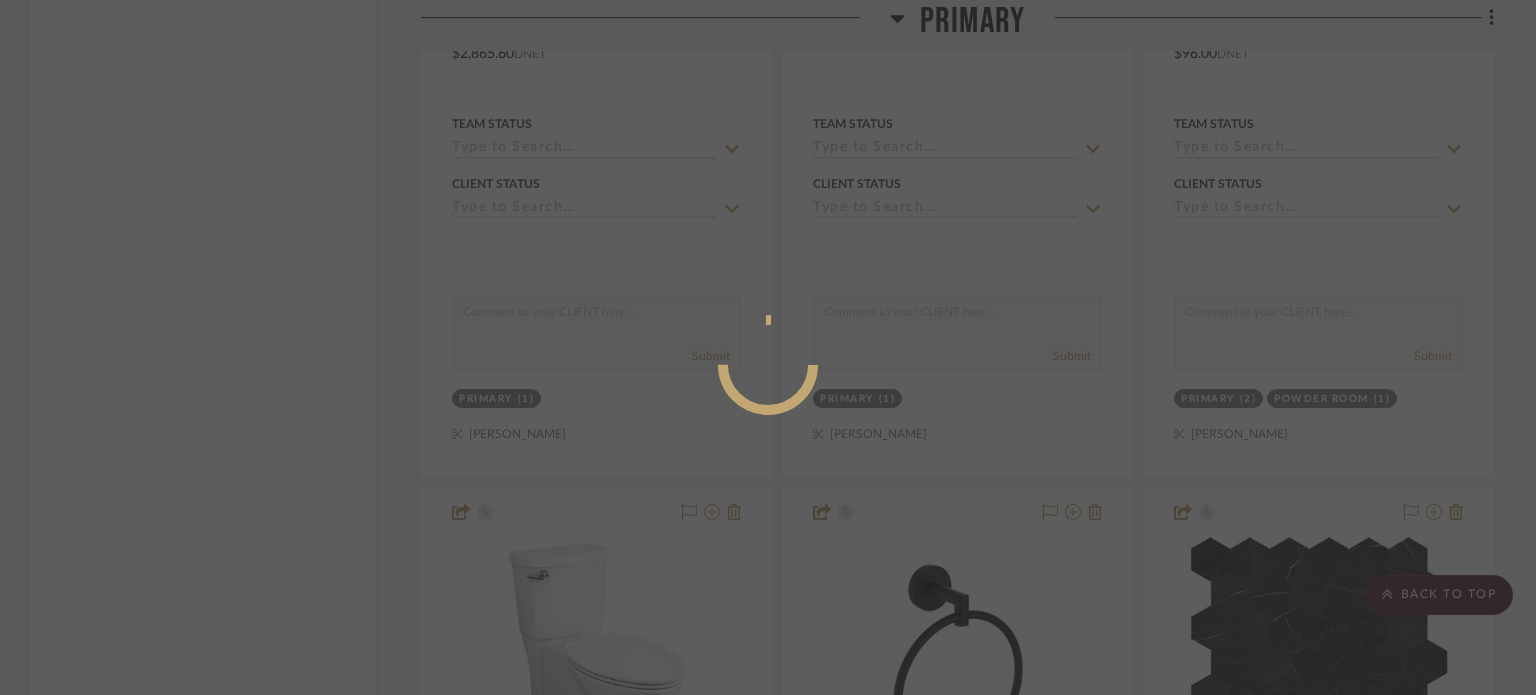 click at bounding box center (768, 347) 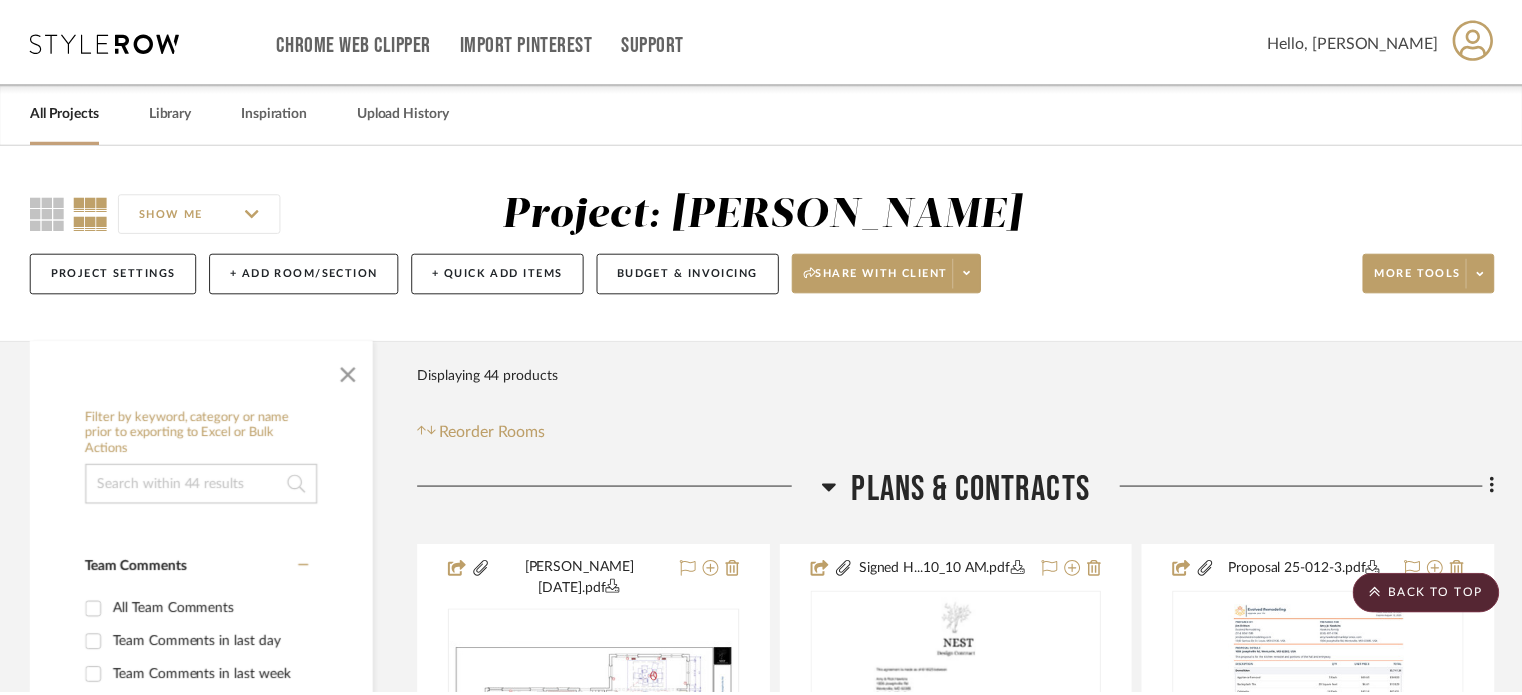 scroll, scrollTop: 9379, scrollLeft: 0, axis: vertical 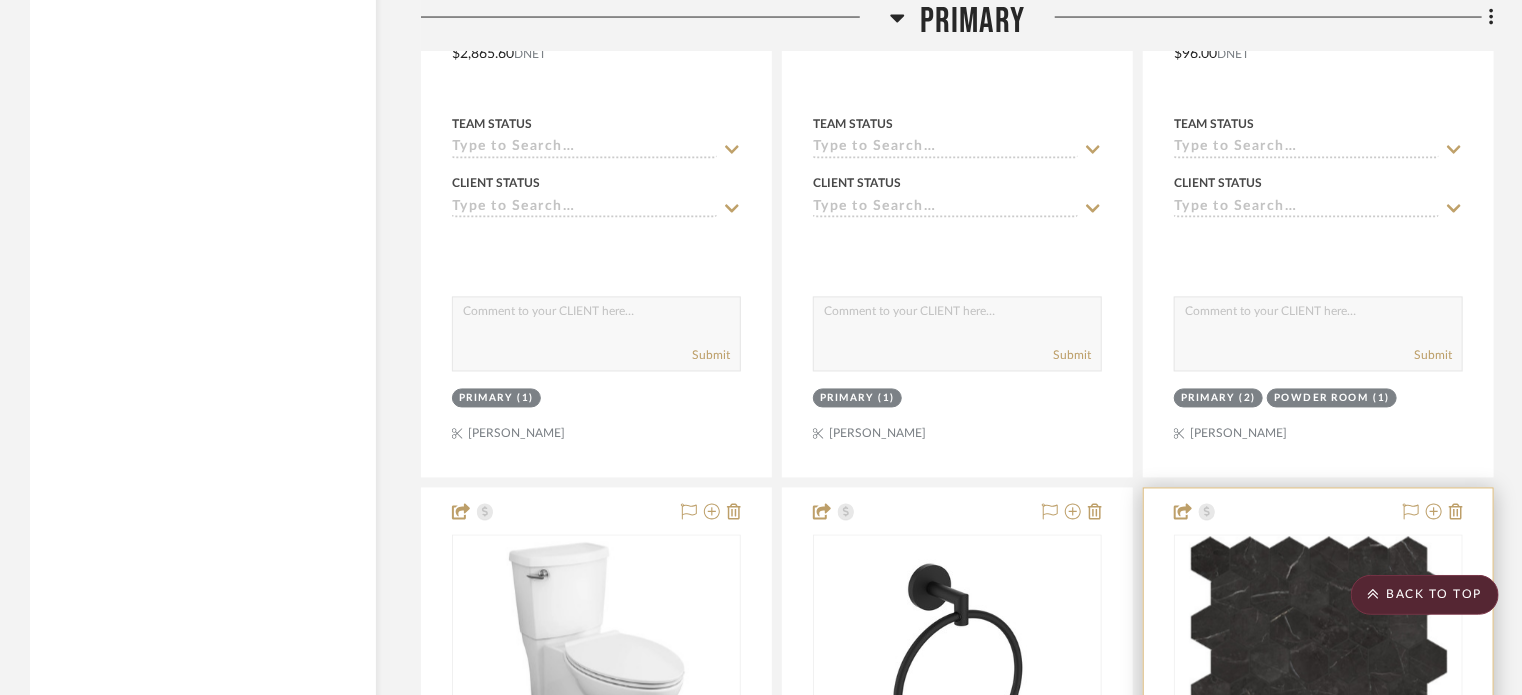 click at bounding box center [1318, 926] 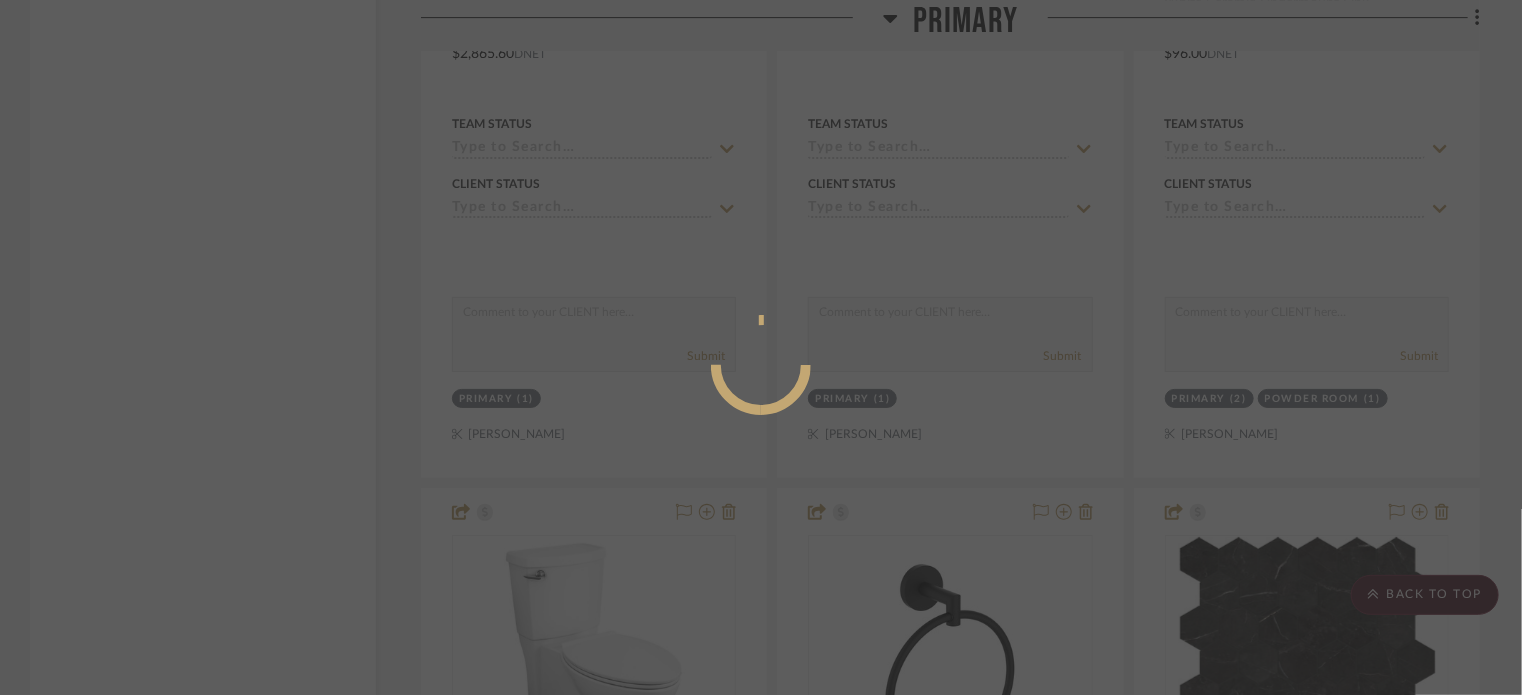 click at bounding box center (761, 347) 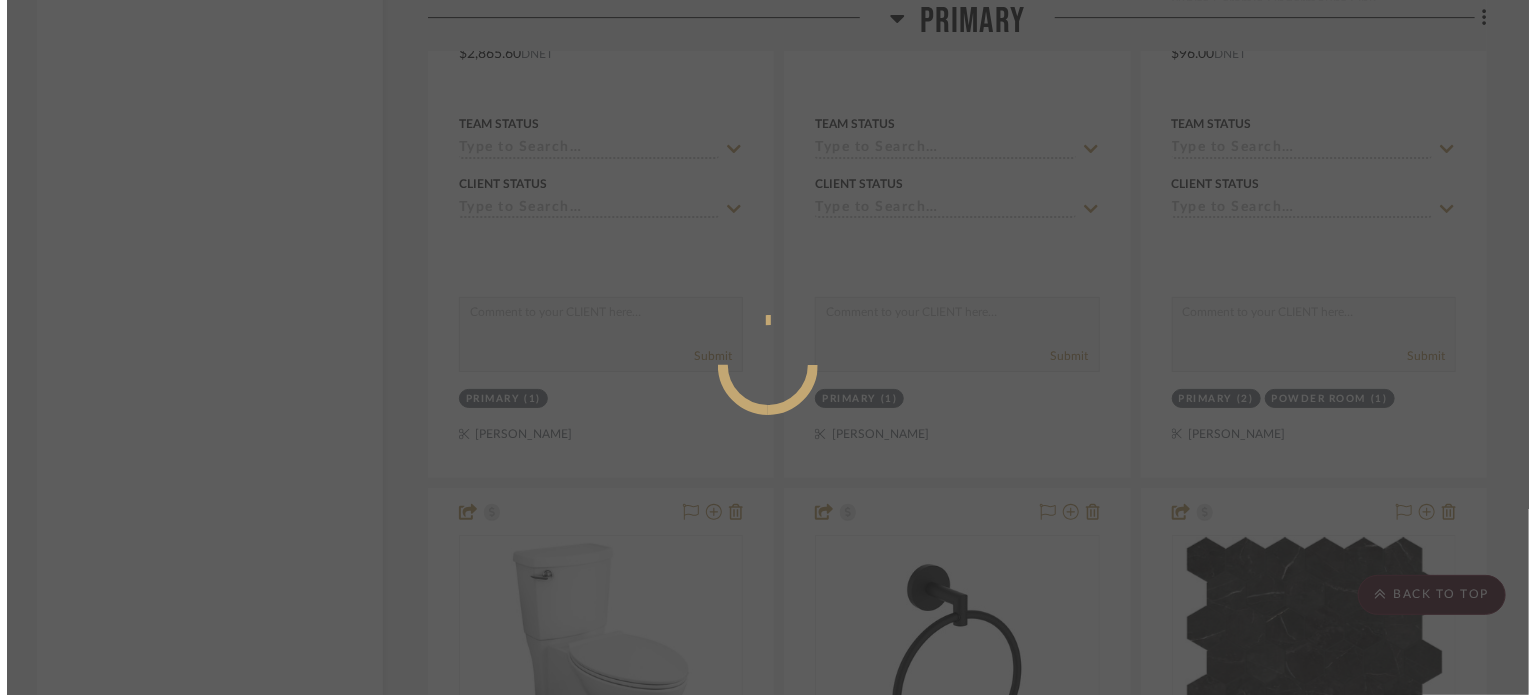 scroll, scrollTop: 0, scrollLeft: 0, axis: both 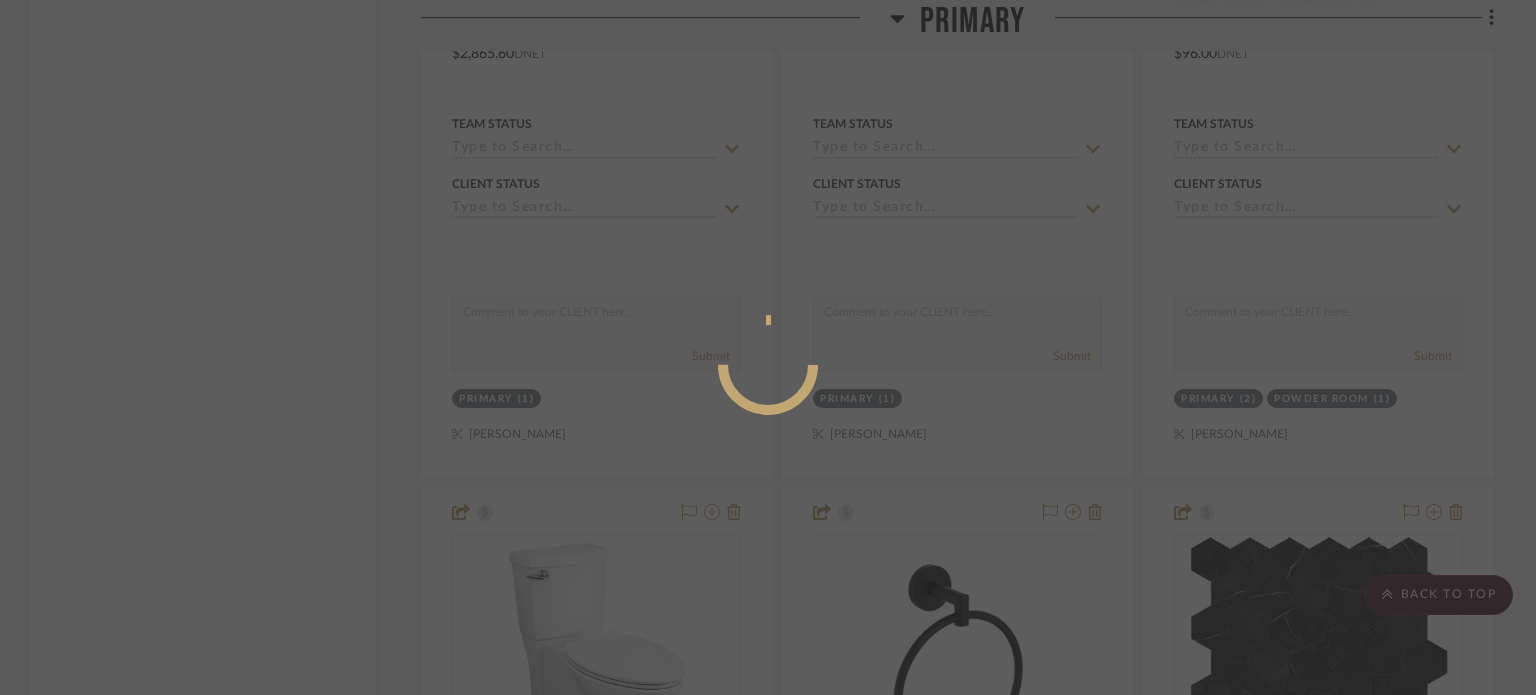 click at bounding box center (768, 347) 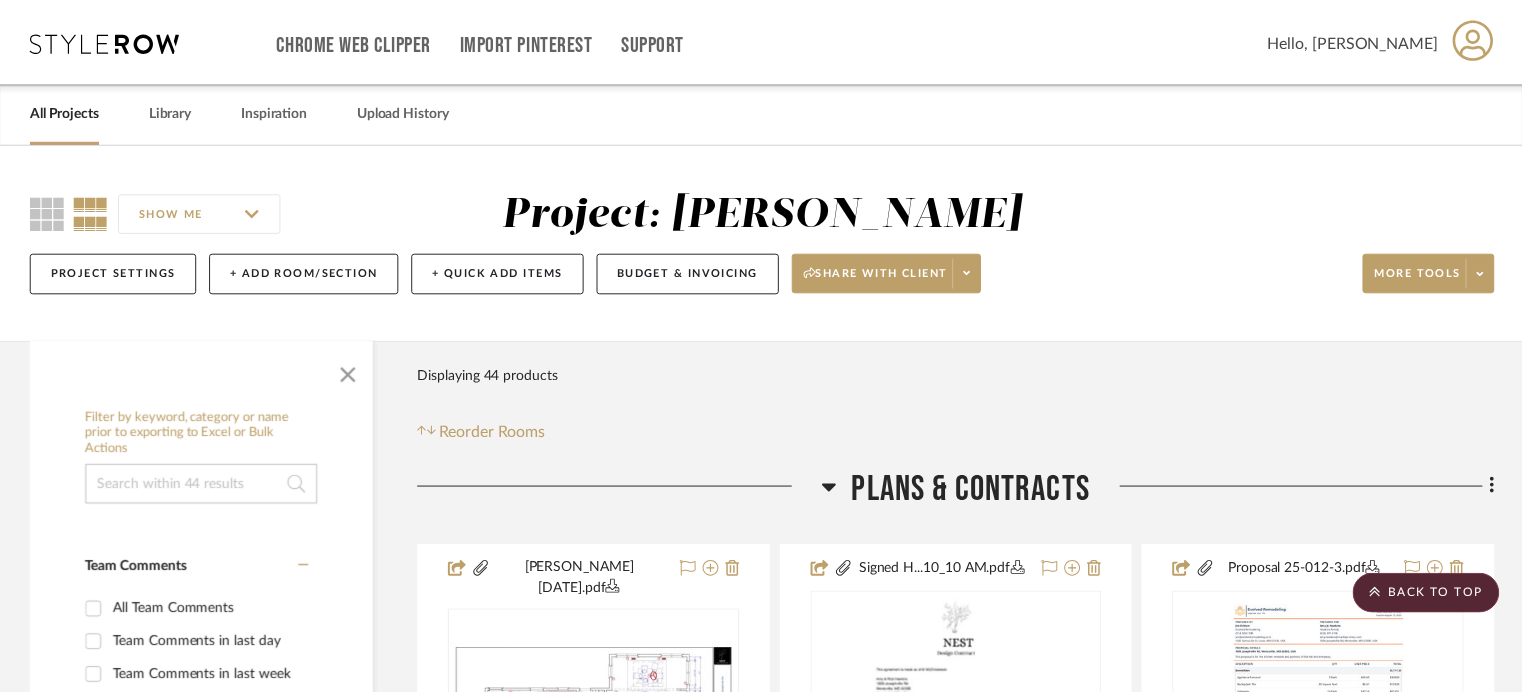 scroll, scrollTop: 9379, scrollLeft: 0, axis: vertical 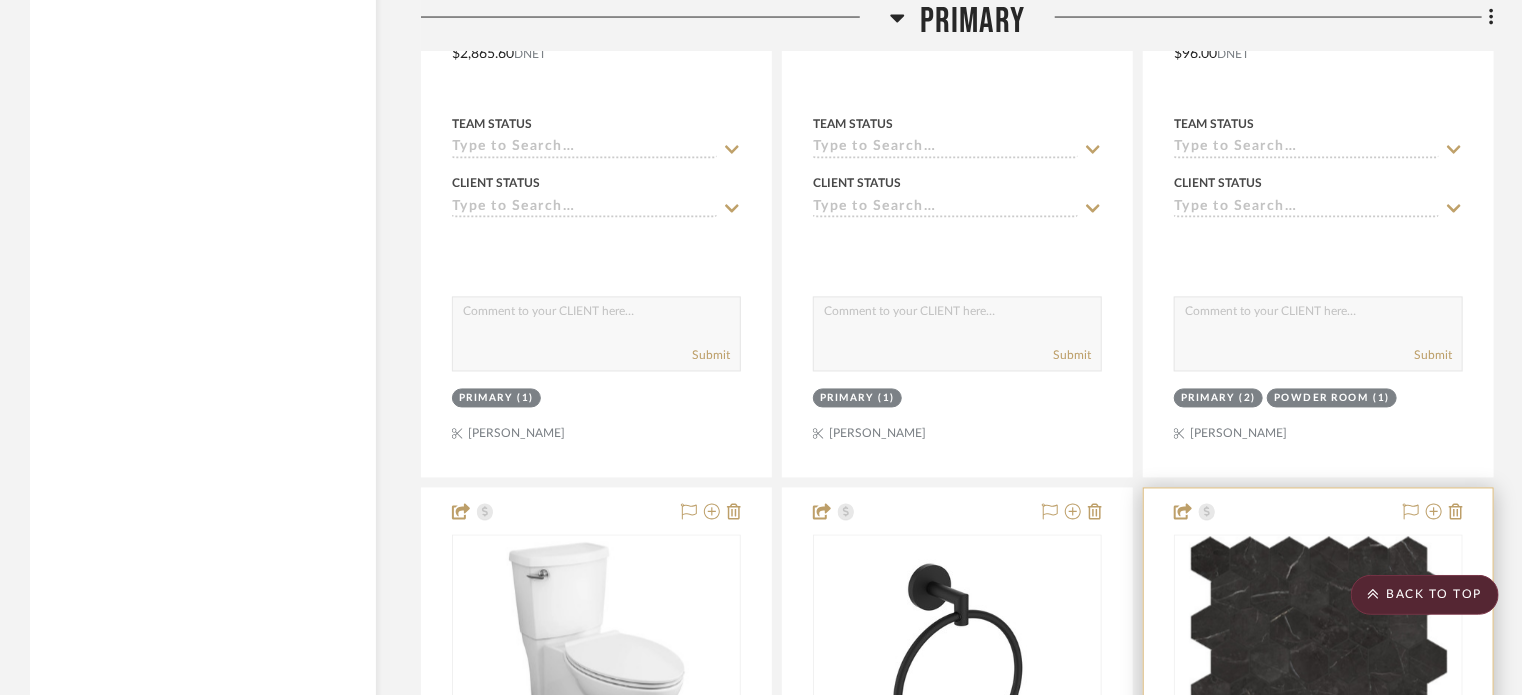click at bounding box center [1318, 926] 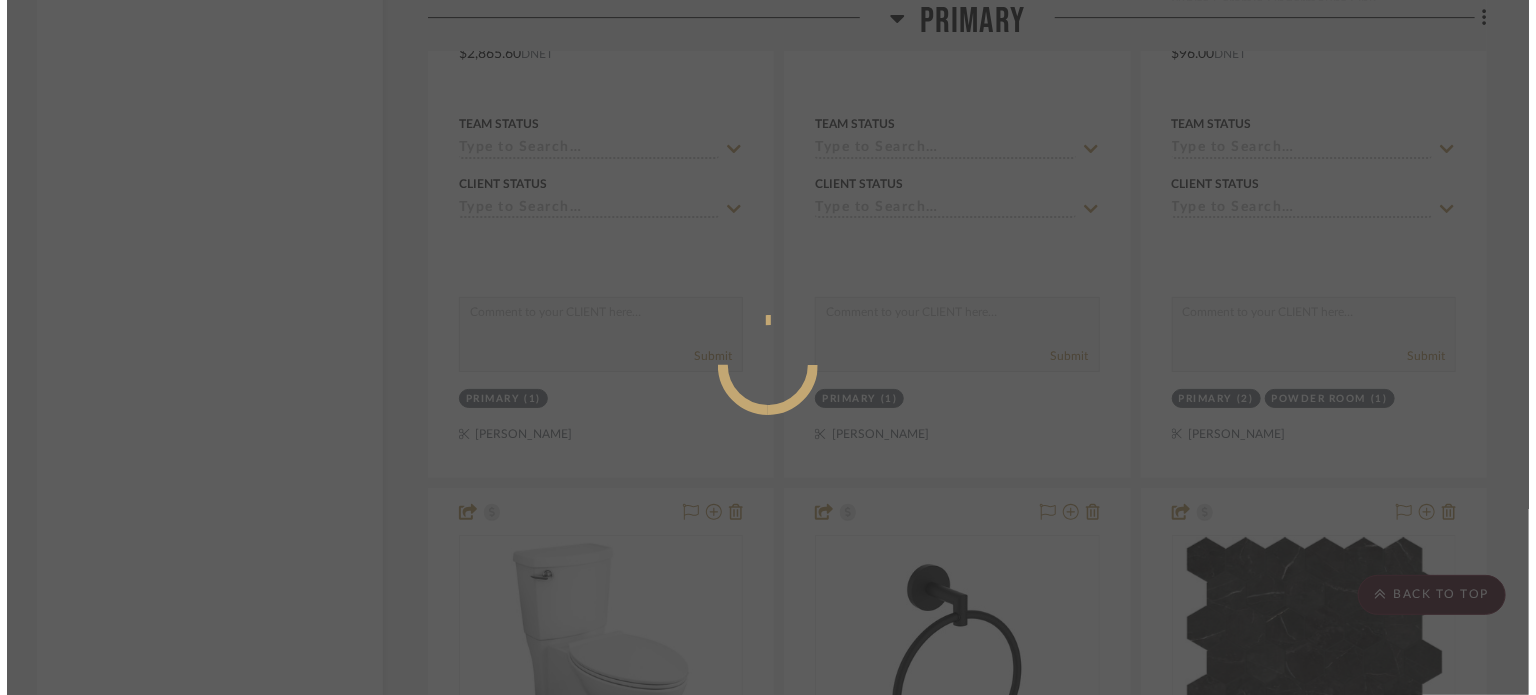 scroll, scrollTop: 0, scrollLeft: 0, axis: both 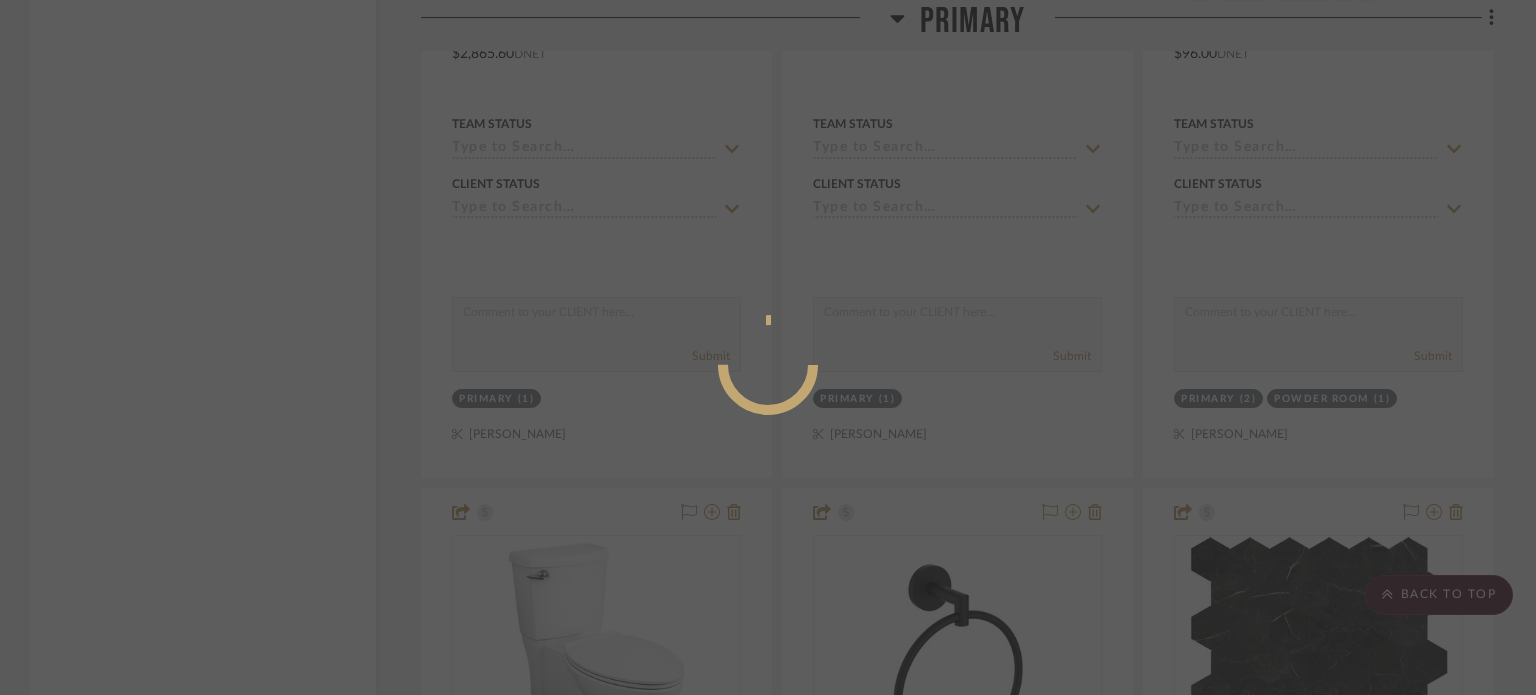 click at bounding box center (768, 347) 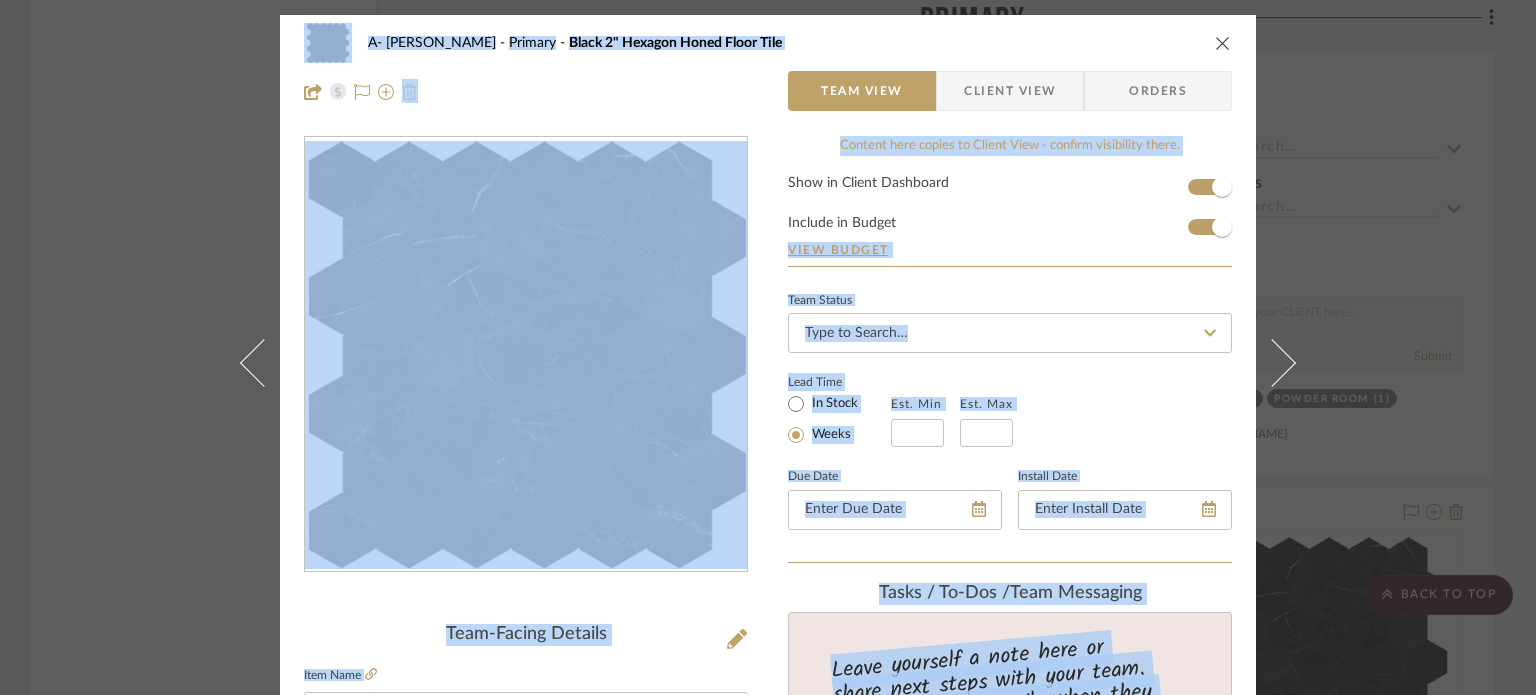 scroll, scrollTop: 608, scrollLeft: 0, axis: vertical 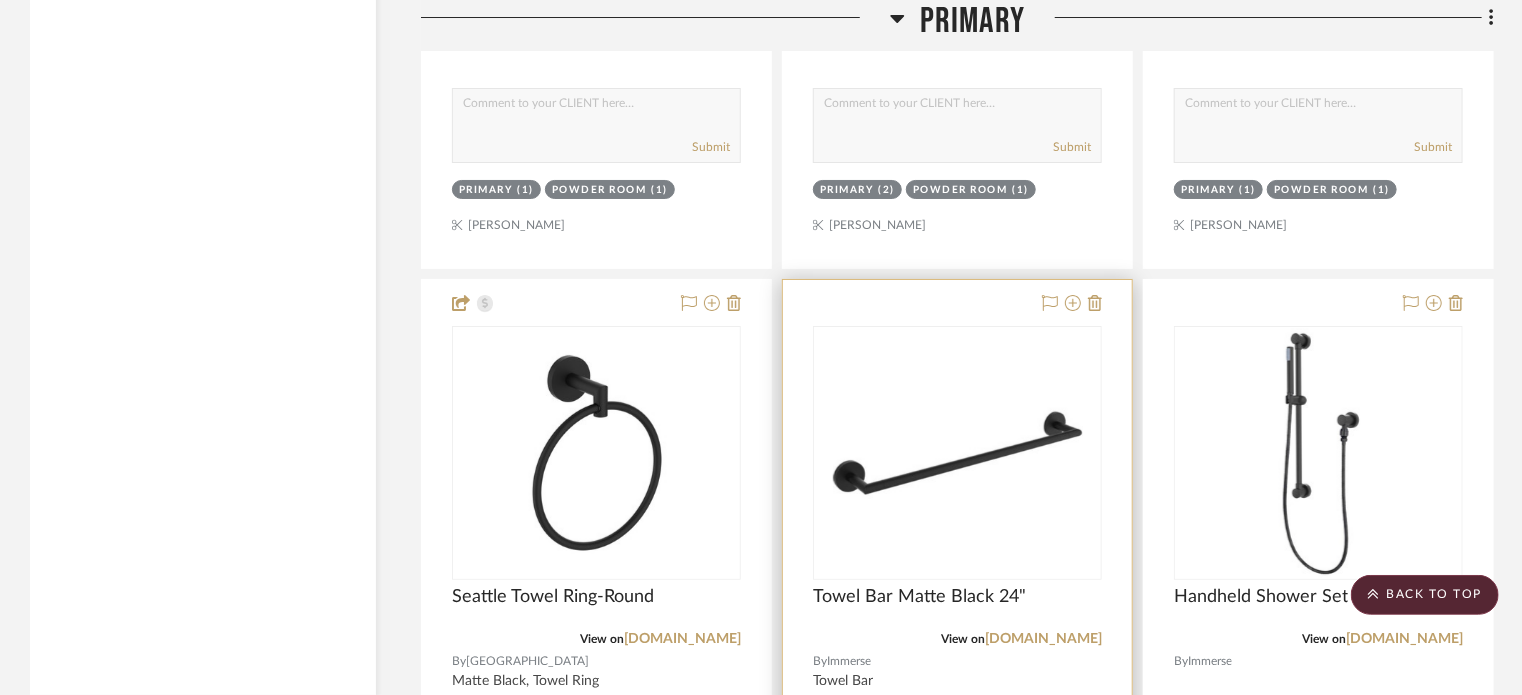 click at bounding box center (957, 717) 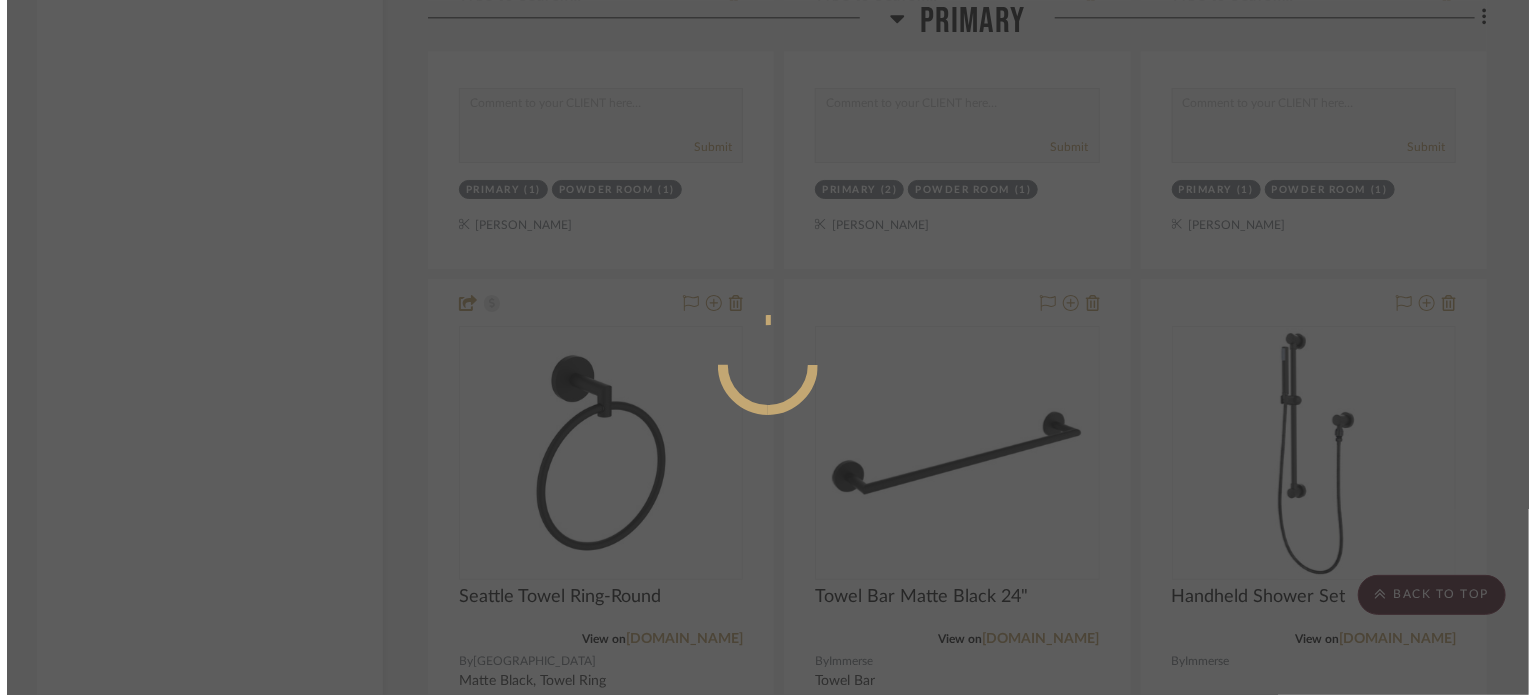 scroll, scrollTop: 0, scrollLeft: 0, axis: both 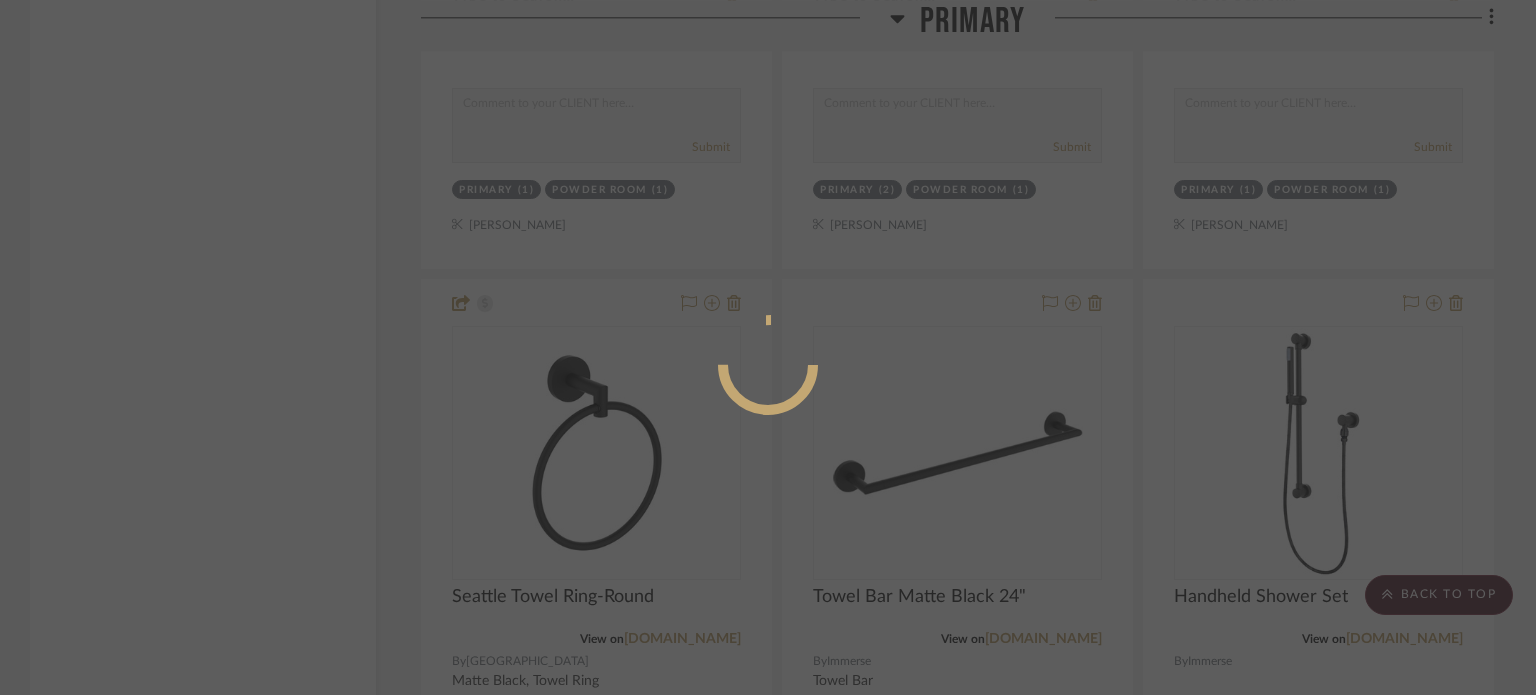 click at bounding box center (768, 347) 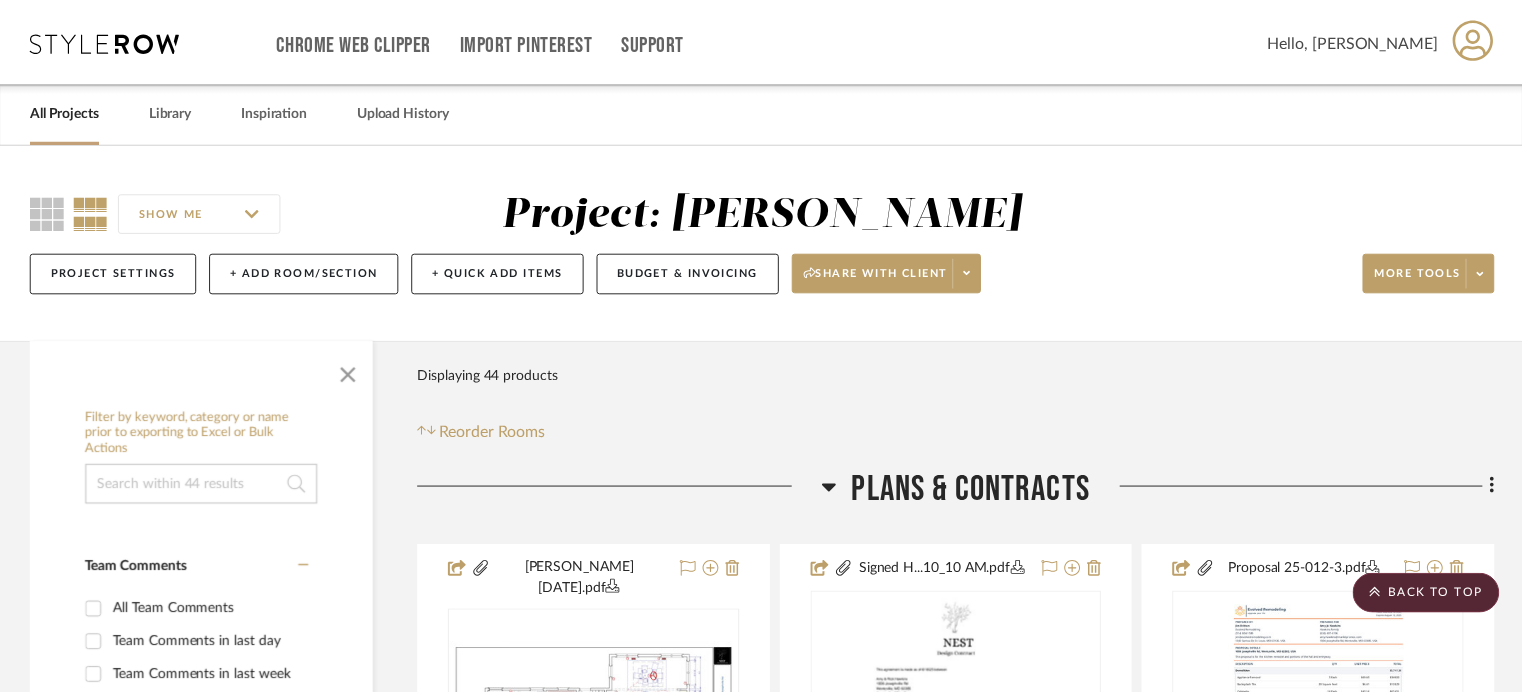 scroll, scrollTop: 11362, scrollLeft: 0, axis: vertical 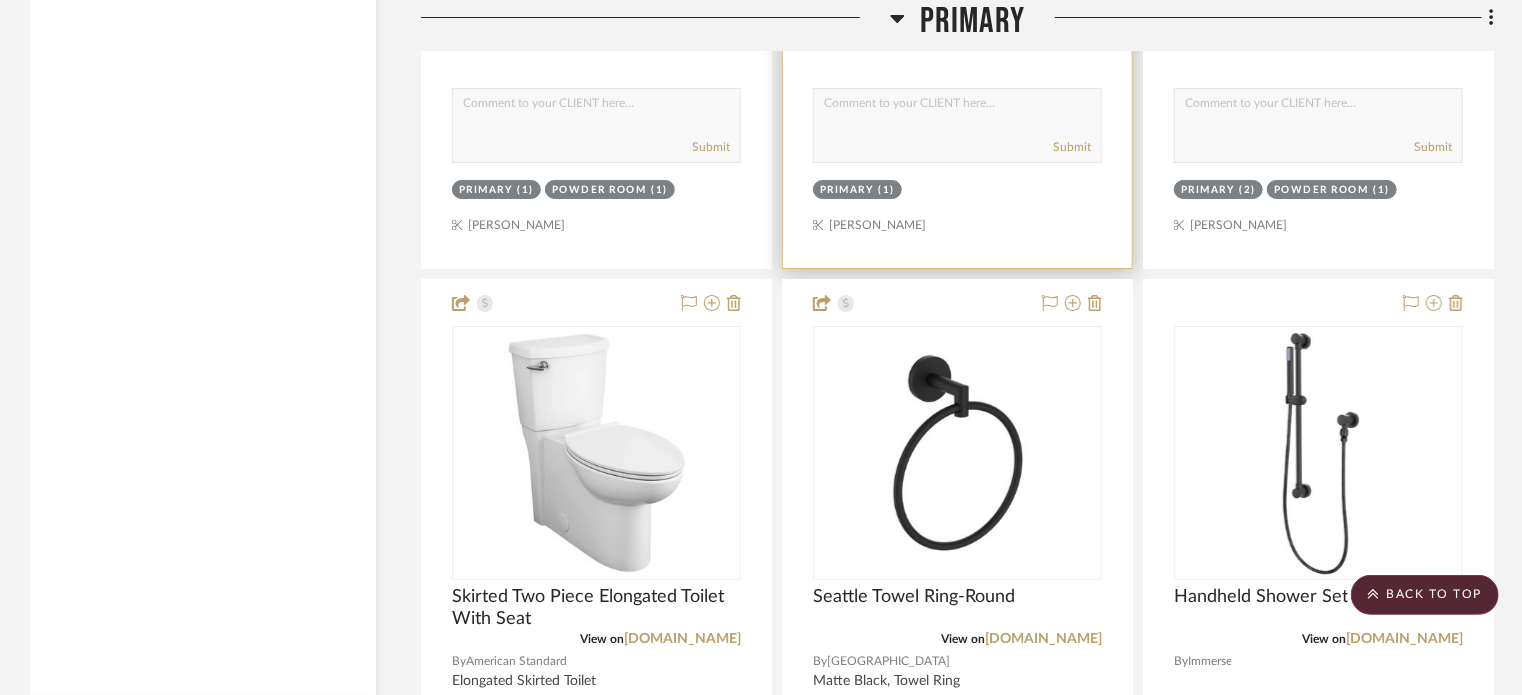 click on "Submit" at bounding box center [957, 148] 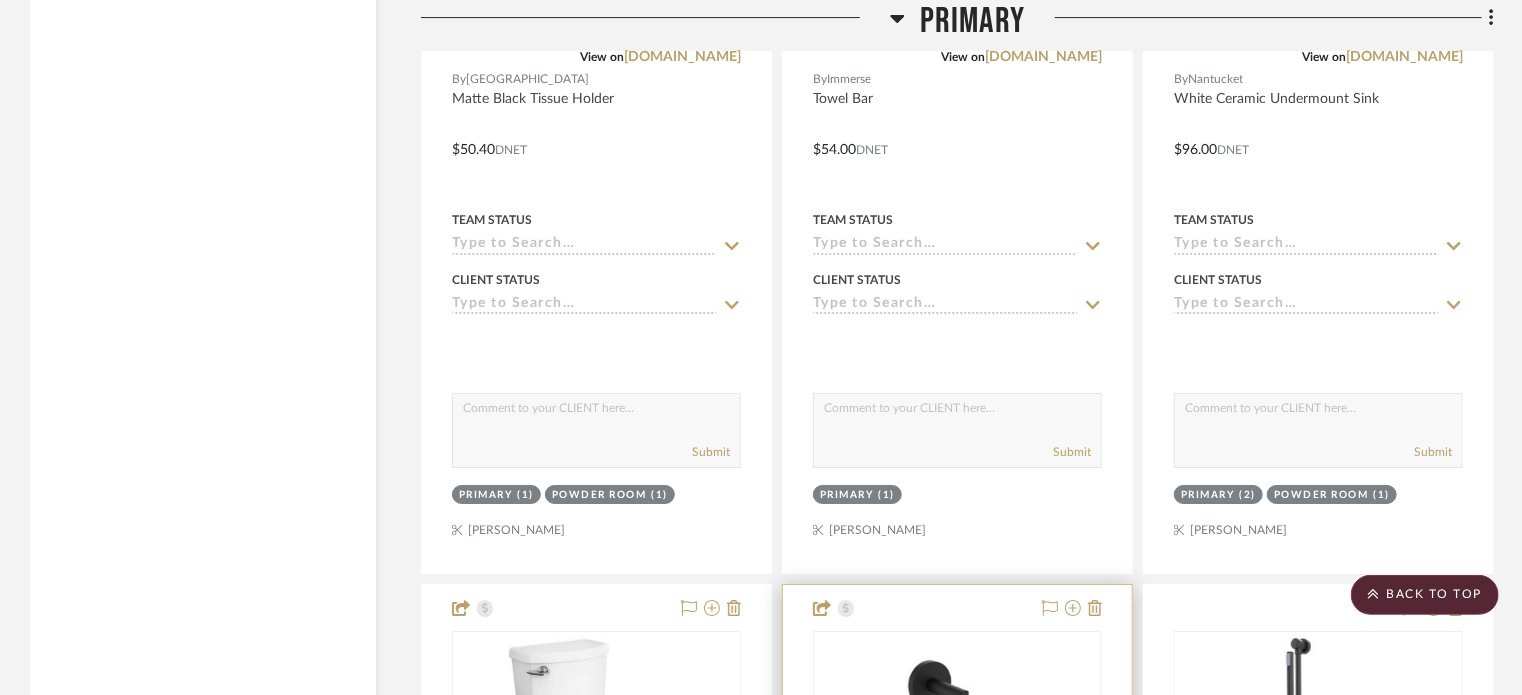 scroll, scrollTop: 11362, scrollLeft: 0, axis: vertical 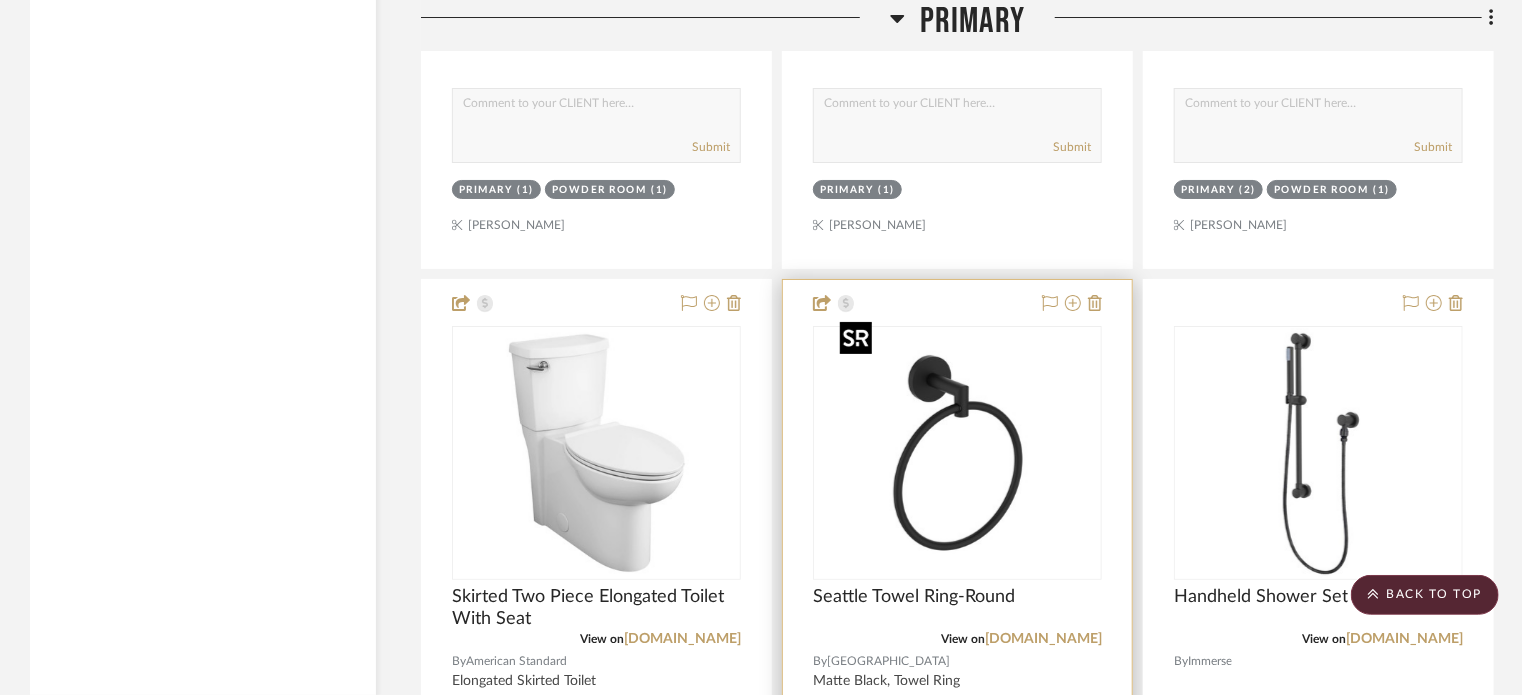 click at bounding box center [957, 717] 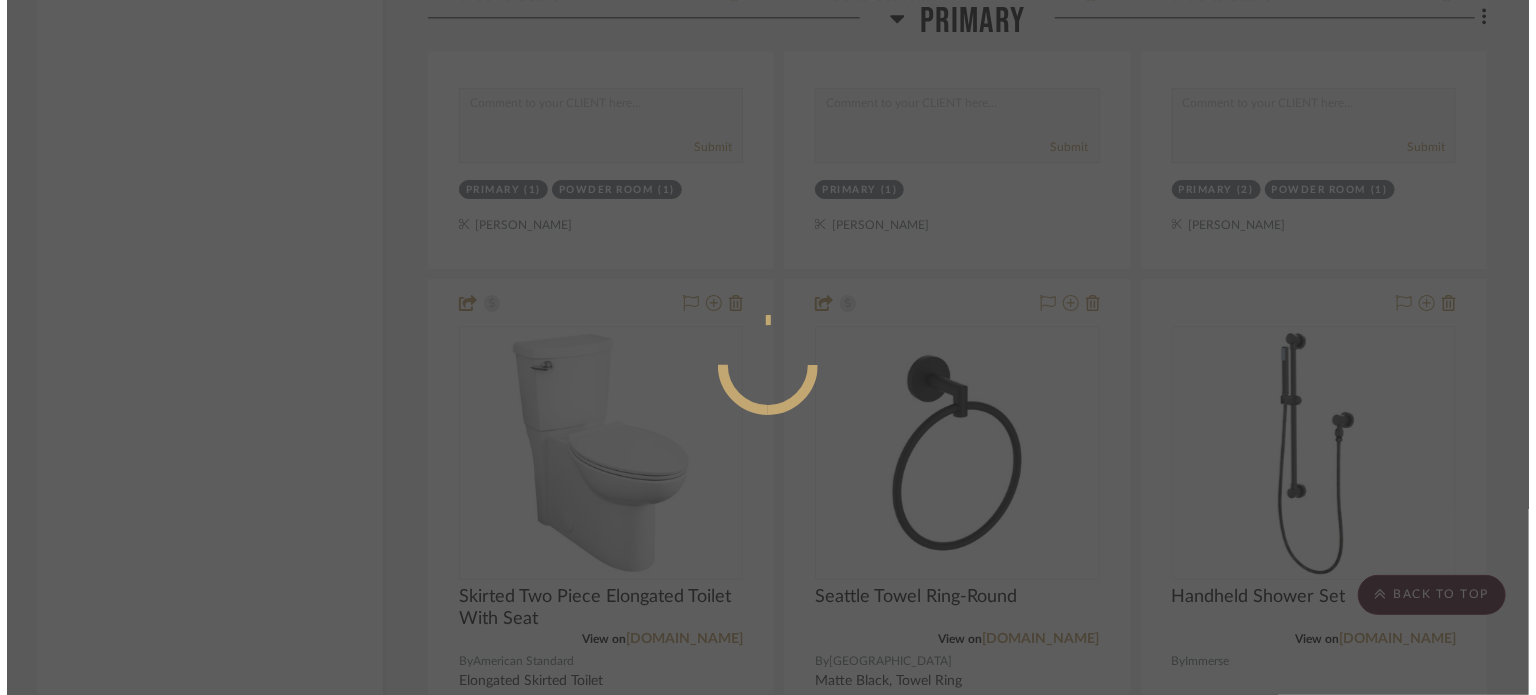 scroll, scrollTop: 0, scrollLeft: 0, axis: both 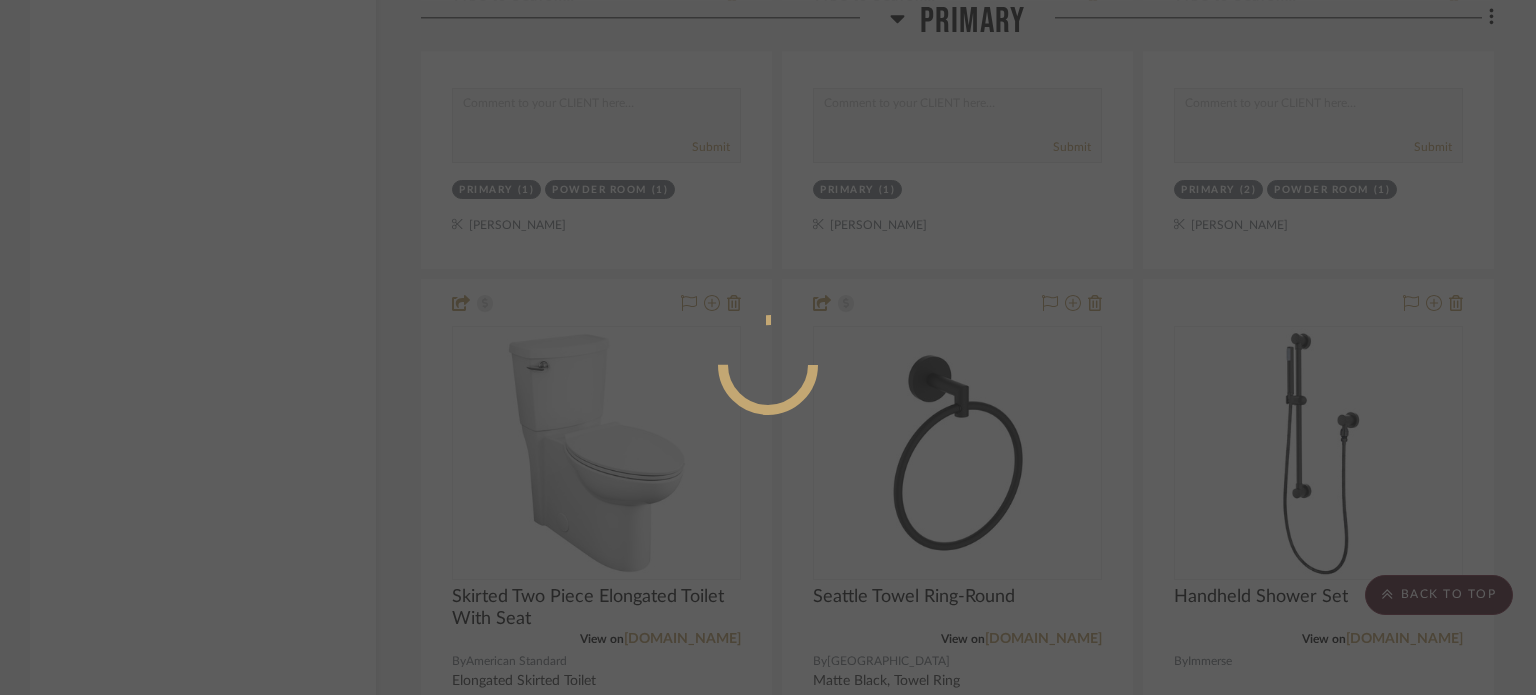 click at bounding box center [768, 347] 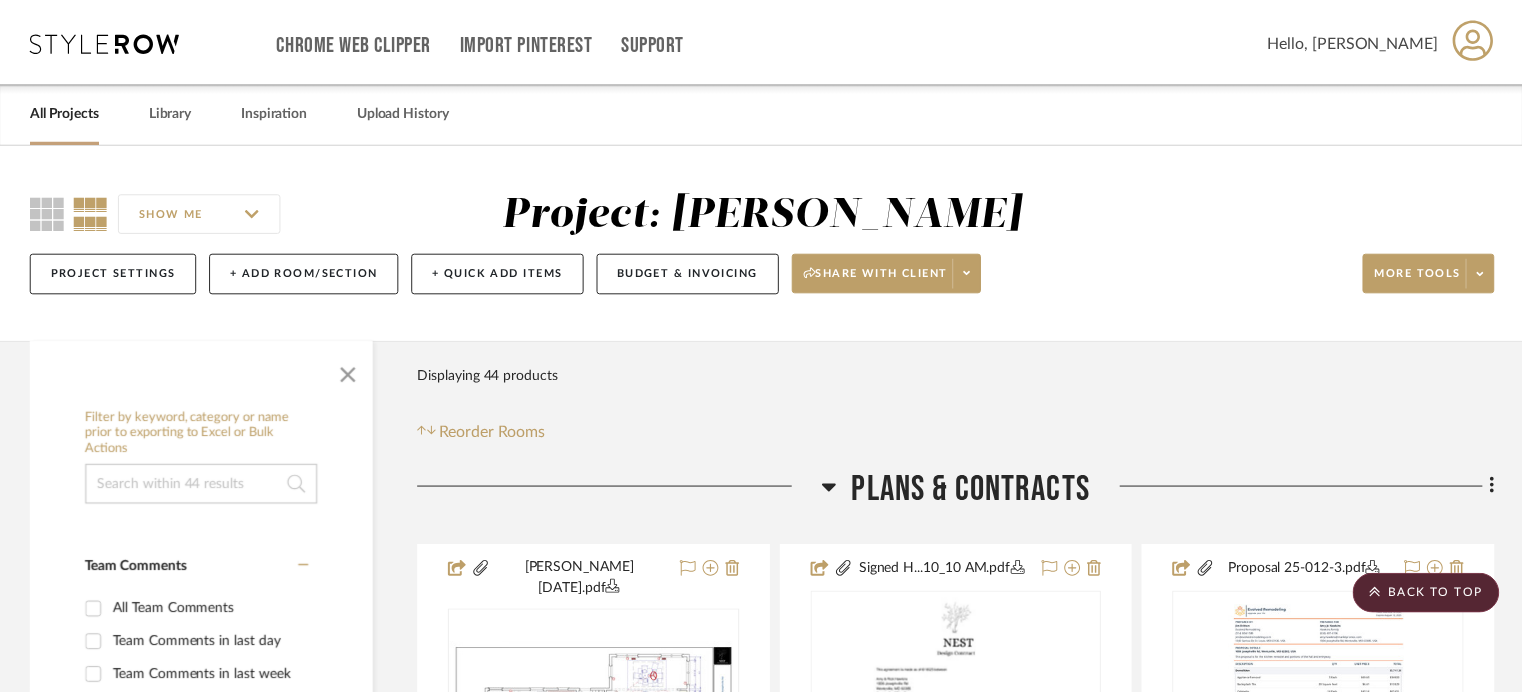 scroll, scrollTop: 11362, scrollLeft: 0, axis: vertical 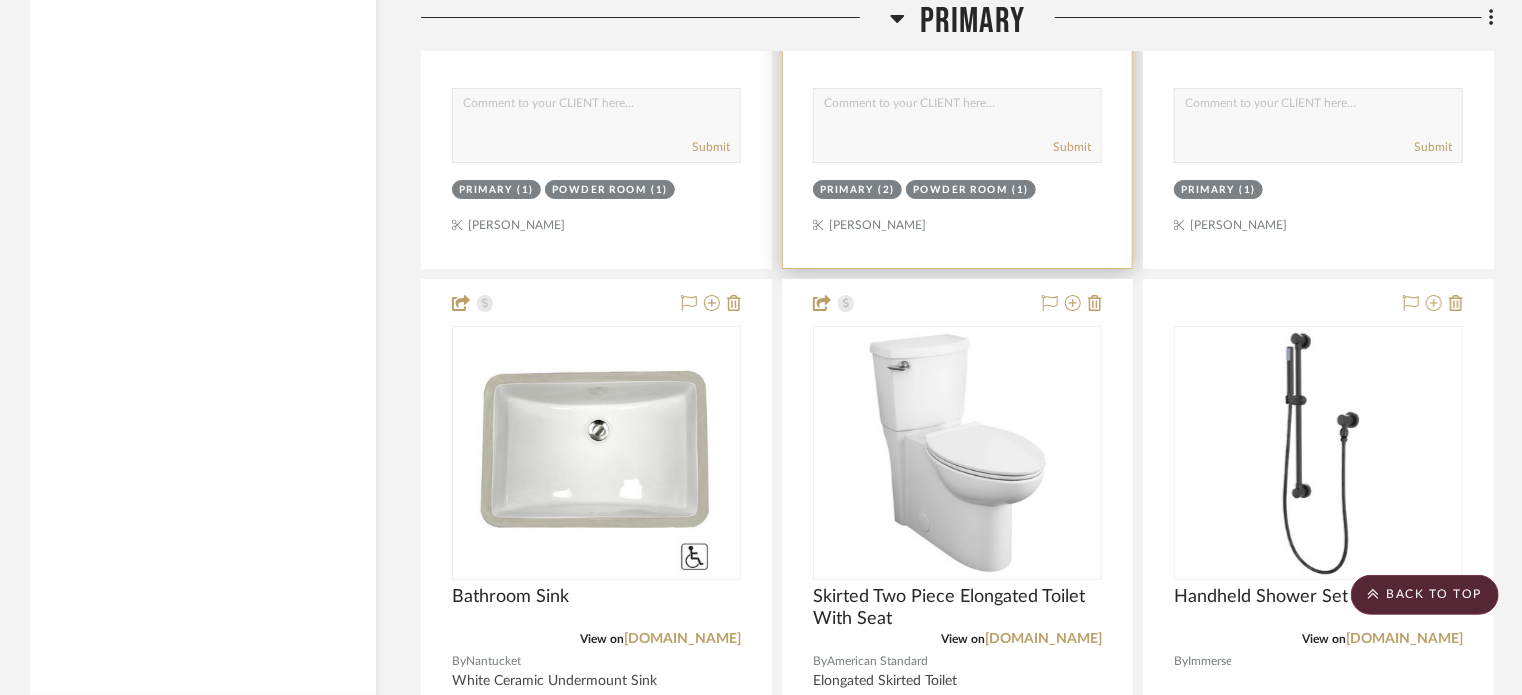 click on "Red Oak Cashew Cabinetry Estimate, Mission Door  View on  bridgewoodcabinetry.com  By  Bridgewood
$2,865.60  DNET  Team Status Client Status client Comments:  Submit   Primary  (1)    Shannon Leisure  Persian White Countertop Estimate, Eased Edge  View on  cosentino.com  By  Hallmark
Team Status Client Status client Comments:  Submit   Primary  (1)    Shannon Leisure  Black 2" Hexagon Honed Floor Tile  View on  virginiatile.com  By  Virginia Tile
$21.29  DNET  Team Status Client Status client Comments:  Shannon Leisure: Floor Tile Option   Submit   Primary  (1)  Powder Room  (33)    Shannon Leisure  Cabinet Pull Black  View on  topknobs.com  By  Top Knobs
$6.82  DNET  Team Status Client Status client Comments:  Submit   Primary  (16)  Kitchen  (41)    Shannon Leisure  3 Light Wall Sconce  View on  wilsonlighting.com  By  Wilson
$169.00  DNET  Team Status Client Status client Comments:  Submit   Primary  (3)    Shannon Leisure  Square Mirror, Black Frame 18x28"  View on By" 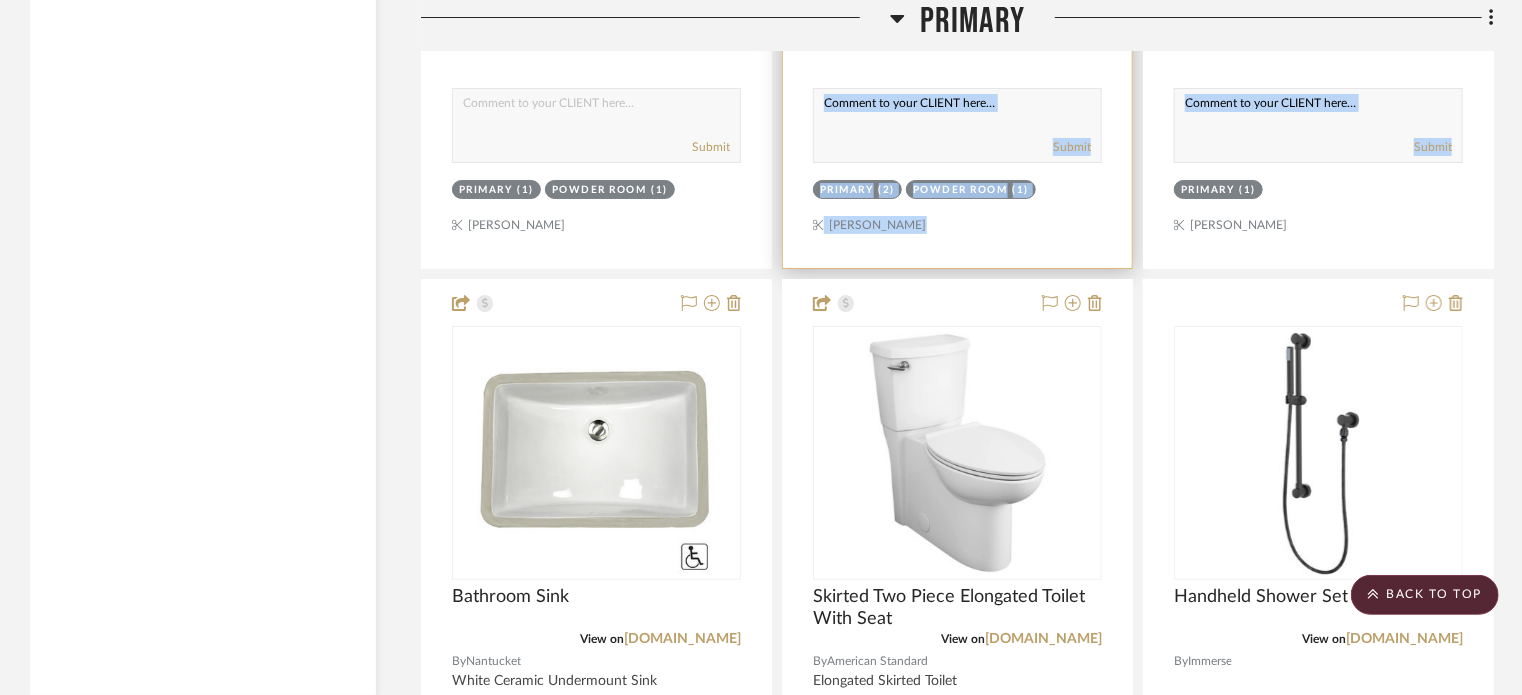 click at bounding box center (957, 108) 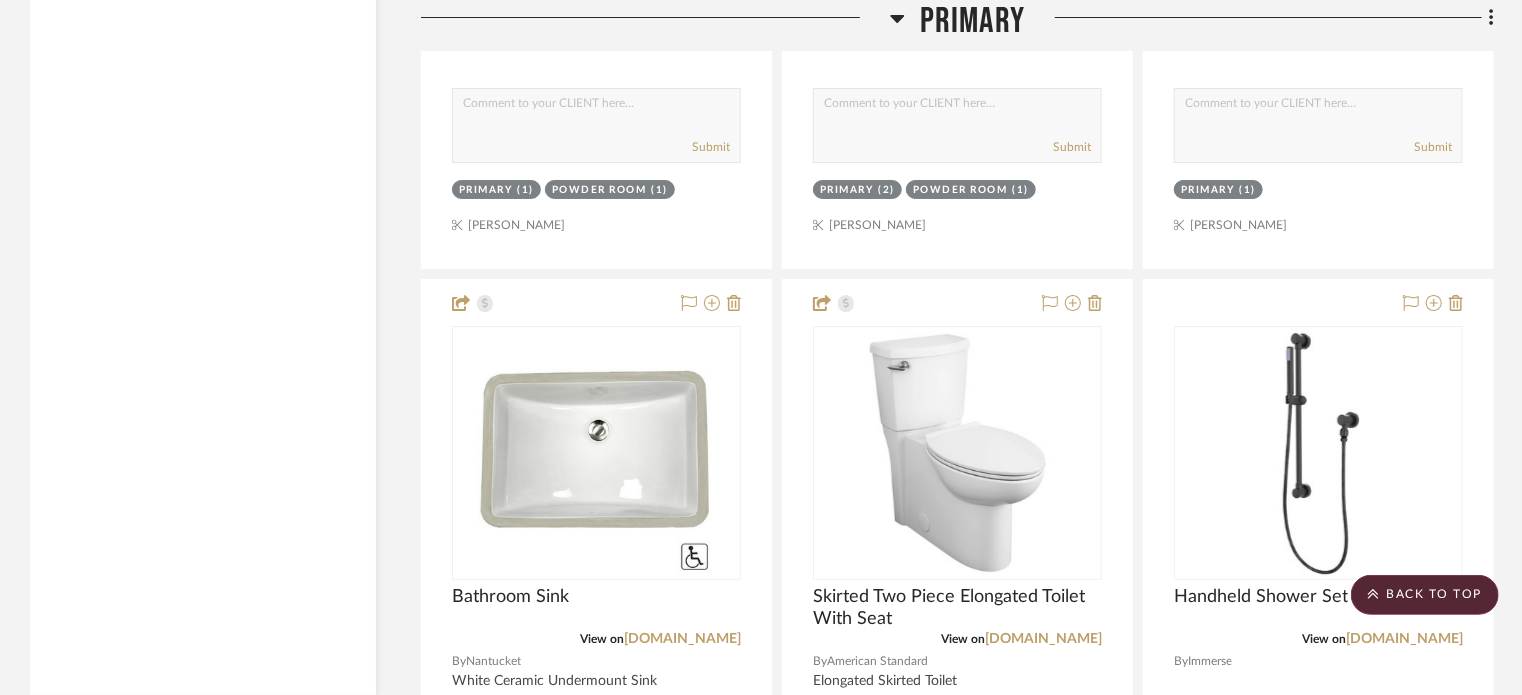 click on "Filter by keyword, category or name prior to exporting to Excel or Bulk Actions Team Comments All Team Comments Team Comments in last day Team Comments in last week Flagged Shared with Client Client Feedback No Feedback  (26)  Client Comments All Client Comments Client Comments in last day Client Comments in last week Added To PO Category  Bath   (11)   Architectural Elements   (6)   Lighting   (6)   Kitchen   (4)   Flooring   (1)   Hardware   (1)   Mirrors   (1)   Tile & Stone   (1)   Uncategorized   (1)   Wallcoverings   (1)  Brand American Standard  (1)  Bridgewood  (4)  Current  (4)  Hallmark  (5)  Immerse  (2)  InSinkErator®  (1)  Nantucket  (2)  SF  (1)  Sydney  (2)  Top Knobs  (1)  Virginia Tile  (2)  Wilson  (1)  Wilson lighting  (6)  Upload Method Clipped  (32)  Uploaded  (5)  Added By Shannon Leisure  (32)  StyleRow   (4)  Ashleigh Schroeder  (1)  Item Type Product  (33)  Site Photo or PDF  (4)  Lead Time Weeks In Stock Price 0  7,500 +  0 7500" 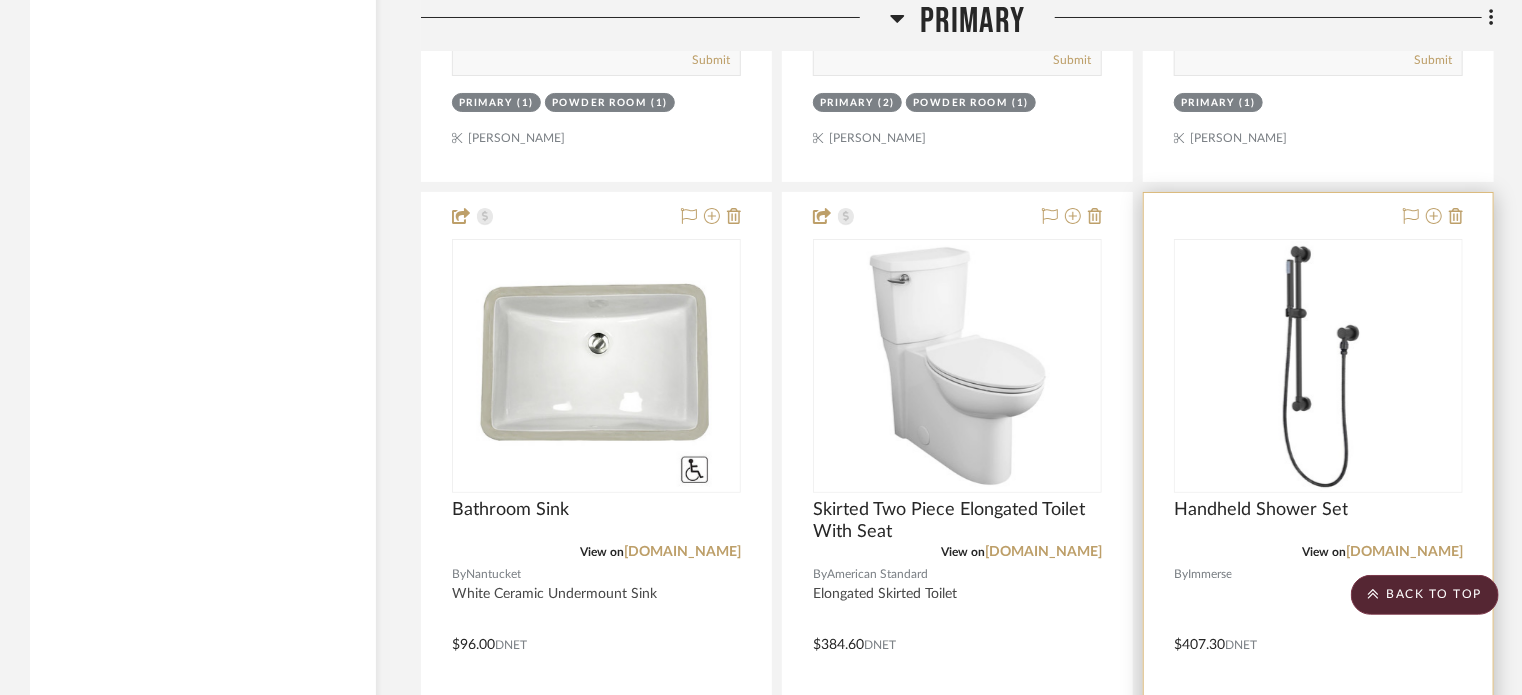 scroll, scrollTop: 11362, scrollLeft: 0, axis: vertical 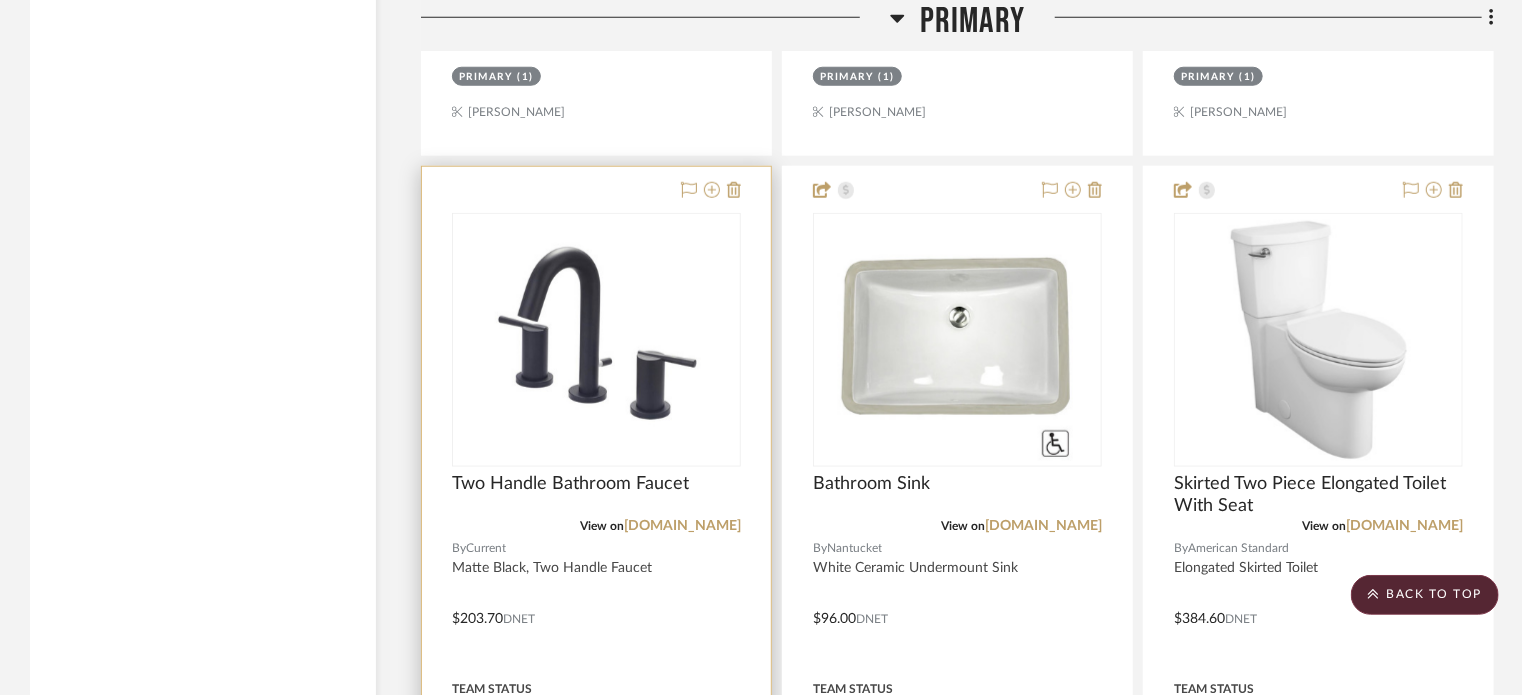 click at bounding box center (596, 604) 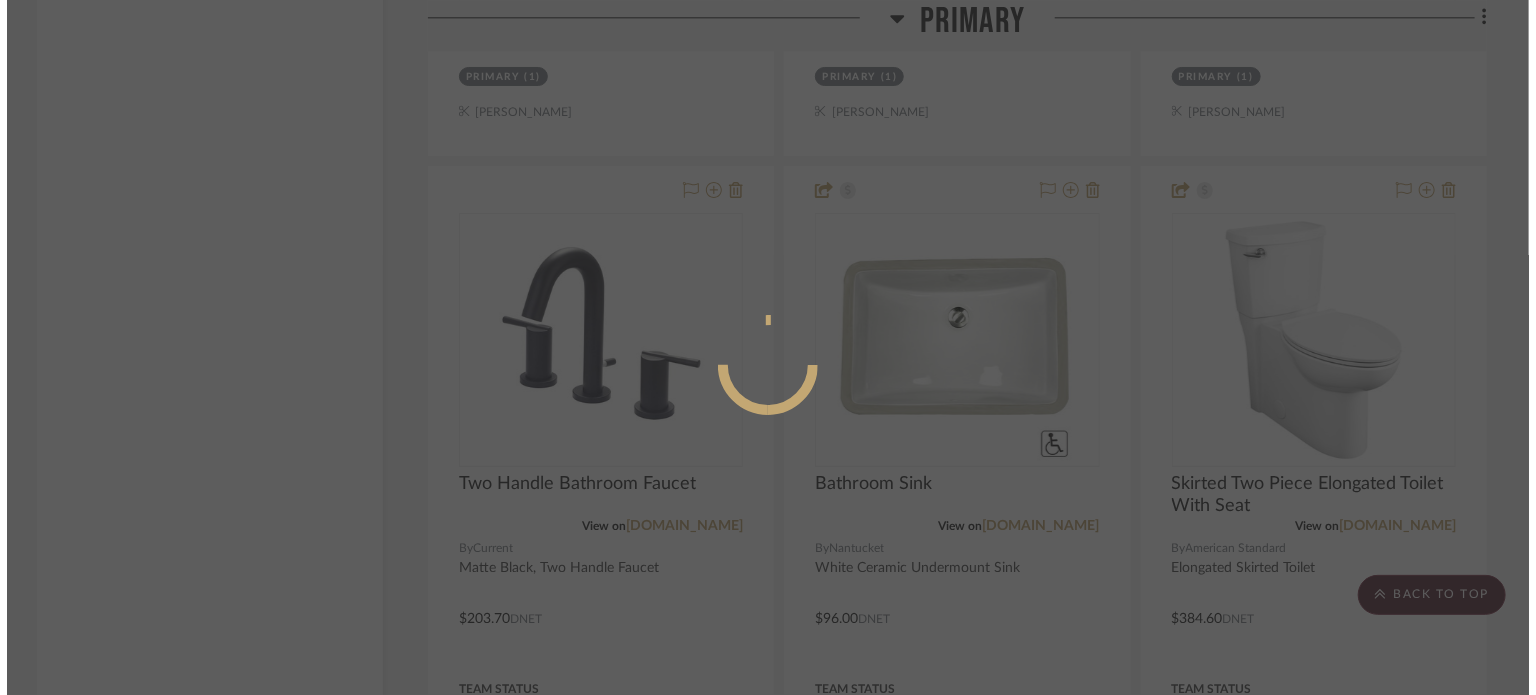 scroll, scrollTop: 0, scrollLeft: 0, axis: both 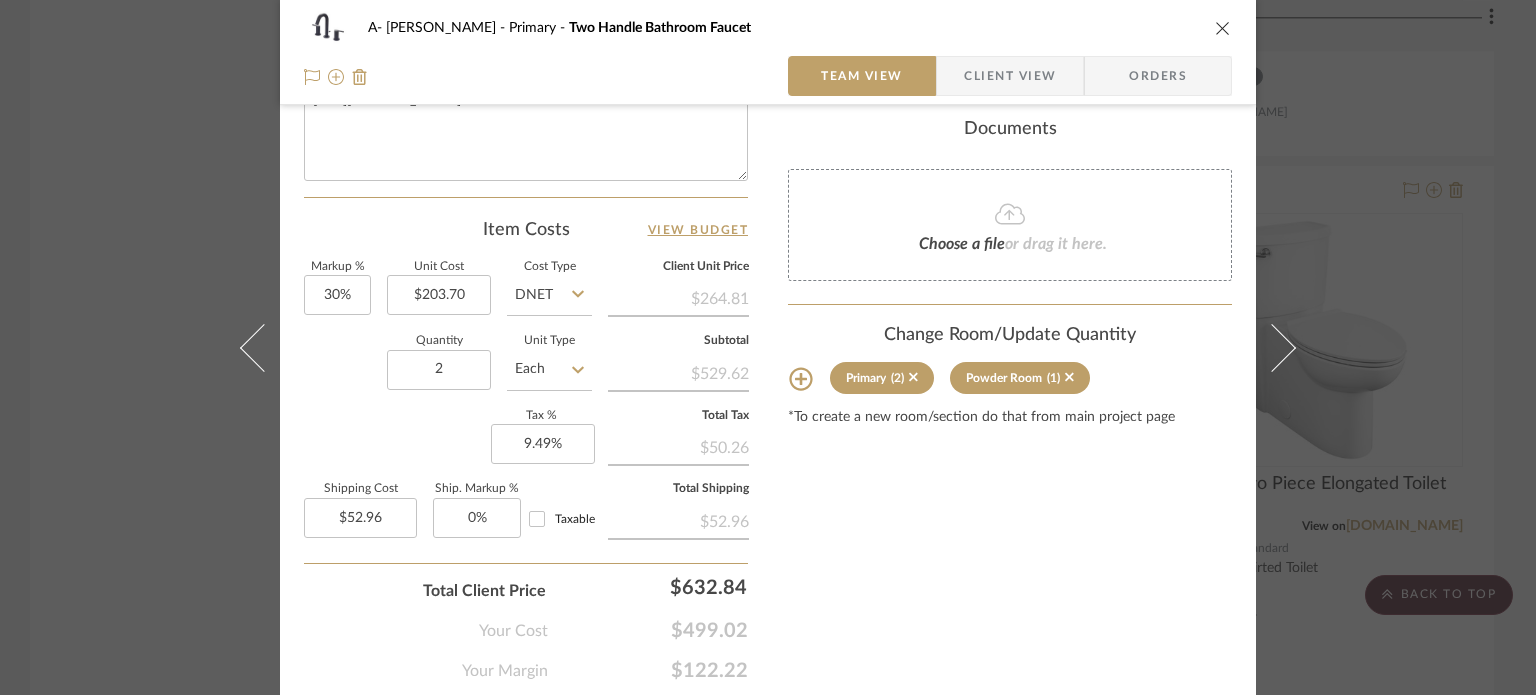 click on "A- Hawkins Primary Two Handle Bathroom Faucet Team View Client View Orders  Team-Facing Details   Item Name  Two Handle Bathroom Faucet  Brand  Current  Internal Description  Matte Black, Two Handle Faucet  Dimensions  Length 5.94"  Width 8.75"  Height 8.00"  Weight 5.3 lbs.  Product Specifications  https://current.requested-info.com/brands/CUT/documents/installSheets/2947-L_I.pdf  Item Costs   View Budget   Markup %  30%  Unit Cost  $203.70  Cost Type  DNET  Client Unit Price   $264.81   Quantity  2  Unit Type  Each  Subtotal   $529.62   Tax %  9.49%  Total Tax   $50.26   Shipping Cost  $52.96  Ship. Markup %  0% Taxable  Total Shipping   $52.96  Total Client Price  $632.84  Your Cost  $499.02  Your Margin  $122.22  Content here copies to Client View - confirm visibility there.  Show in Client Dashboard   Include in Budget   View Budget  Team Status  Lead Time  In Stock Weeks  Est. Min   Est. Max   Due Date   Install Date  Tasks / To-Dos /  team Messaging Invite Collaborator Internal Notes  Documents  (2)" at bounding box center [768, 347] 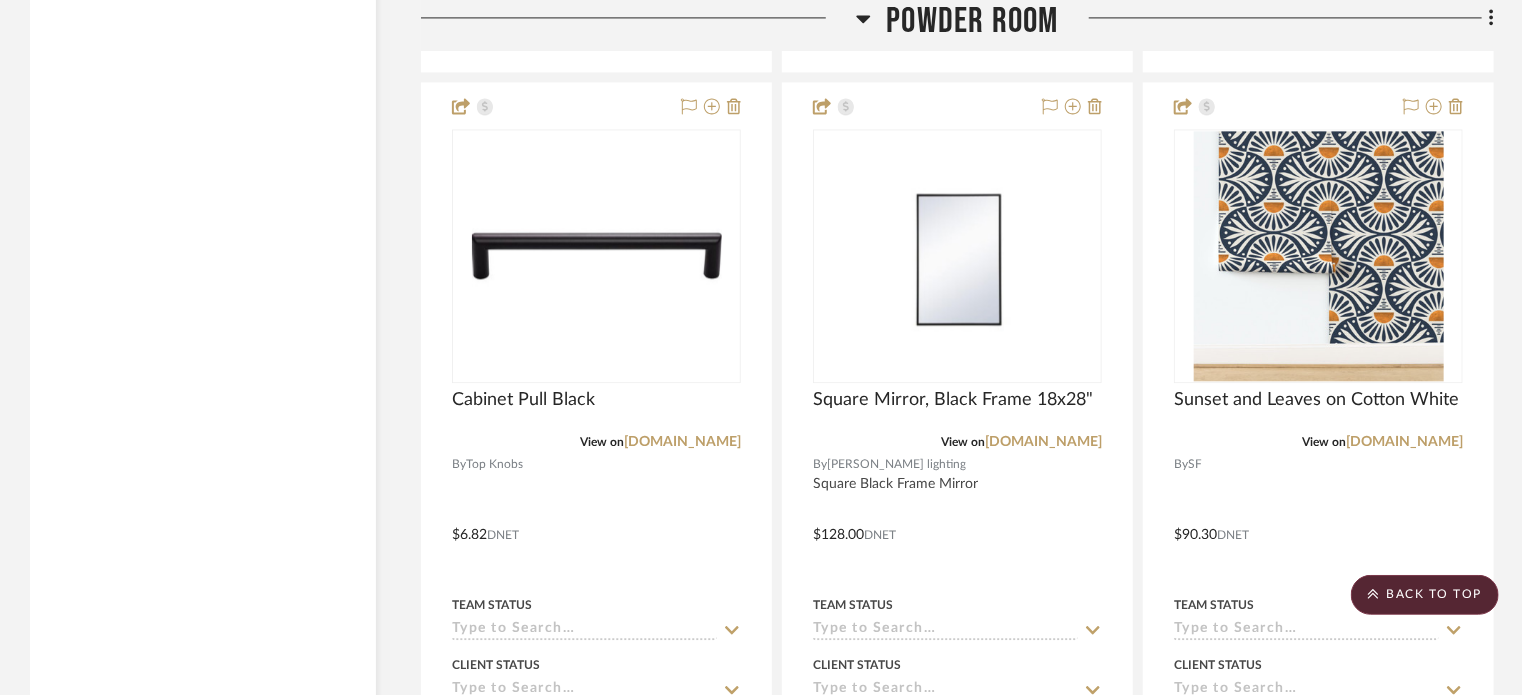 scroll, scrollTop: 5962, scrollLeft: 0, axis: vertical 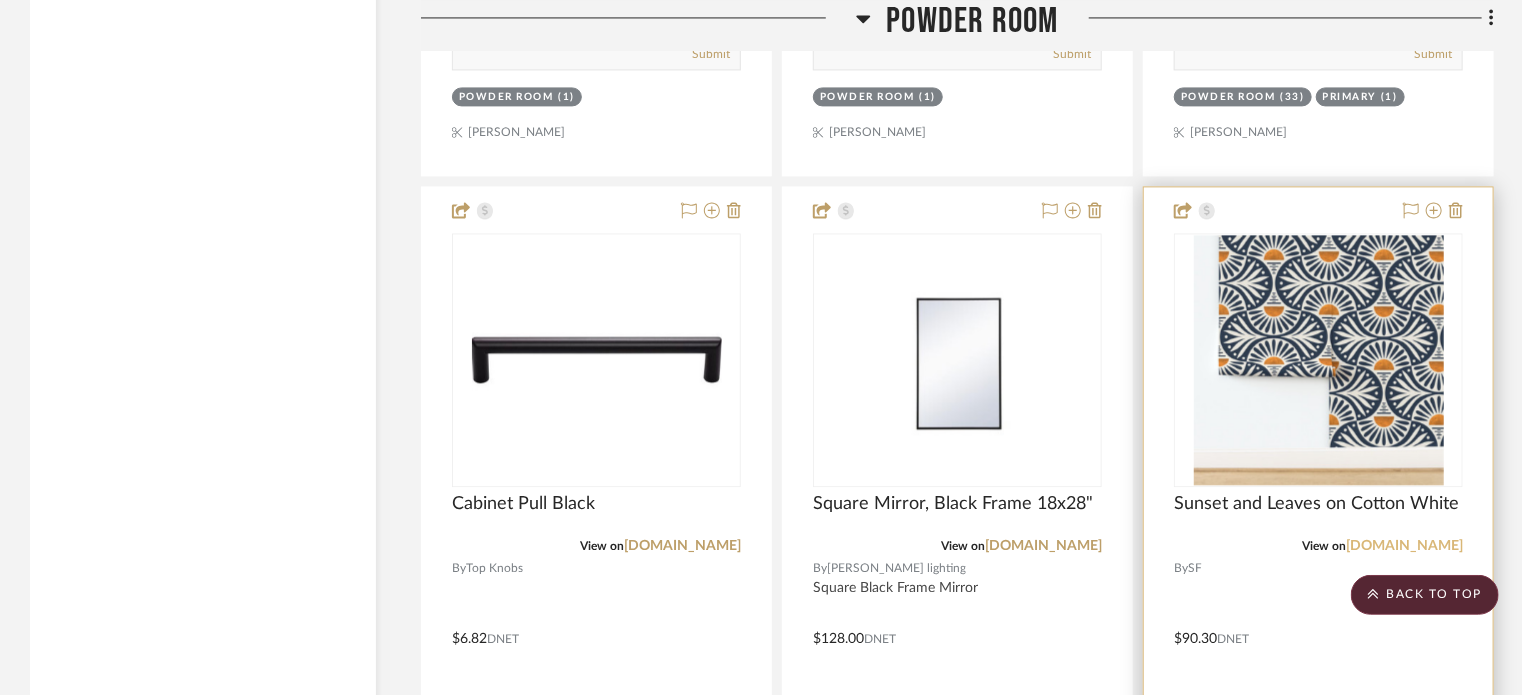 click on "[DOMAIN_NAME]" at bounding box center (1404, 546) 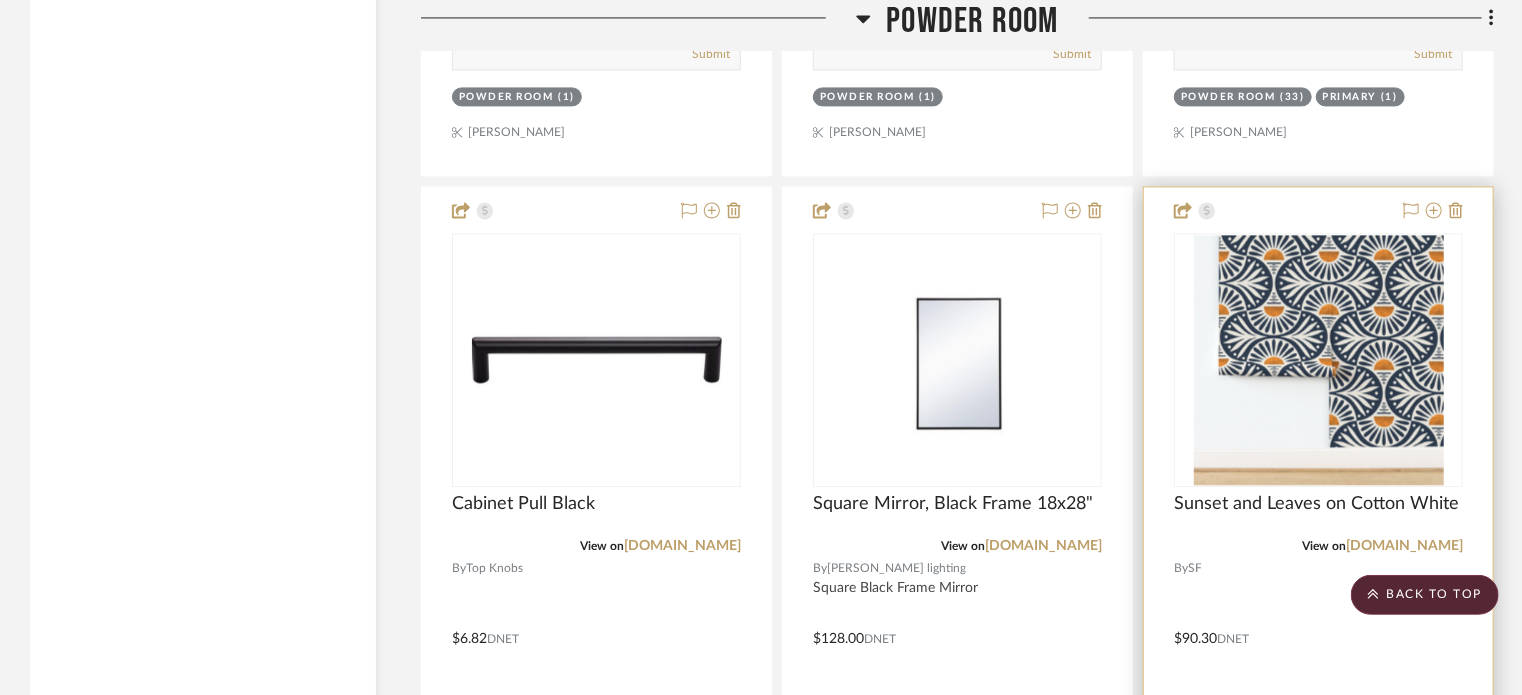 click at bounding box center [1318, 624] 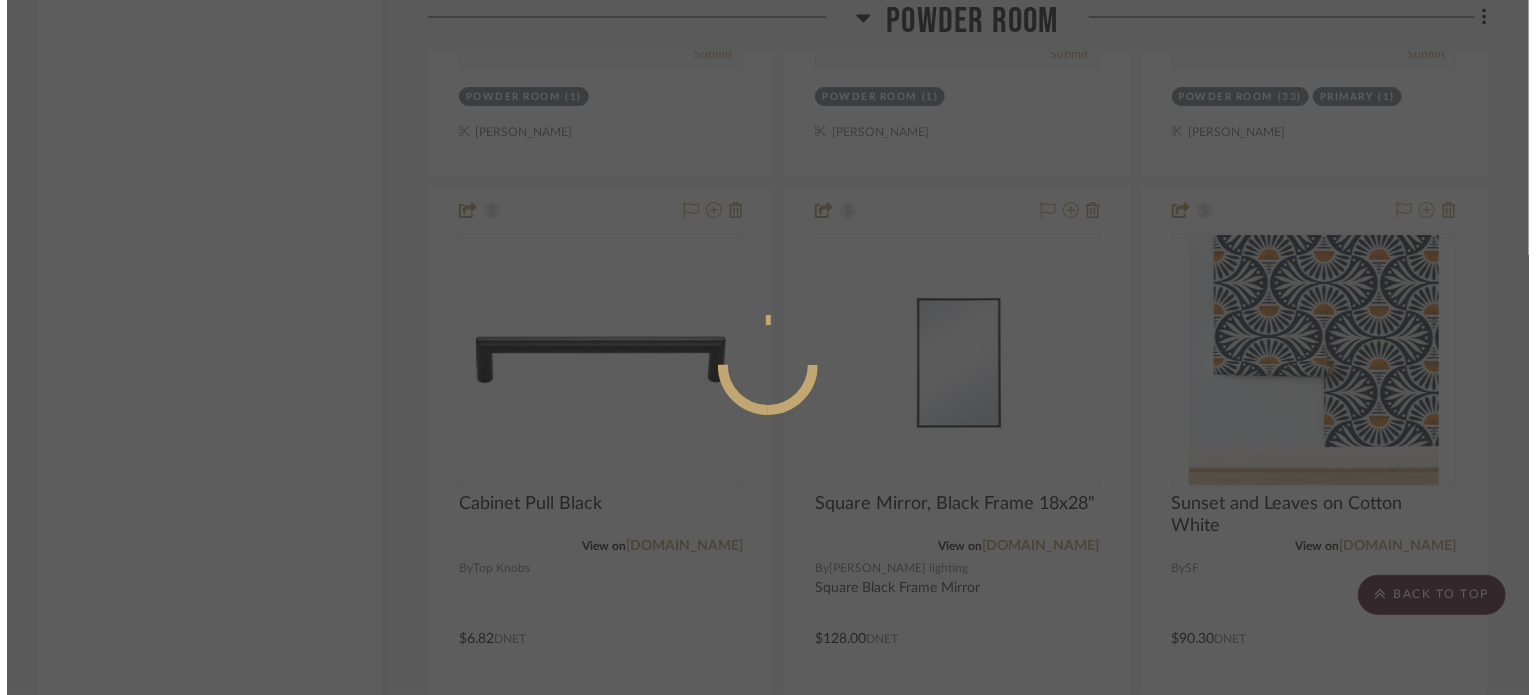scroll, scrollTop: 0, scrollLeft: 0, axis: both 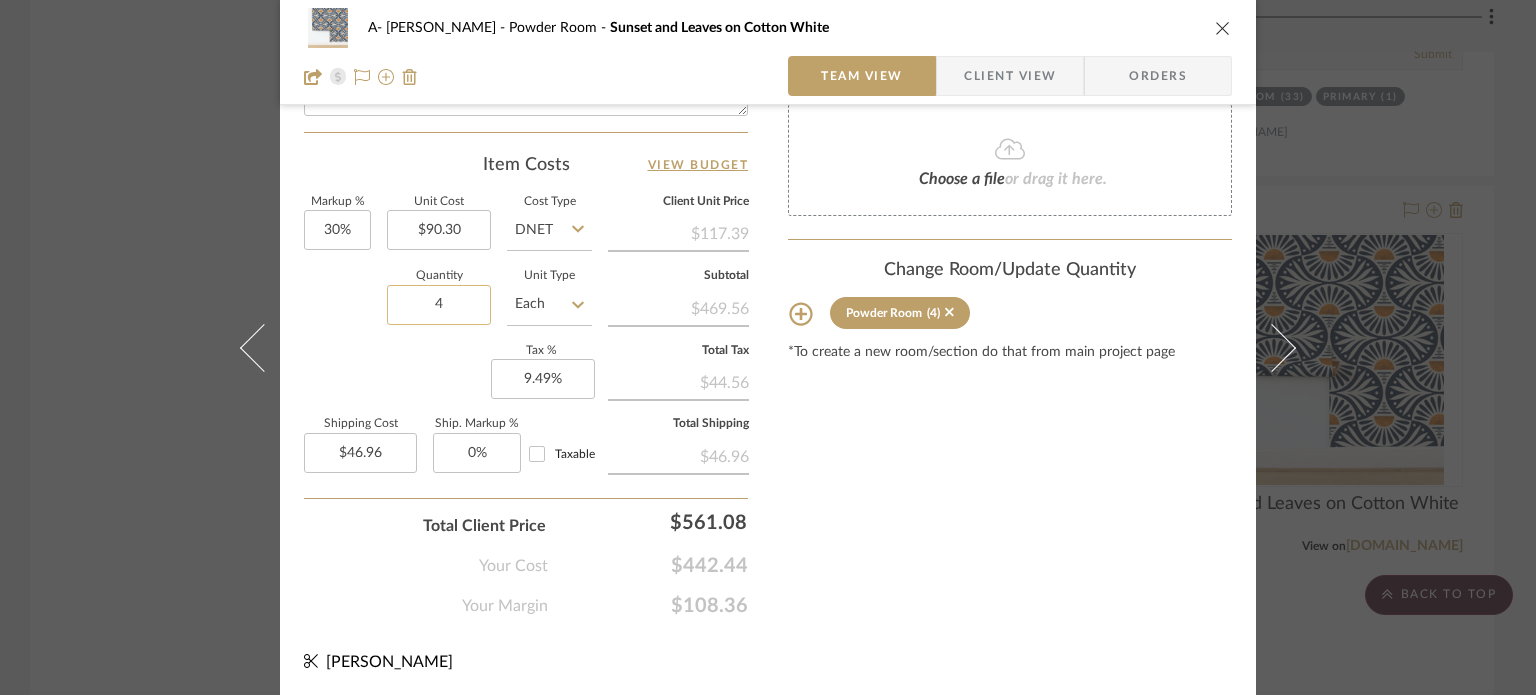 click on "4" 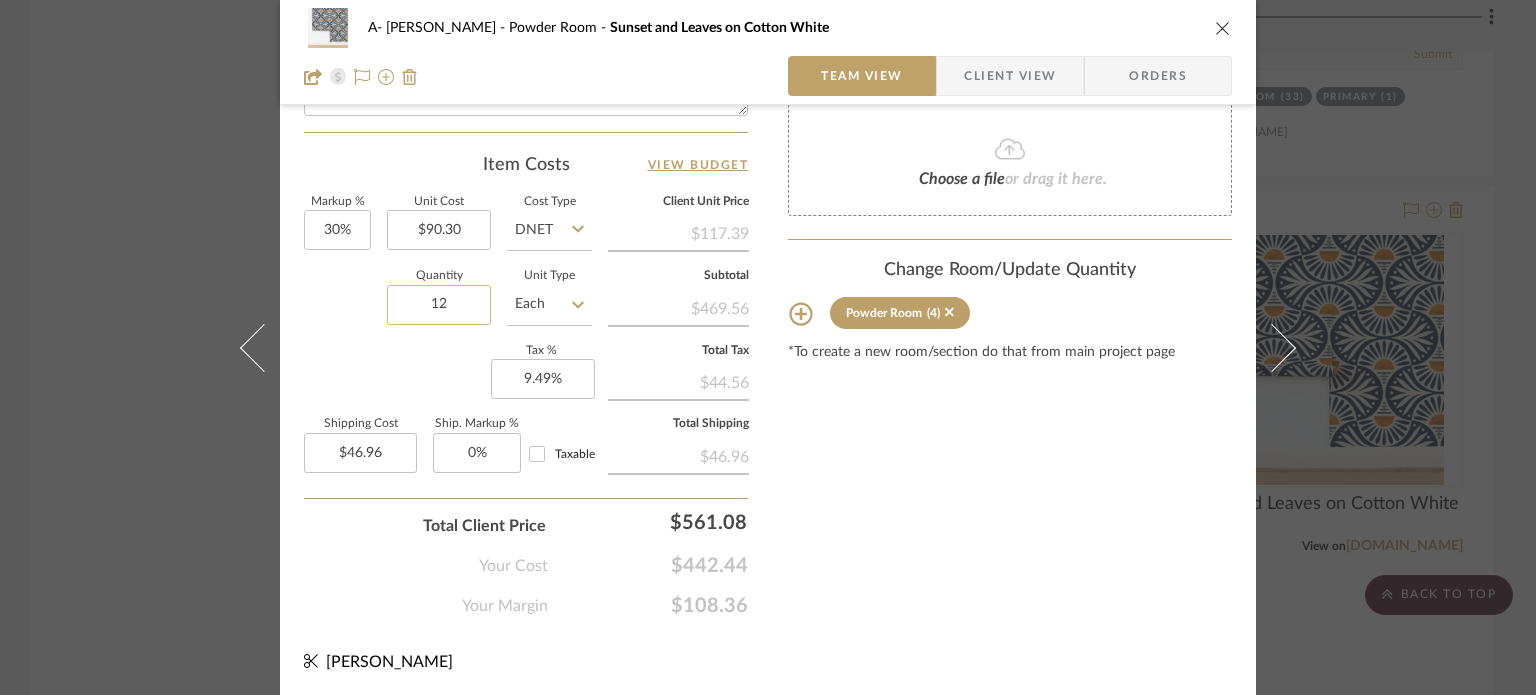 type on "12" 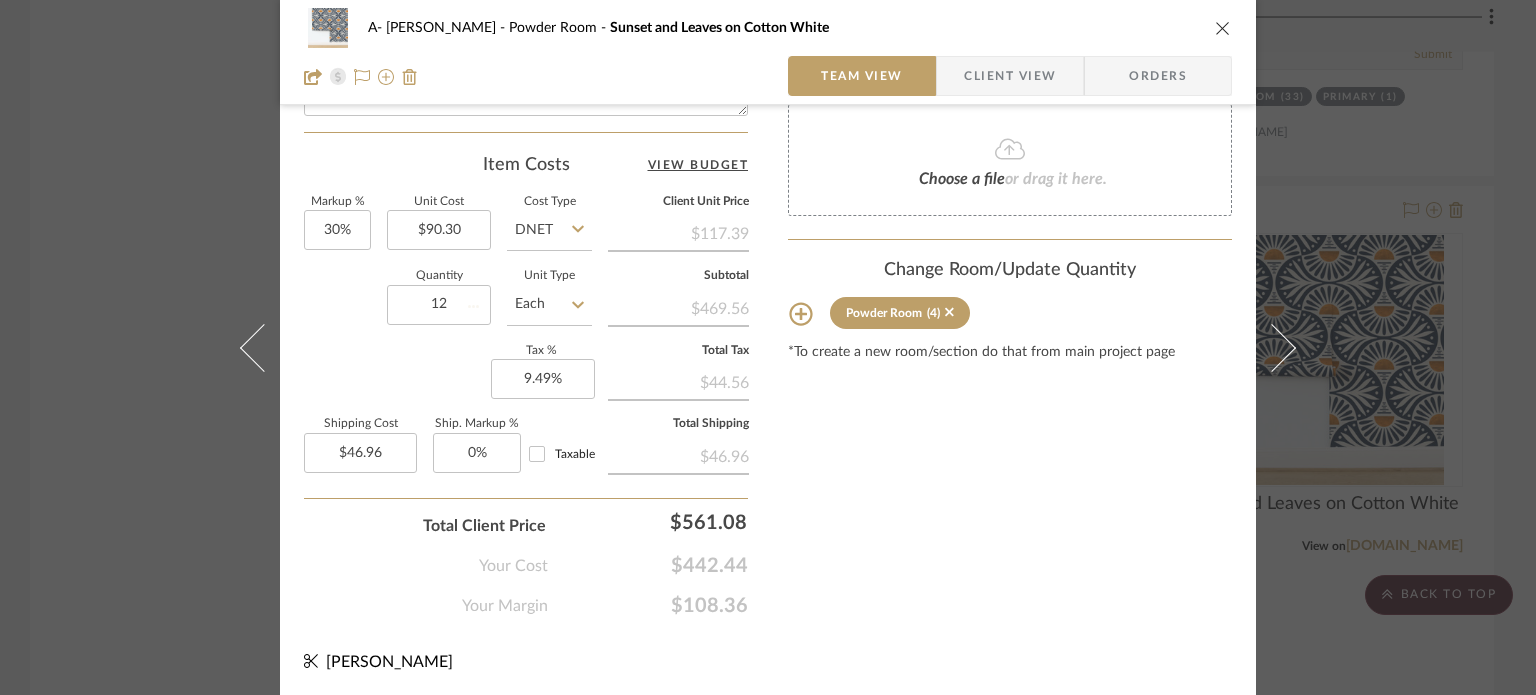type 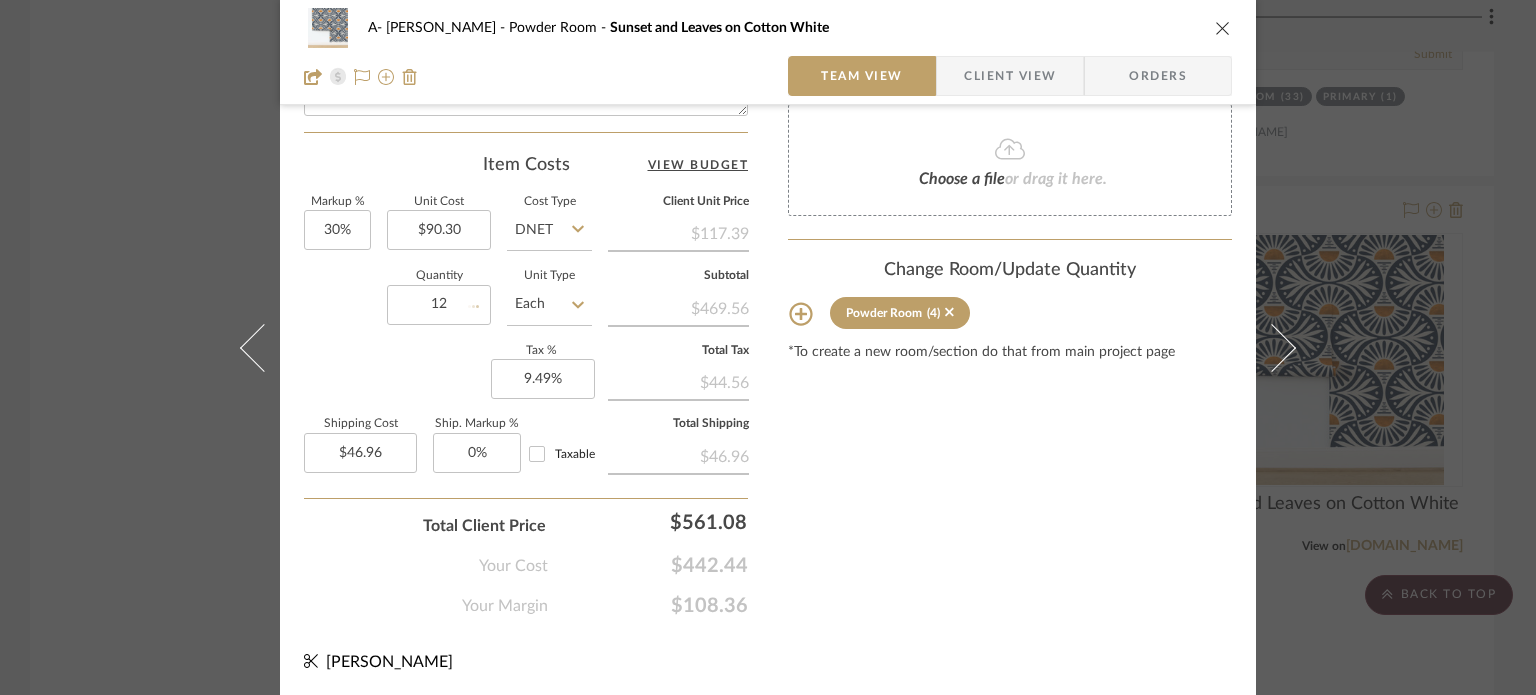type 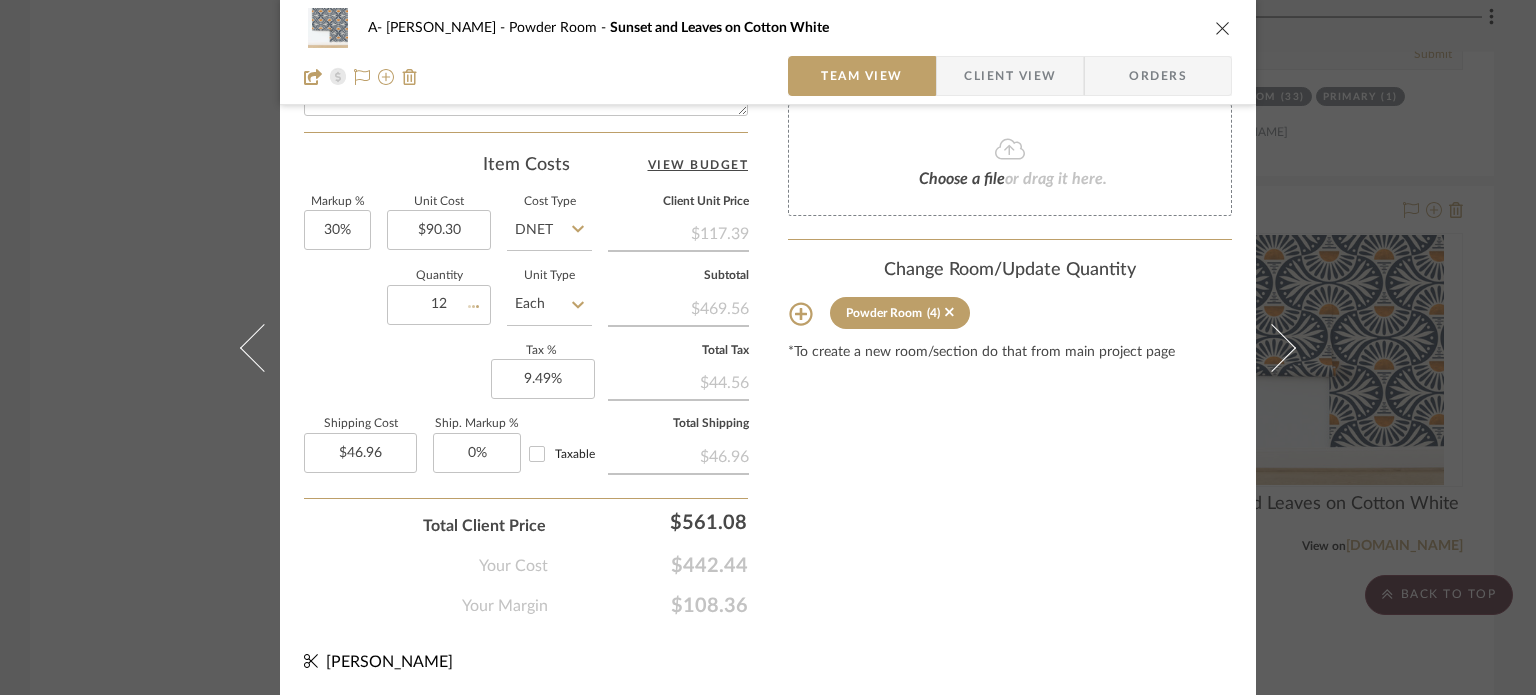 type on "$140.87" 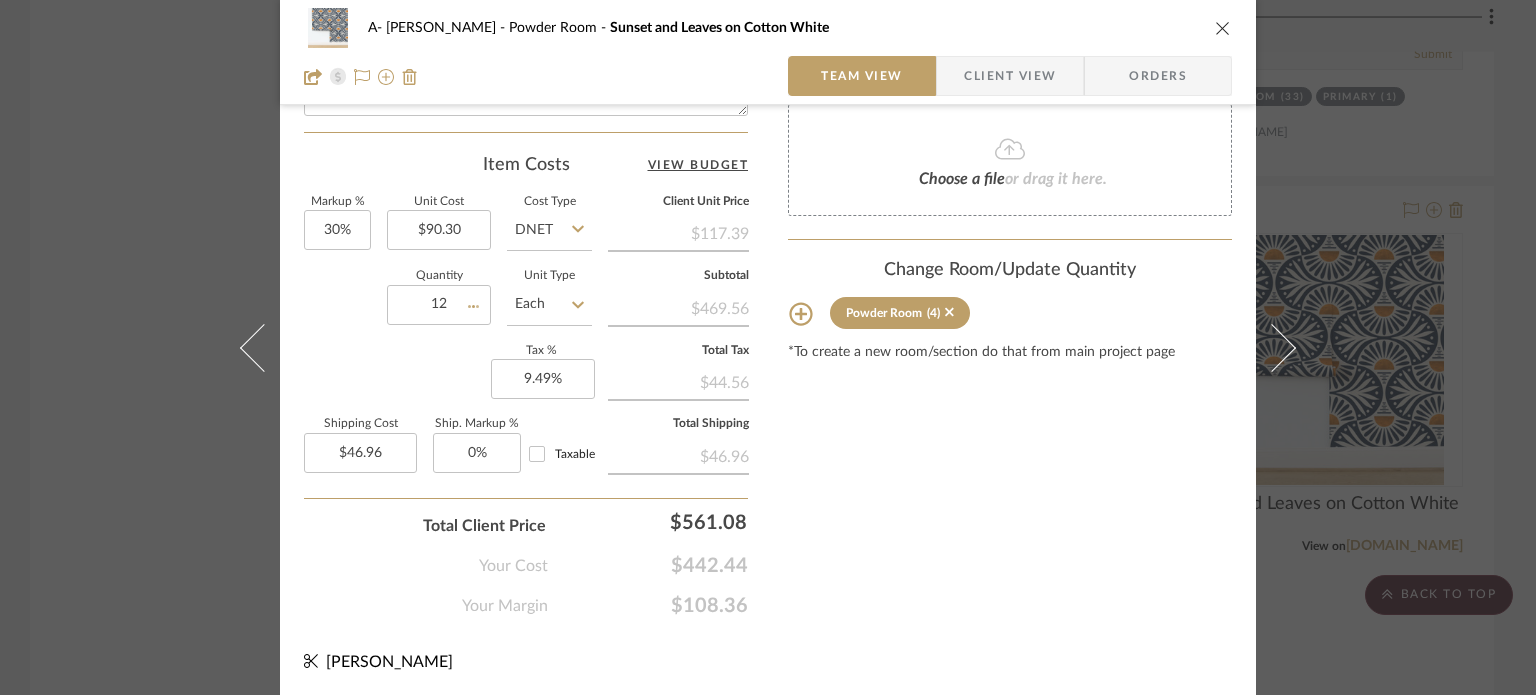 type 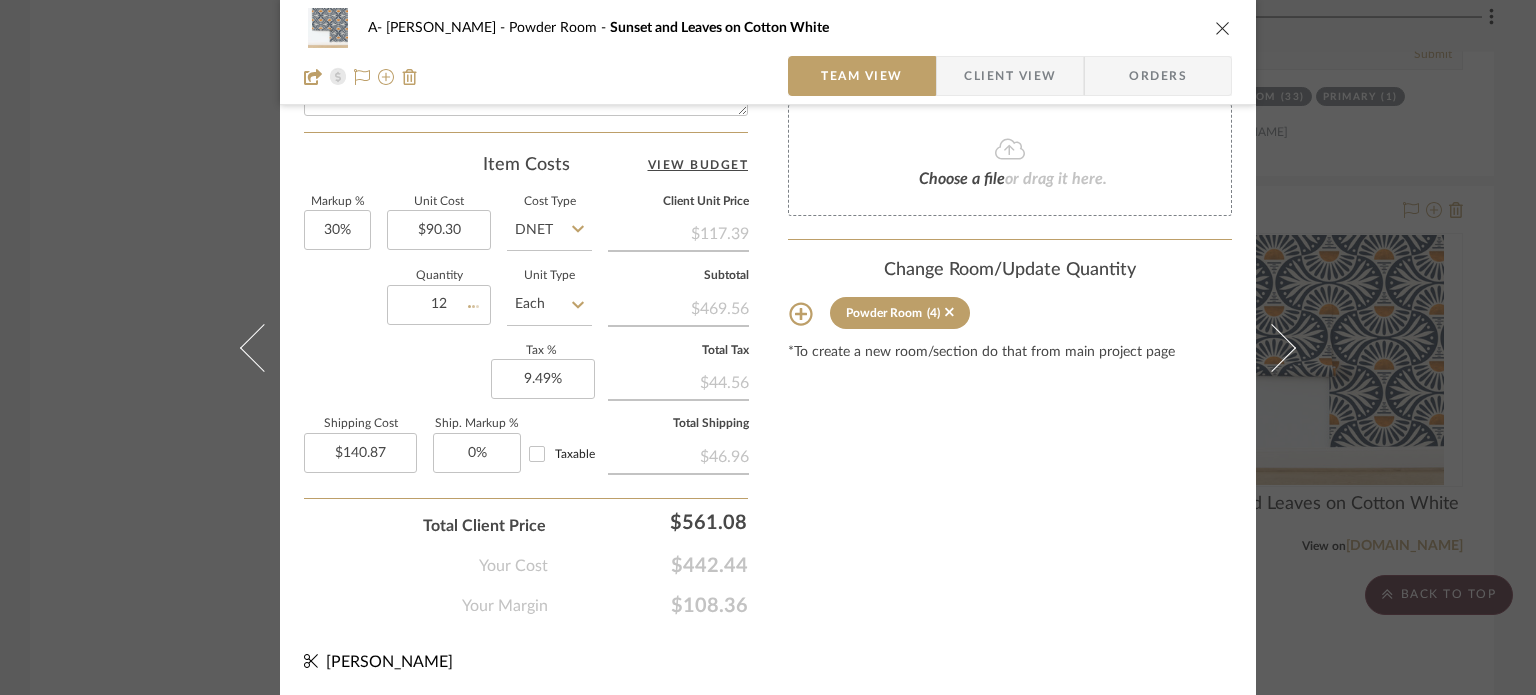 type 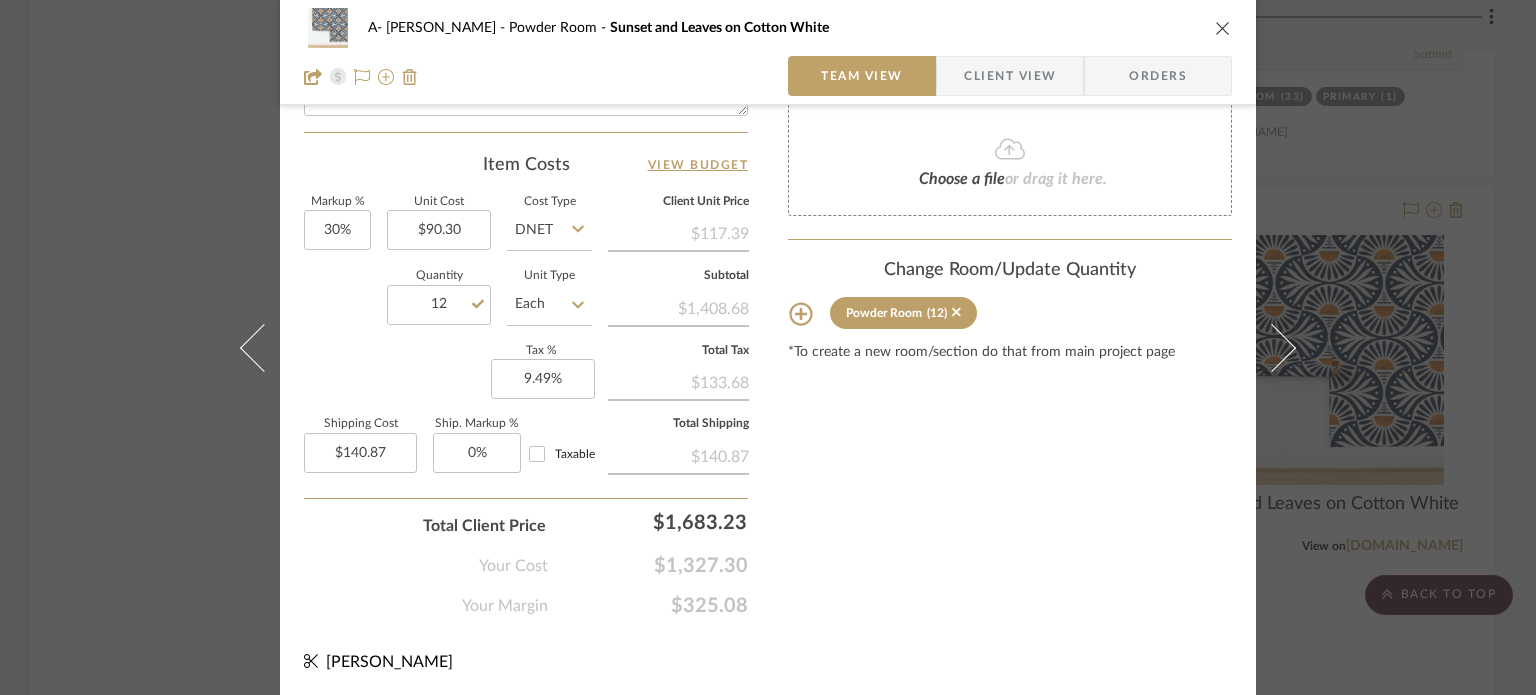click on "A- [PERSON_NAME] Powder Room Sunset and Leaves on Cotton White Team View Client View Orders  Team-Facing Details   Item Name  Sunset and Leaves on Cotton White  Brand  SF  Internal Description   Dimensions  2x12' or 2x9'  Product Specifications   Item Costs   View Budget   Markup %  30%  Unit Cost  $90.30  Cost Type  DNET  Client Unit Price   $117.39   Quantity  12  Unit Type  Each  Subtotal   $1,408.68   Tax %  9.49%  Total Tax   $133.68   Shipping Cost  $140.87  Ship. Markup %  0% Taxable  Total Shipping   $140.87  Total Client Price  $1,683.23  Your Cost  $1,327.30  Your Margin  $325.08  Content here copies to Client View - confirm visibility there.  Show in Client Dashboard   Include in Budget   View Budget  Team Status  Lead Time  In Stock Weeks  Est. Min   Est. Max   Due Date   Install Date  Tasks / To-Dos /  team Messaging  Leave yourself a note here or share next steps with your team. You will receive emails when they
respond!  Invite Collaborator Internal Notes  Documents  Choose a file (12)" at bounding box center [768, 347] 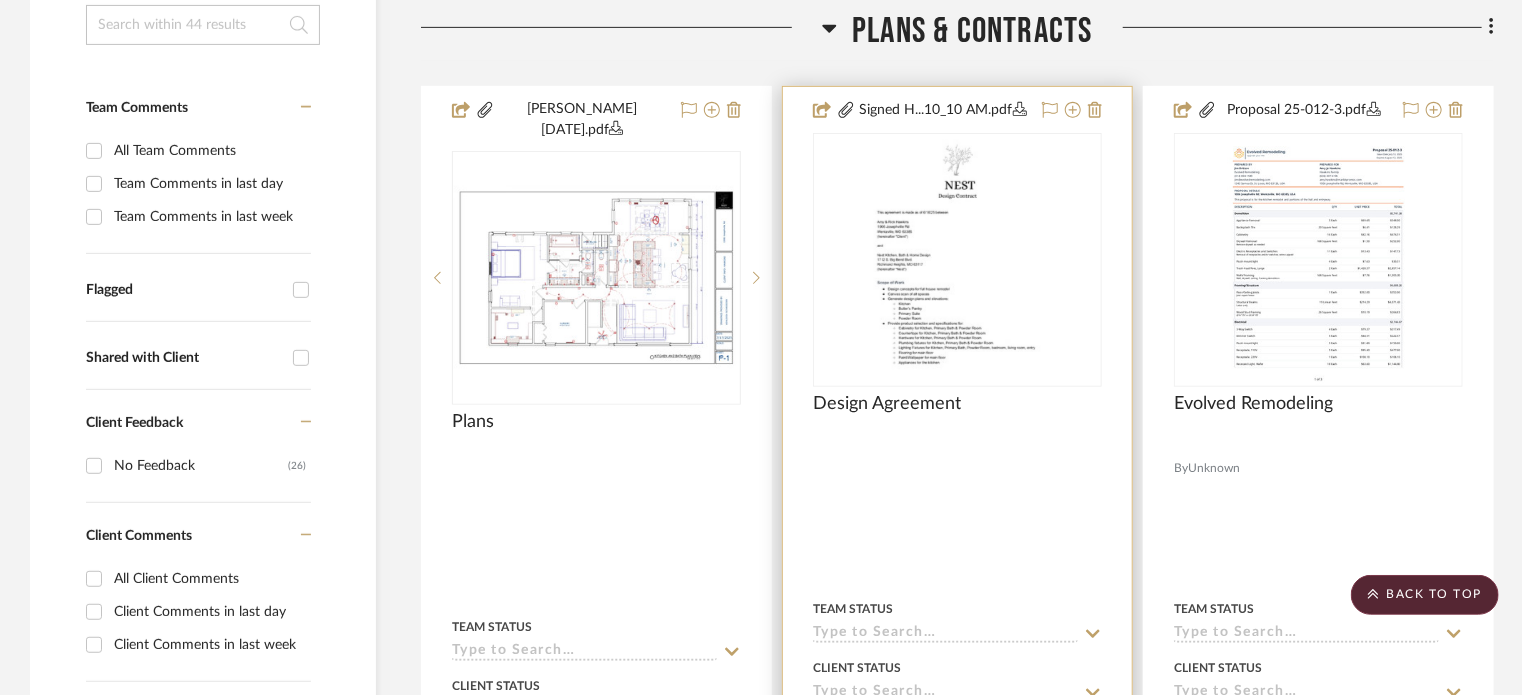 scroll, scrollTop: 300, scrollLeft: 0, axis: vertical 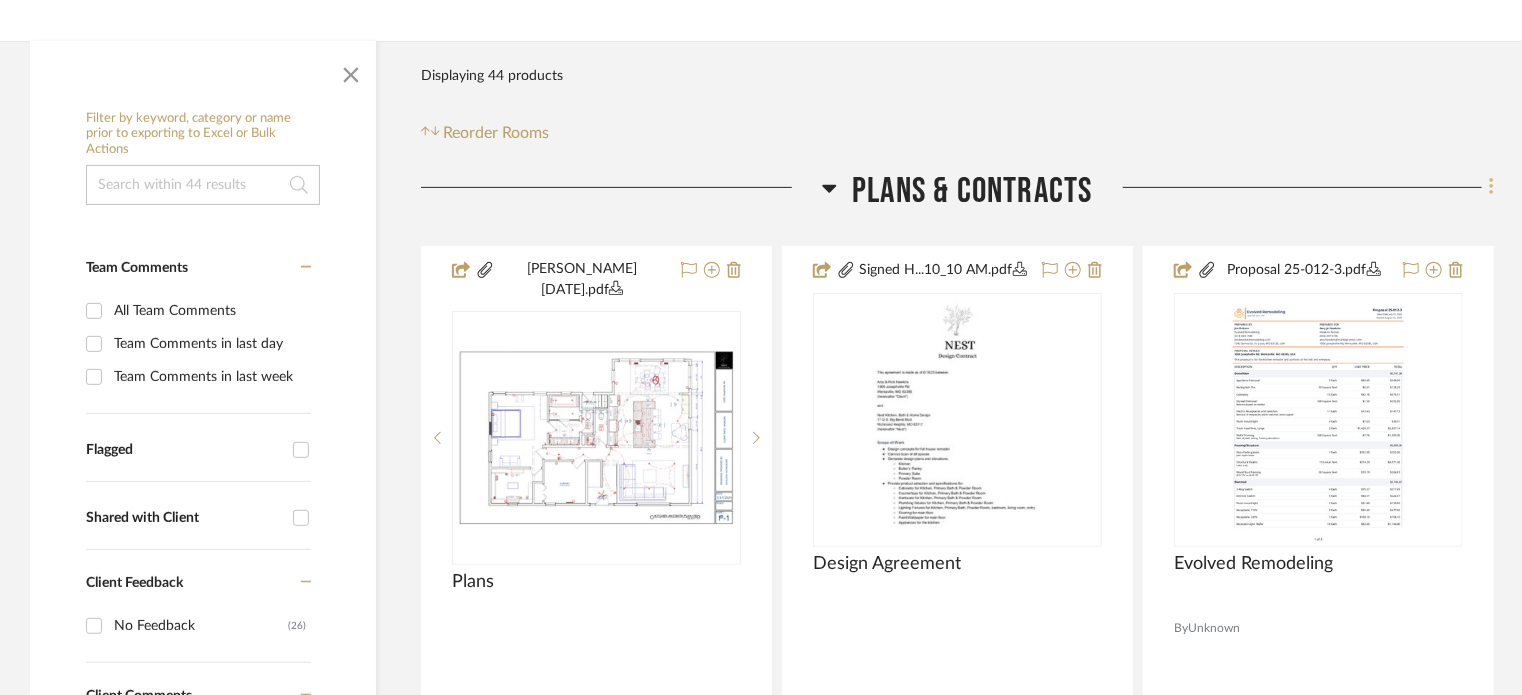 click 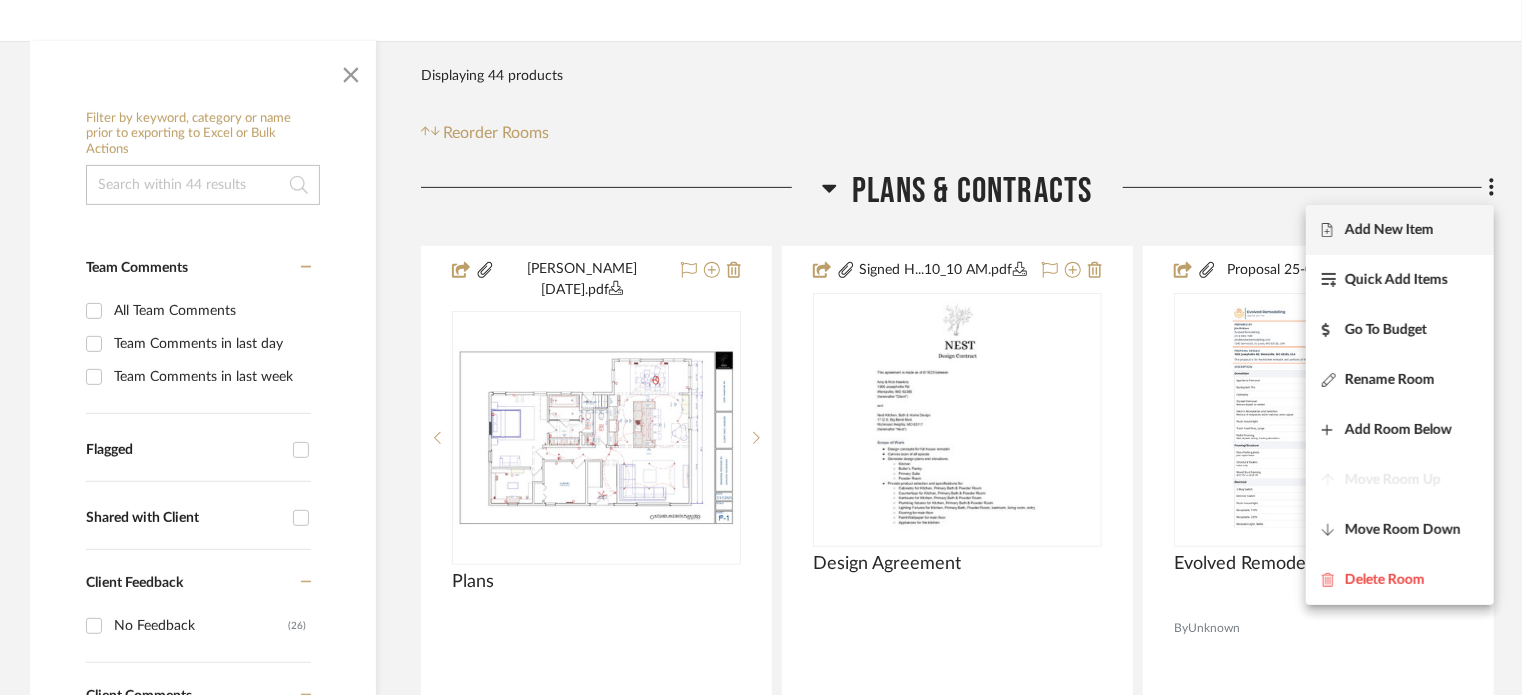 click on "Add New Item" at bounding box center (1389, 230) 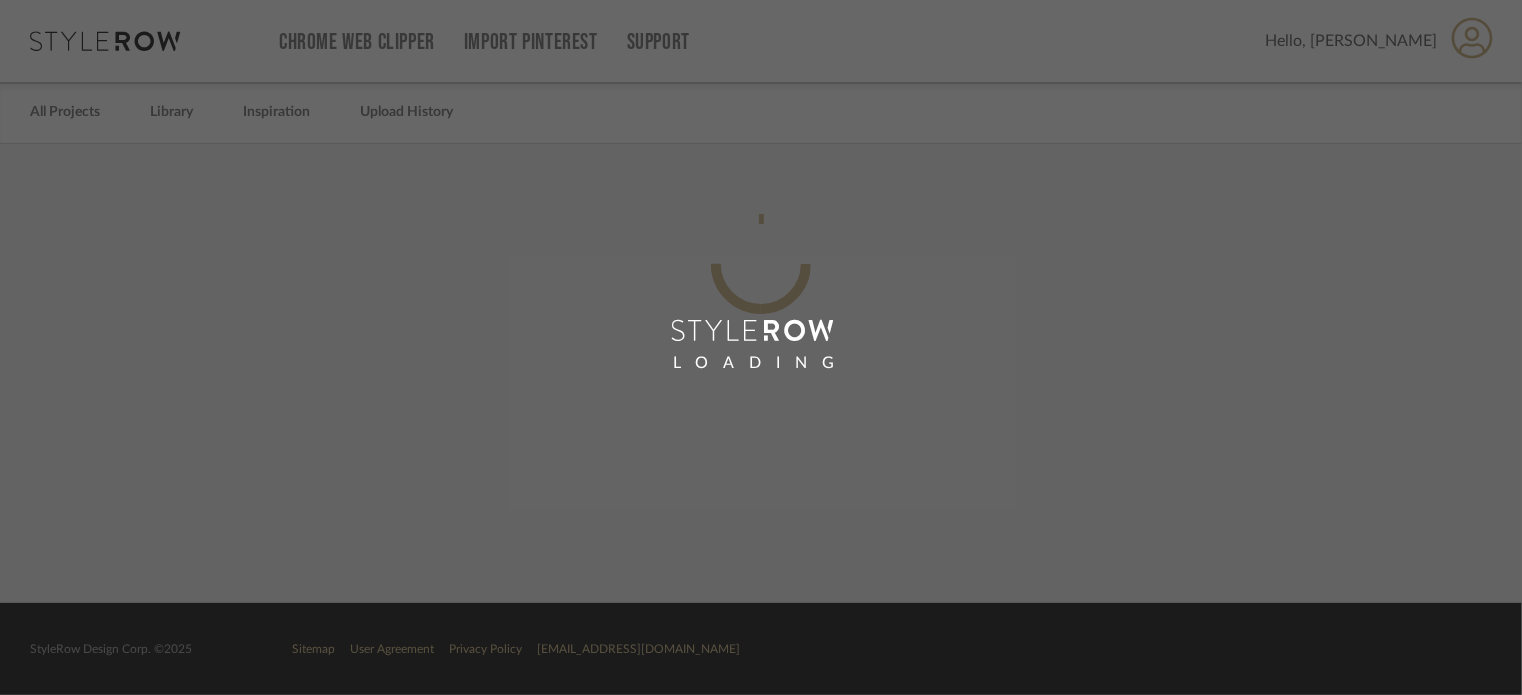 scroll, scrollTop: 0, scrollLeft: 0, axis: both 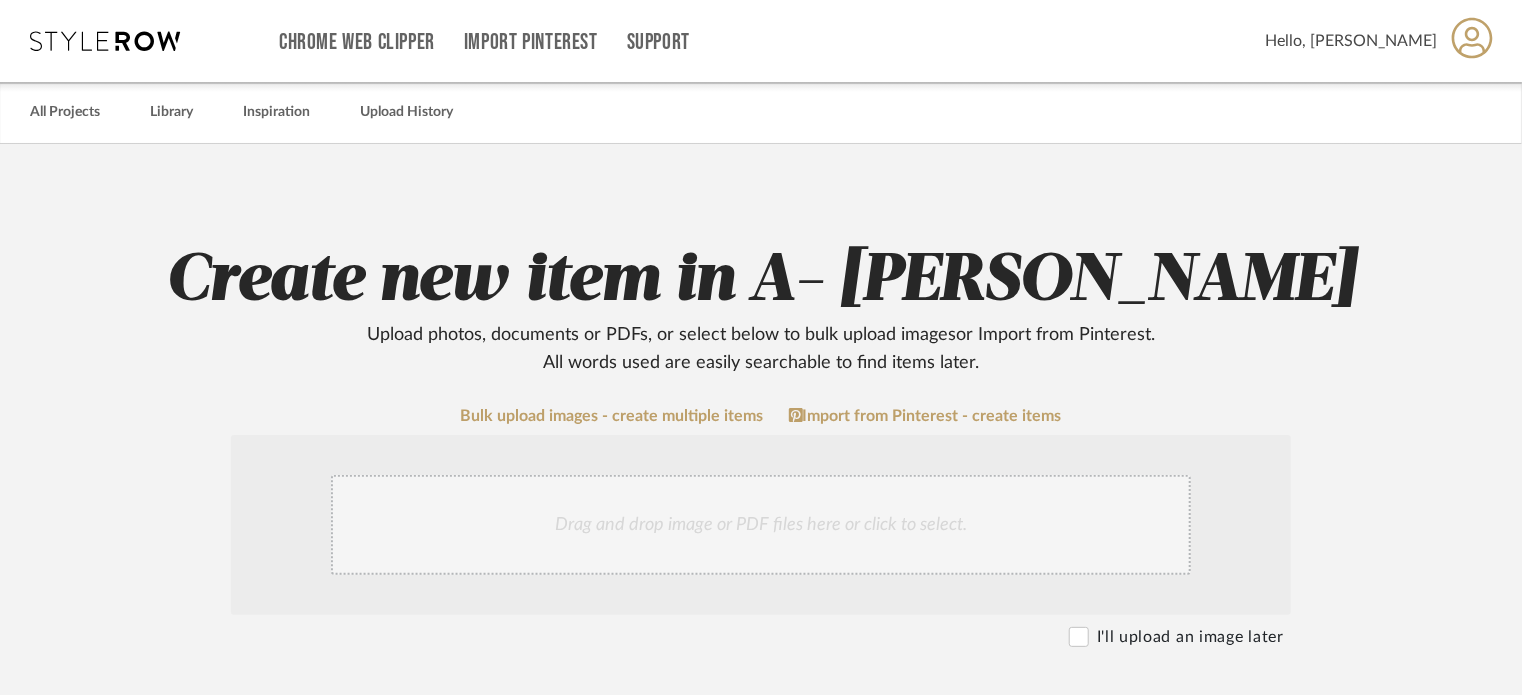 click on "Drag and drop image or PDF files here or click to select." 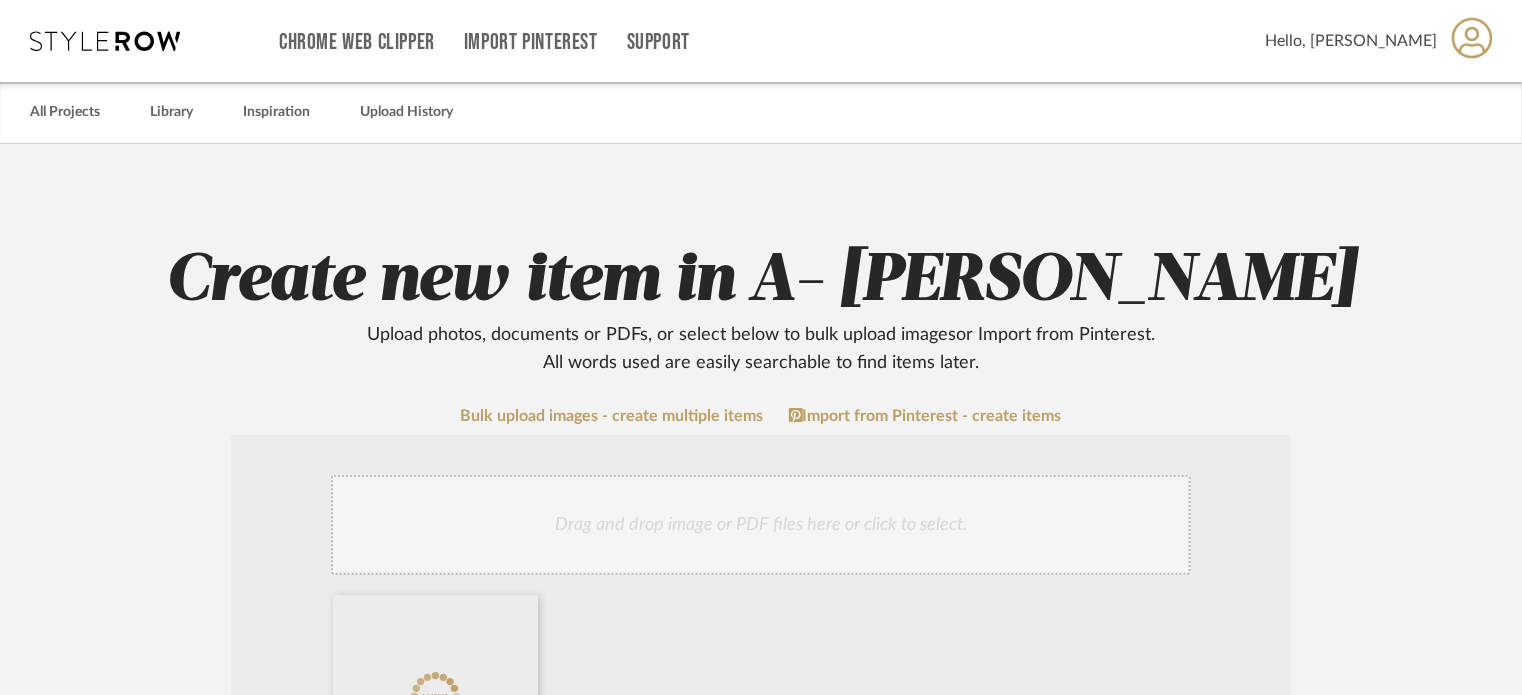 click on "Drag and drop image or PDF files here or click to select." 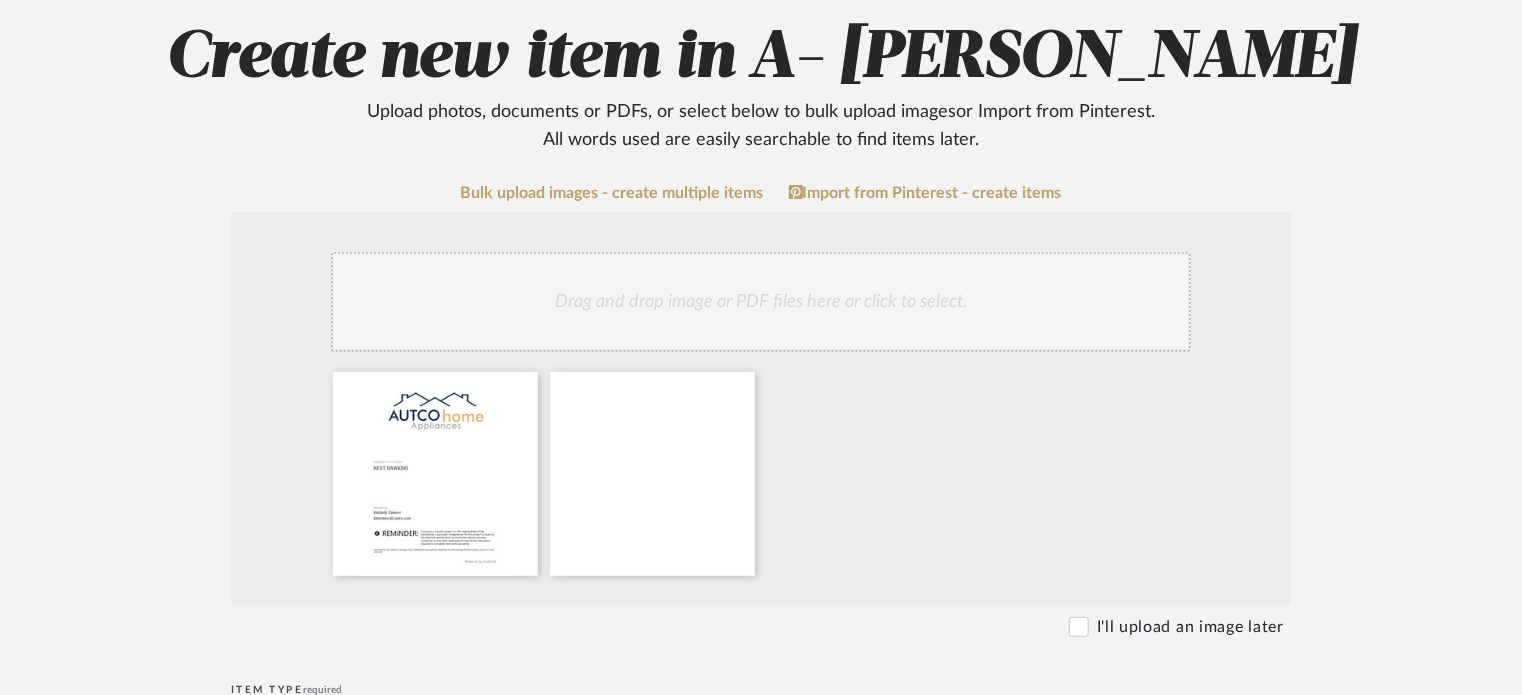 scroll, scrollTop: 200, scrollLeft: 0, axis: vertical 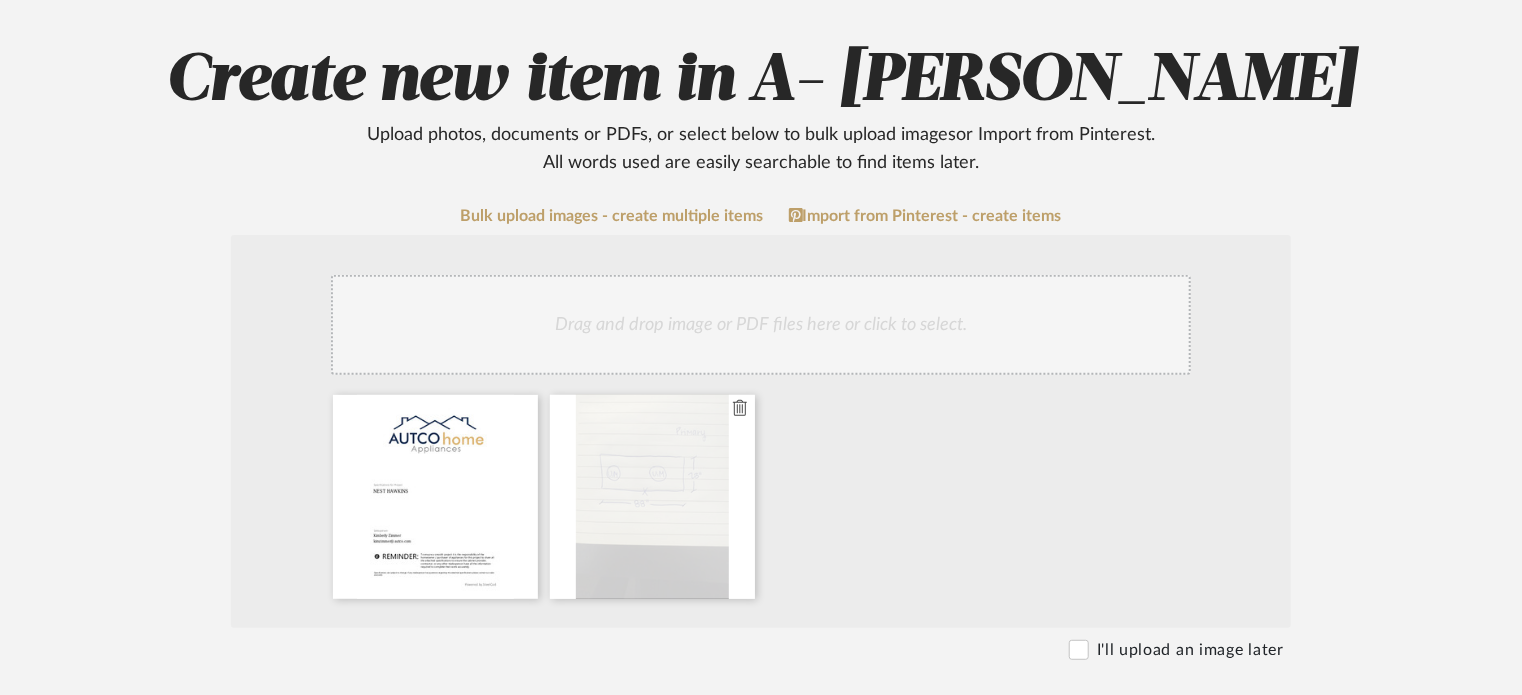click 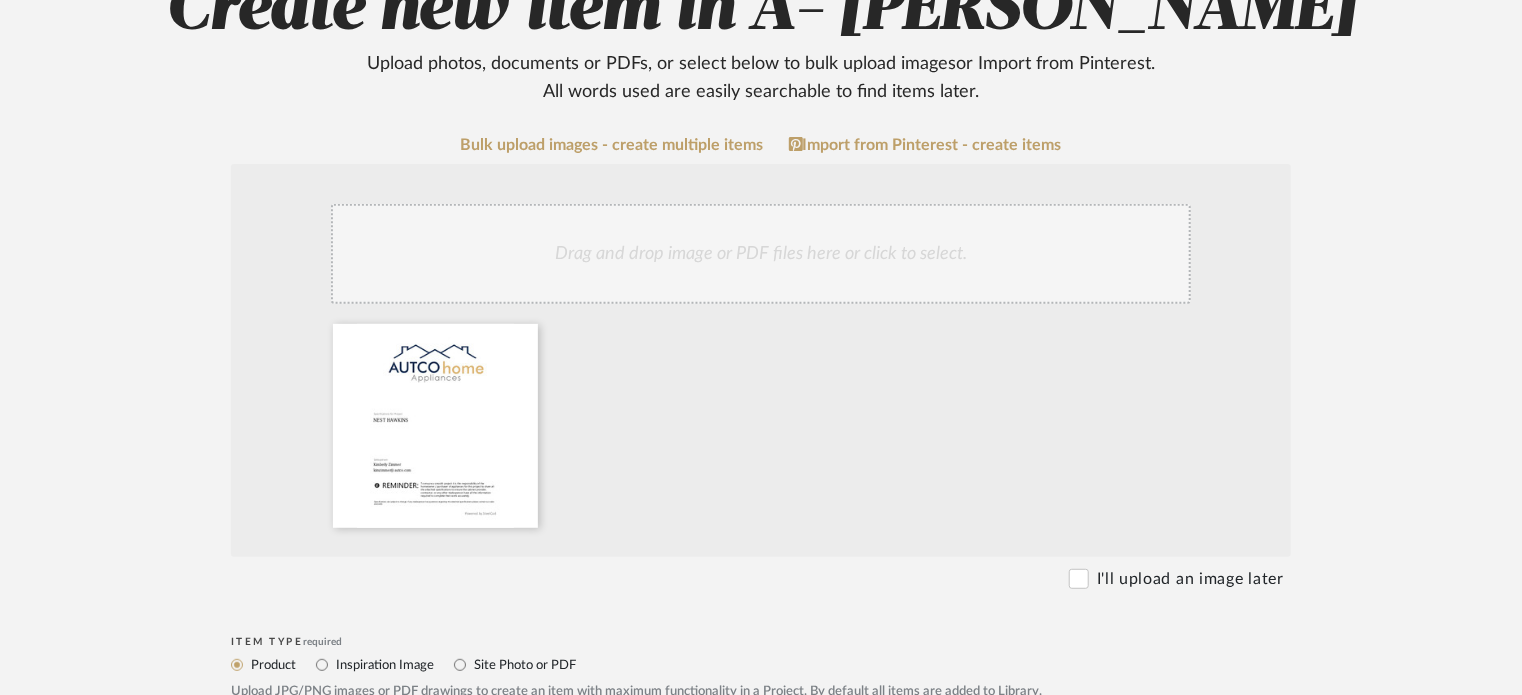 scroll, scrollTop: 800, scrollLeft: 0, axis: vertical 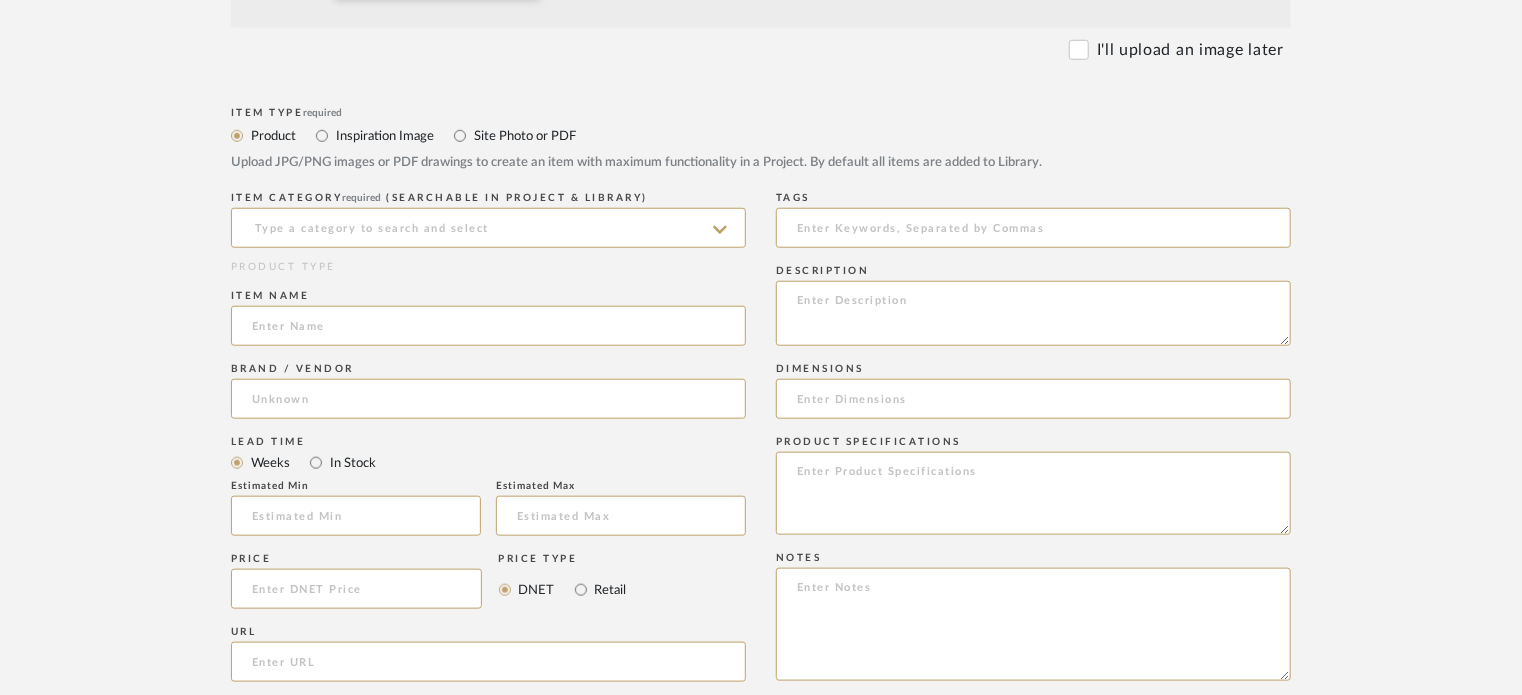 click on "Site Photo or PDF" at bounding box center [524, 136] 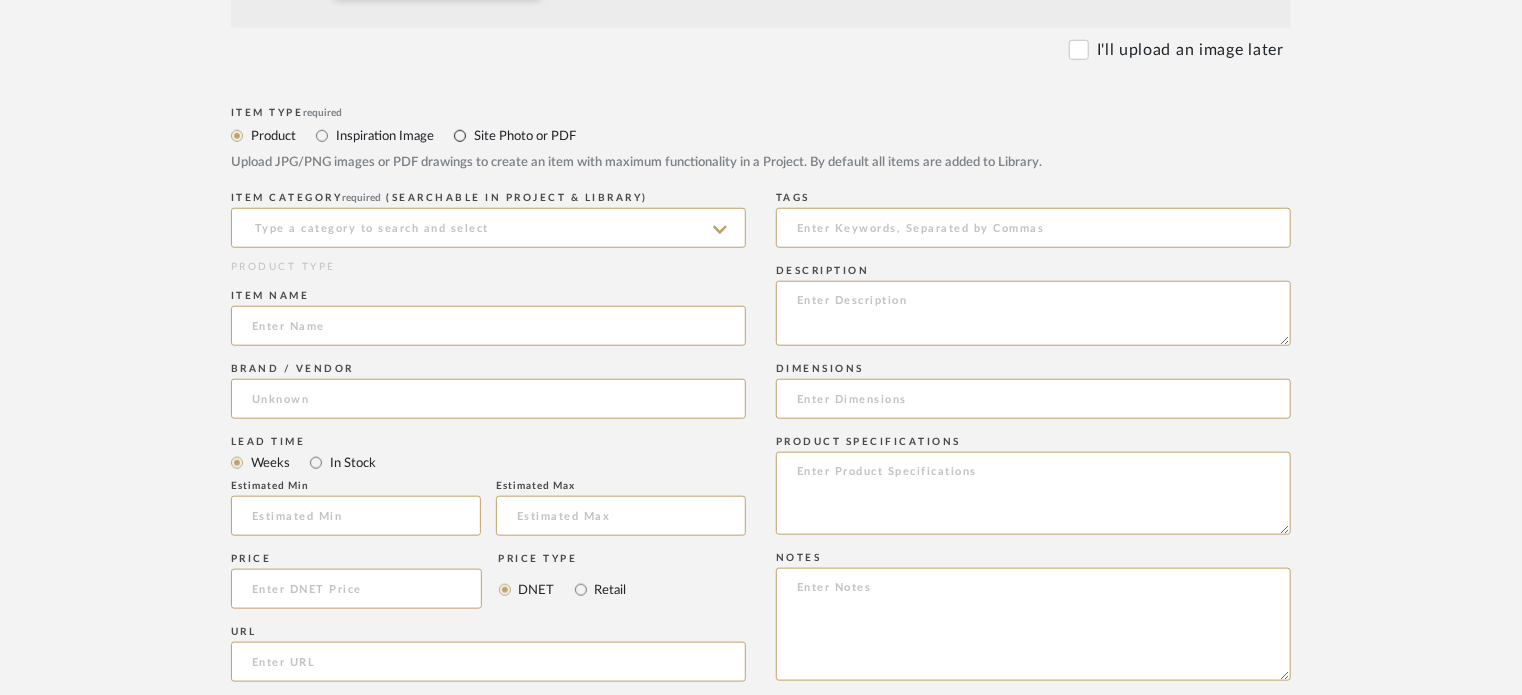 click on "Site Photo or PDF" at bounding box center [460, 136] 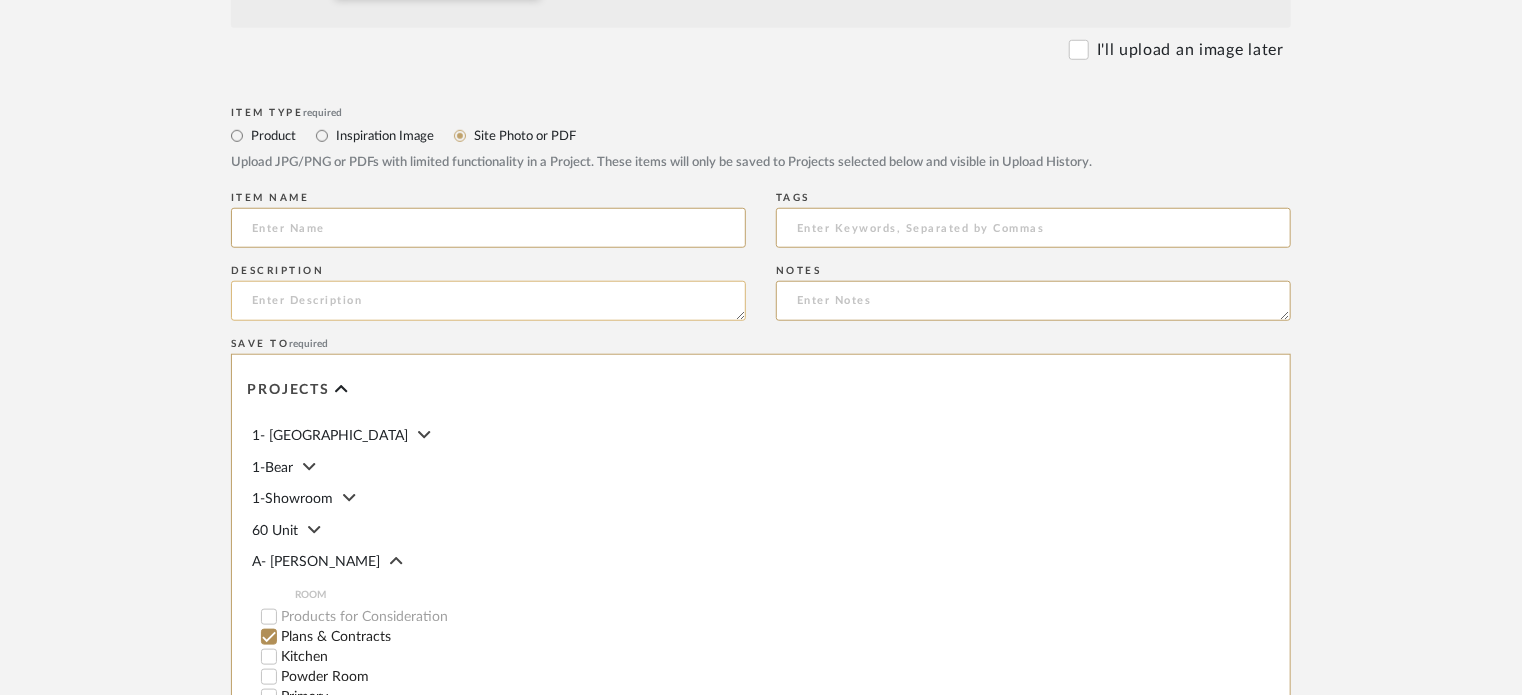 click 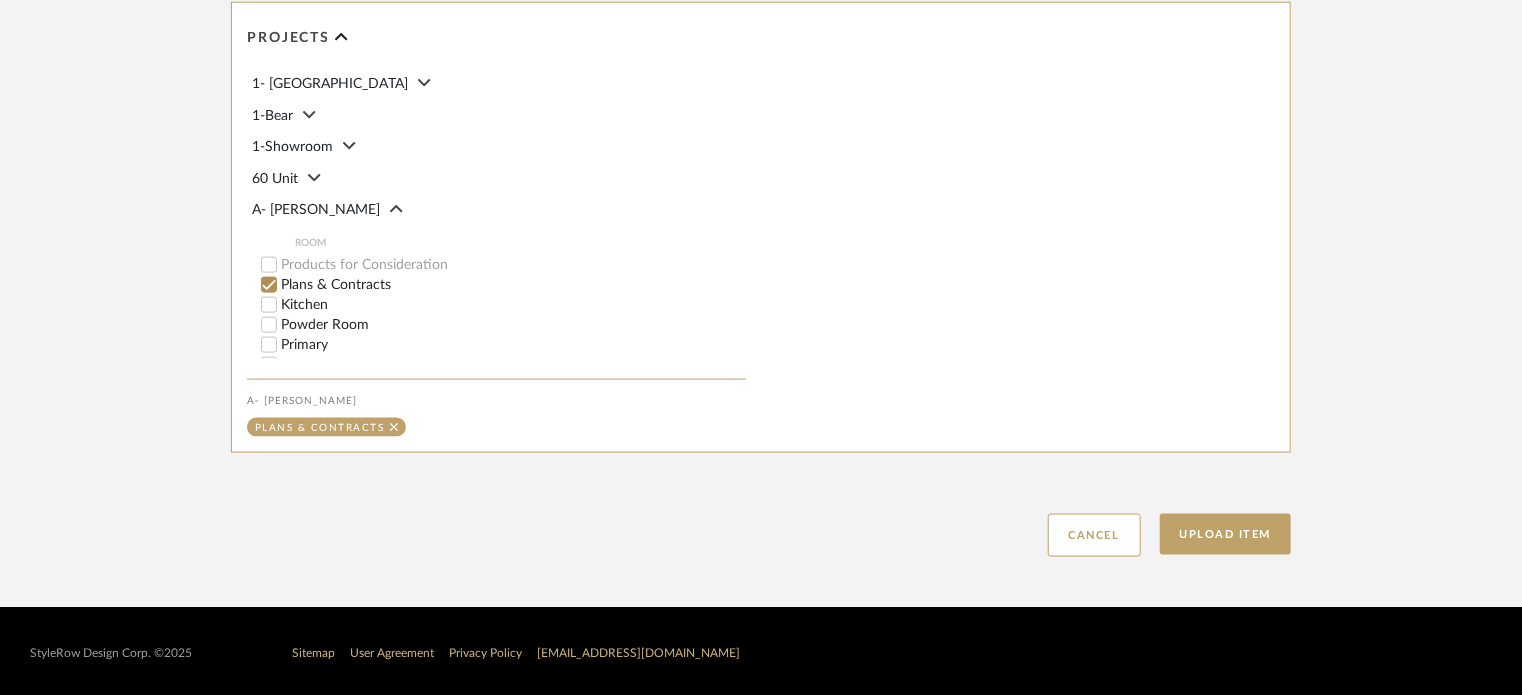 scroll, scrollTop: 1155, scrollLeft: 0, axis: vertical 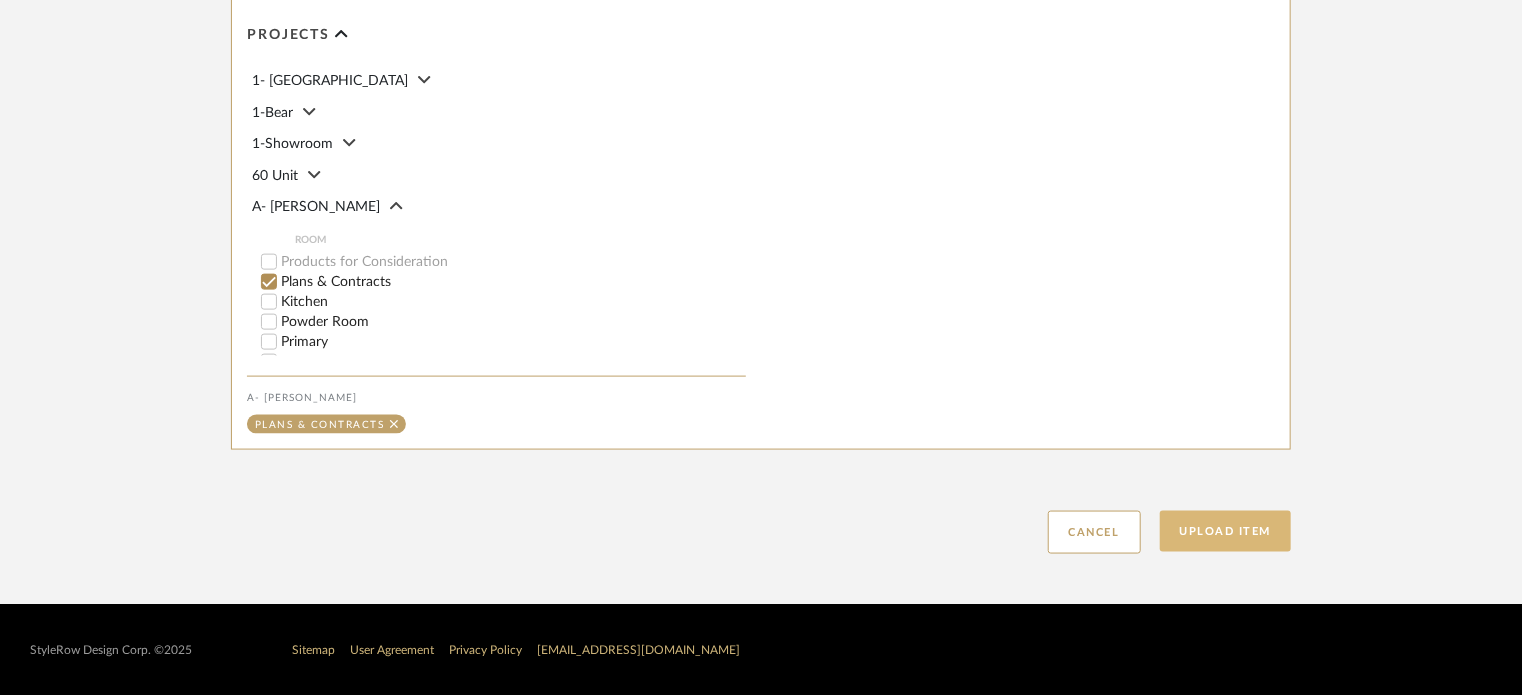 type on "Appliances" 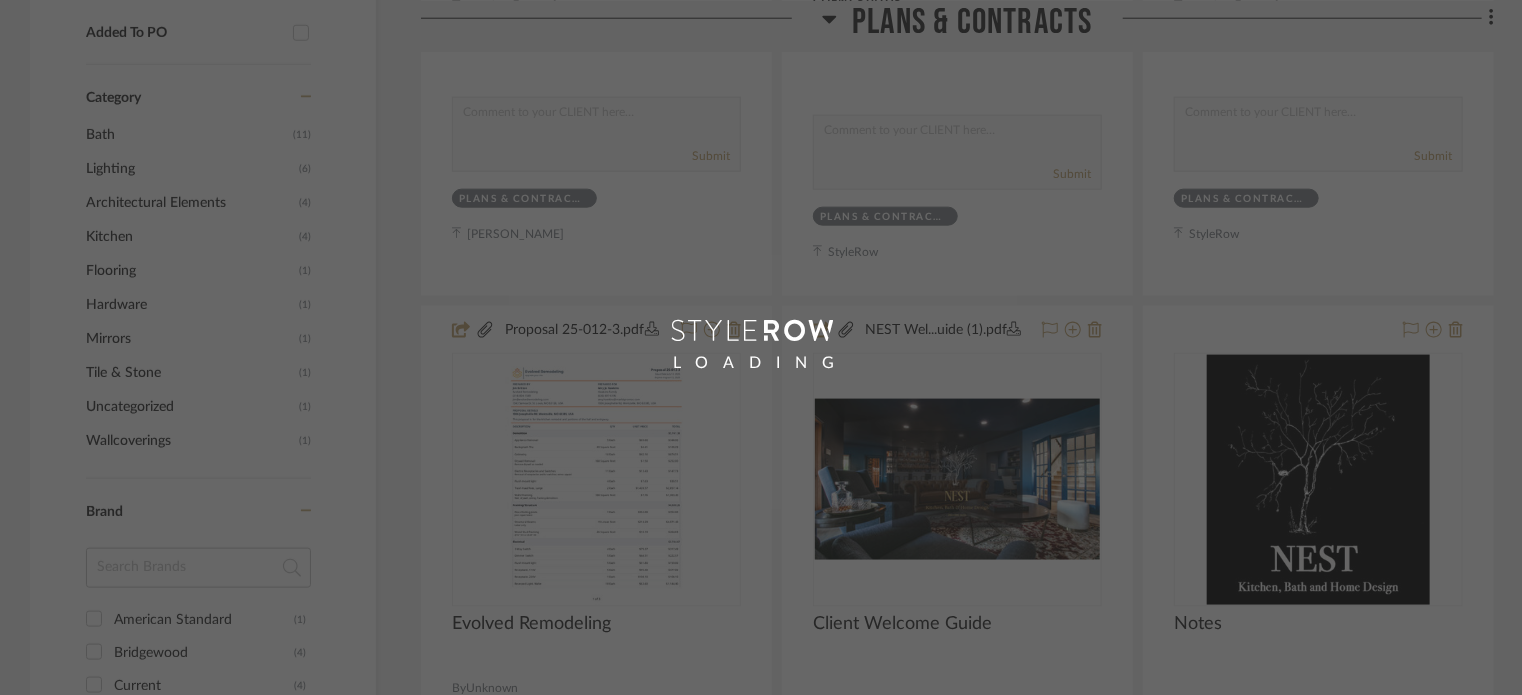 scroll, scrollTop: 0, scrollLeft: 0, axis: both 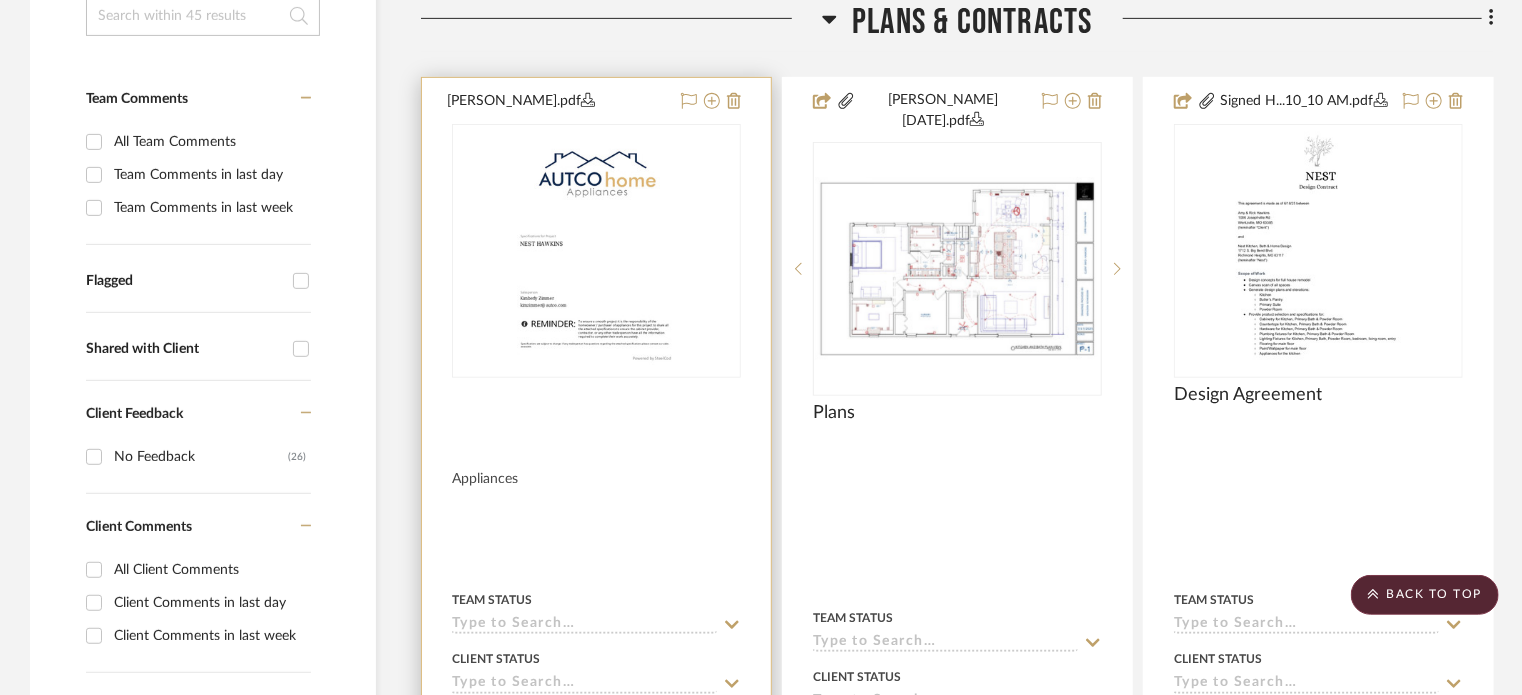 type 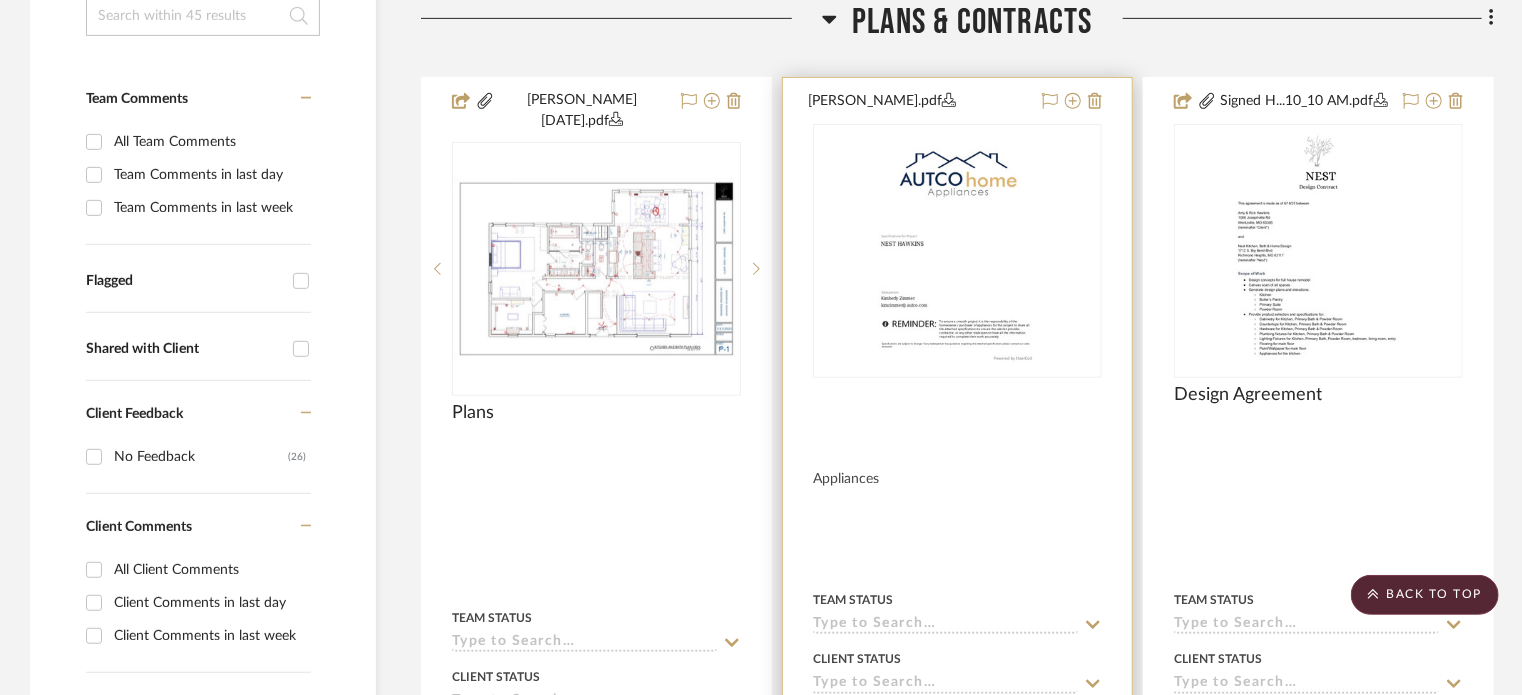 click at bounding box center (957, 524) 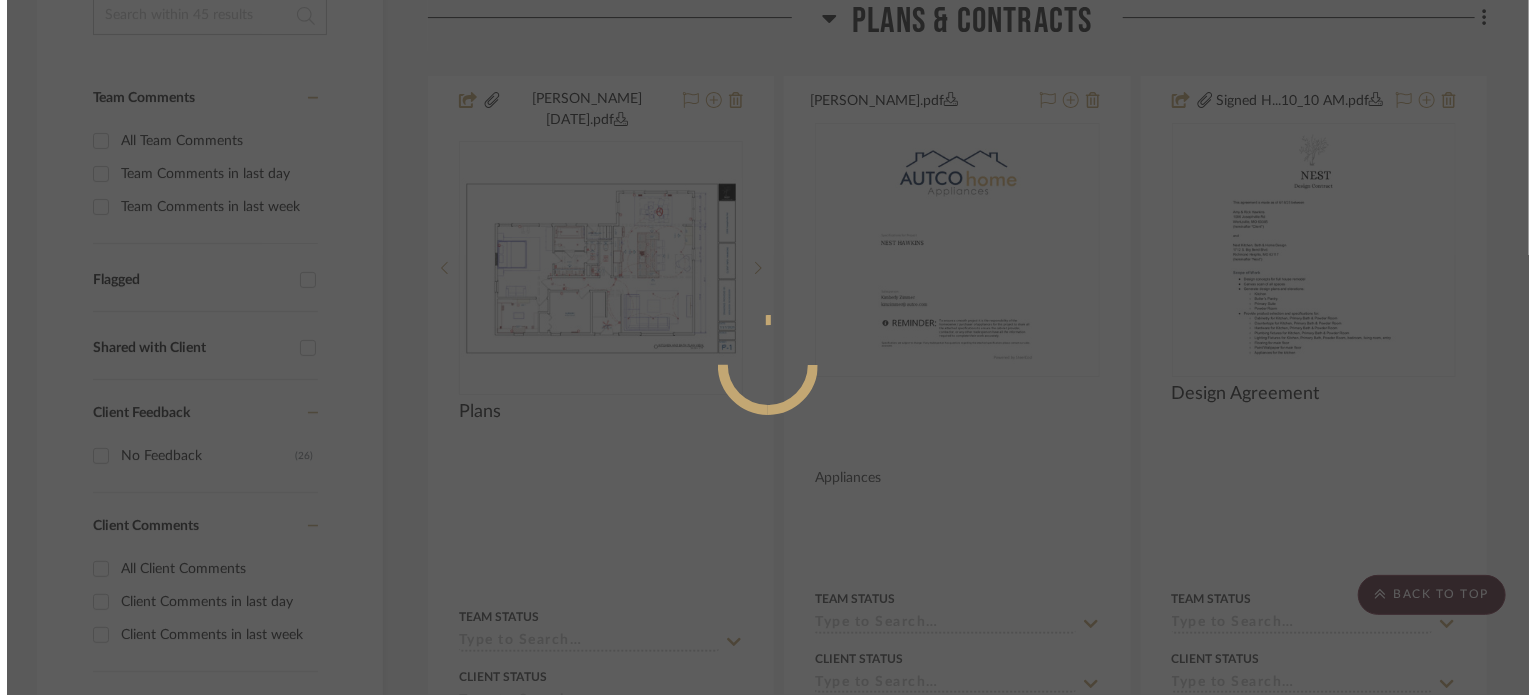 scroll, scrollTop: 0, scrollLeft: 0, axis: both 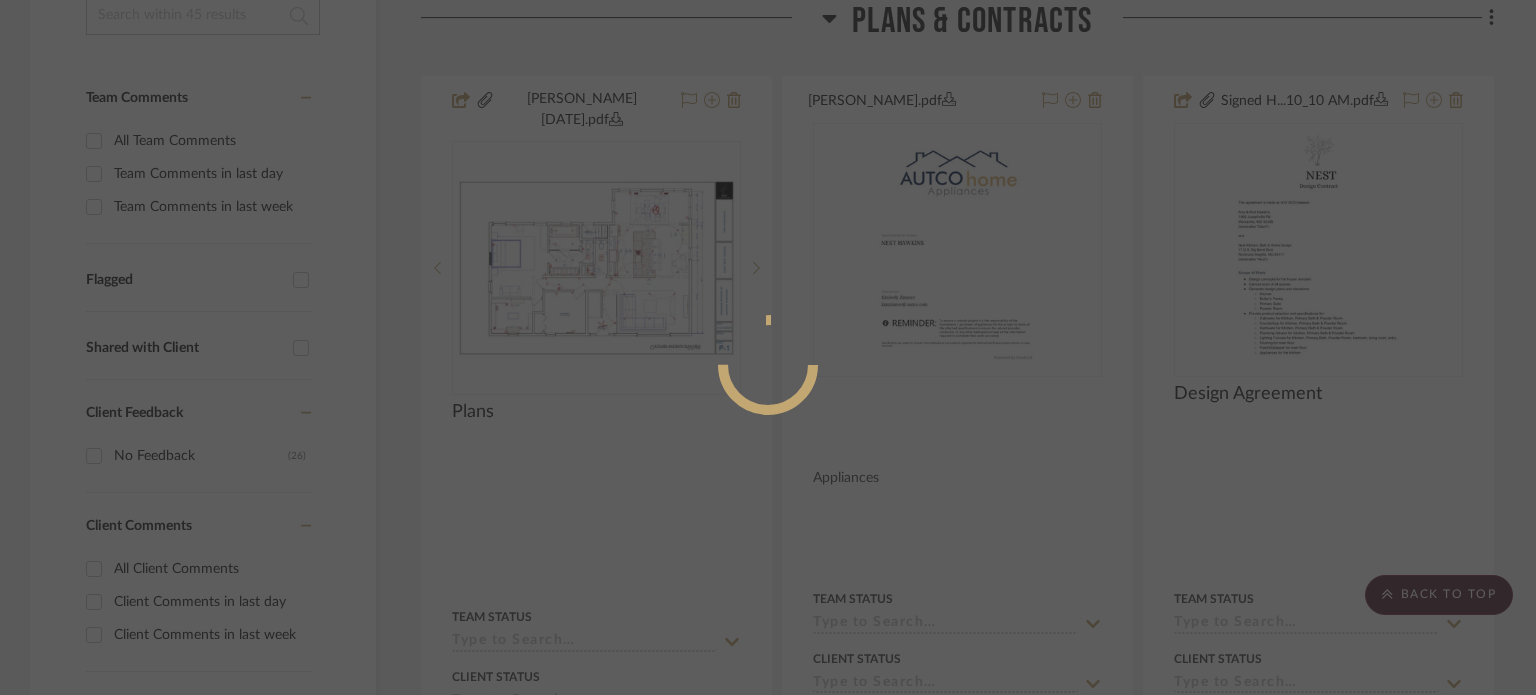 click at bounding box center (768, 347) 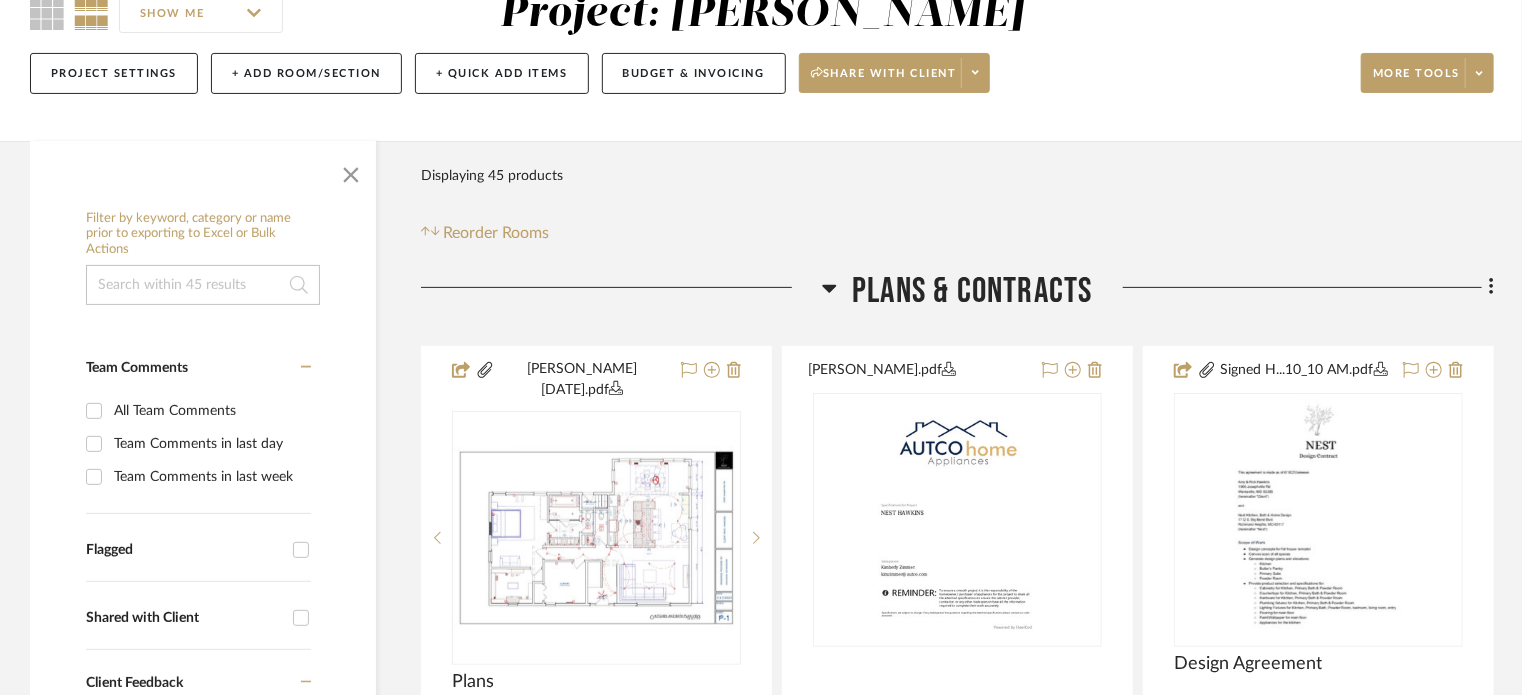 scroll, scrollTop: 0, scrollLeft: 0, axis: both 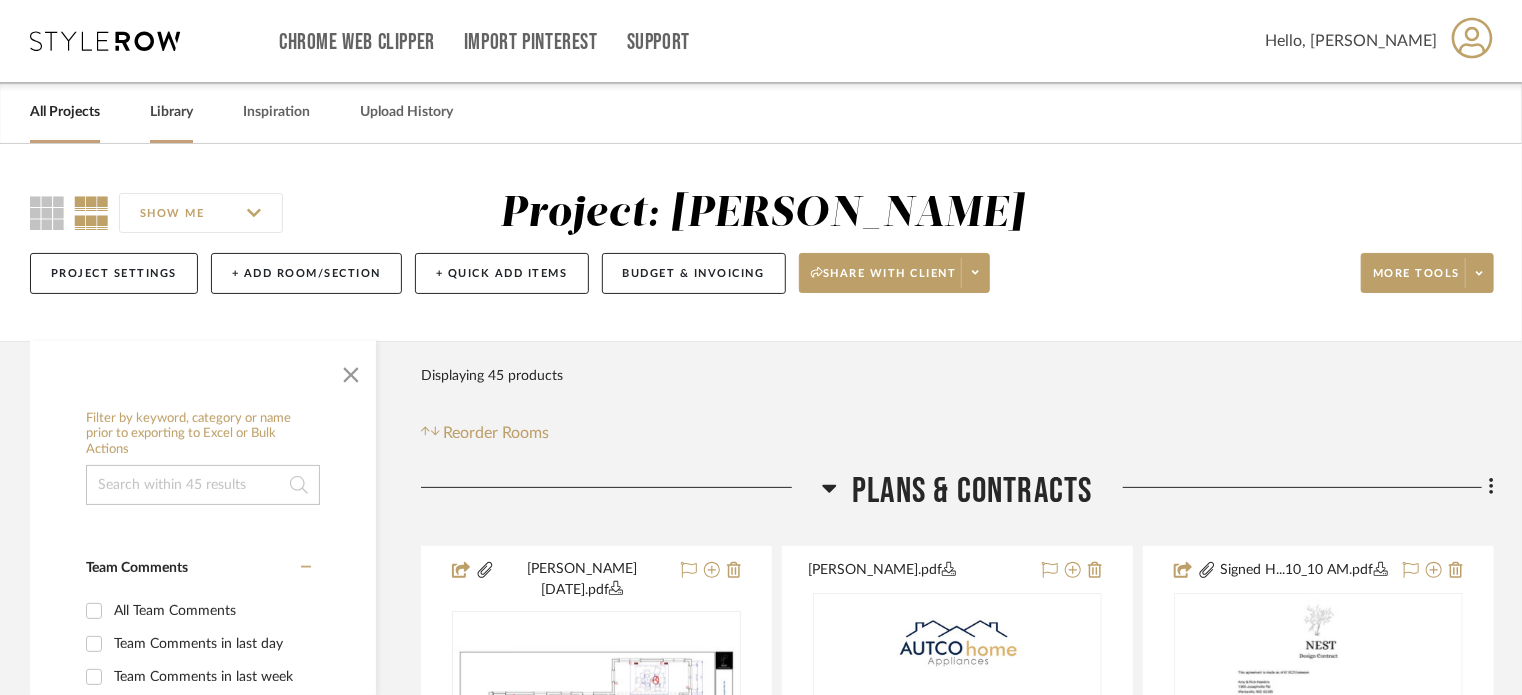 click on "Library" at bounding box center (171, 112) 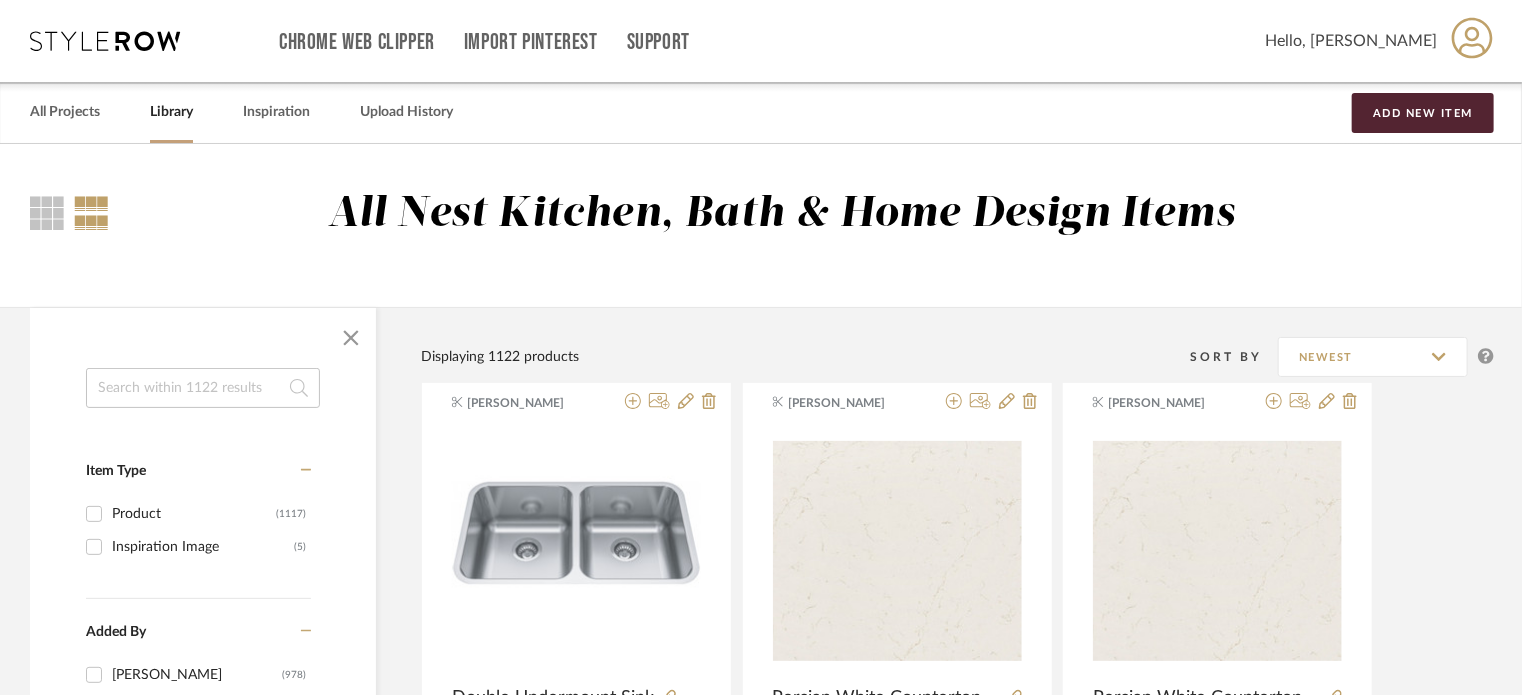 click 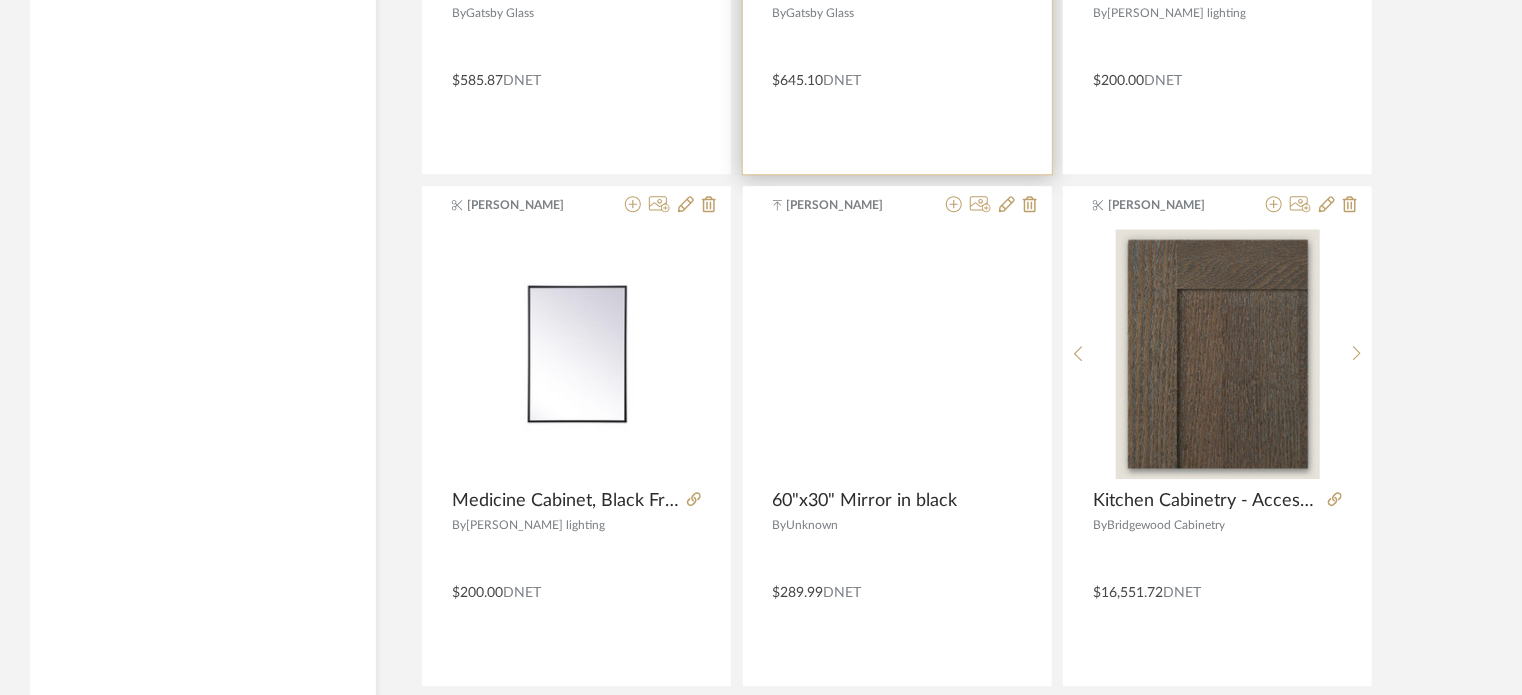 scroll, scrollTop: 2900, scrollLeft: 0, axis: vertical 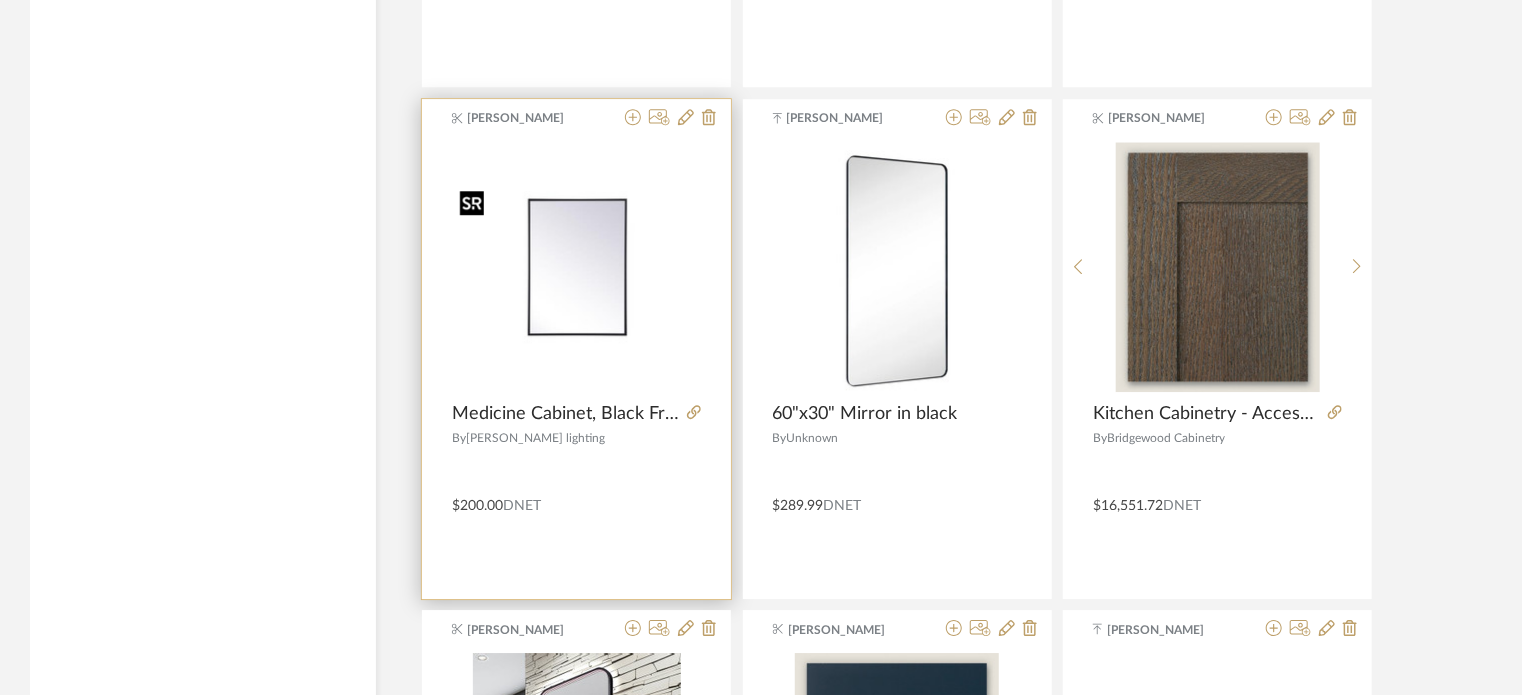 type on "medicine cabinet" 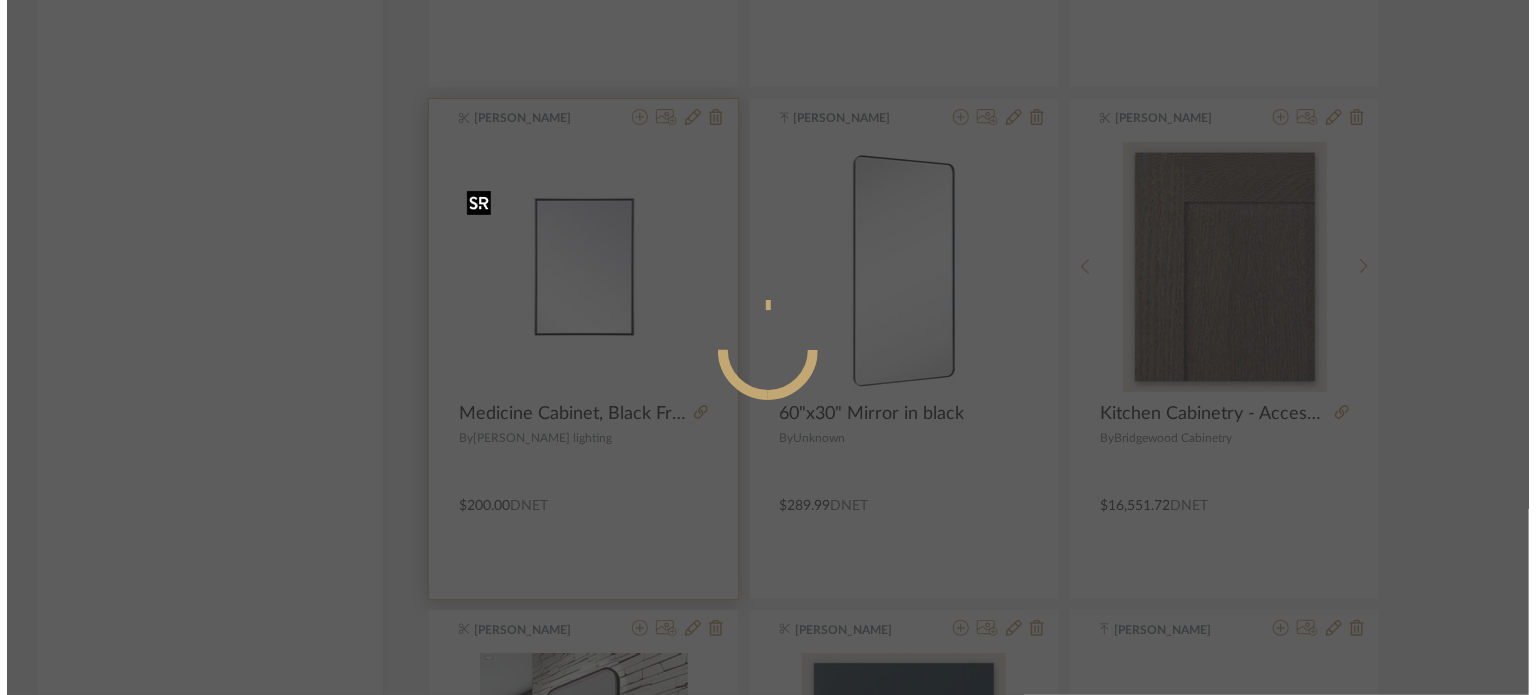 scroll, scrollTop: 0, scrollLeft: 0, axis: both 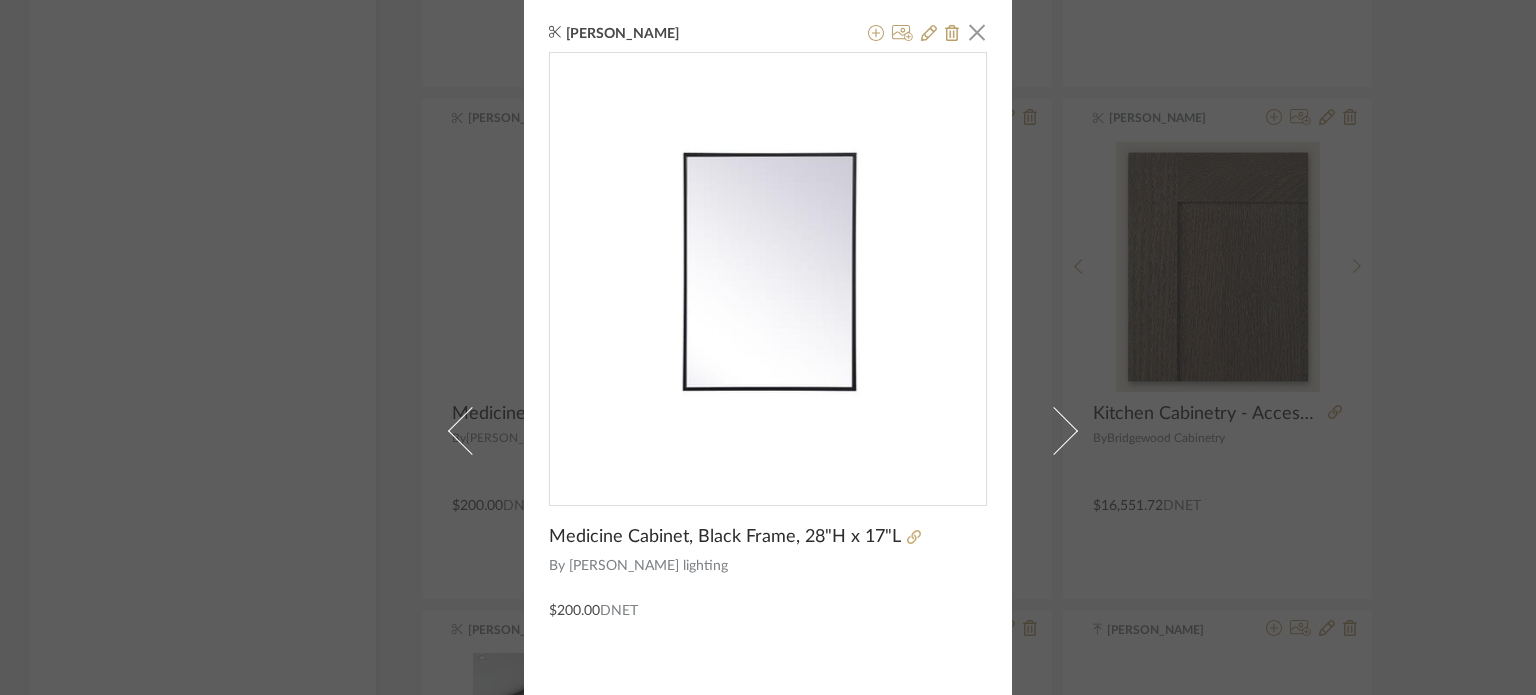click on "Shannon Leisure × Medicine Cabinet, Black Frame, 28"H x 17"L By Wilson lighting $200.00  DNET" at bounding box center [768, 347] 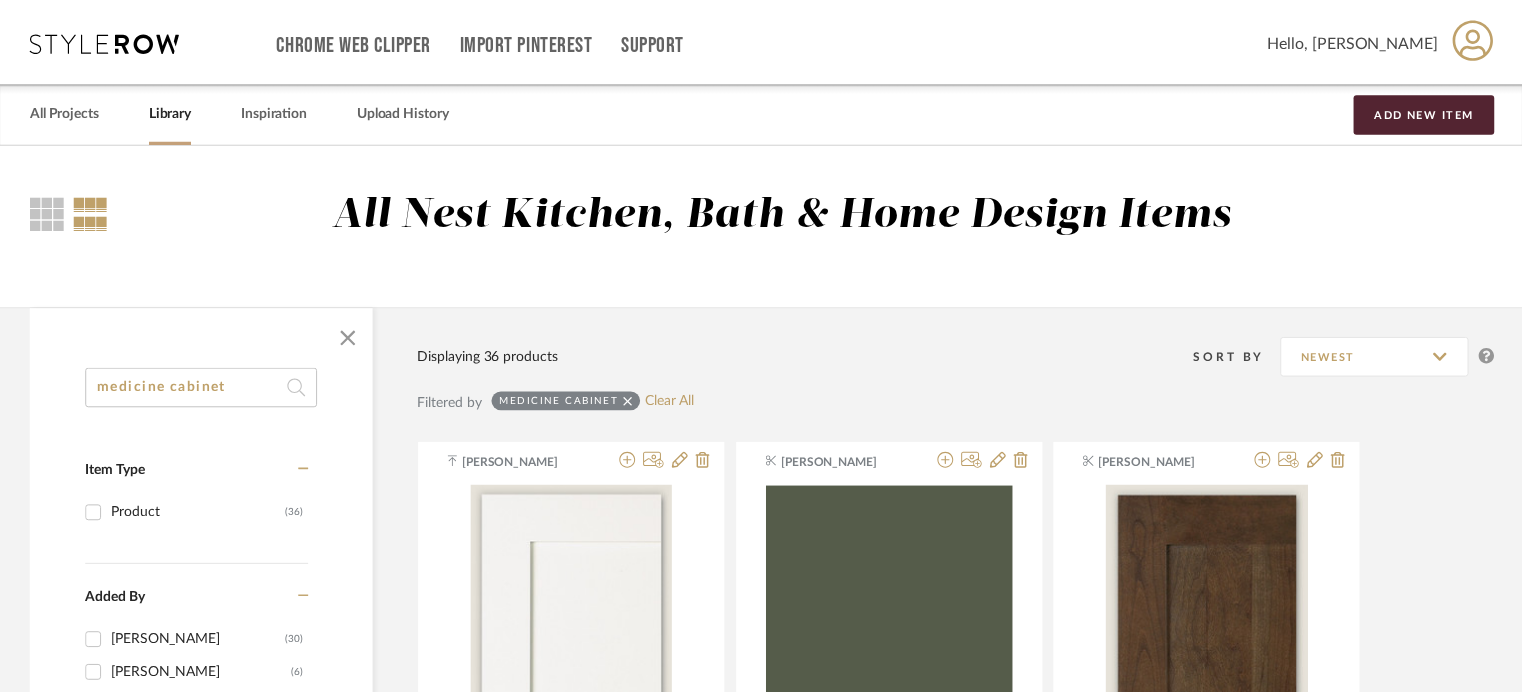 scroll, scrollTop: 2900, scrollLeft: 0, axis: vertical 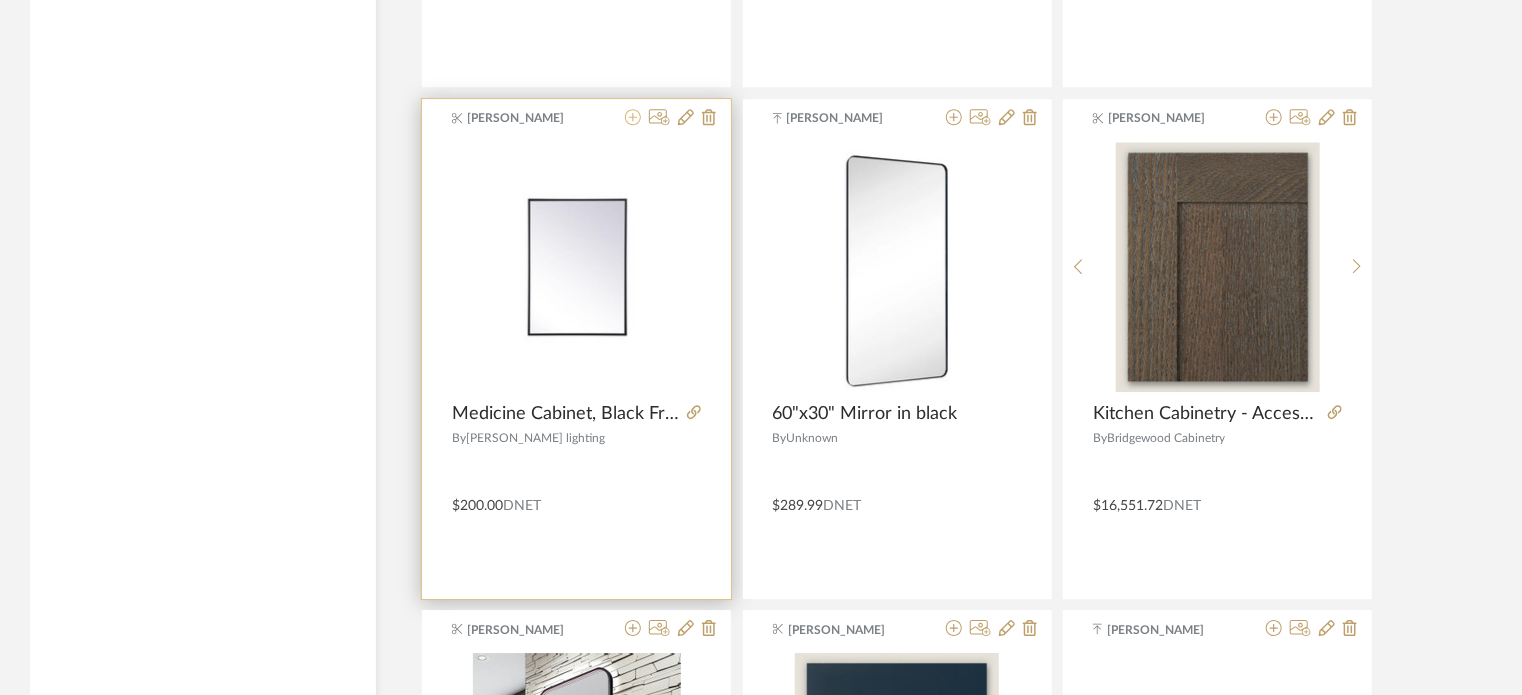 click 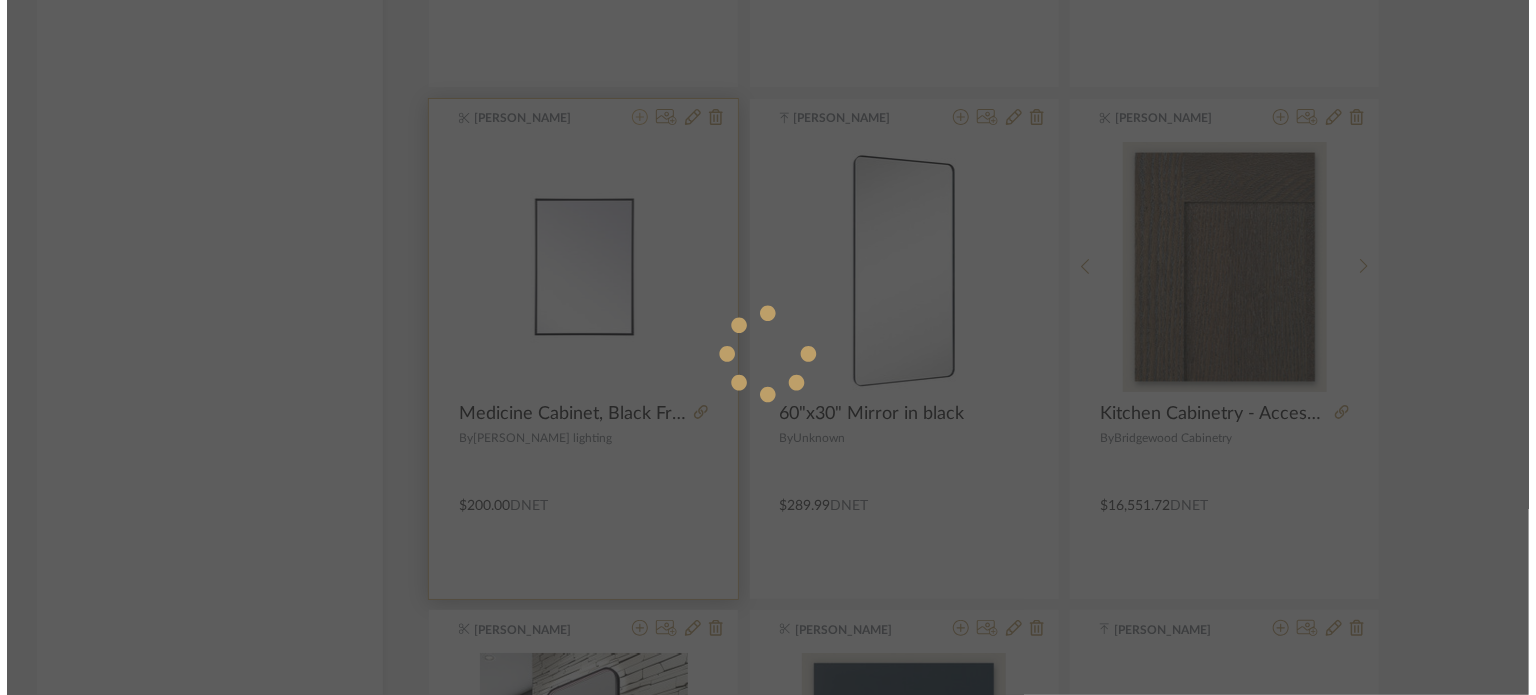 scroll, scrollTop: 0, scrollLeft: 0, axis: both 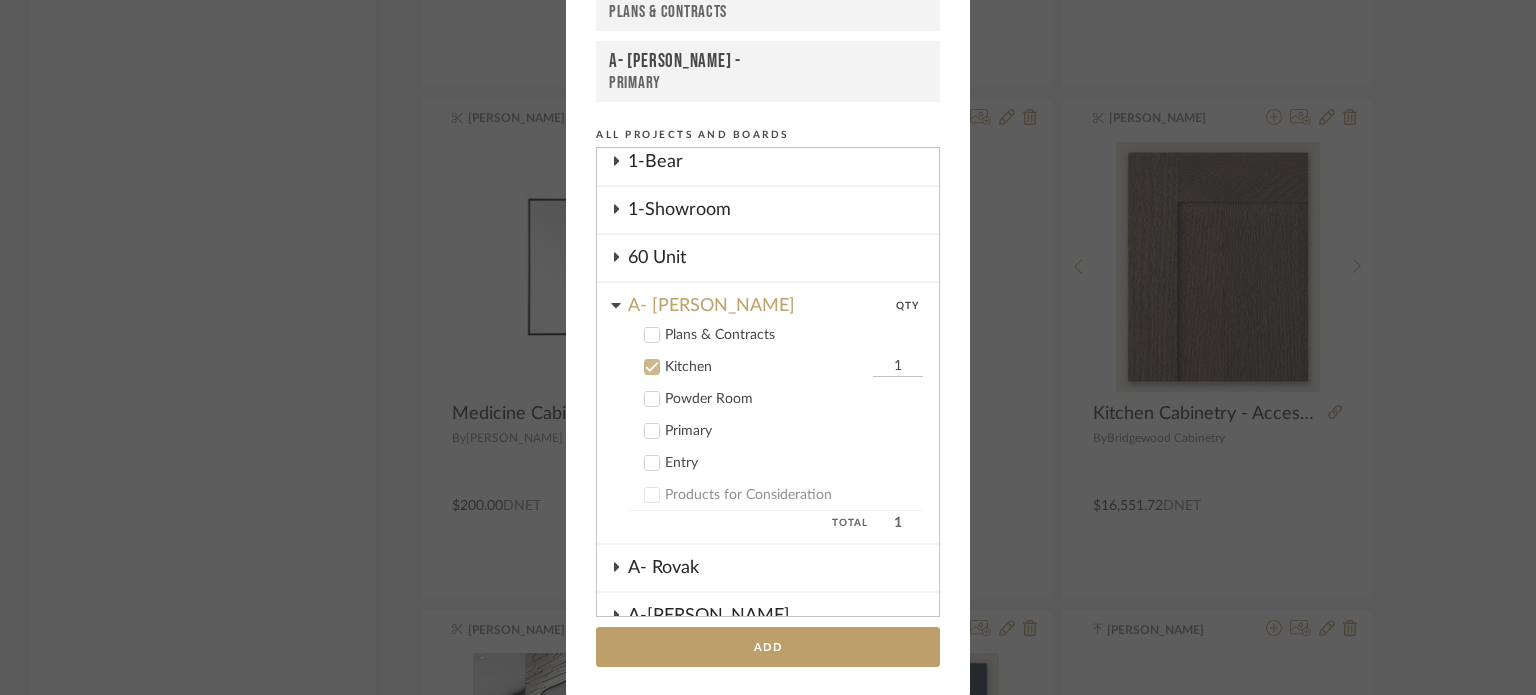 click 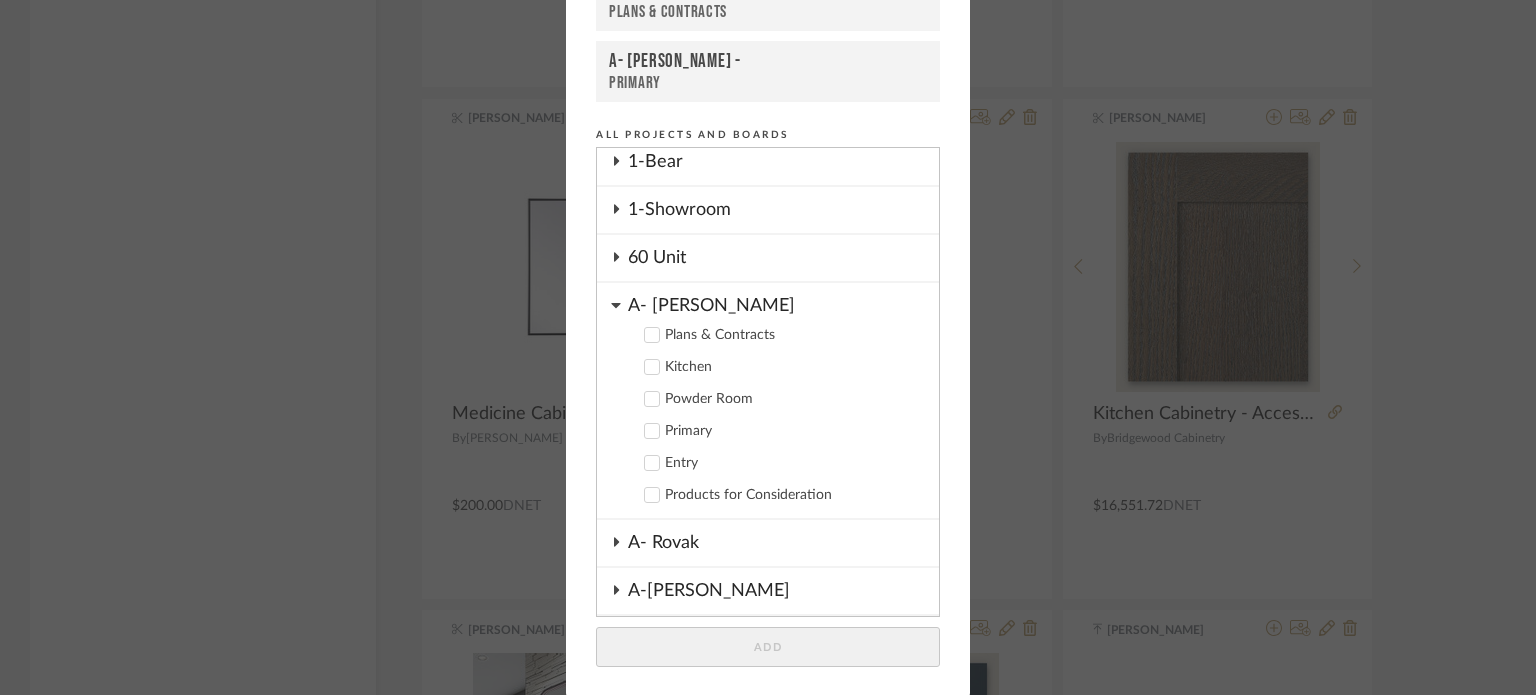 click 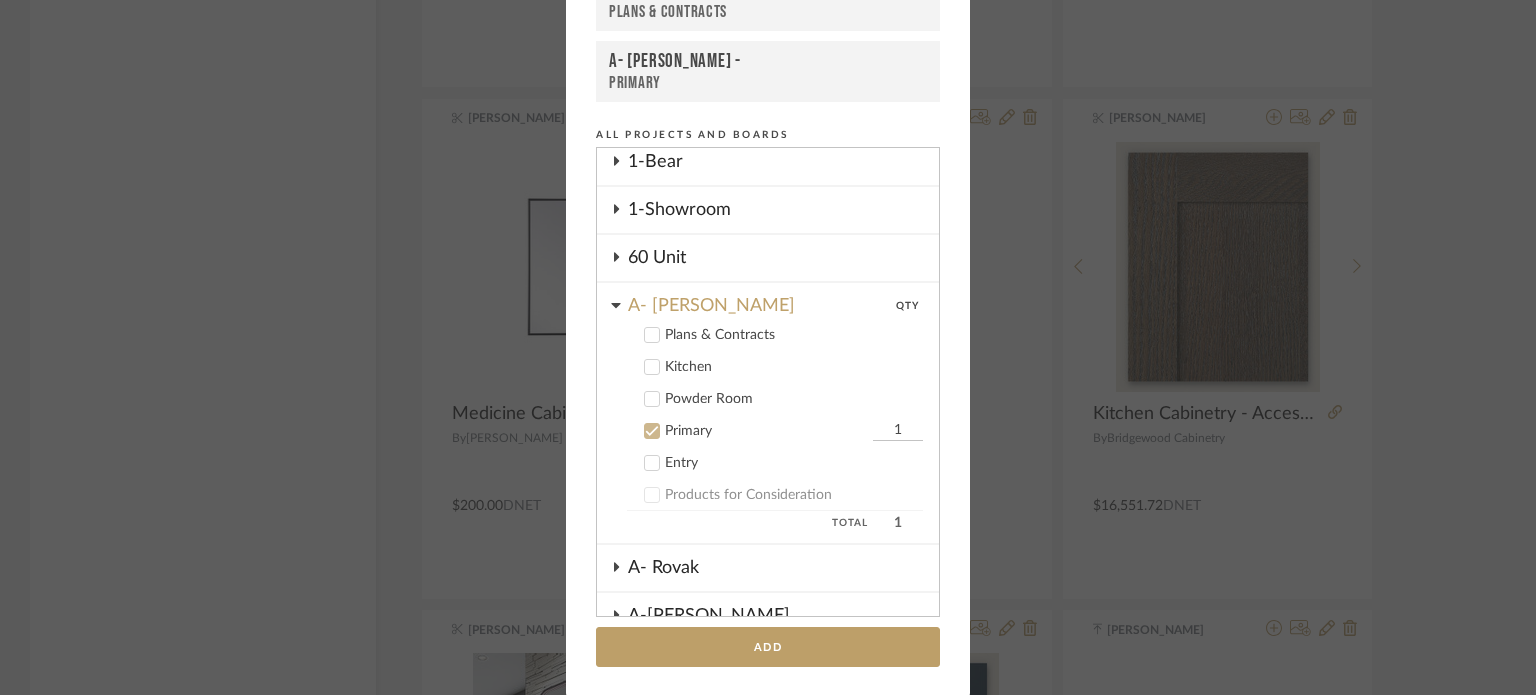 click on "1" at bounding box center [898, 431] 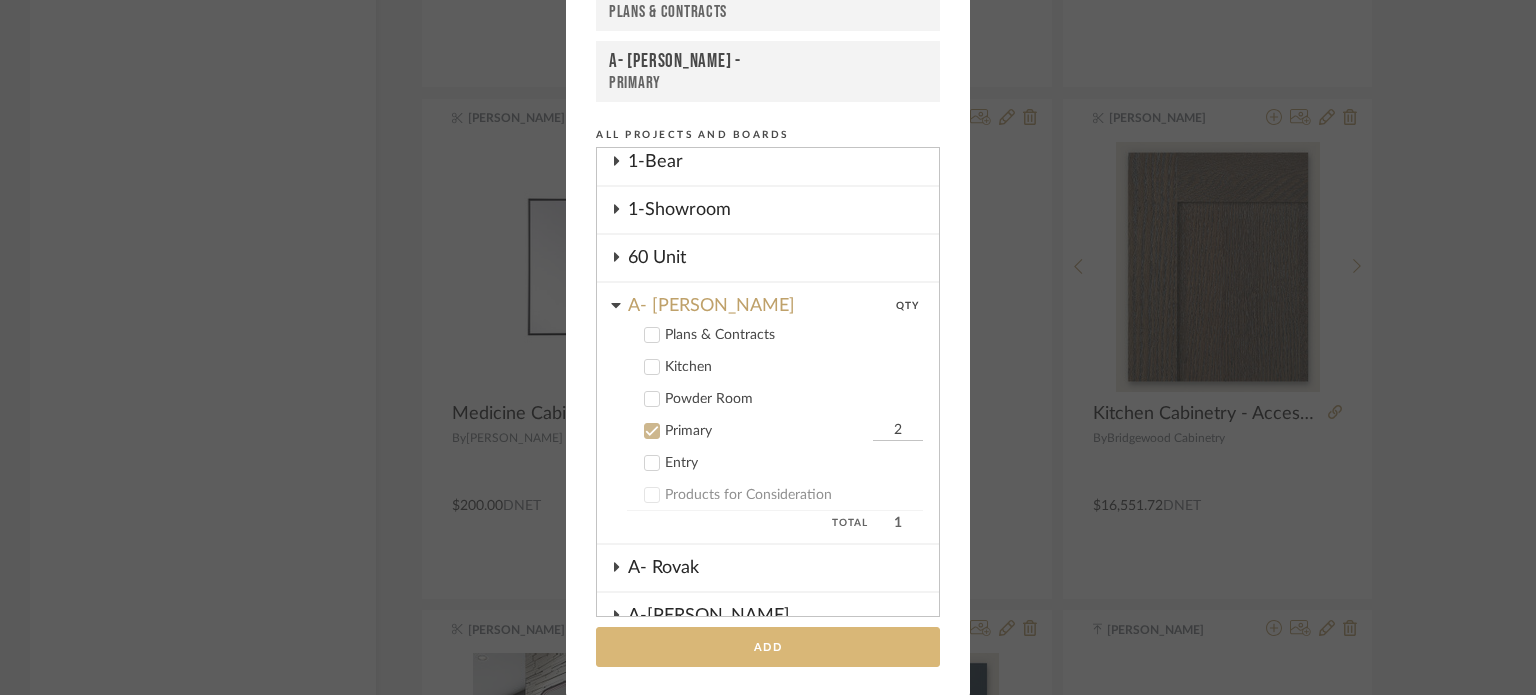 type on "2" 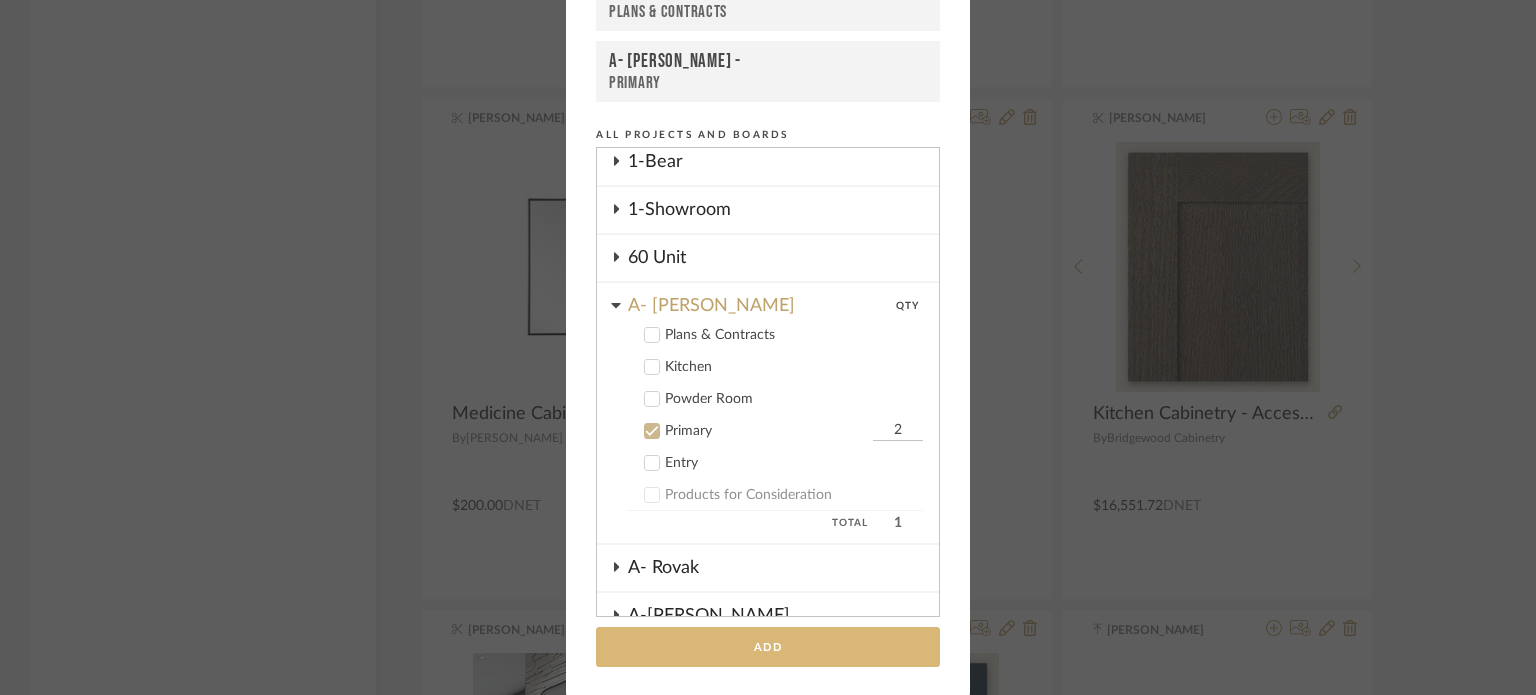 click on "Add" at bounding box center (768, 647) 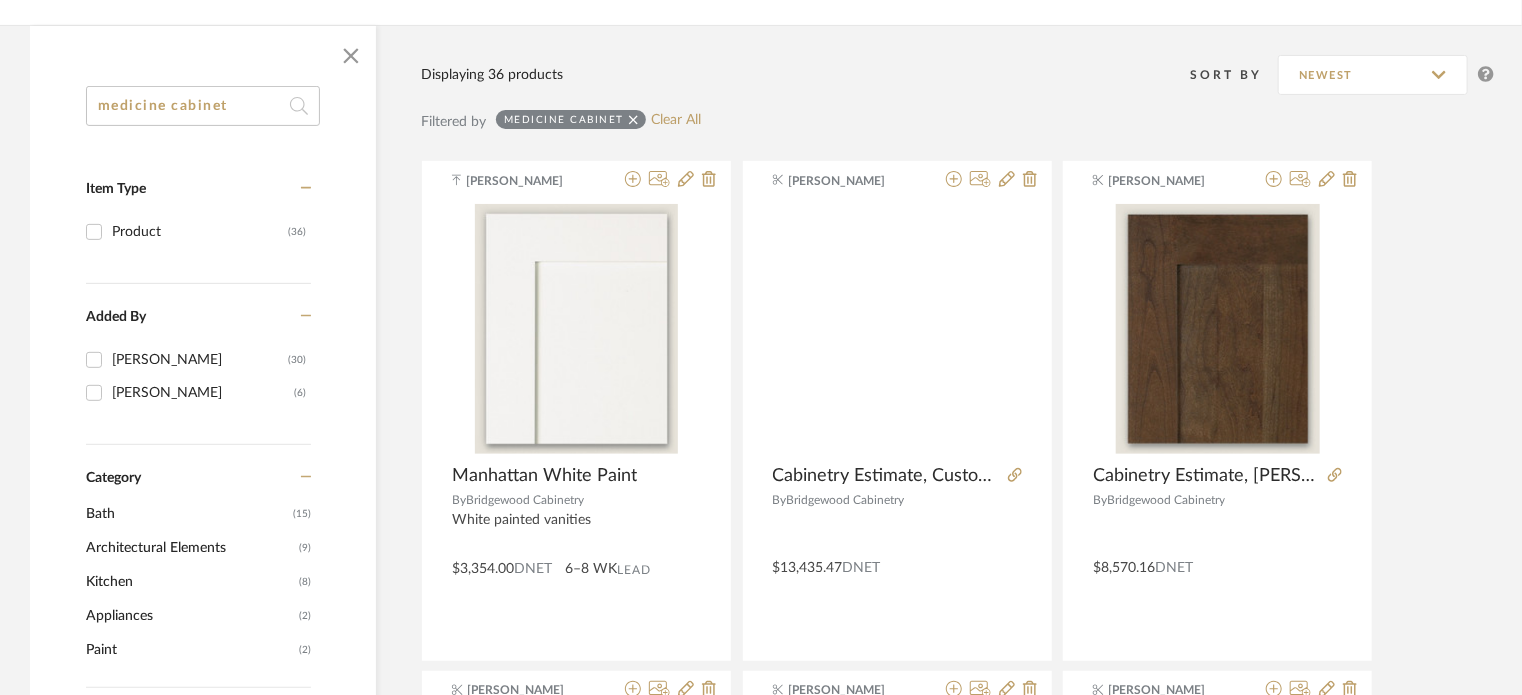scroll, scrollTop: 0, scrollLeft: 0, axis: both 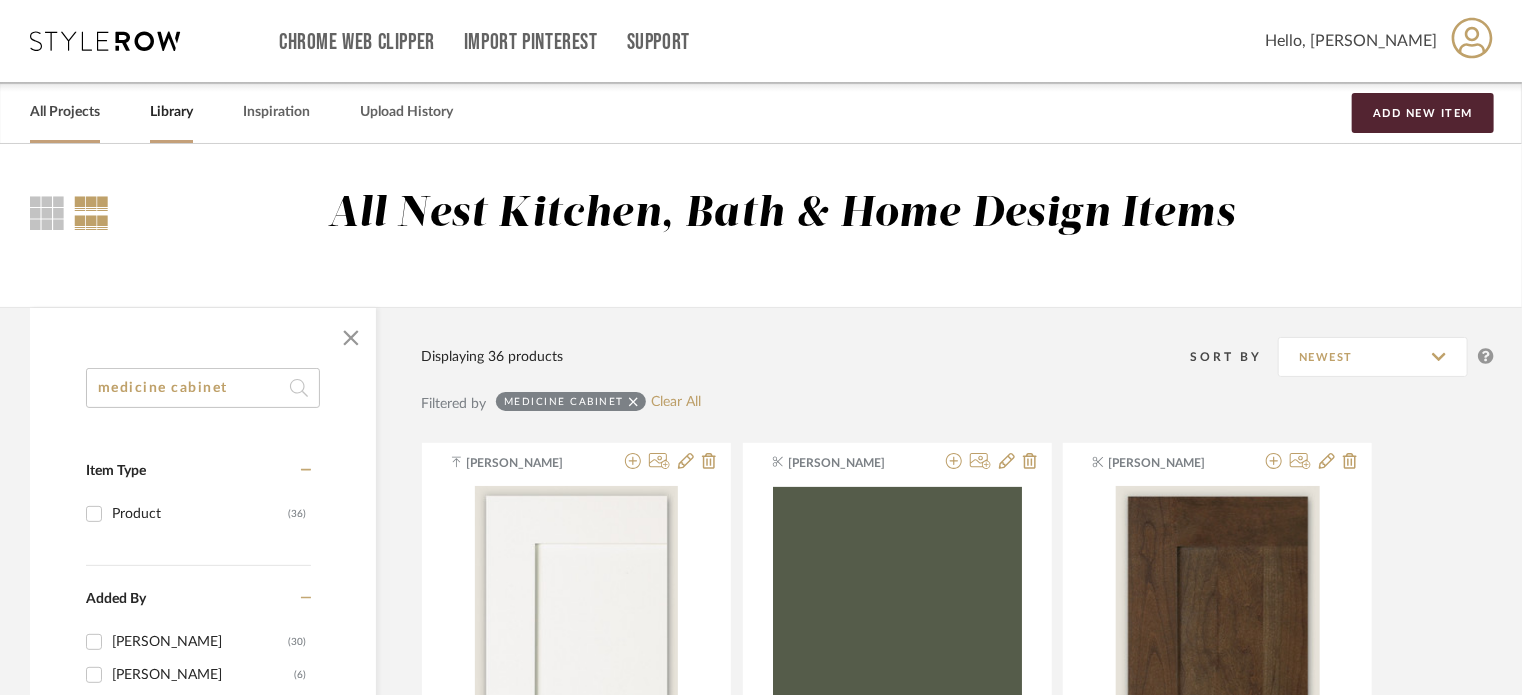 click on "All Projects" at bounding box center (65, 112) 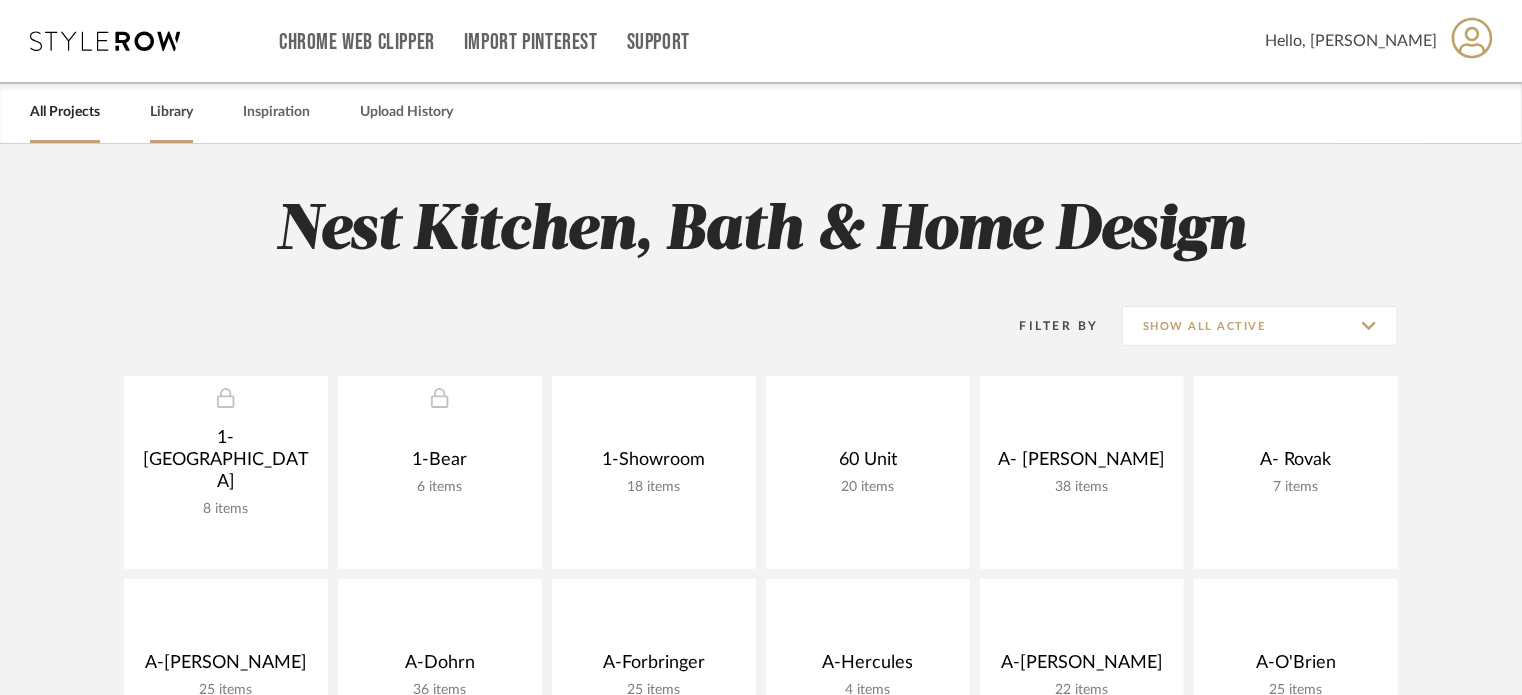 click on "Library" at bounding box center (171, 112) 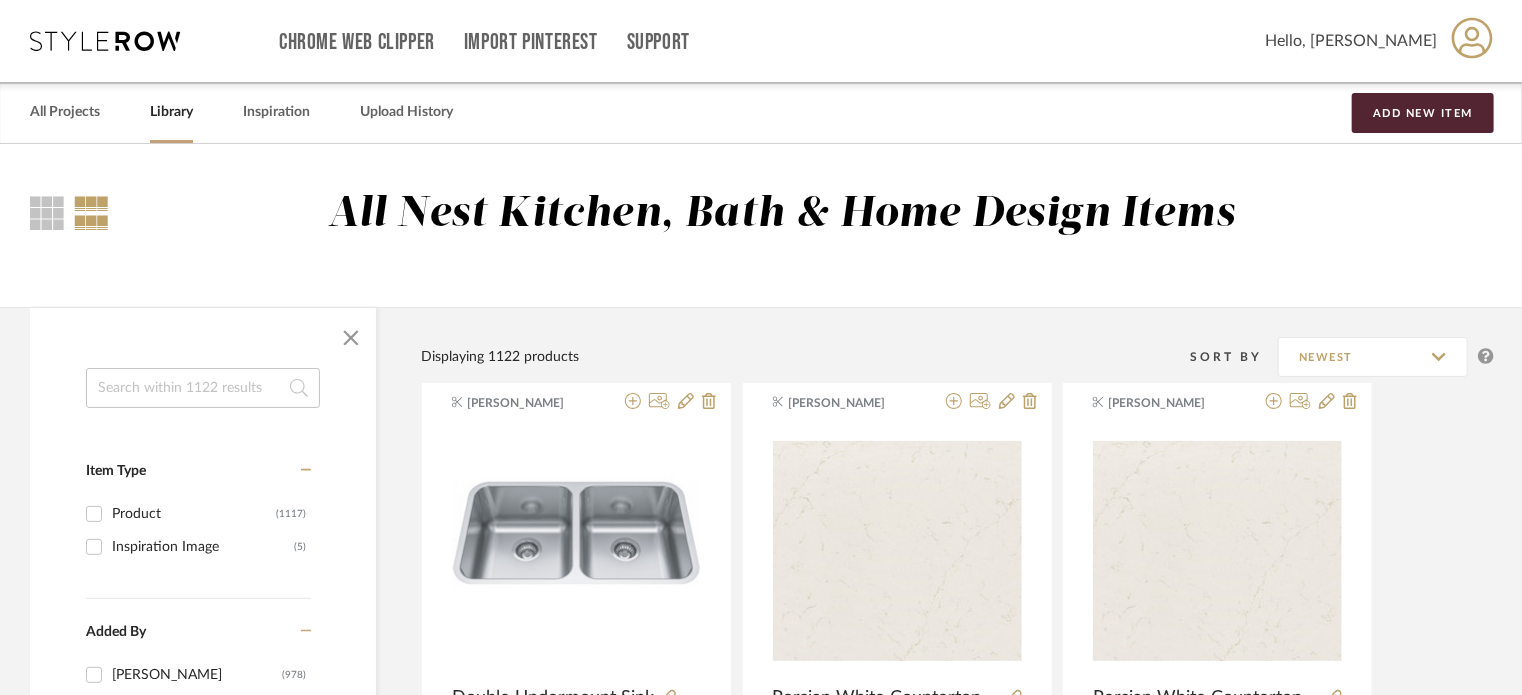 click 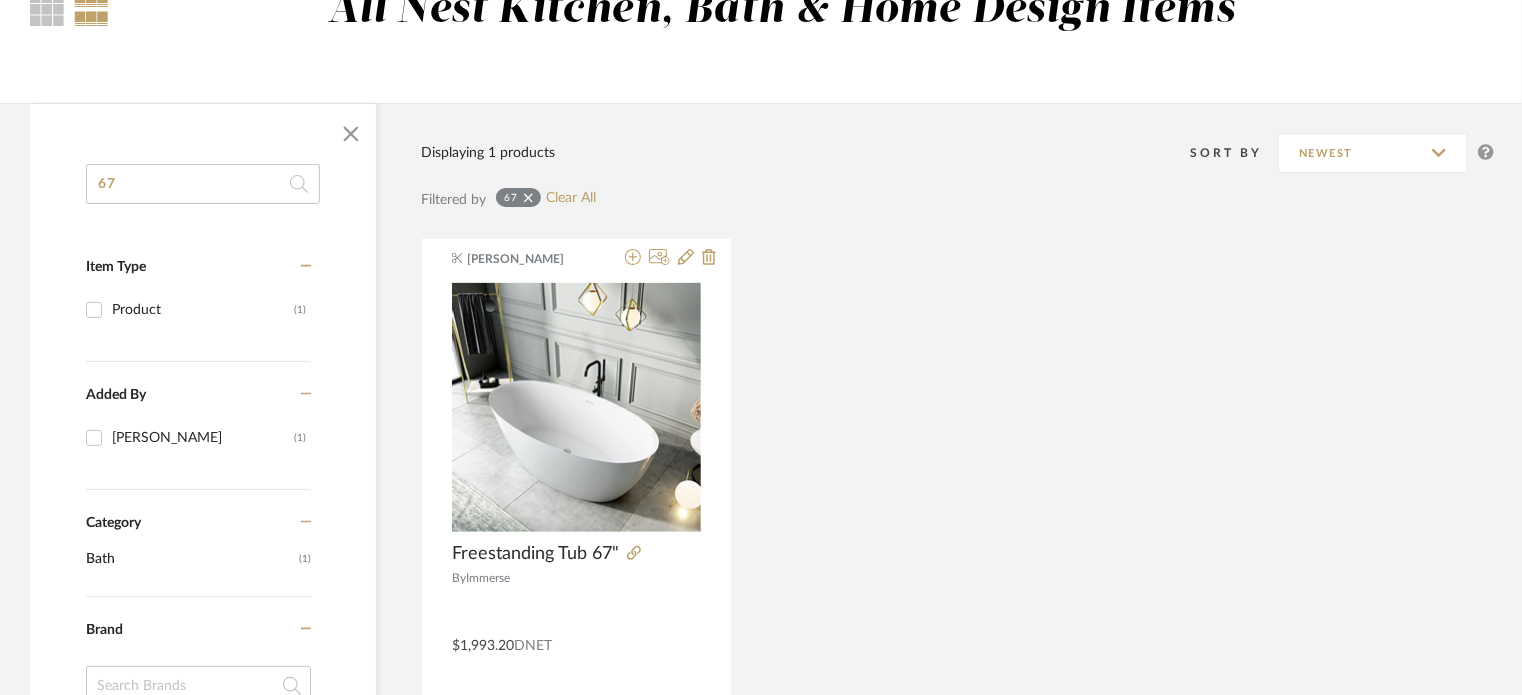 scroll, scrollTop: 300, scrollLeft: 0, axis: vertical 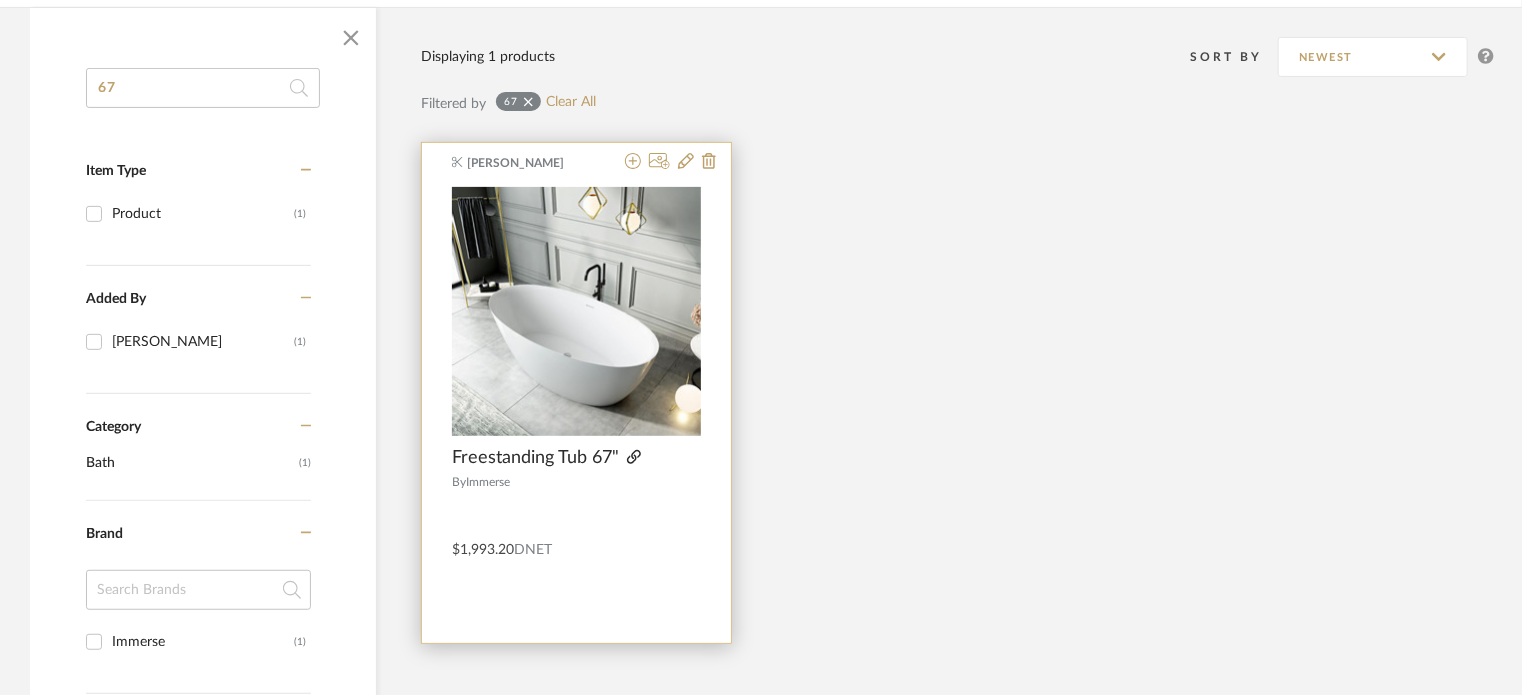 click 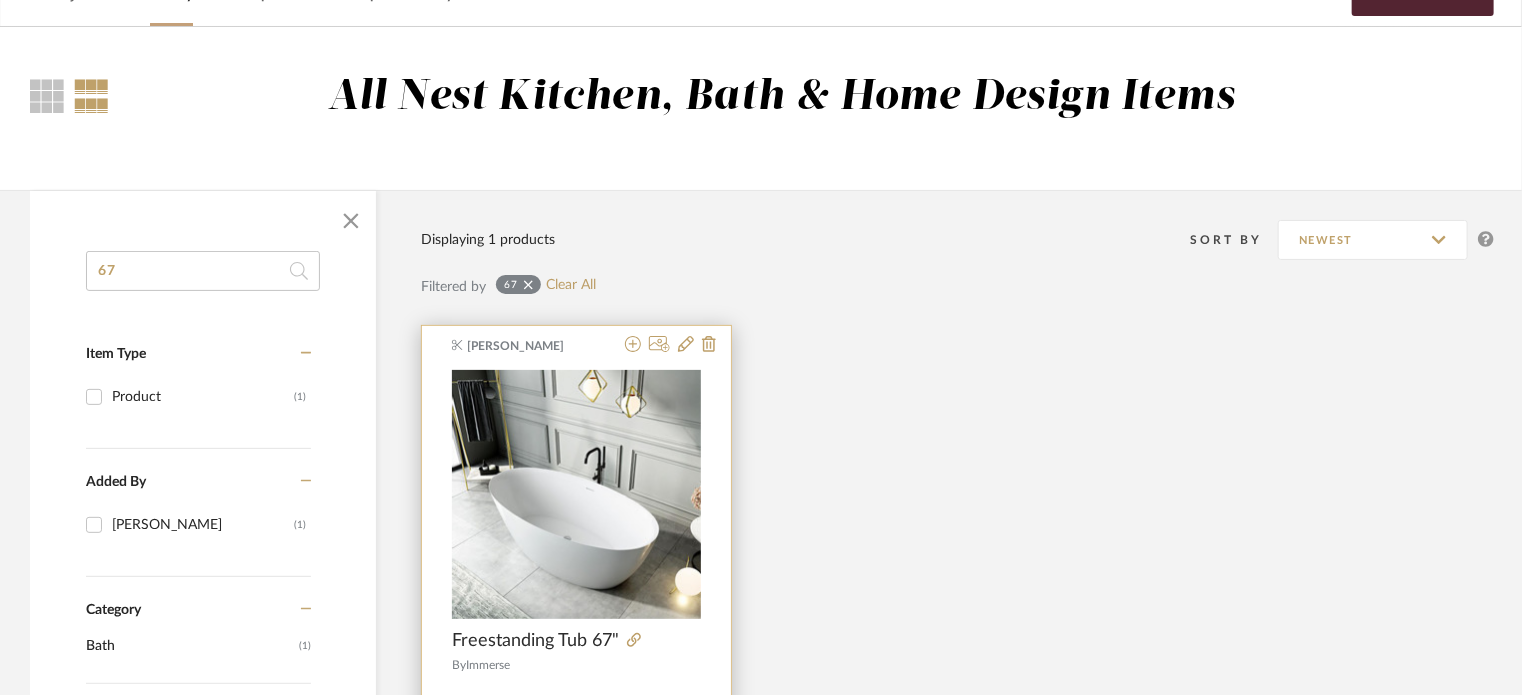 scroll, scrollTop: 0, scrollLeft: 0, axis: both 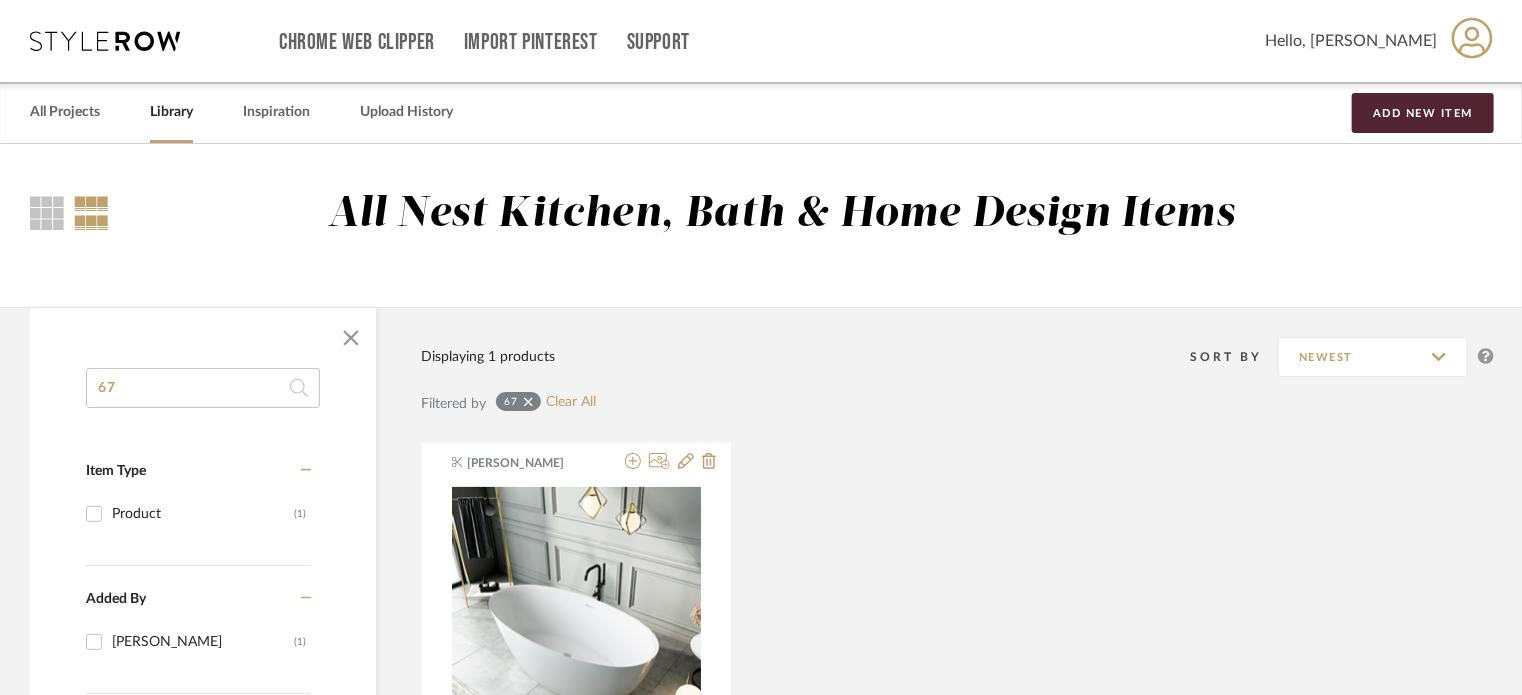 drag, startPoint x: 87, startPoint y: 379, endPoint x: 28, endPoint y: 371, distance: 59.5399 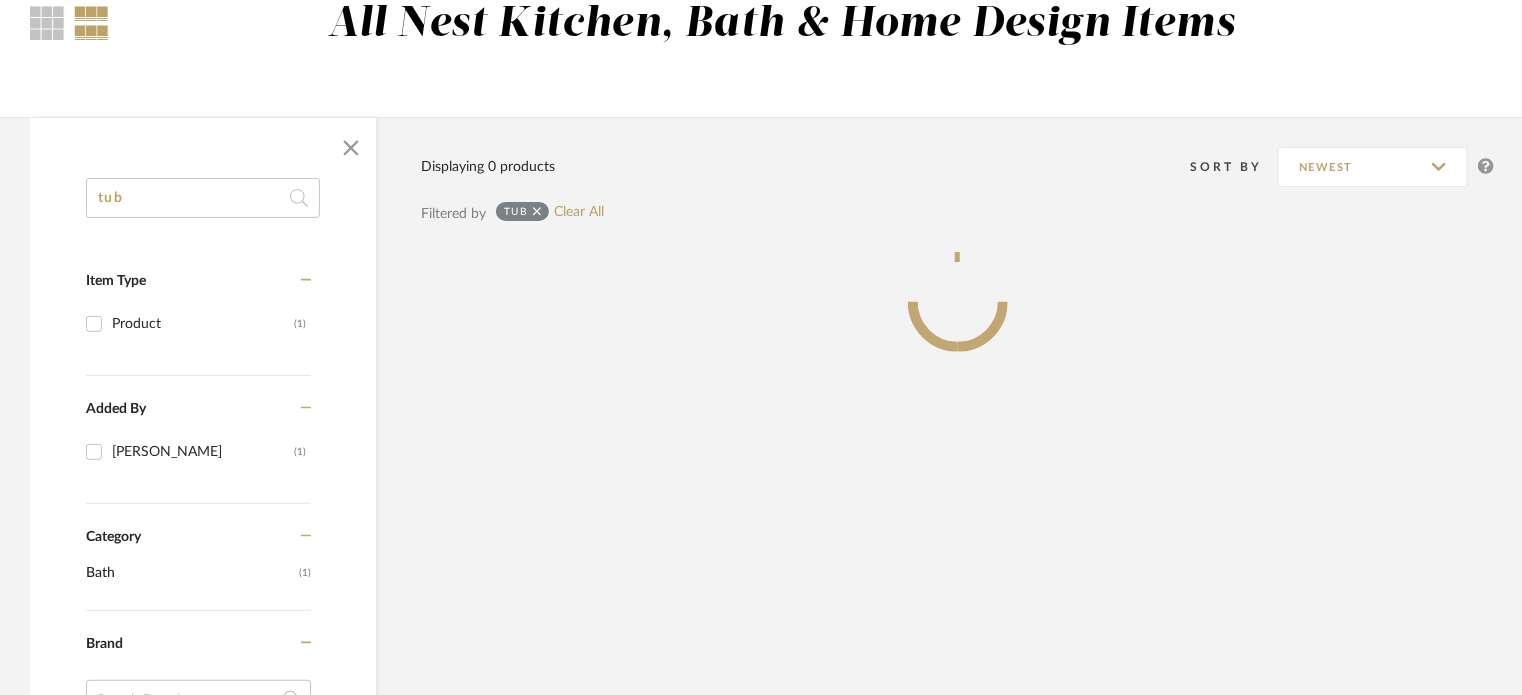 scroll, scrollTop: 300, scrollLeft: 0, axis: vertical 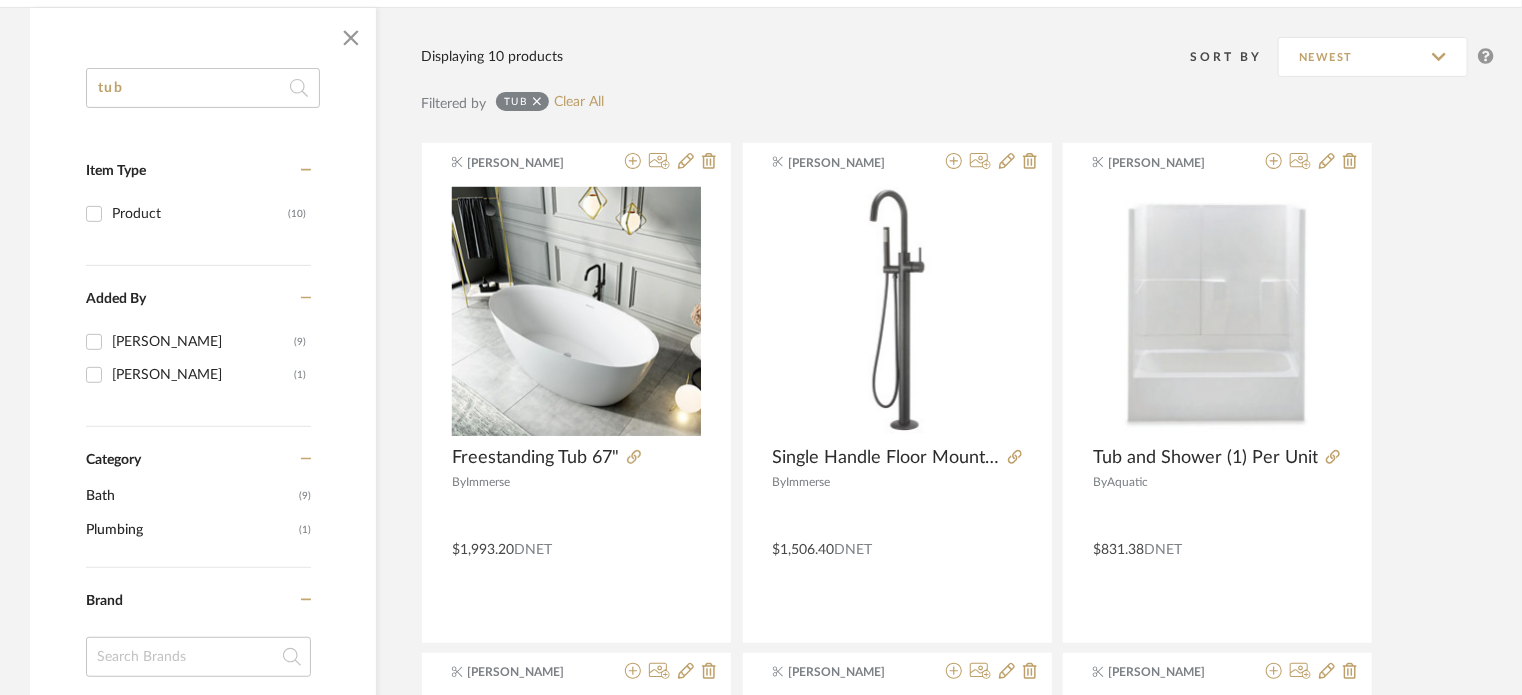 type on "tub" 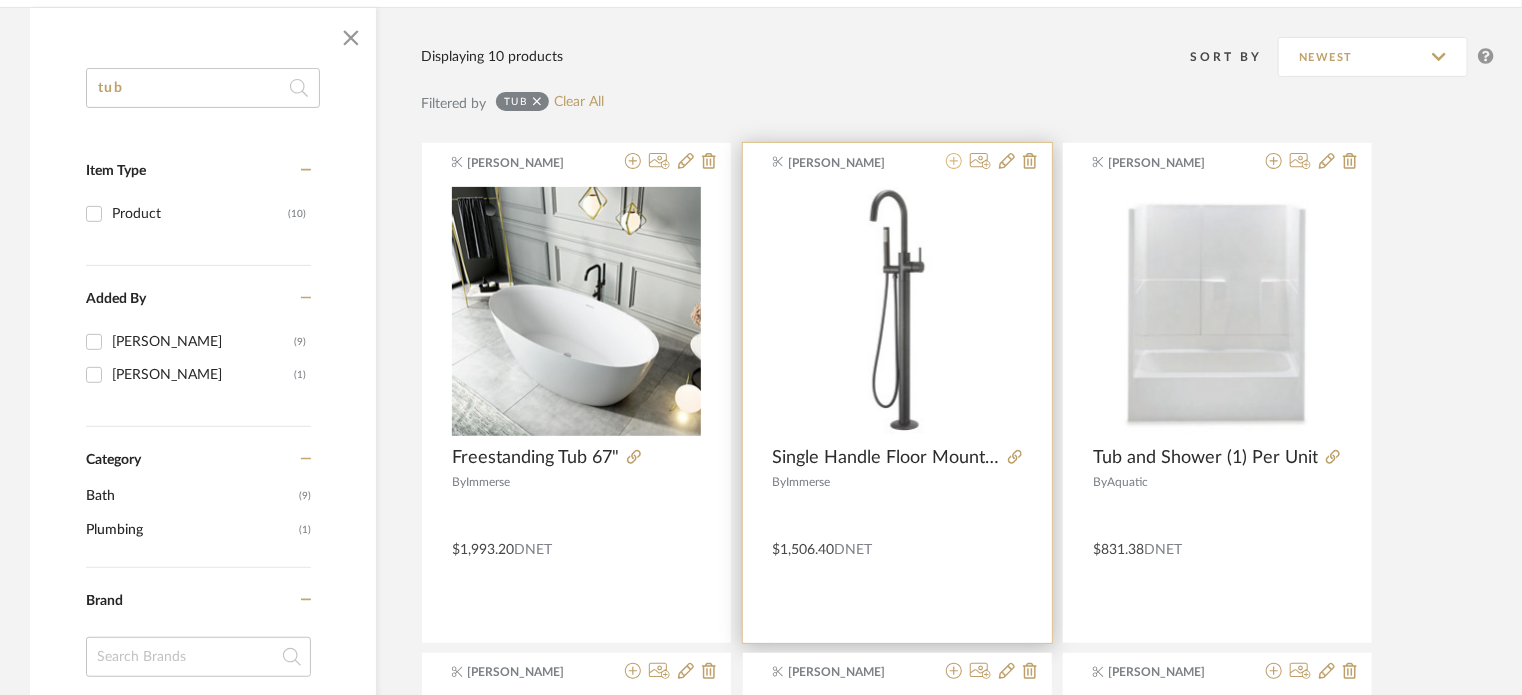 click 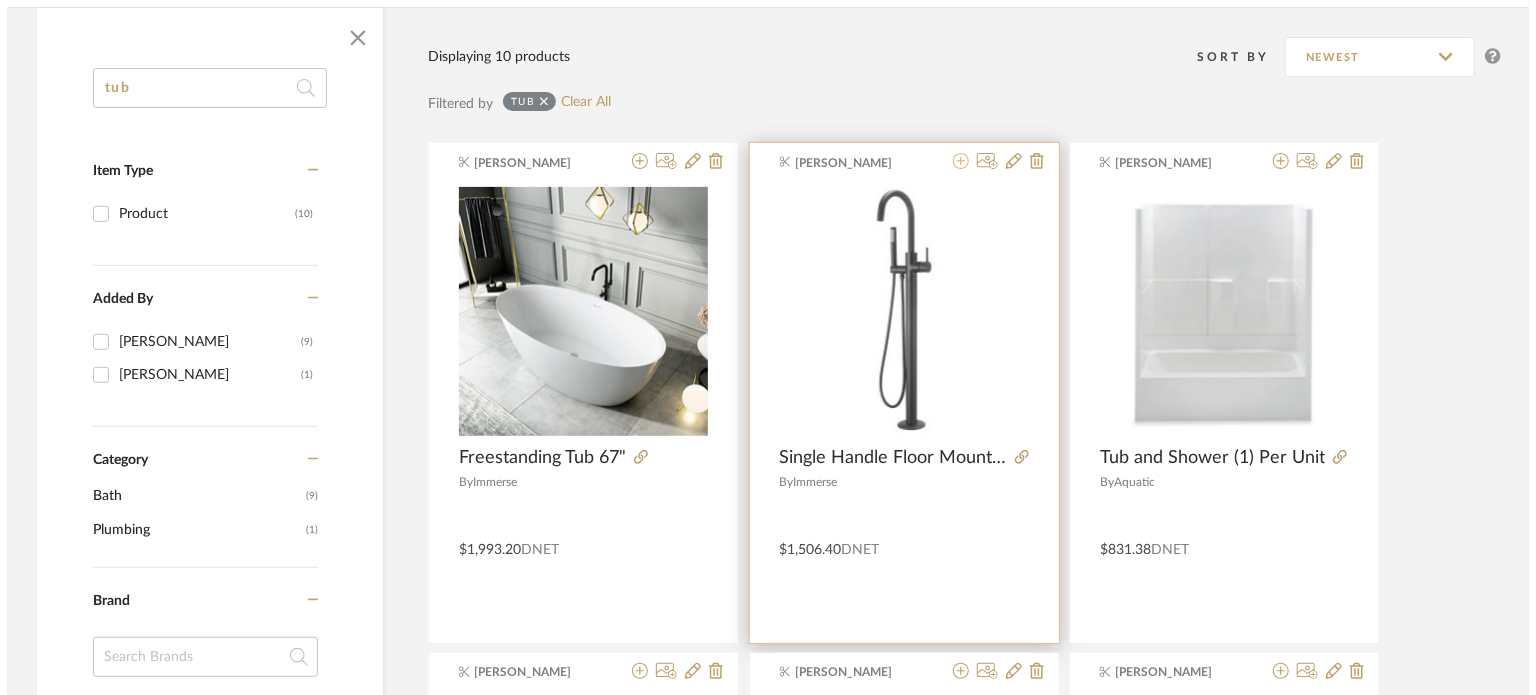 scroll, scrollTop: 0, scrollLeft: 0, axis: both 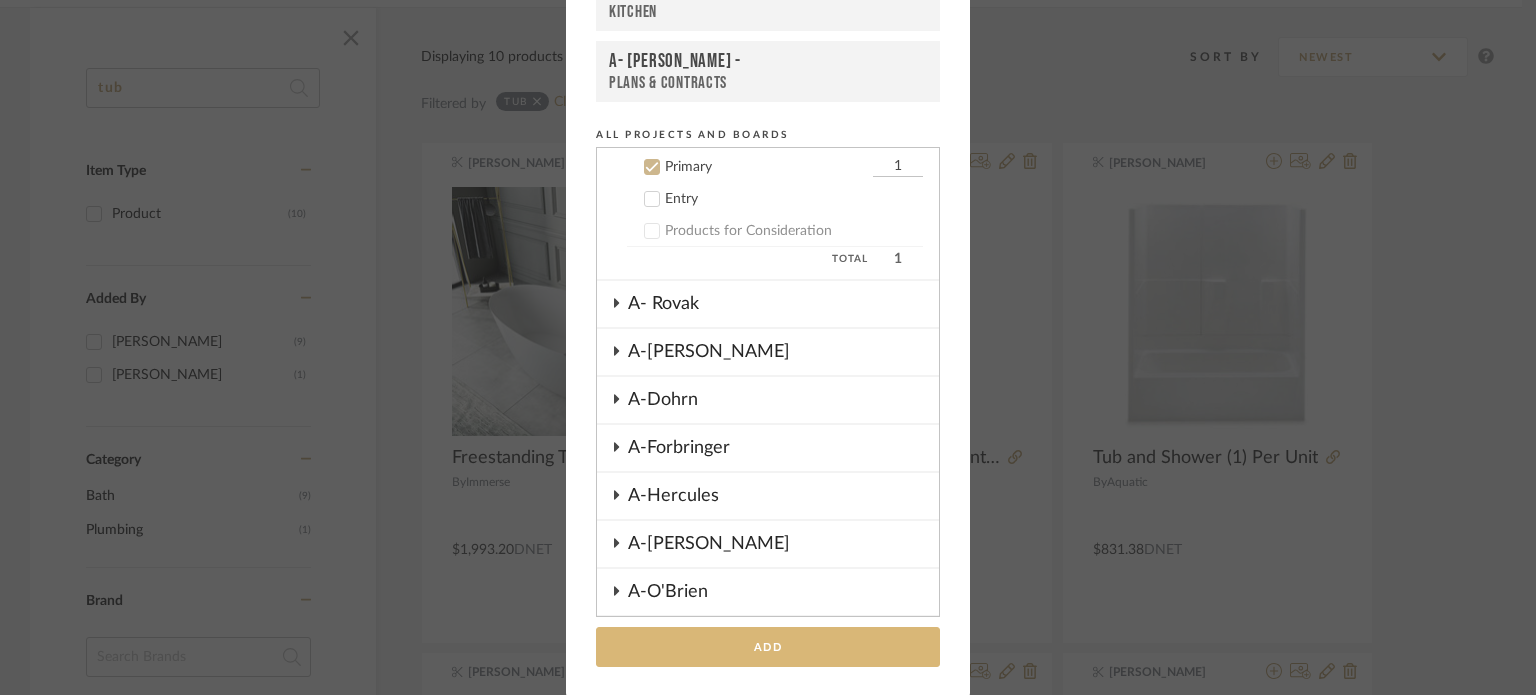 click on "Add" at bounding box center (768, 647) 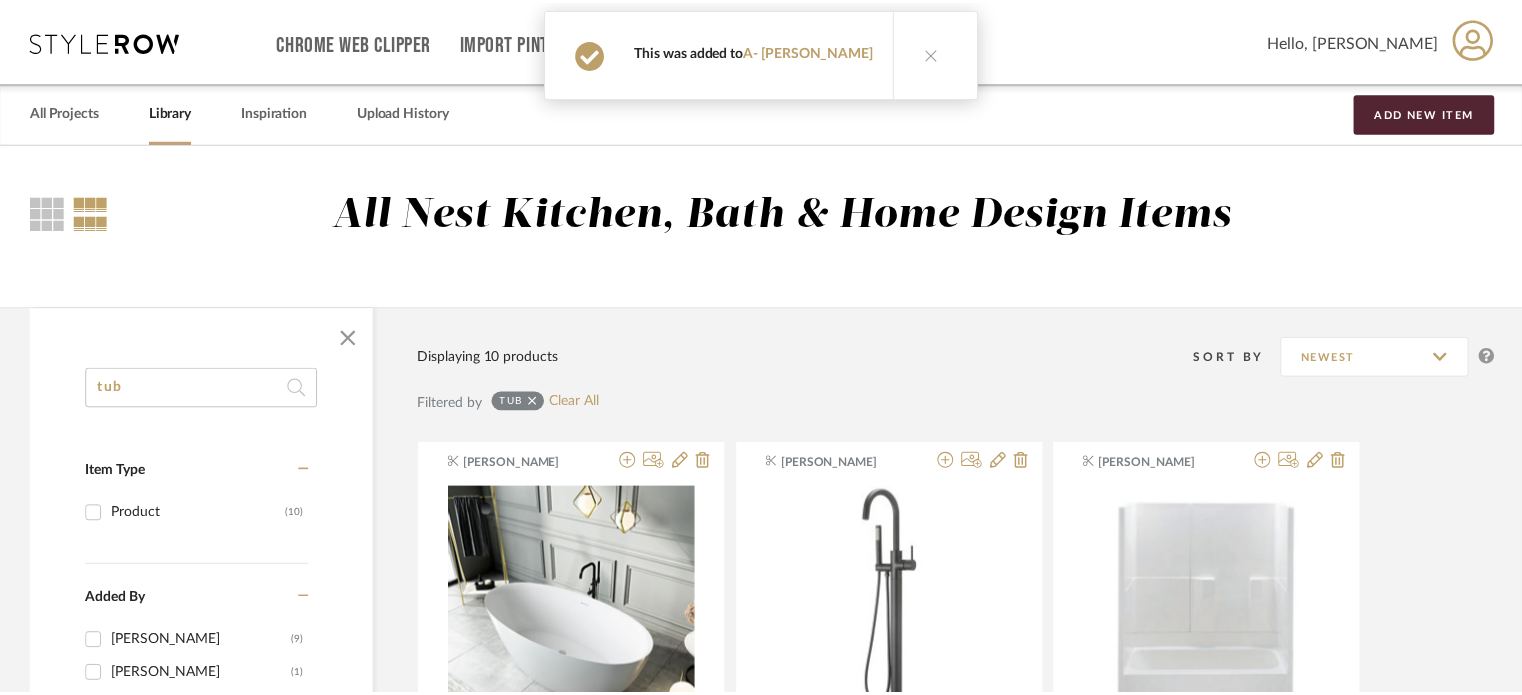 scroll, scrollTop: 300, scrollLeft: 0, axis: vertical 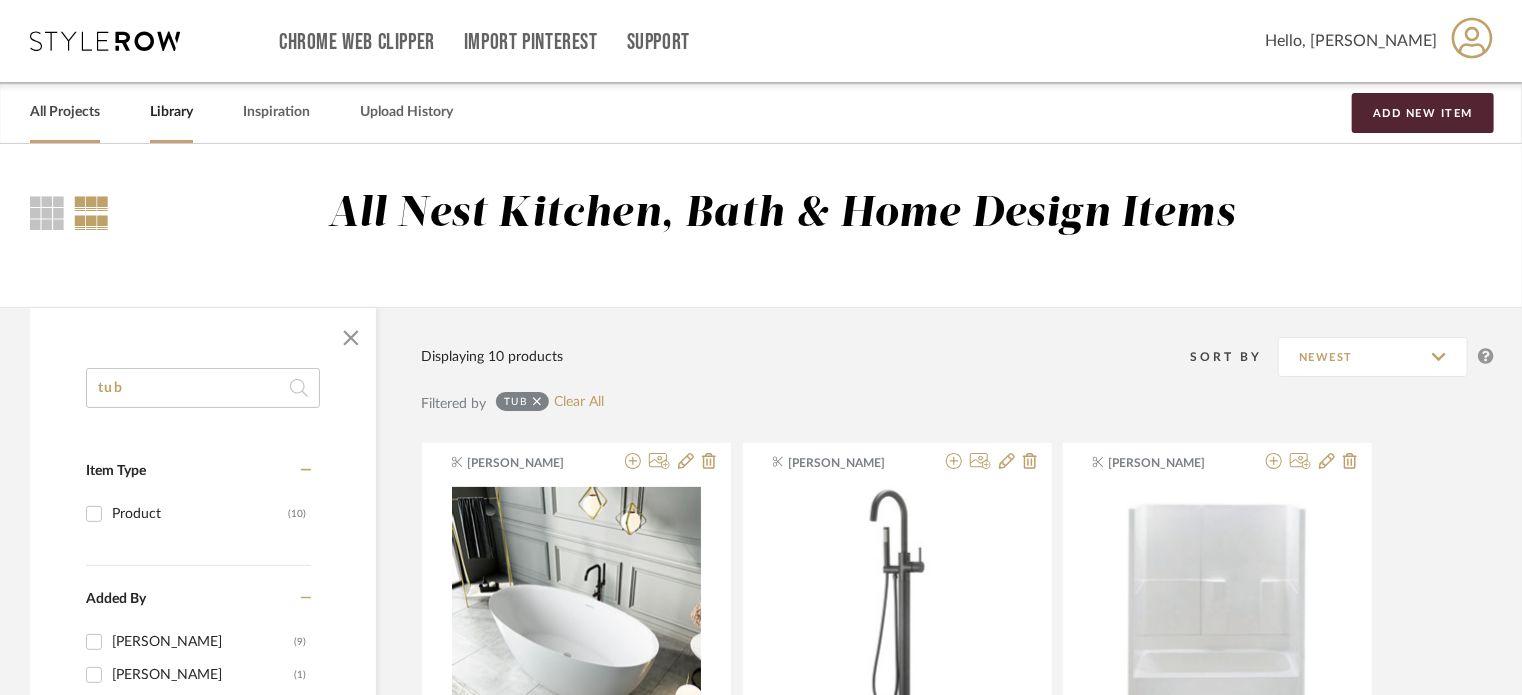 drag, startPoint x: 44, startPoint y: 87, endPoint x: 51, endPoint y: 95, distance: 10.630146 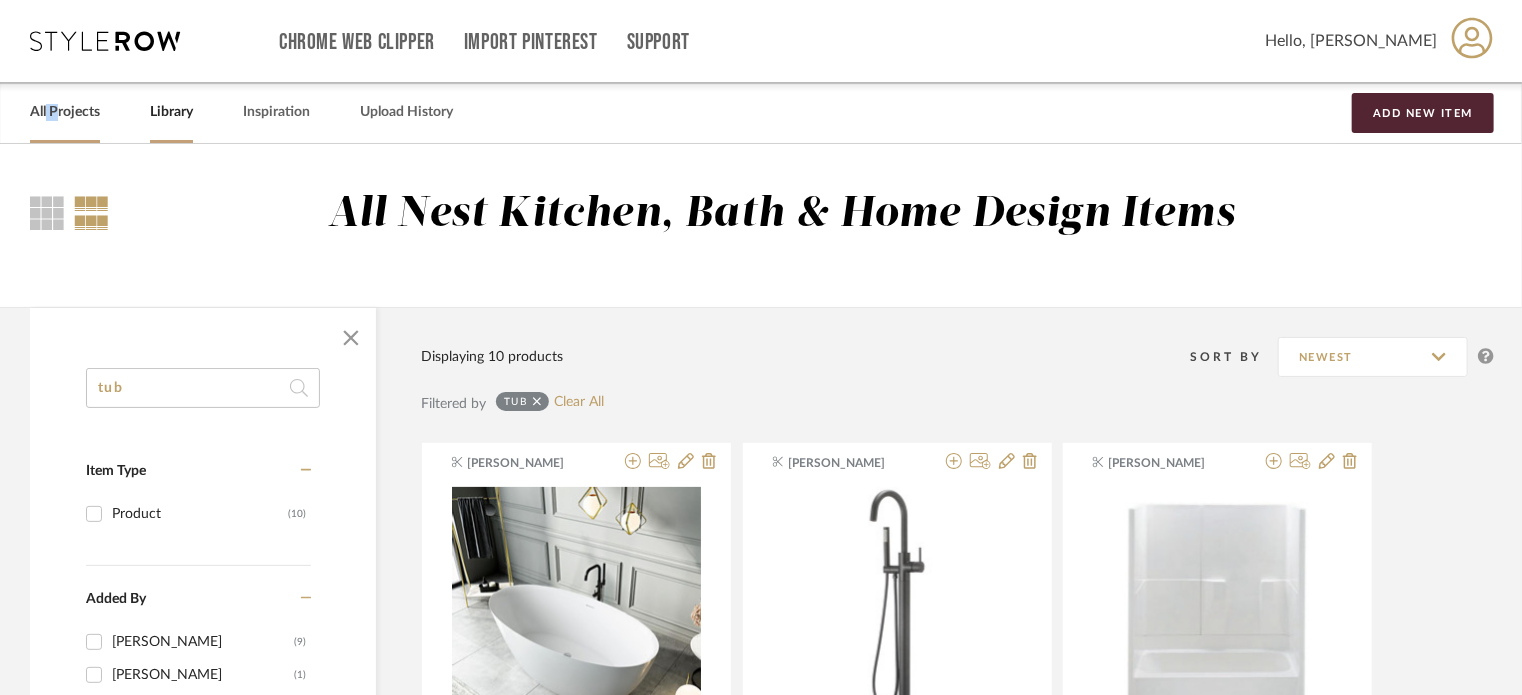 click on "All Projects" at bounding box center (65, 112) 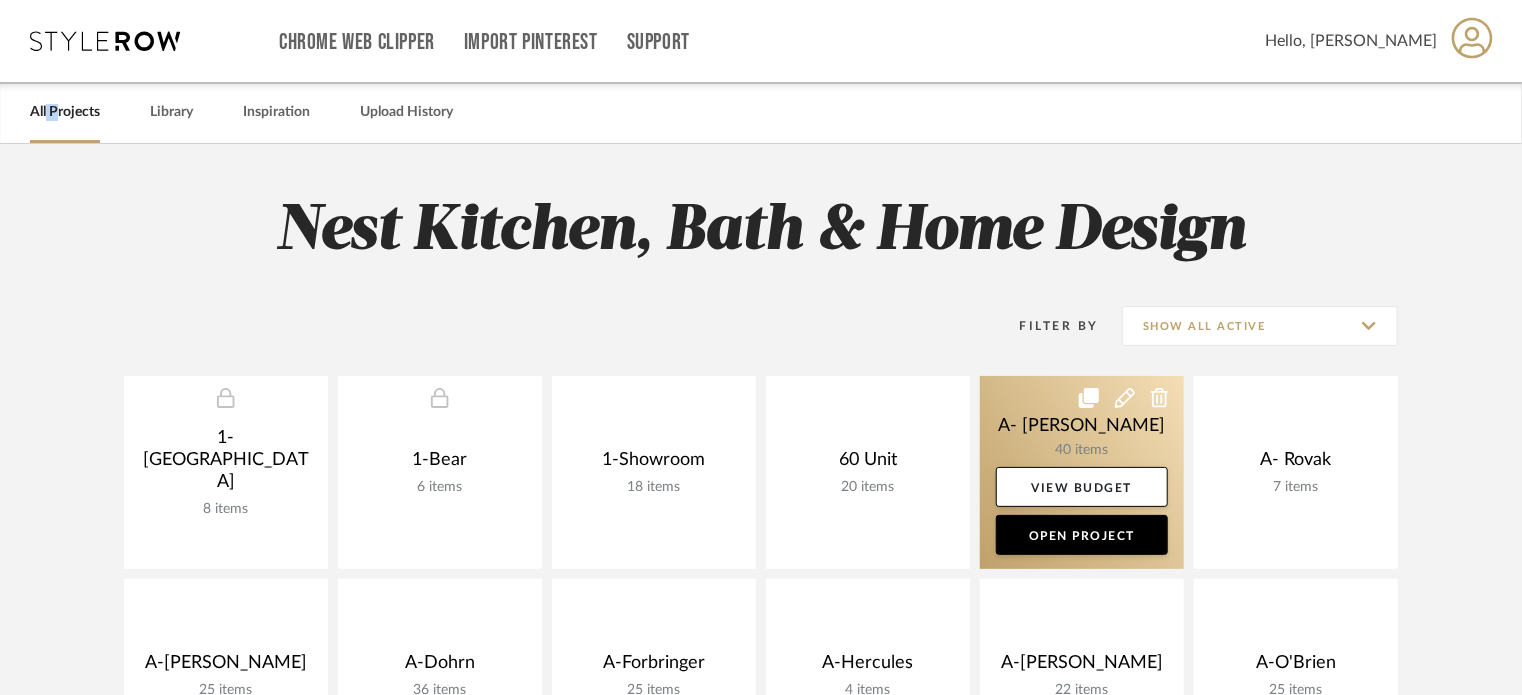 click 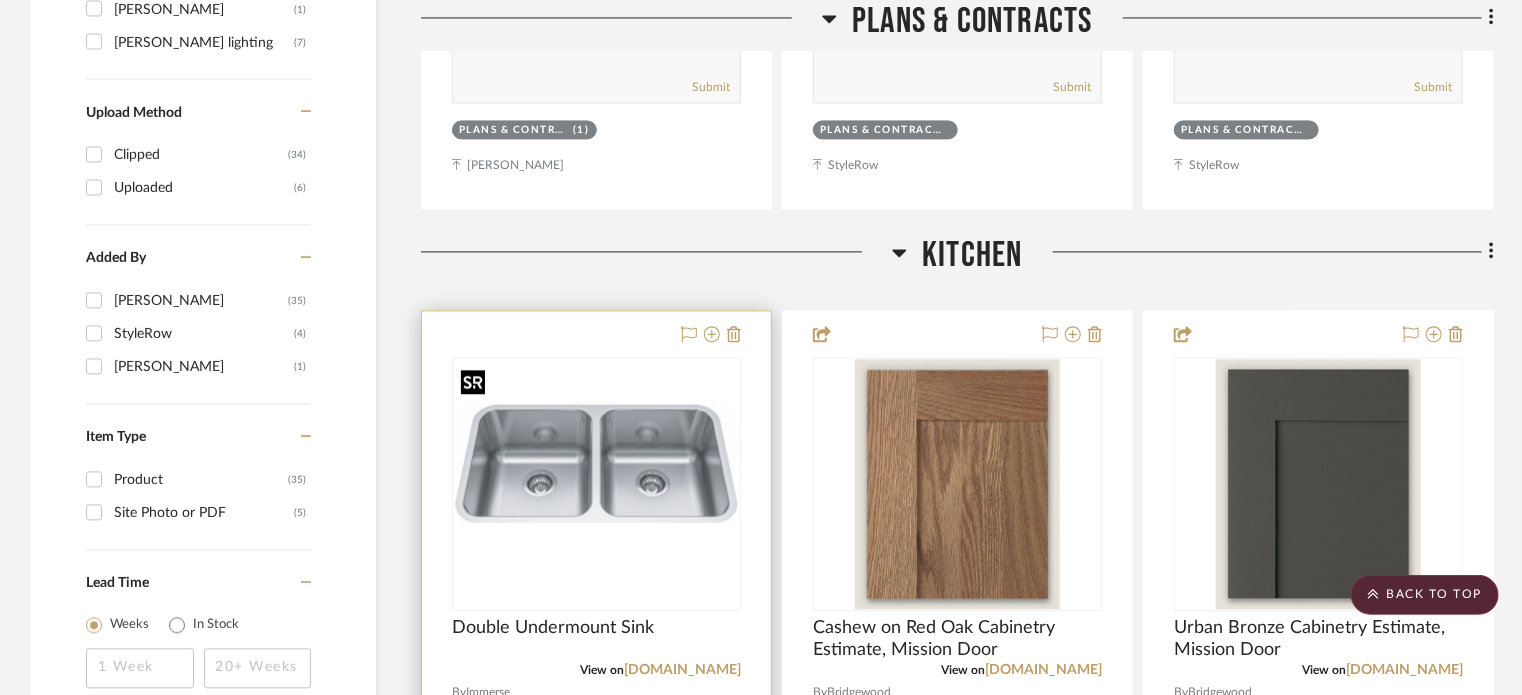 type 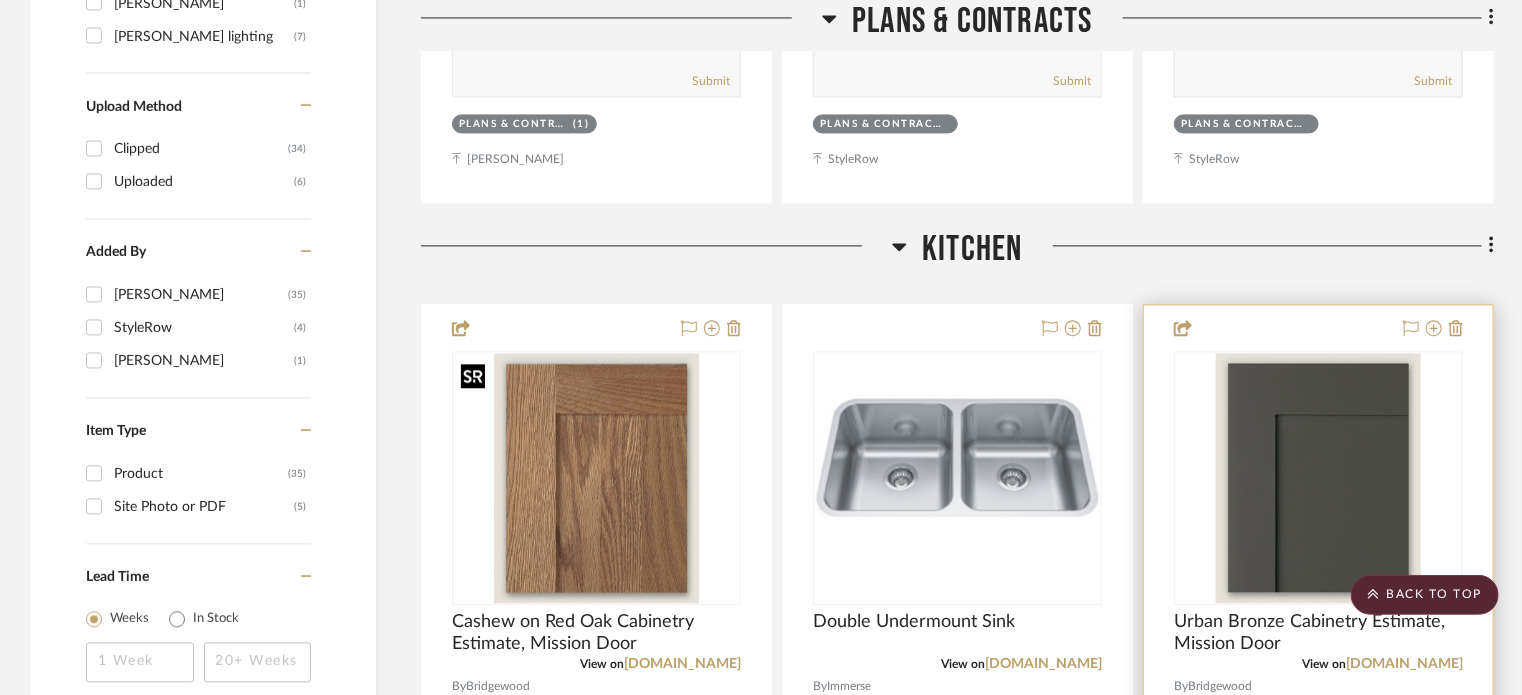 scroll, scrollTop: 2136, scrollLeft: 0, axis: vertical 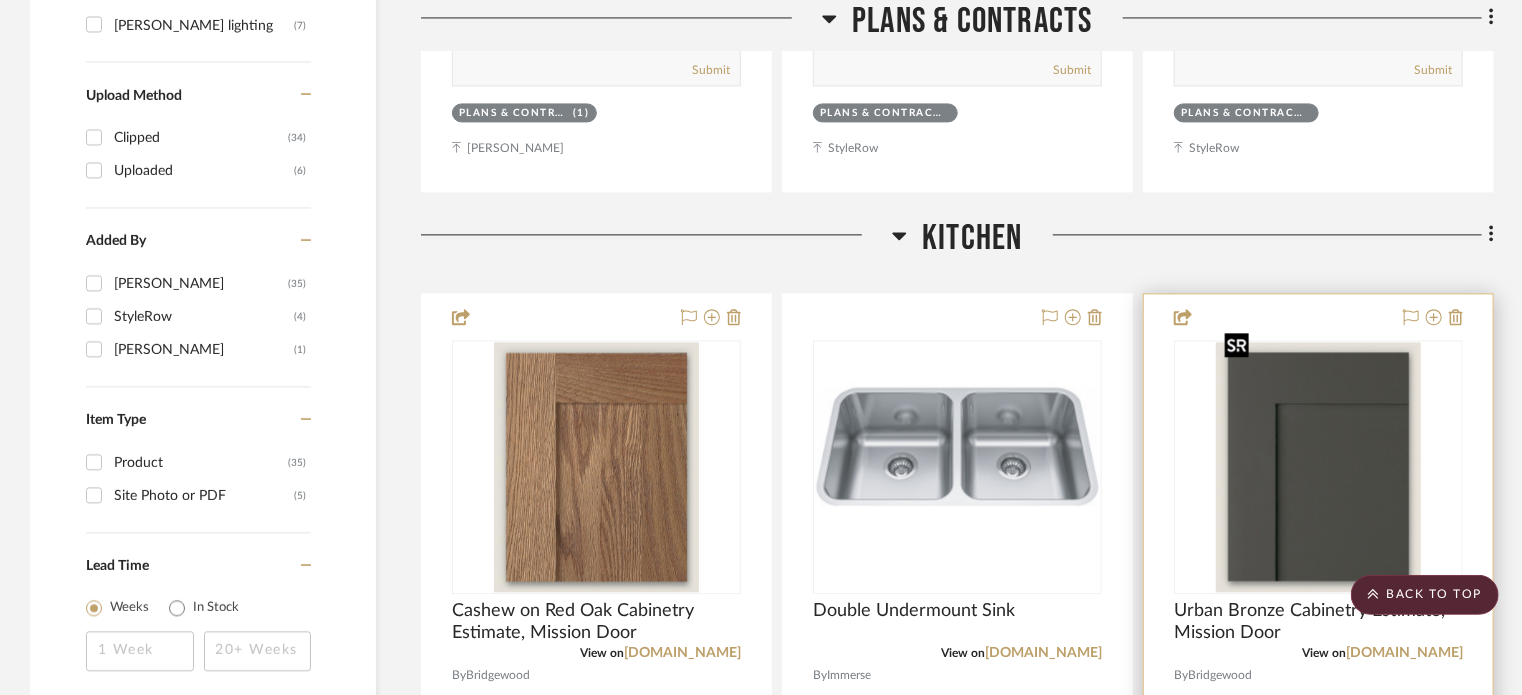 click at bounding box center [0, 0] 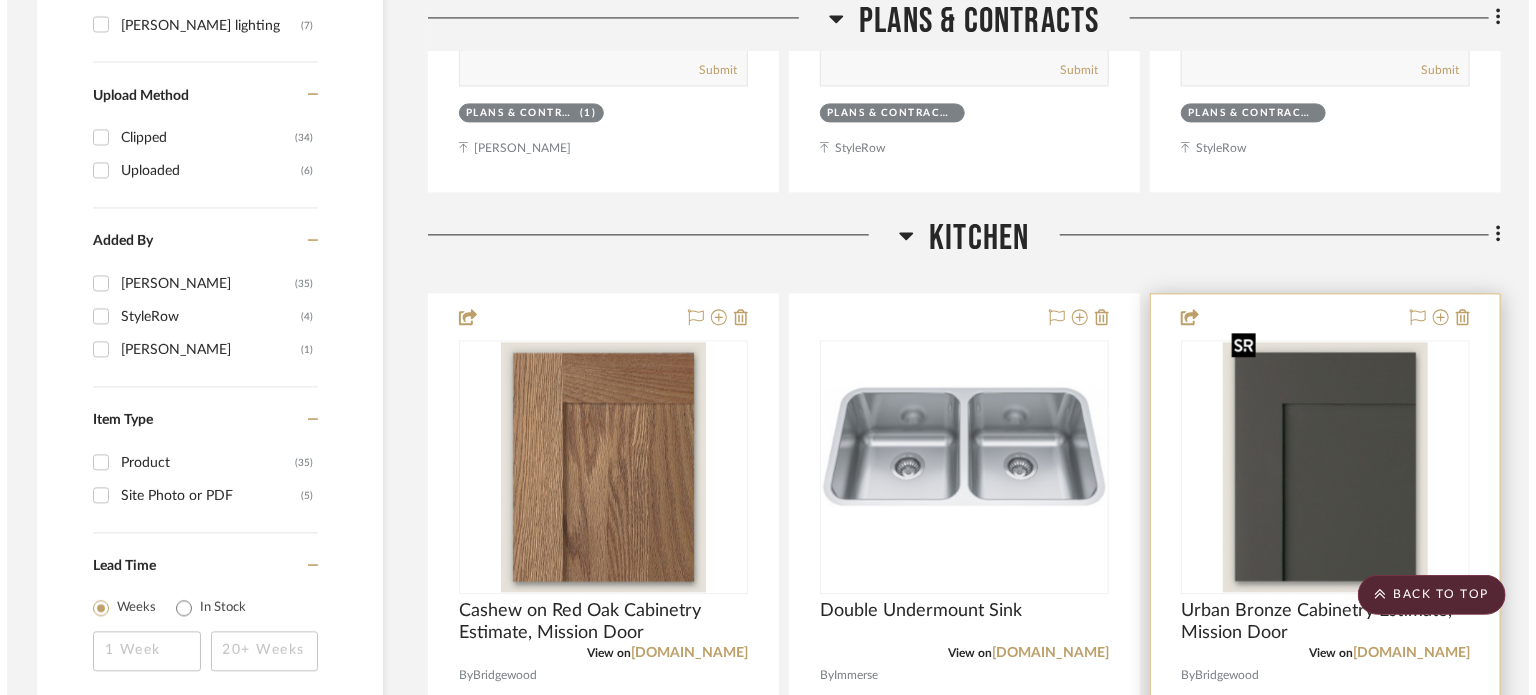 scroll, scrollTop: 0, scrollLeft: 0, axis: both 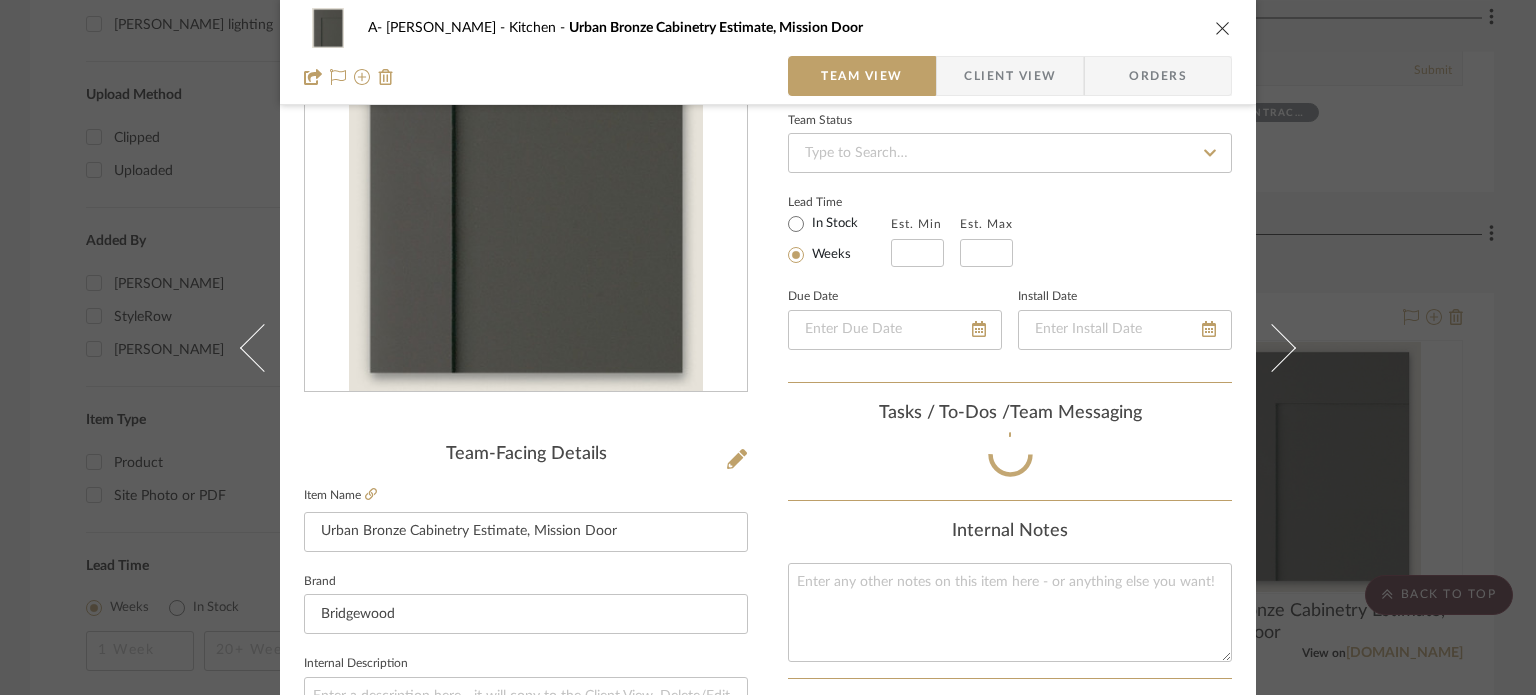 click on "A- Hawkins Kitchen Urban Bronze Cabinetry Estimate, Mission Door Team View Client View Orders  Team-Facing Details   Item Name  Urban Bronze Cabinetry Estimate, Mission Door  Brand  Bridgewood  Internal Description   Dimensions   Product Specifications   Item Costs   View Budget   Markup %  79%  Unit Cost  $10,478.80  Cost Type  DNET  Client Unit Price   $18,757.05   Quantity  1  Unit Type  Each  Subtotal   $18,757.05   Tax %  9.49%  Total Tax   $1,780.04   Shipping Cost  $0.00  Ship. Markup %  0% Taxable  Total Shipping   $0.00  Total Client Price  $20,537.10  Your Cost  $11,473.24  Your Margin  $8,278.25  Content here copies to Client View - confirm visibility there.  Show in Client Dashboard   Include in Budget   View Budget  Team Status  Lead Time  In Stock Weeks  Est. Min   Est. Max   Due Date   Install Date  Tasks / To-Dos /  team Messaging Internal Notes  Documents  Choose a file  or drag it here. Change Room/Update Quantity  Kitchen  (1) *To create a new room/section do that from main project page" at bounding box center (768, 347) 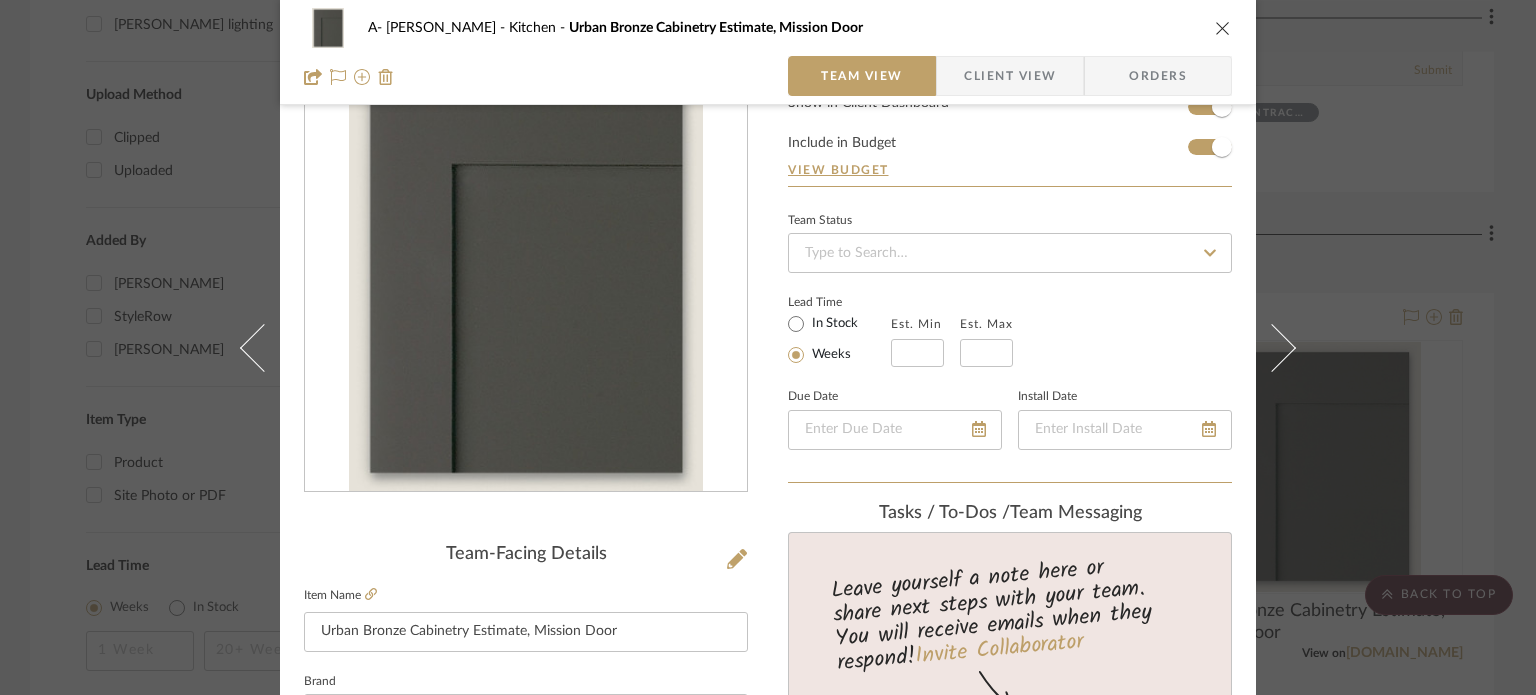 click on "A- Hawkins Kitchen Urban Bronze Cabinetry Estimate, Mission Door Team View Client View Orders  Team-Facing Details   Item Name  Urban Bronze Cabinetry Estimate, Mission Door  Brand  Bridgewood  Internal Description   Dimensions   Product Specifications   Item Costs   View Budget   Markup %  79%  Unit Cost  $10,478.80  Cost Type  DNET  Client Unit Price   $18,757.05   Quantity  1  Unit Type  Each  Subtotal   $18,757.05   Tax %  9.49%  Total Tax   $1,780.04   Shipping Cost  $0.00  Ship. Markup %  0% Taxable  Total Shipping   $0.00  Total Client Price  $20,537.10  Your Cost  $11,473.24  Your Margin  $8,278.25  Content here copies to Client View - confirm visibility there.  Show in Client Dashboard   Include in Budget   View Budget  Team Status  Lead Time  In Stock Weeks  Est. Min   Est. Max   Due Date   Install Date  Tasks / To-Dos /  team Messaging  Leave yourself a note here or share next steps with your team. You will receive emails when they
respond!  Invite Collaborator Internal Notes  Documents" at bounding box center [768, 347] 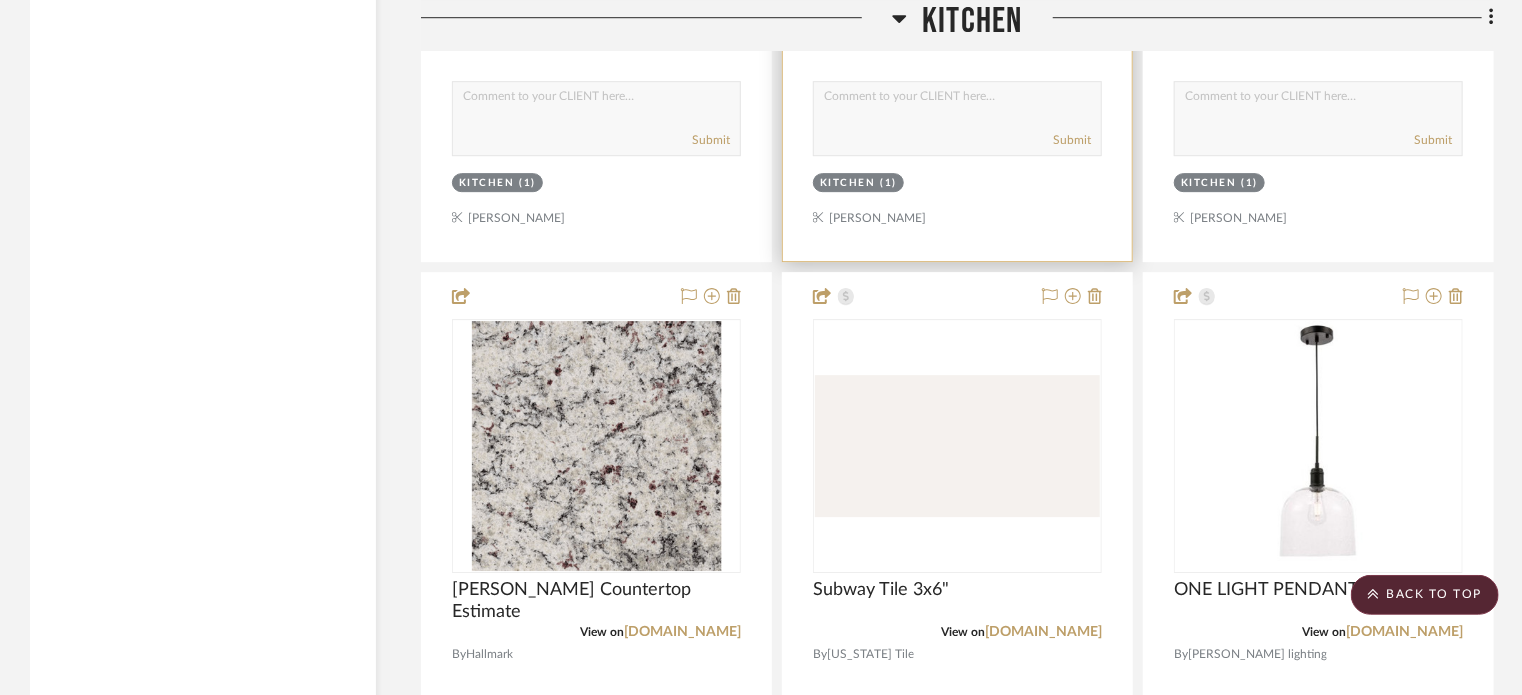 scroll, scrollTop: 3036, scrollLeft: 0, axis: vertical 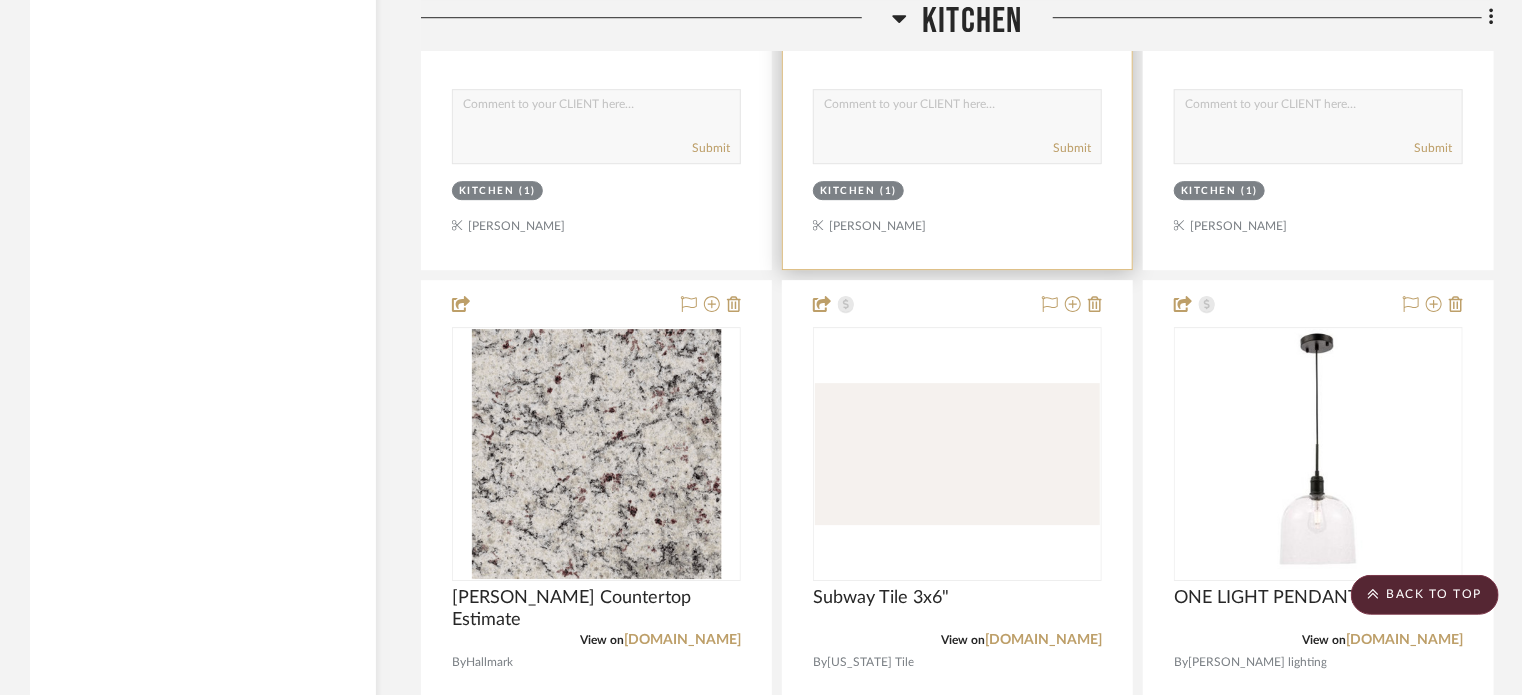 click at bounding box center (957, -169) 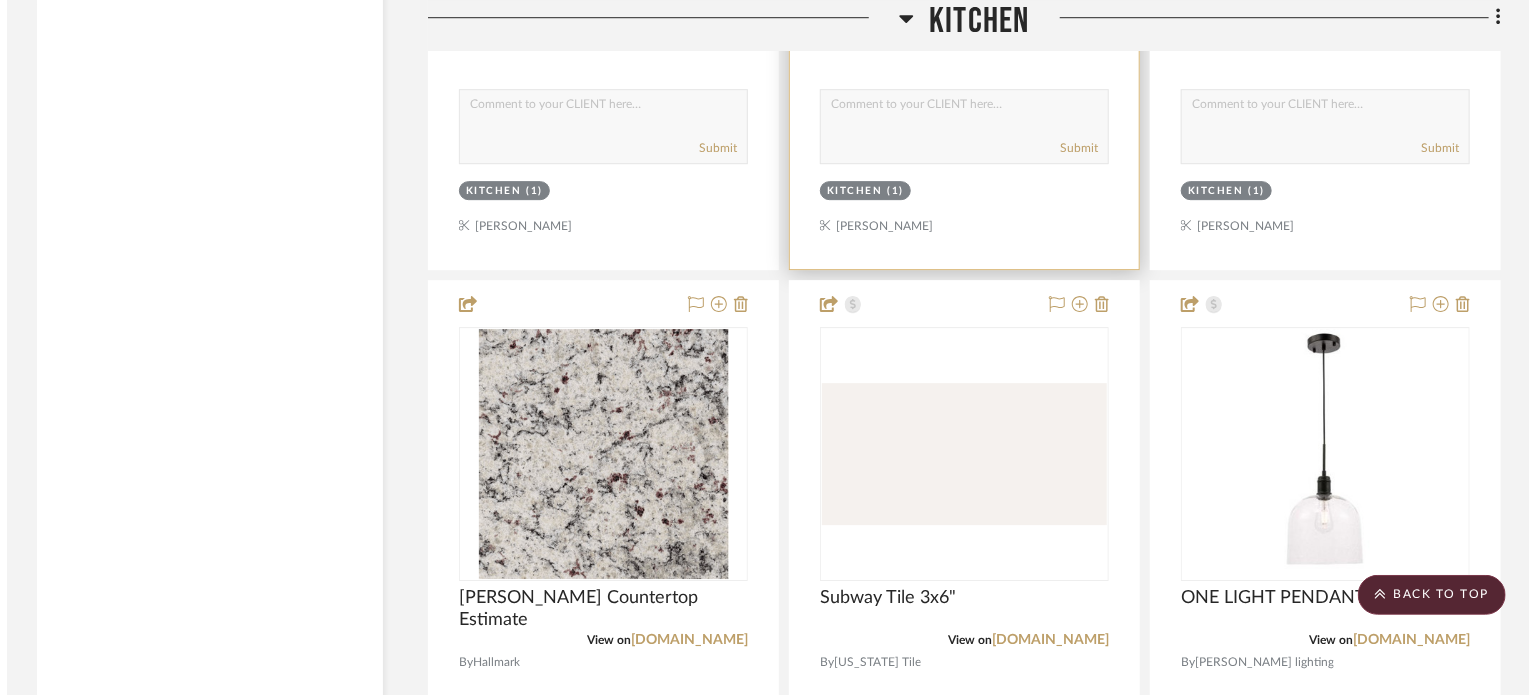 scroll, scrollTop: 0, scrollLeft: 0, axis: both 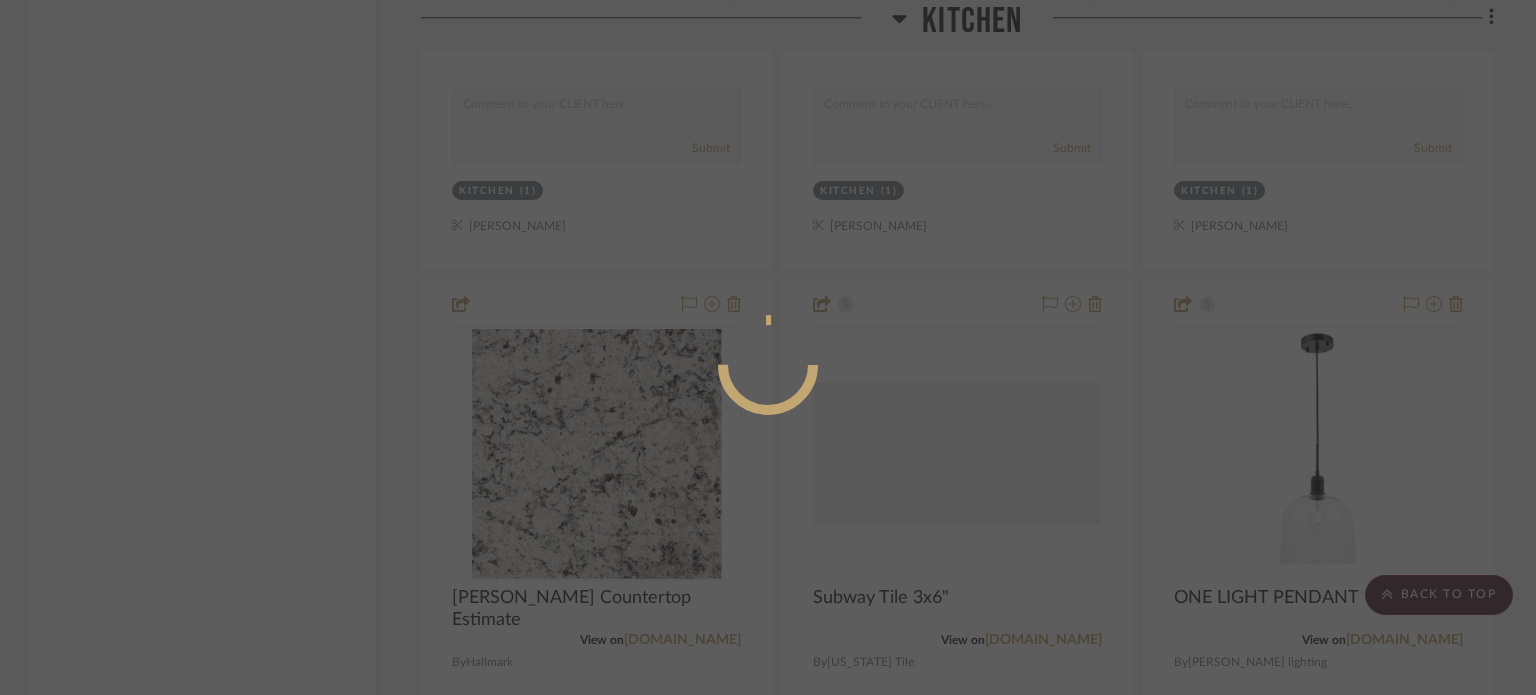 drag, startPoint x: 668, startPoint y: 518, endPoint x: 810, endPoint y: 407, distance: 180.23596 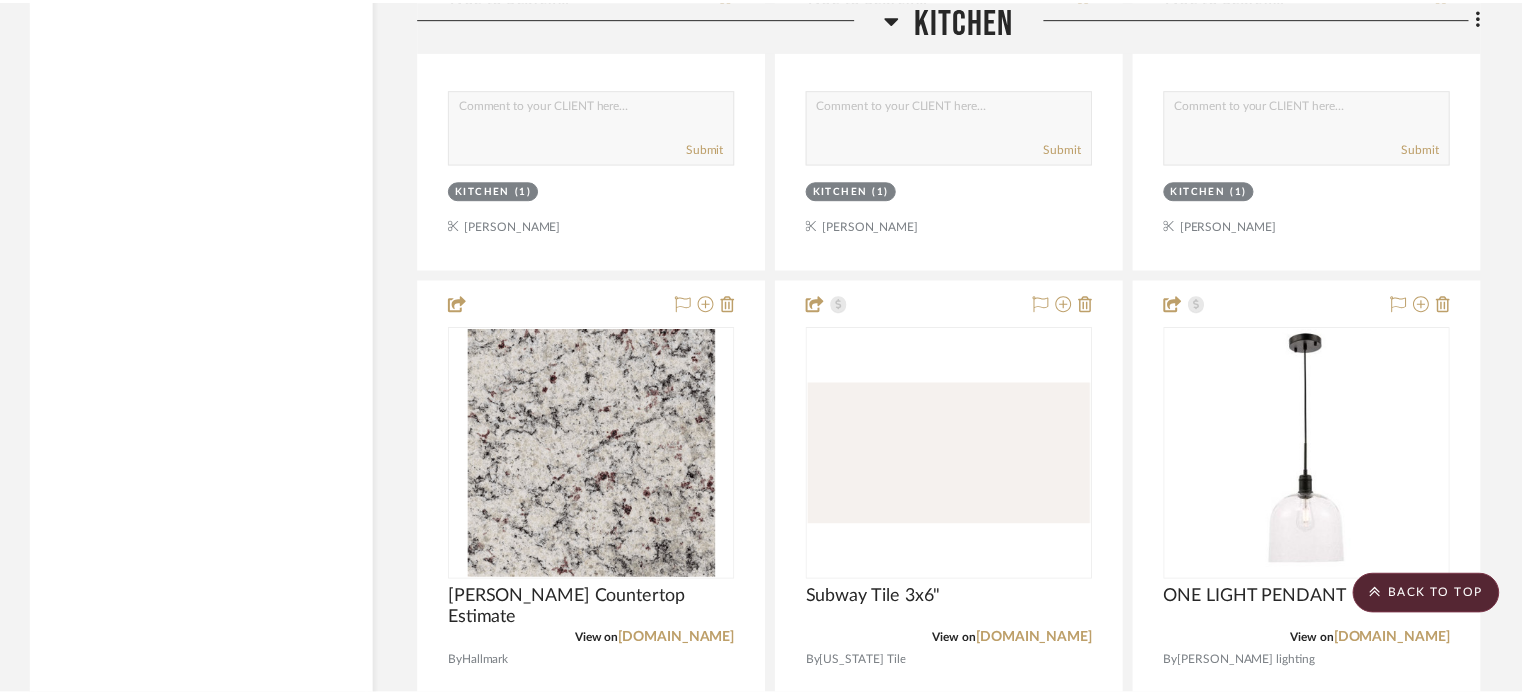scroll, scrollTop: 3036, scrollLeft: 0, axis: vertical 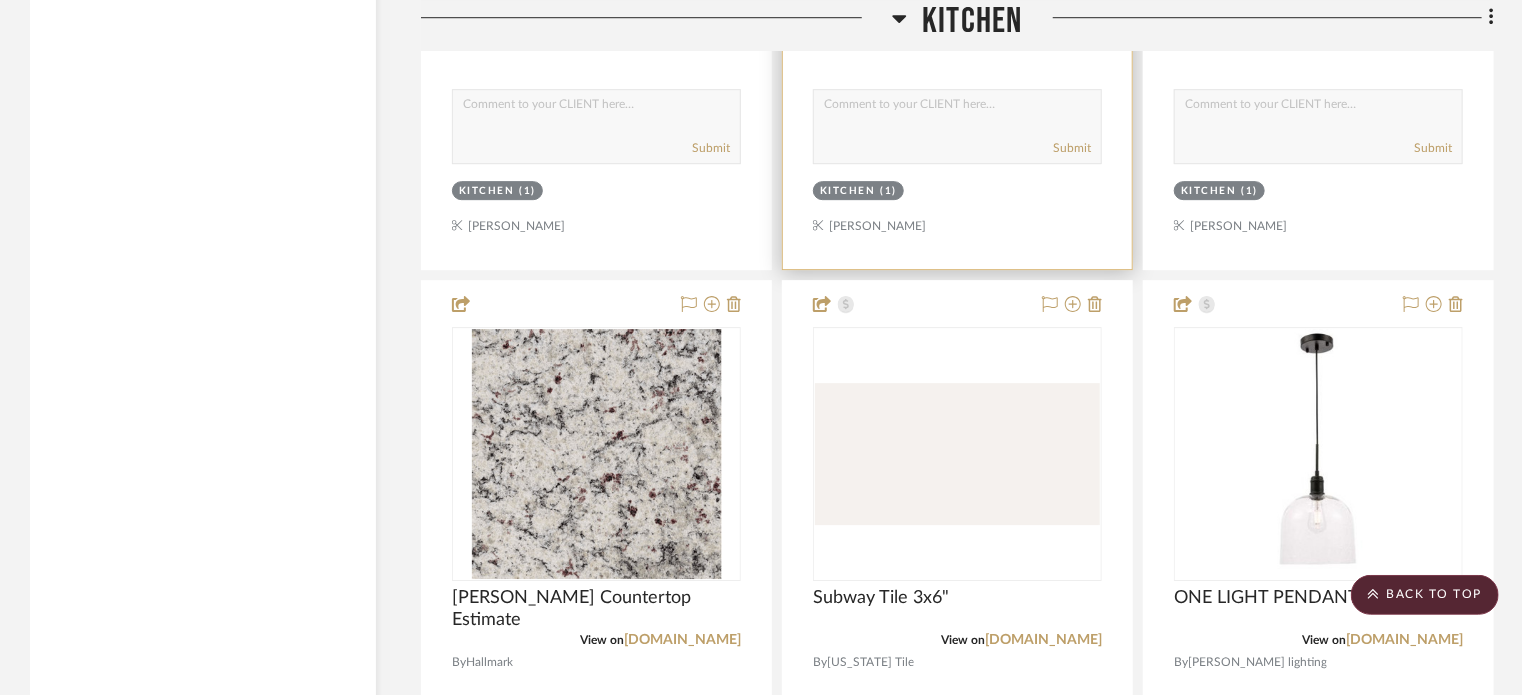 click at bounding box center (957, -169) 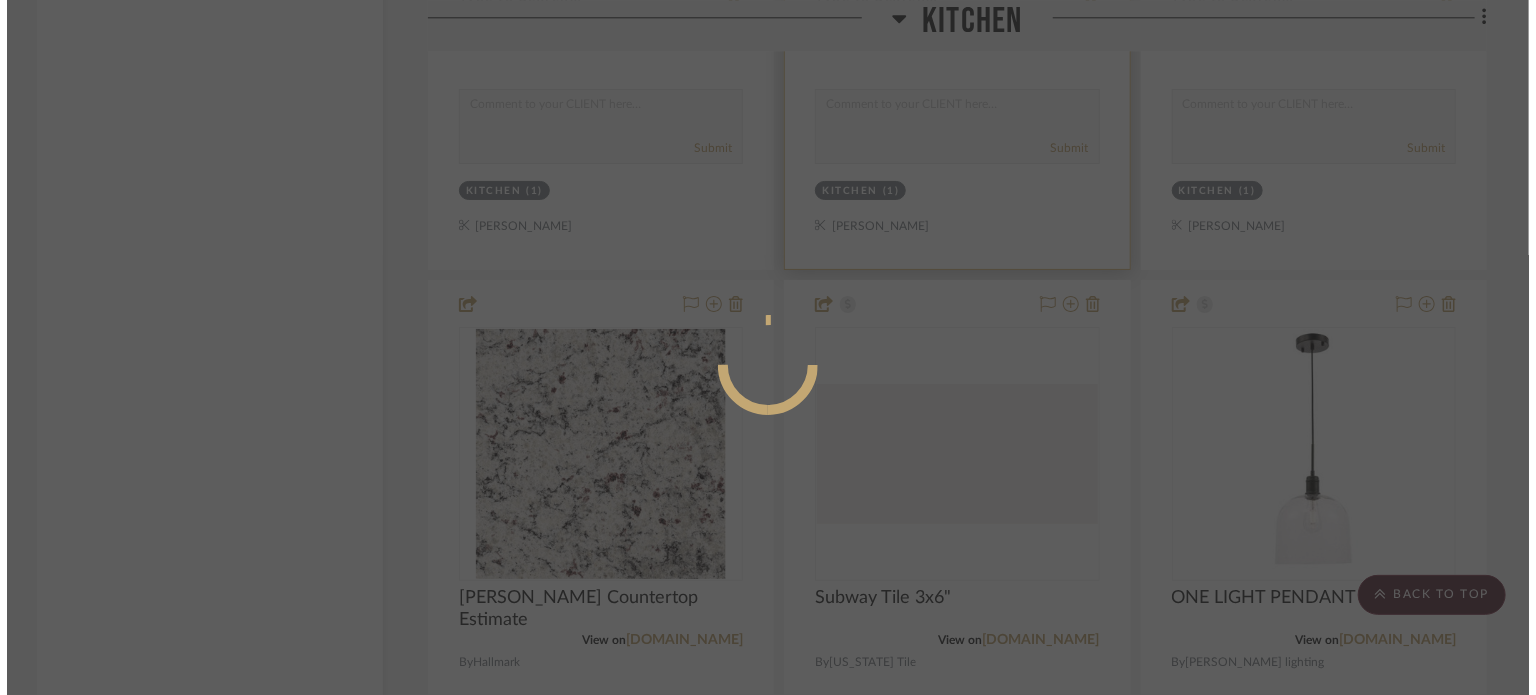 scroll, scrollTop: 0, scrollLeft: 0, axis: both 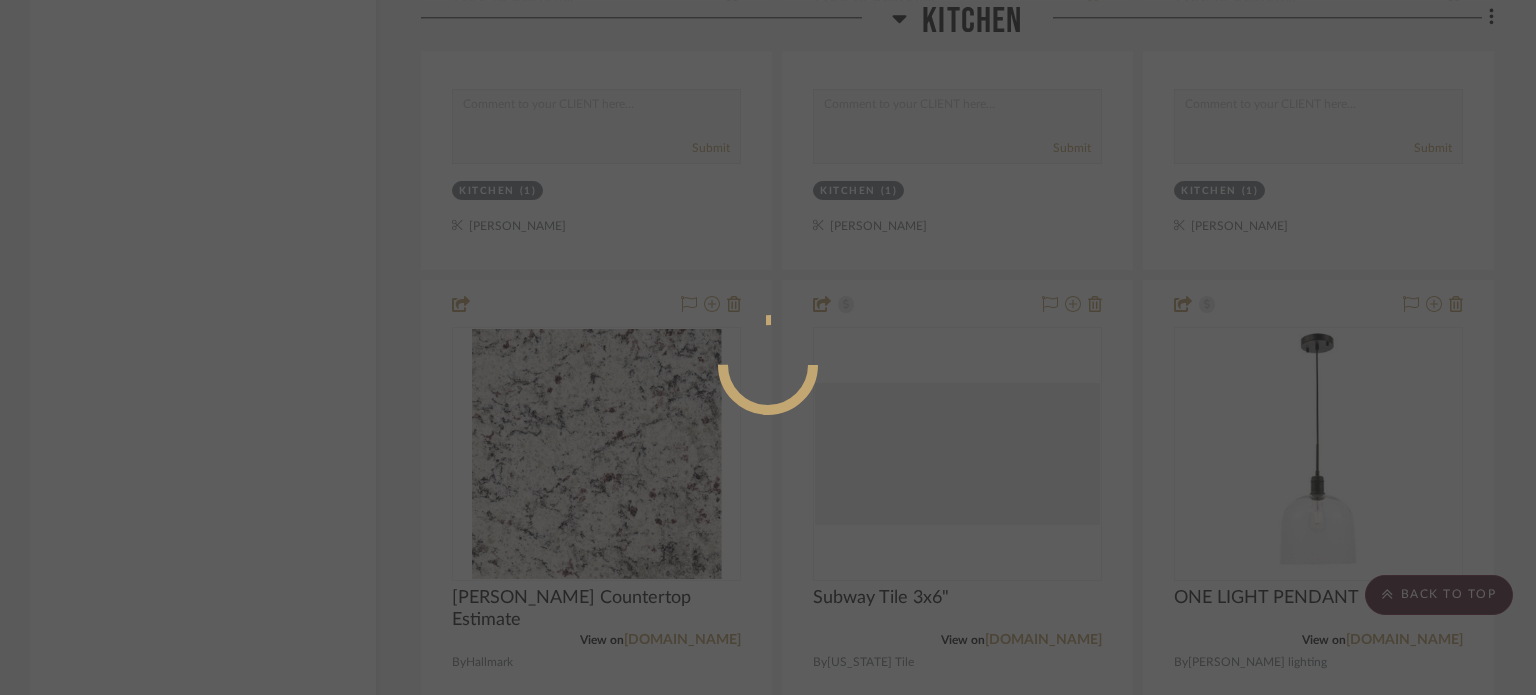 drag, startPoint x: 668, startPoint y: 450, endPoint x: 688, endPoint y: 415, distance: 40.311287 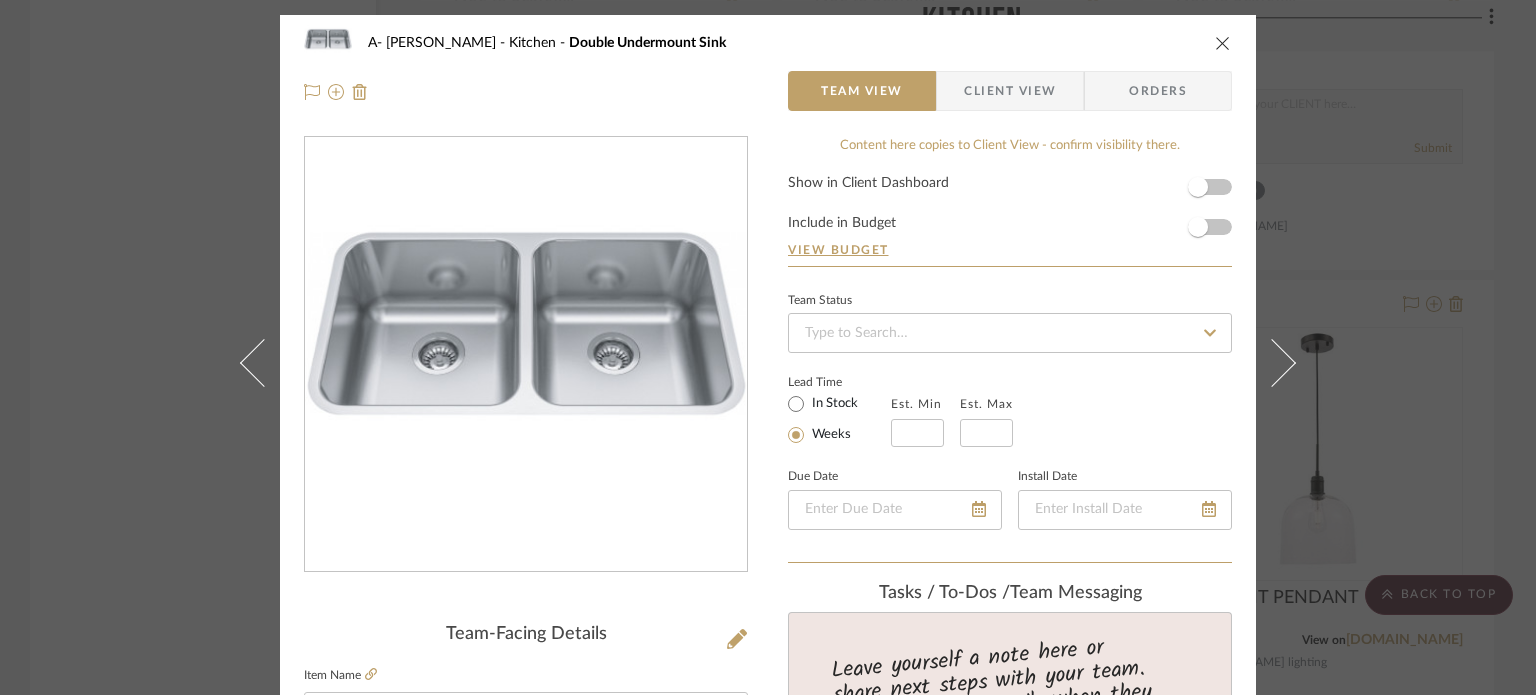 drag, startPoint x: 1442, startPoint y: 266, endPoint x: 1418, endPoint y: 265, distance: 24.020824 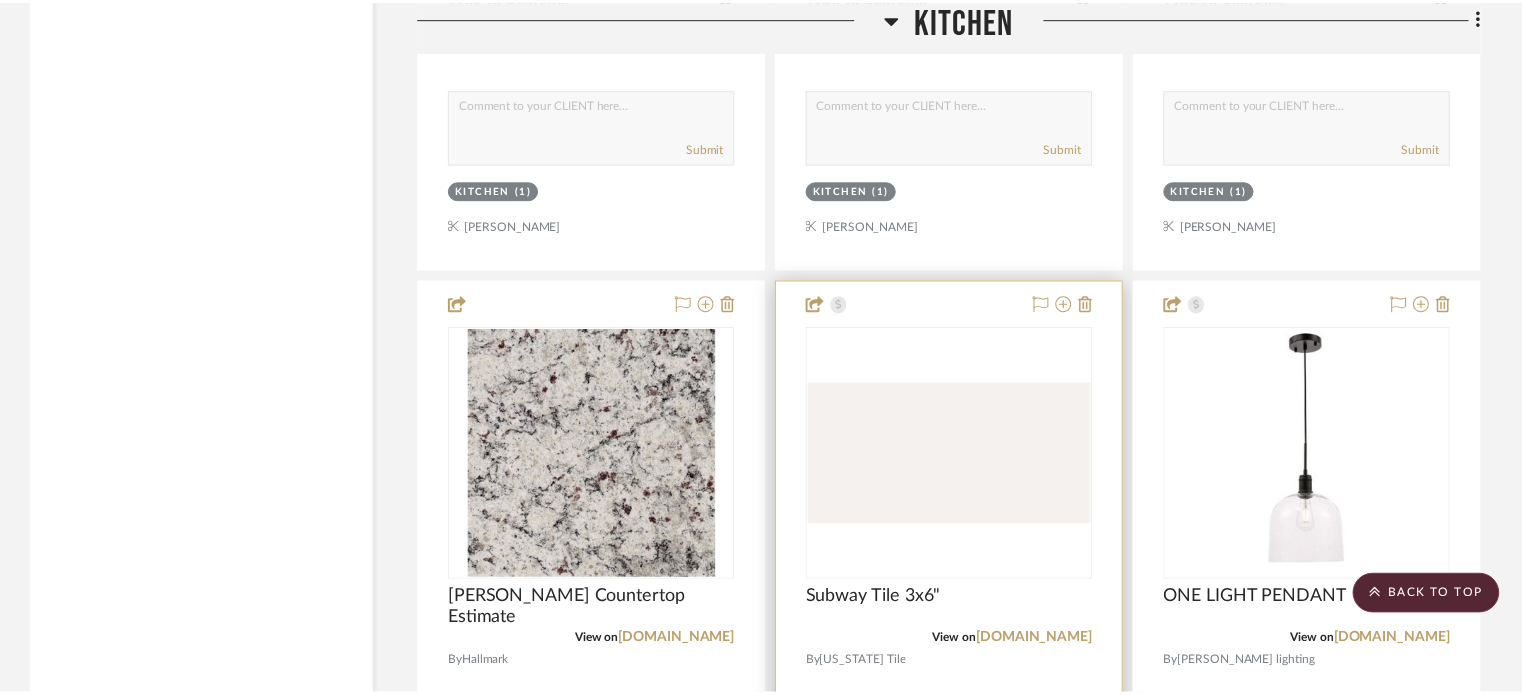 scroll, scrollTop: 3036, scrollLeft: 0, axis: vertical 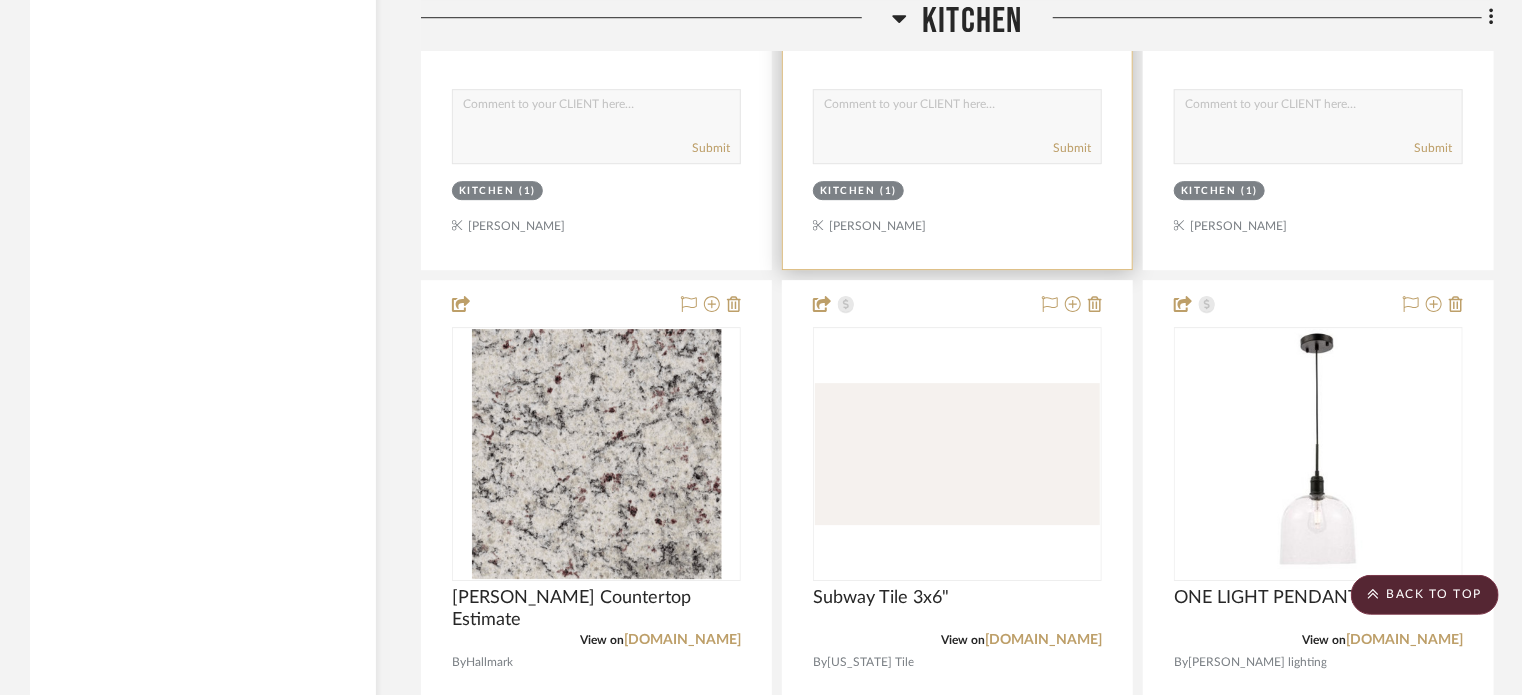 click on "Submit" at bounding box center (957, 149) 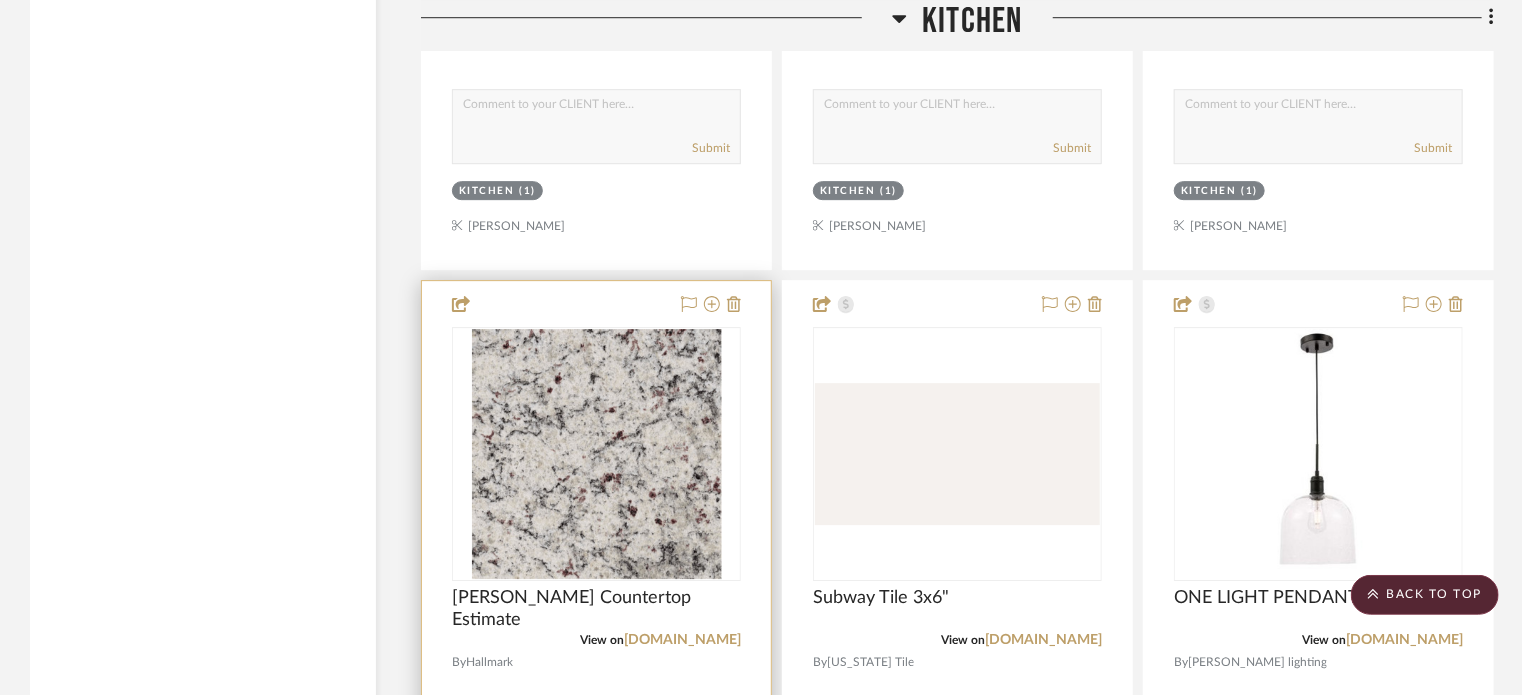 click at bounding box center (596, 718) 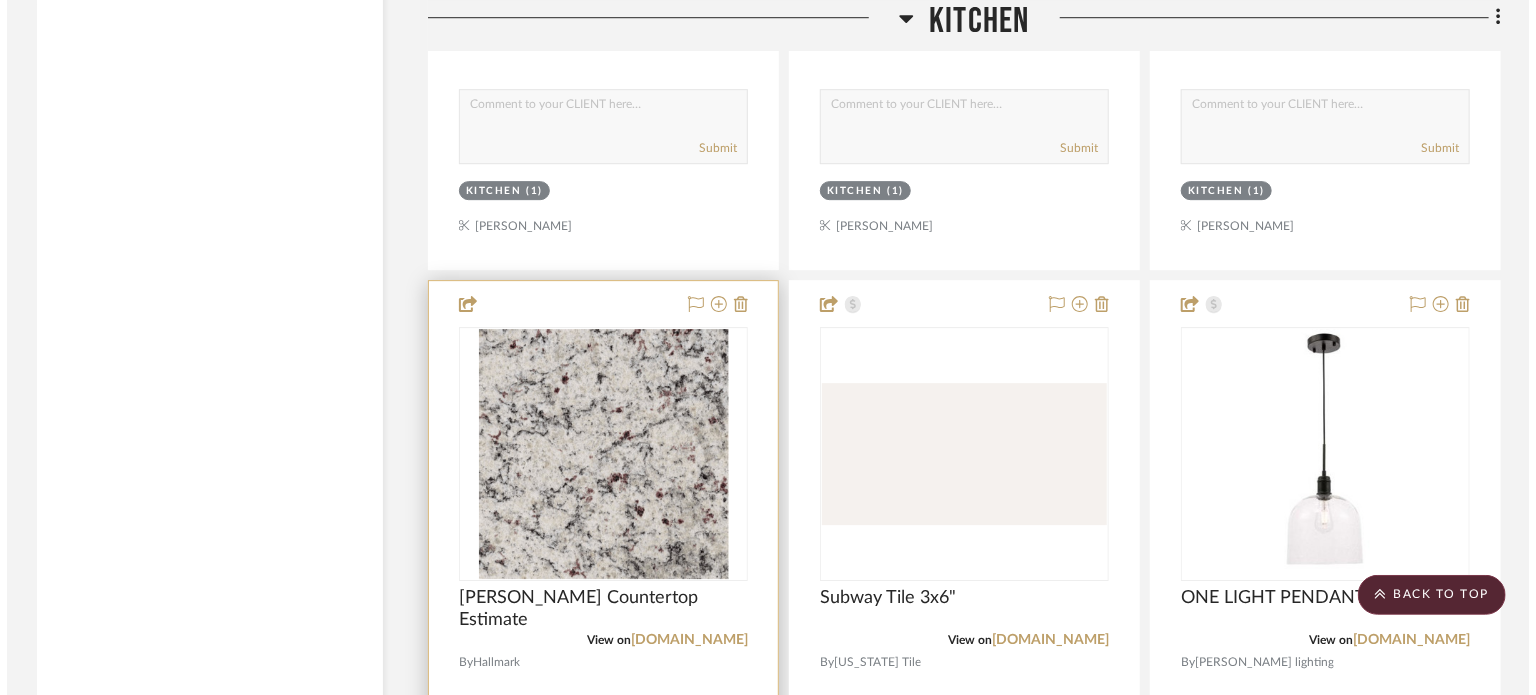 scroll, scrollTop: 0, scrollLeft: 0, axis: both 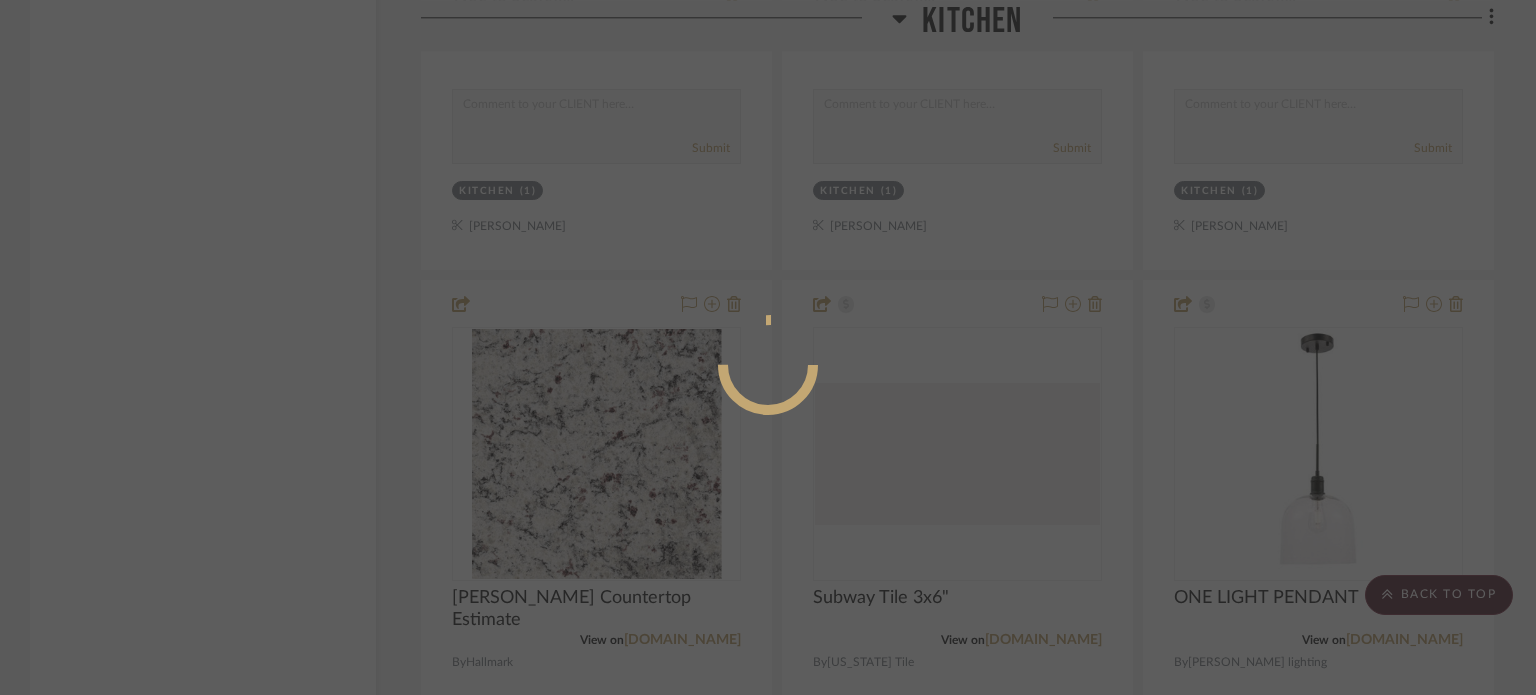 click at bounding box center (768, 445) 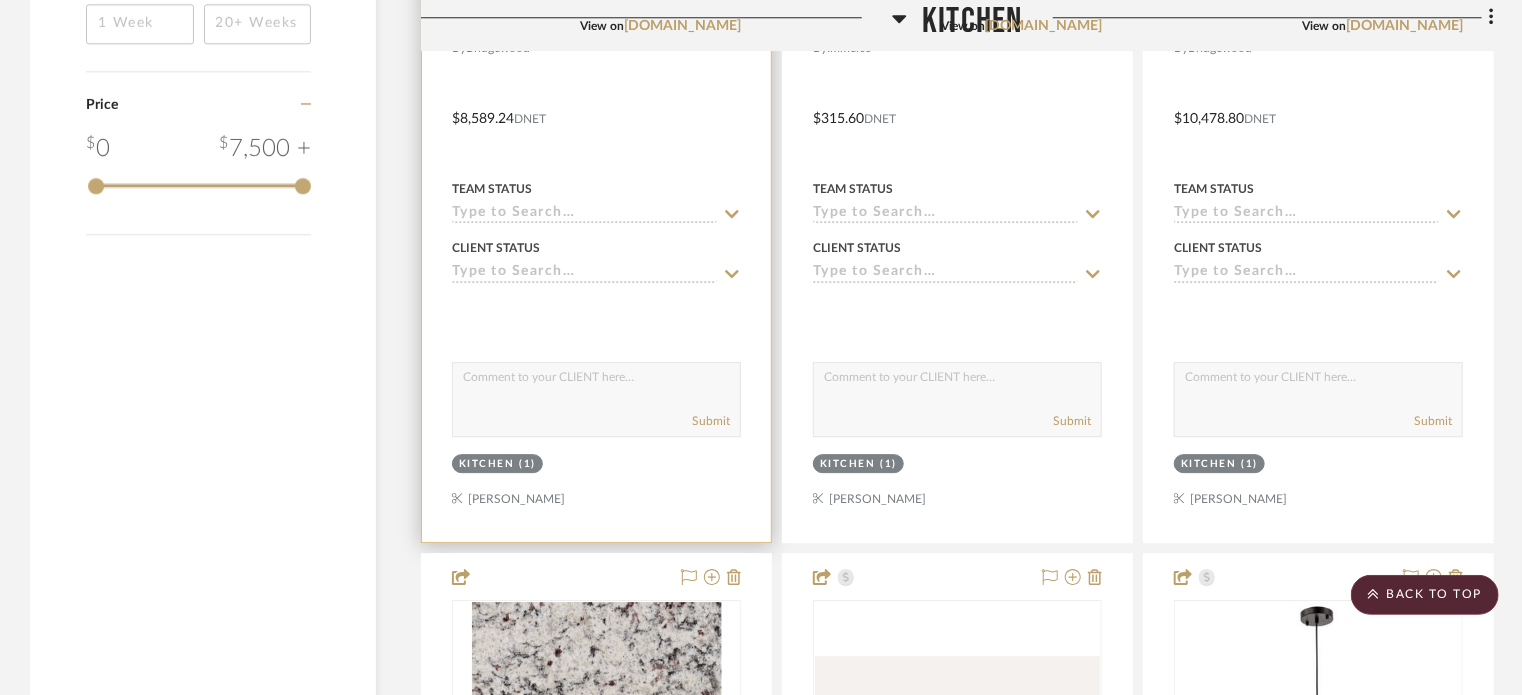 scroll, scrollTop: 2736, scrollLeft: 0, axis: vertical 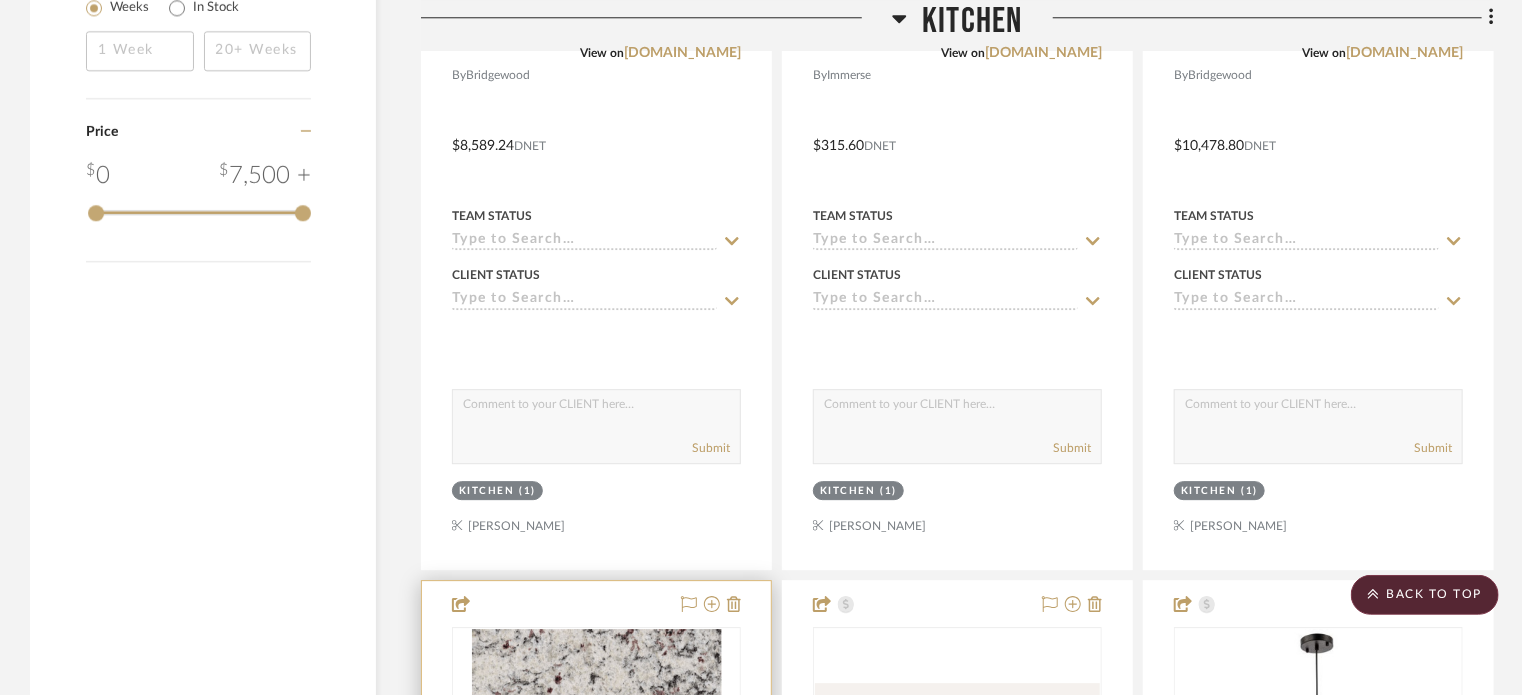 click at bounding box center [596, 1018] 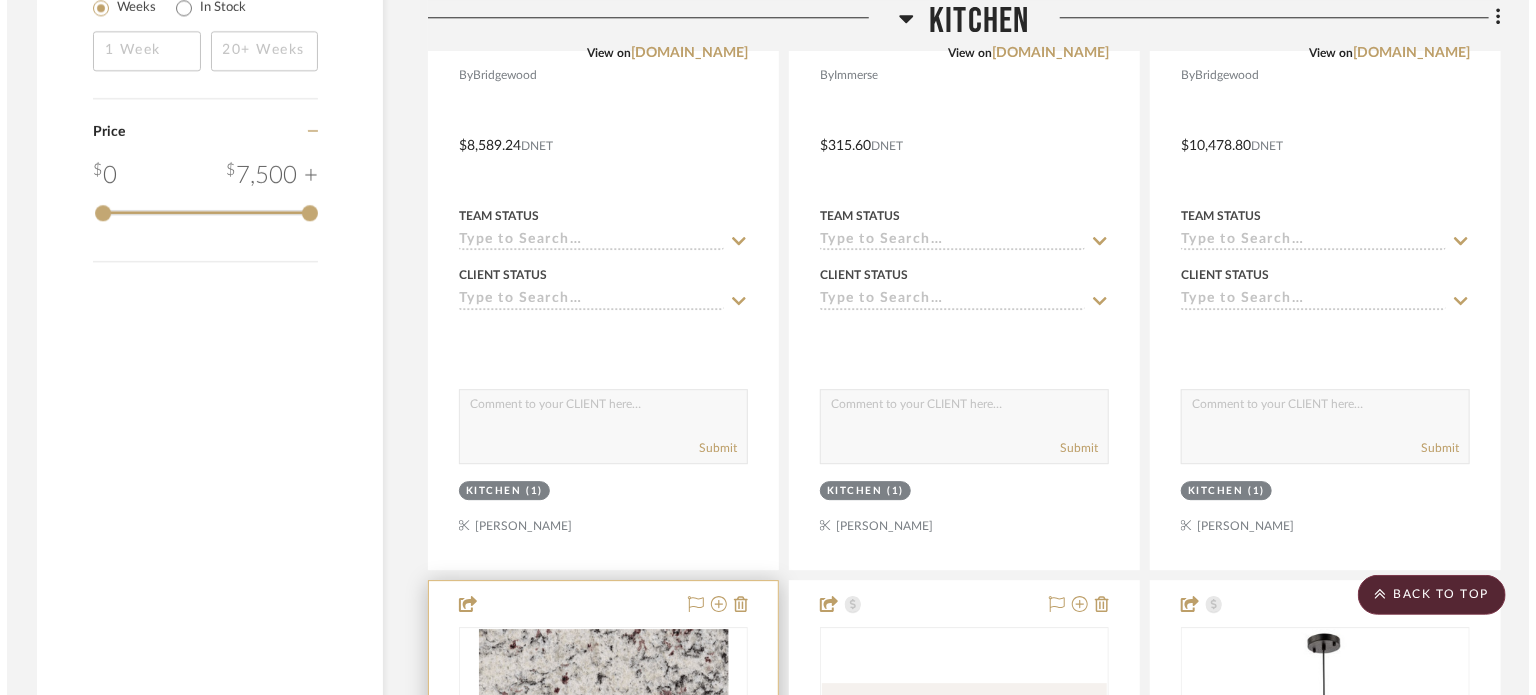 scroll, scrollTop: 0, scrollLeft: 0, axis: both 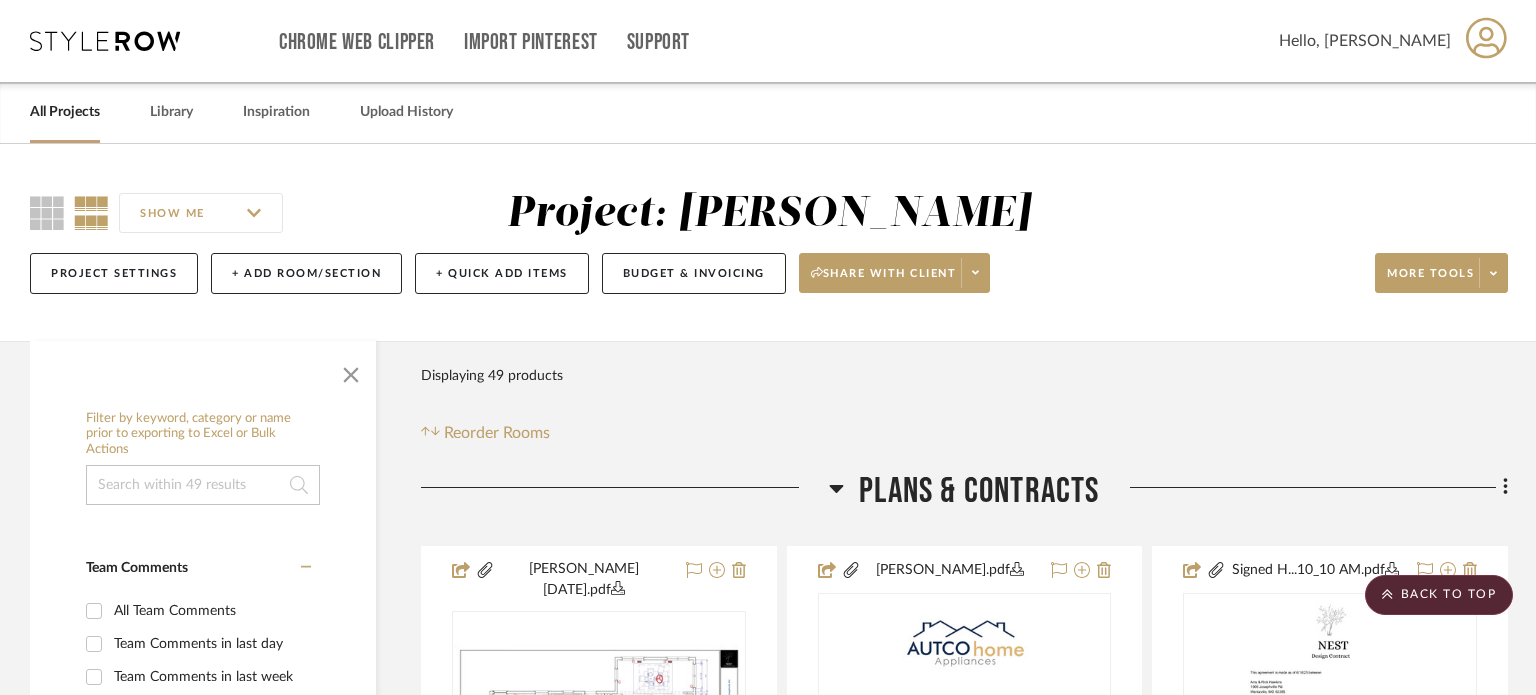click at bounding box center [0, 0] 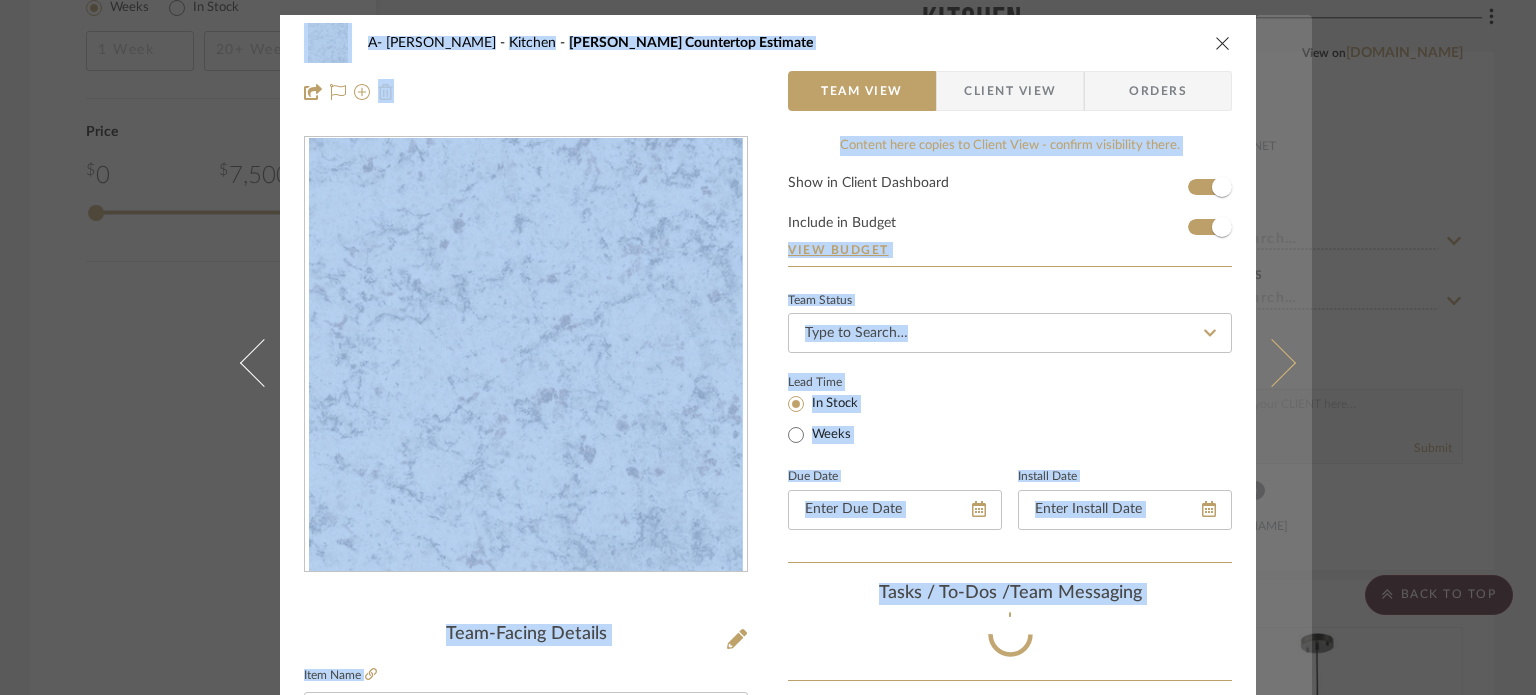 type 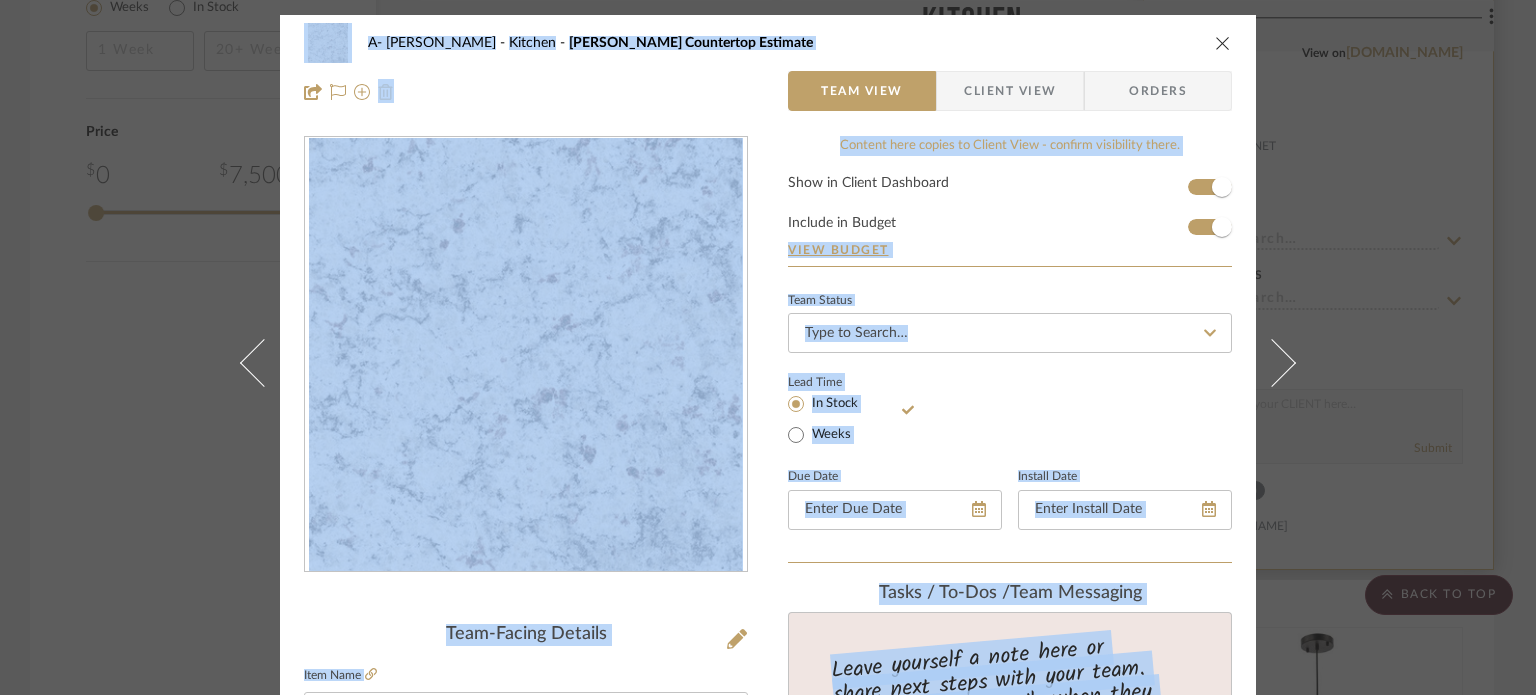 drag, startPoint x: 1376, startPoint y: 347, endPoint x: 1388, endPoint y: 341, distance: 13.416408 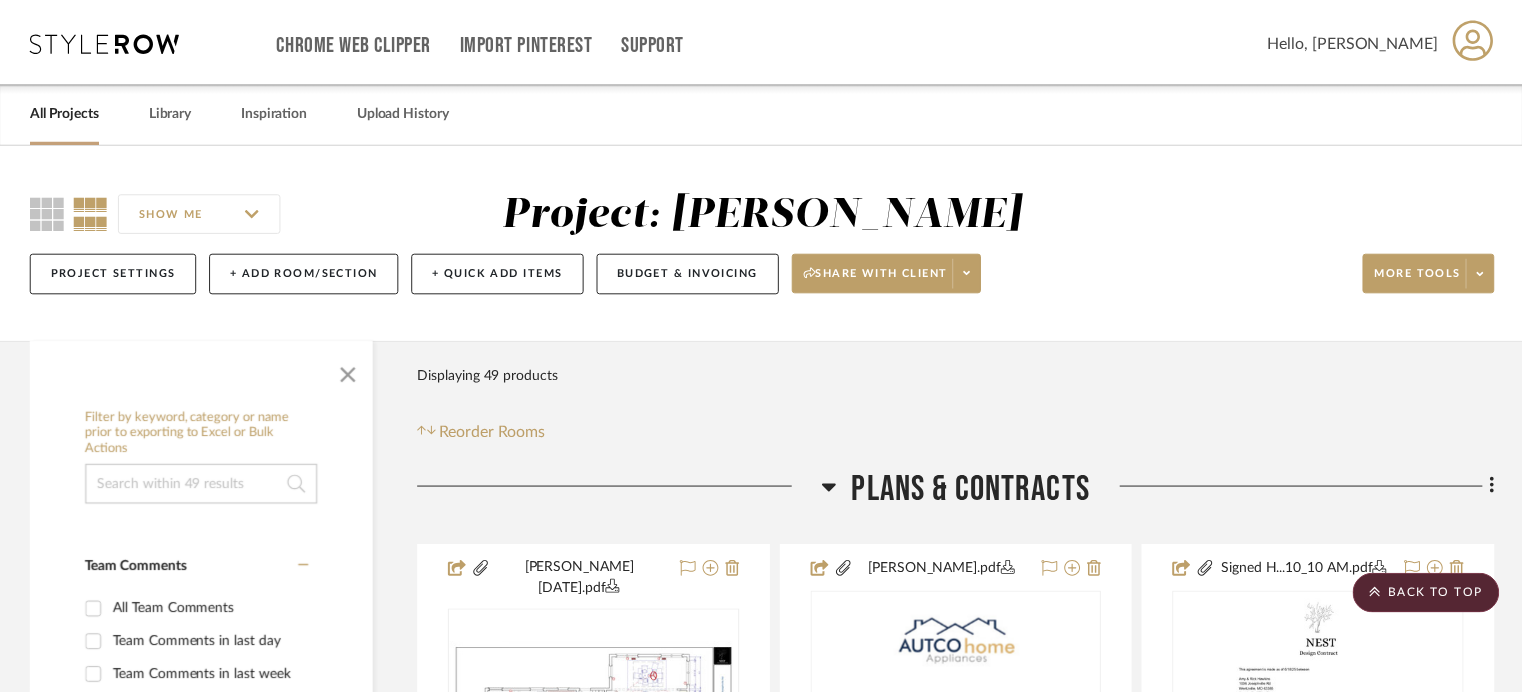 scroll, scrollTop: 2736, scrollLeft: 0, axis: vertical 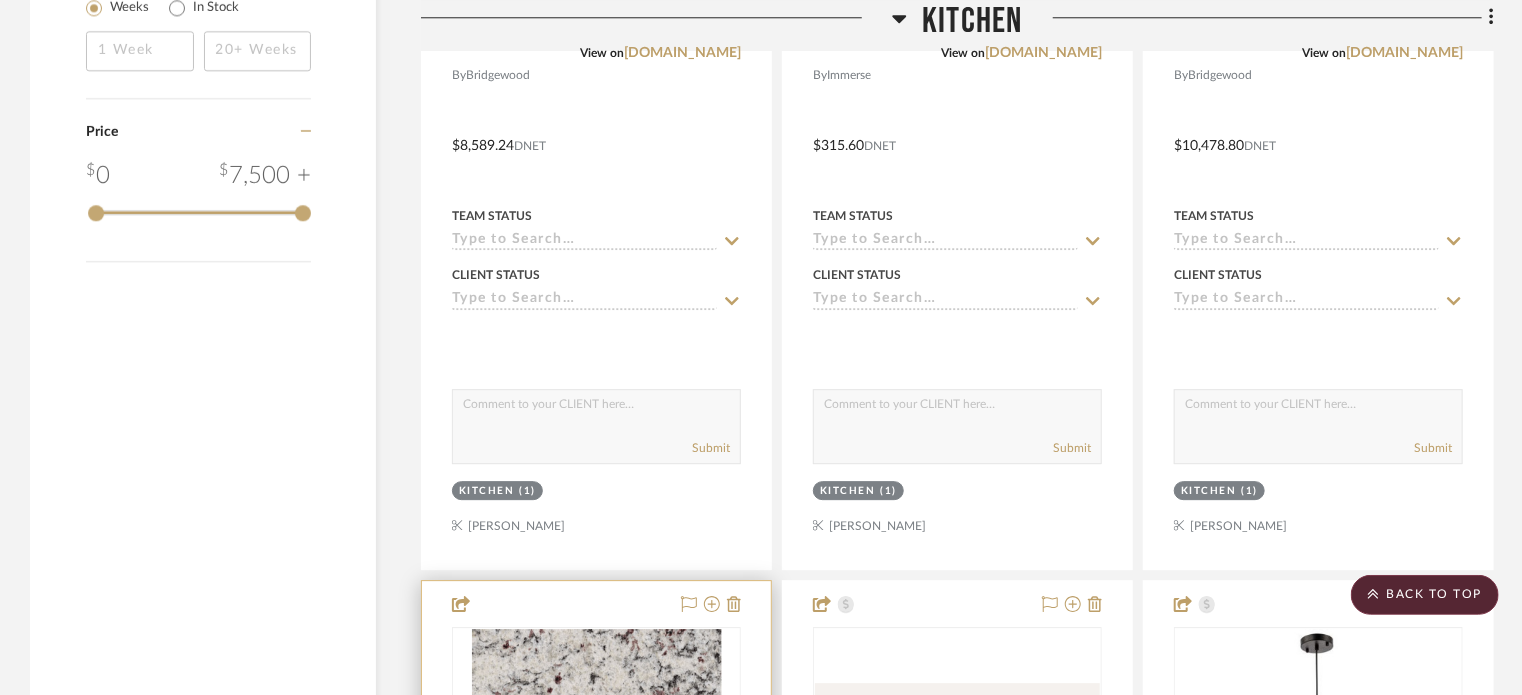 click at bounding box center (596, 1018) 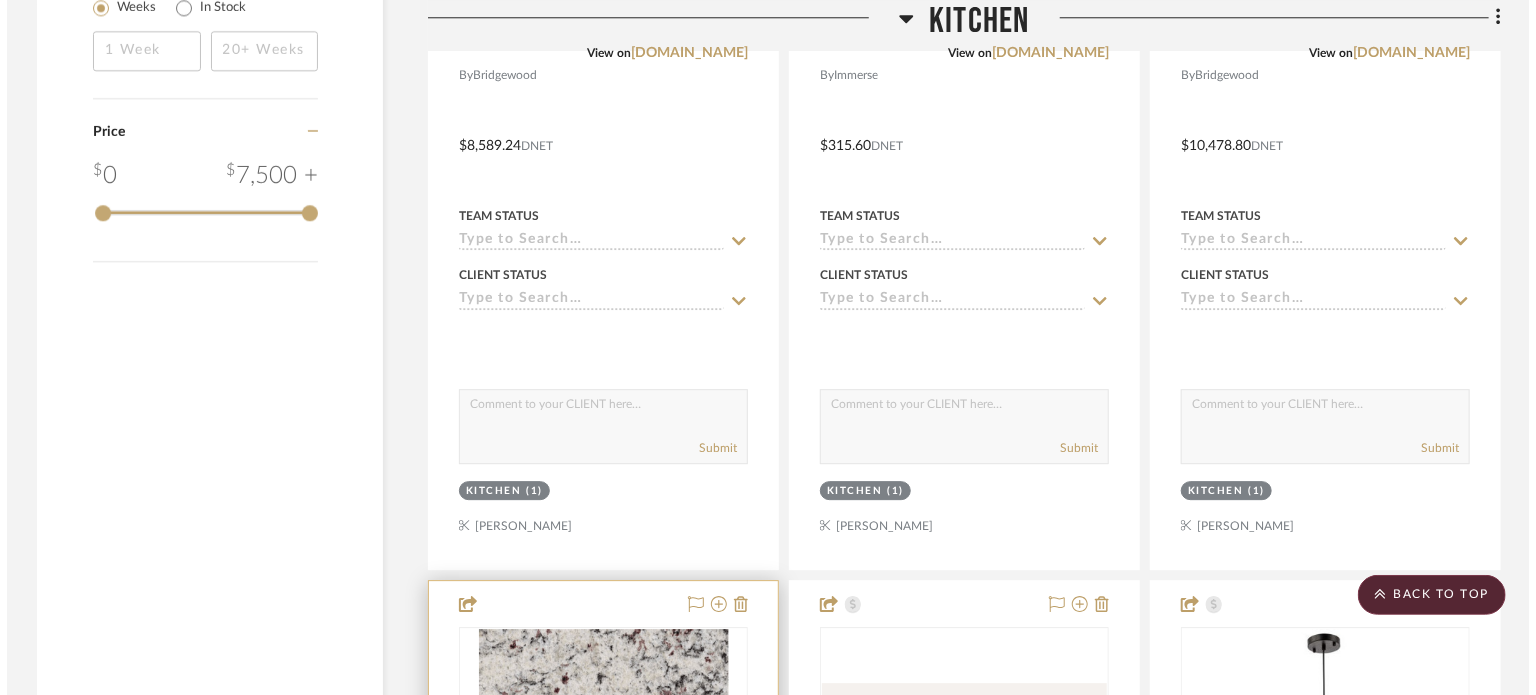 scroll, scrollTop: 0, scrollLeft: 0, axis: both 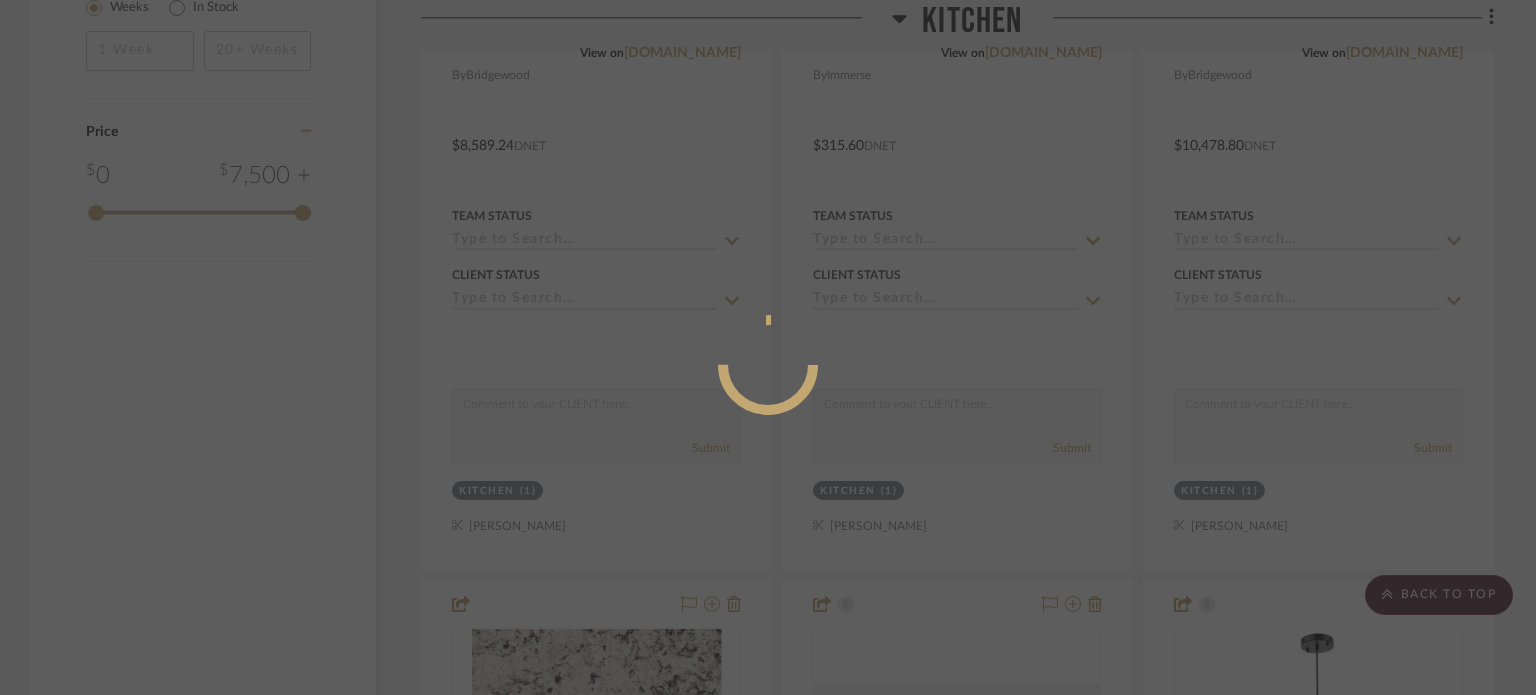 drag, startPoint x: 763, startPoint y: 595, endPoint x: 7, endPoint y: 503, distance: 761.57733 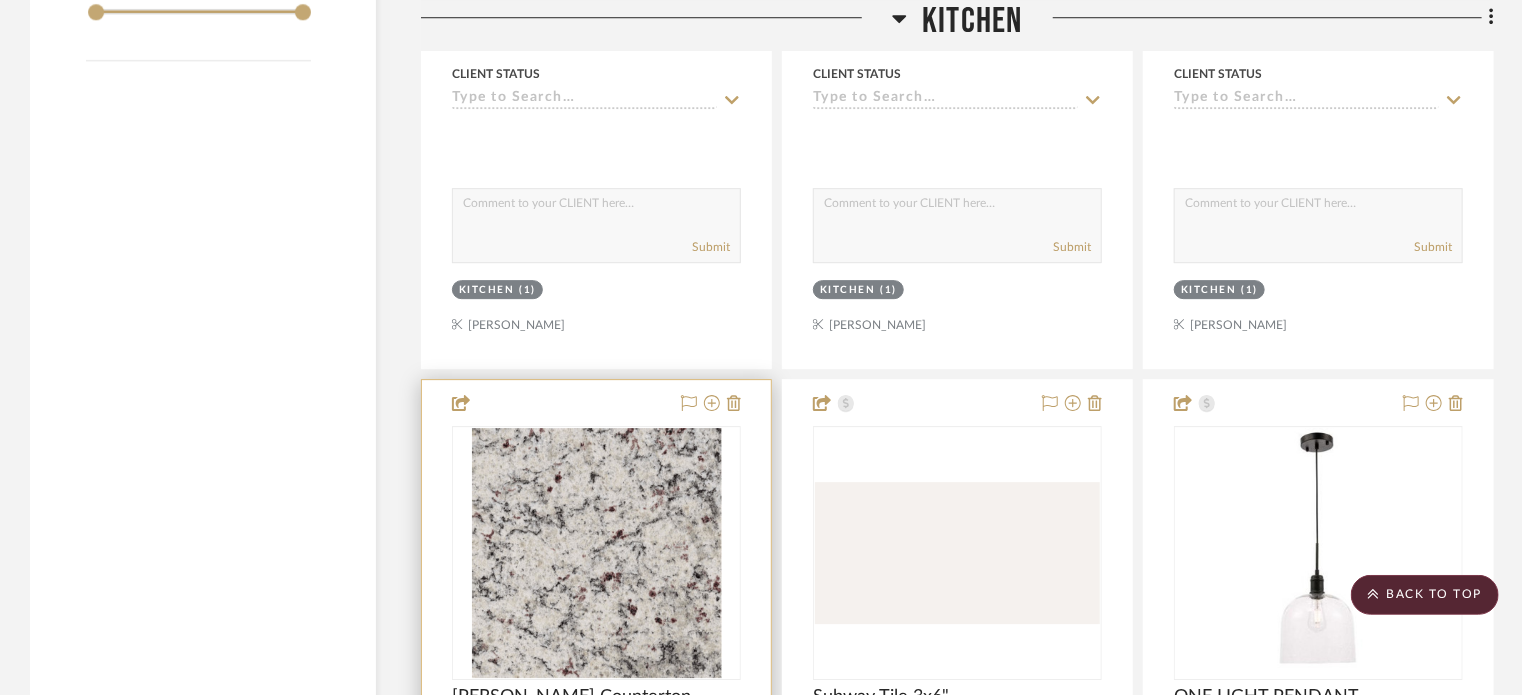 scroll, scrollTop: 2936, scrollLeft: 0, axis: vertical 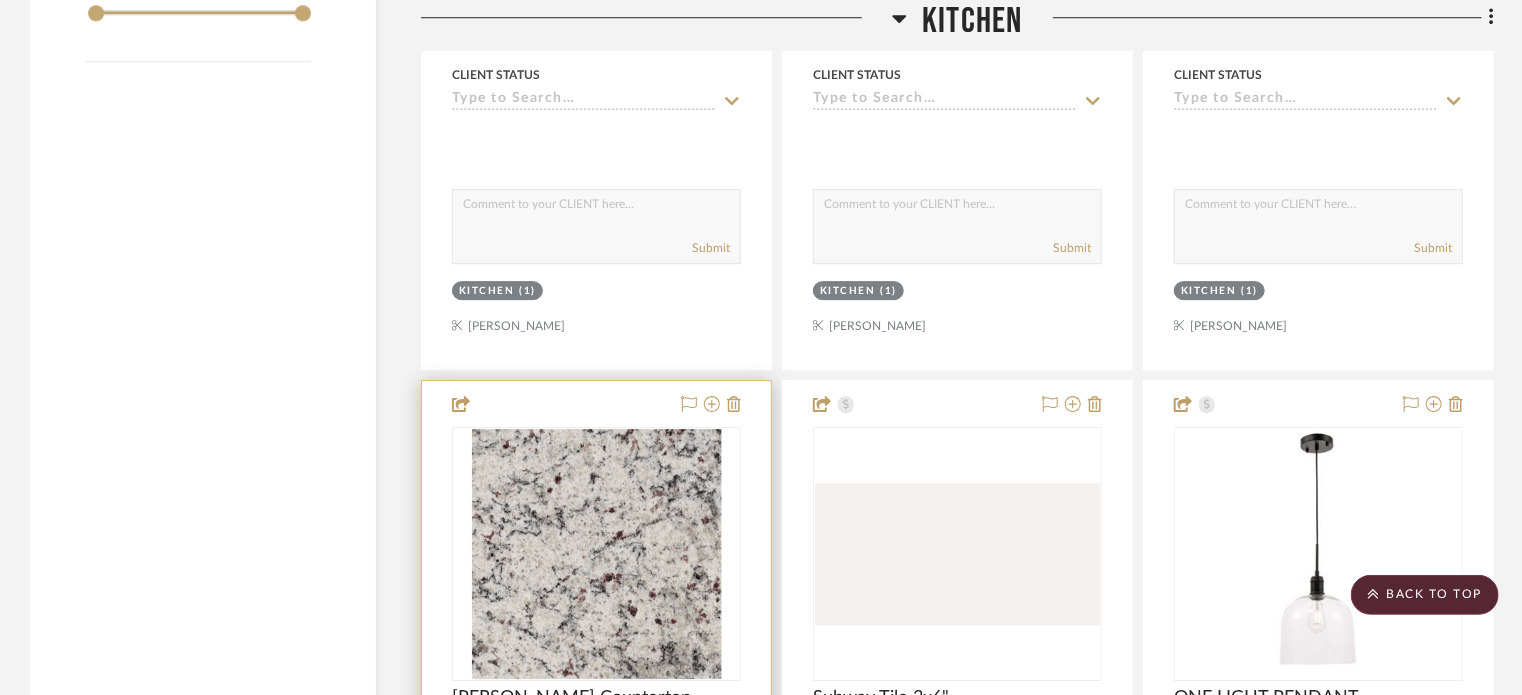 click at bounding box center [596, 818] 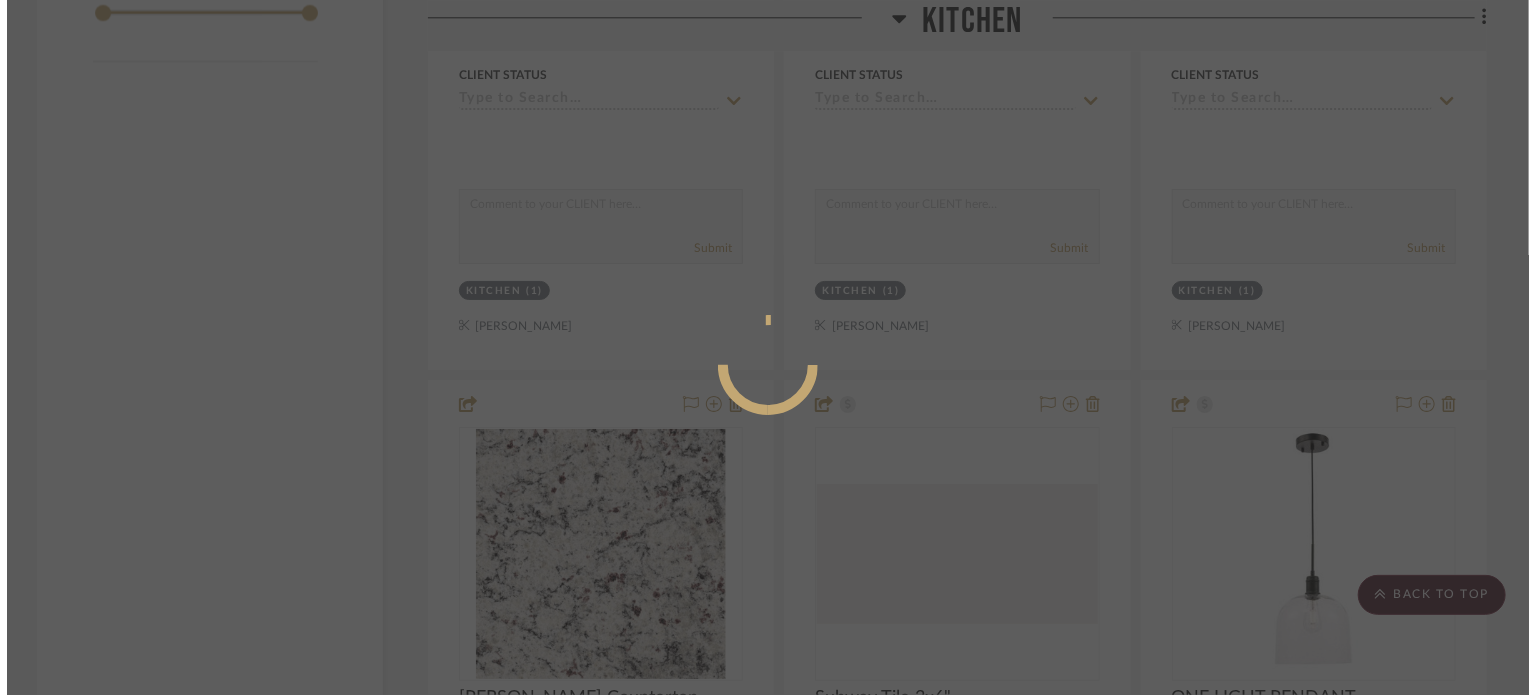 scroll, scrollTop: 0, scrollLeft: 0, axis: both 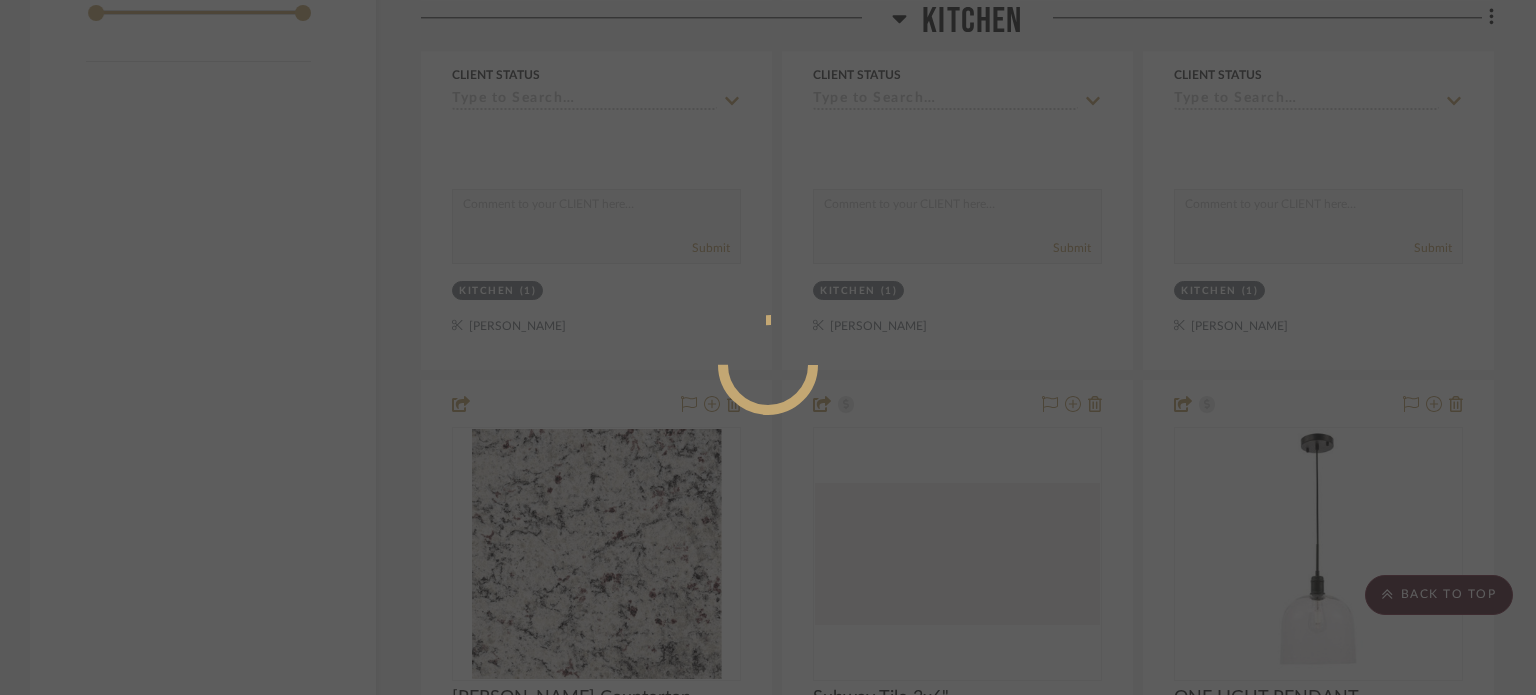 click at bounding box center [768, 347] 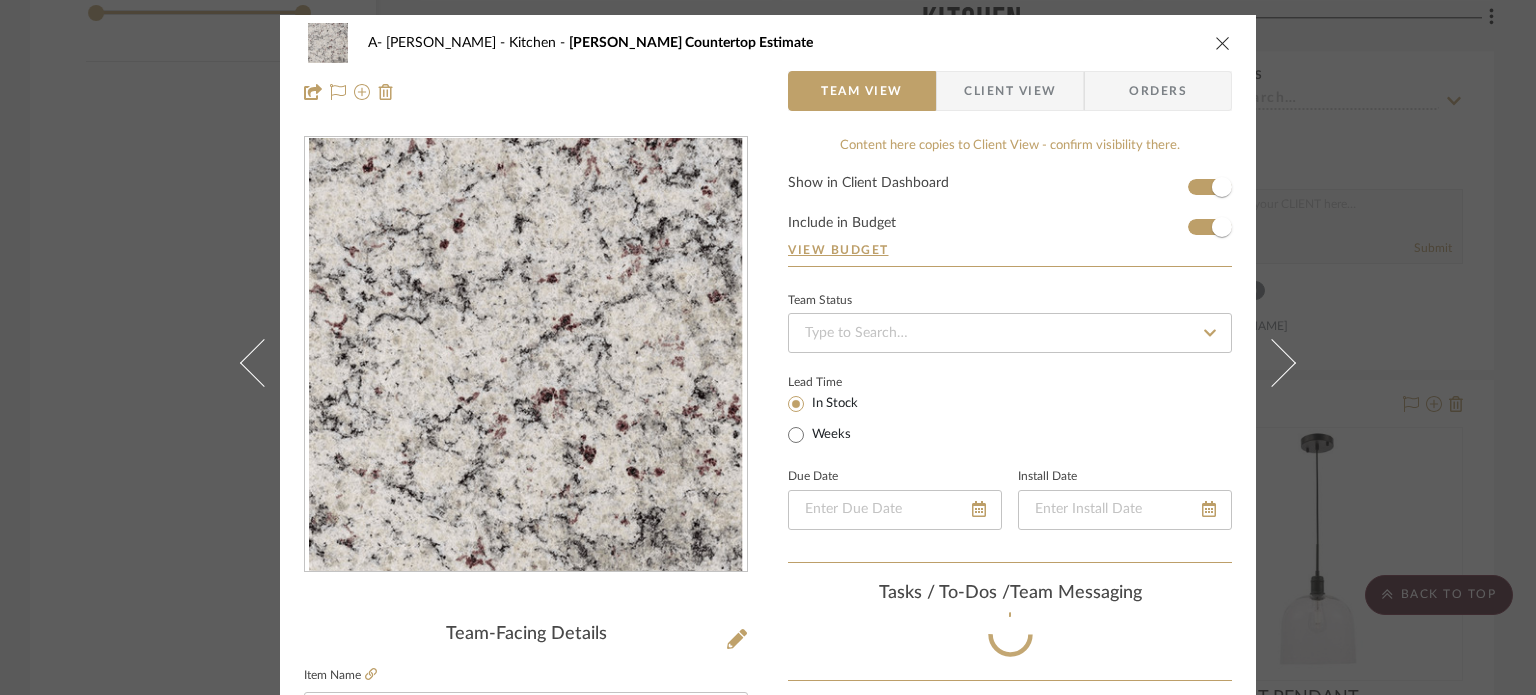 drag, startPoint x: 136, startPoint y: 371, endPoint x: 147, endPoint y: 376, distance: 12.083046 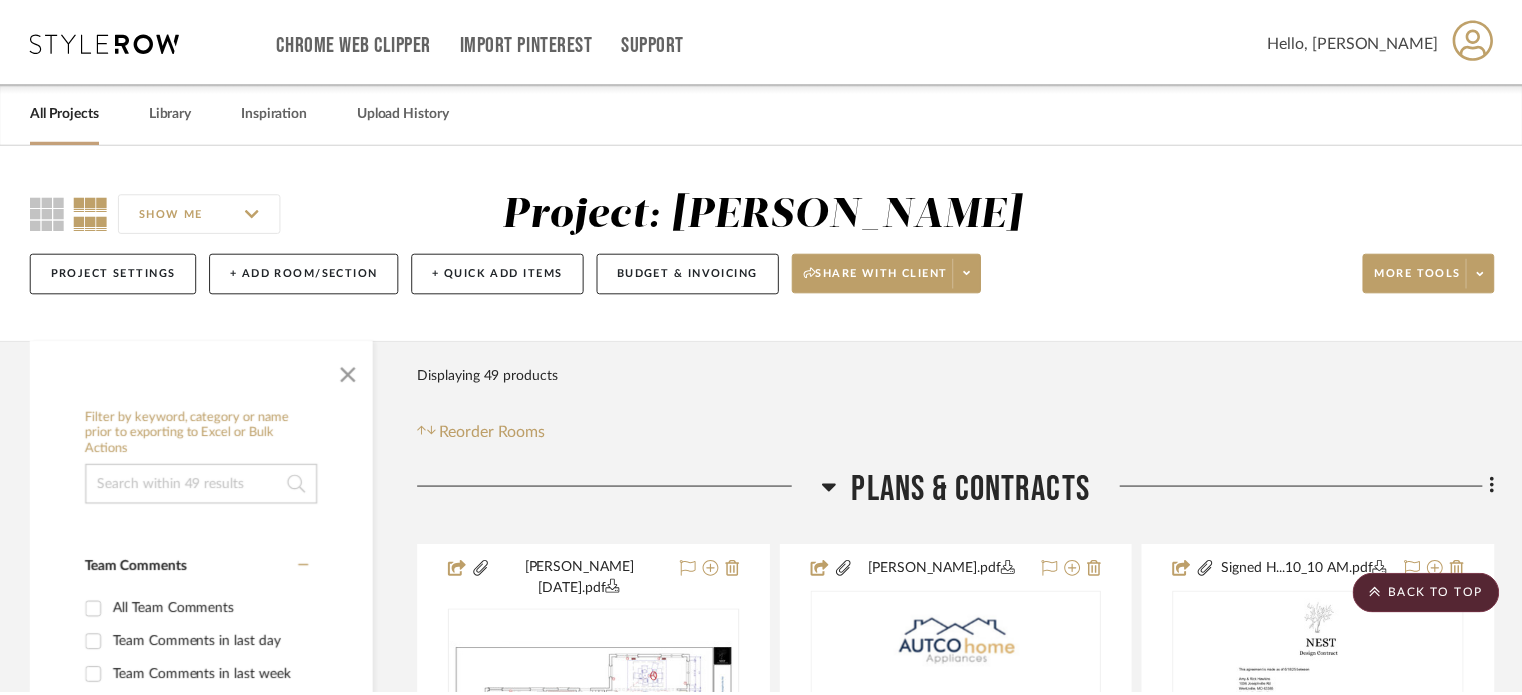 scroll, scrollTop: 2936, scrollLeft: 0, axis: vertical 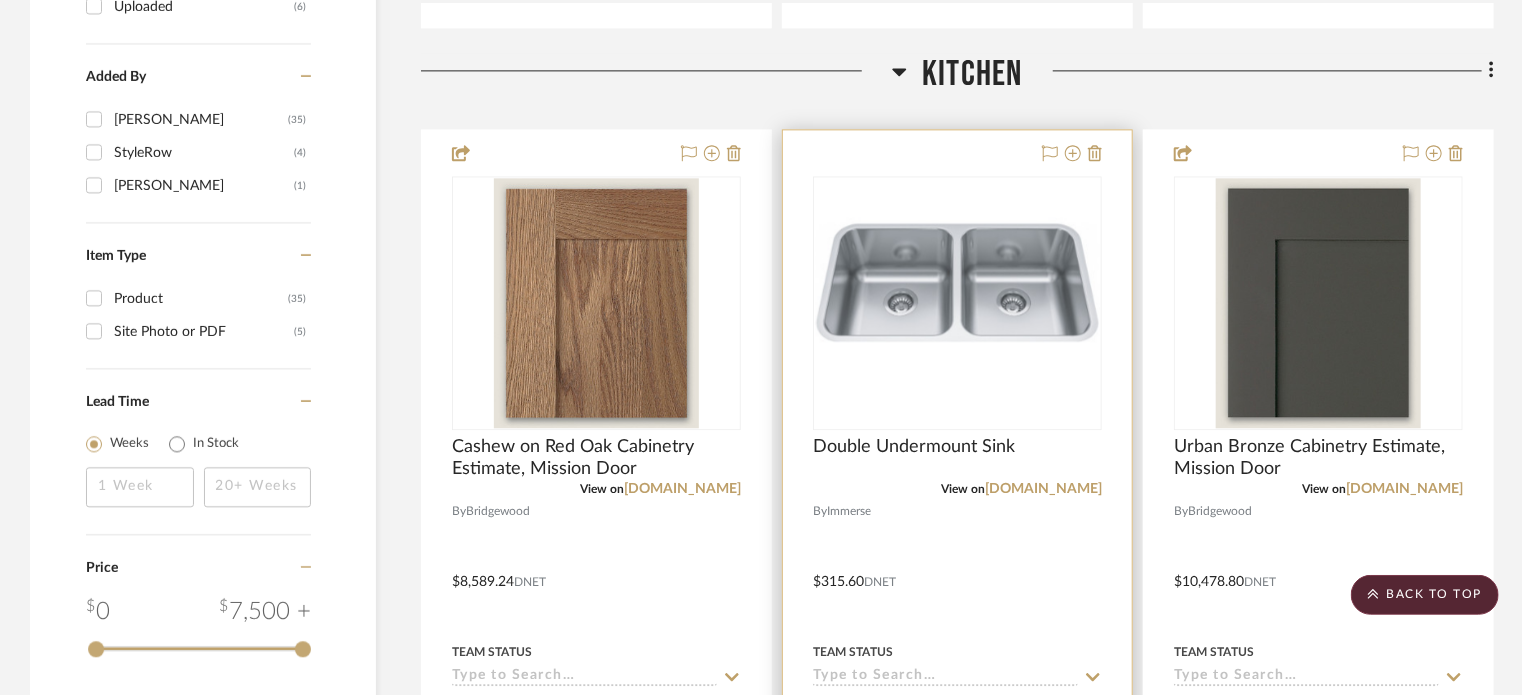 type 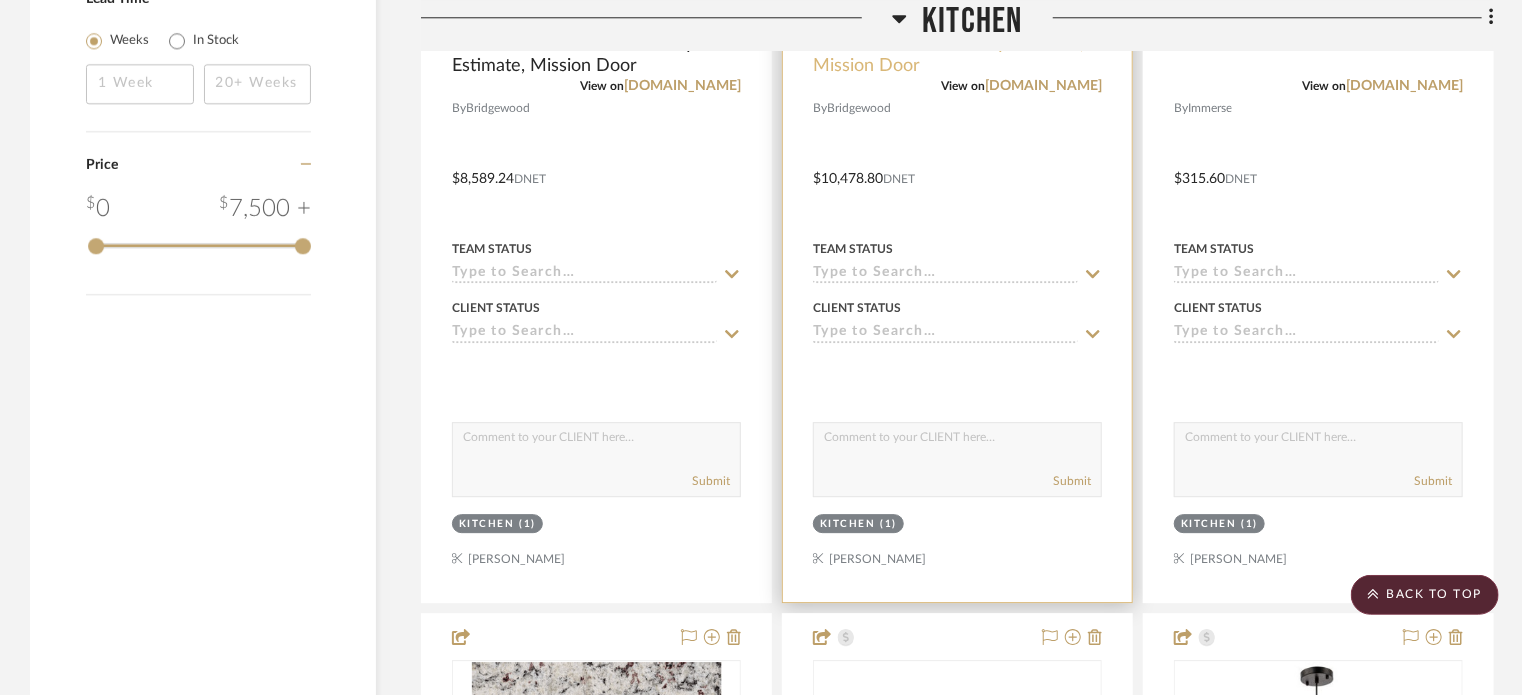 scroll, scrollTop: 2768, scrollLeft: 0, axis: vertical 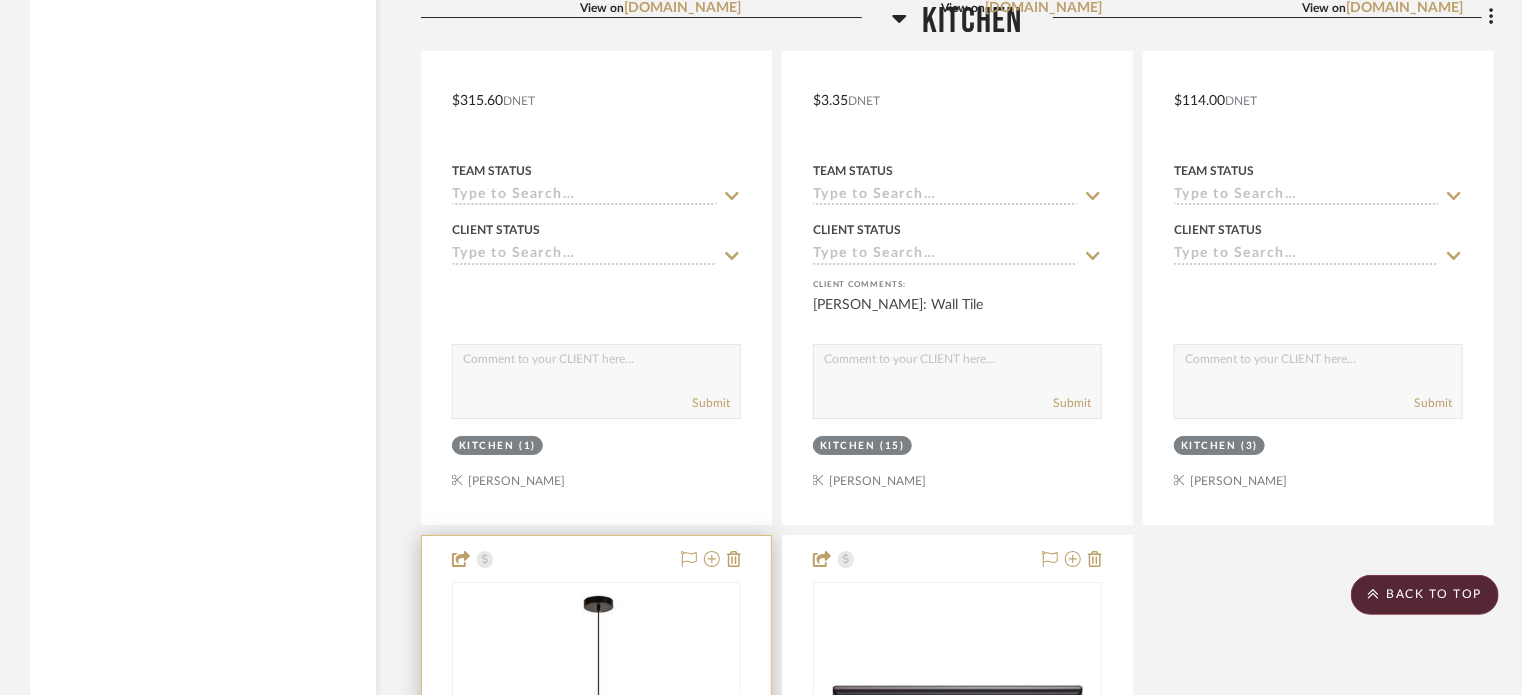 click at bounding box center (596, 1182) 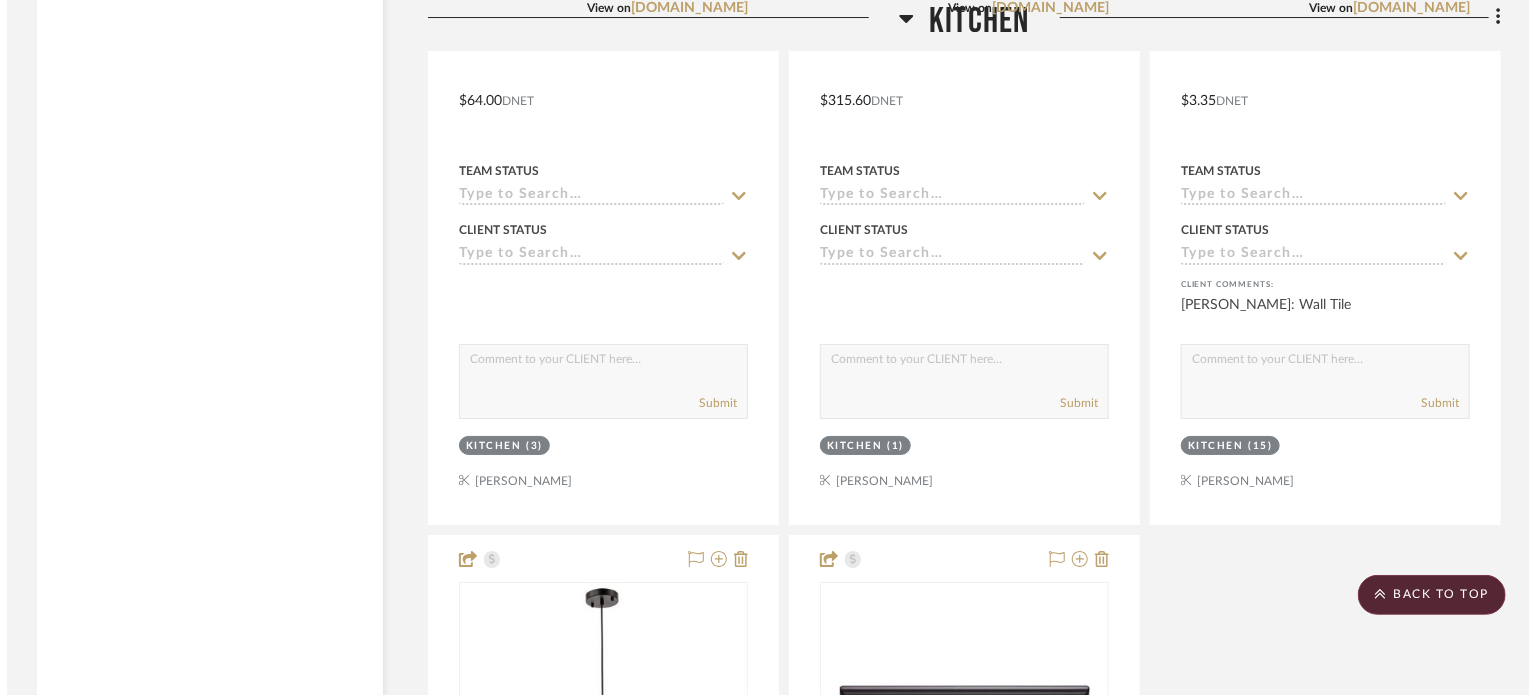 scroll, scrollTop: 0, scrollLeft: 0, axis: both 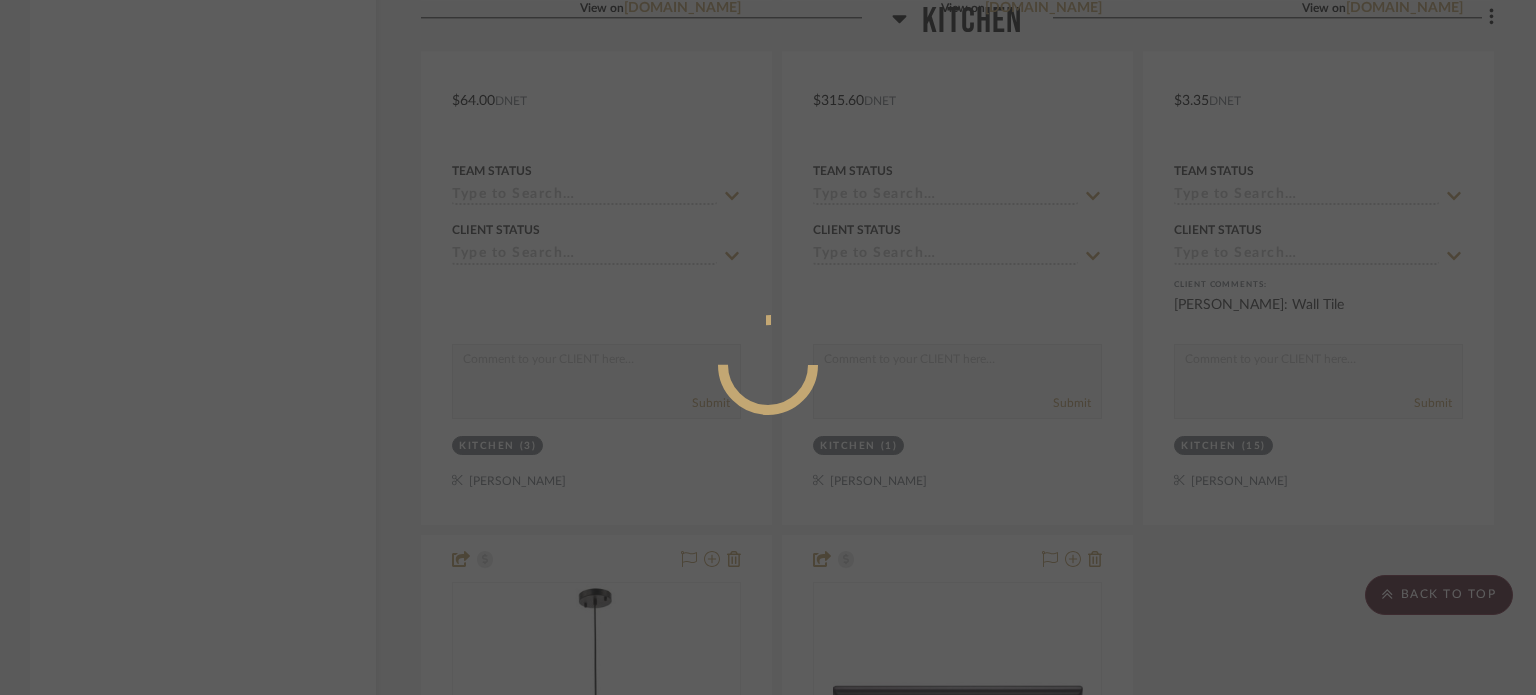 click at bounding box center (768, 347) 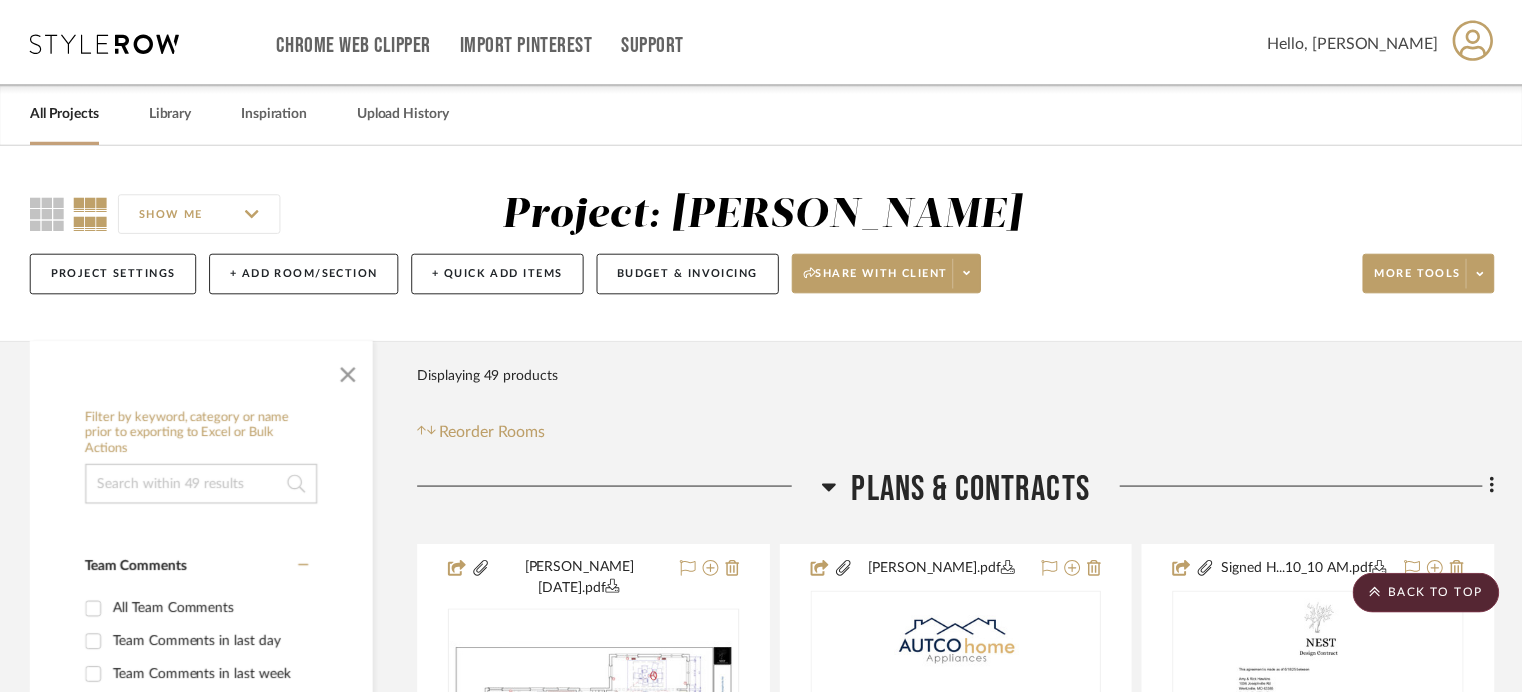 scroll, scrollTop: 3668, scrollLeft: 0, axis: vertical 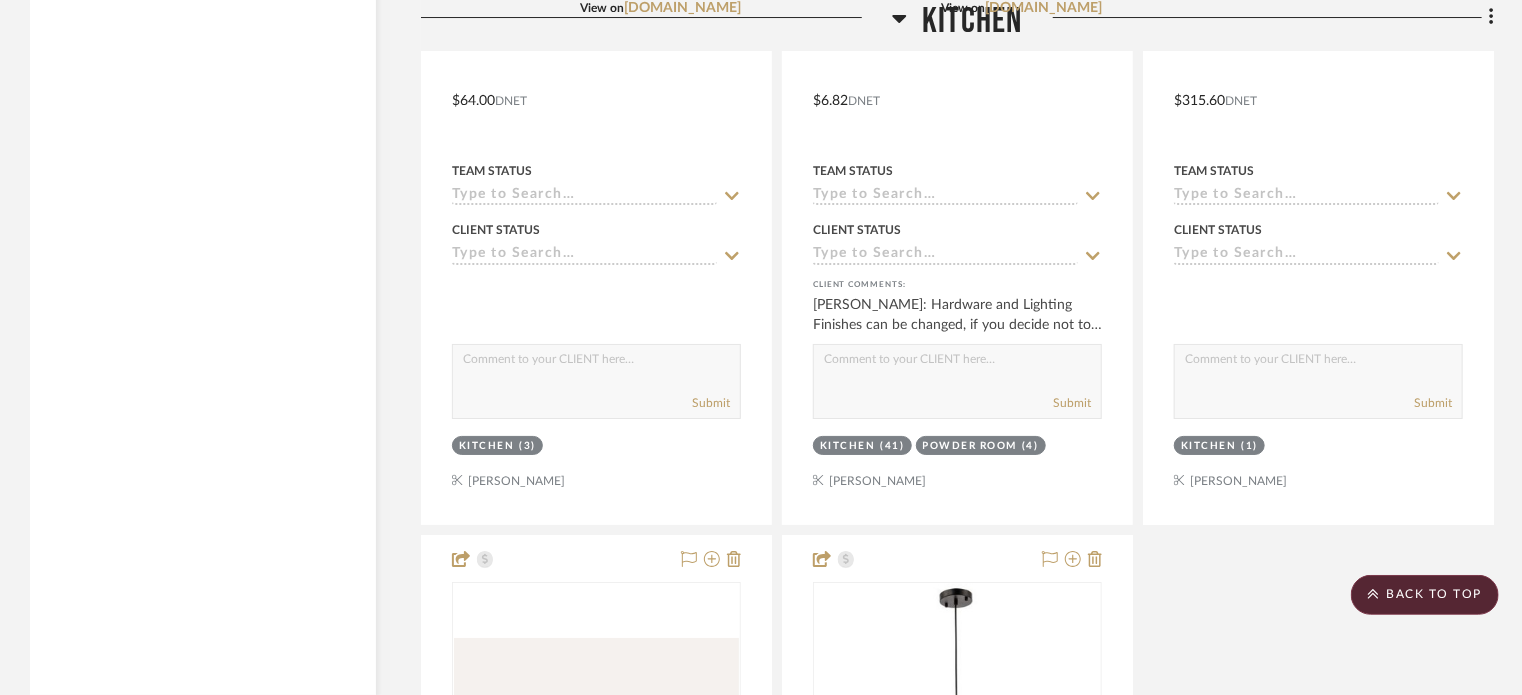click on "Client Status" at bounding box center (957, 241) 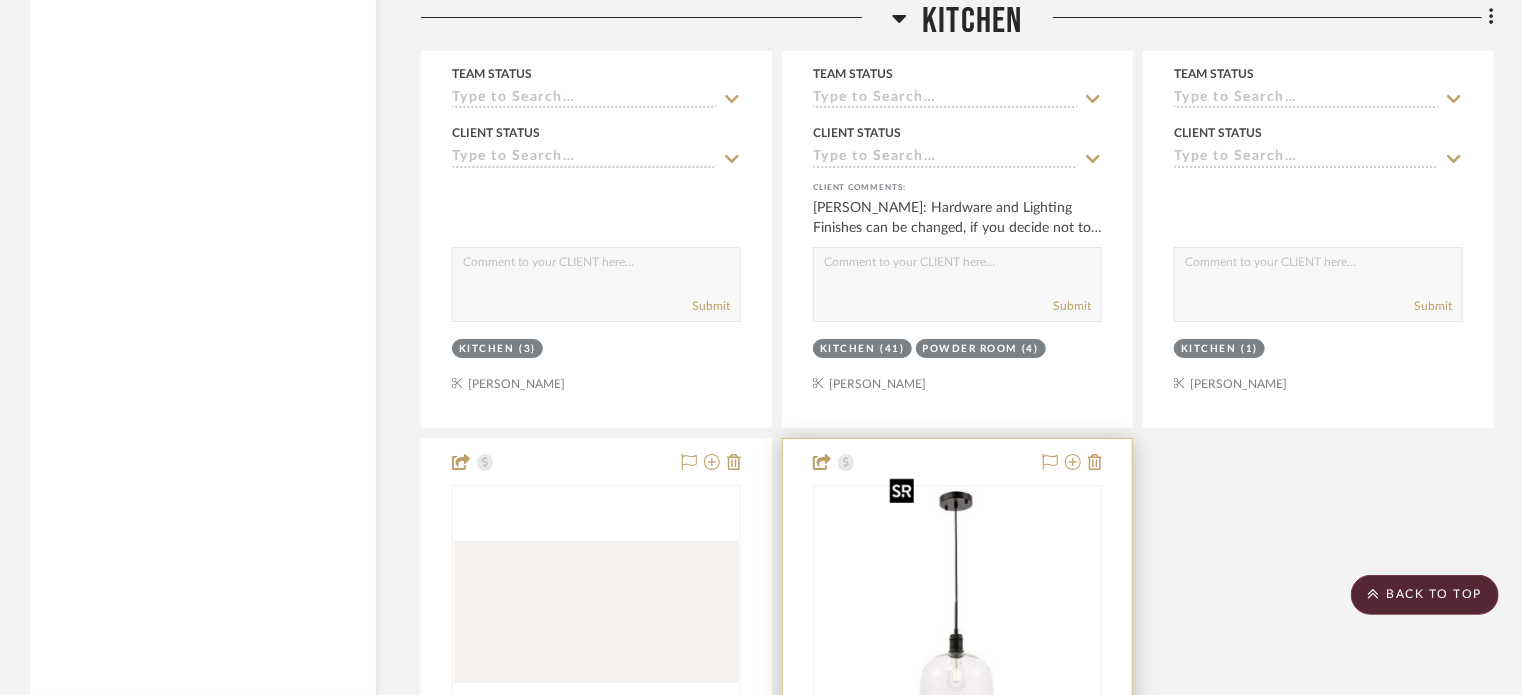 scroll, scrollTop: 3768, scrollLeft: 0, axis: vertical 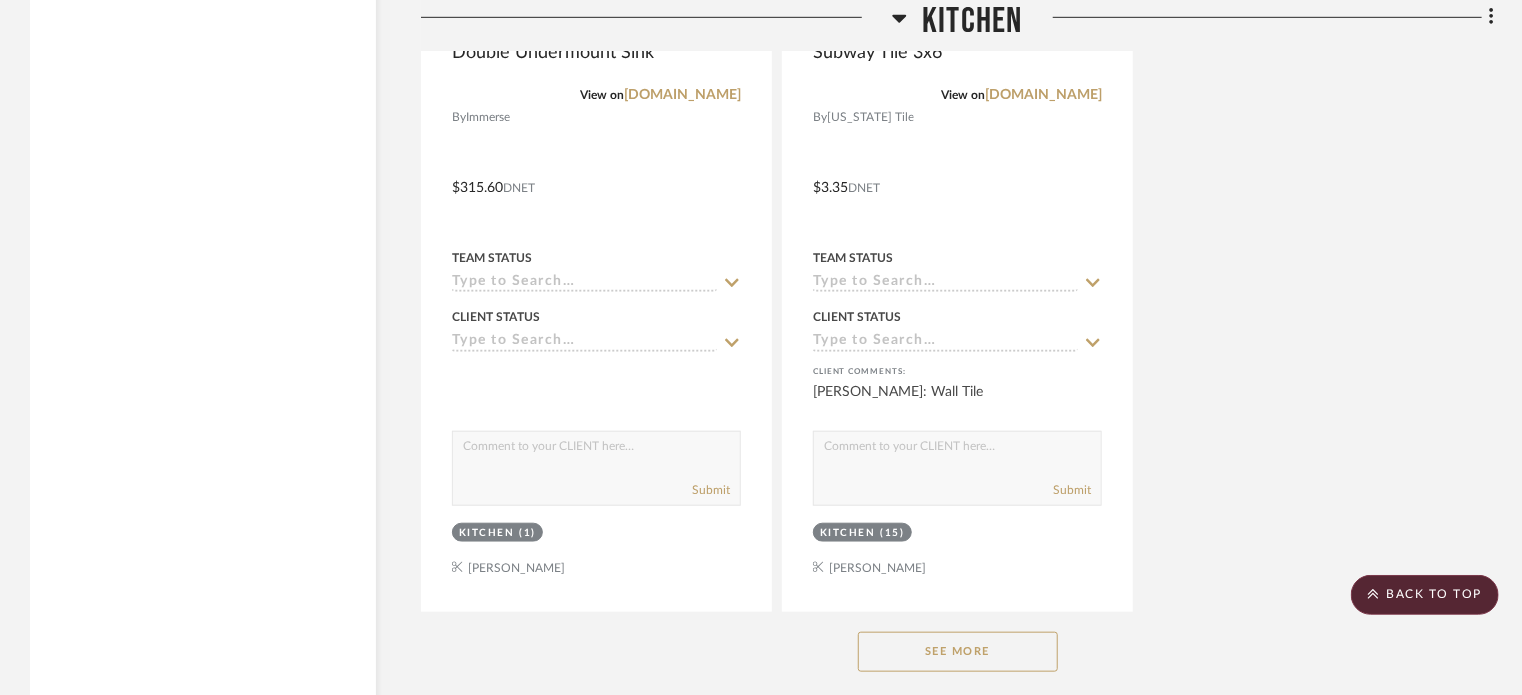 click on "See More" 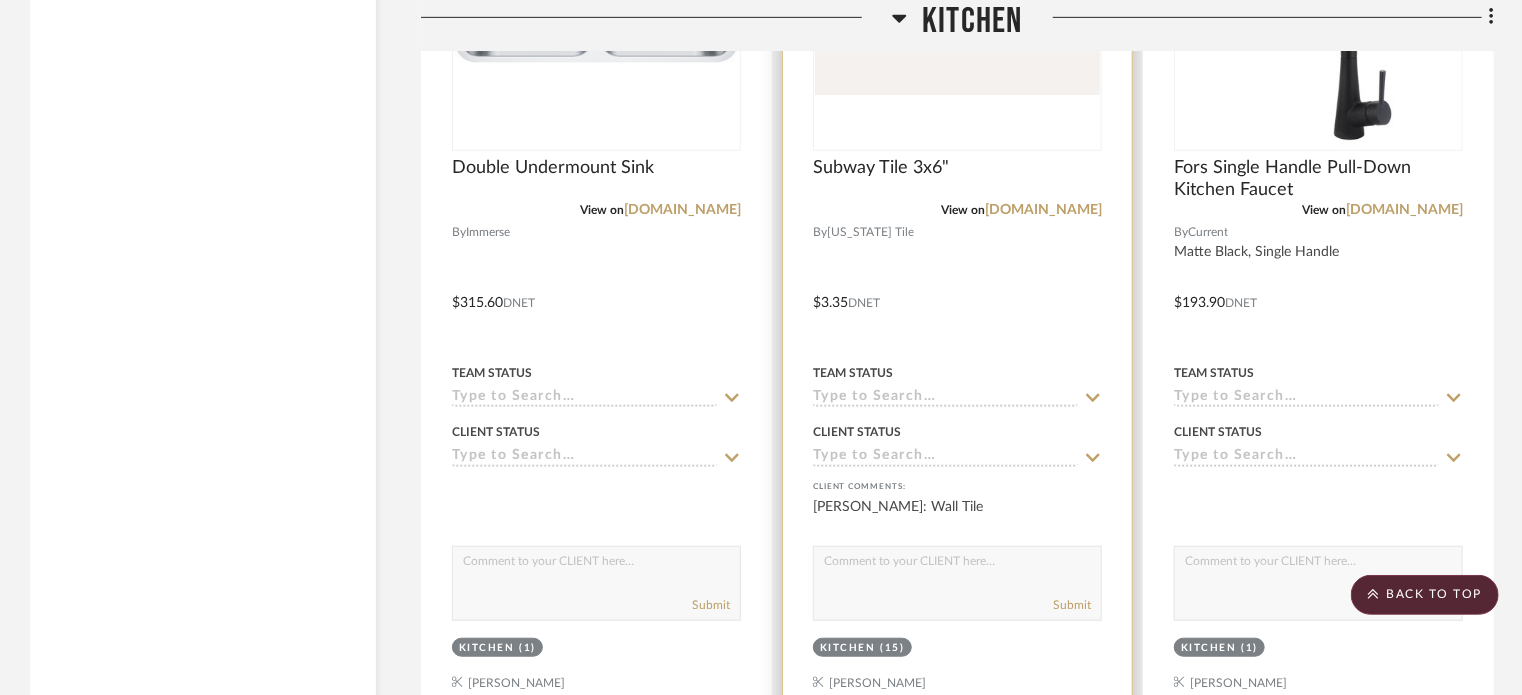 scroll, scrollTop: 4068, scrollLeft: 0, axis: vertical 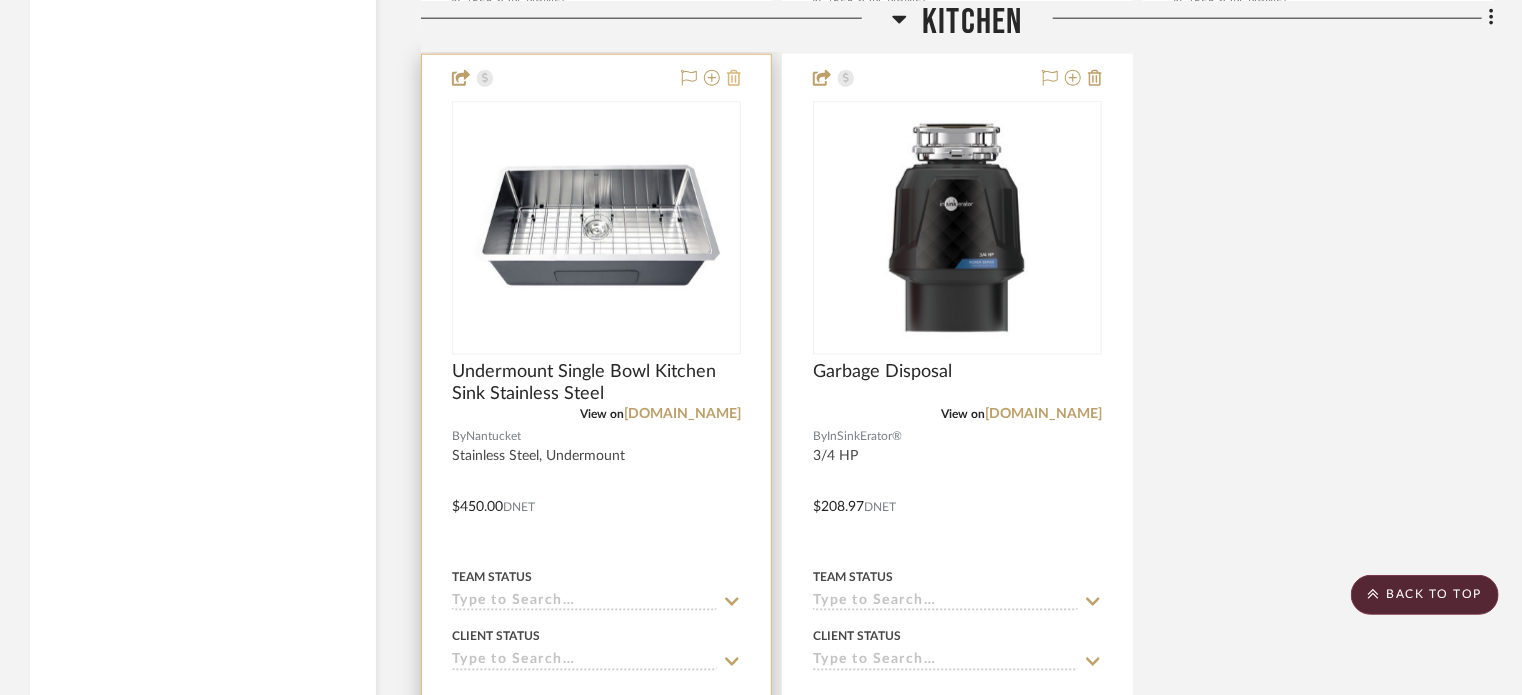 click at bounding box center (734, 79) 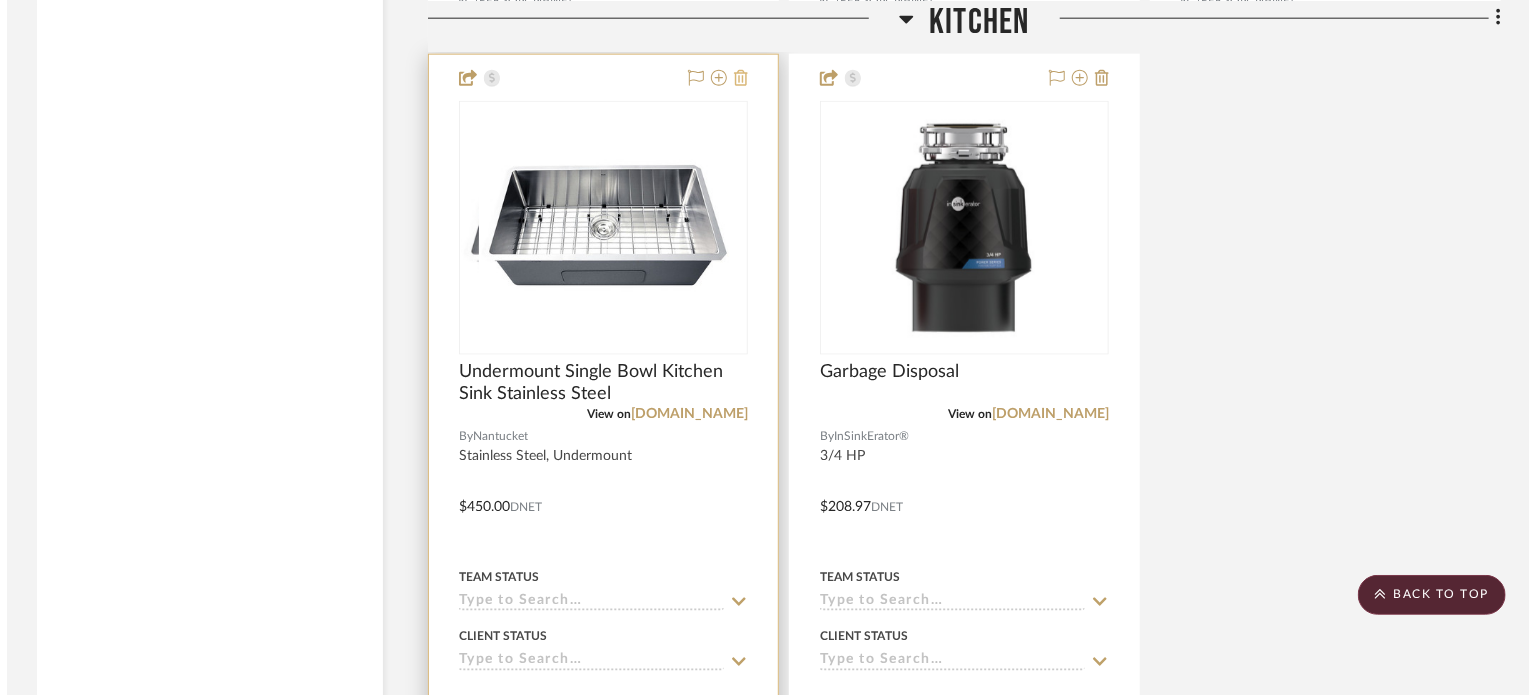 scroll, scrollTop: 0, scrollLeft: 0, axis: both 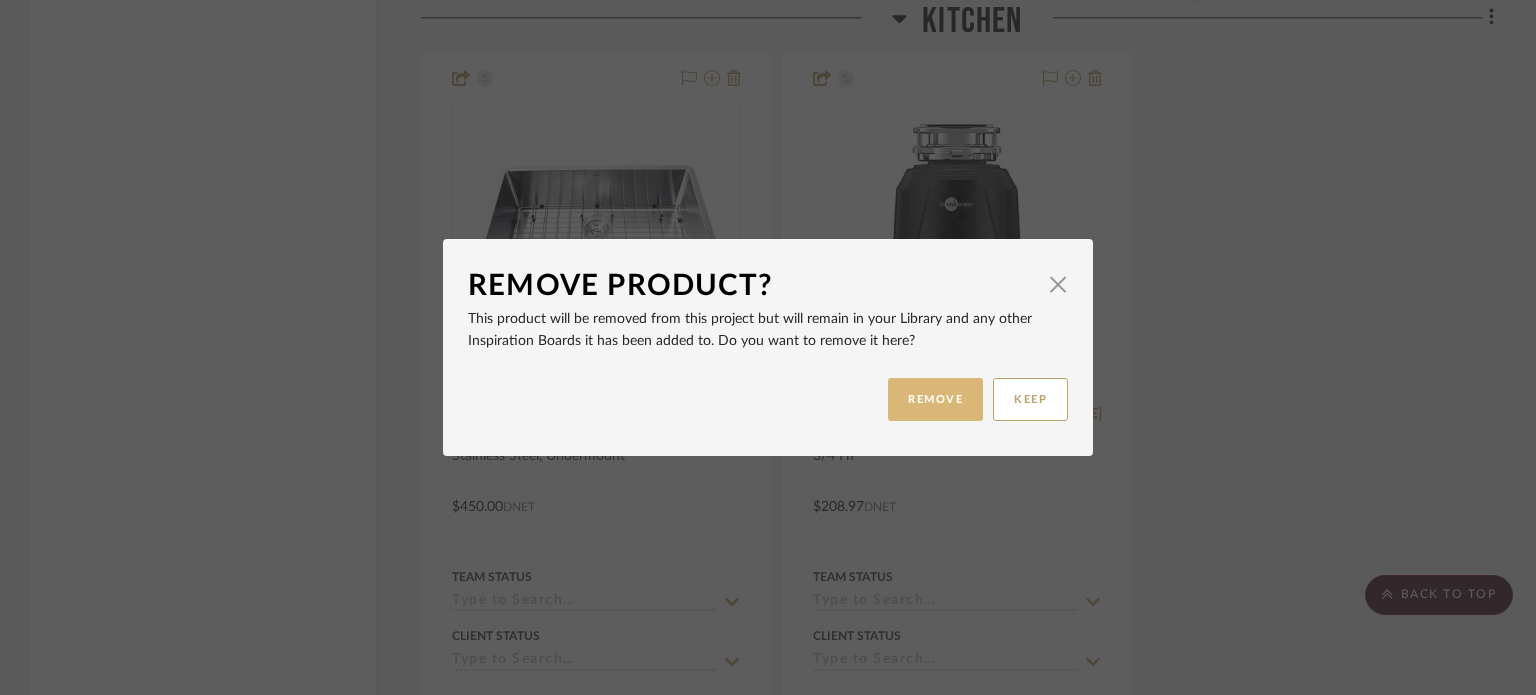 click on "REMOVE" at bounding box center (935, 399) 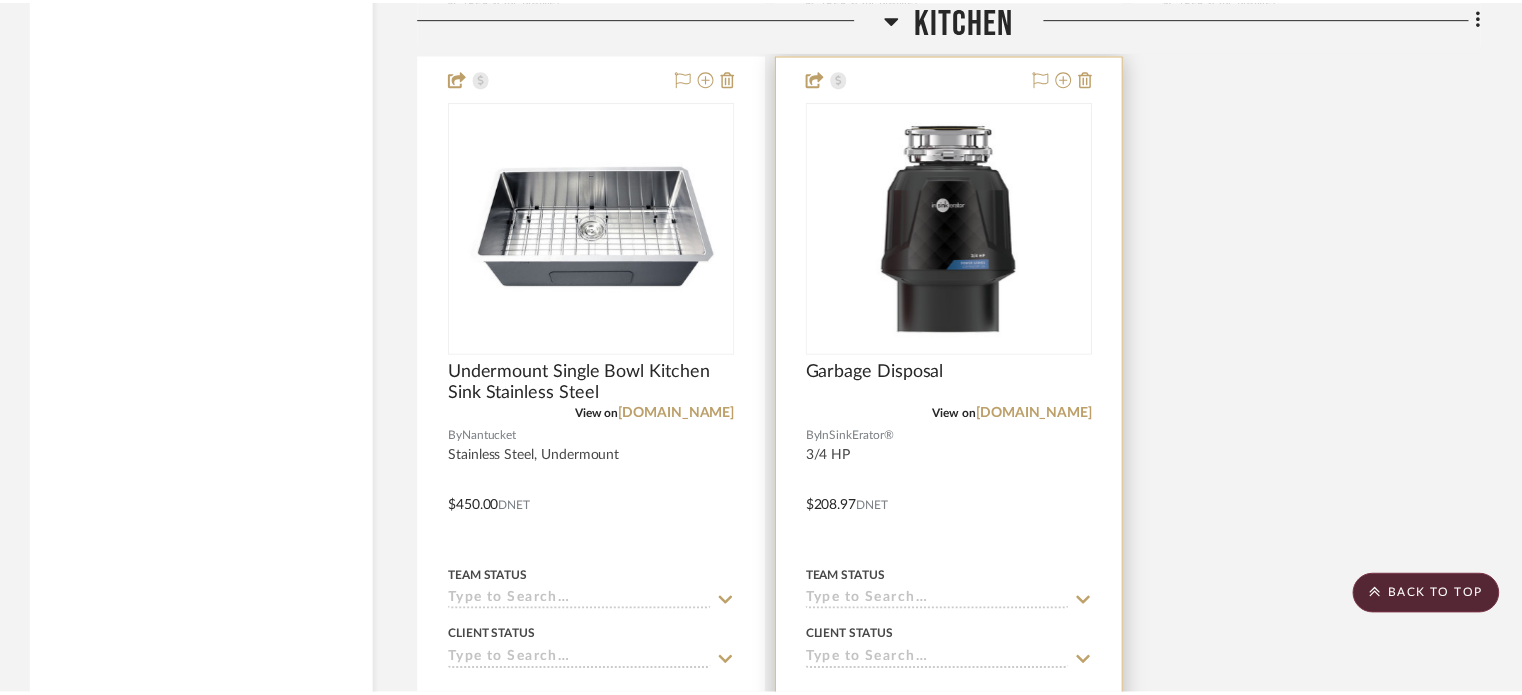 scroll, scrollTop: 5036, scrollLeft: 0, axis: vertical 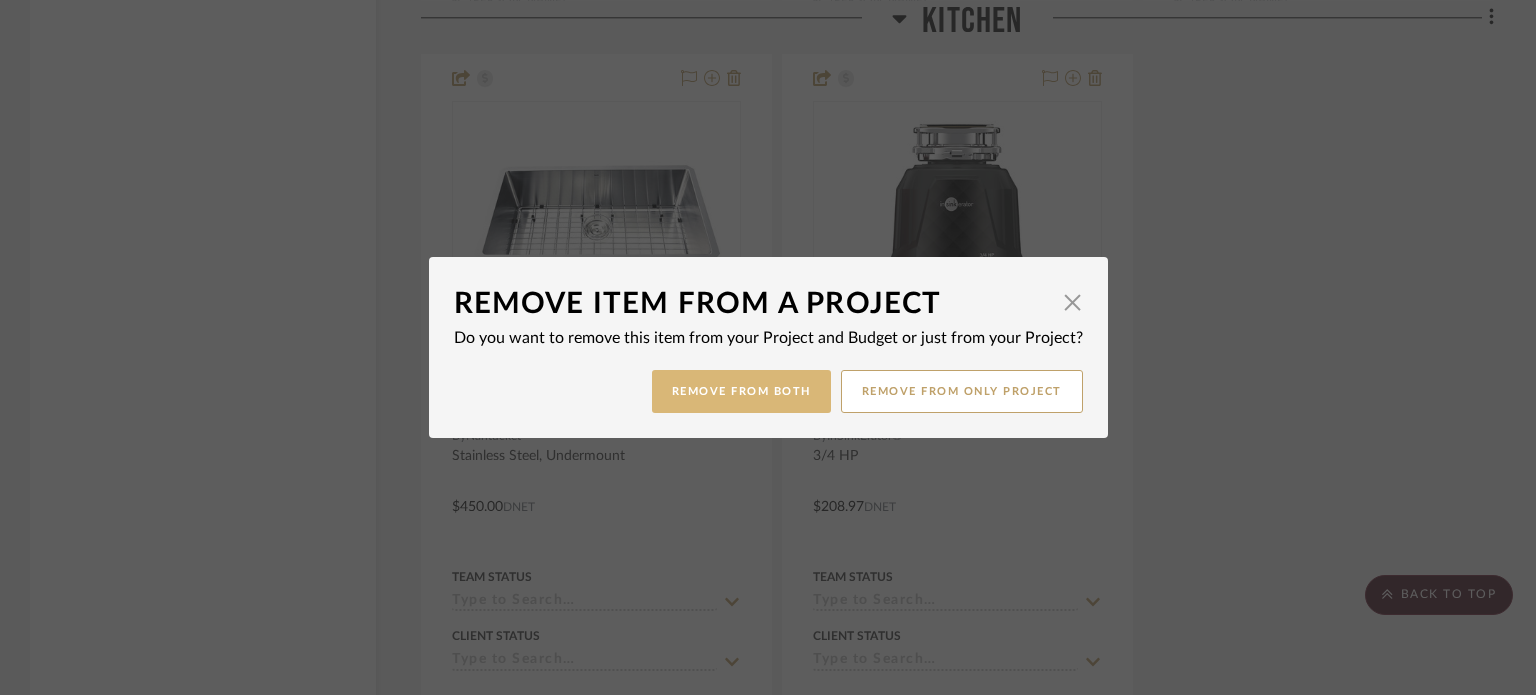click on "Remove from Both" at bounding box center [741, 391] 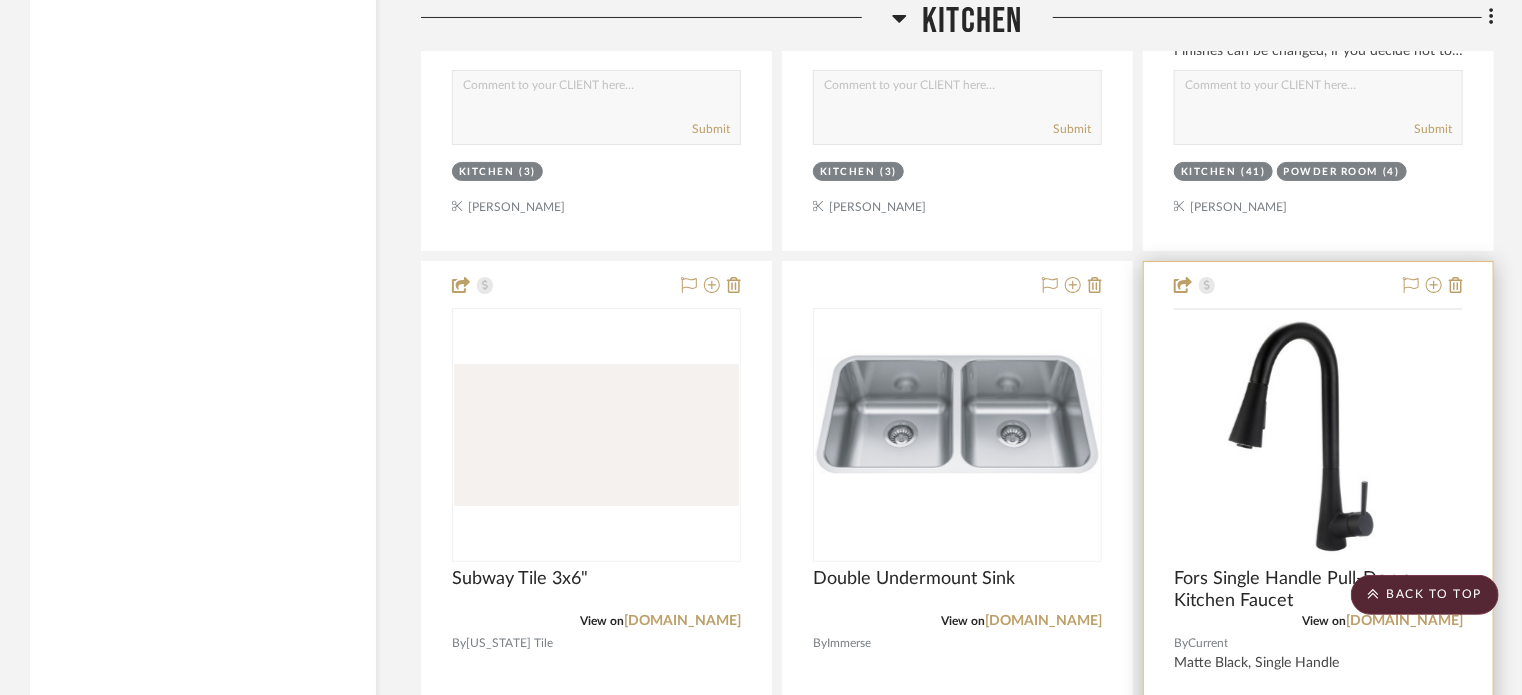 scroll, scrollTop: 3936, scrollLeft: 0, axis: vertical 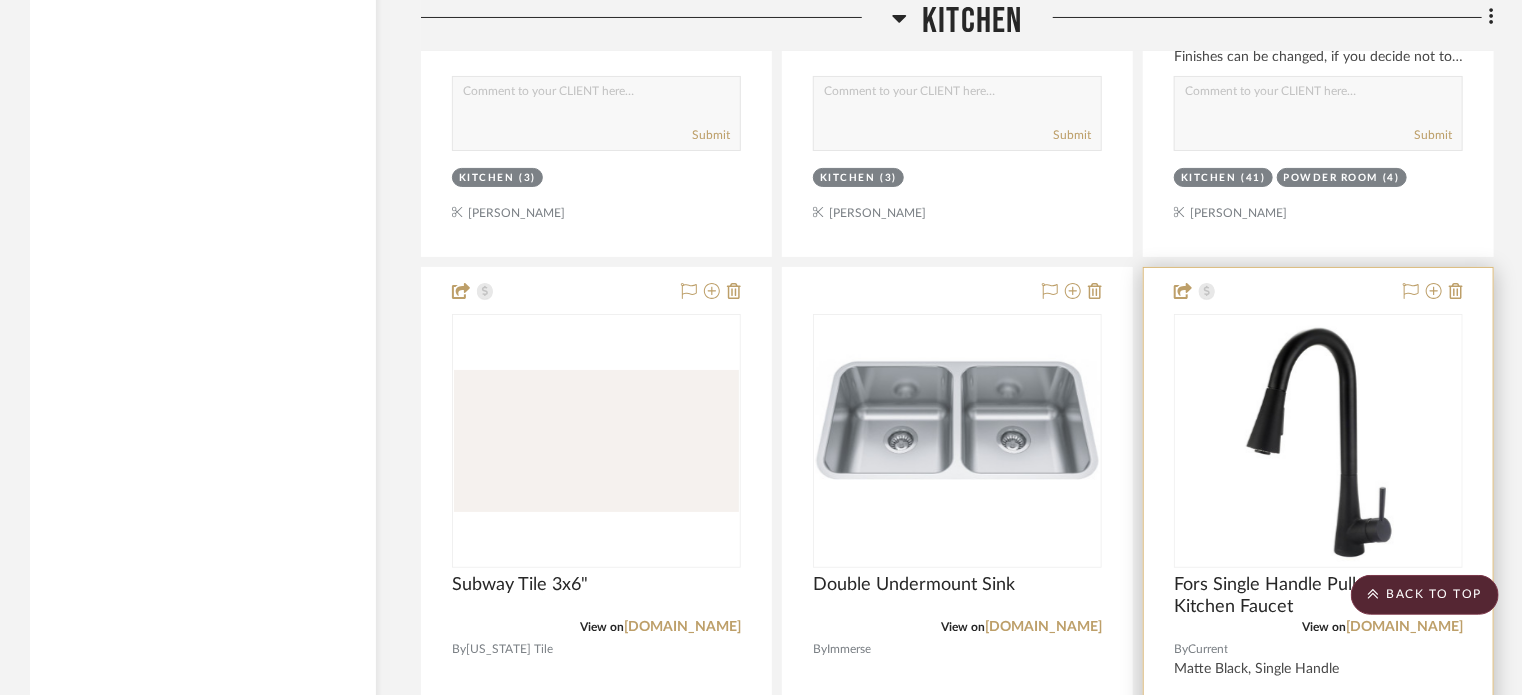 click at bounding box center [1318, 705] 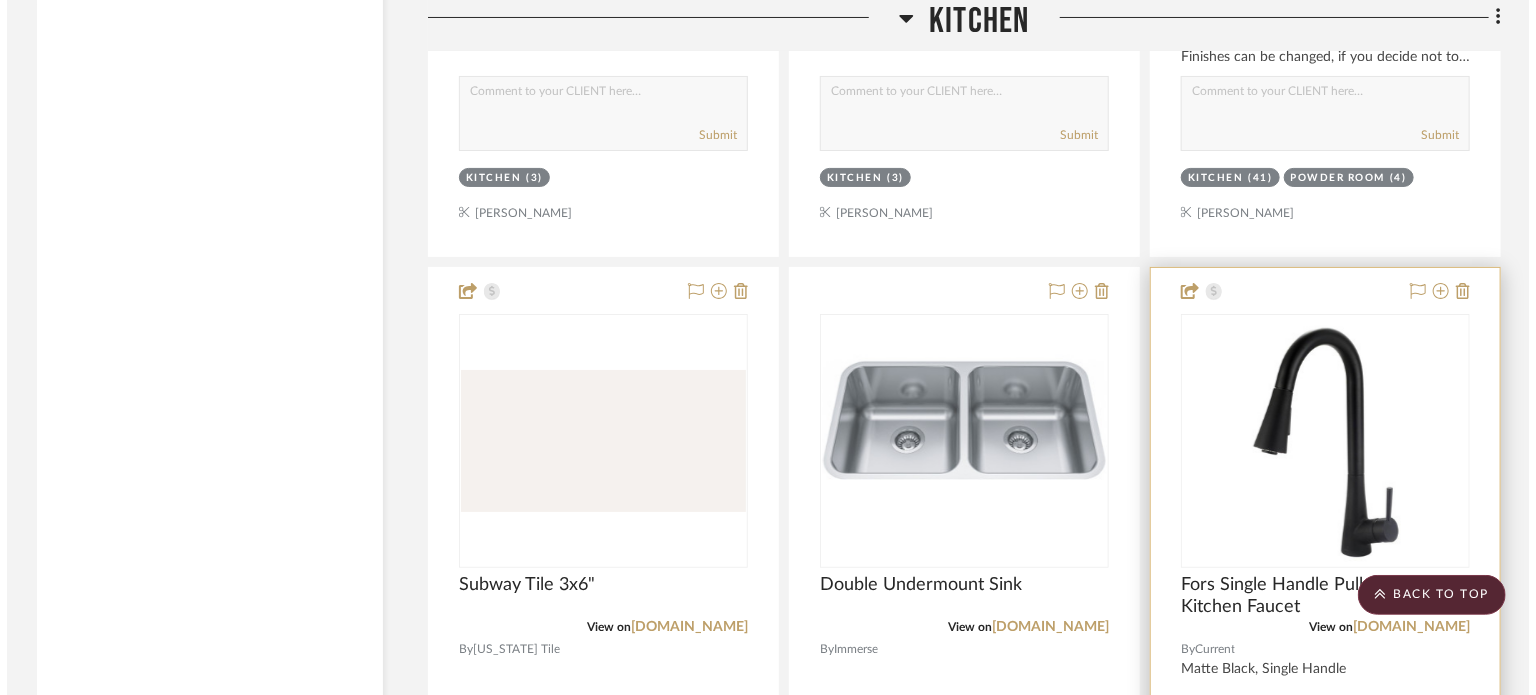 scroll, scrollTop: 0, scrollLeft: 0, axis: both 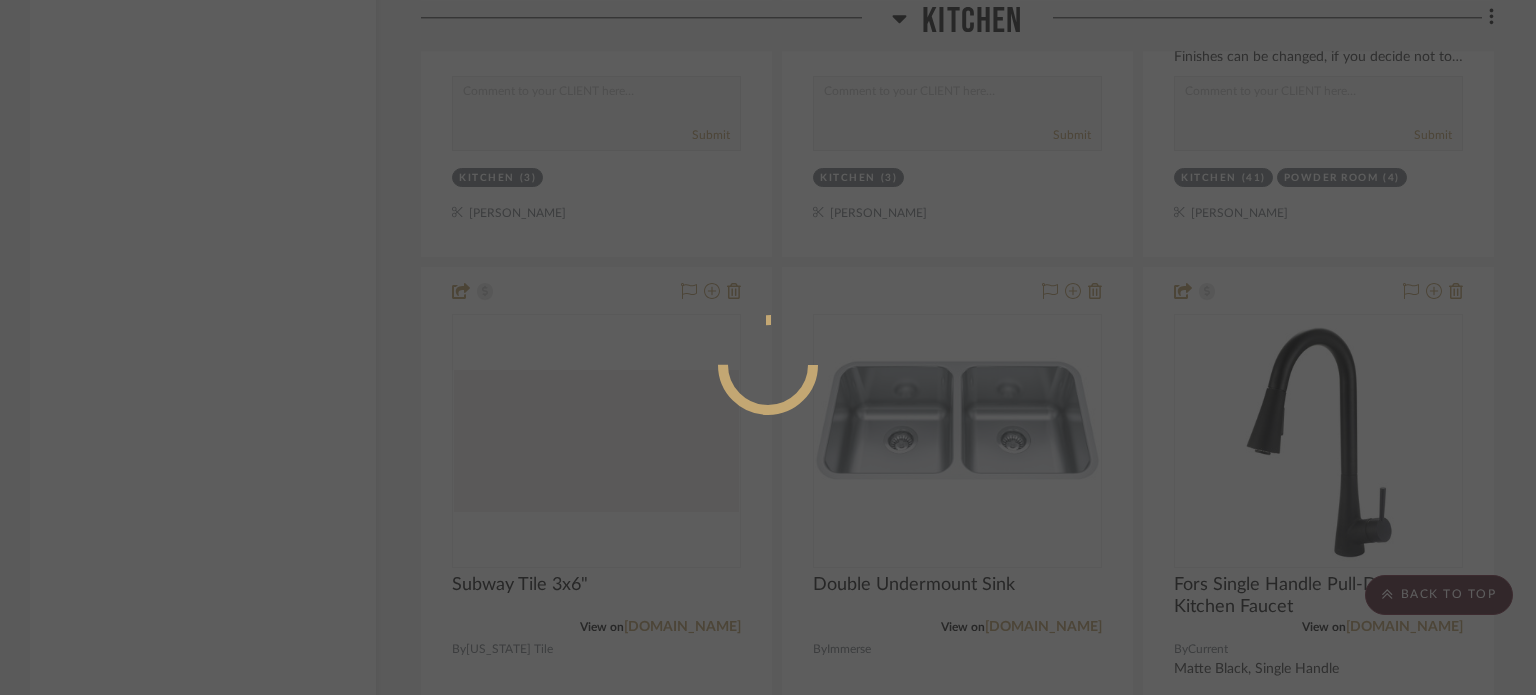 click at bounding box center [768, 347] 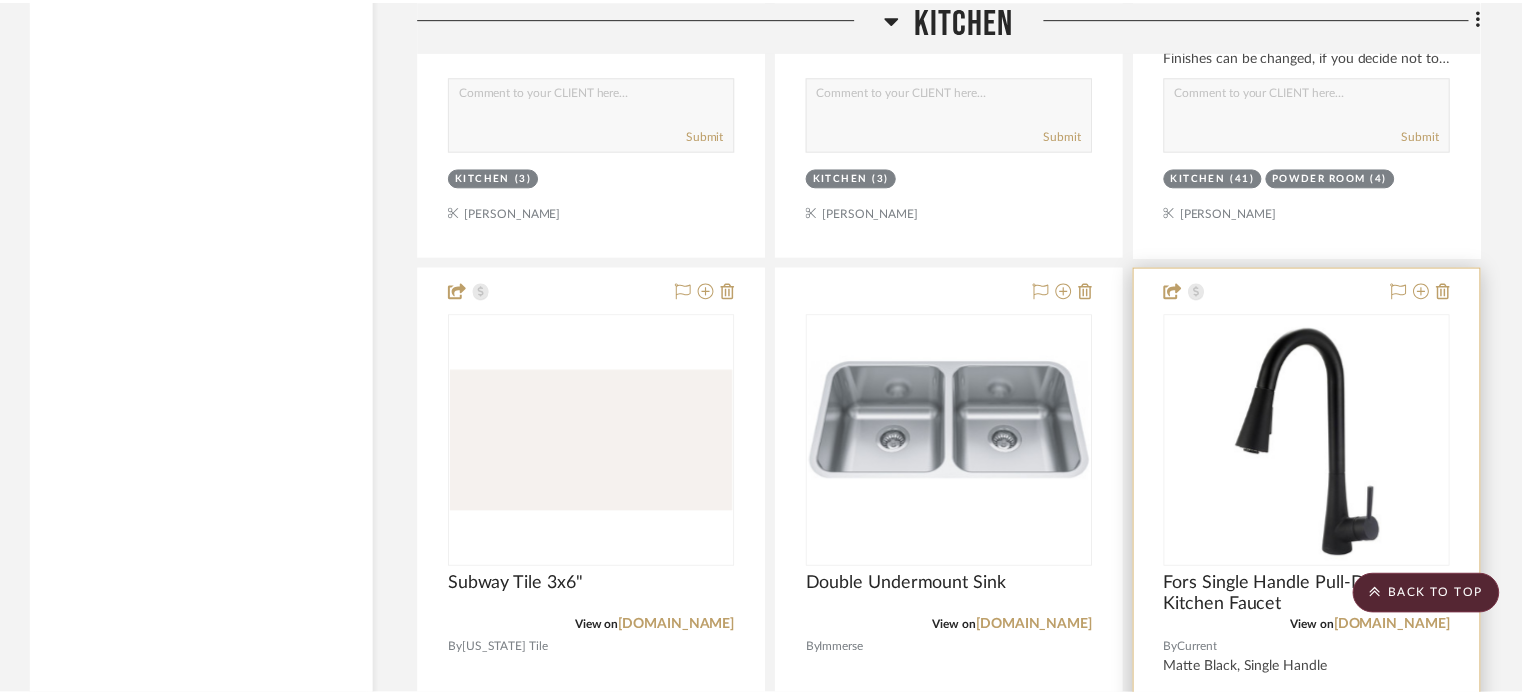 scroll, scrollTop: 3936, scrollLeft: 0, axis: vertical 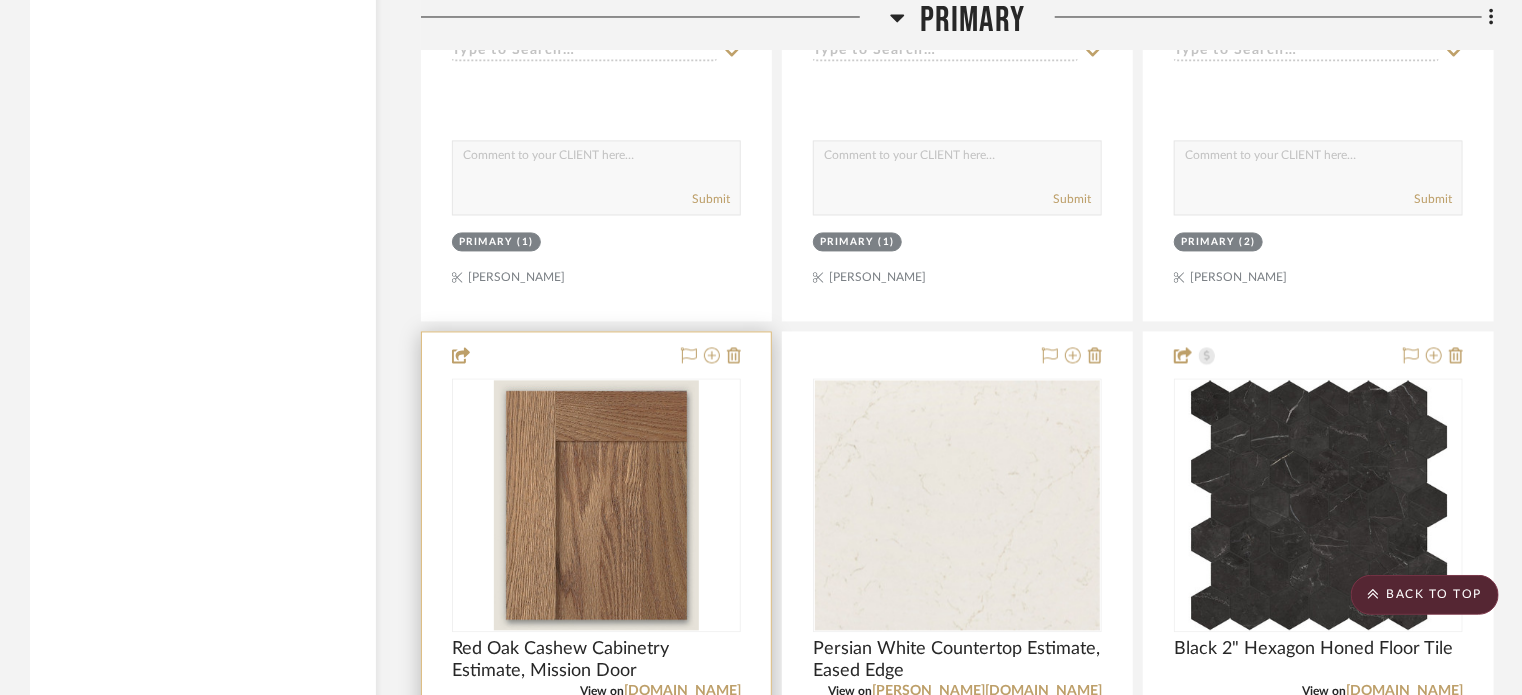 click at bounding box center [596, 769] 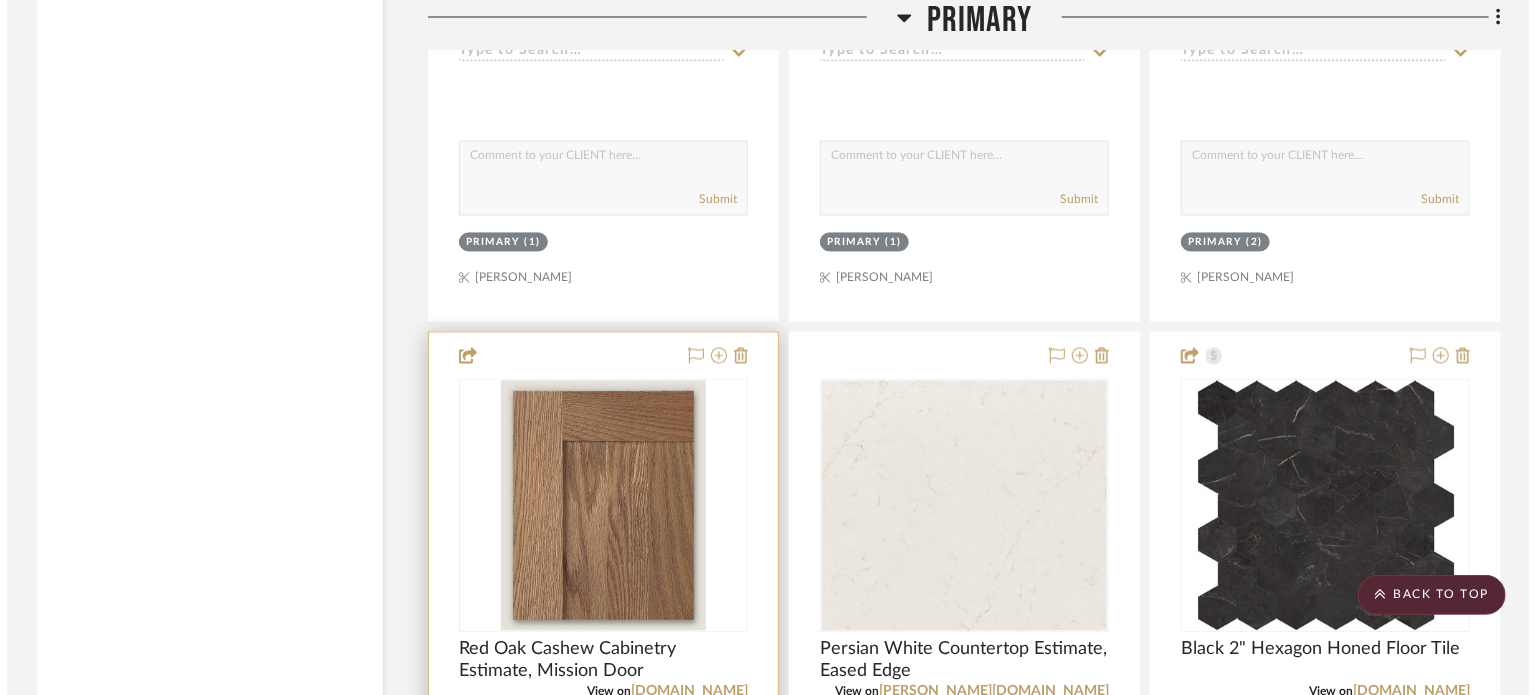 scroll, scrollTop: 0, scrollLeft: 0, axis: both 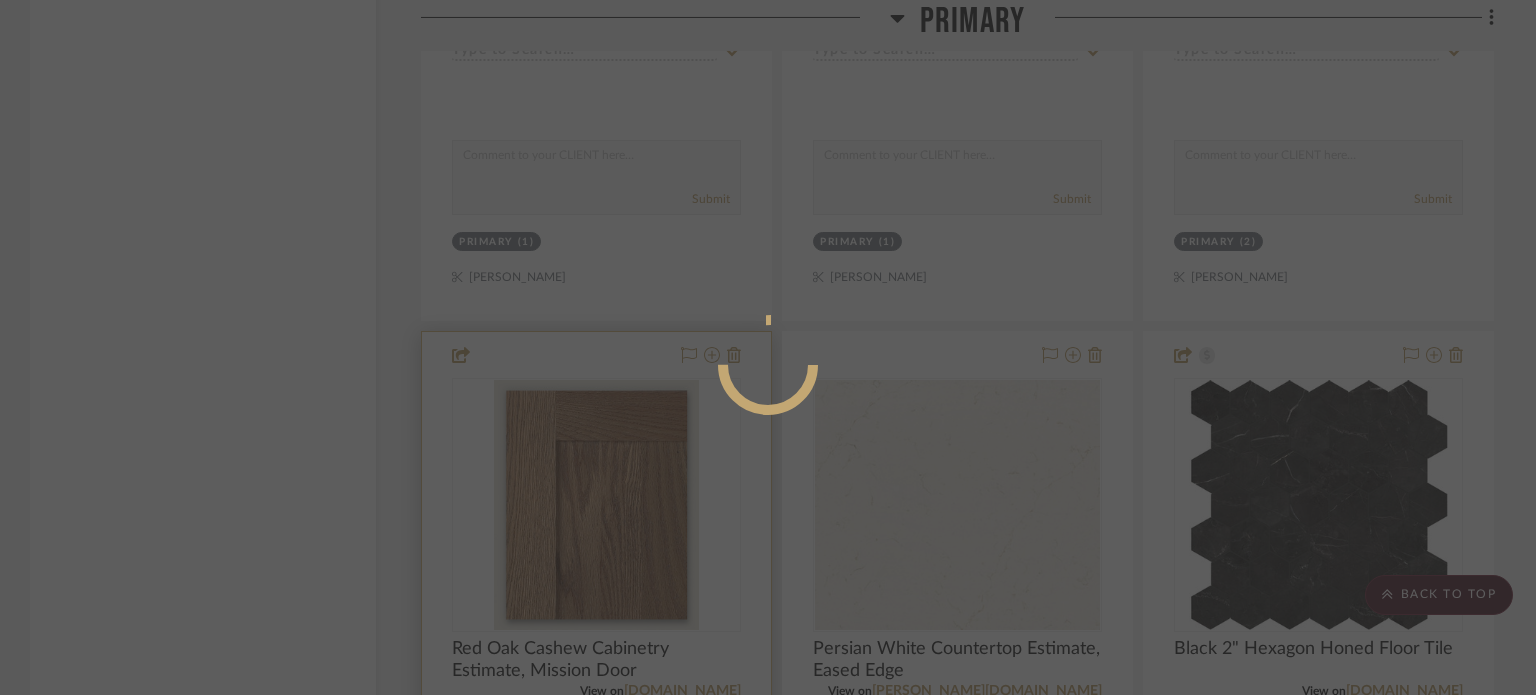 click at bounding box center (768, 445) 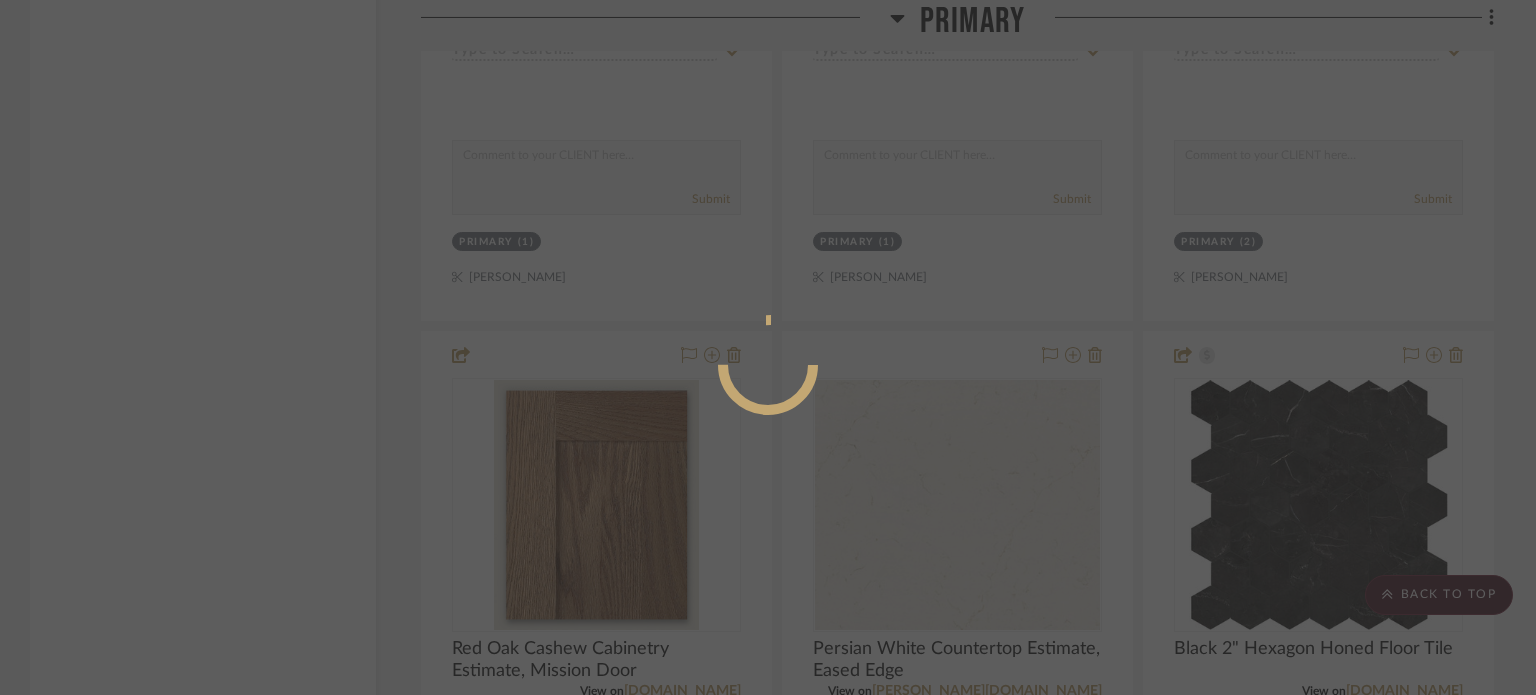click at bounding box center (768, 347) 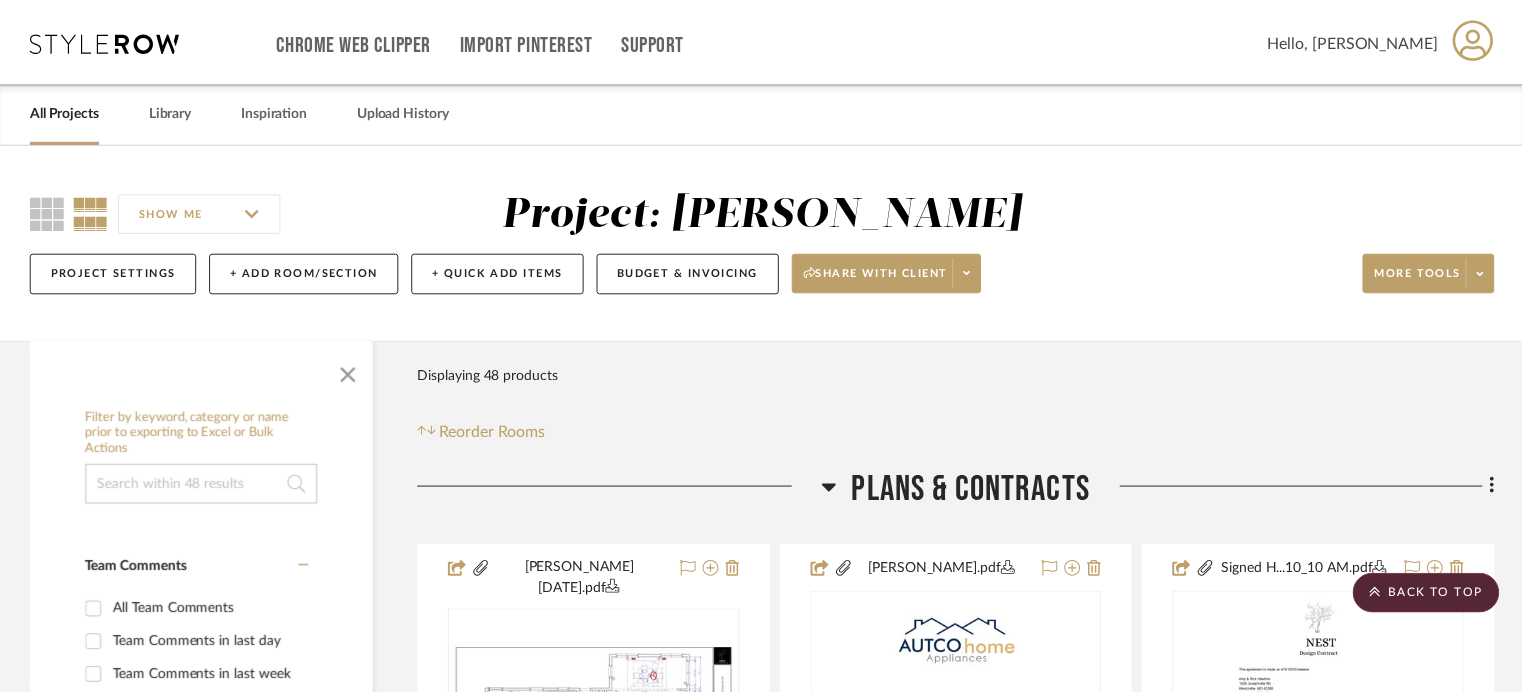 scroll, scrollTop: 9536, scrollLeft: 0, axis: vertical 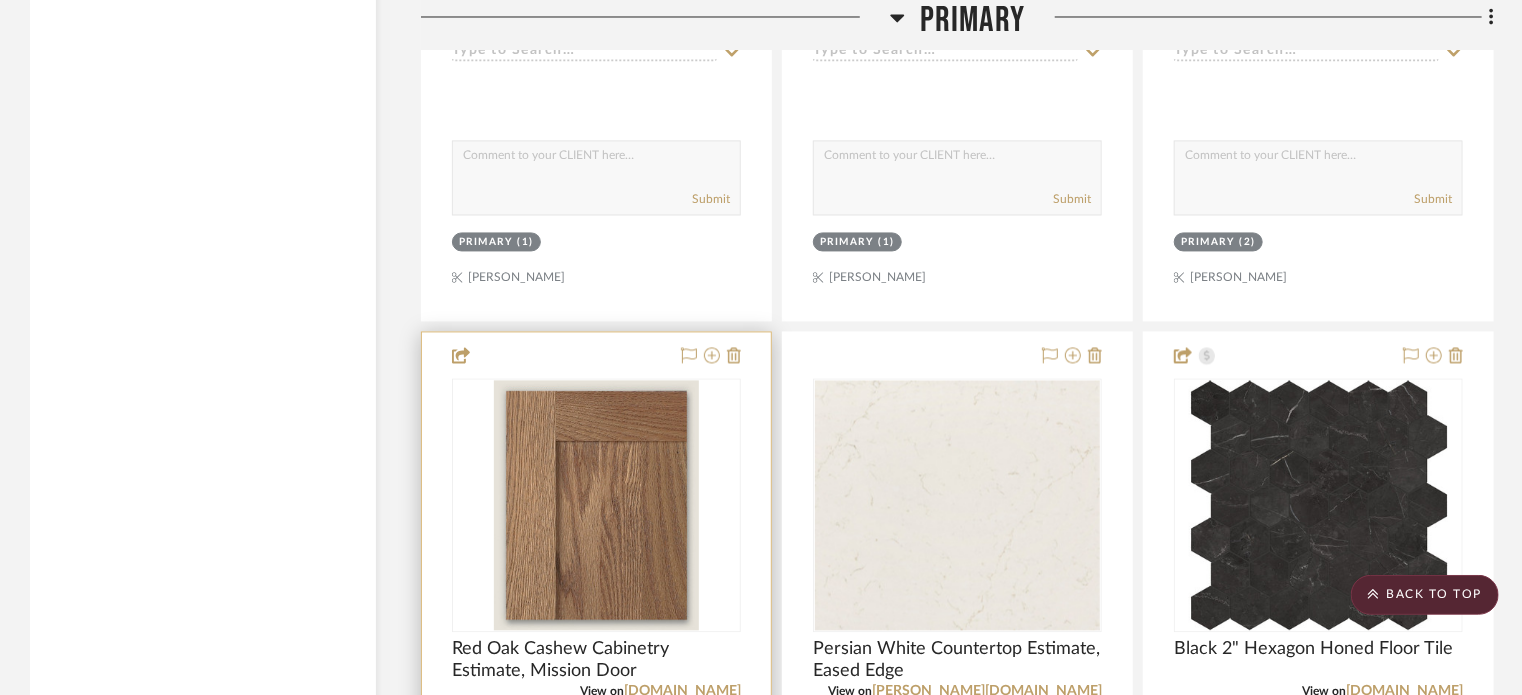 click at bounding box center (596, 769) 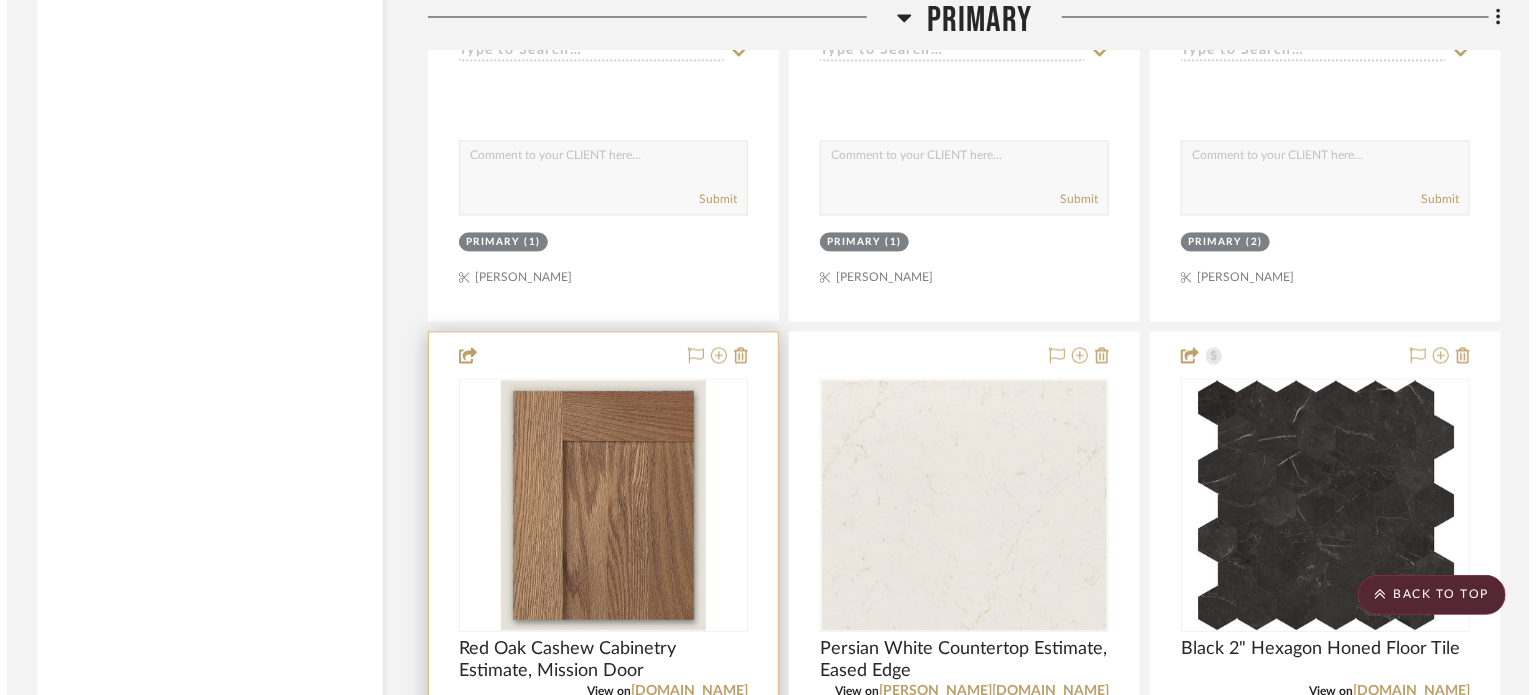 scroll, scrollTop: 0, scrollLeft: 0, axis: both 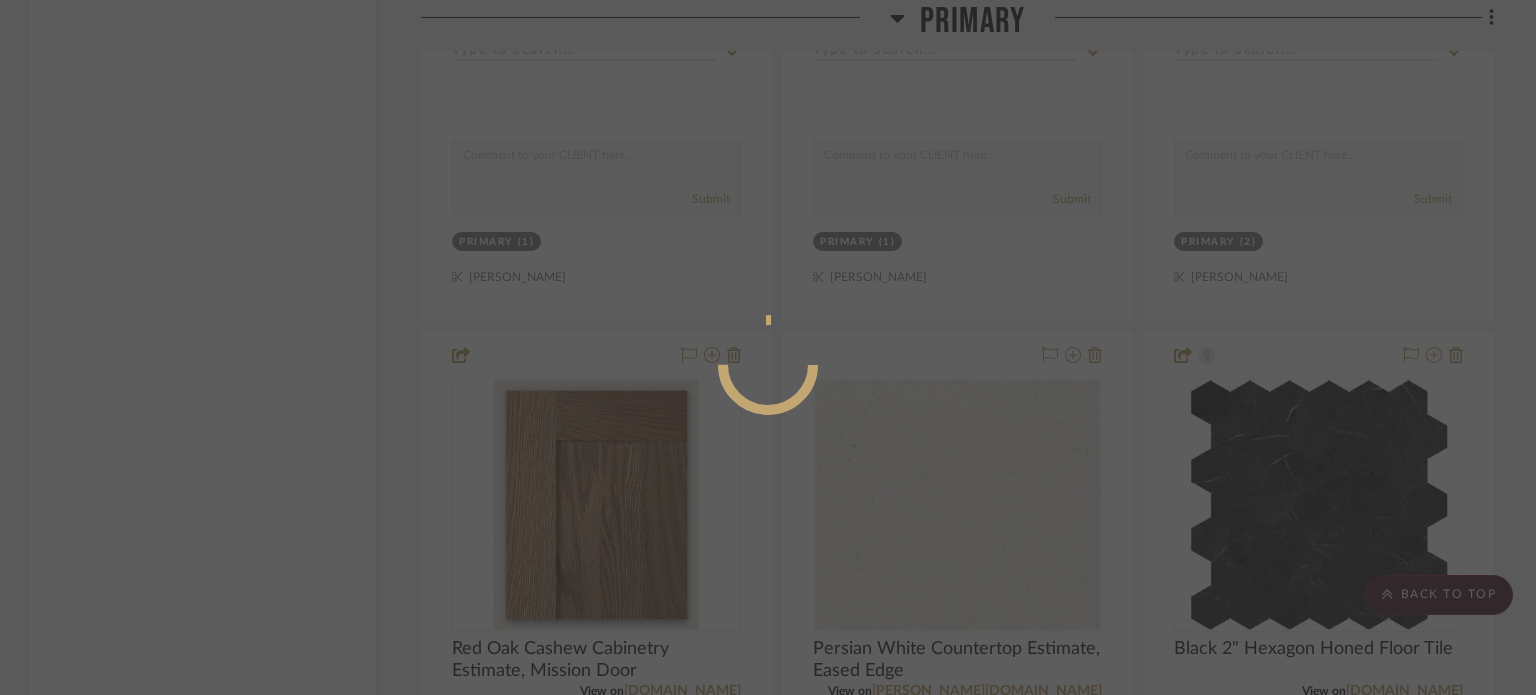 click at bounding box center (768, 347) 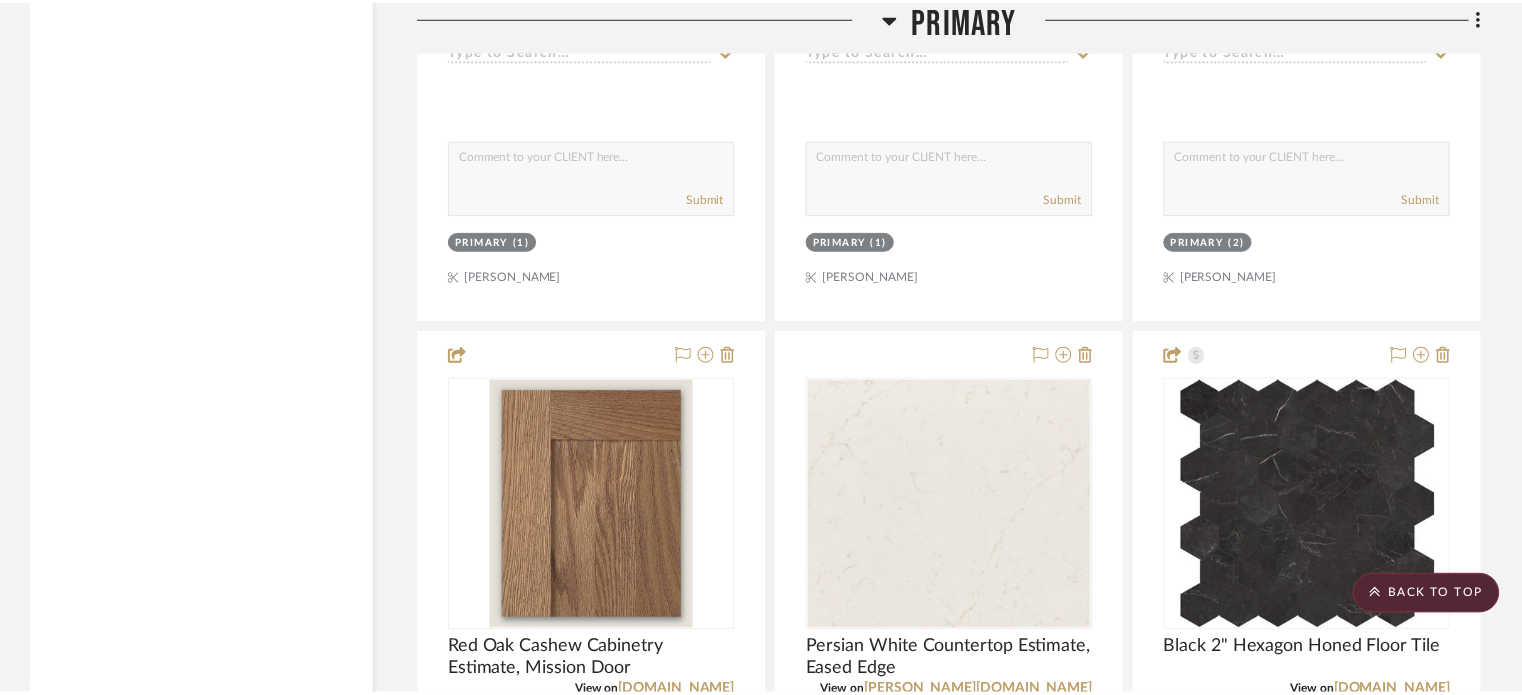 scroll, scrollTop: 9536, scrollLeft: 0, axis: vertical 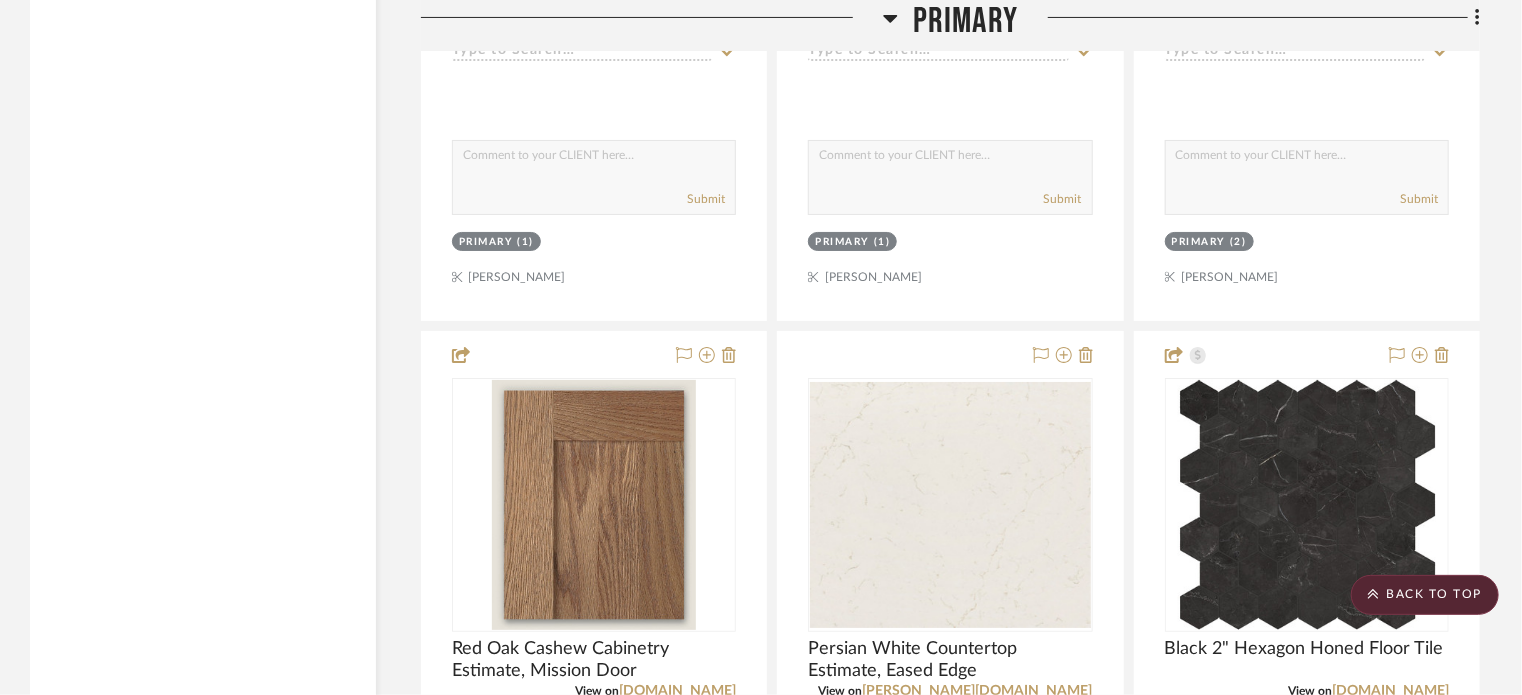 click on "Filter by keyword, category or name prior to exporting to Excel or Bulk Actions Team Comments All Team Comments Team Comments in last day Team Comments in last week Flagged Shared with Client Client Feedback No Feedback  (27)  Client Comments All Client Comments Client Comments in last day Client Comments in last week Added To PO Category  Bath   (14)   Lighting   (6)   Kitchen   (5)   Architectural Elements   (4)   Flooring   (1)   Hardware   (1)   Mirrors   (1)   Tile & Stone   (1)   Uncategorized   (1)   Wallcoverings   (1)  Brand American Standard  (1)  Bridgewood  (4)  Current  (4)  Hallmark  (3)  Immerse  (5)  InSinkErator®  (1)  Nantucket  (2)  SF  (1)  [GEOGRAPHIC_DATA]  (2)  Top Knobs  (1)  [US_STATE] Tile  (2)  [PERSON_NAME]  (1)  [PERSON_NAME] lighting  (7)  Upload Method Clipped  (34)  Uploaded  (6)  Added By [PERSON_NAME]  (35)  StyleRow   (4)  [PERSON_NAME]  (1)  Item Type Product  (35)  Site Photo or PDF  (5)  Lead Time Weeks In Stock Price 0  7,500 +  0 7500" 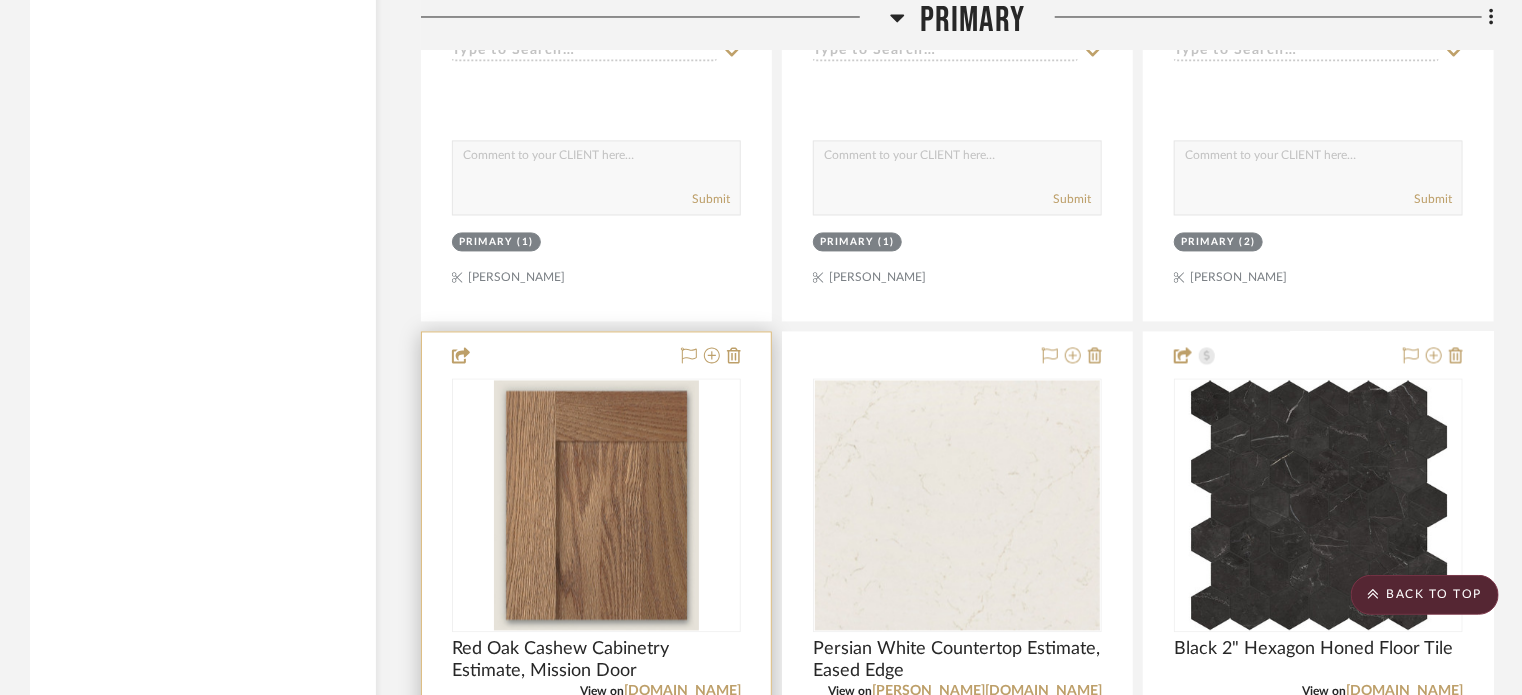 type 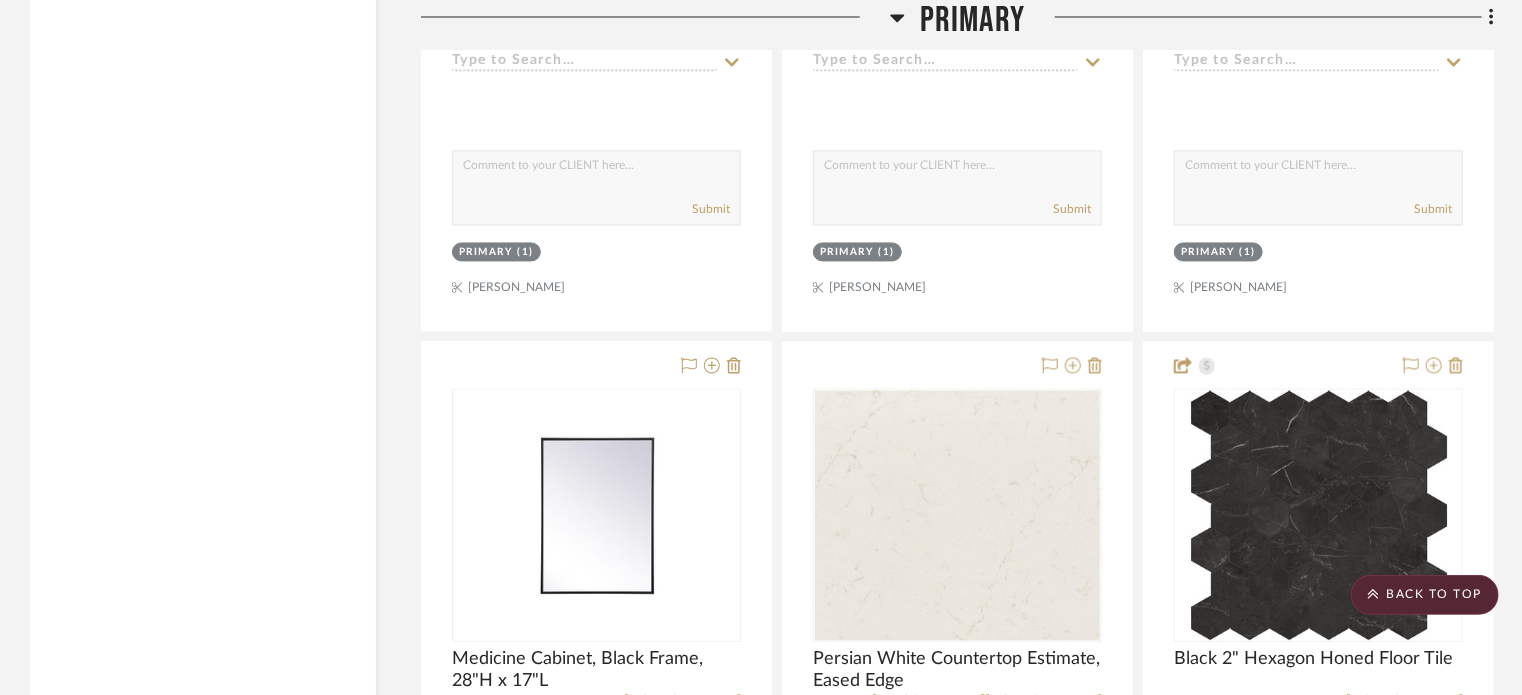 click 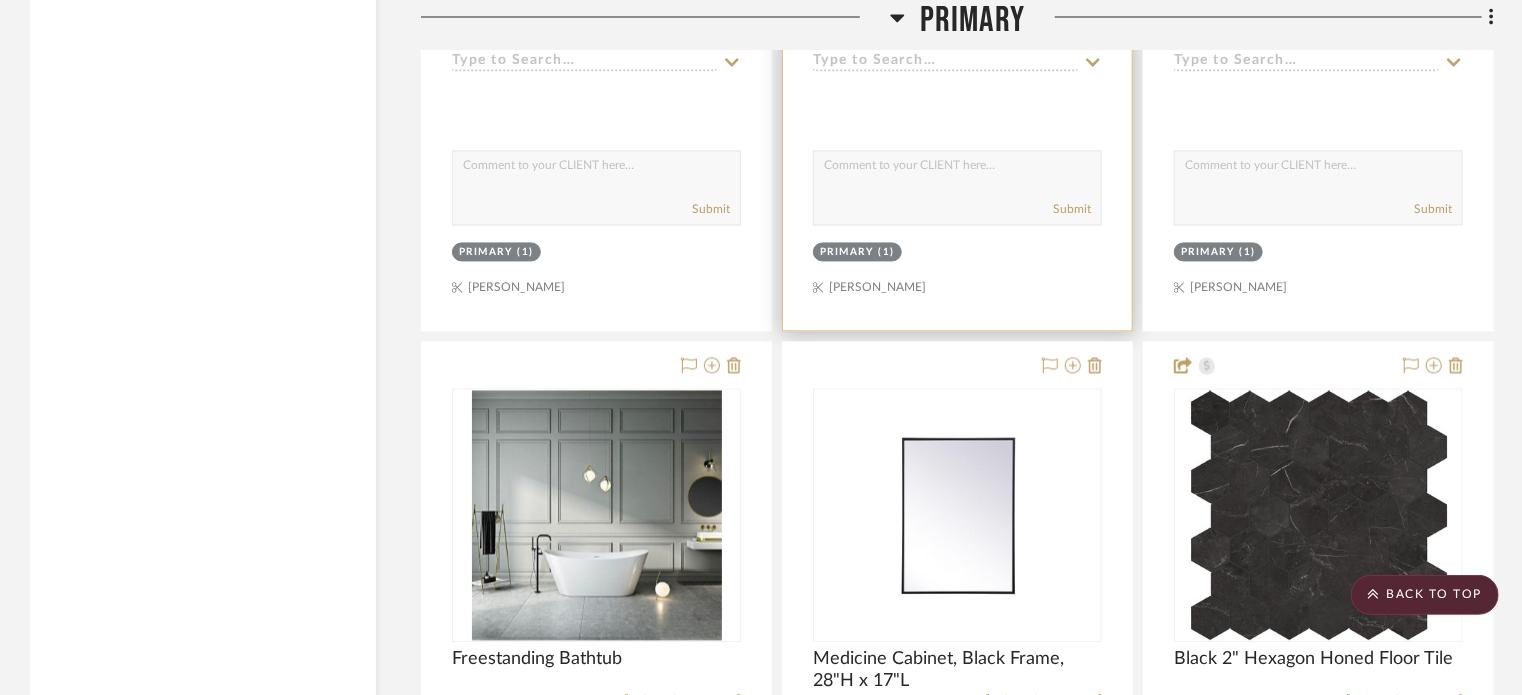 drag, startPoint x: 785, startPoint y: 166, endPoint x: 884, endPoint y: 132, distance: 104.67569 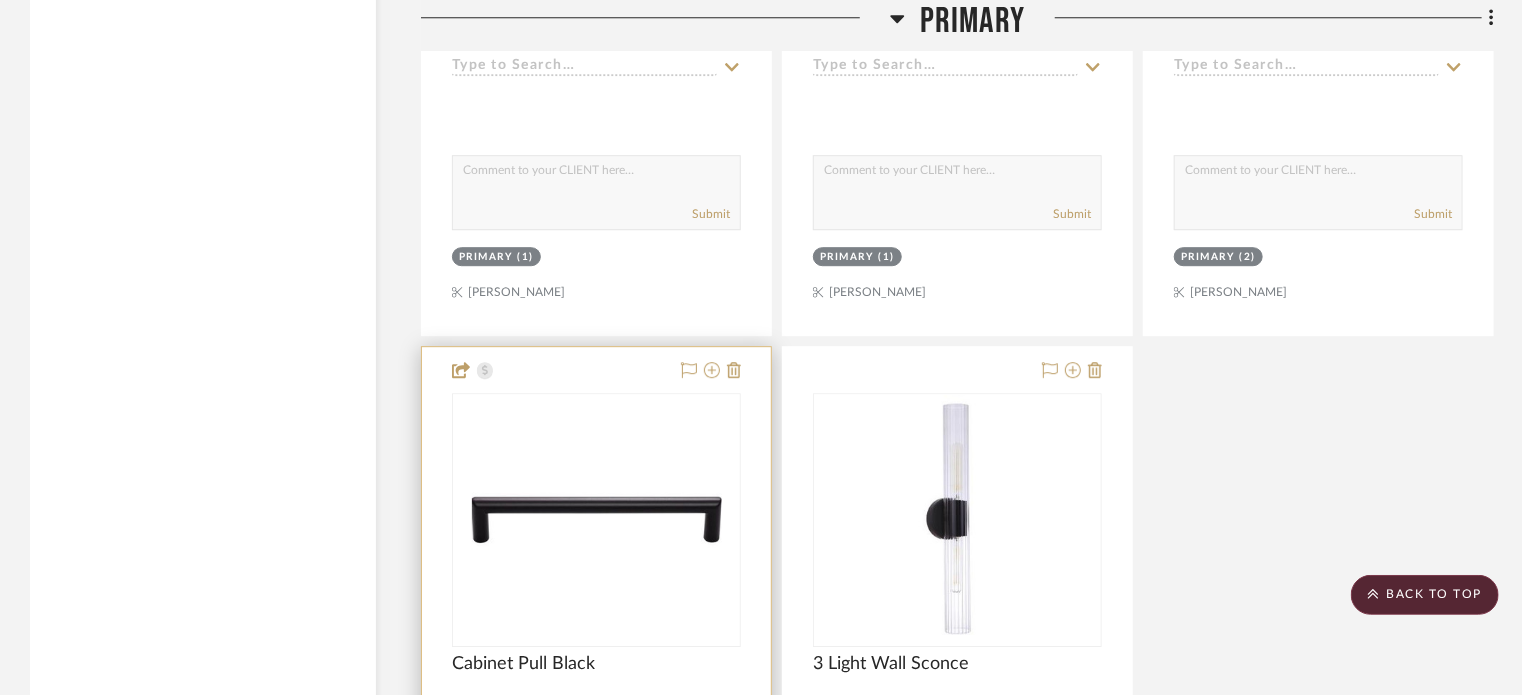 scroll, scrollTop: 10326, scrollLeft: 0, axis: vertical 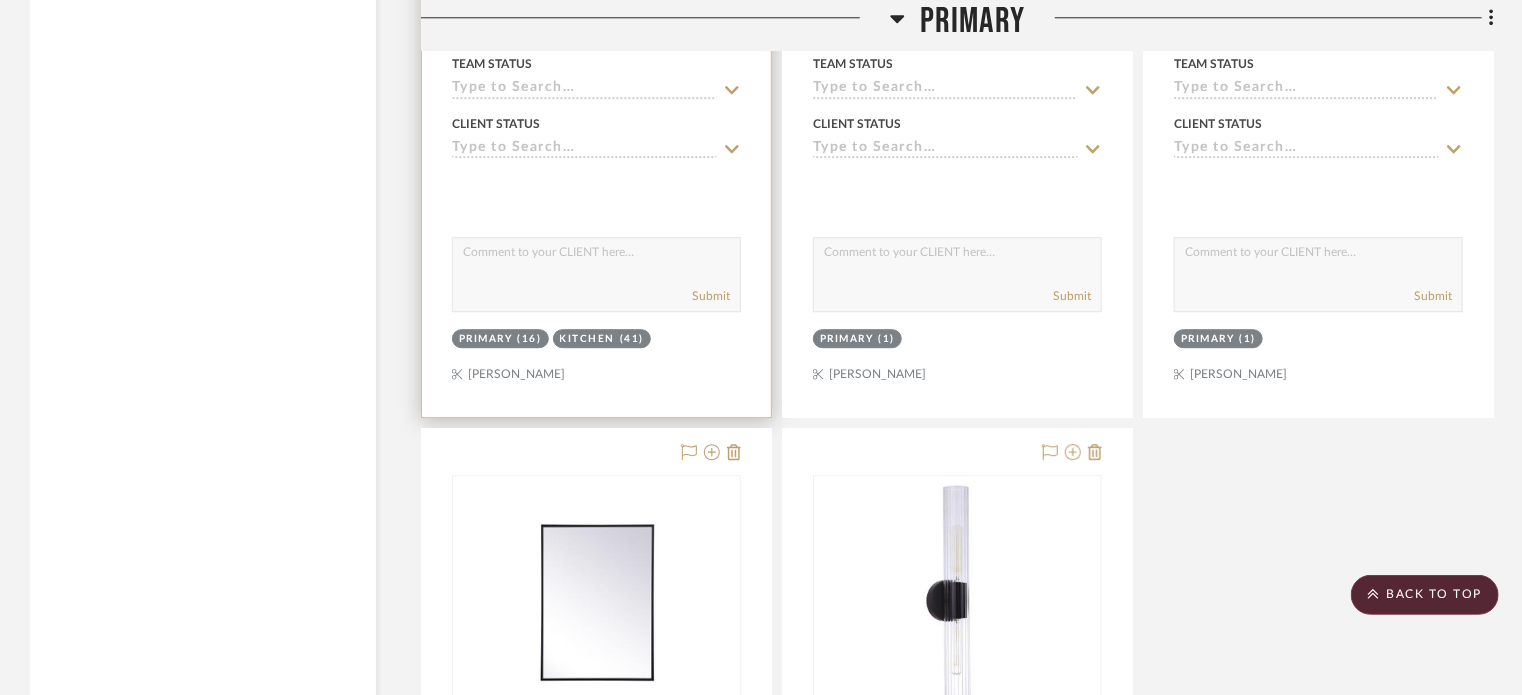click at bounding box center [596, 257] 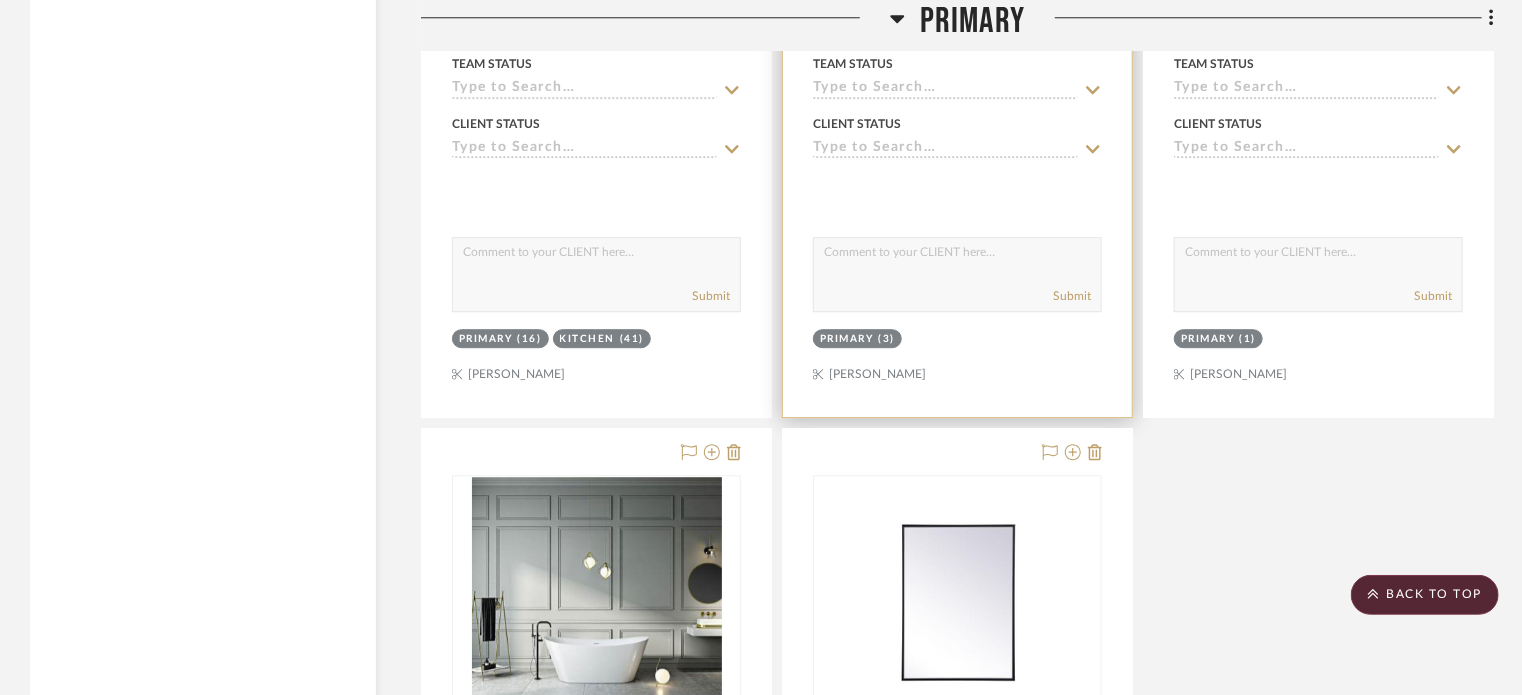 click at bounding box center (957, -21) 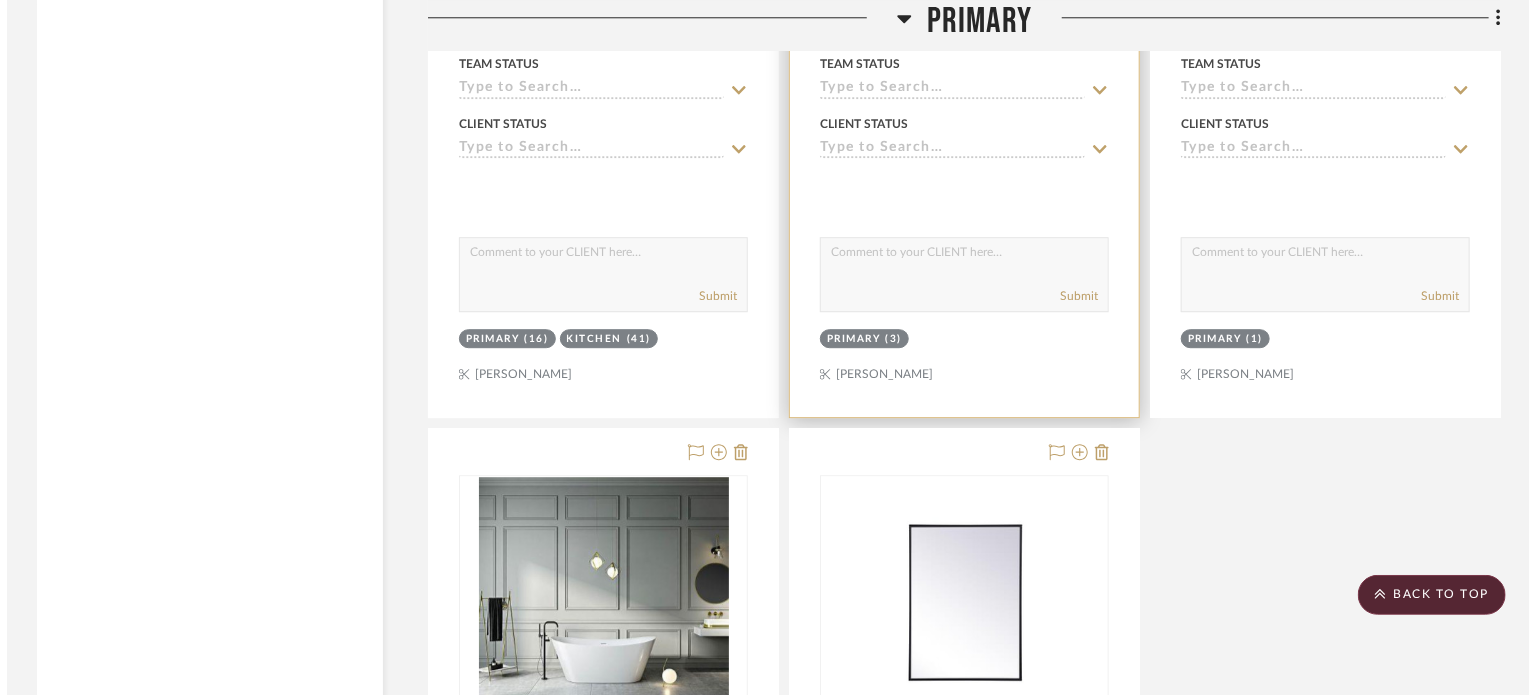 scroll, scrollTop: 0, scrollLeft: 0, axis: both 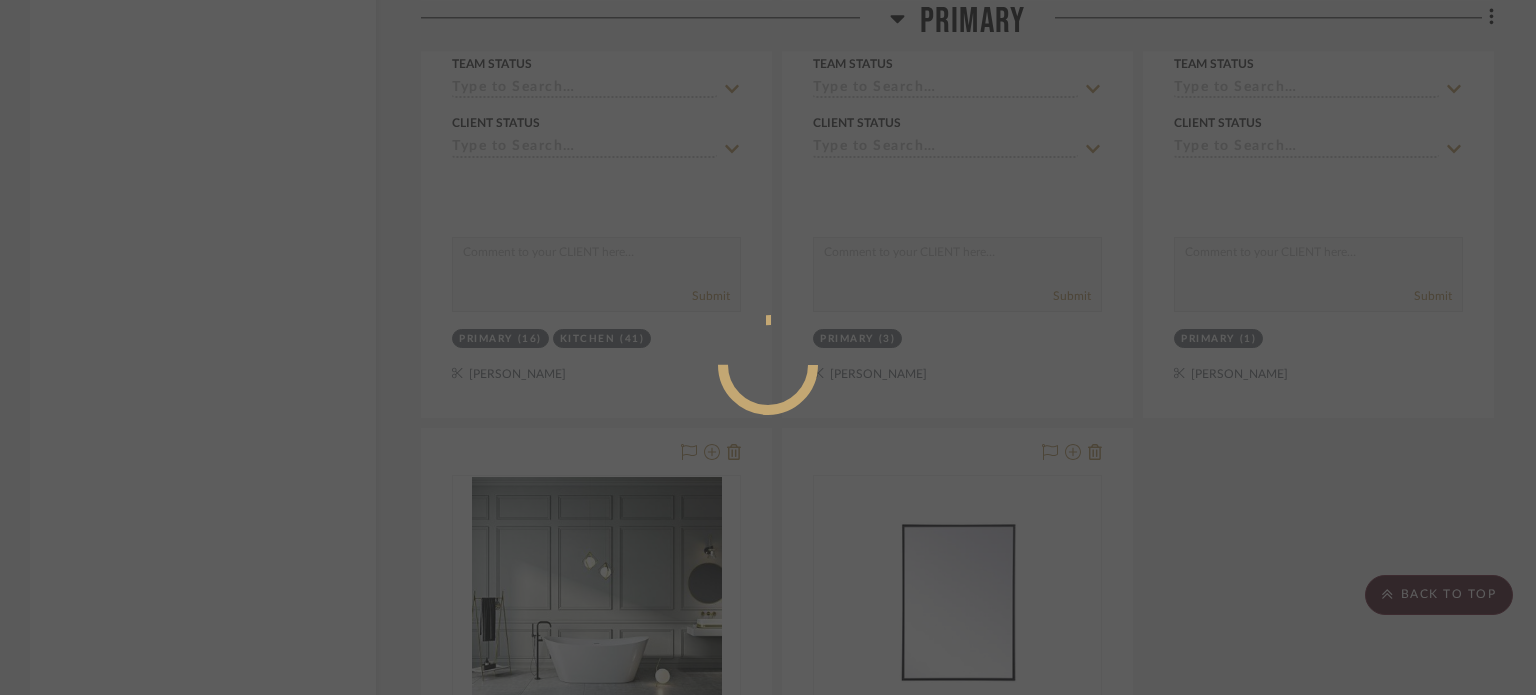 drag, startPoint x: 1251, startPoint y: 500, endPoint x: 1214, endPoint y: 497, distance: 37.12142 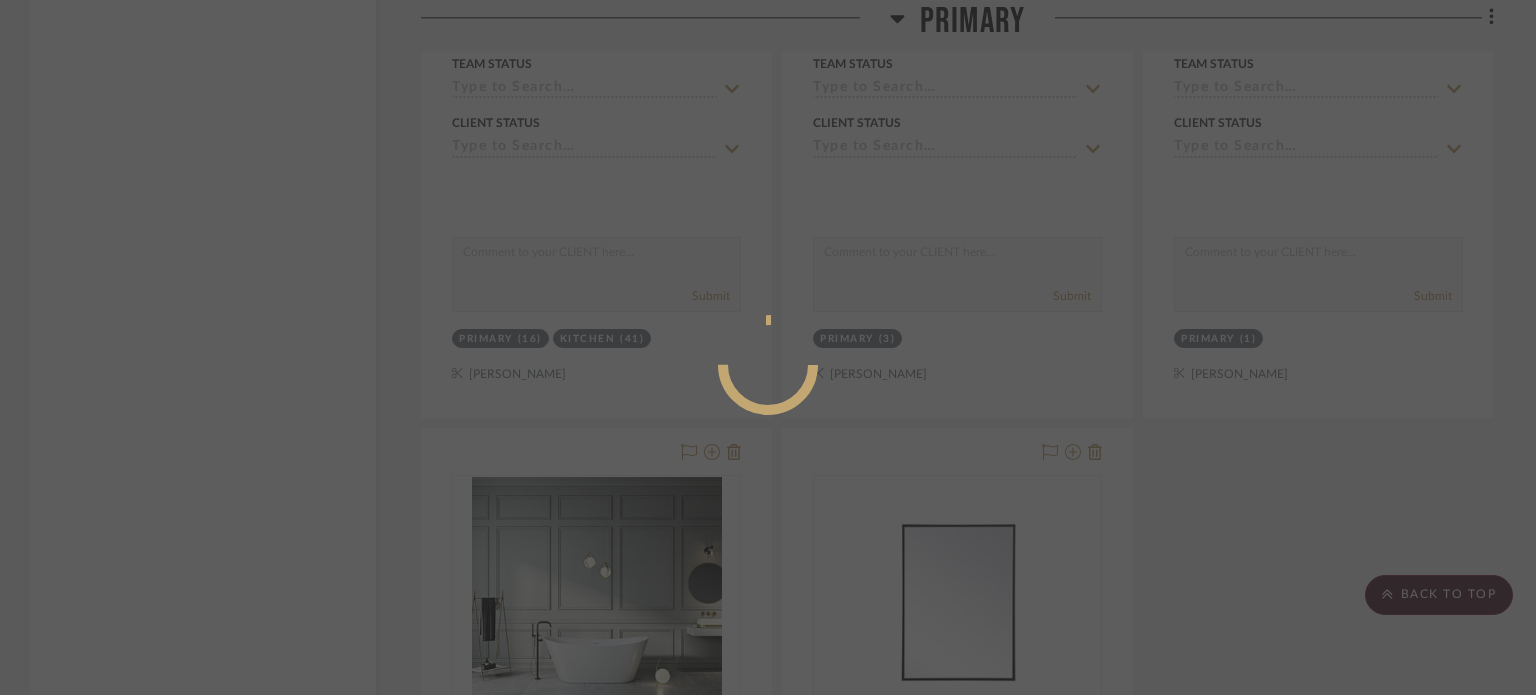 click at bounding box center [768, 347] 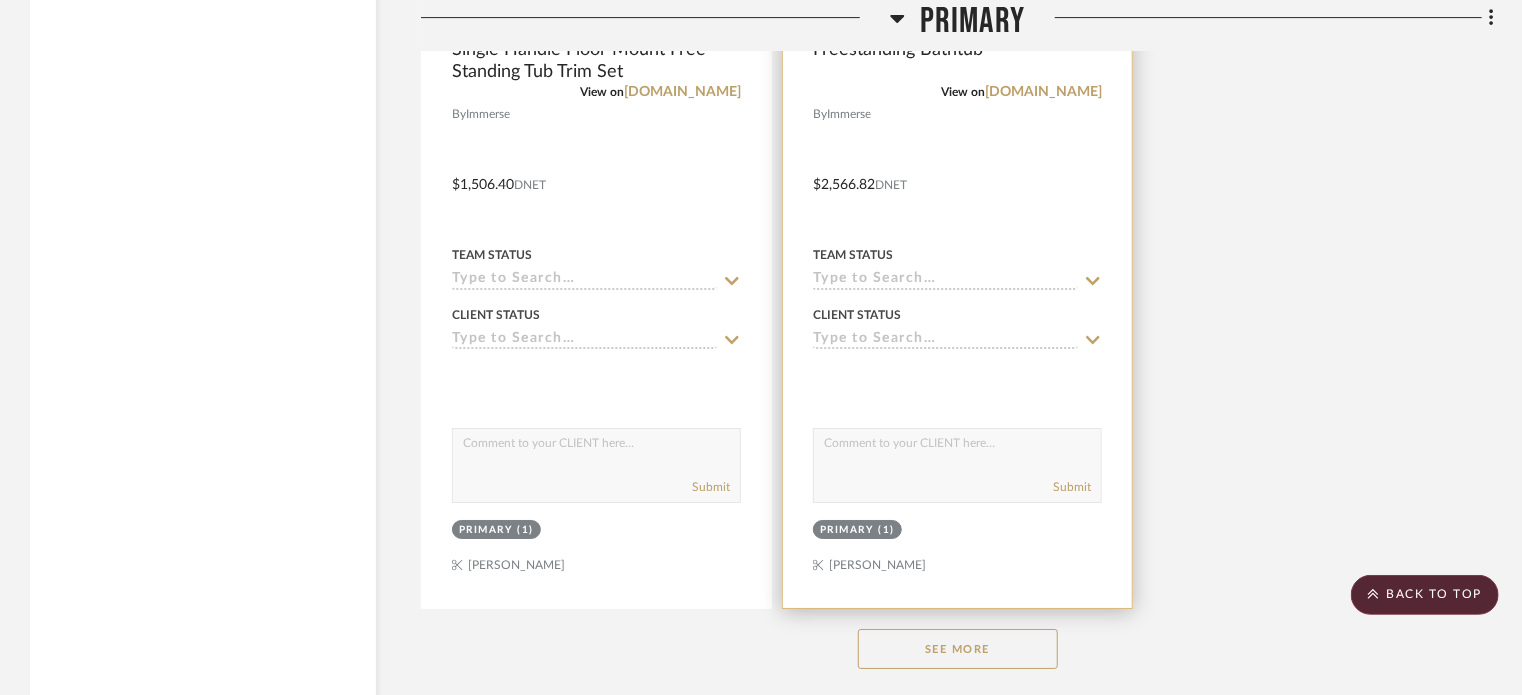 scroll, scrollTop: 11226, scrollLeft: 0, axis: vertical 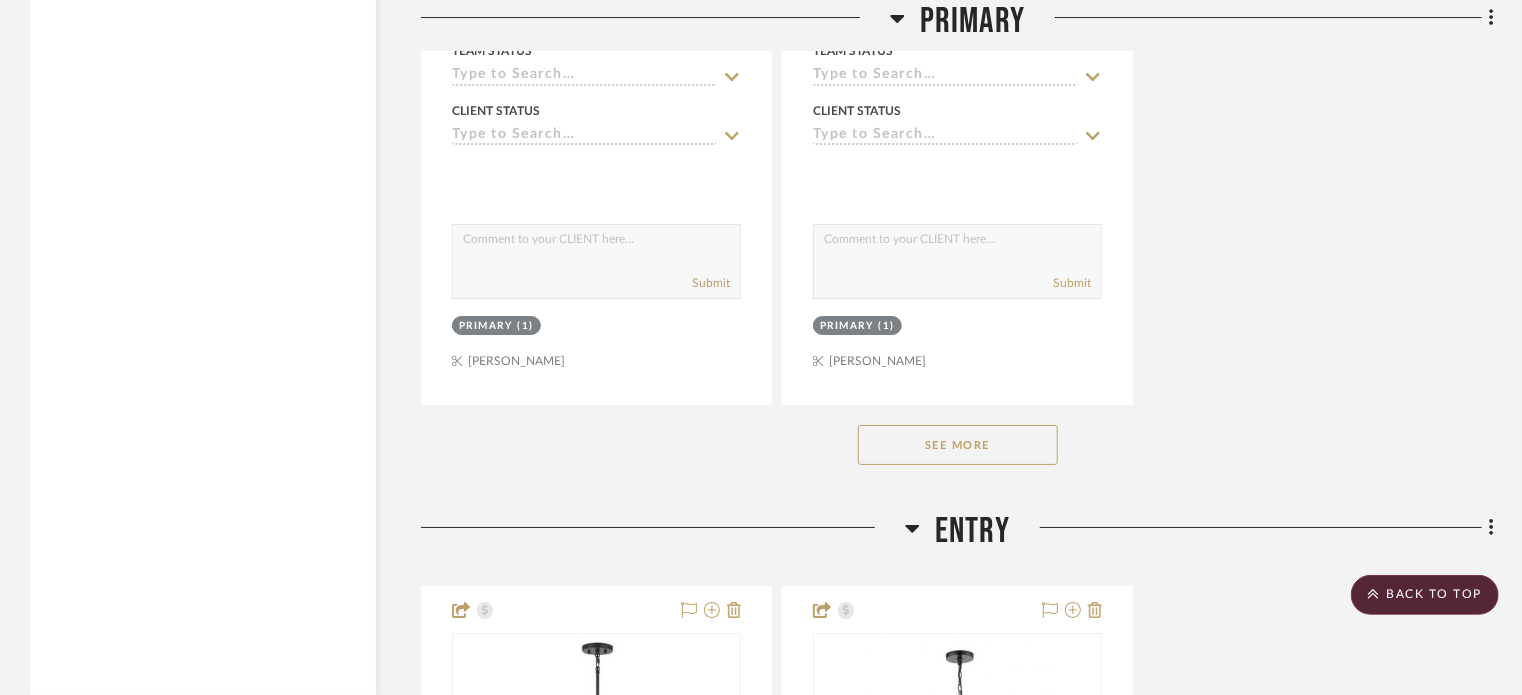 click on "See More" 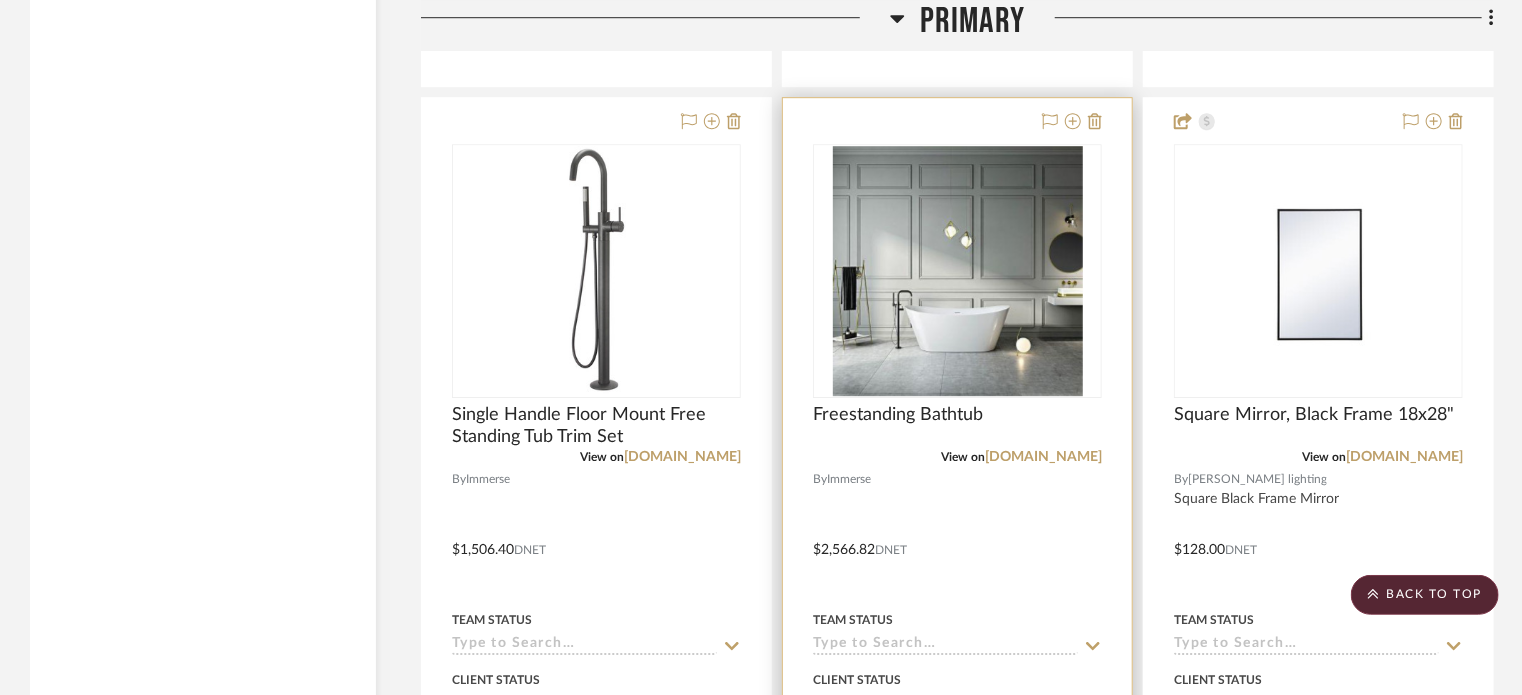scroll, scrollTop: 10626, scrollLeft: 0, axis: vertical 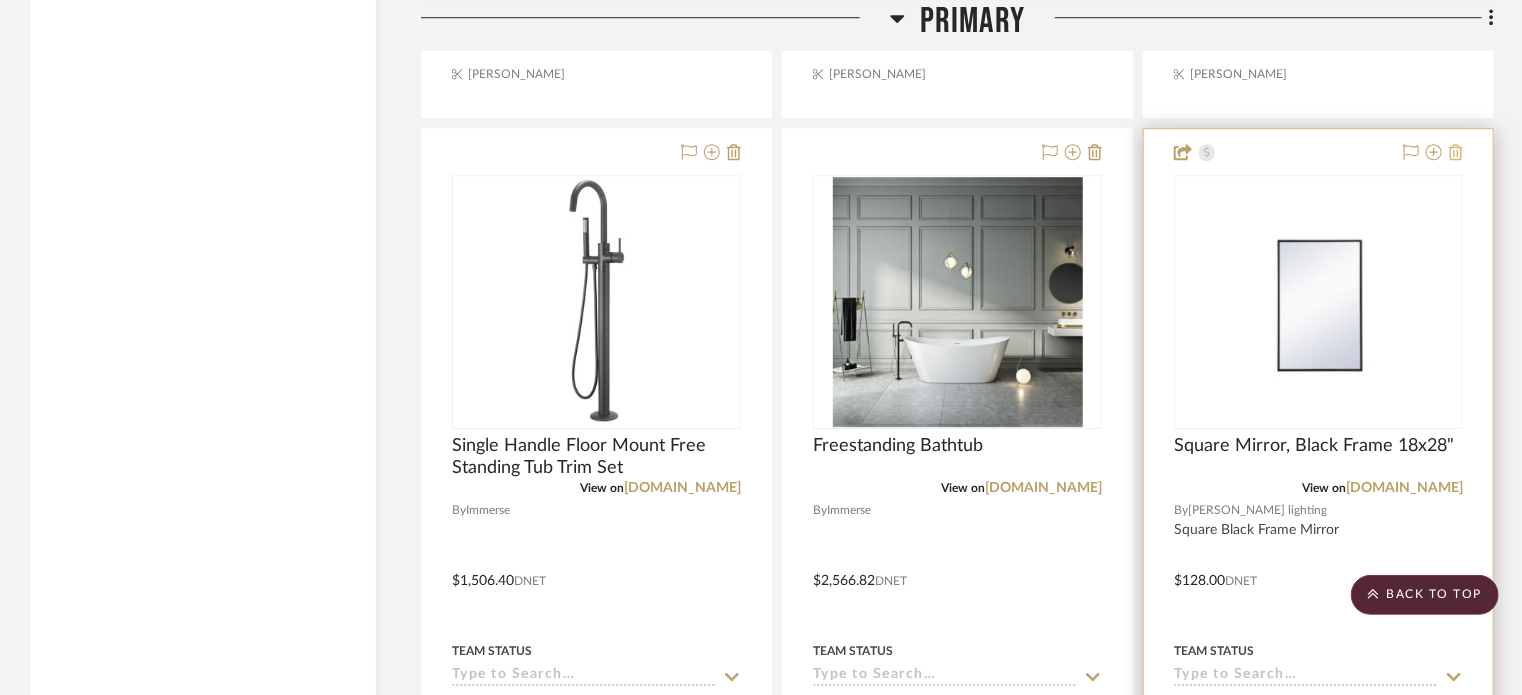 click 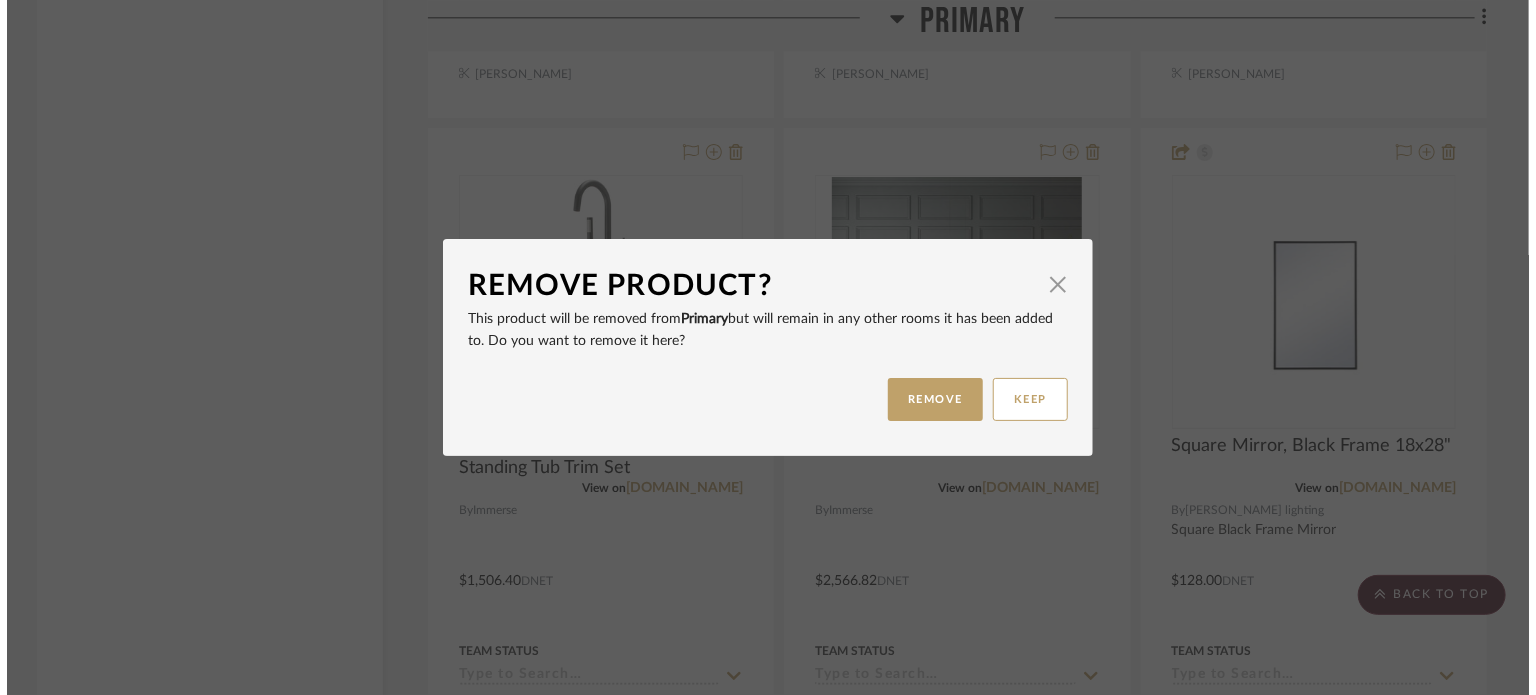 scroll, scrollTop: 0, scrollLeft: 0, axis: both 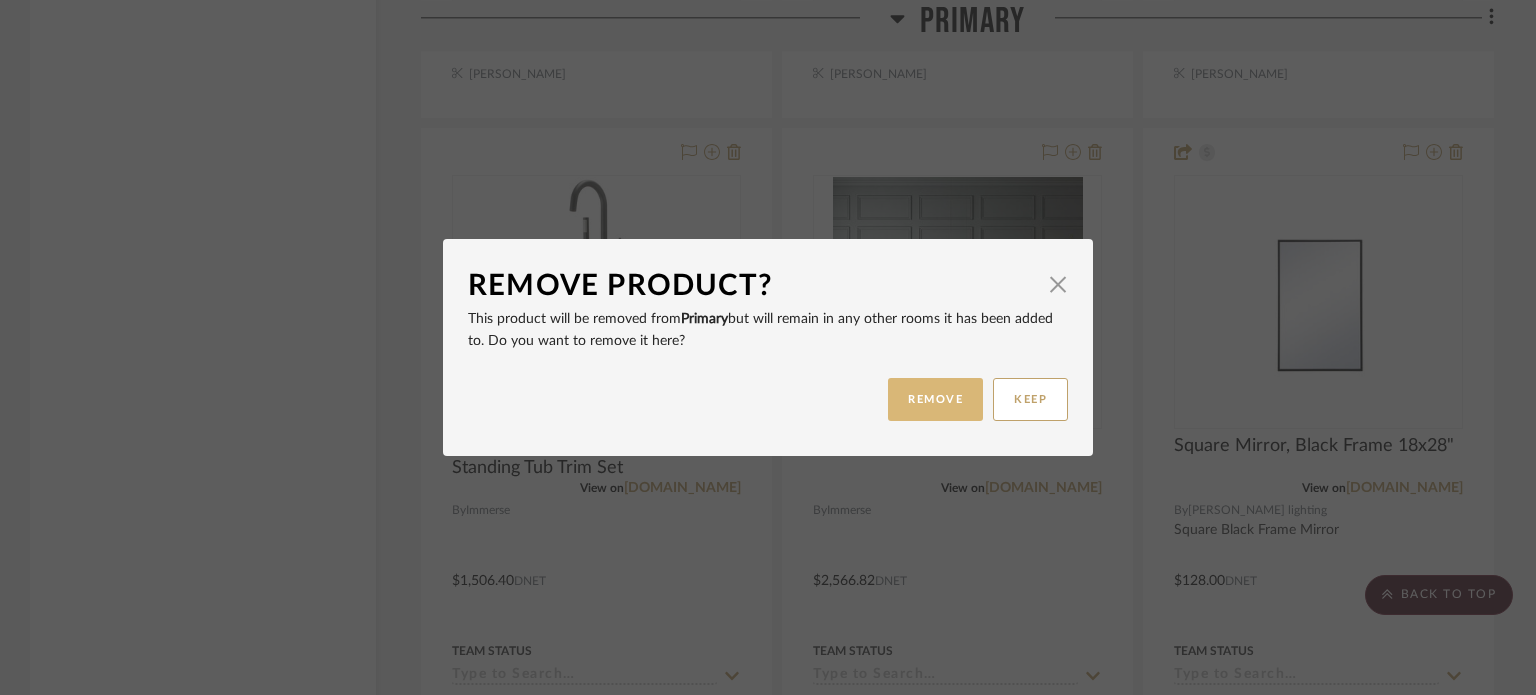 click on "REMOVE" at bounding box center [935, 399] 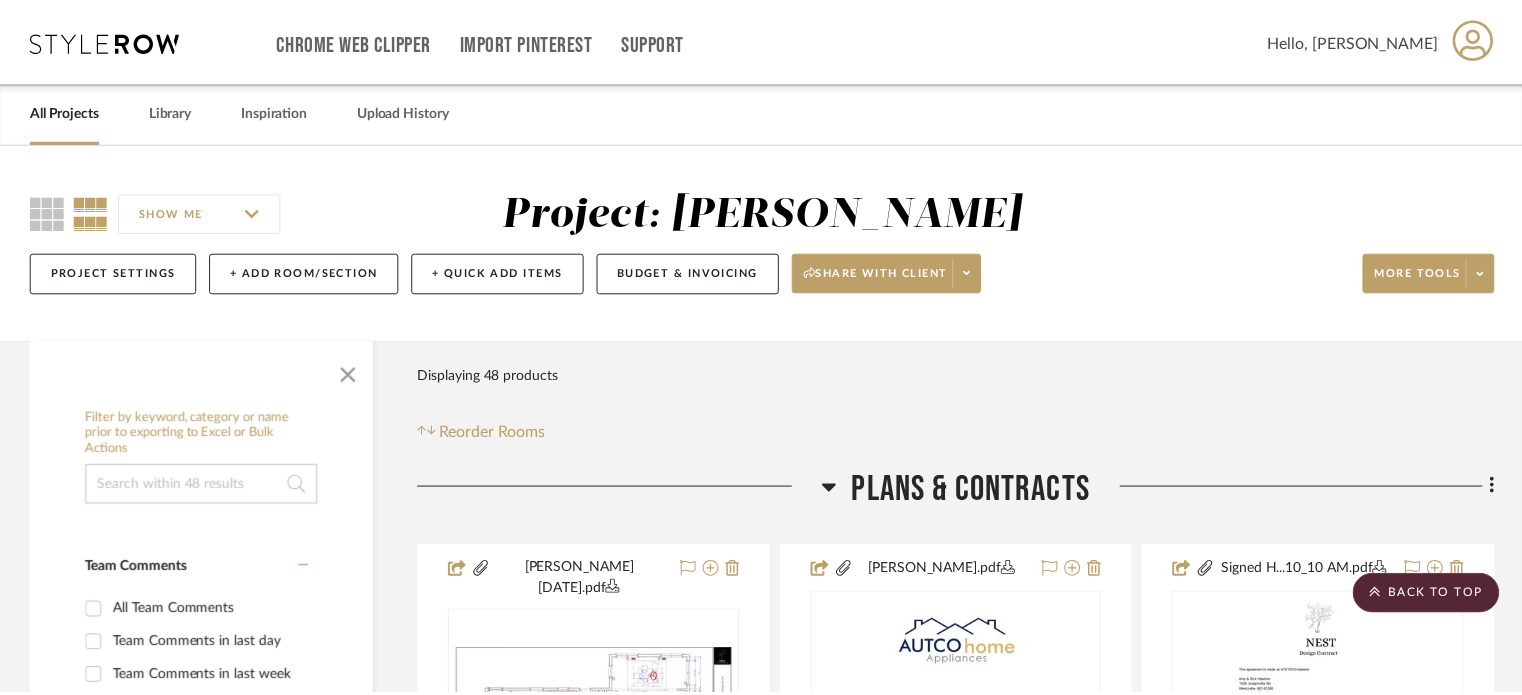 scroll, scrollTop: 10626, scrollLeft: 0, axis: vertical 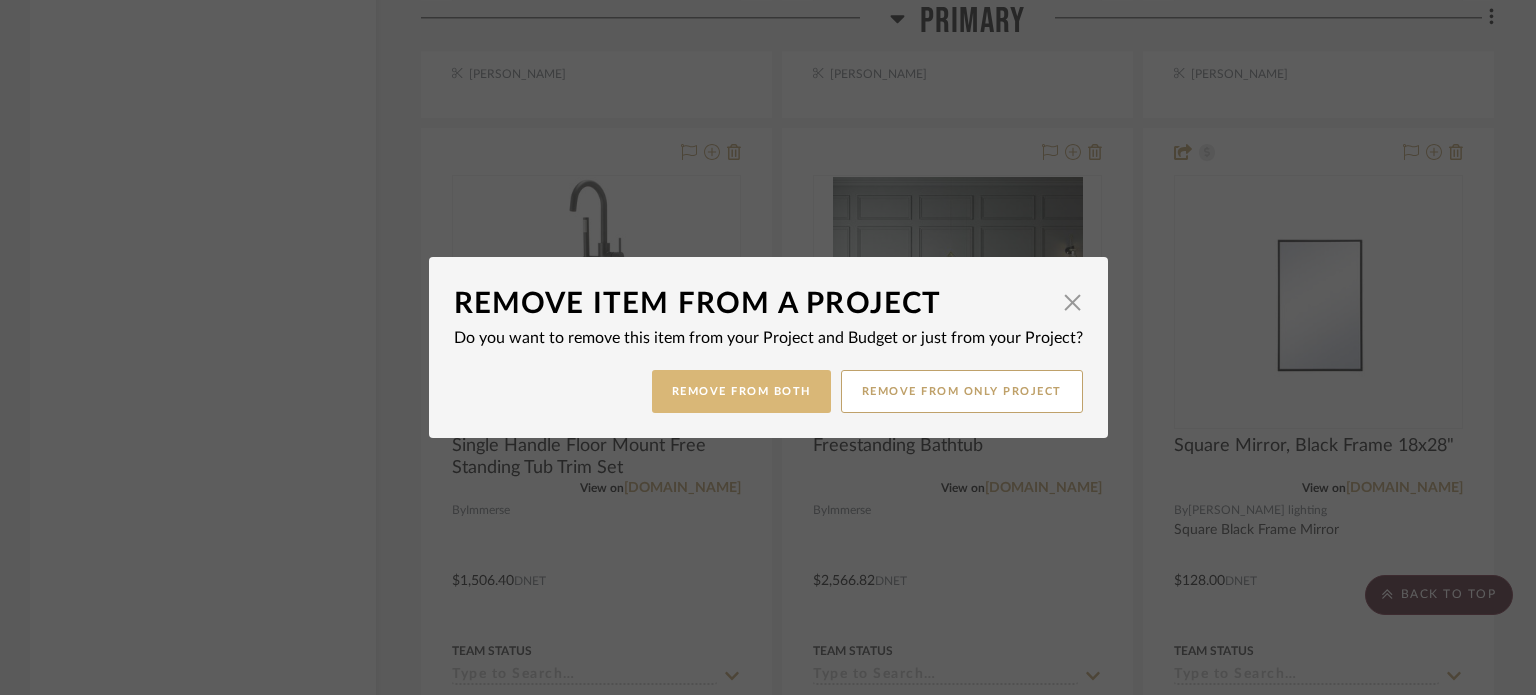 click on "Remove from Both" at bounding box center (741, 391) 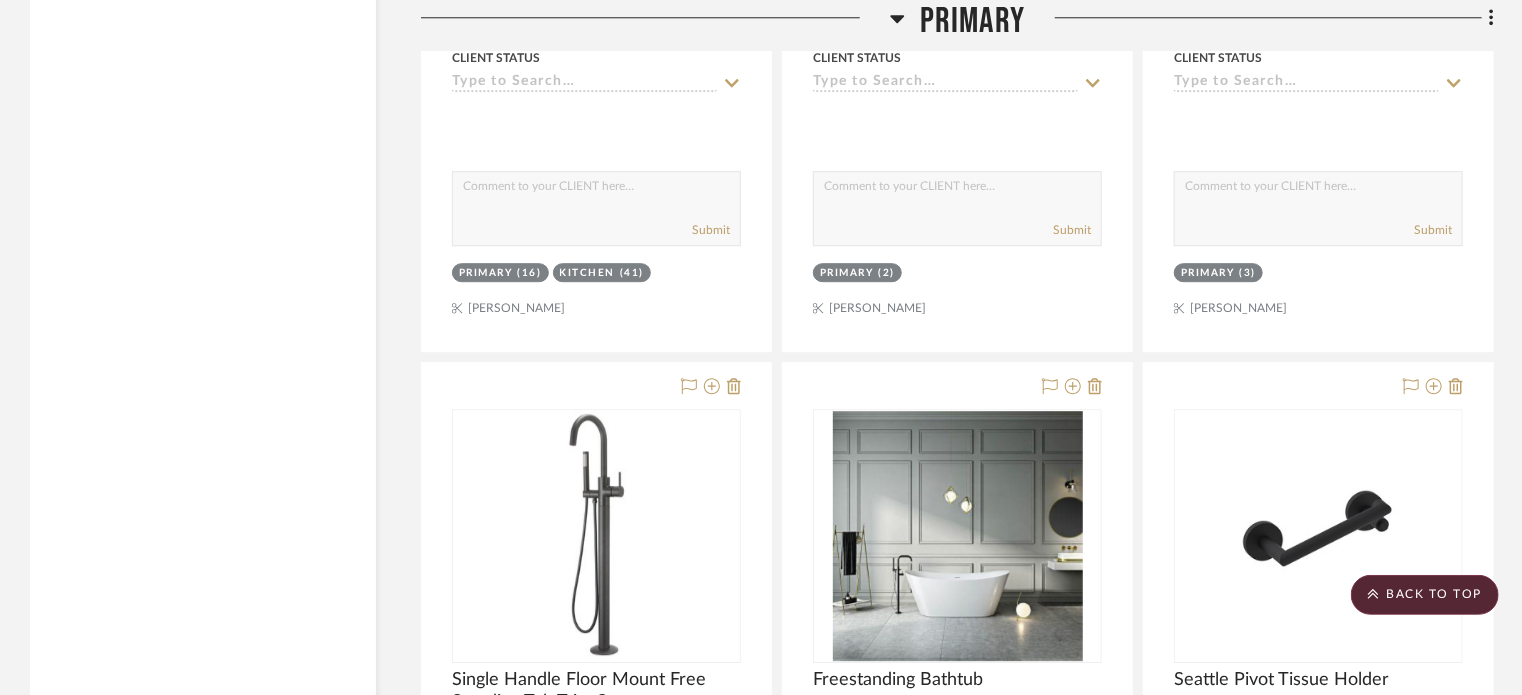 scroll, scrollTop: 10526, scrollLeft: 0, axis: vertical 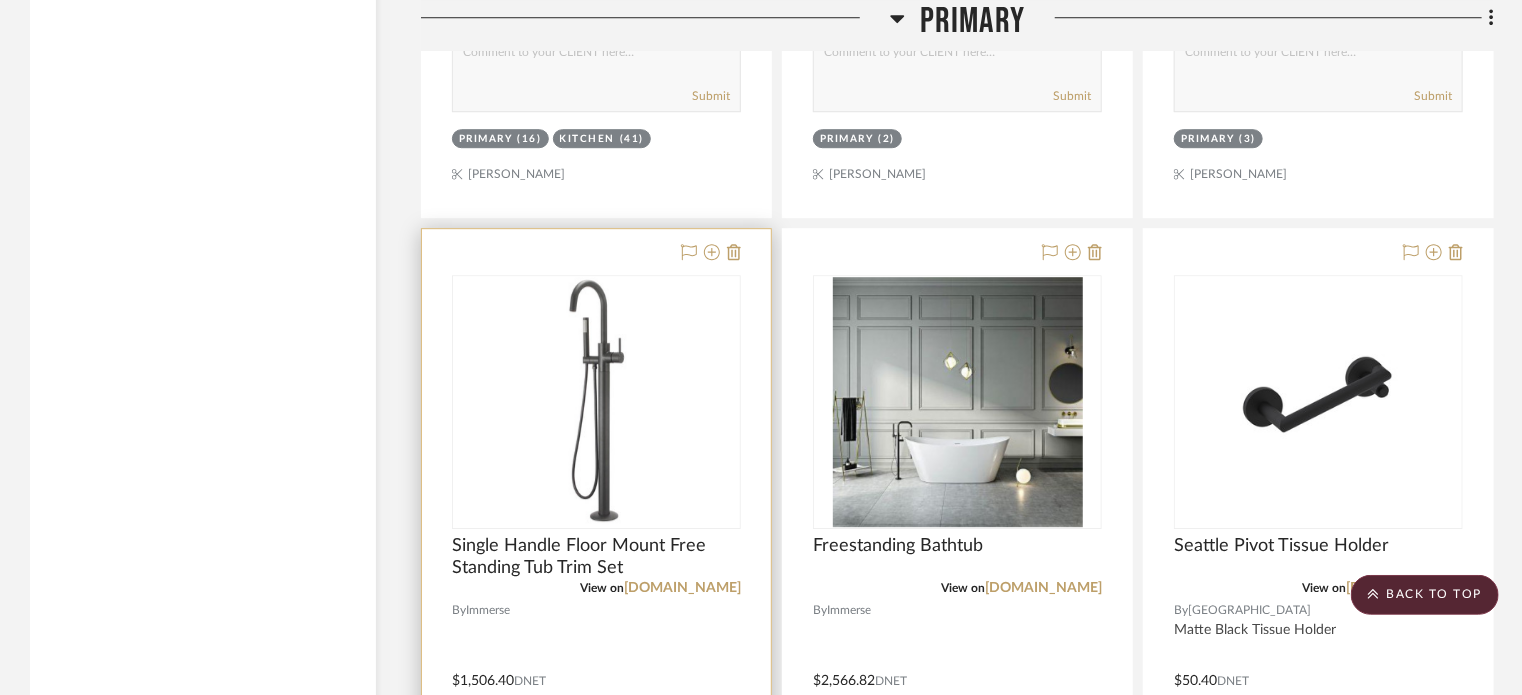 click at bounding box center [596, 666] 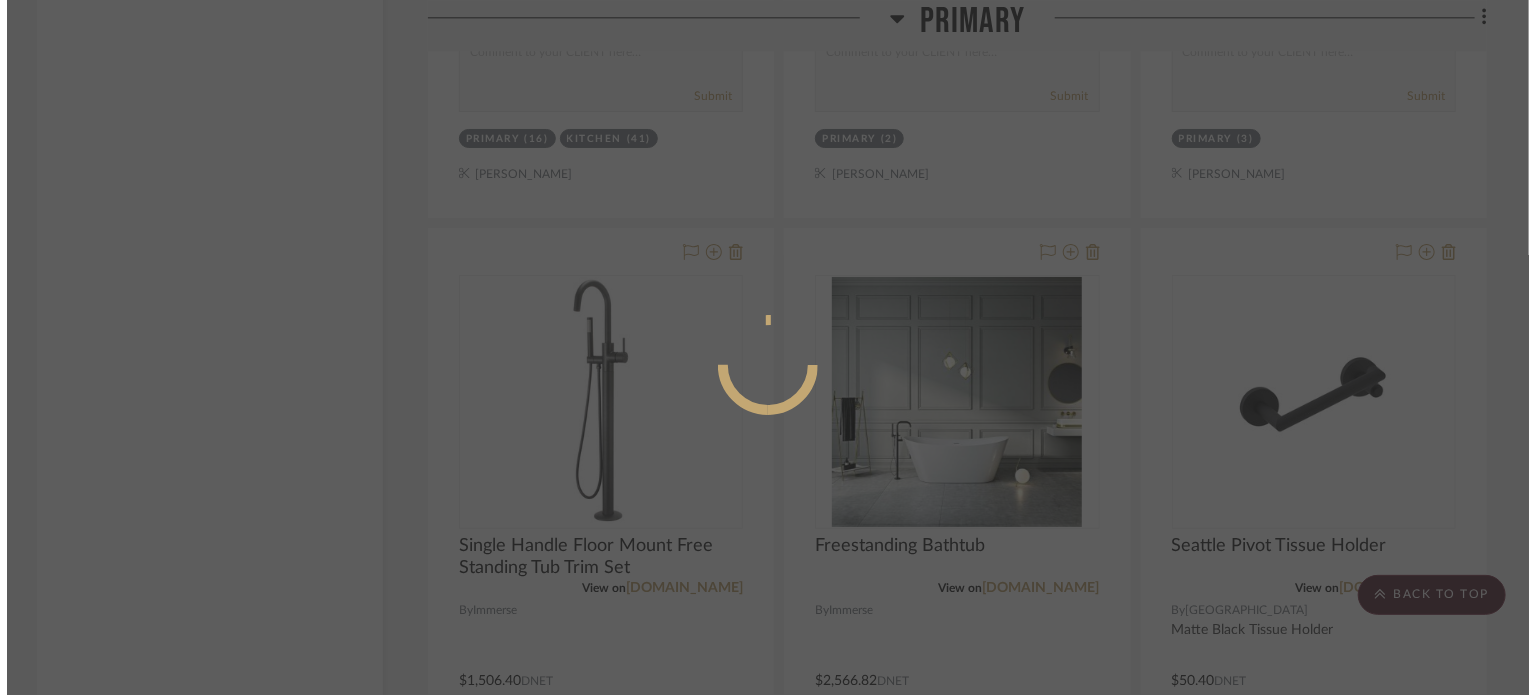scroll, scrollTop: 0, scrollLeft: 0, axis: both 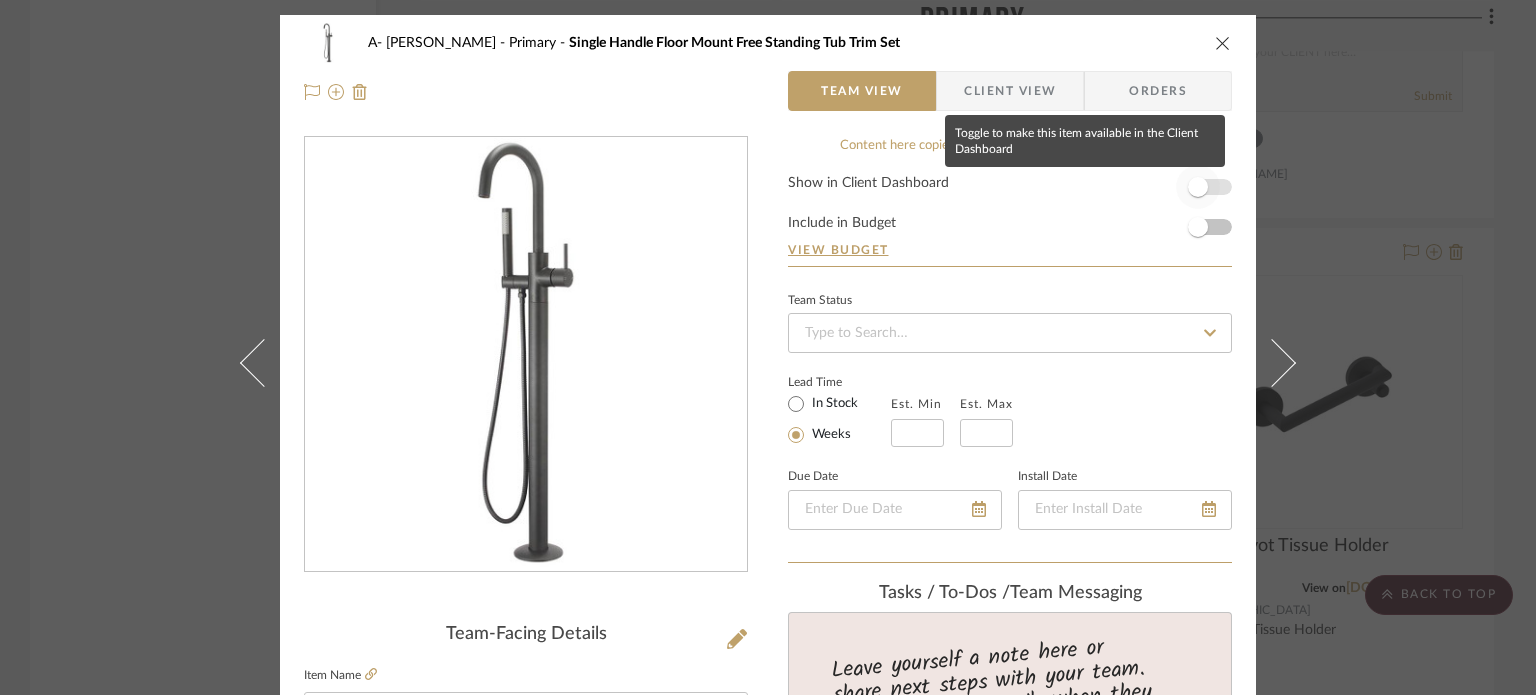 click at bounding box center (1198, 187) 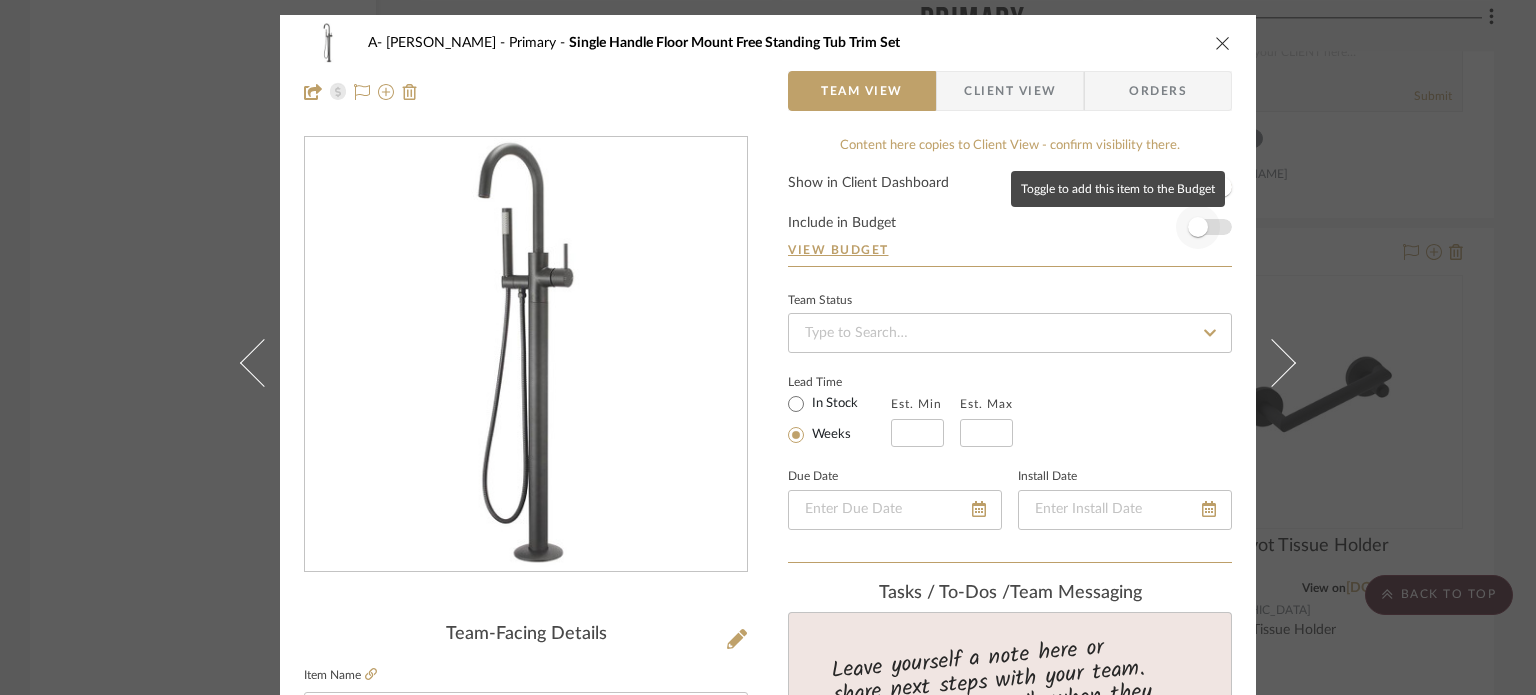 type 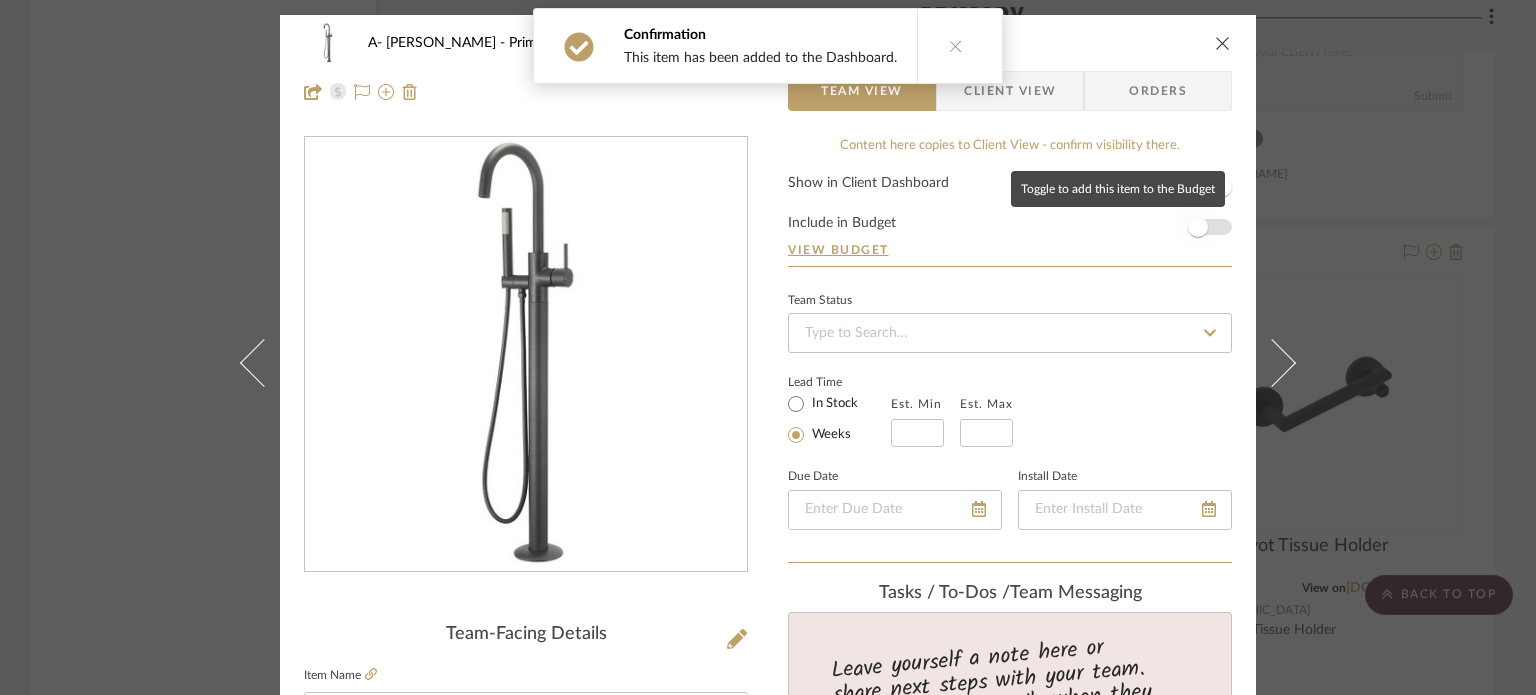 click at bounding box center (1198, 227) 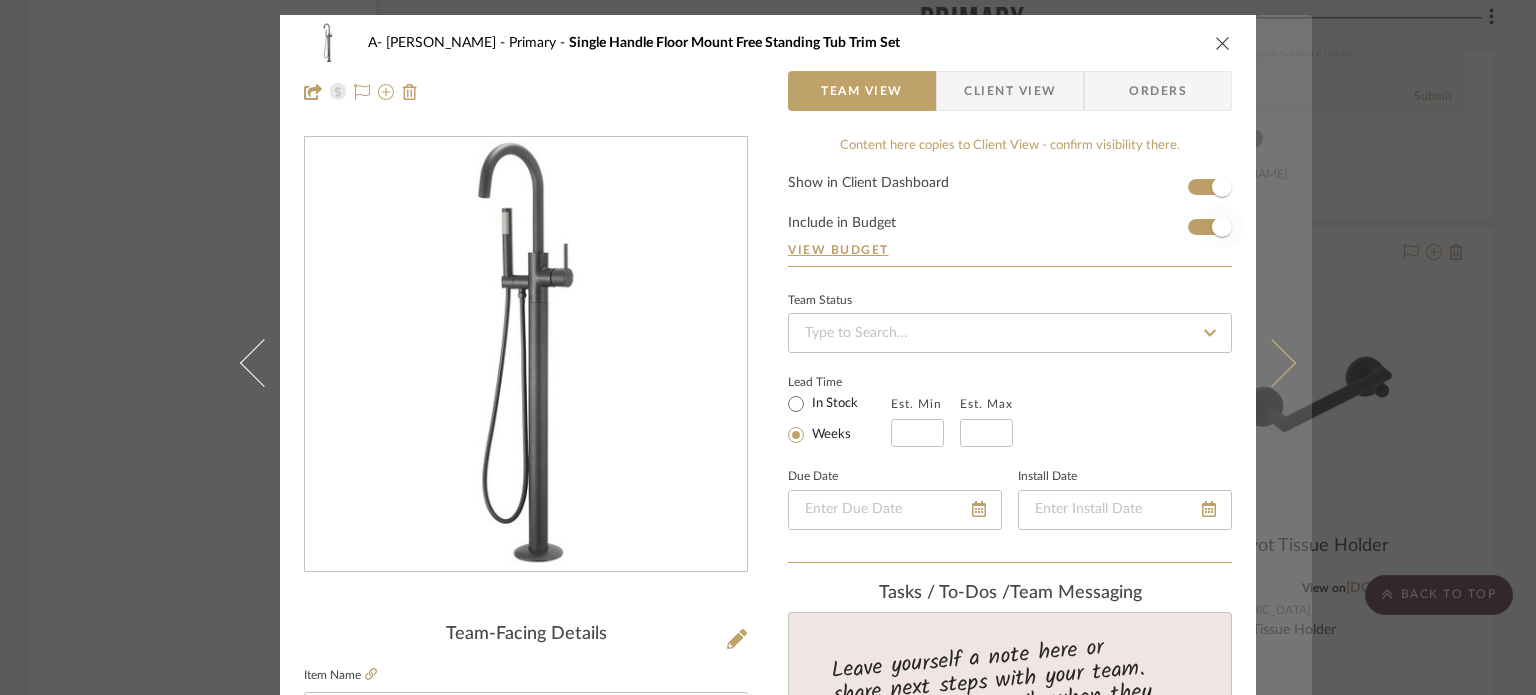 type 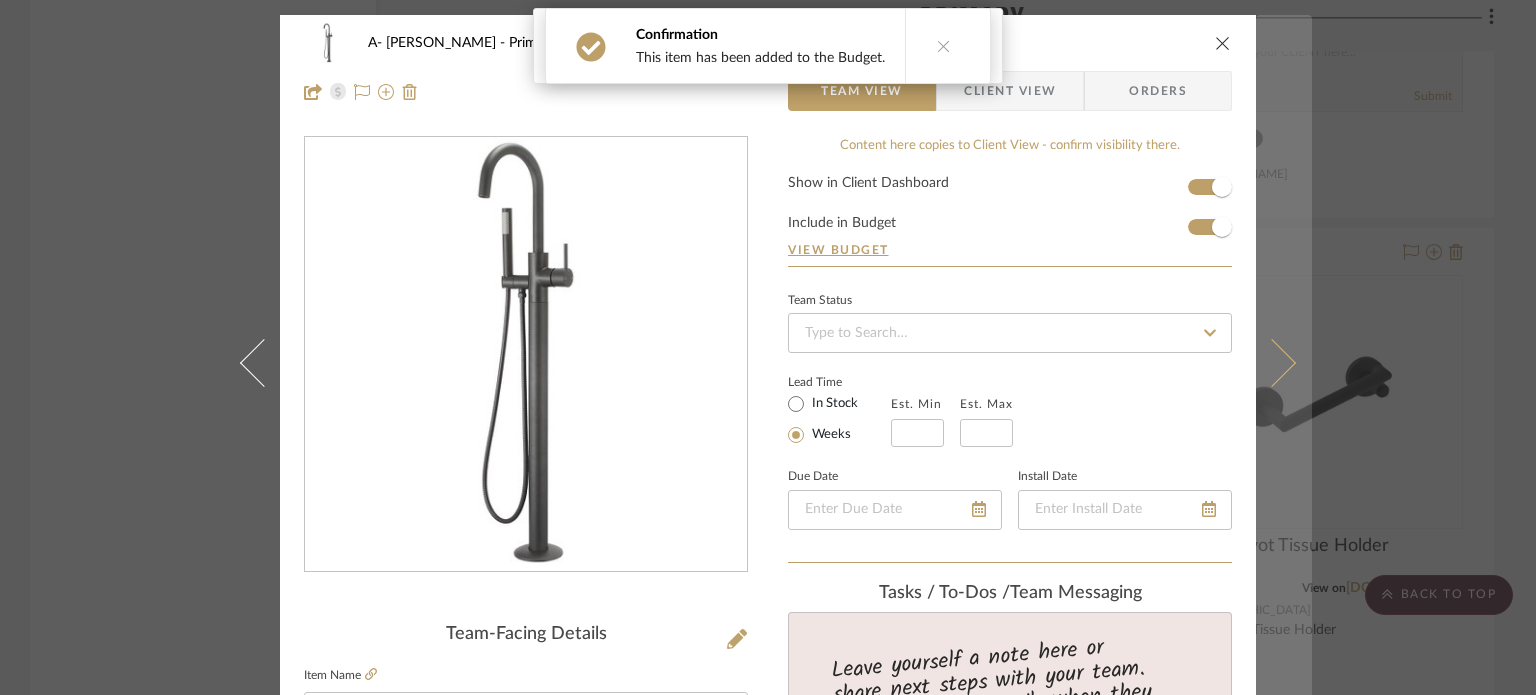 click at bounding box center [1284, 362] 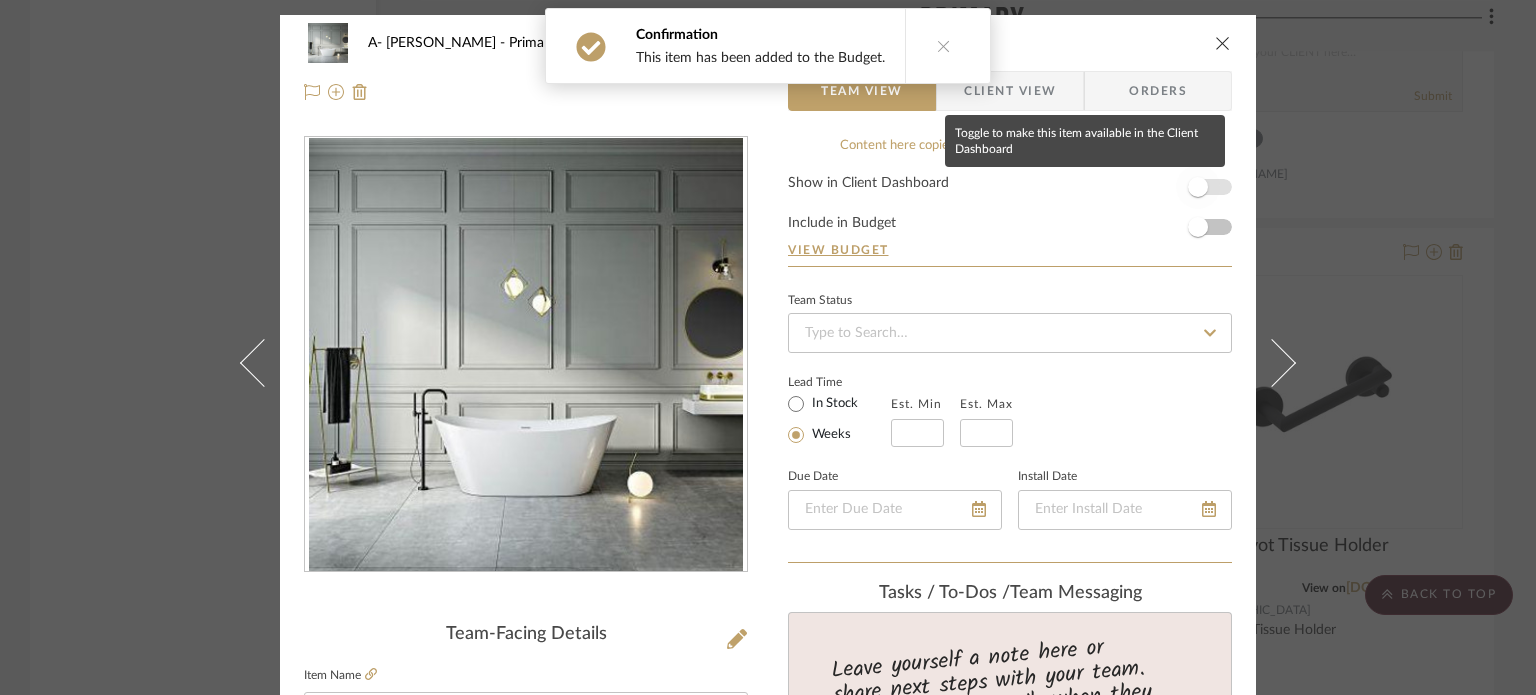 click at bounding box center [1198, 187] 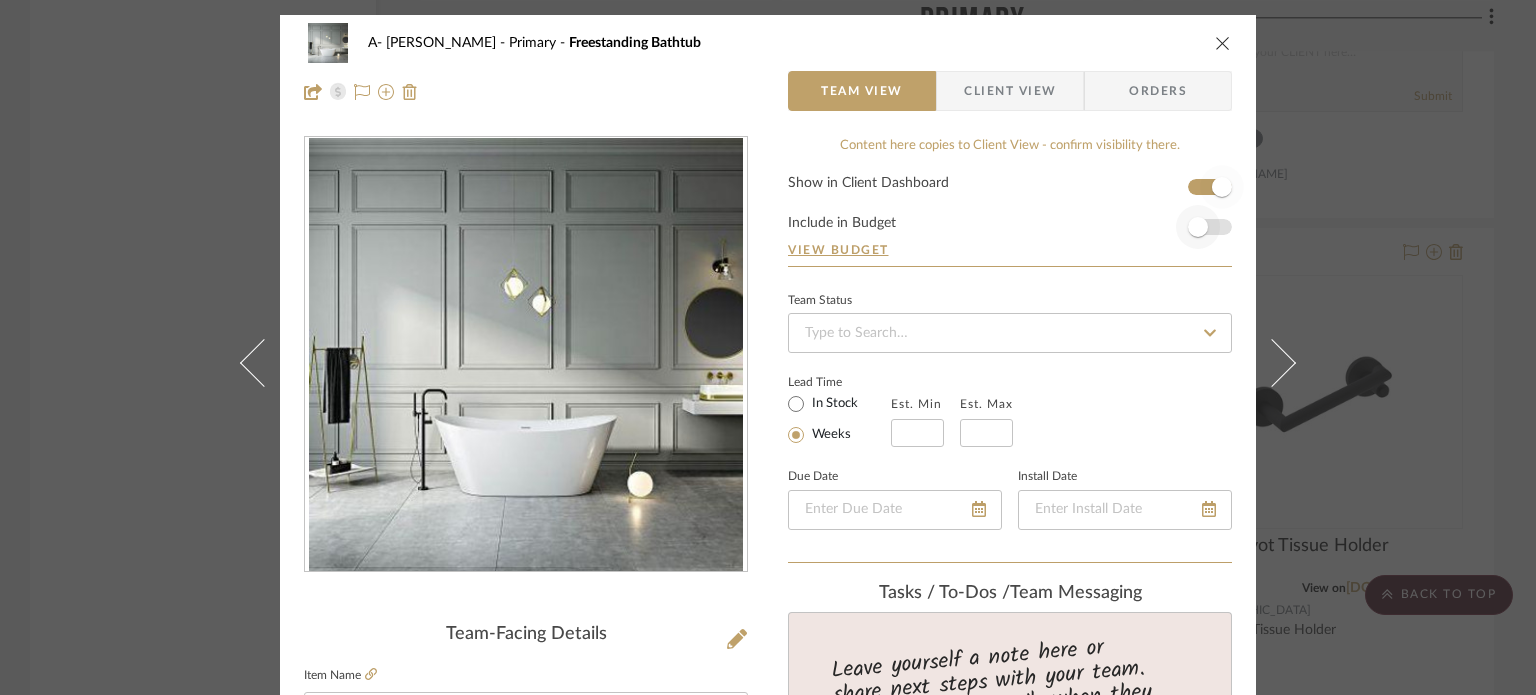 type 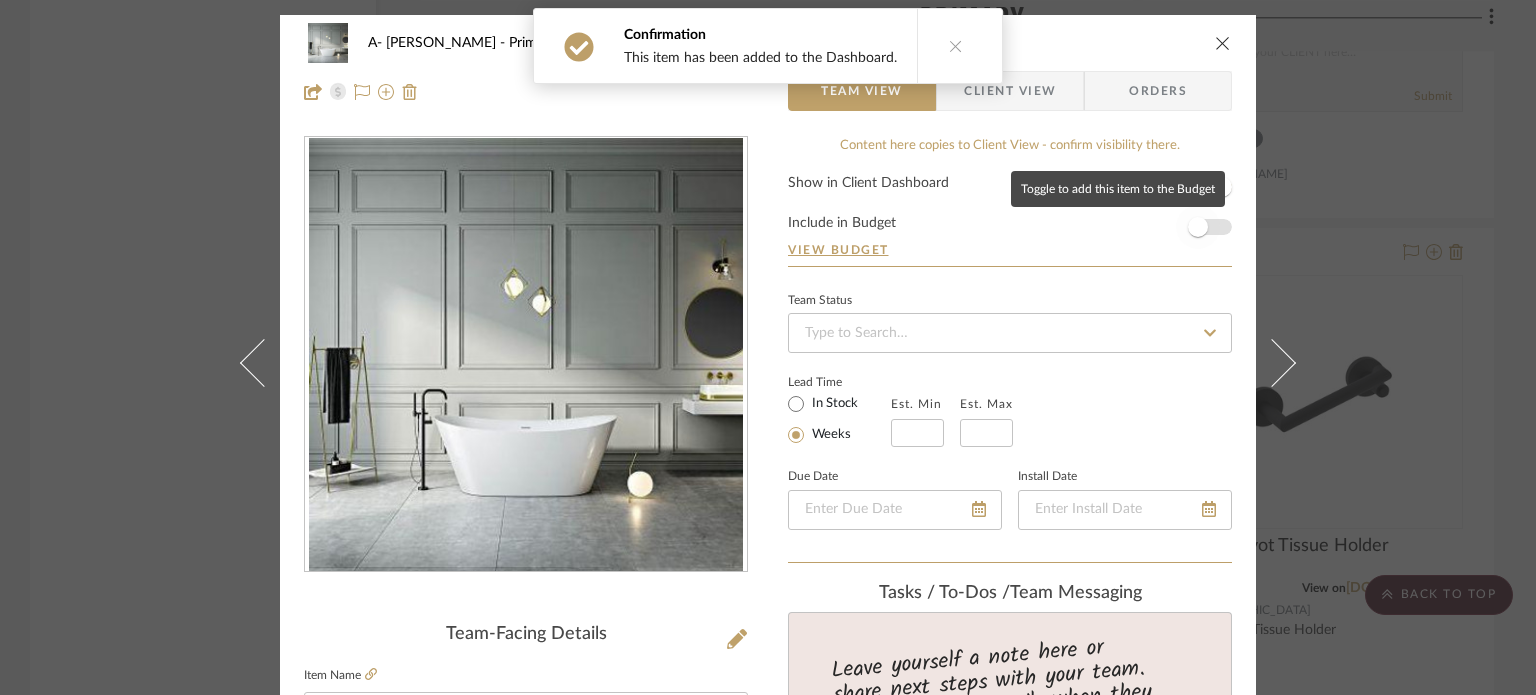 click at bounding box center [1198, 227] 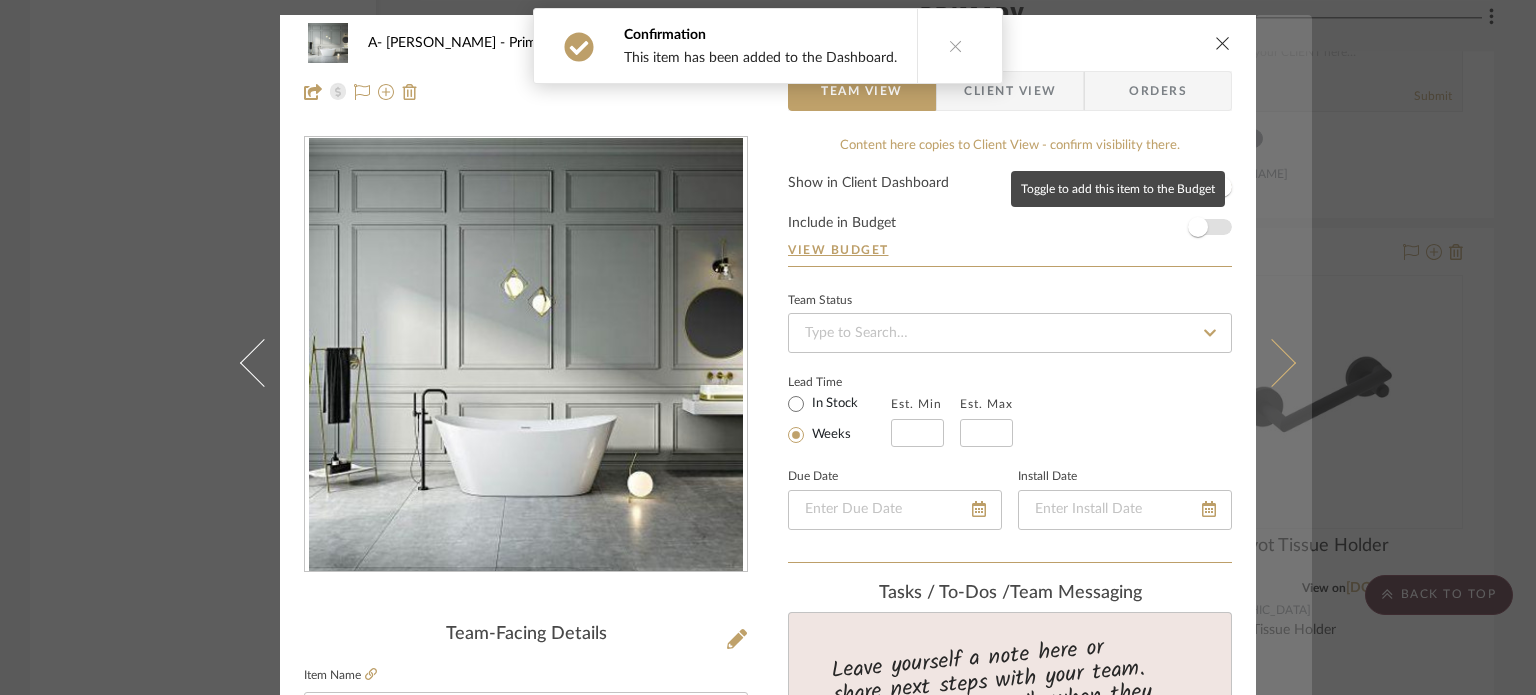 type 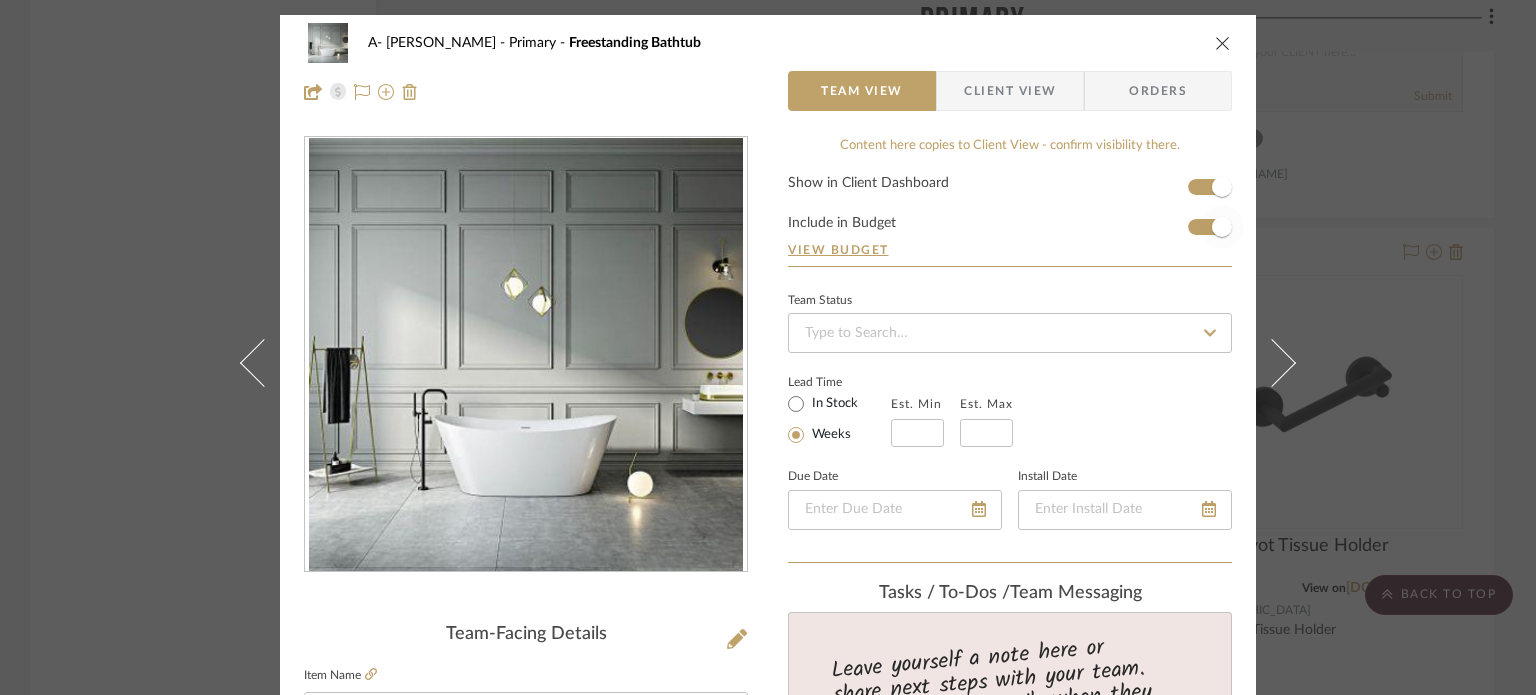 type 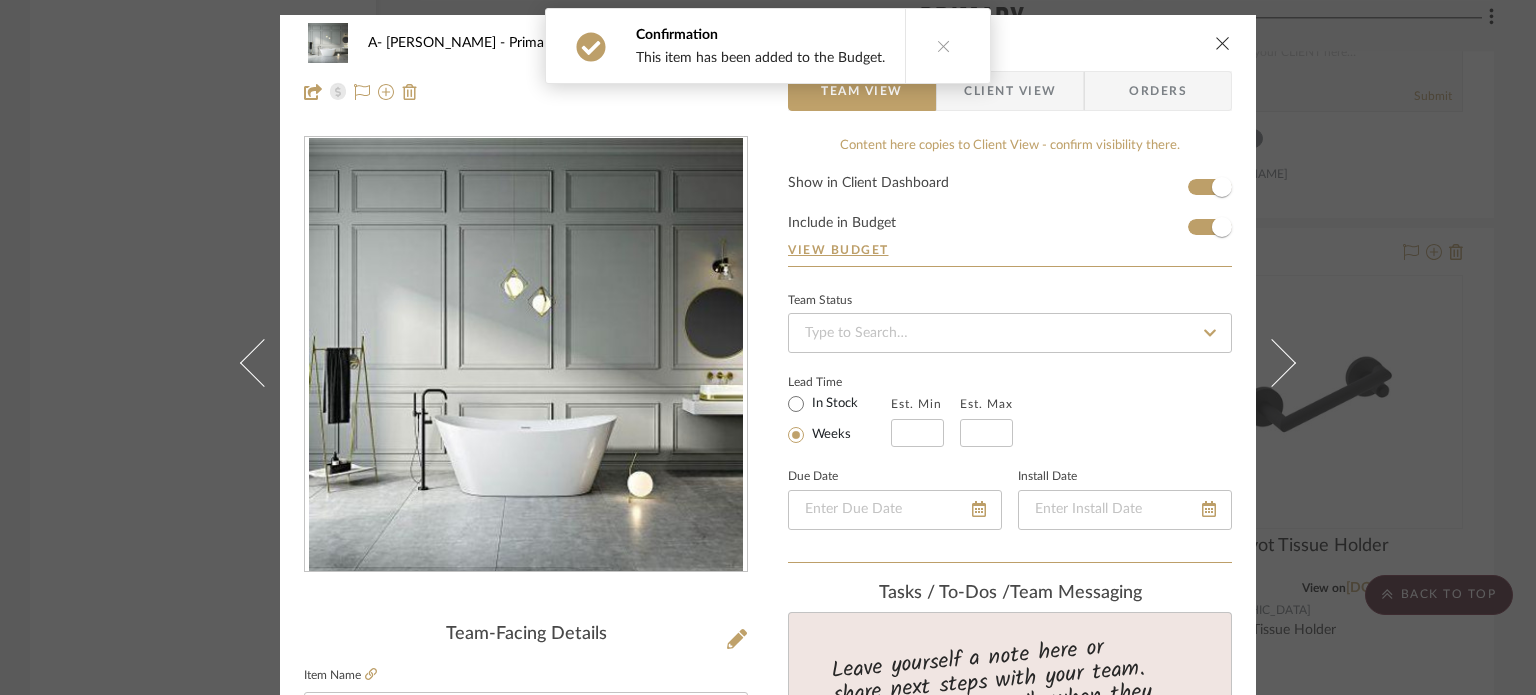 click on "A- [PERSON_NAME] Primary Freestanding Bathtub Team View Client View Orders  Team-Facing Details   Item Name  Freestanding Bathtub  Brand  Immerse  Internal Description   Dimensions   Product Specifications   Item Costs   View Budget   Markup %  30%  Unit Cost  $2,566.82  Cost Type  DNET  Client Unit Price   $3,336.87   Quantity  1  Unit Type  Each  Subtotal   $3,336.87   Tax %  9.49%  Total Tax   $316.67   Shipping Cost  $333.69  Ship. Markup %  0% Taxable  Total Shipping   $333.69  Total Client Price  $3,987.22  Your Cost  $3,144.10  Your Margin  $770.05  Content here copies to Client View - confirm visibility there.  Show in Client Dashboard   Include in Budget   View Budget  Team Status  Lead Time  In Stock Weeks  Est. Min   Est. Max   Due Date   Install Date  Tasks / To-Dos /  team Messaging  Leave yourself a note here or share next steps with your team. You will receive emails when they
respond!  Invite Collaborator Internal Notes  Documents  Choose a file  or drag it here.  Primary  (1)" at bounding box center (768, 347) 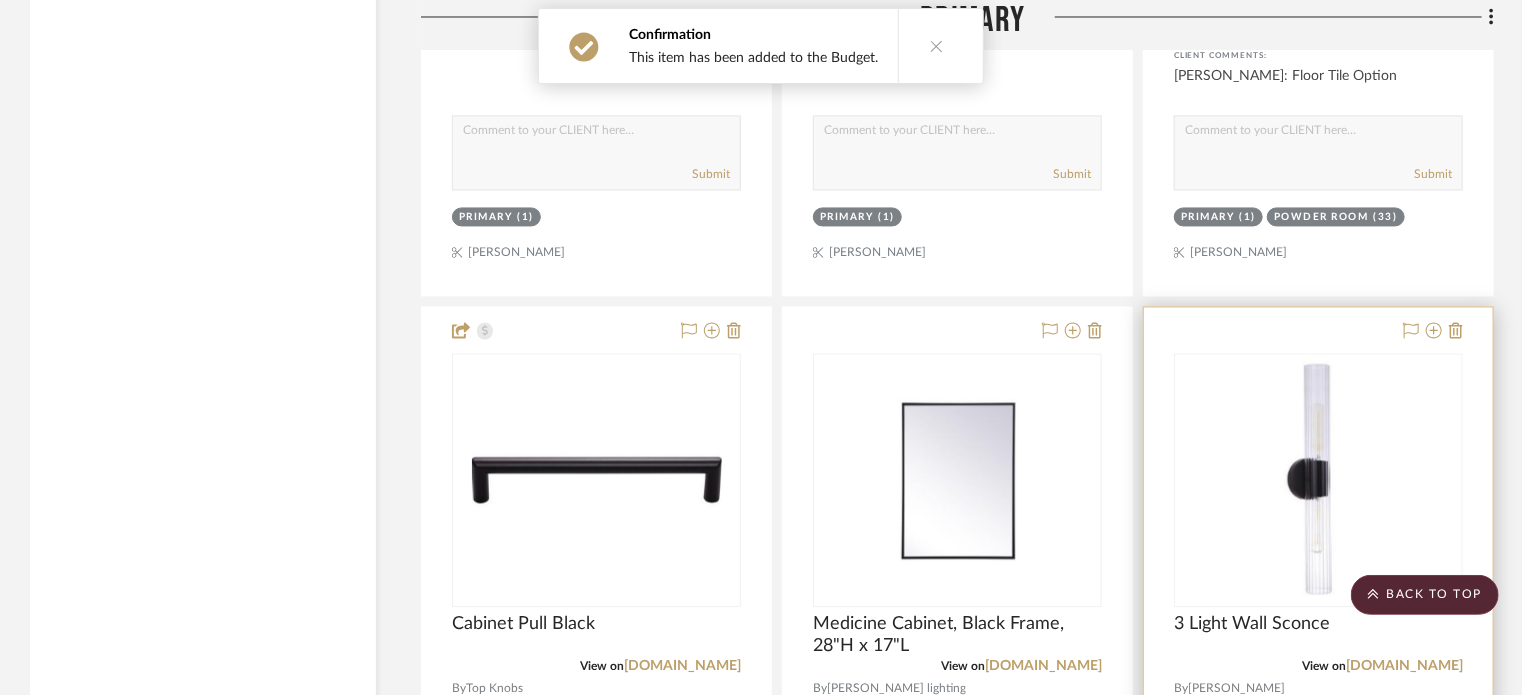 scroll, scrollTop: 9526, scrollLeft: 0, axis: vertical 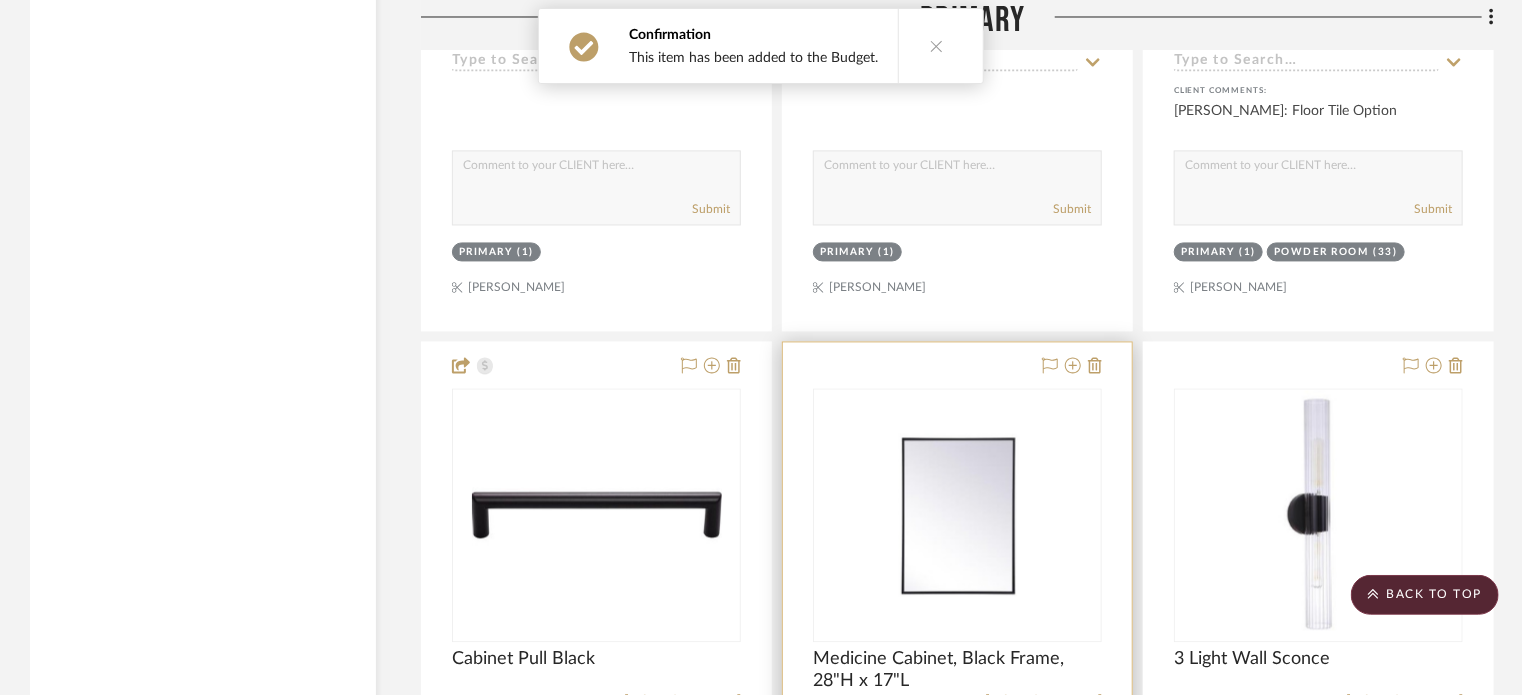 click at bounding box center [957, 779] 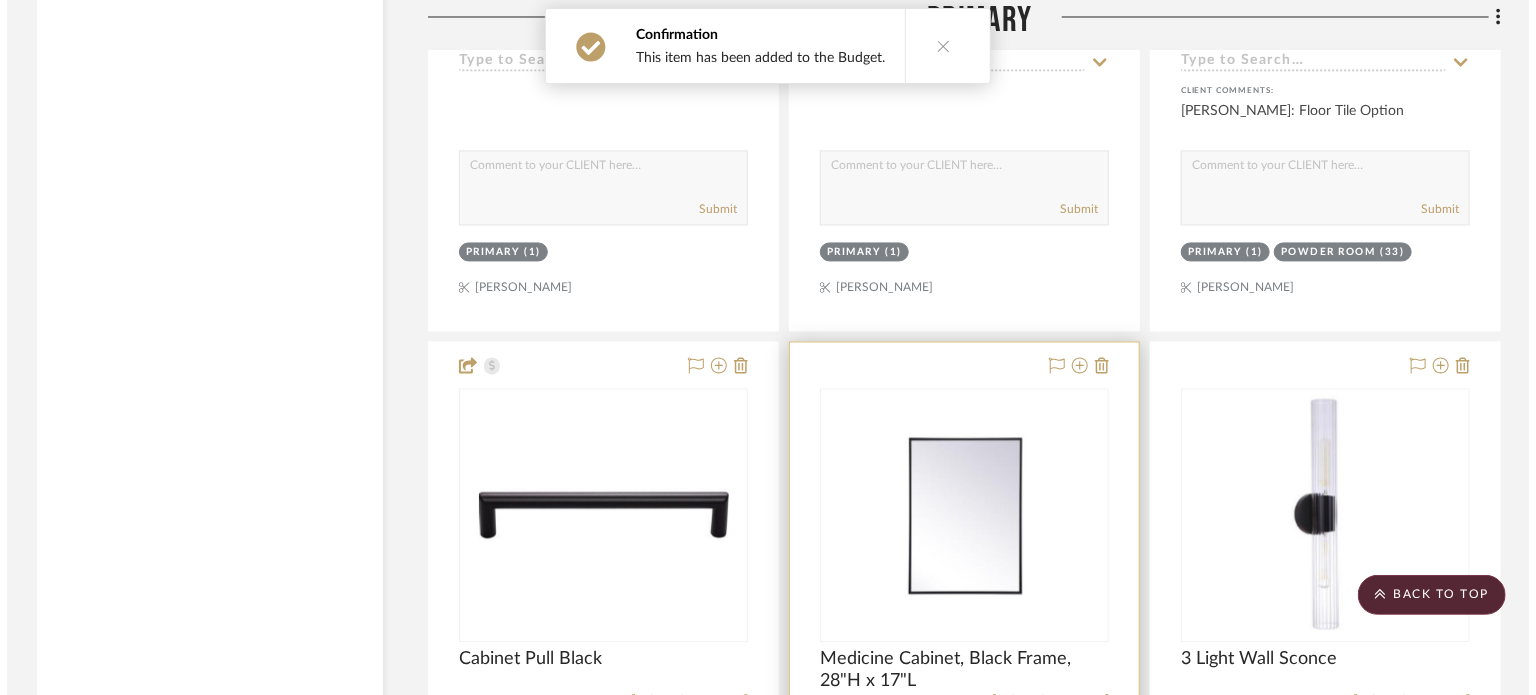 scroll, scrollTop: 0, scrollLeft: 0, axis: both 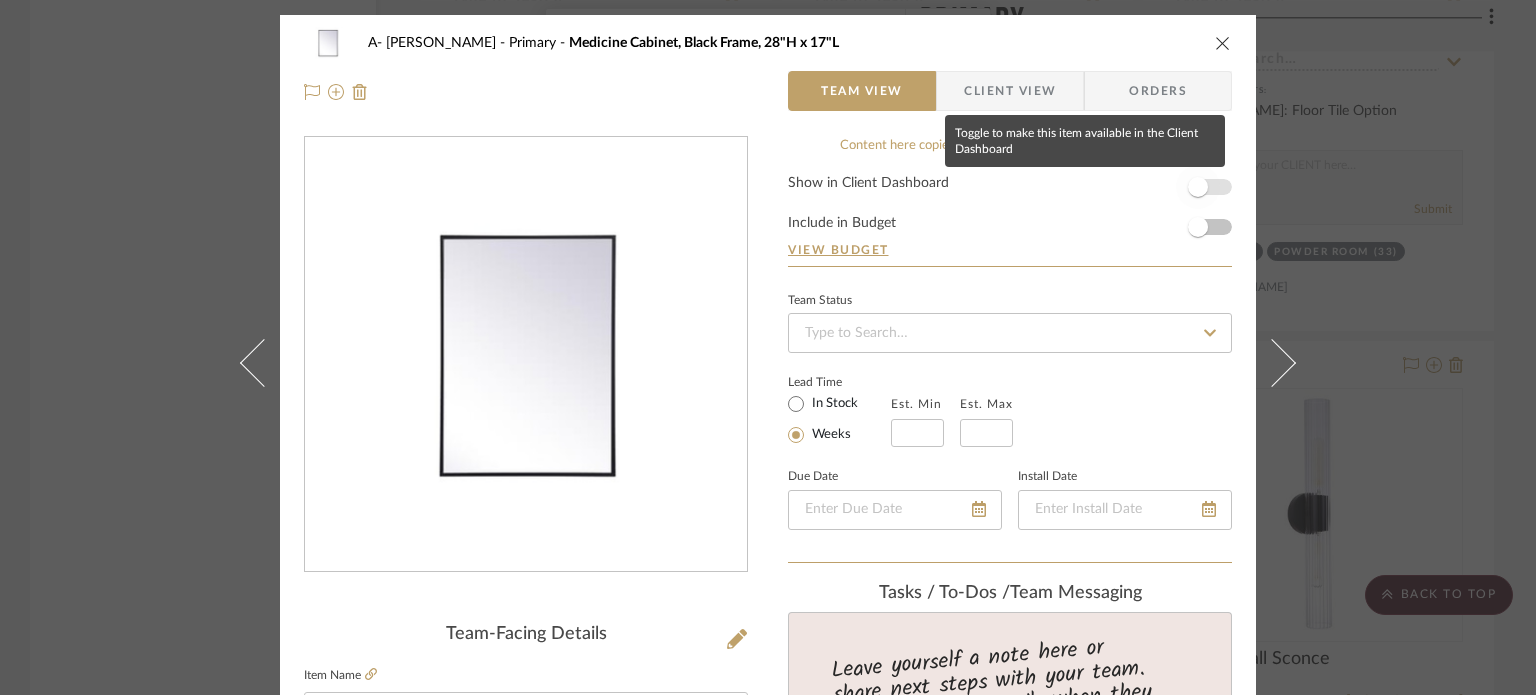 click at bounding box center [1198, 187] 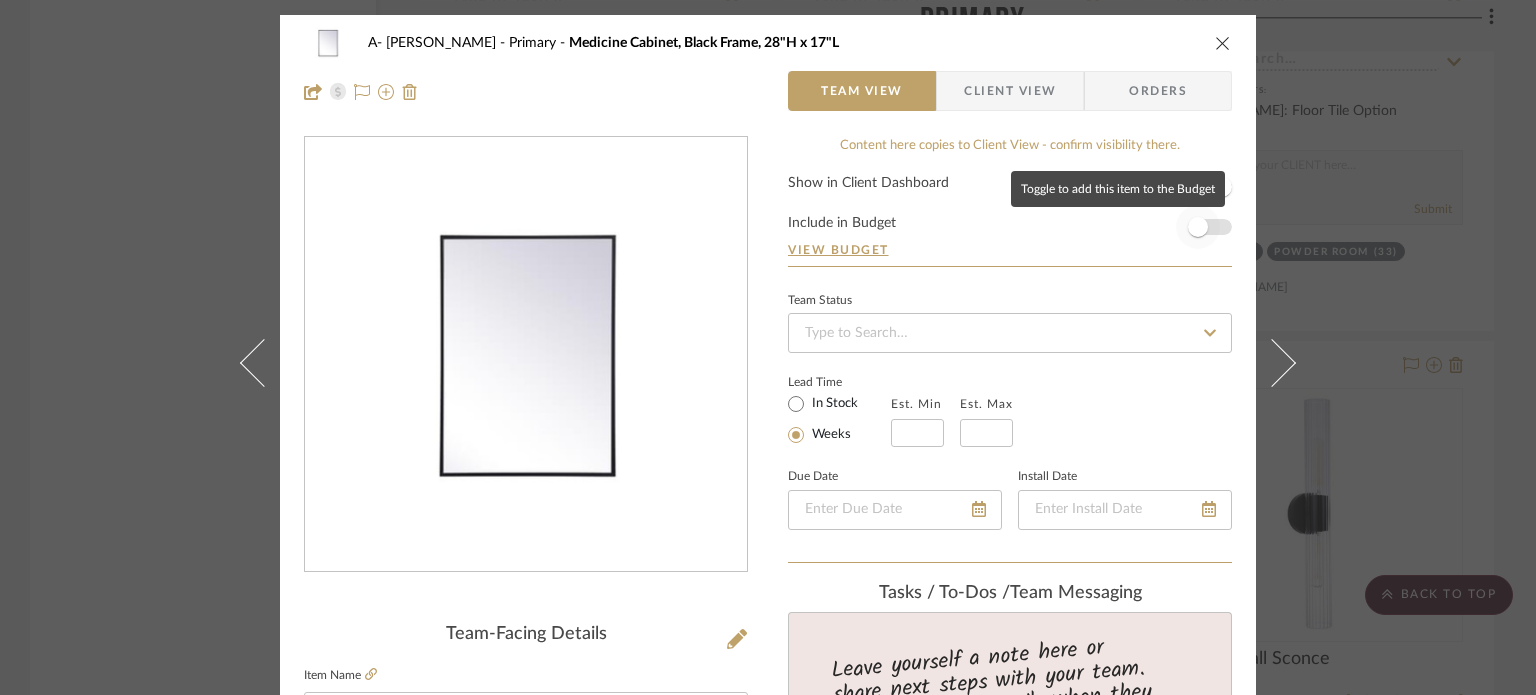 type 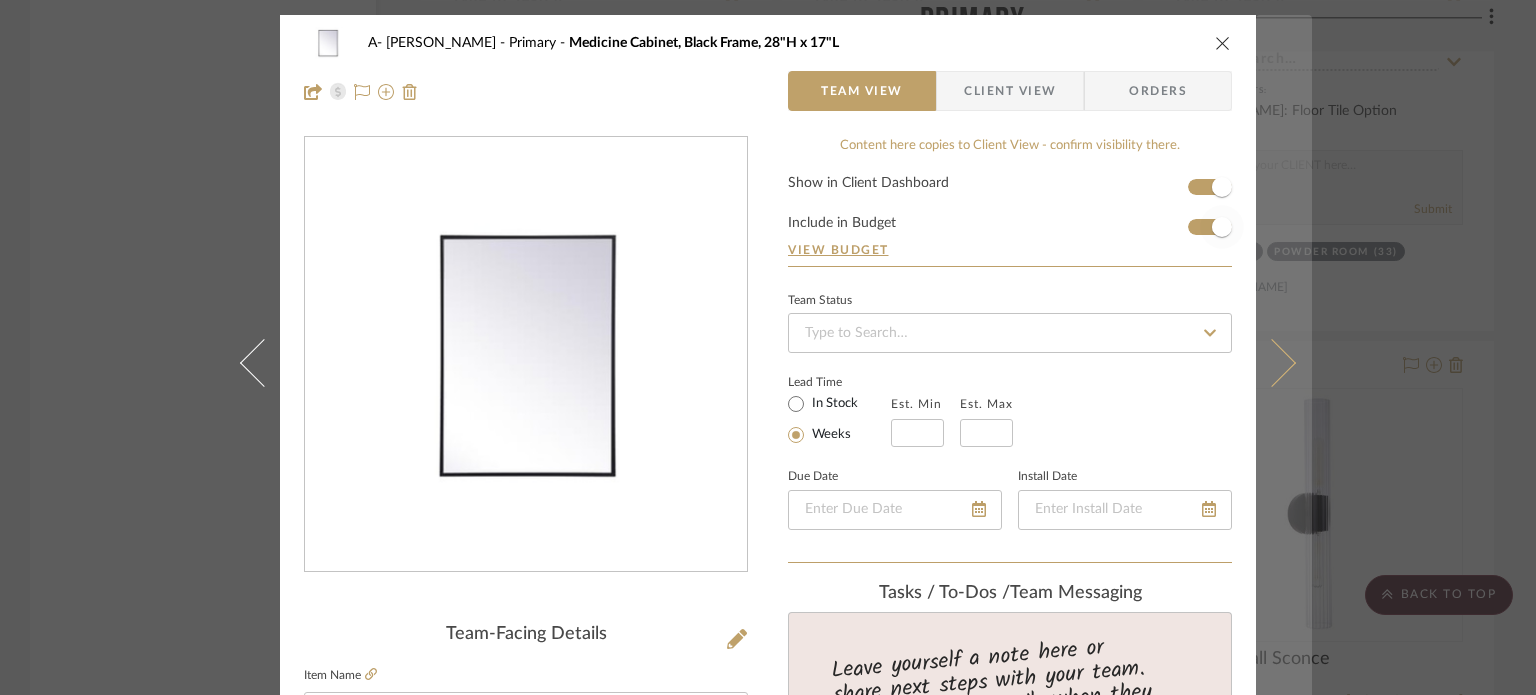 type 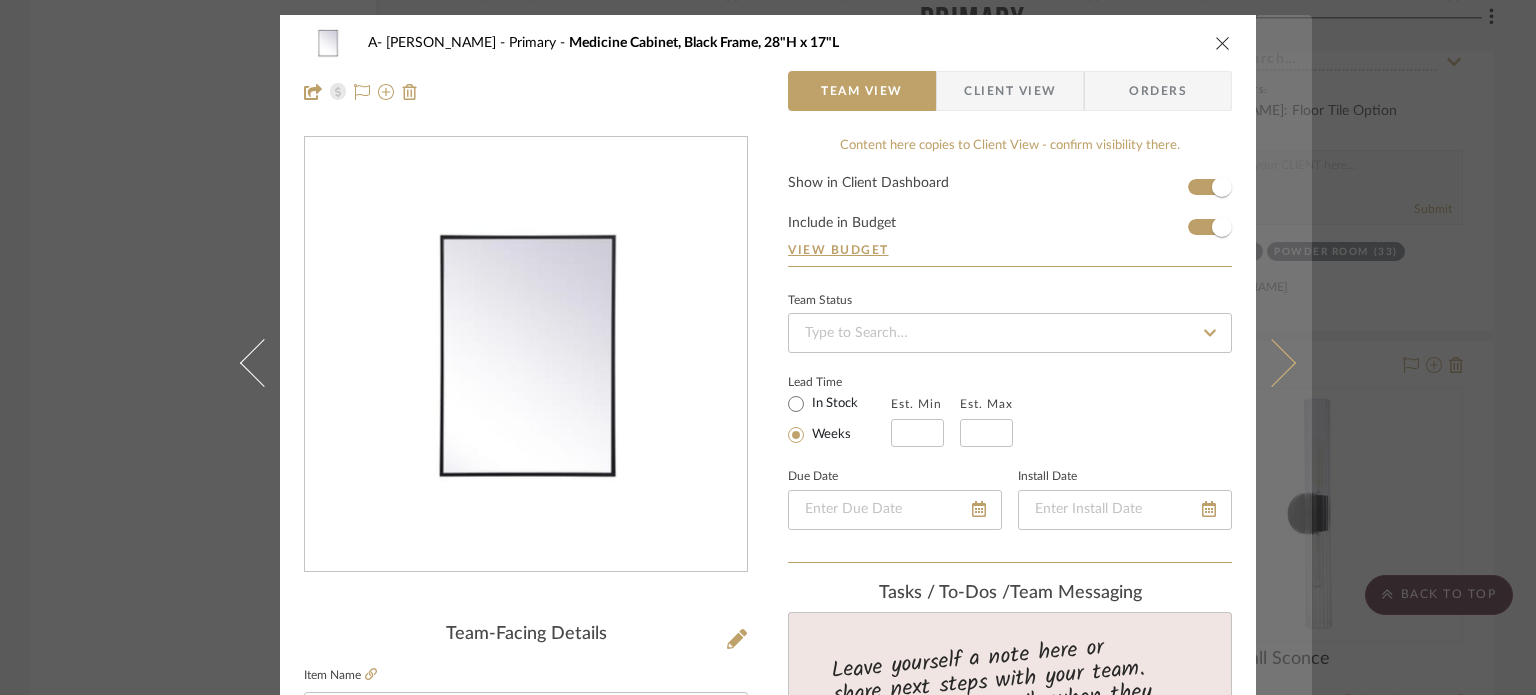 click at bounding box center [1284, 362] 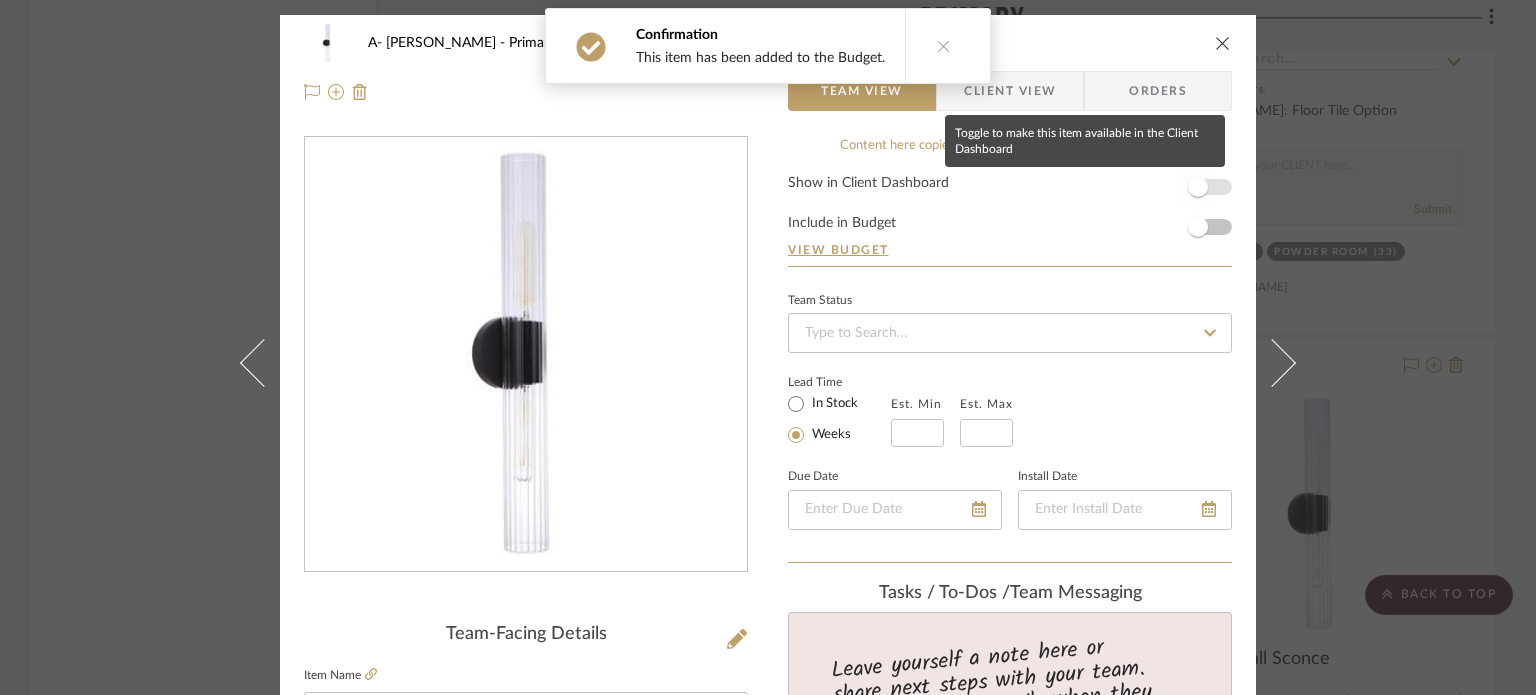 click at bounding box center (1198, 187) 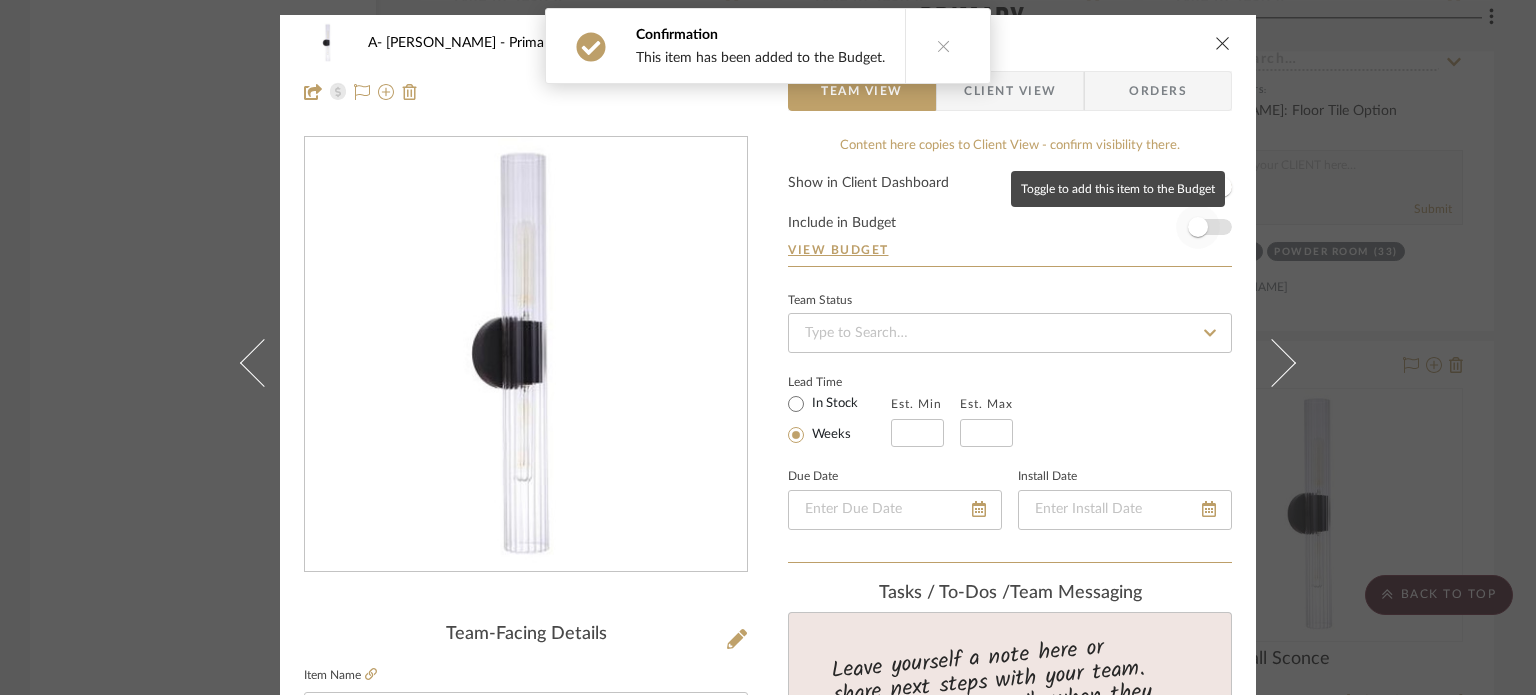 click at bounding box center (1198, 227) 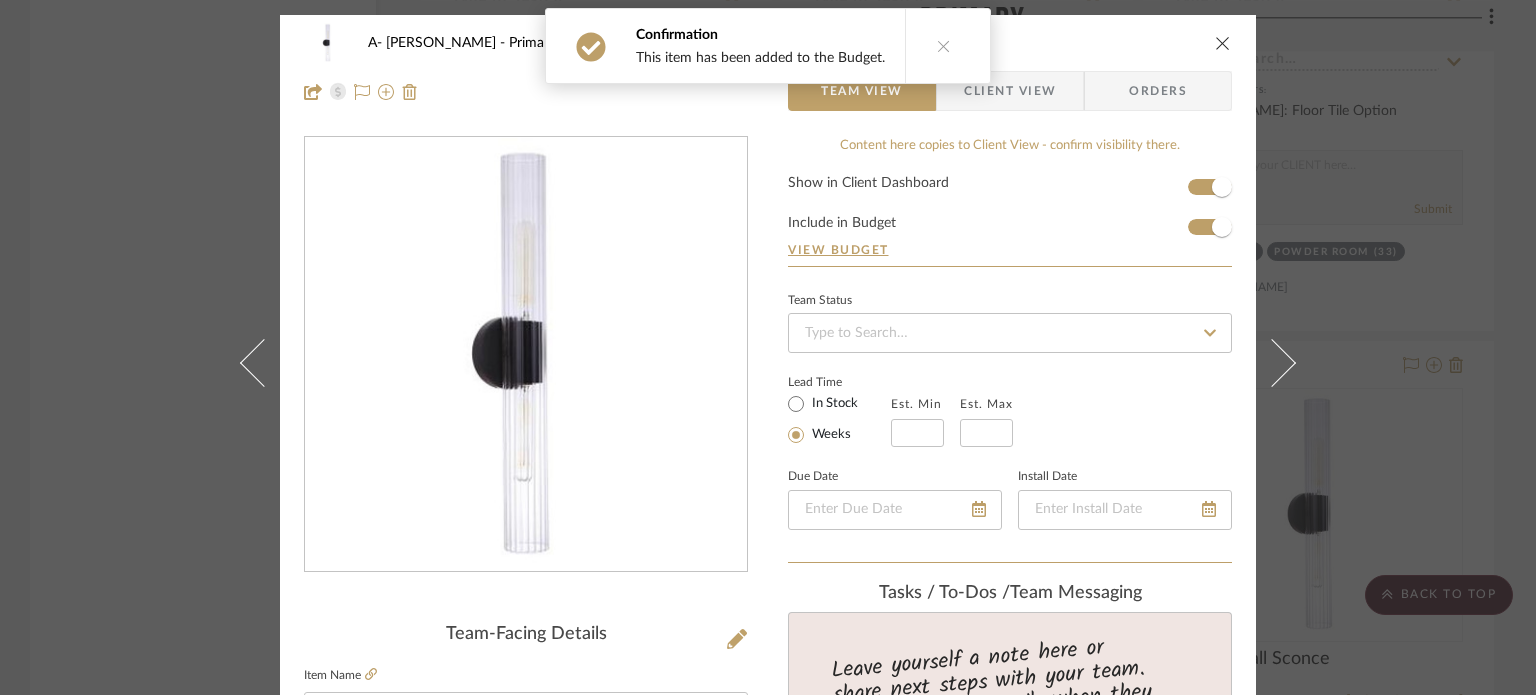 click on "A- [PERSON_NAME] Primary 3 Light Wall Sconce Team View Client View Orders  Team-Facing Details   Item Name  3 Light Wall Sconce  Brand  [PERSON_NAME]  Internal Description   Dimensions   Product Specifications   Item Costs   View Budget   Markup %  30%  Unit Cost  $169.00  Cost Type  DNET  Client Unit Price   $219.70   Quantity  3  Unit Type  Each  Subtotal   $659.10   Tax %  9.49%  Total Tax   $62.55   Shipping Cost  $65.91  Ship. Markup %  0% Taxable  Total Shipping   $65.91  Total Client Price  $787.56  Your Cost  $621.02  Your Margin  $152.10  Content here copies to Client View - confirm visibility there.  Show in Client Dashboard   Include in Budget   View Budget  Team Status  Lead Time  In Stock Weeks  Est. Min   Est. Max   Due Date   Install Date  Tasks / To-Dos /  team Messaging  Leave yourself a note here or share next steps with your team. You will receive emails when they
respond!  Invite Collaborator Internal Notes  Documents  Choose a file  or drag it here. Change Room/Update Quantity  Primary  (3)" at bounding box center (768, 347) 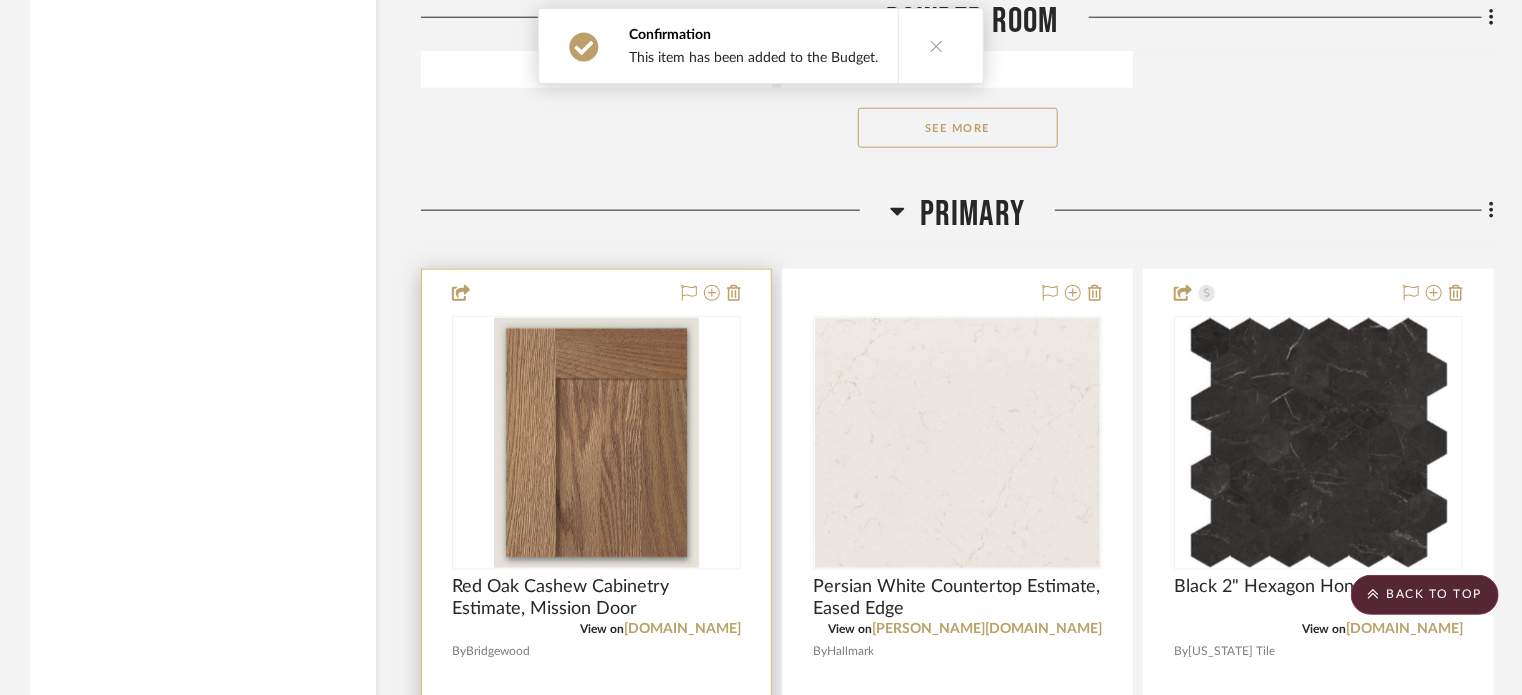scroll, scrollTop: 8526, scrollLeft: 0, axis: vertical 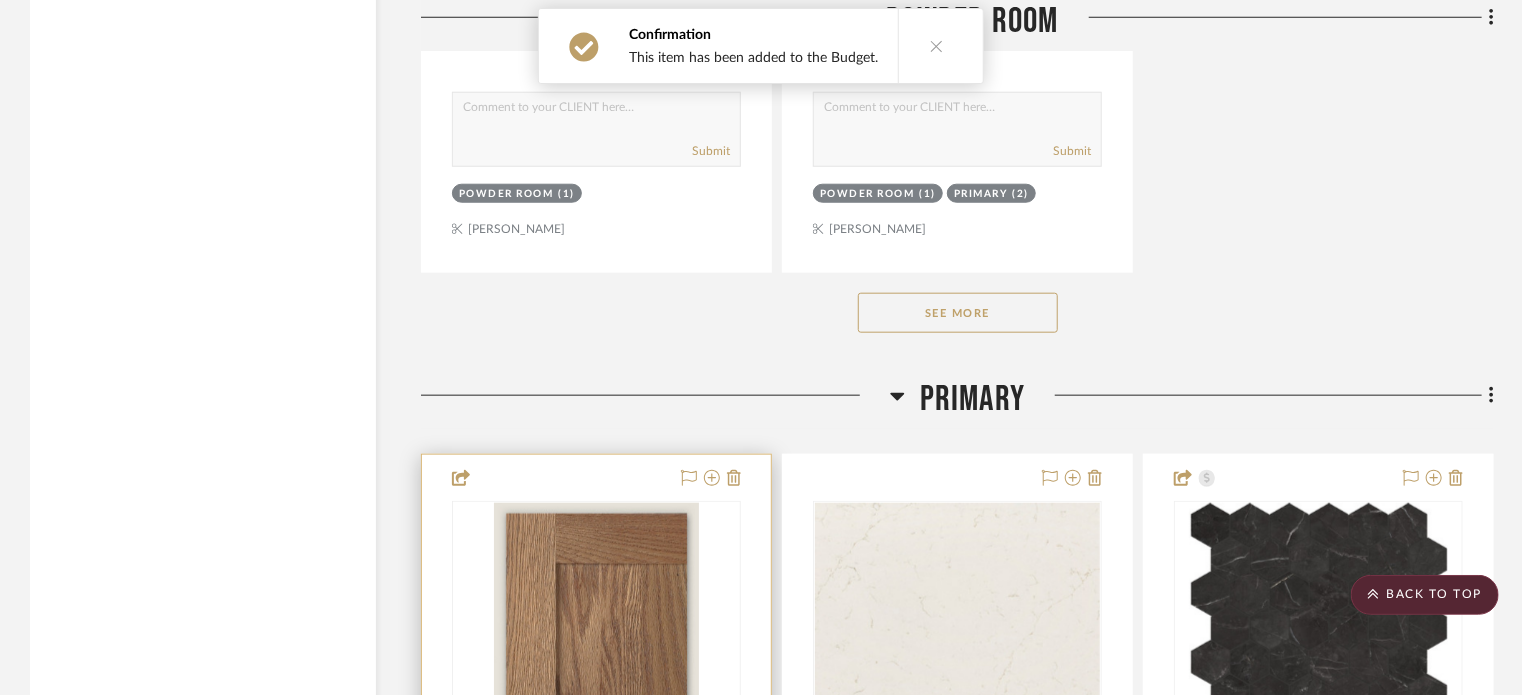 click at bounding box center [596, 892] 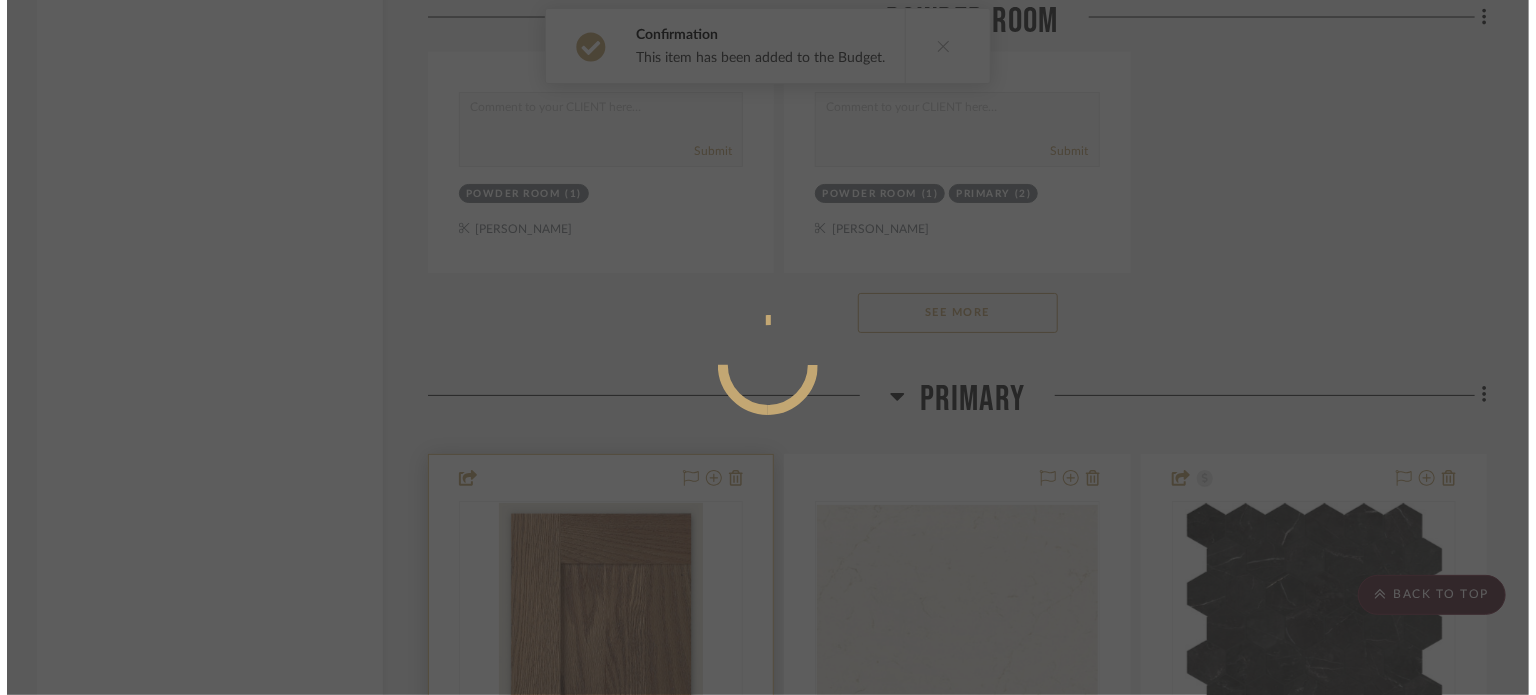 scroll, scrollTop: 0, scrollLeft: 0, axis: both 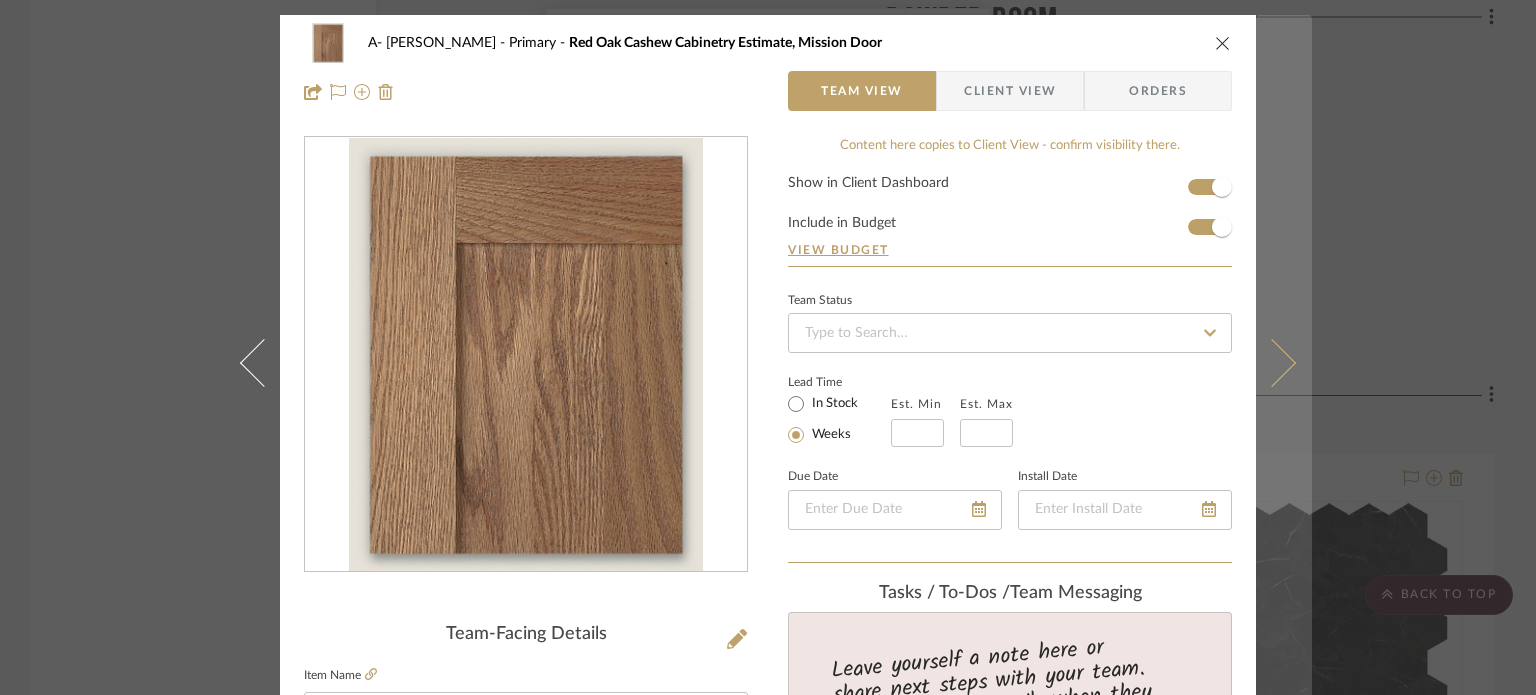 click at bounding box center [1284, 362] 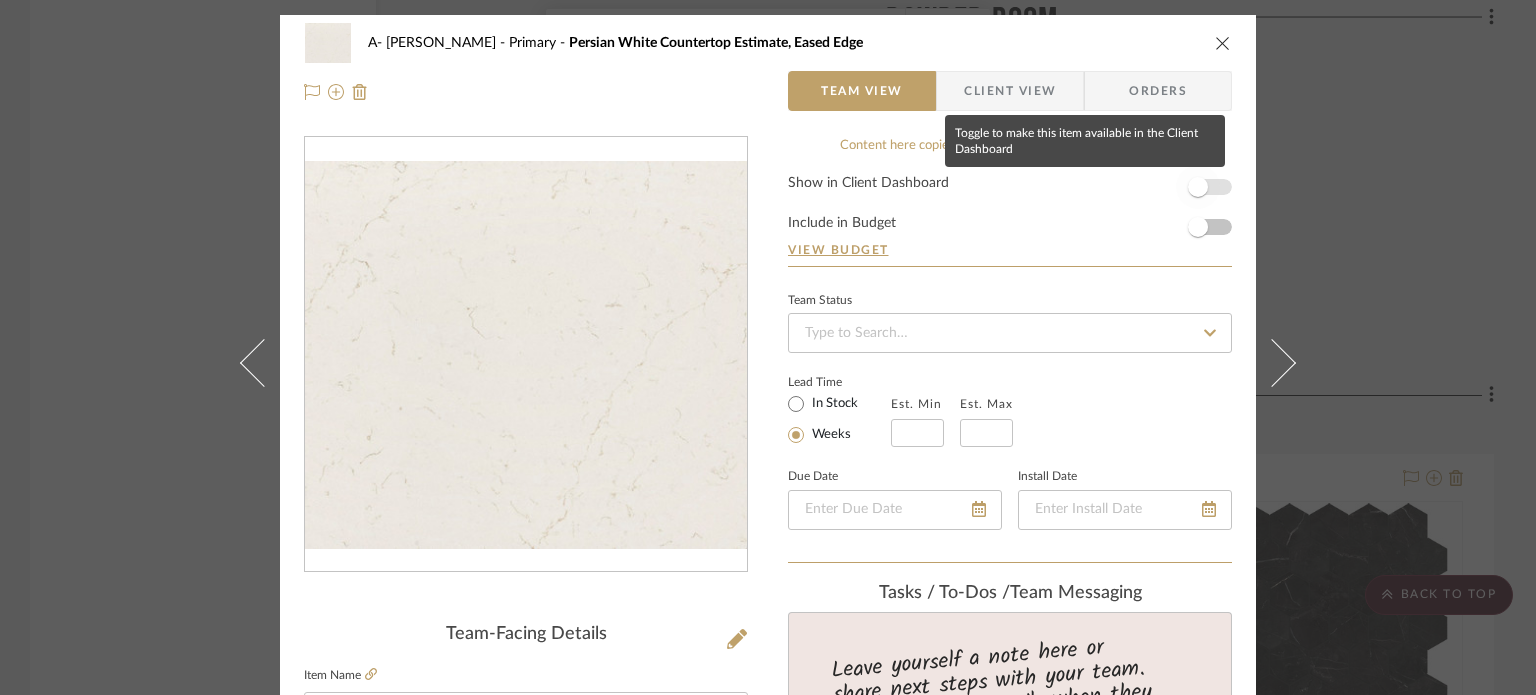 click at bounding box center (1198, 187) 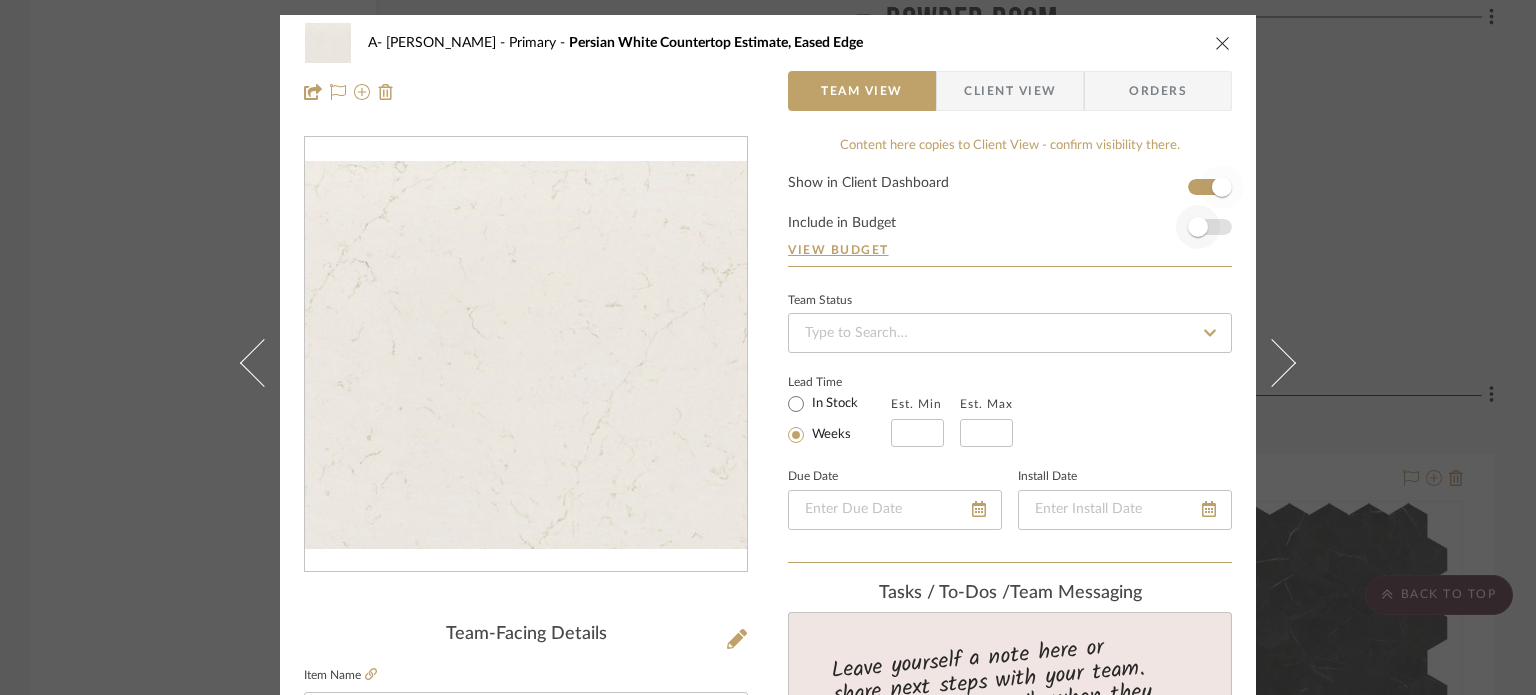 type 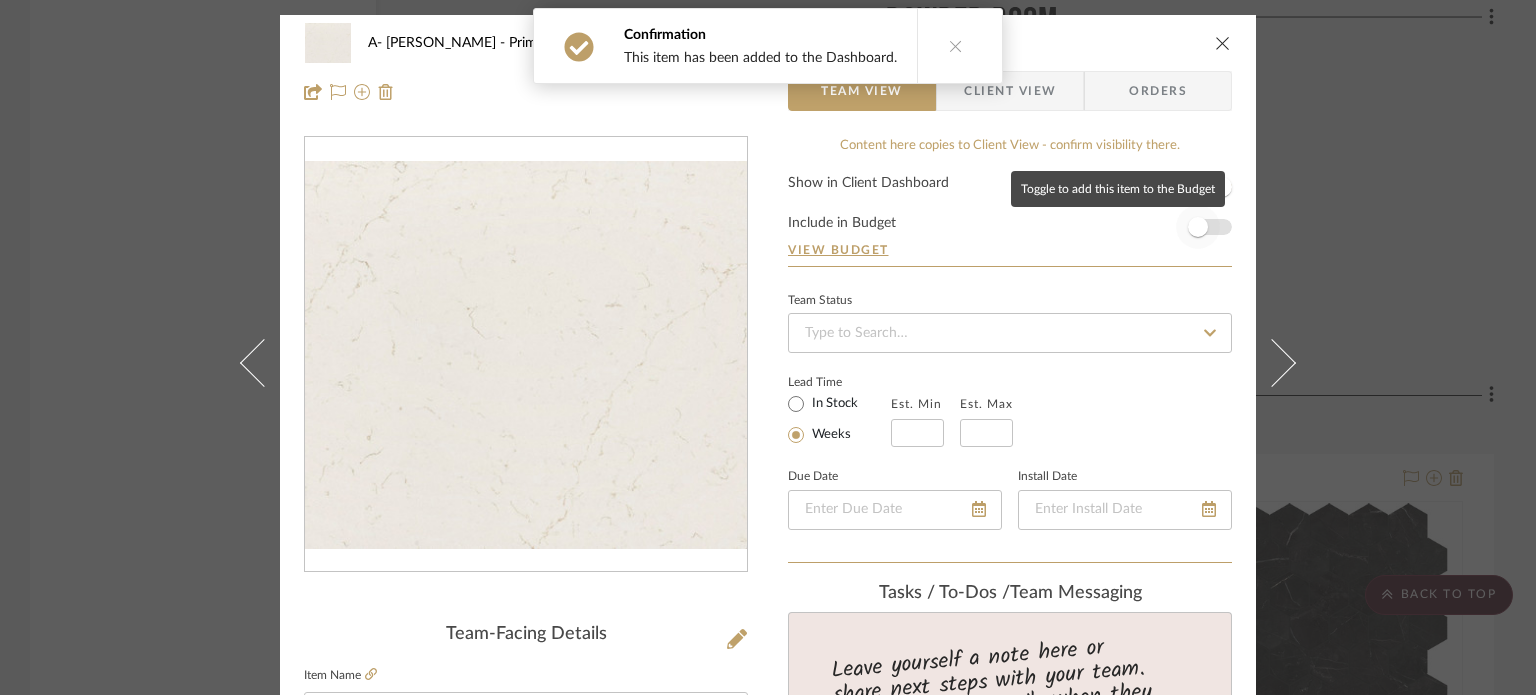click at bounding box center [1198, 227] 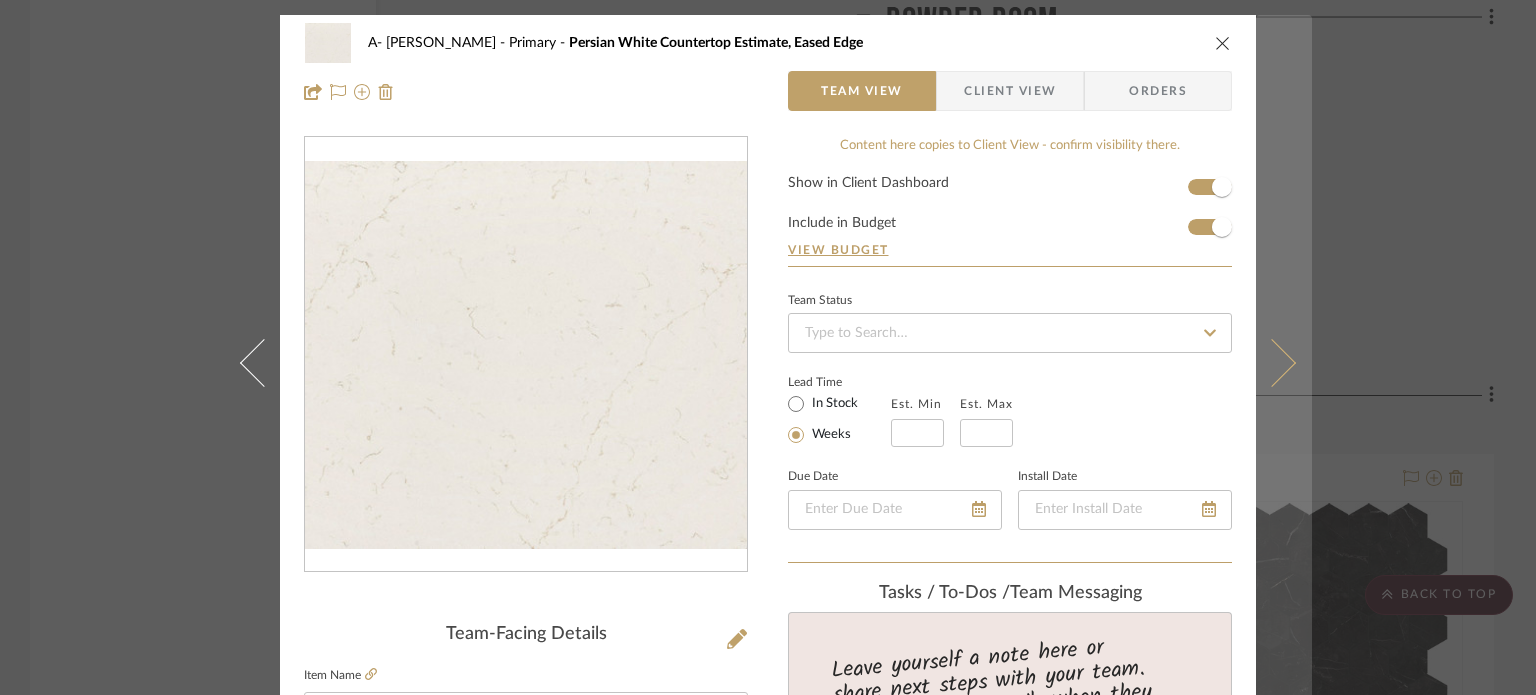type 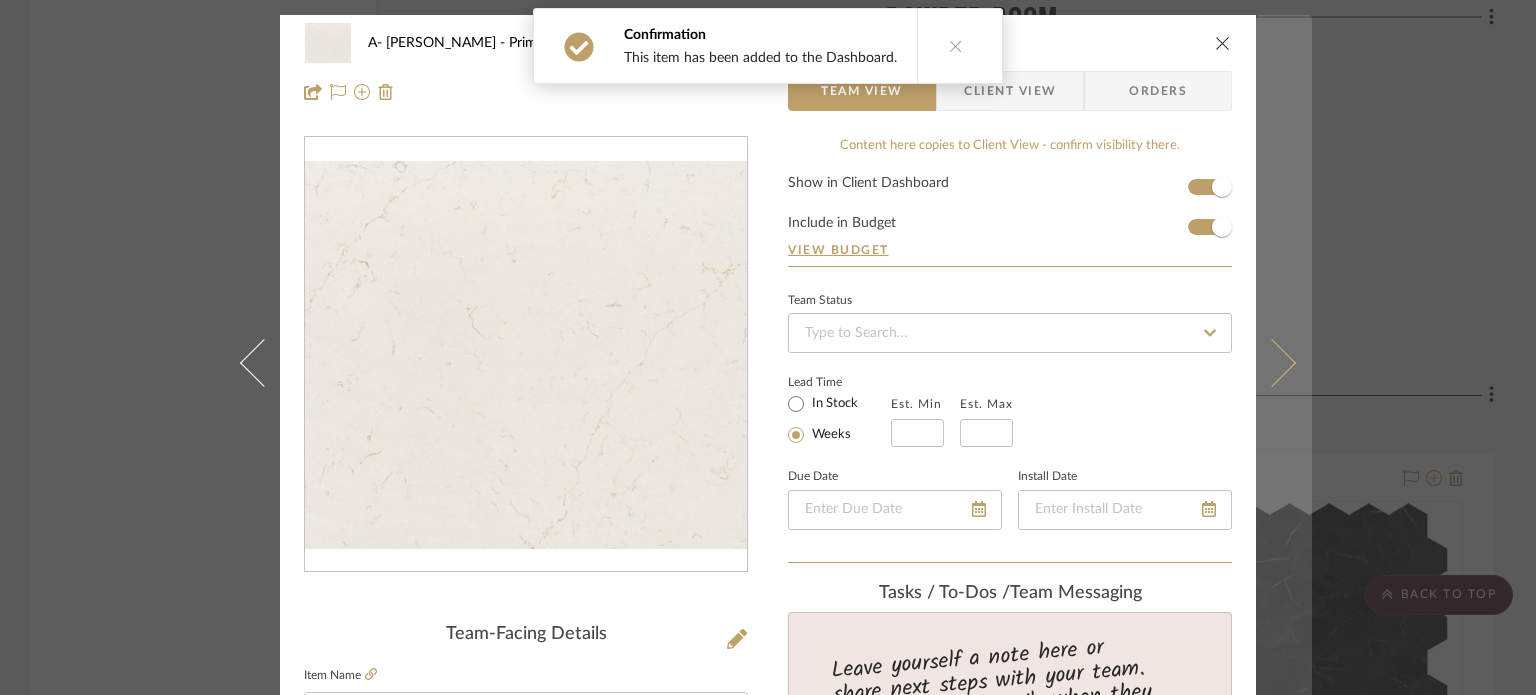 click at bounding box center (1284, 362) 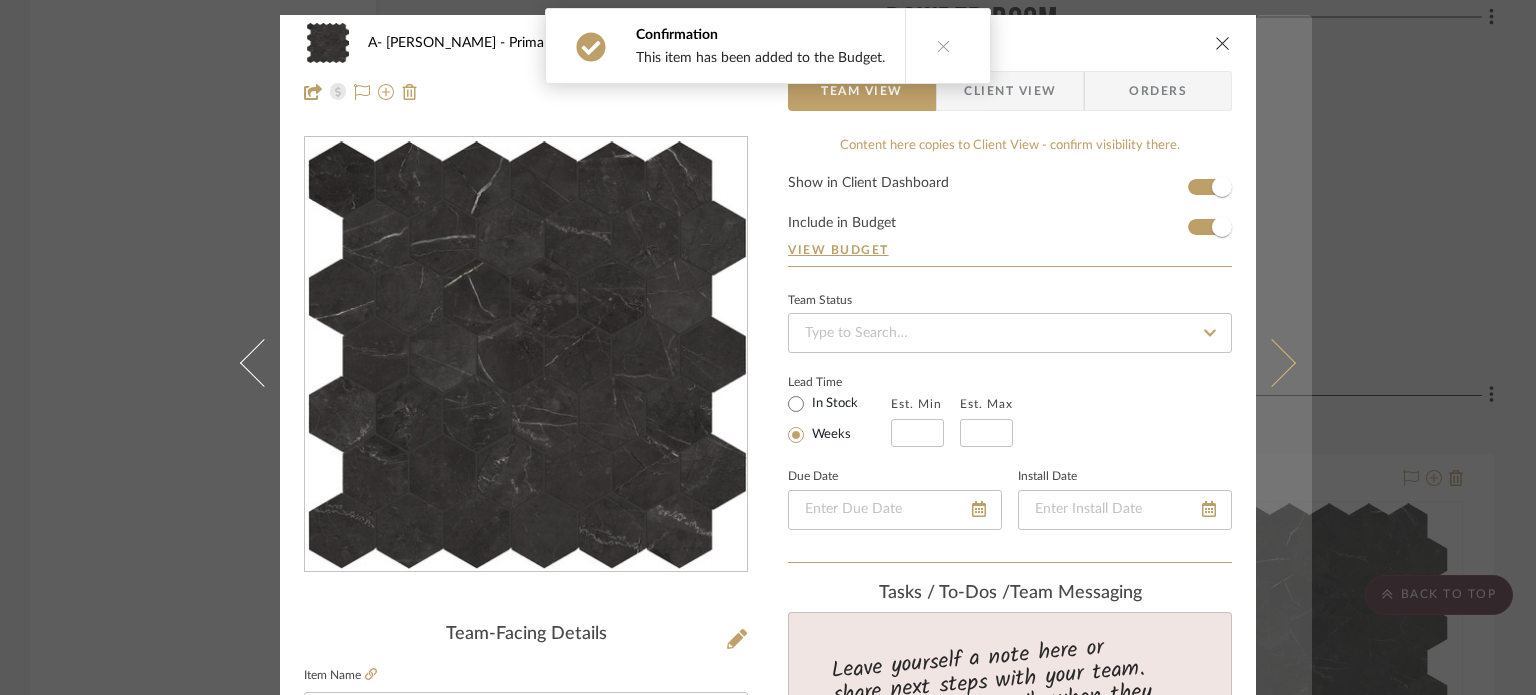 click at bounding box center (1284, 362) 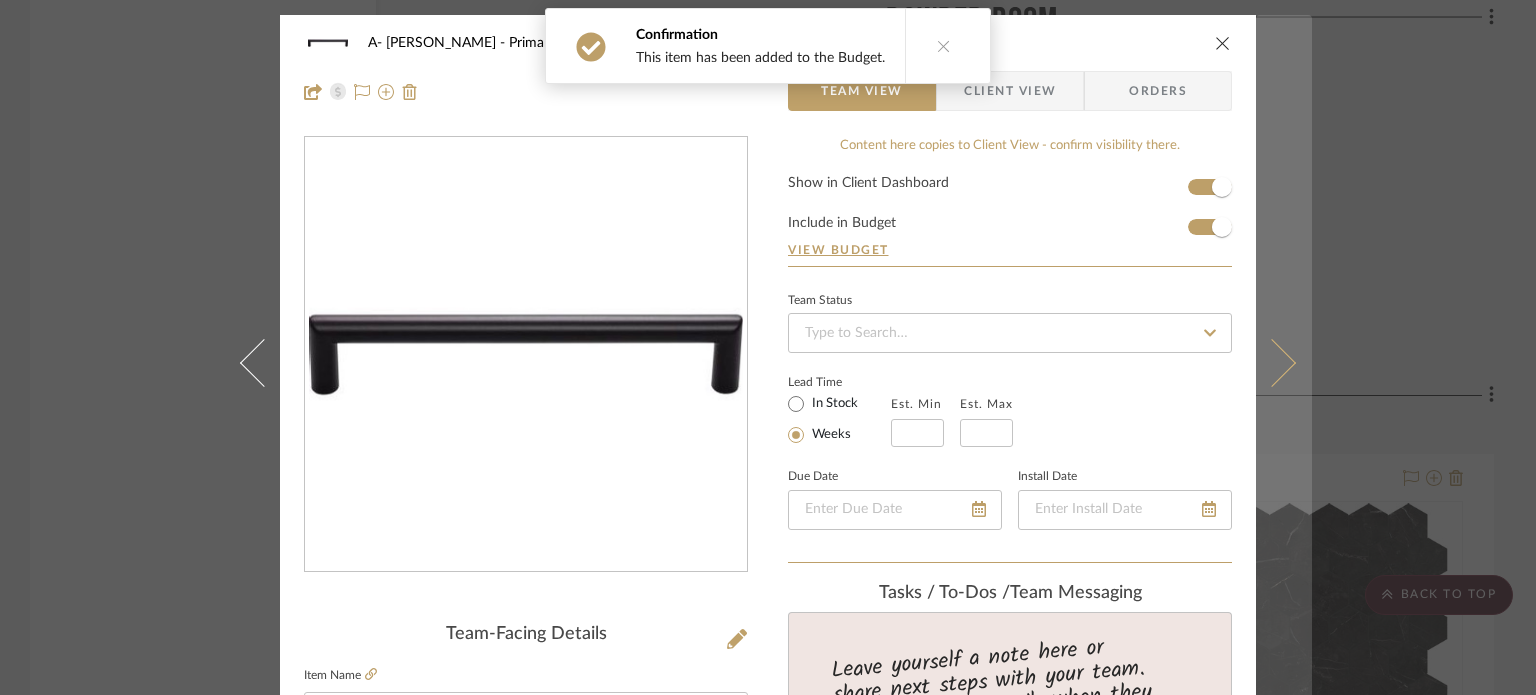 click at bounding box center [1284, 362] 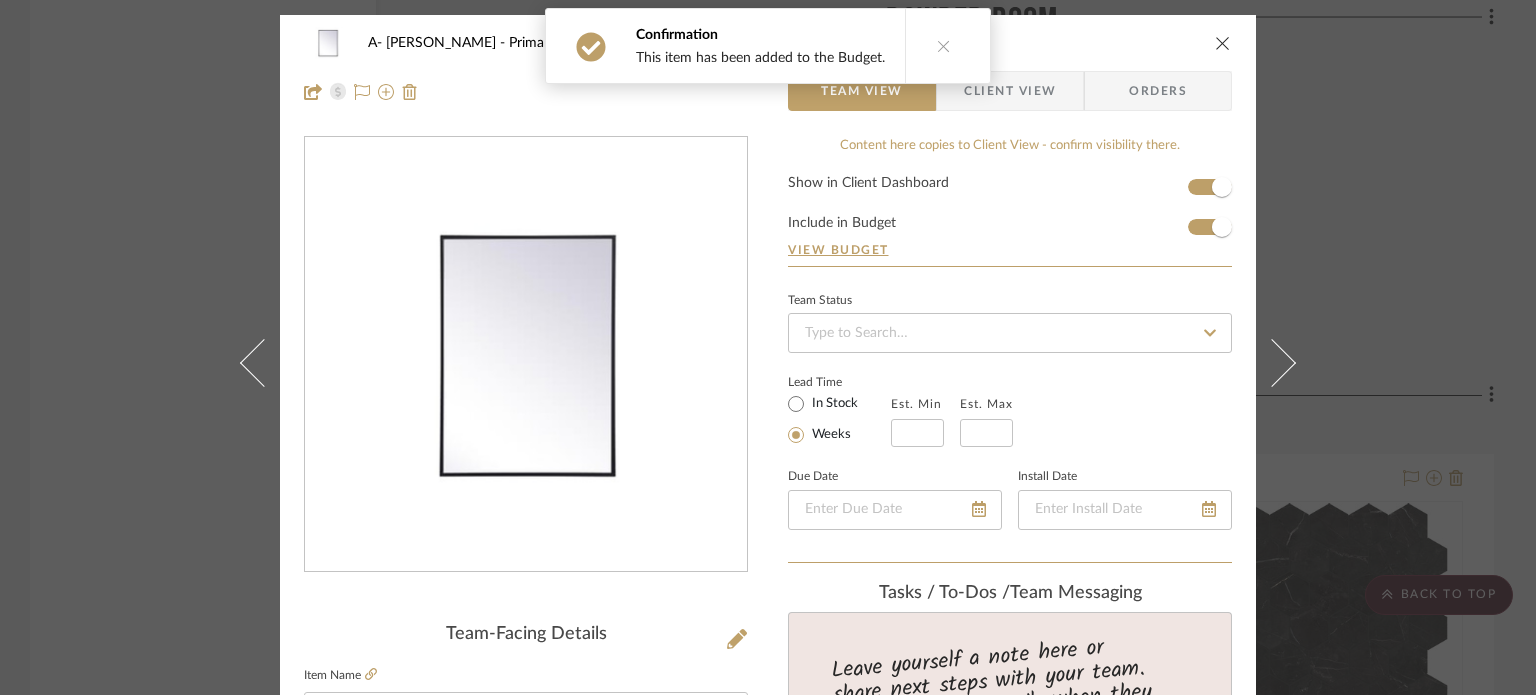 click at bounding box center [1284, 362] 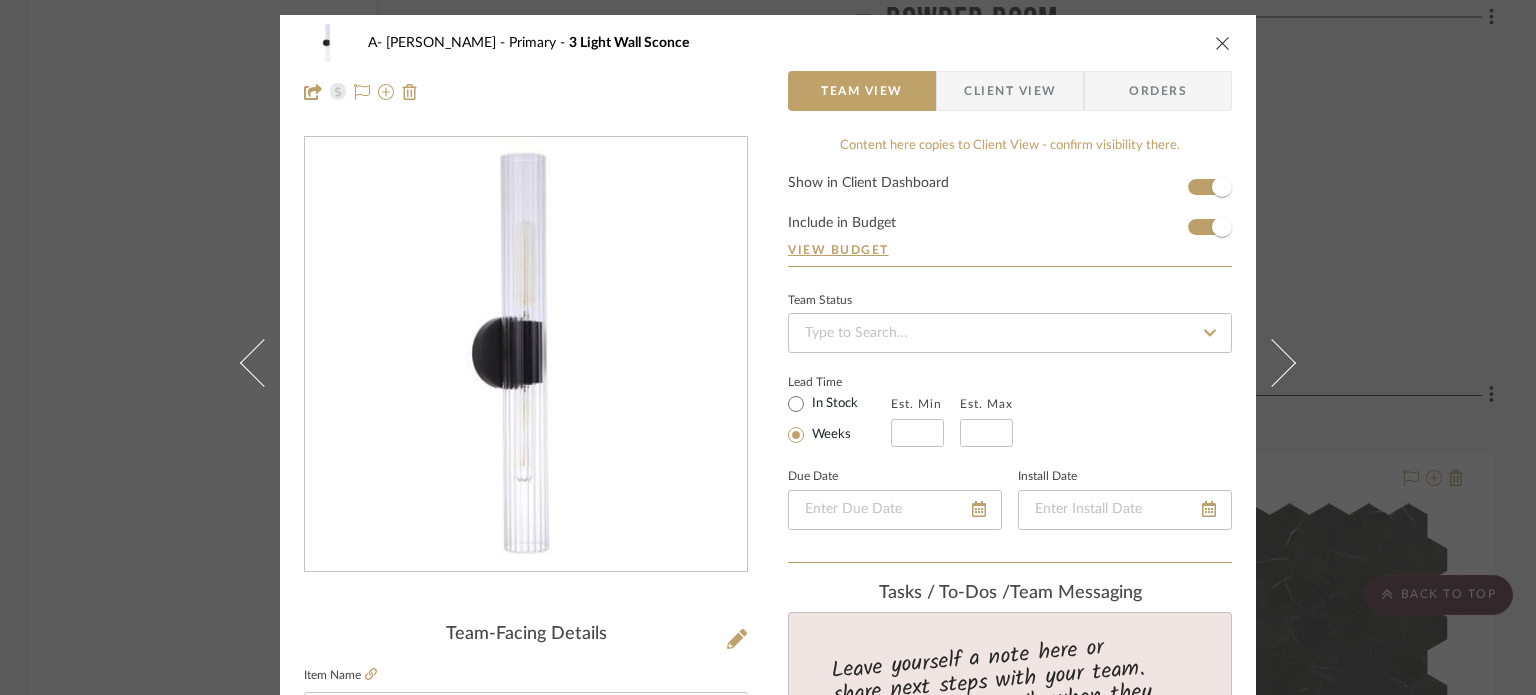 click at bounding box center [1284, 362] 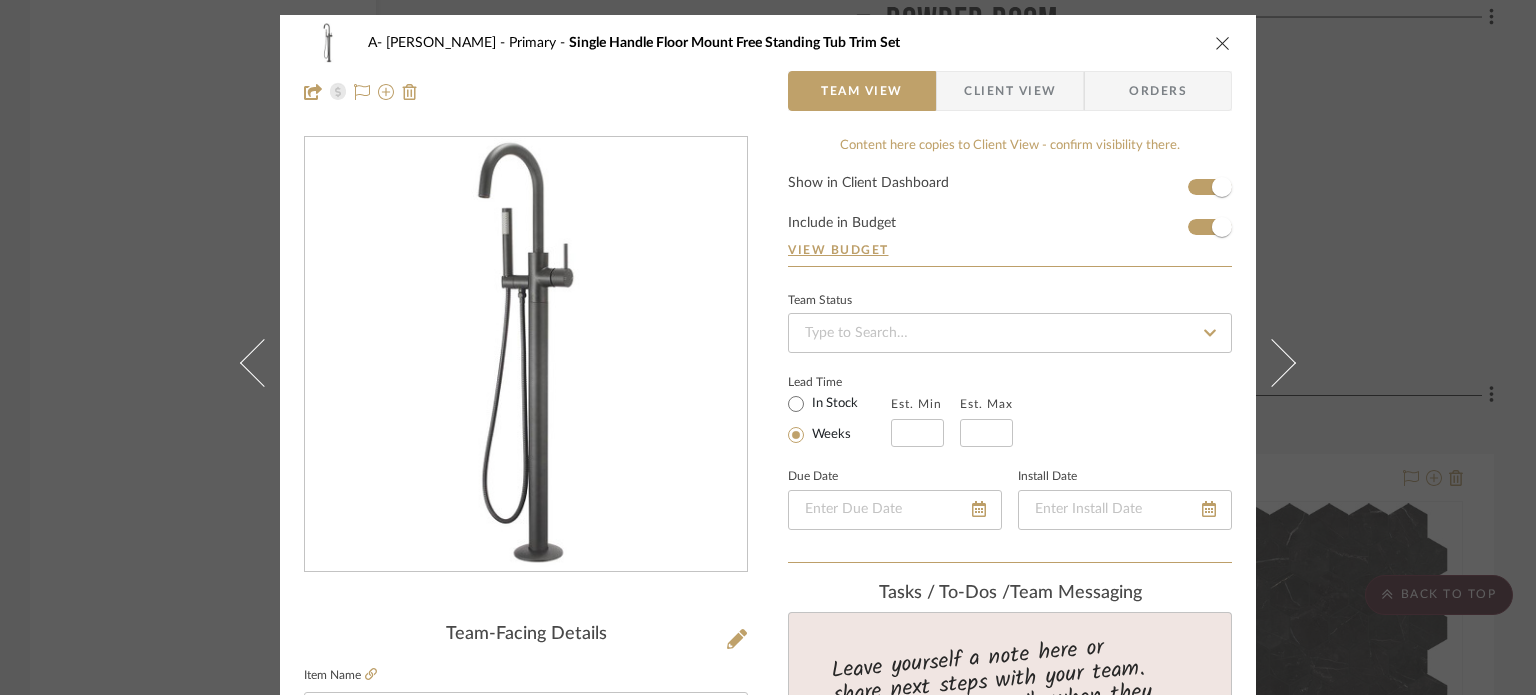 click at bounding box center (1284, 362) 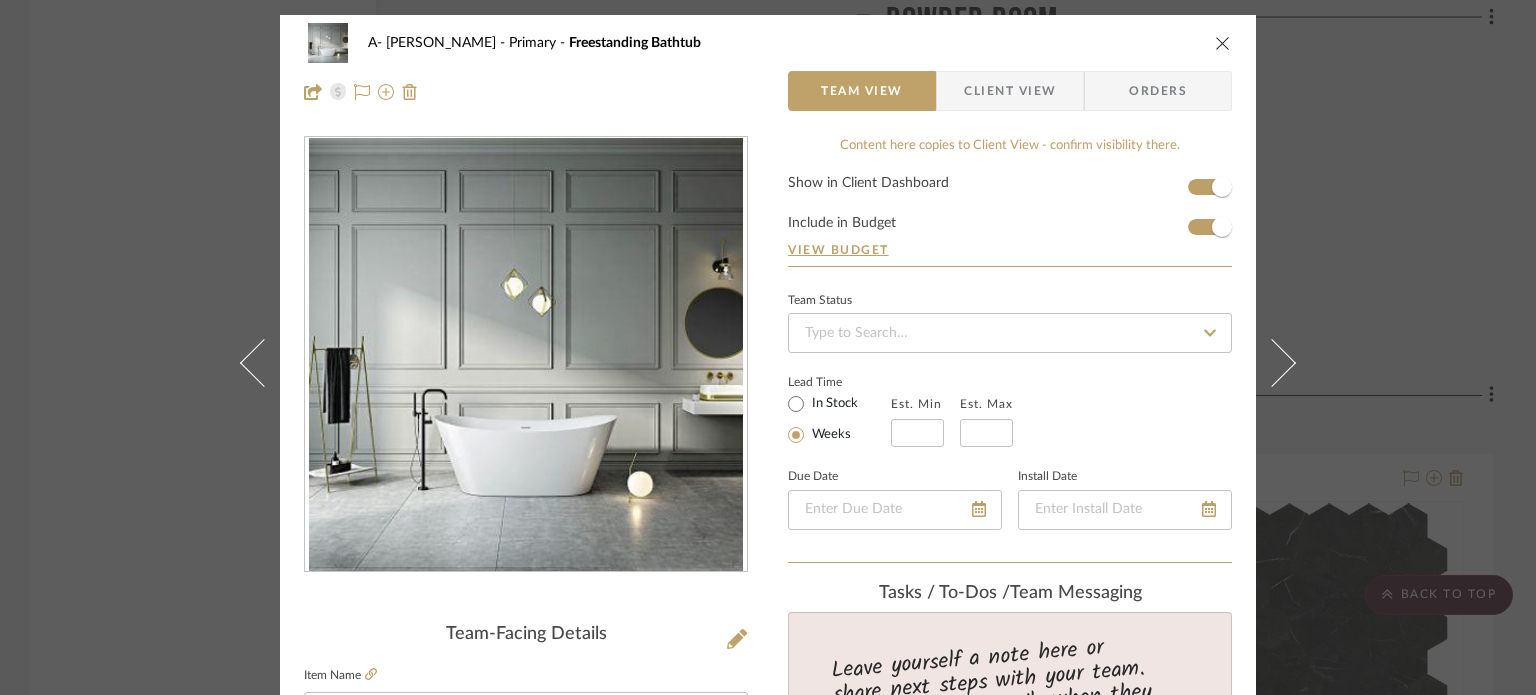 click at bounding box center (1284, 362) 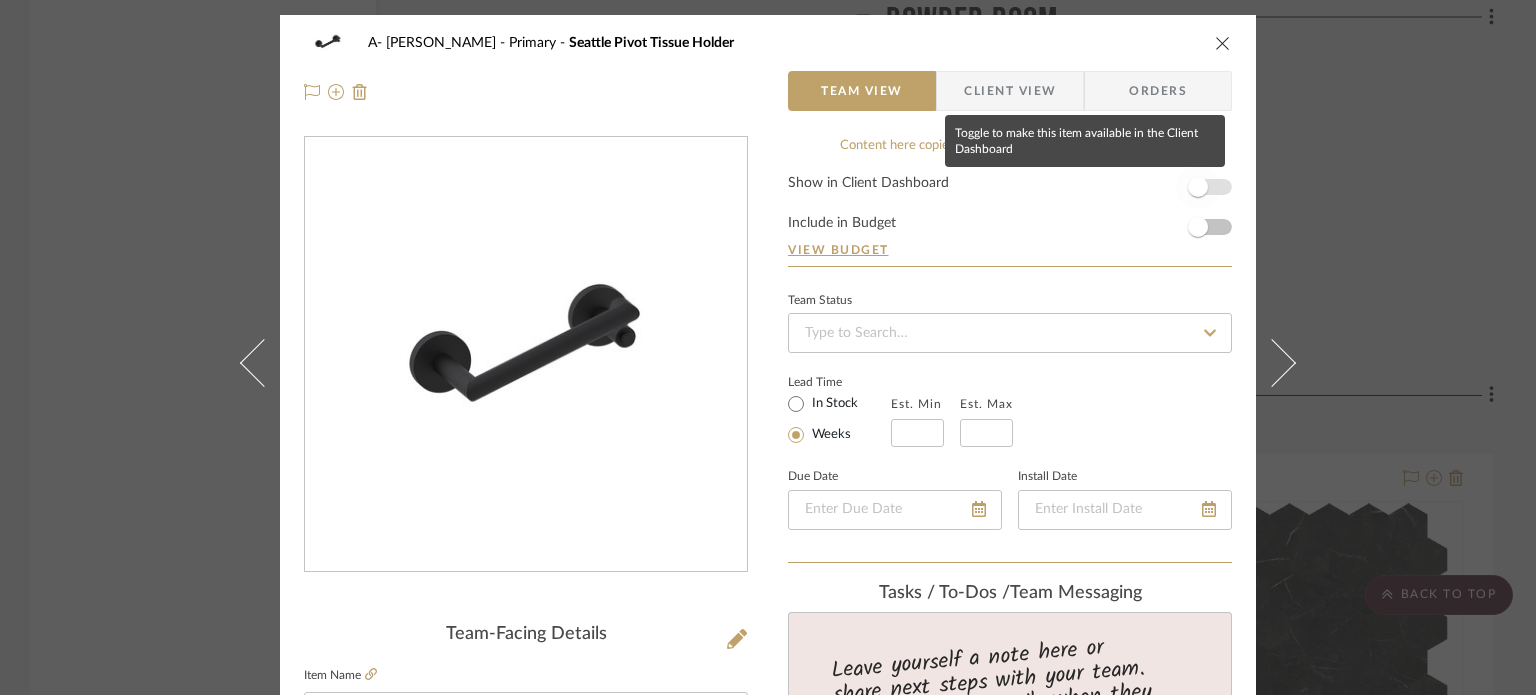 click at bounding box center [1198, 187] 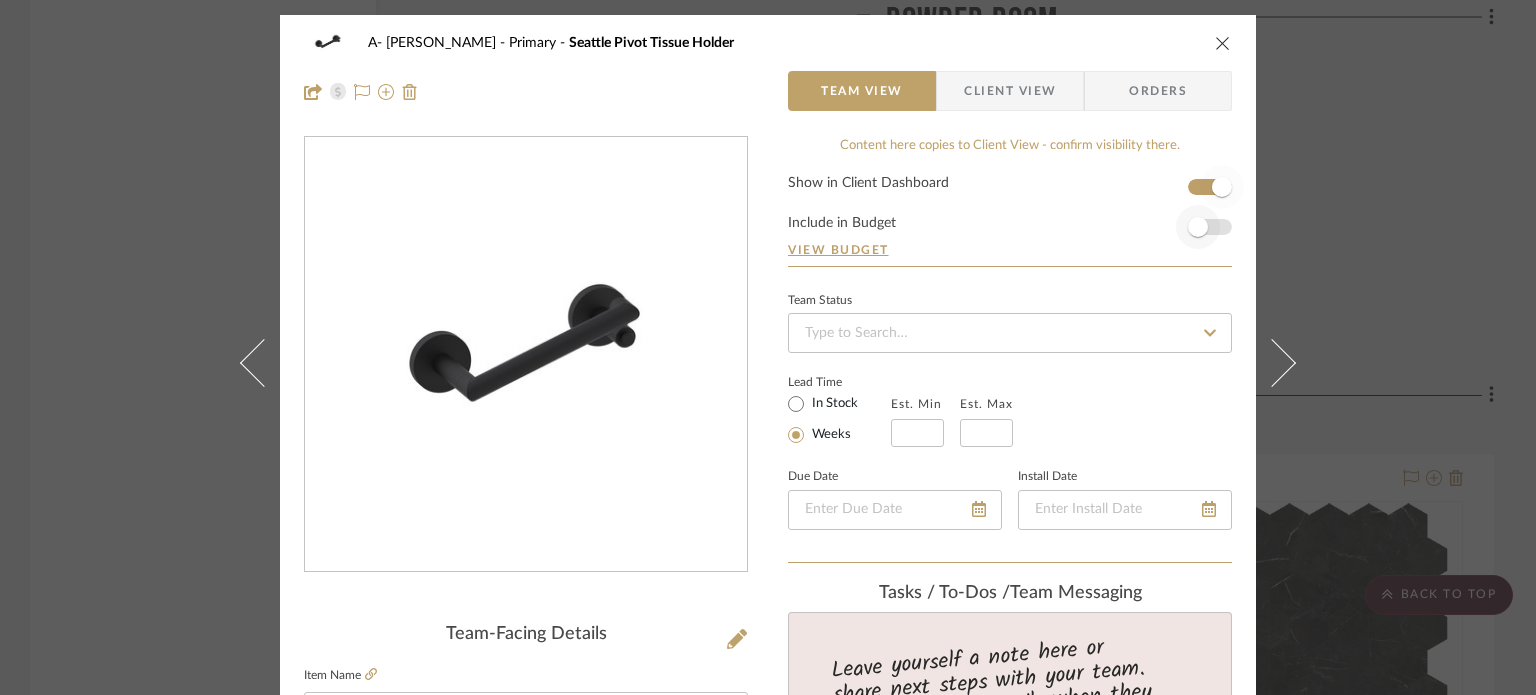 type 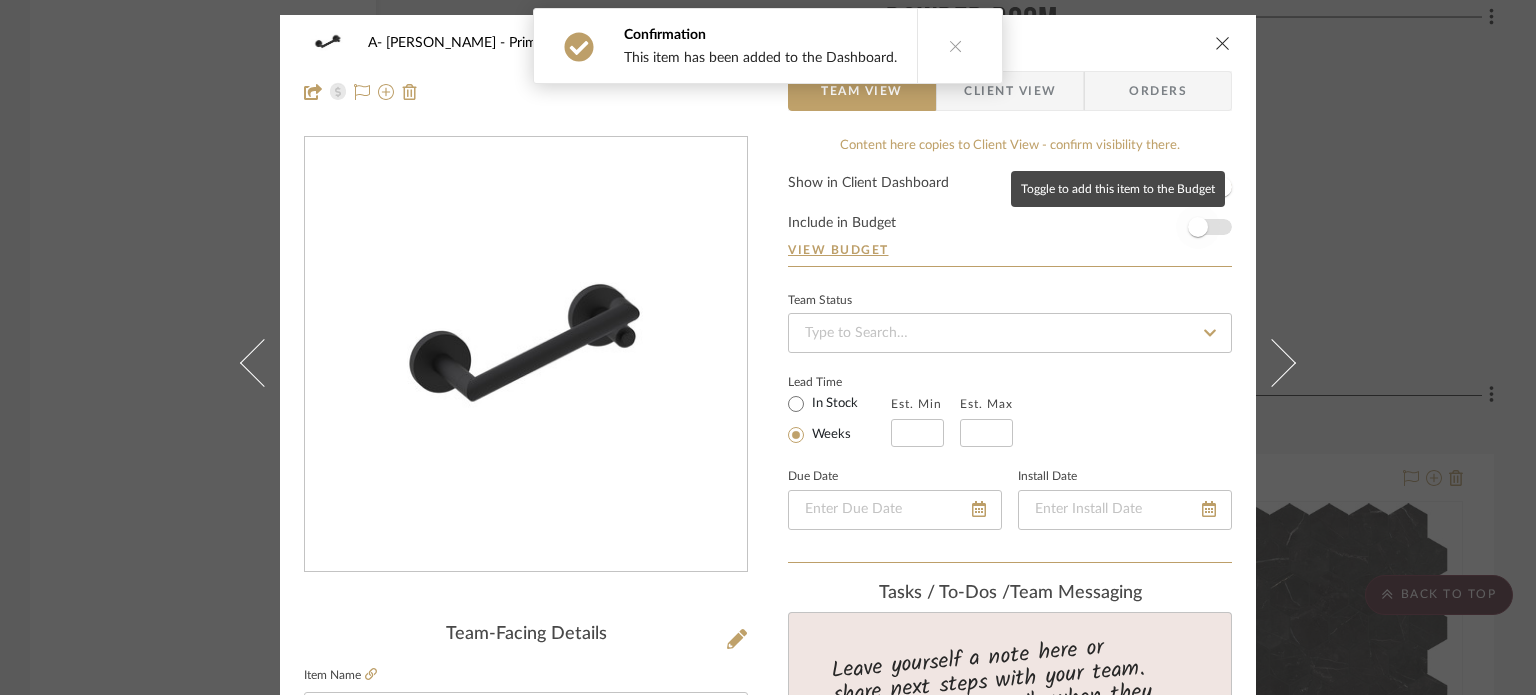 click at bounding box center [1198, 227] 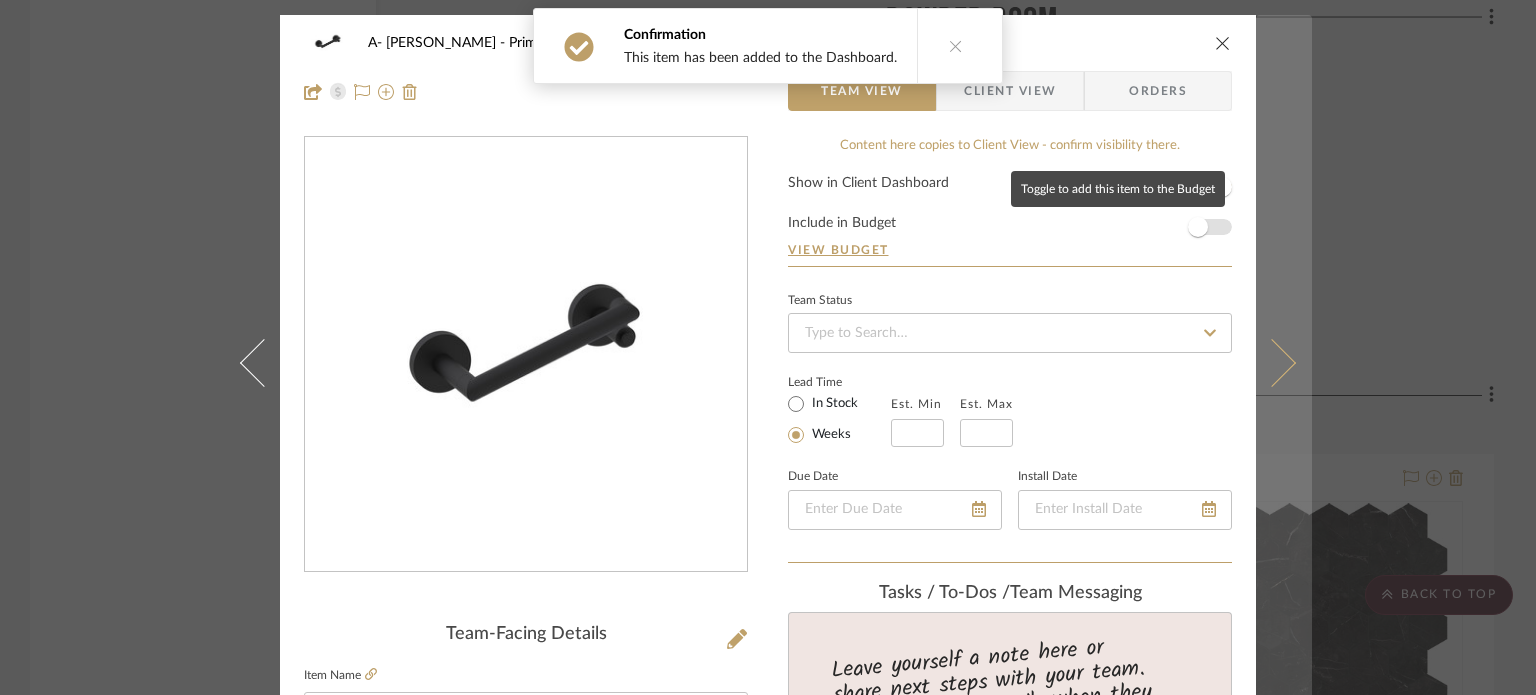 type 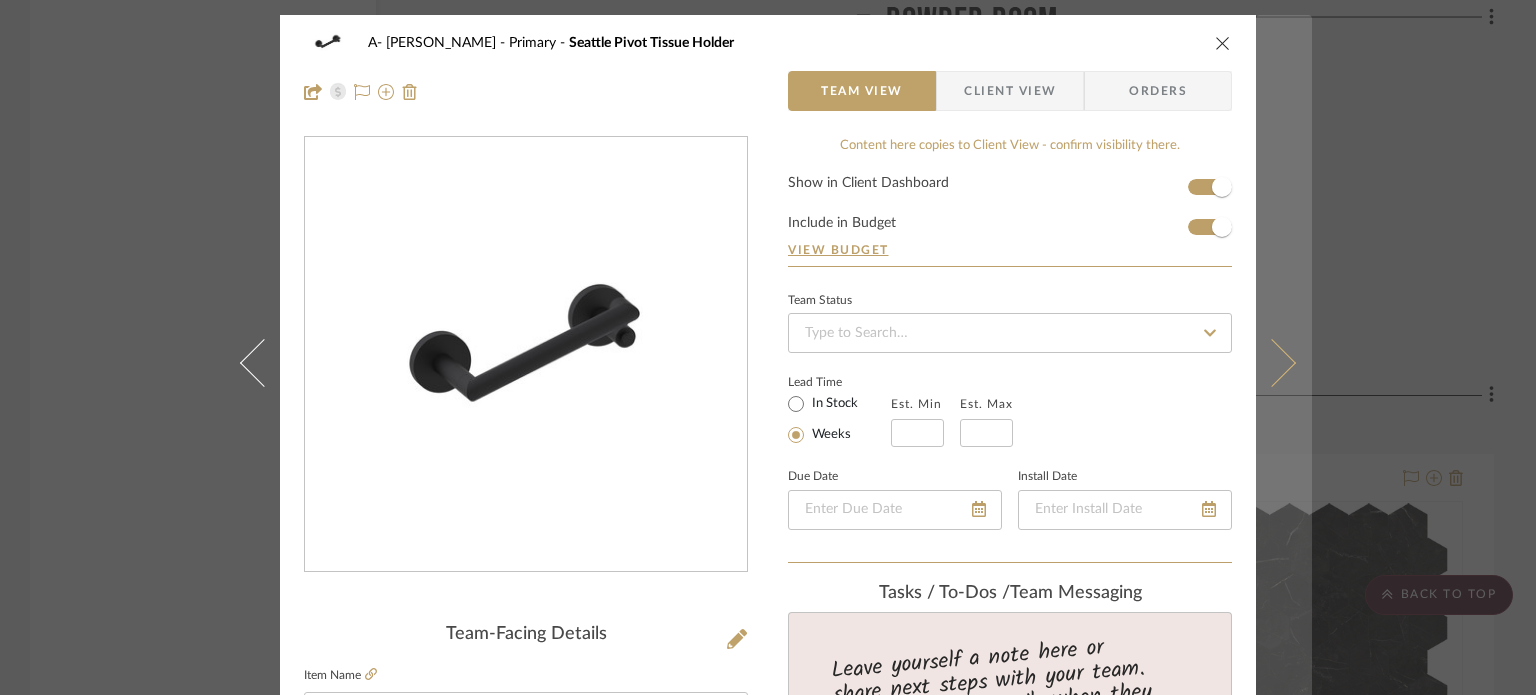 click at bounding box center (1284, 362) 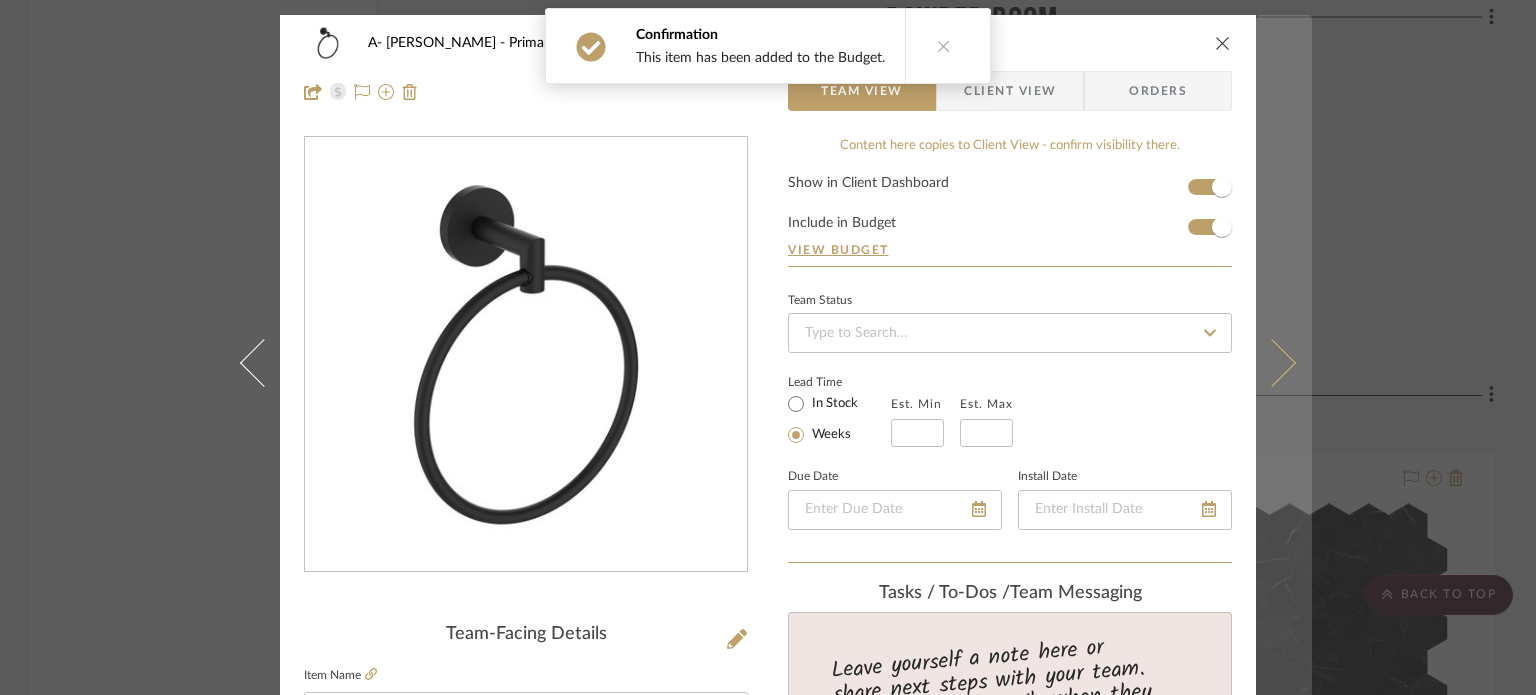 click at bounding box center [1284, 362] 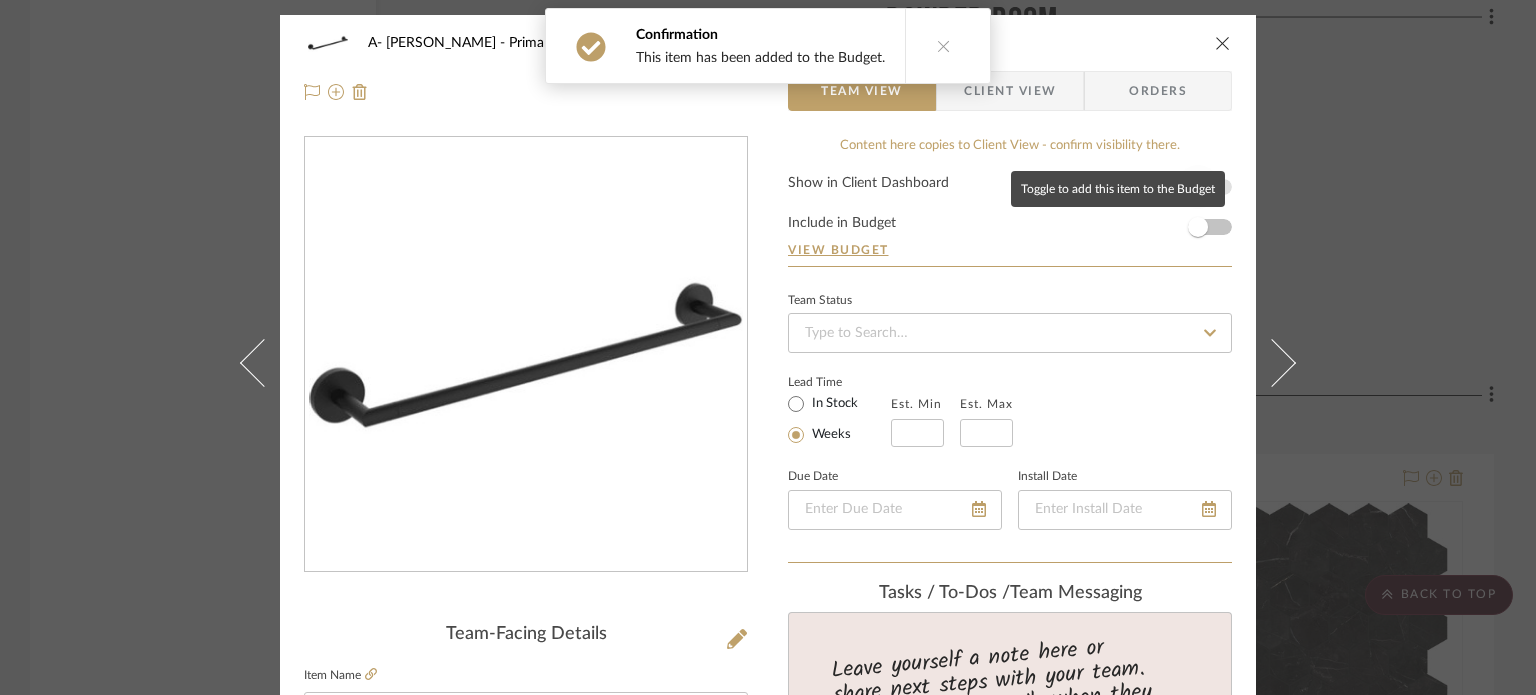 click at bounding box center [1198, 187] 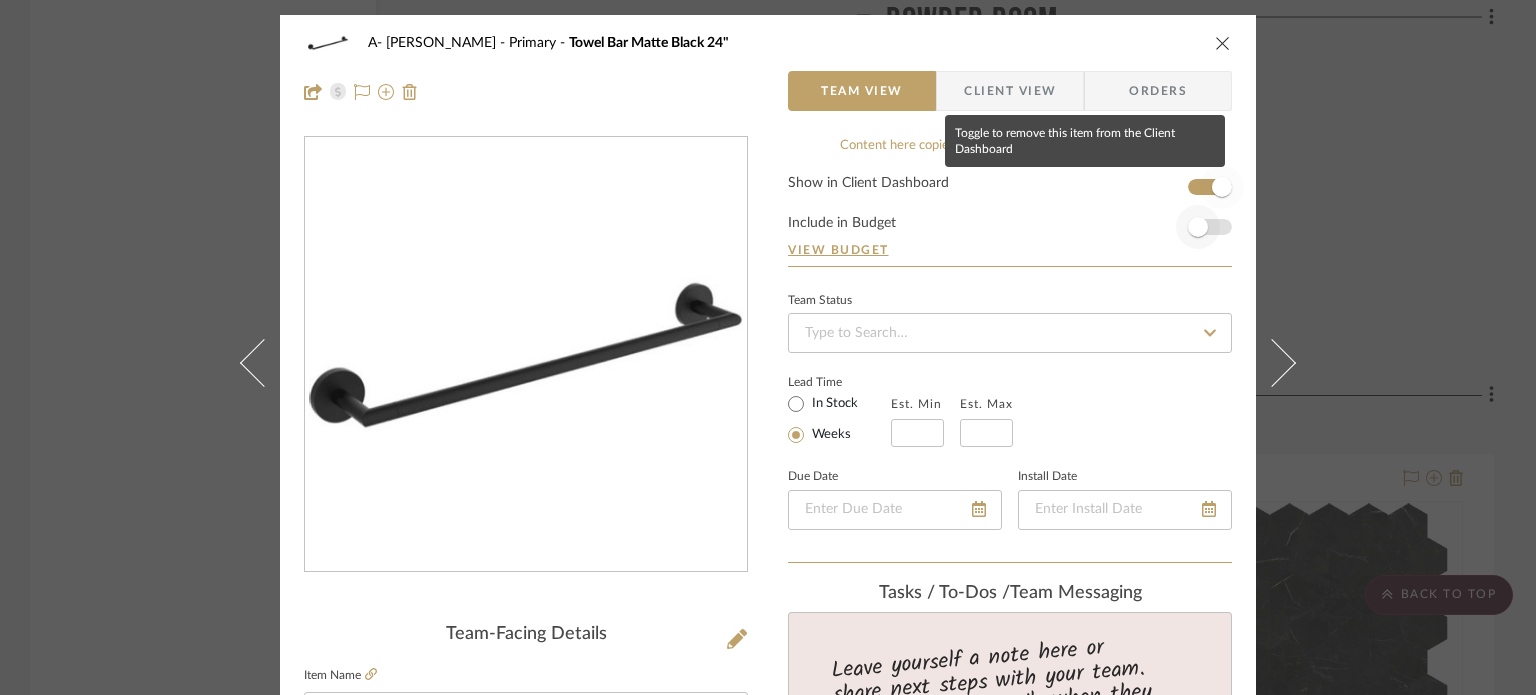 type 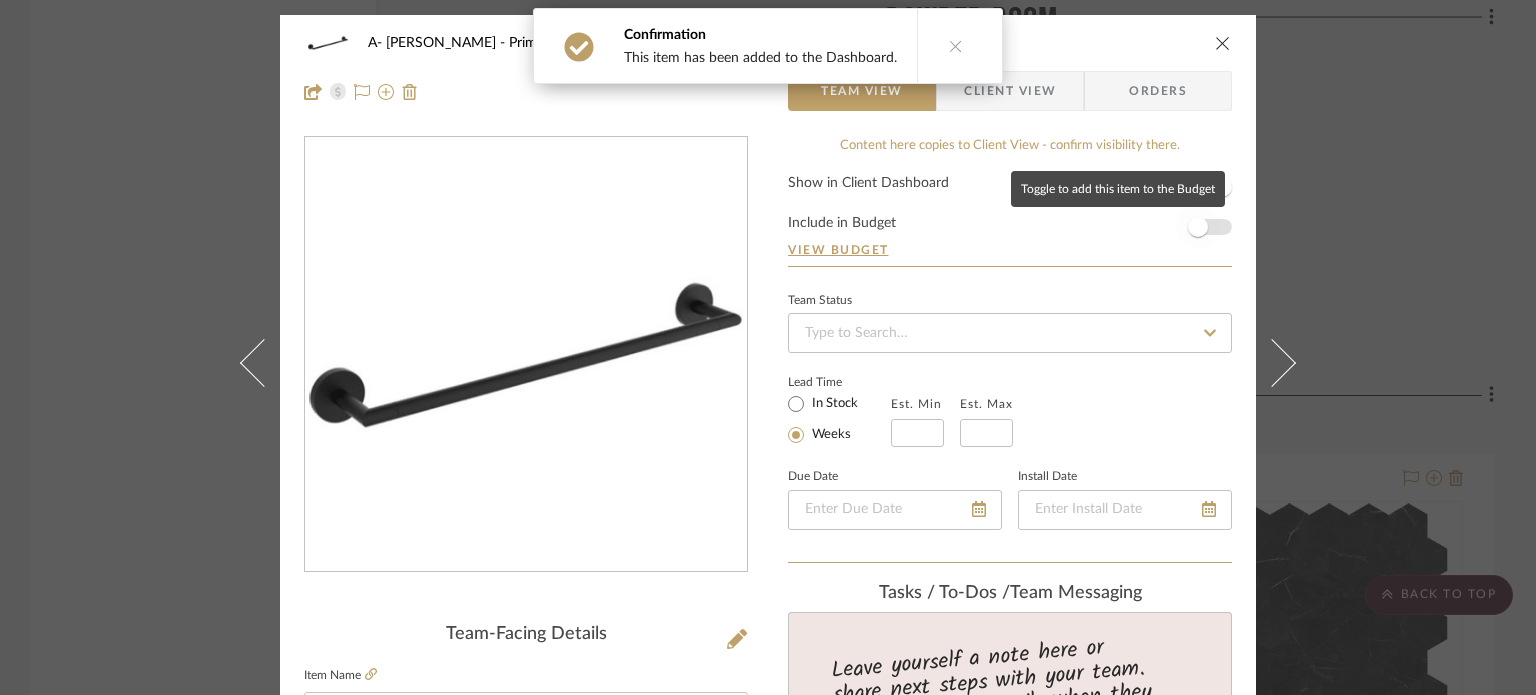 click at bounding box center [1198, 227] 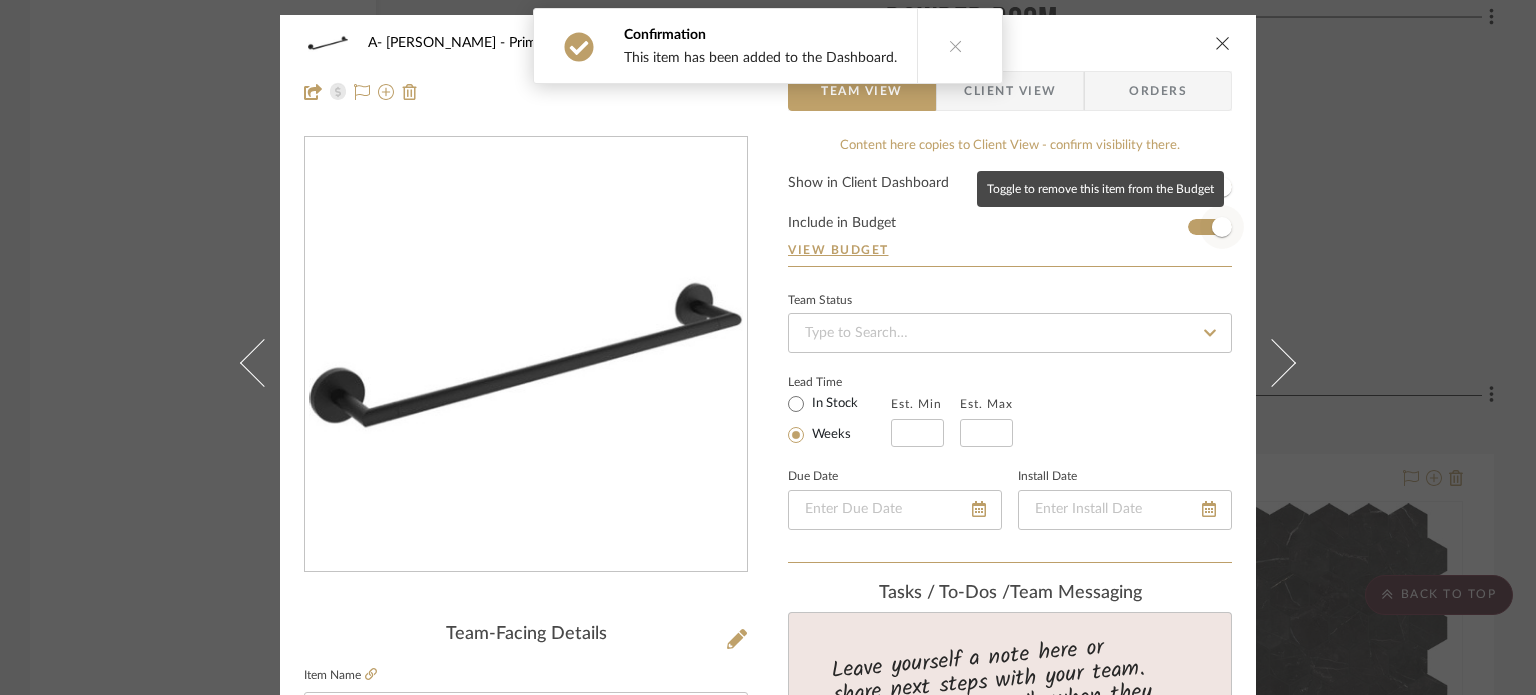 type 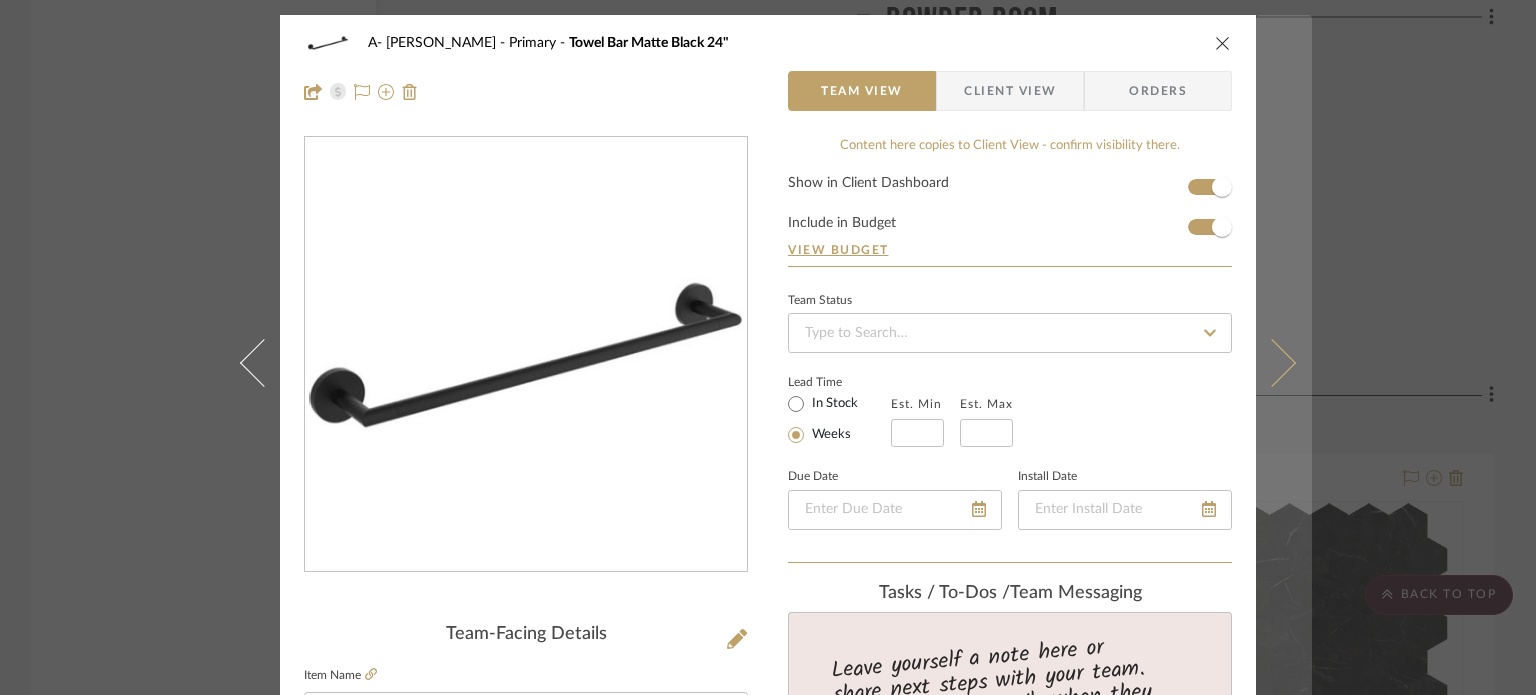 type 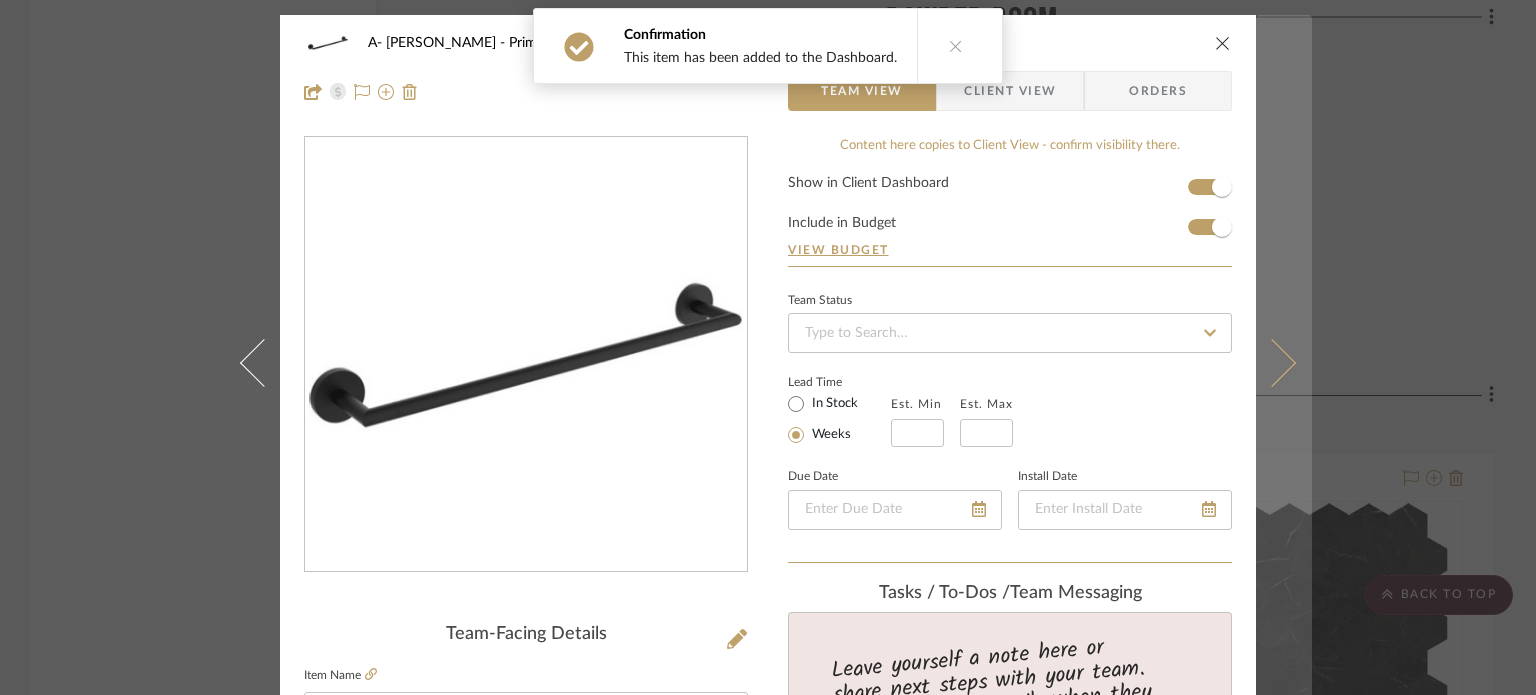 click at bounding box center (1284, 362) 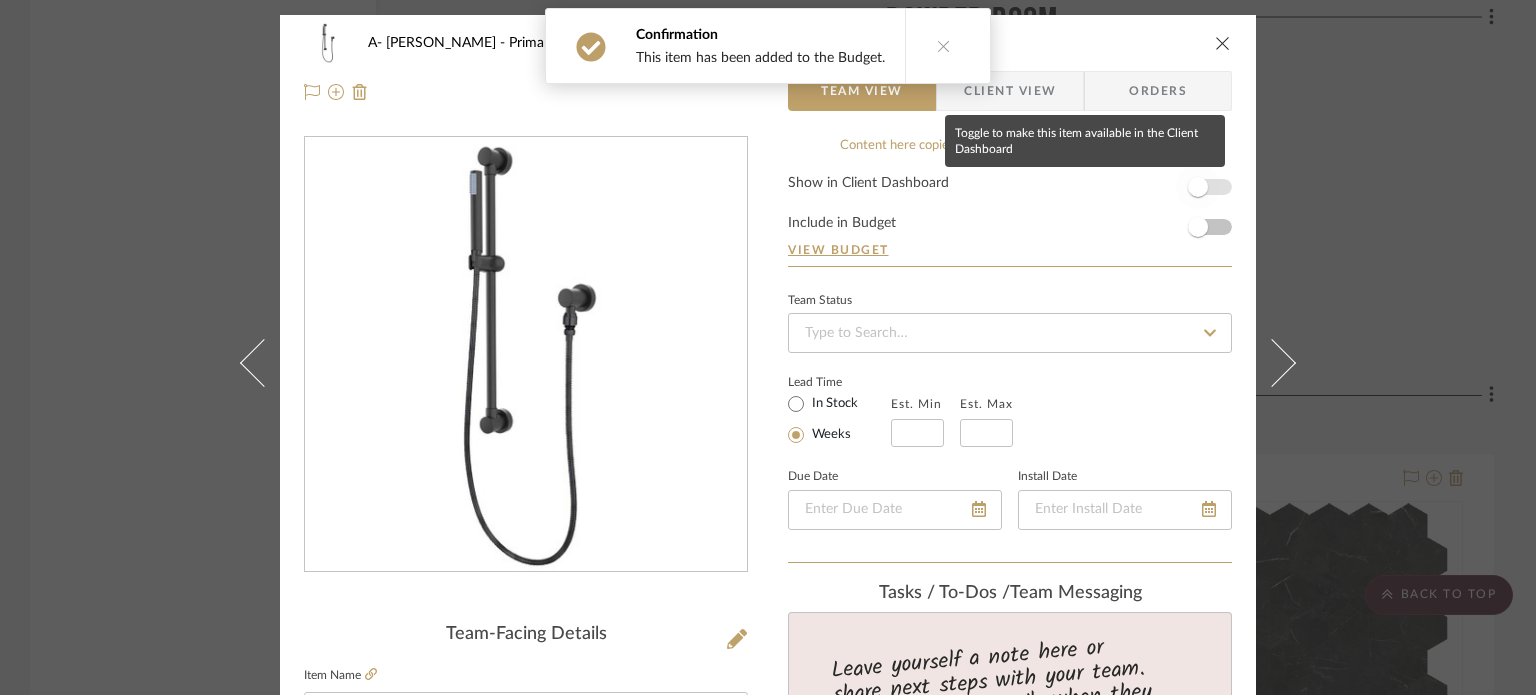click at bounding box center [1198, 187] 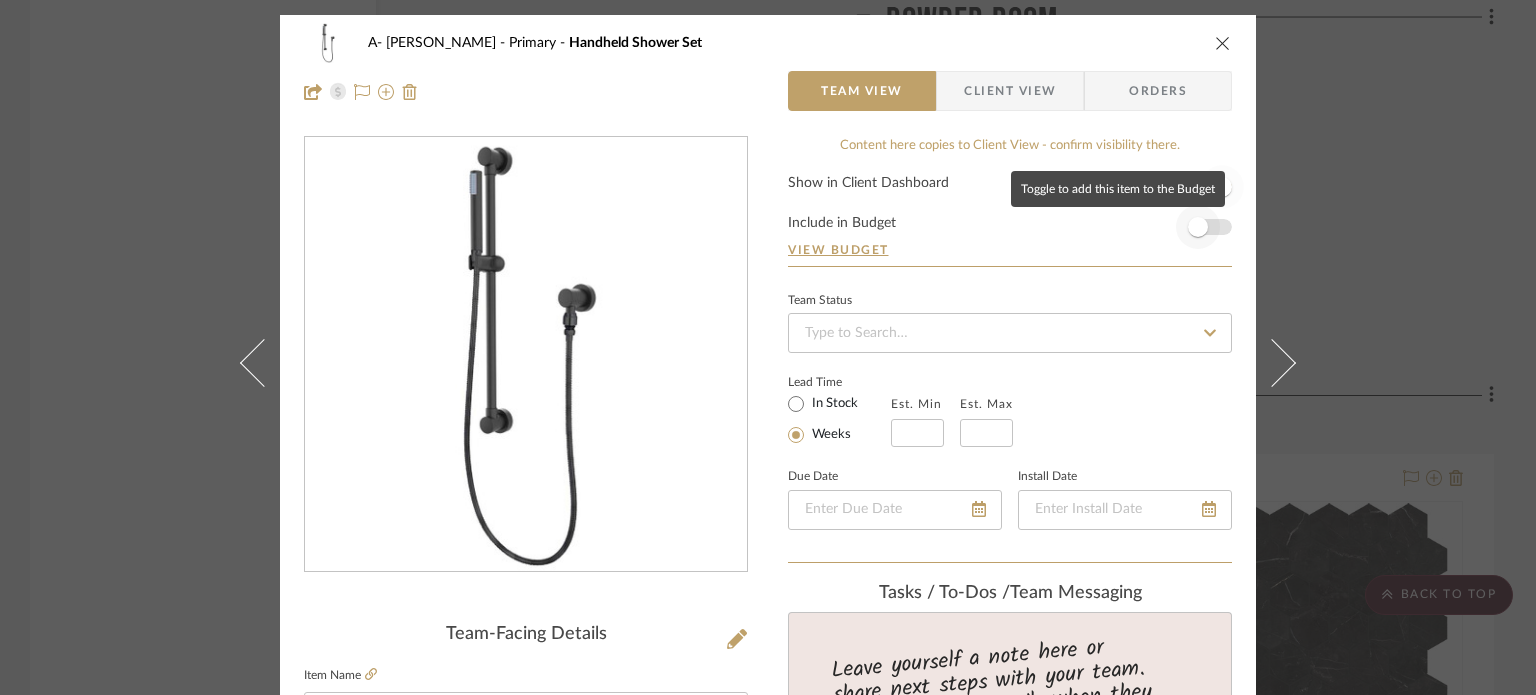 type 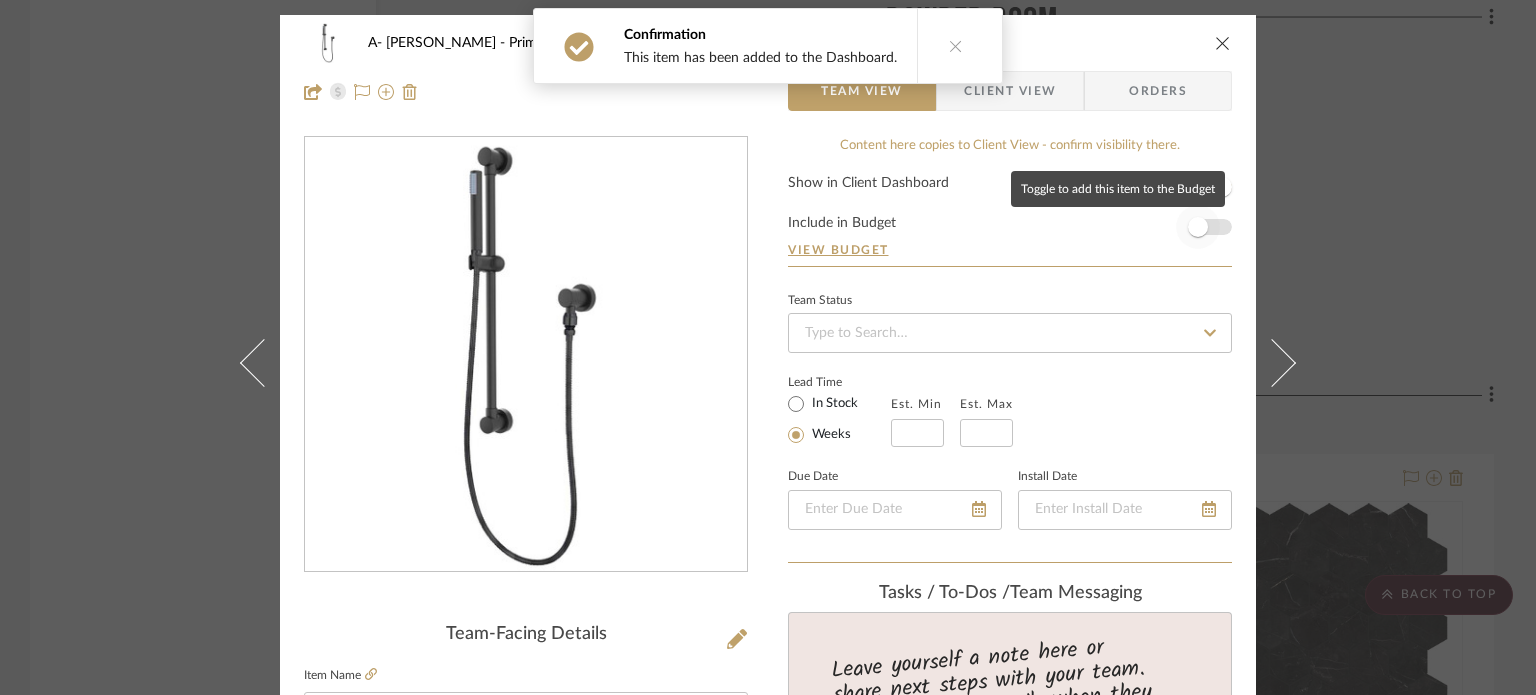 click at bounding box center (1198, 227) 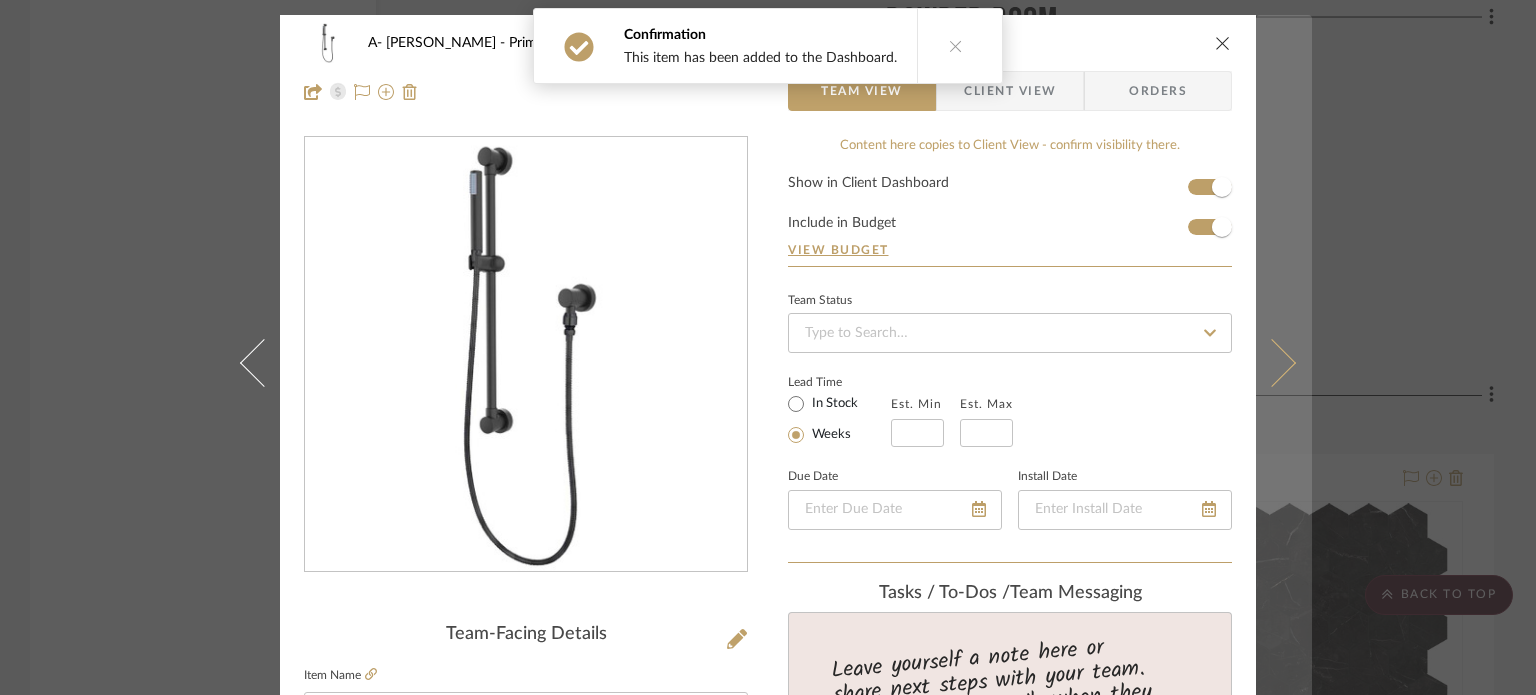 click at bounding box center [1284, 362] 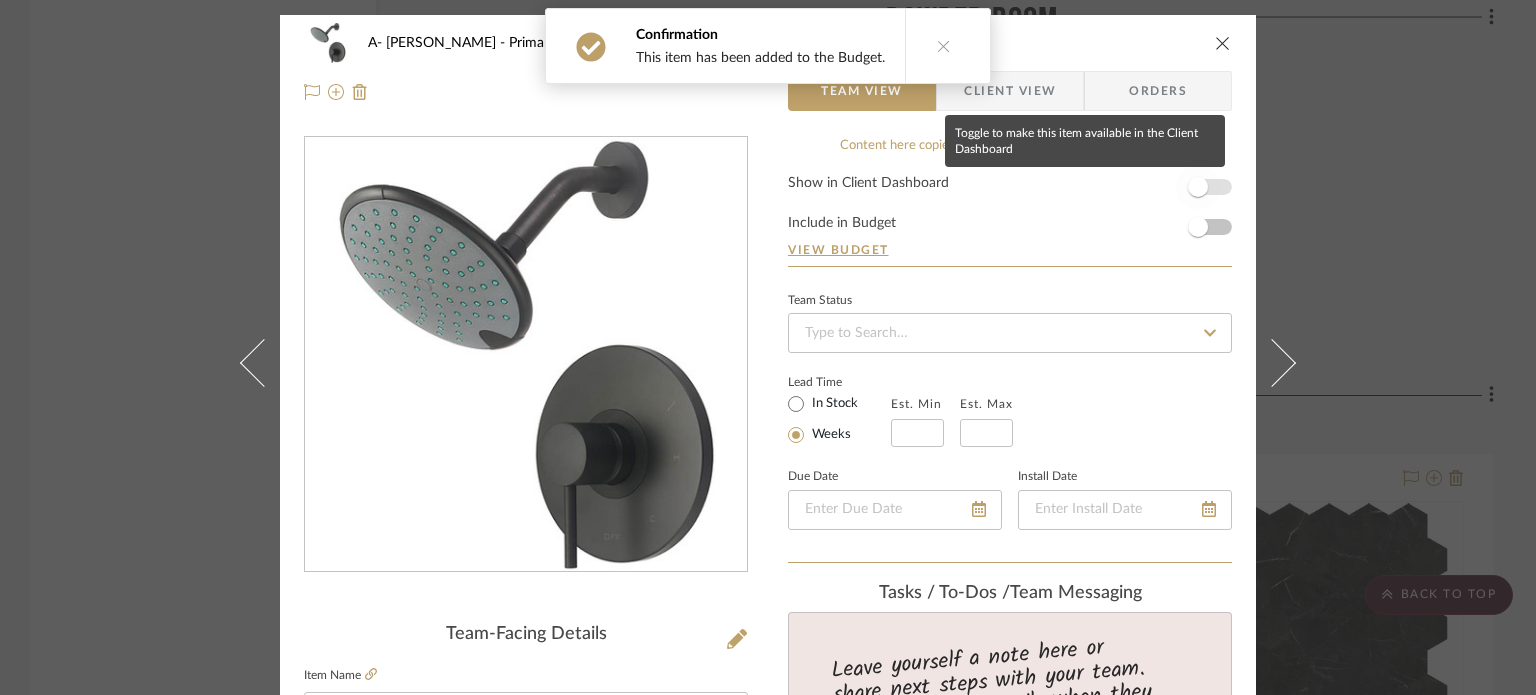click at bounding box center (1198, 187) 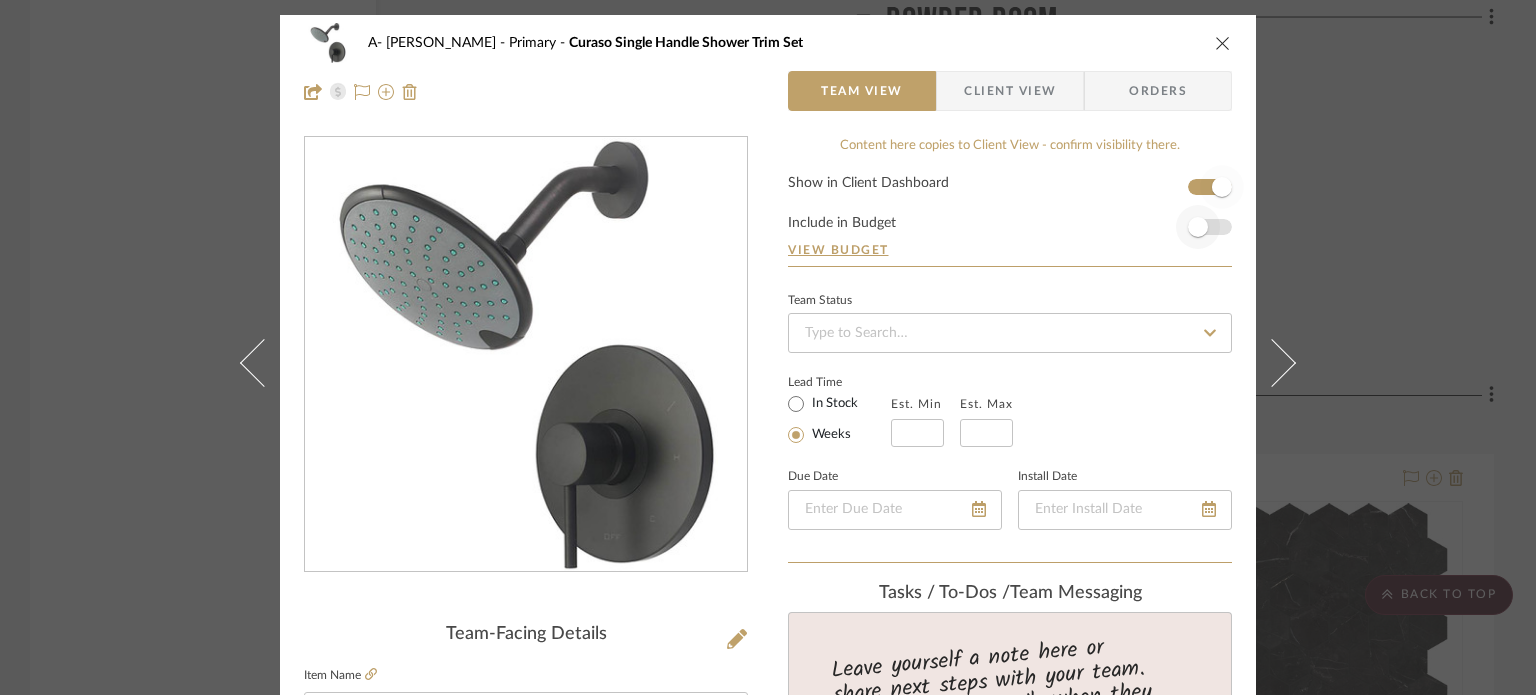 type 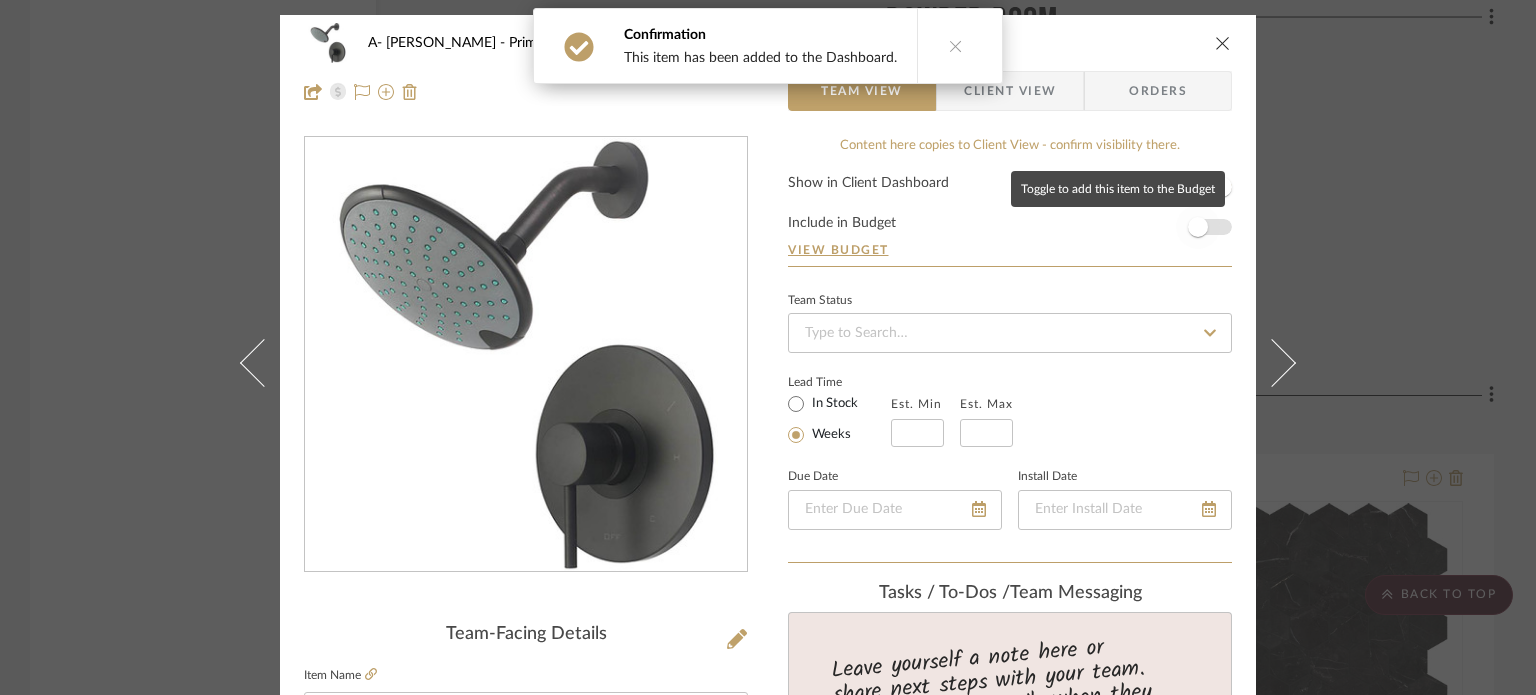 click at bounding box center (1198, 227) 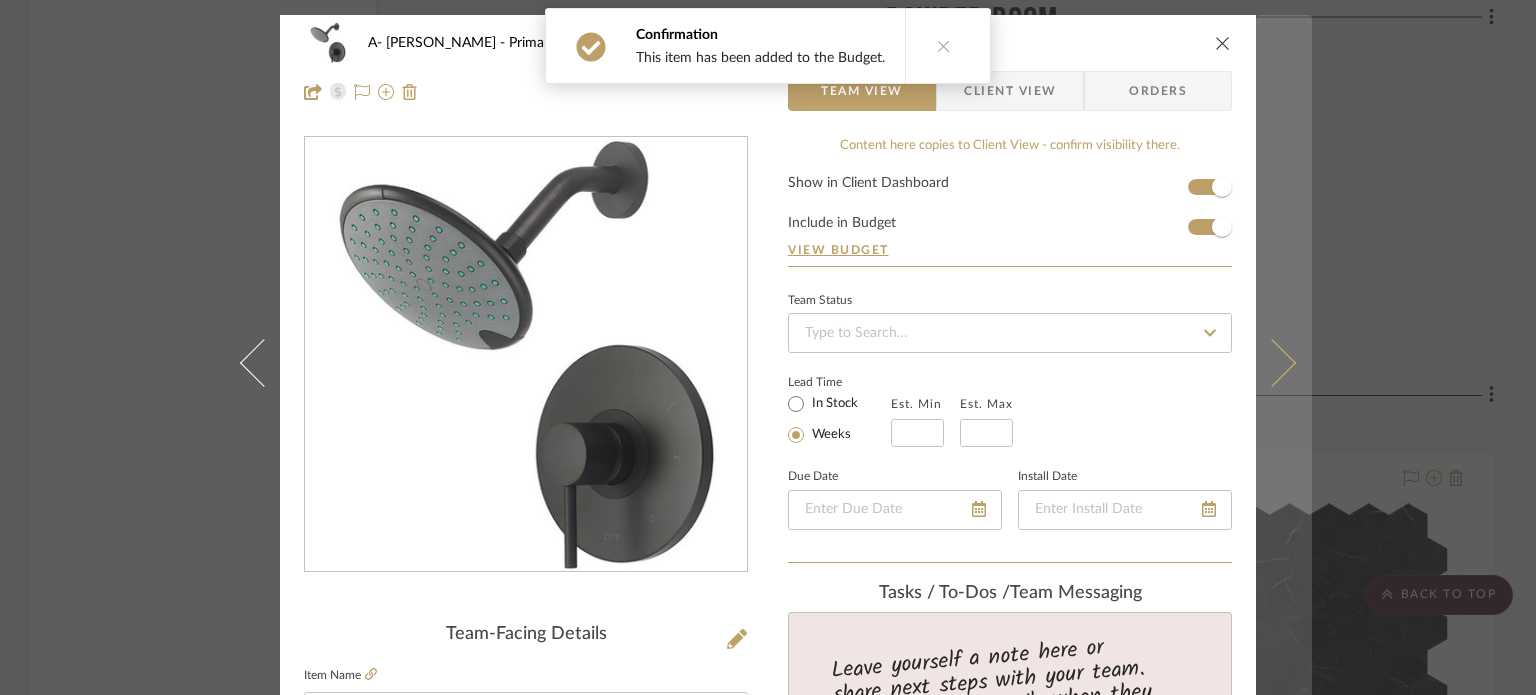 click at bounding box center (1284, 362) 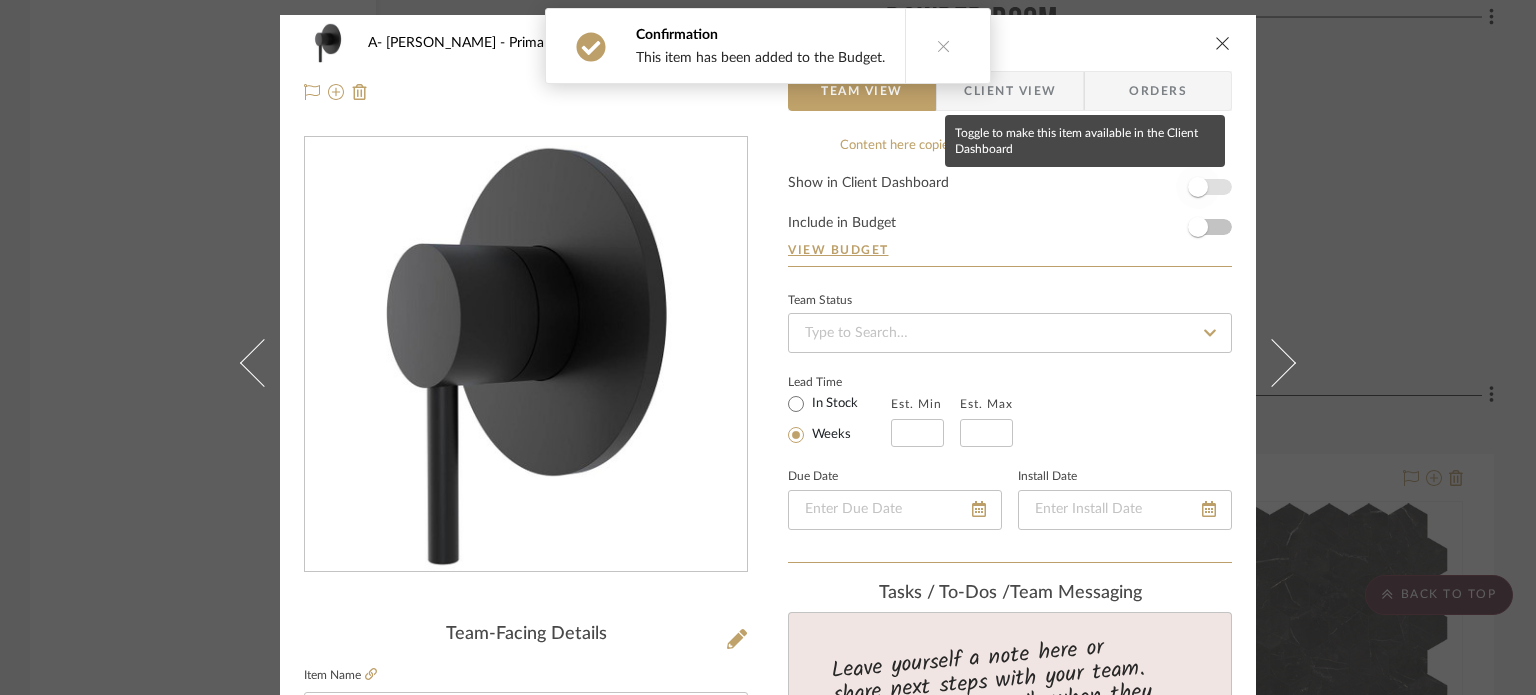 click at bounding box center [1198, 187] 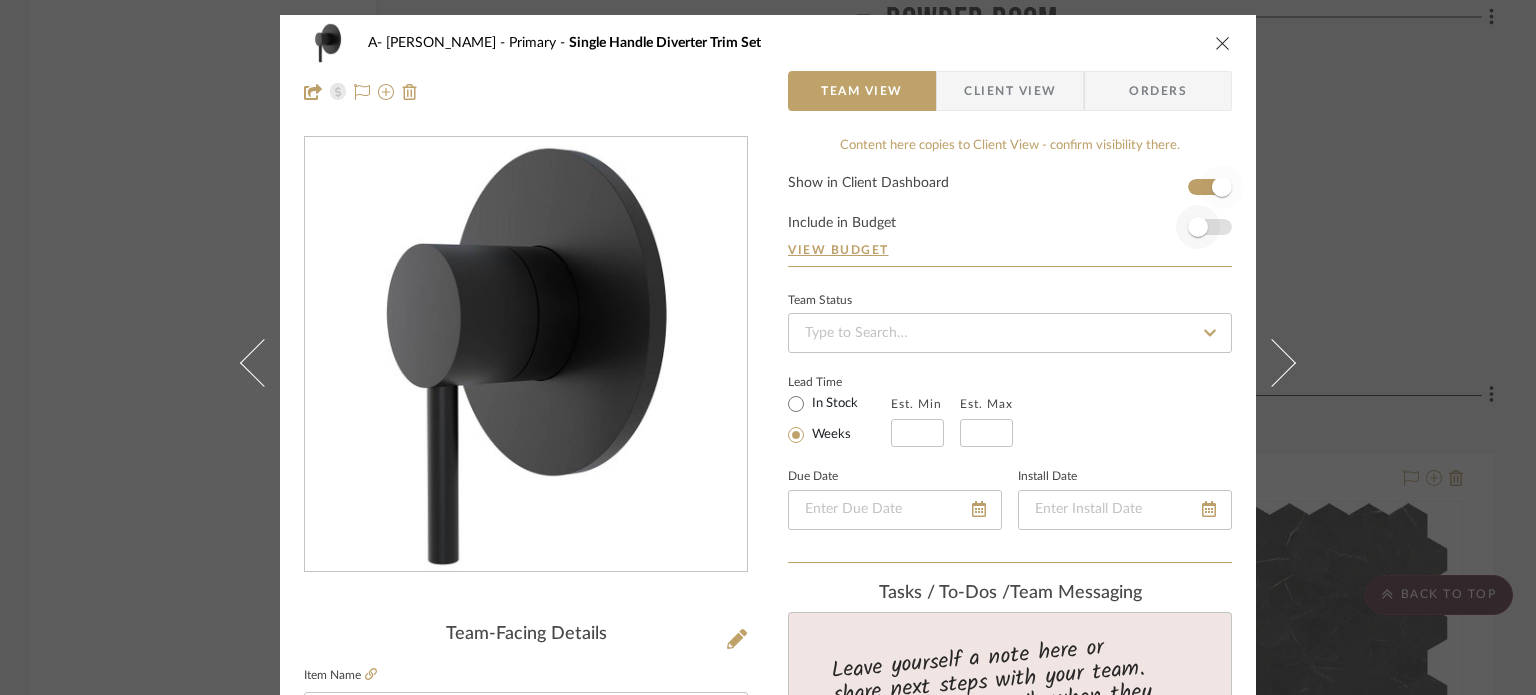 type 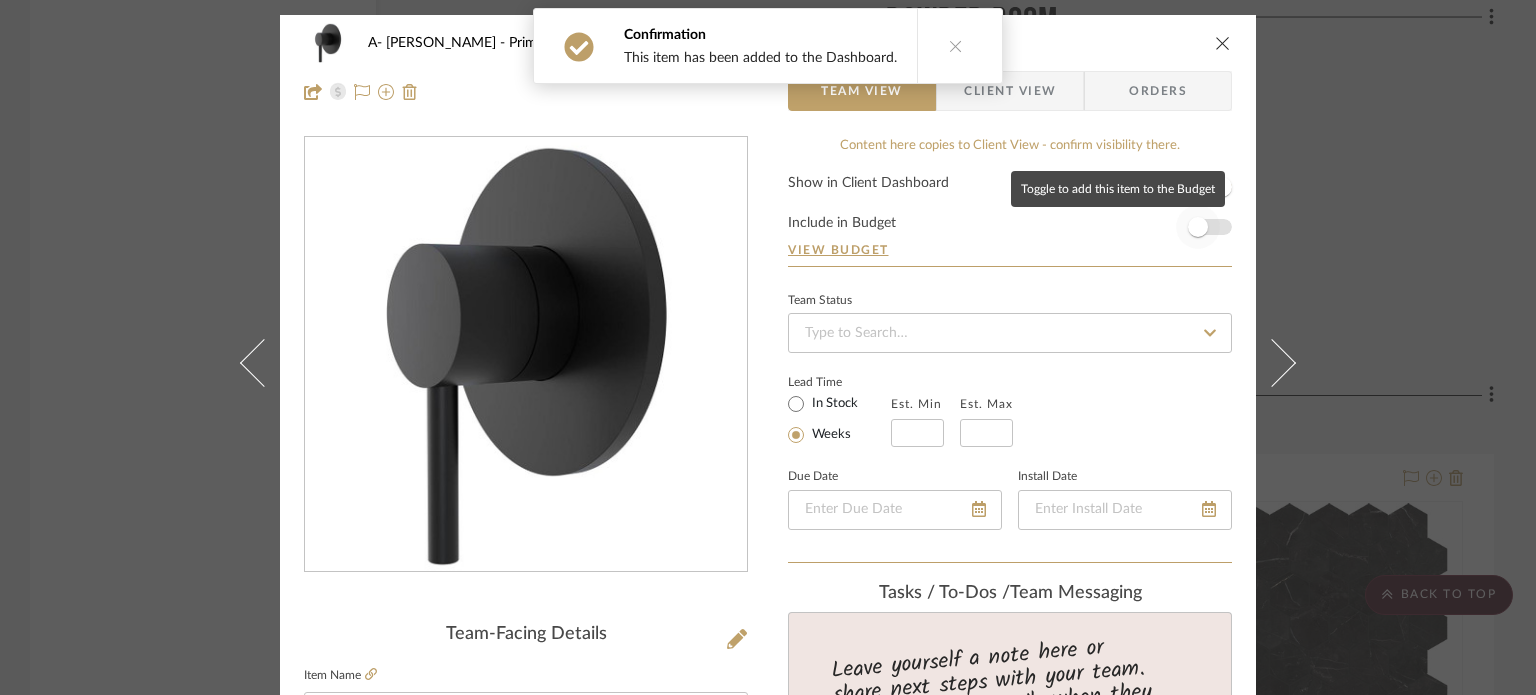 click at bounding box center [1198, 227] 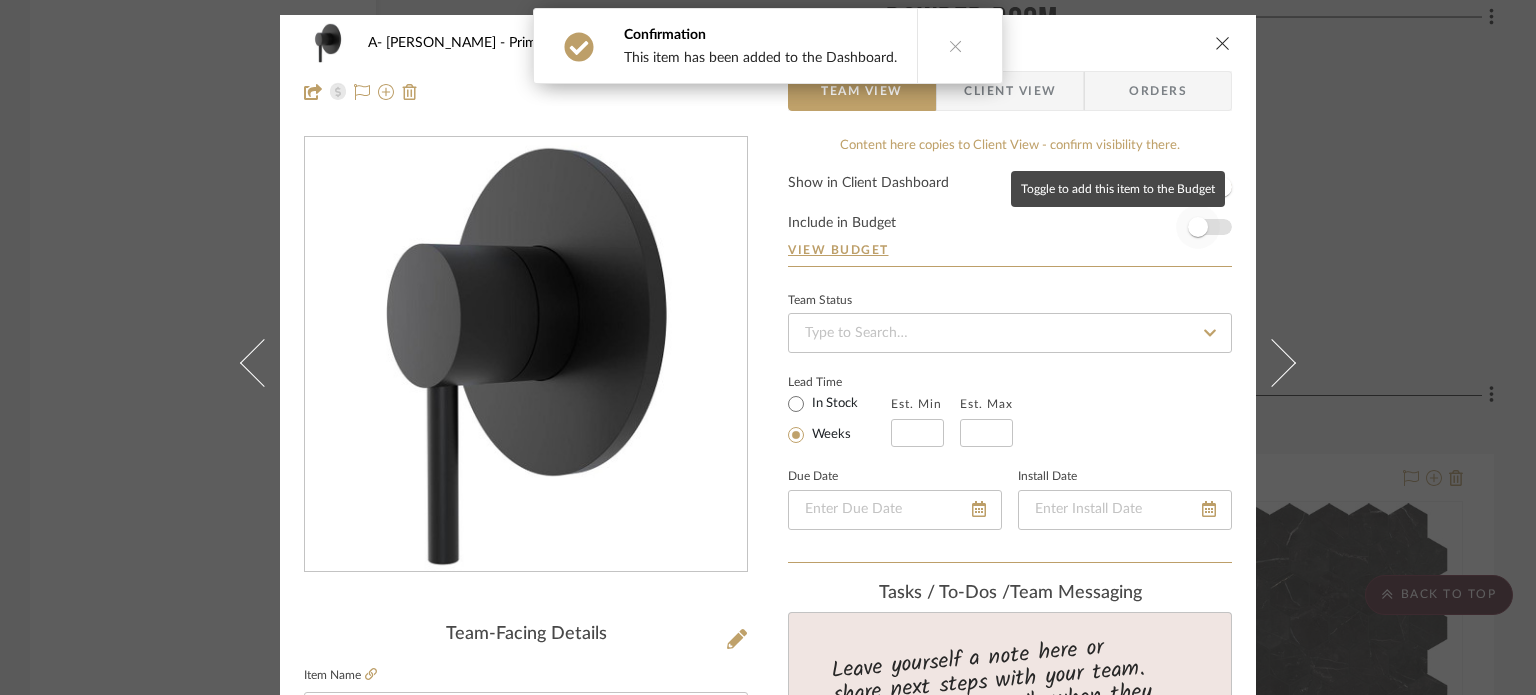 type 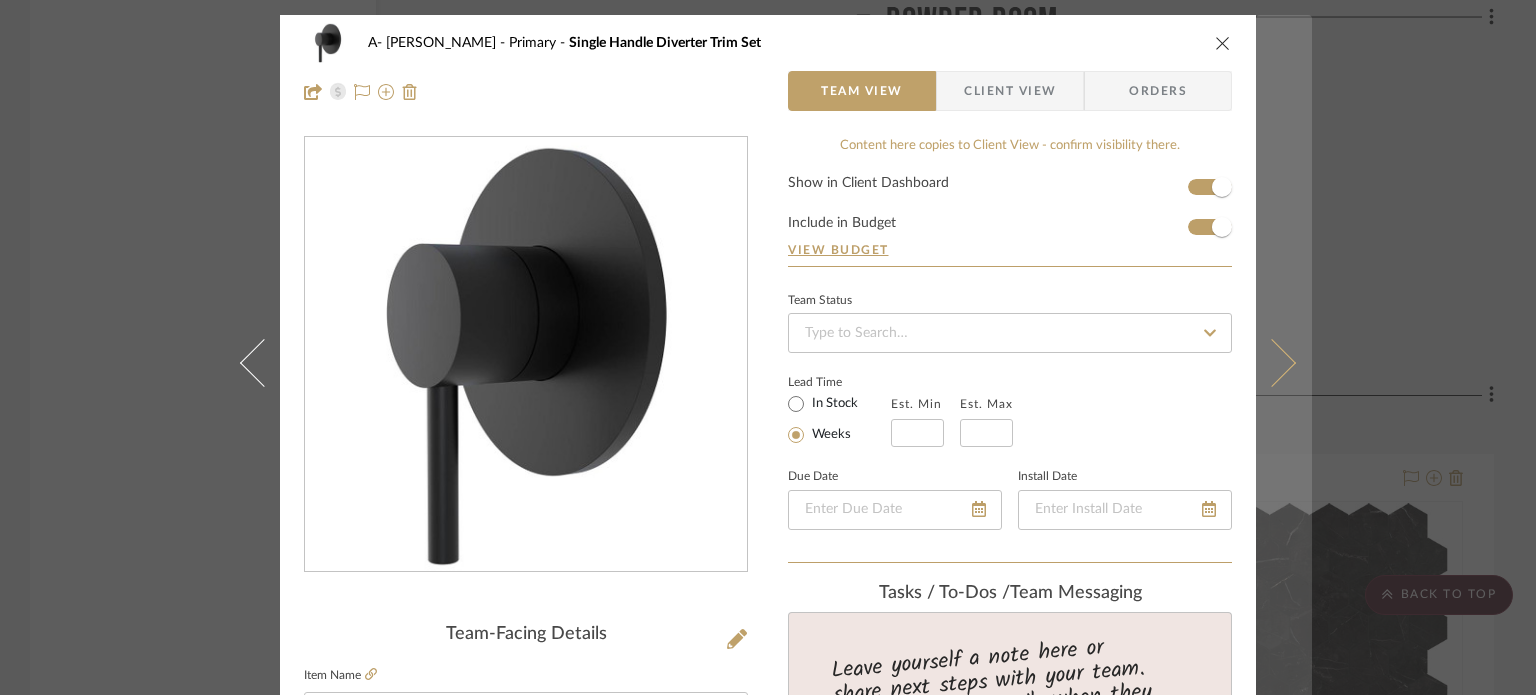 click at bounding box center [1284, 362] 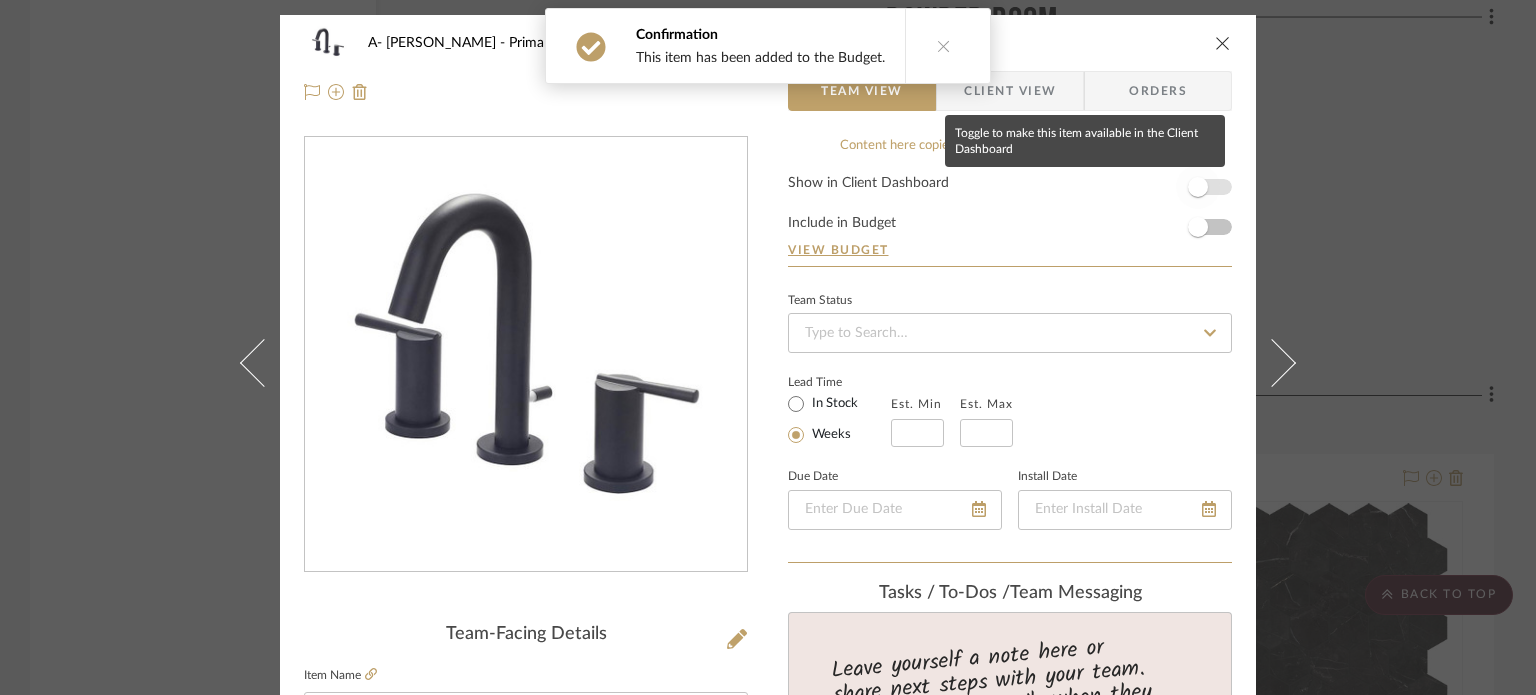 click at bounding box center [1198, 187] 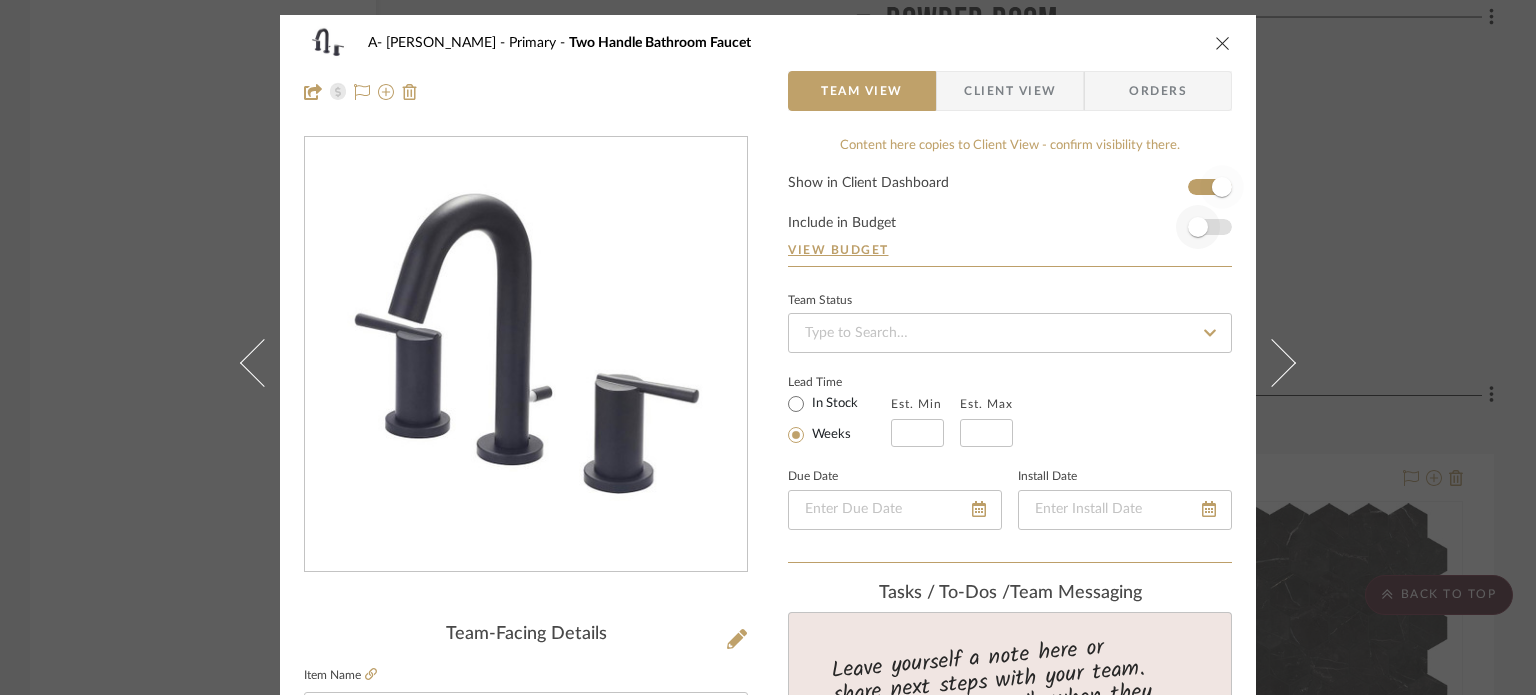 type 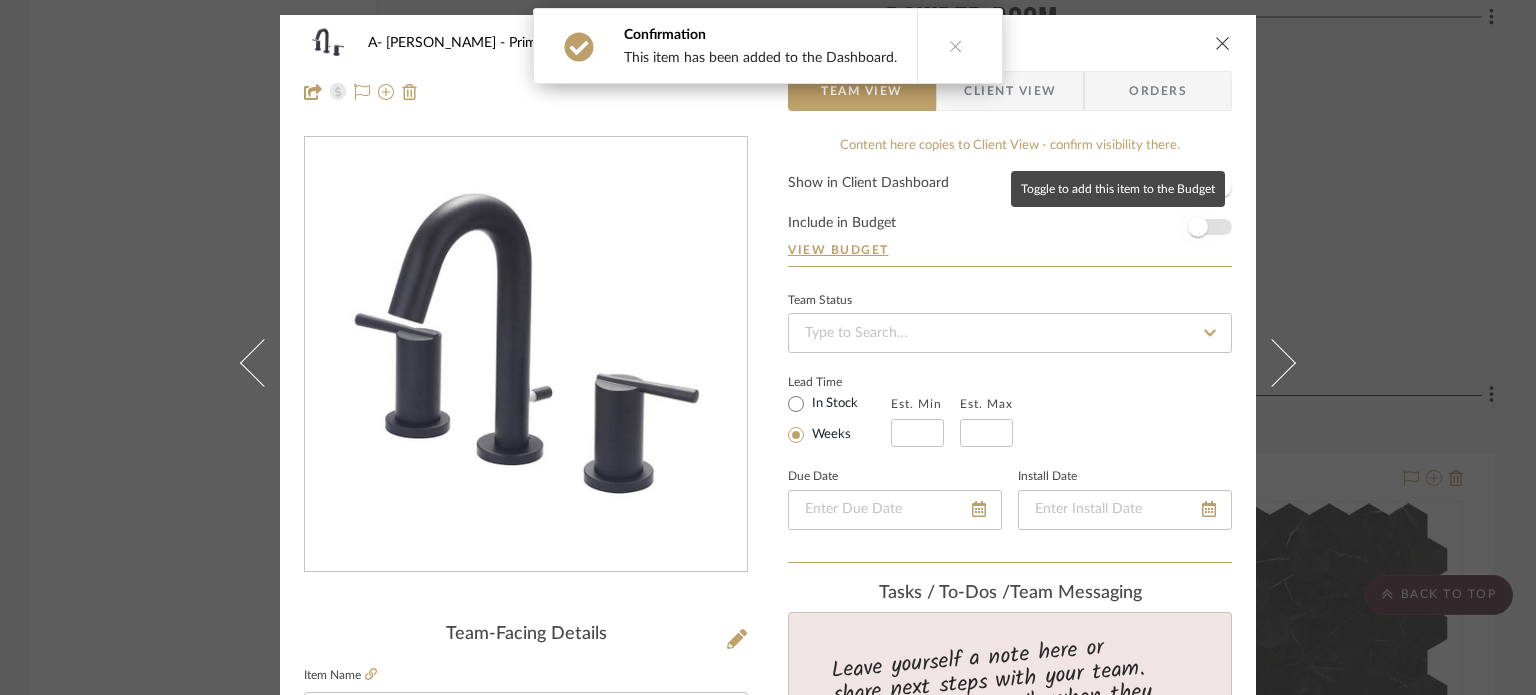 click at bounding box center (1198, 227) 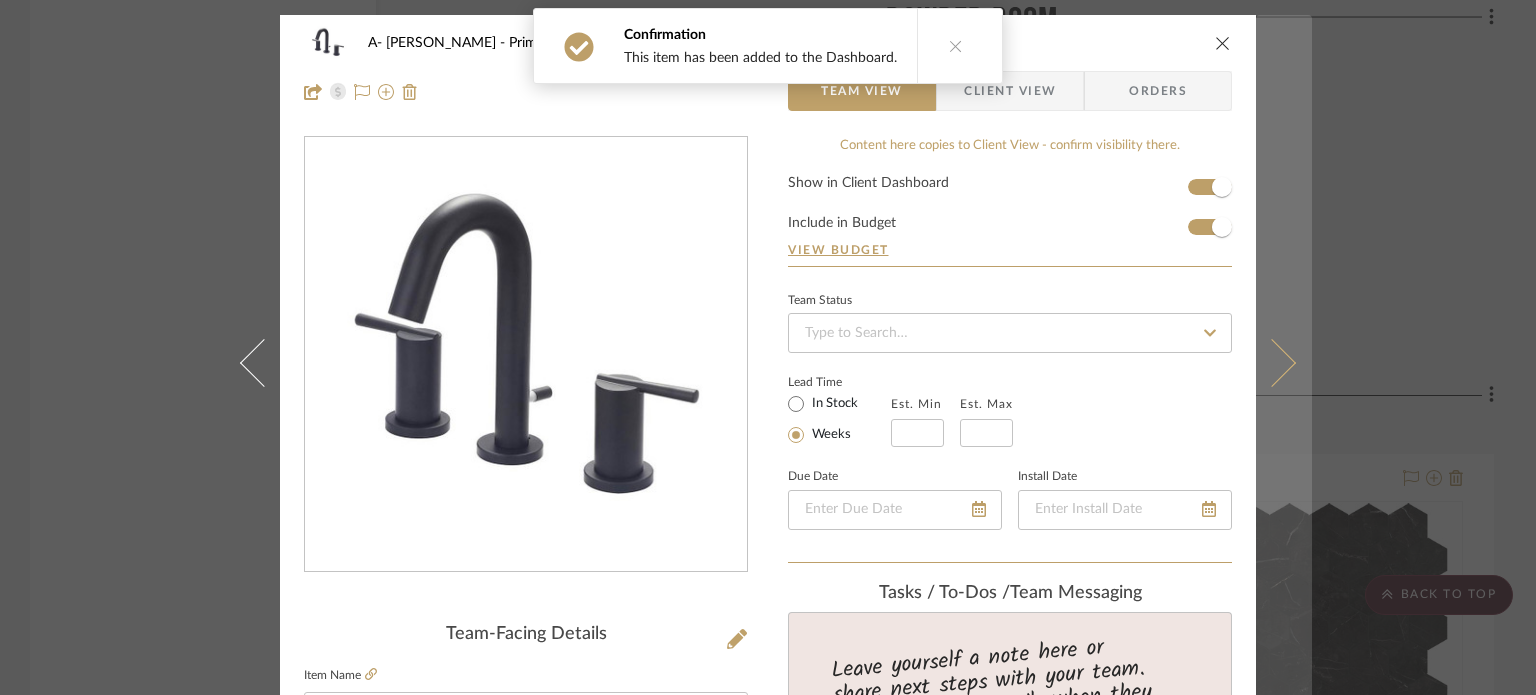 click at bounding box center [1284, 362] 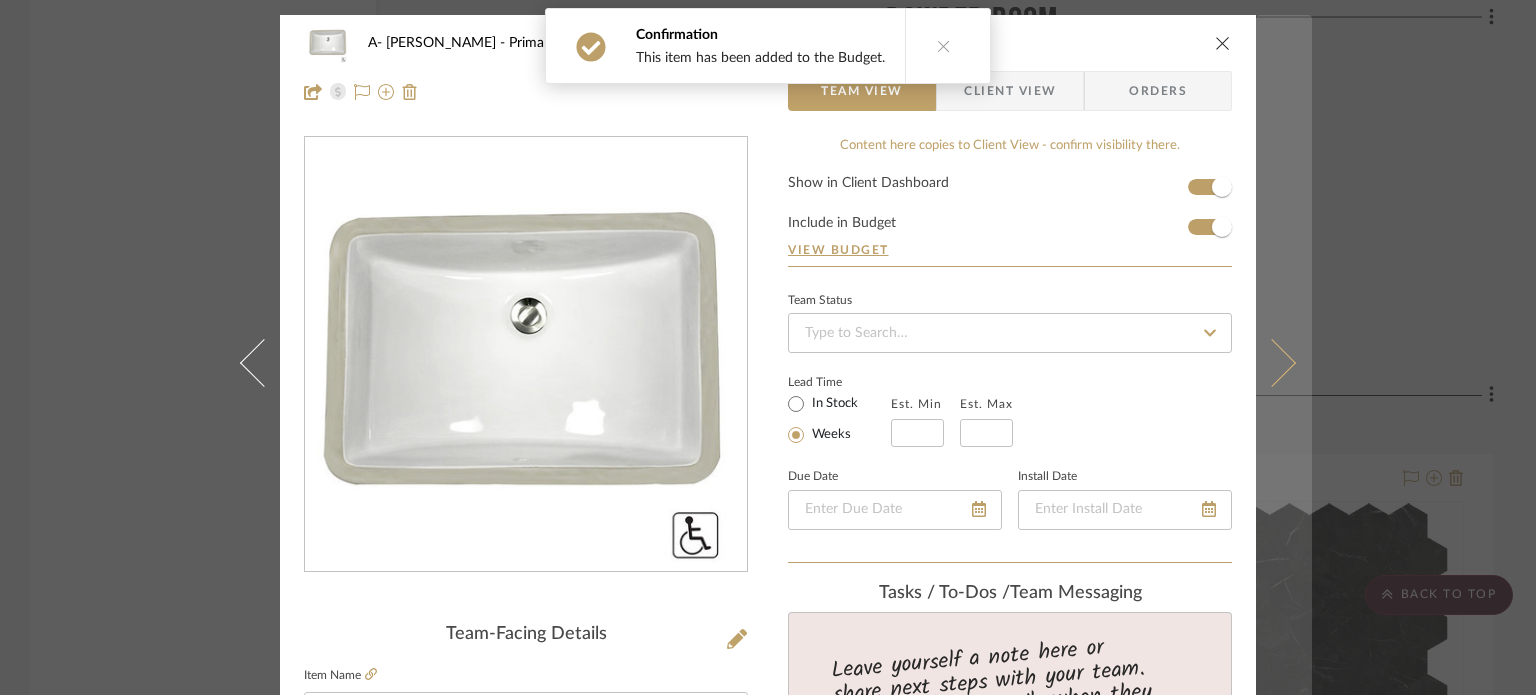 click at bounding box center (1284, 362) 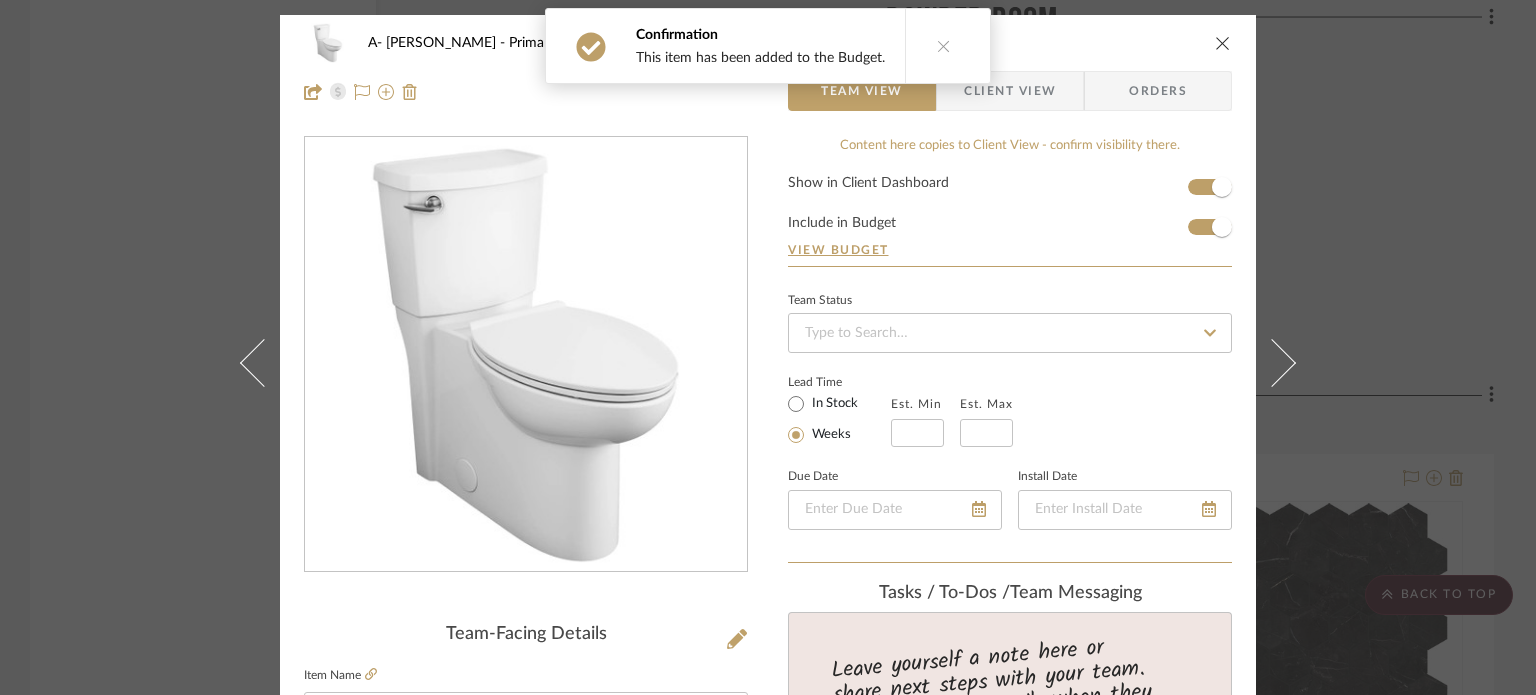 click at bounding box center [1284, 362] 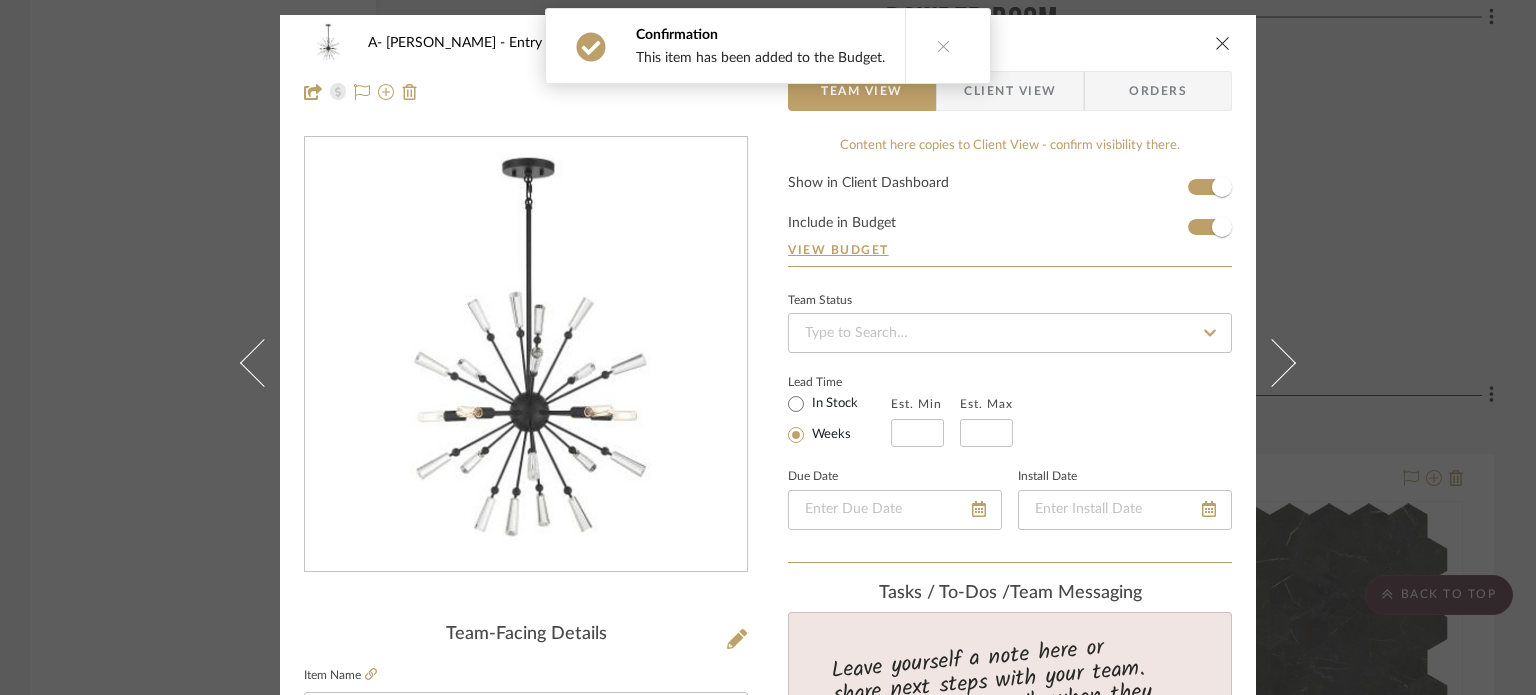 click at bounding box center [1284, 362] 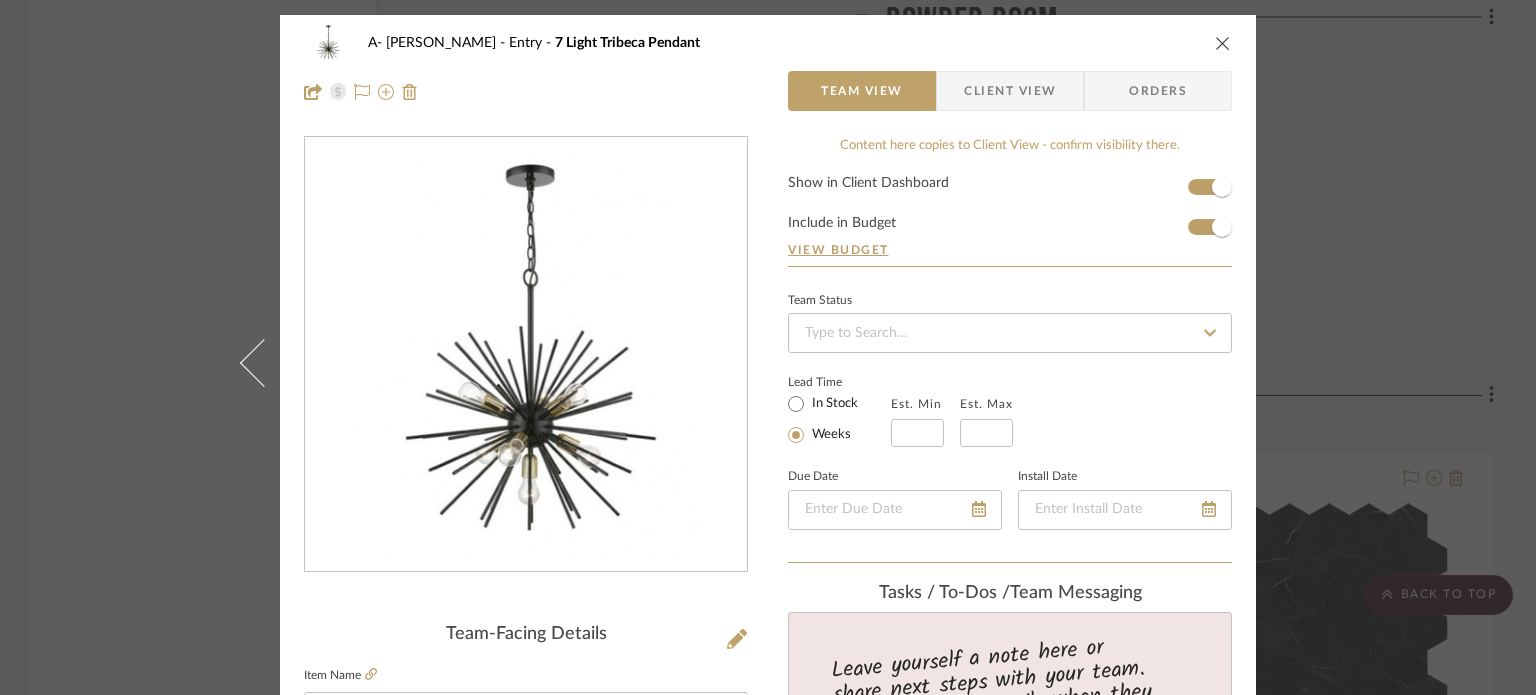 click on "A- [PERSON_NAME] Entry 7 Light Tribeca Pendant  Team View Client View Orders  Team-Facing Details   Item Name  7 Light Tribeca Pendant  Brand  [PERSON_NAME] lighting  Internal Description   Dimensions  5.125" Dia x .75" H, 26" H, 25" D  Product Specifications  [URL][DOMAIN_NAME]  Item Costs   View Budget   Markup %  30%  Unit Cost  $450.00  Cost Type  DNET  Client Unit Price   $585.00   Quantity  1  Unit Type  Each  Subtotal   $585.00   Tax %  9.49%  Total Tax   $55.52   Shipping Cost  $58.50  Ship. Markup %  0% Taxable  Total Shipping   $58.50  Total Client Price  $699.02  Your Cost  $551.21  Your Margin  $135.00  Content here copies to Client View - confirm visibility there.  Show in Client Dashboard   Include in Budget   View Budget  Team Status  Lead Time  In Stock Weeks  Est. Min   Est. Max   Due Date   Install Date  Tasks / To-Dos /  team Messaging  Leave yourself a note here or share next steps with your team. You will receive emails when they
respond!   Entry" at bounding box center [768, 889] 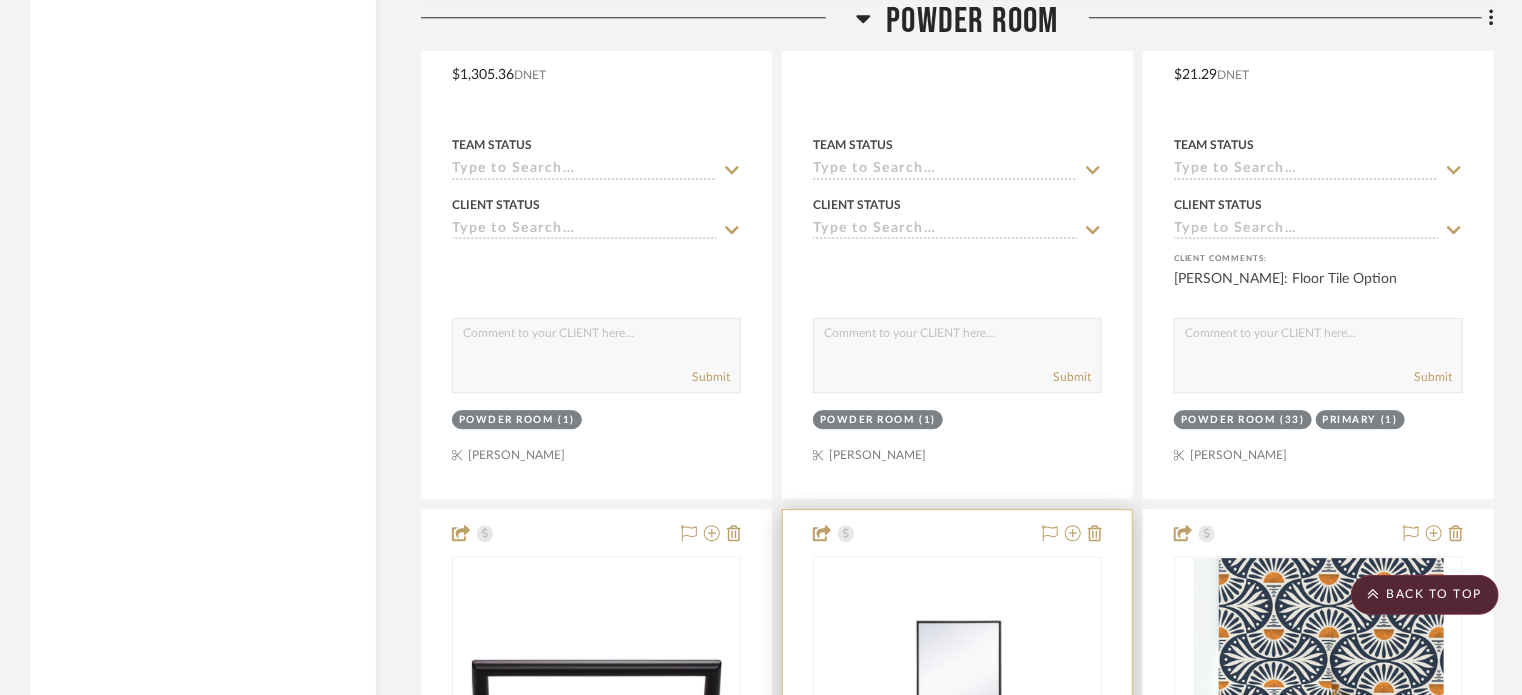 scroll, scrollTop: 6626, scrollLeft: 0, axis: vertical 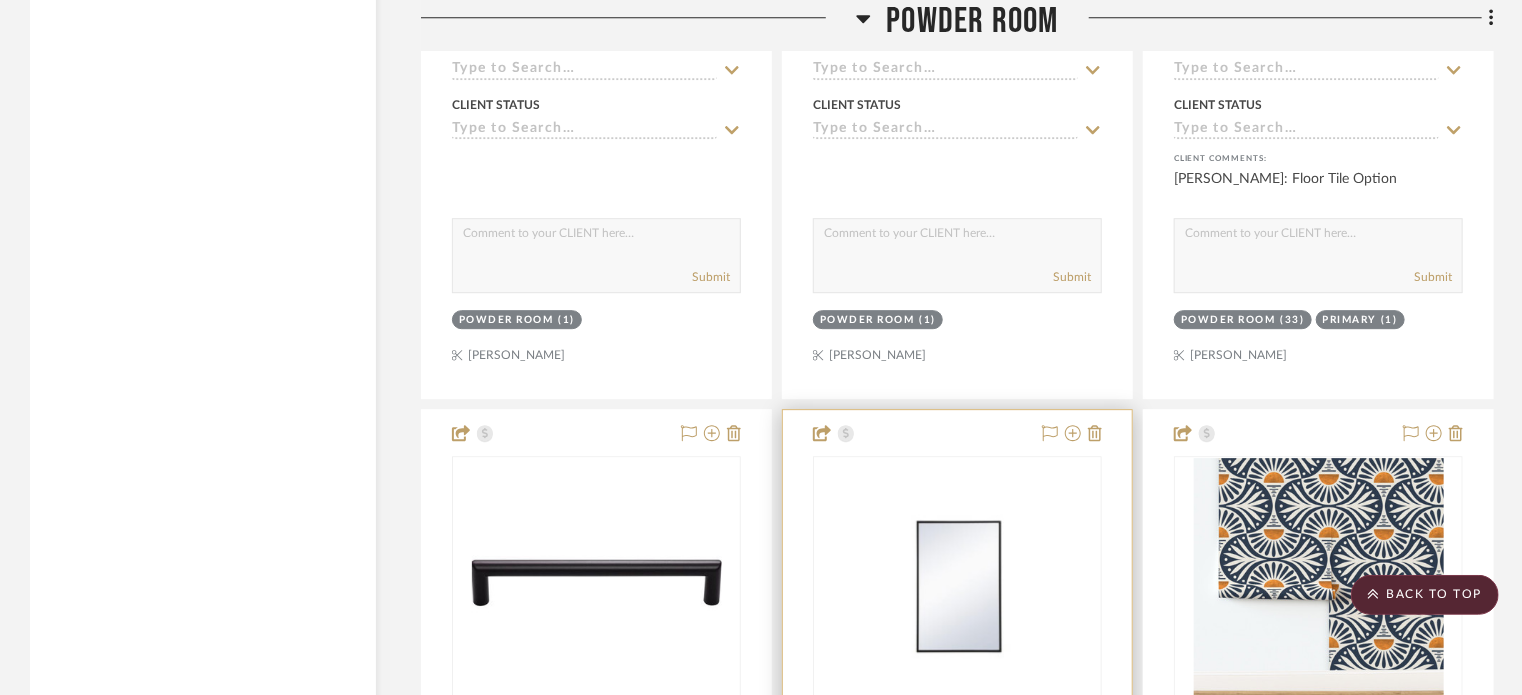 click at bounding box center (957, 847) 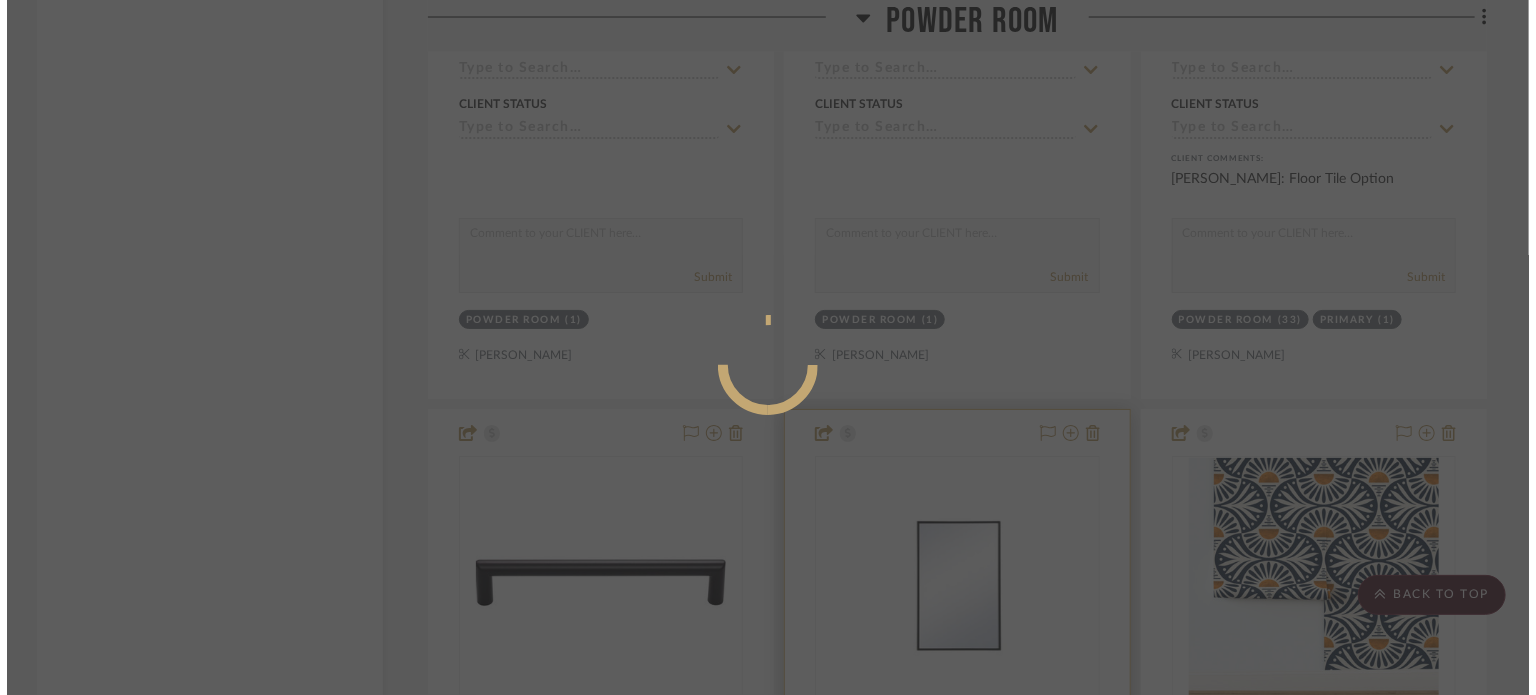 scroll, scrollTop: 0, scrollLeft: 0, axis: both 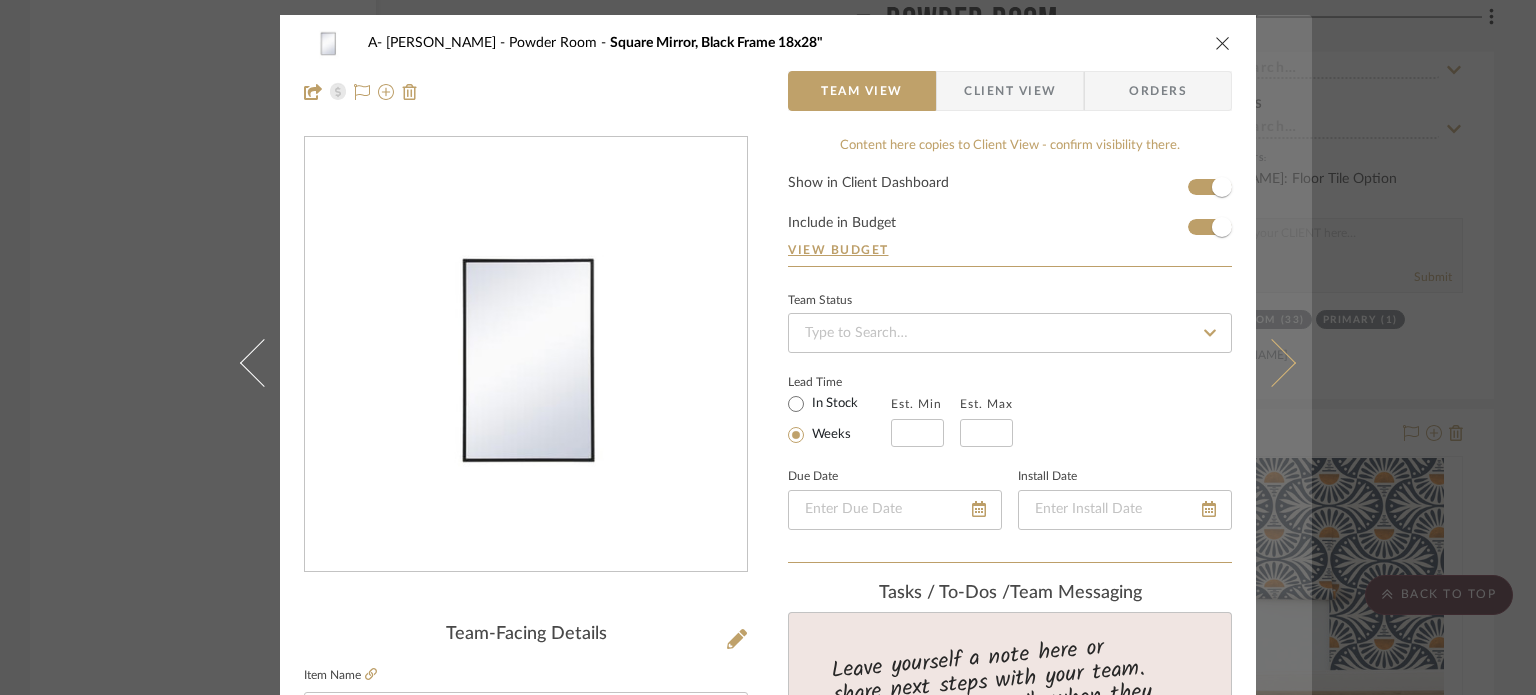 click at bounding box center [1272, 362] 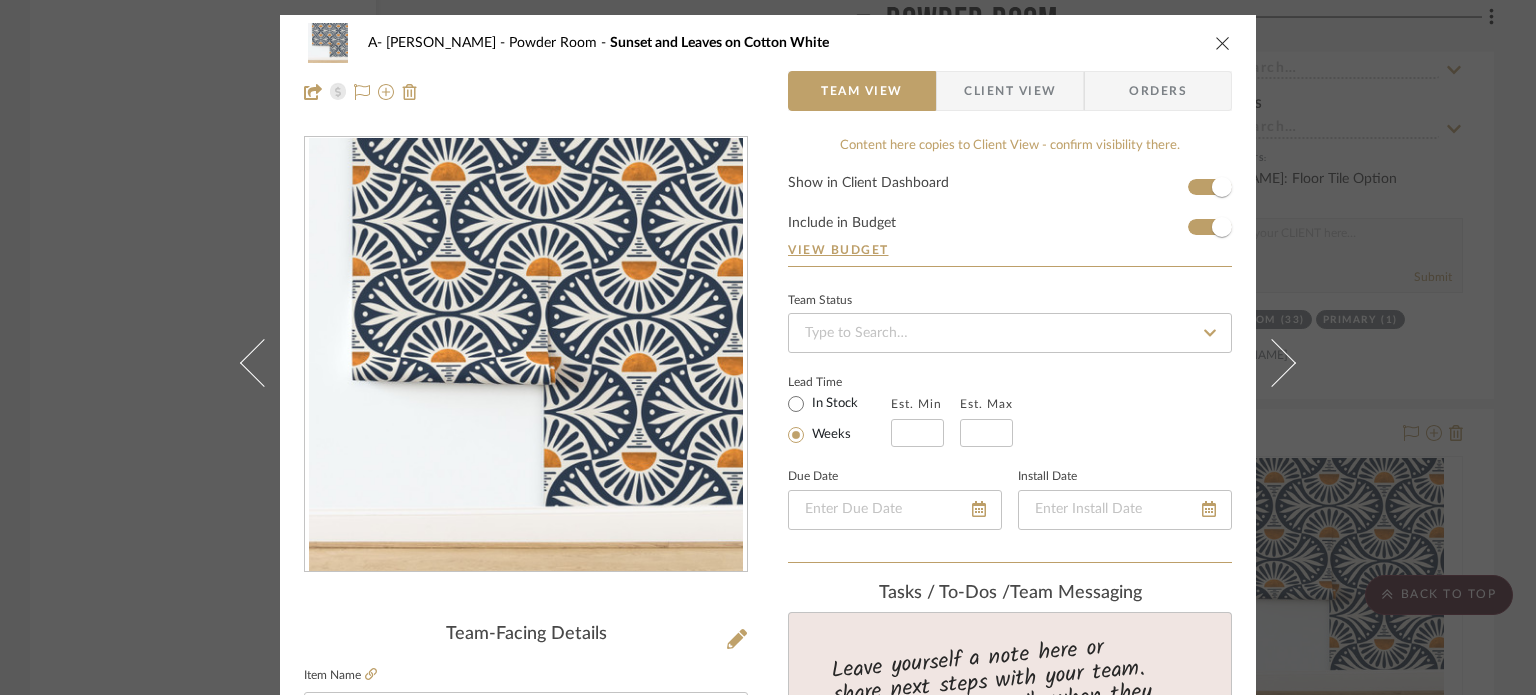 click on "A- [PERSON_NAME] Powder Room Sunset and Leaves on Cotton White Team View Client View Orders  Team-Facing Details   Item Name  Sunset and Leaves on Cotton White  Brand  SF  Internal Description   Dimensions  2x12' or 2x9'  Product Specifications   Item Costs   View Budget   Markup %  30%  Unit Cost  $90.30  Cost Type  DNET  Client Unit Price   $117.39   Quantity  12  Unit Type  Each  Subtotal   $1,408.68   Tax %  9.49%  Total Tax   $133.68   Shipping Cost  $140.87  Ship. Markup %  0% Taxable  Total Shipping   $140.87  Total Client Price  $1,683.23  Your Cost  $1,327.30  Your Margin  $325.08  Content here copies to Client View - confirm visibility there.  Show in Client Dashboard   Include in Budget   View Budget  Team Status  Lead Time  In Stock Weeks  Est. Min   Est. Max   Due Date   Install Date  Tasks / To-Dos /  team Messaging  Leave yourself a note here or share next steps with your team. You will receive emails when they
respond!  Invite Collaborator Internal Notes  Documents  Choose a file (12)" at bounding box center (768, 347) 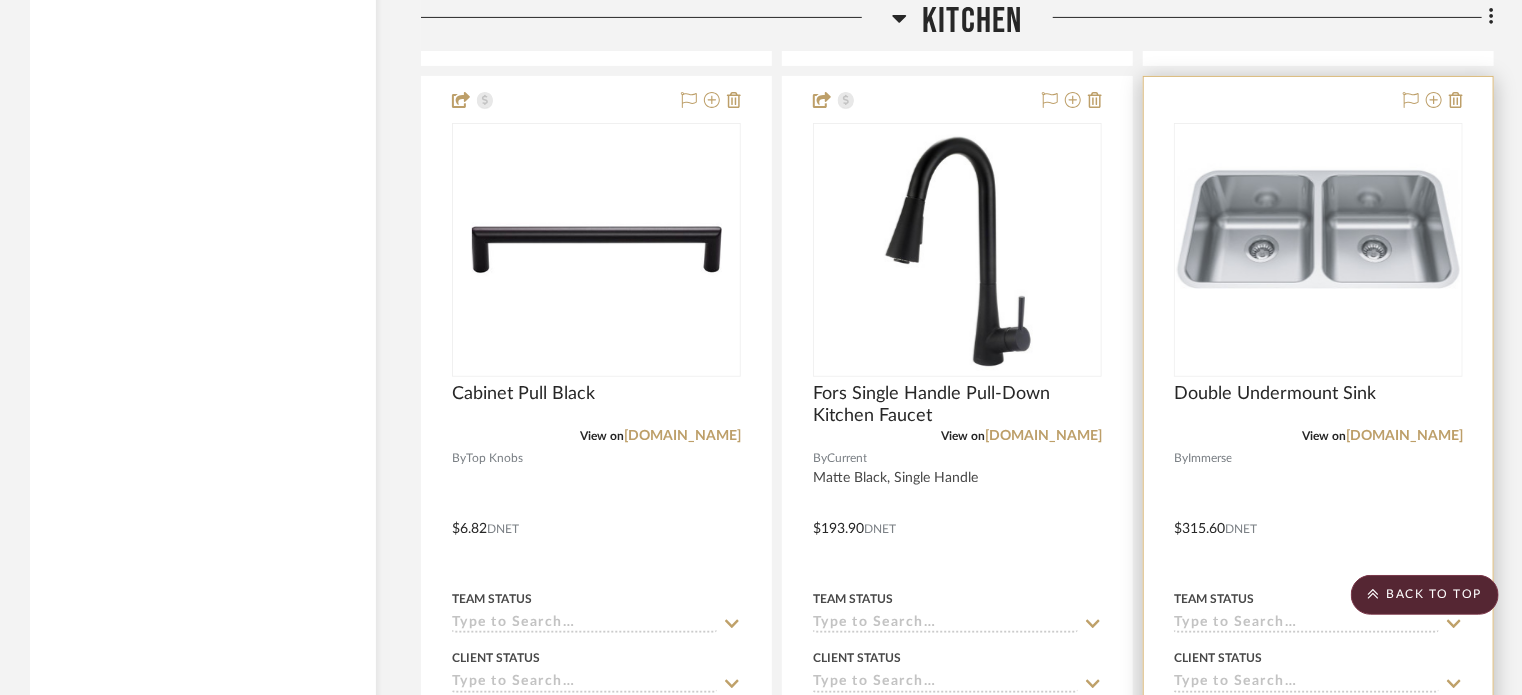 scroll, scrollTop: 4126, scrollLeft: 0, axis: vertical 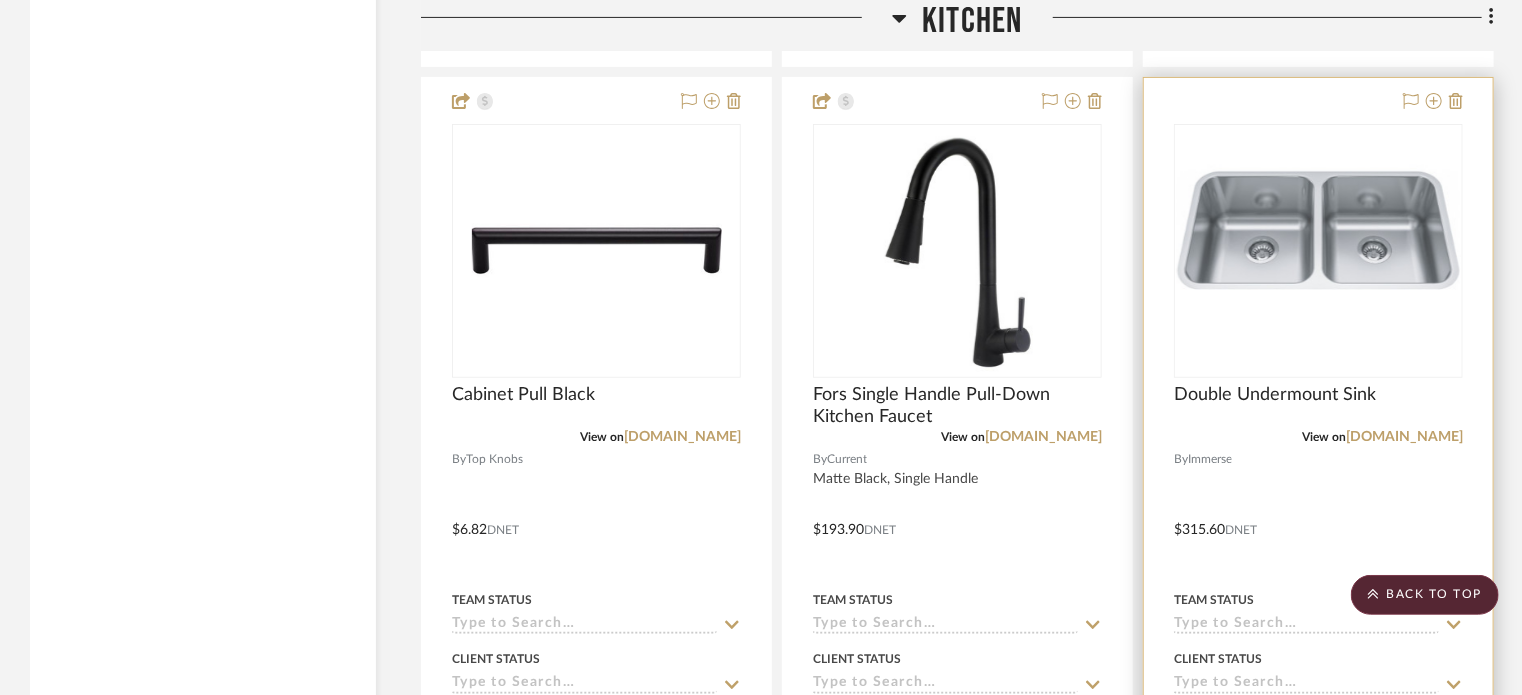 click at bounding box center [1318, 515] 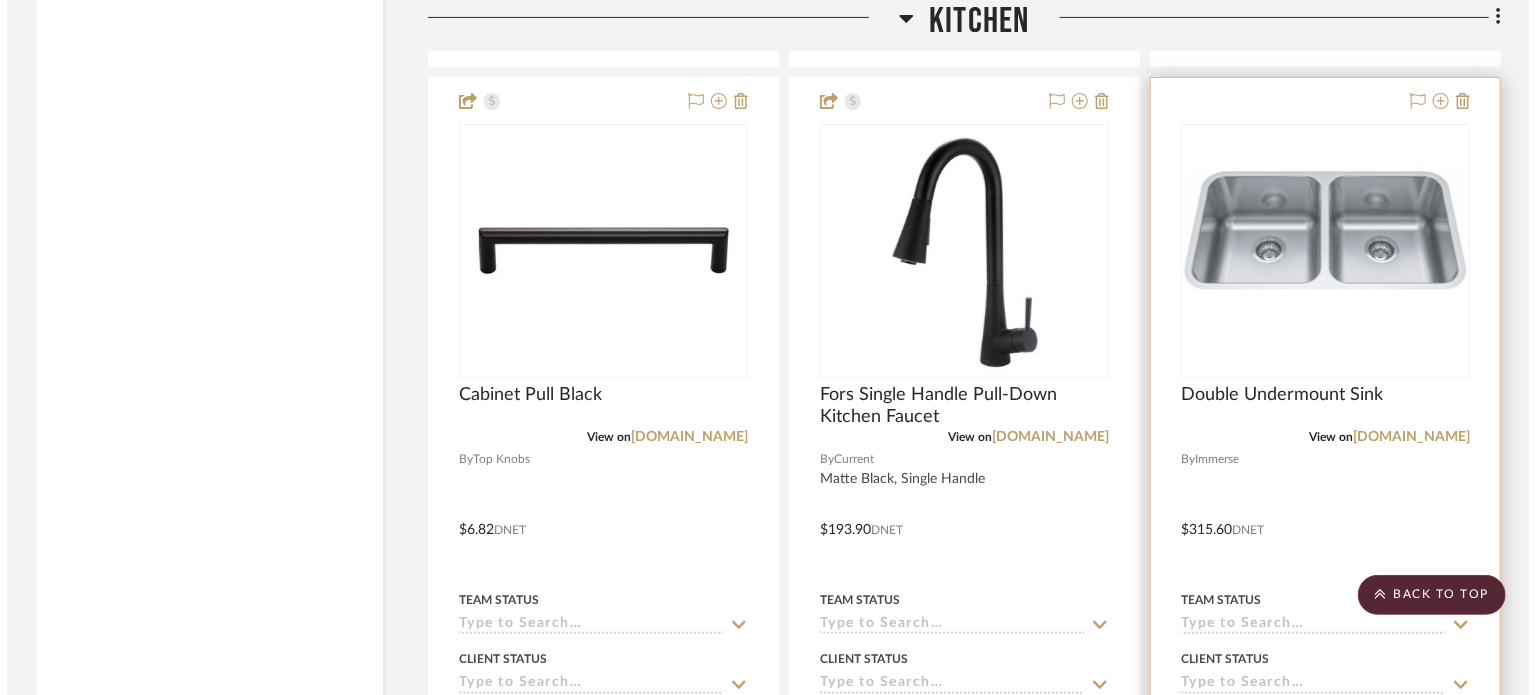 scroll, scrollTop: 0, scrollLeft: 0, axis: both 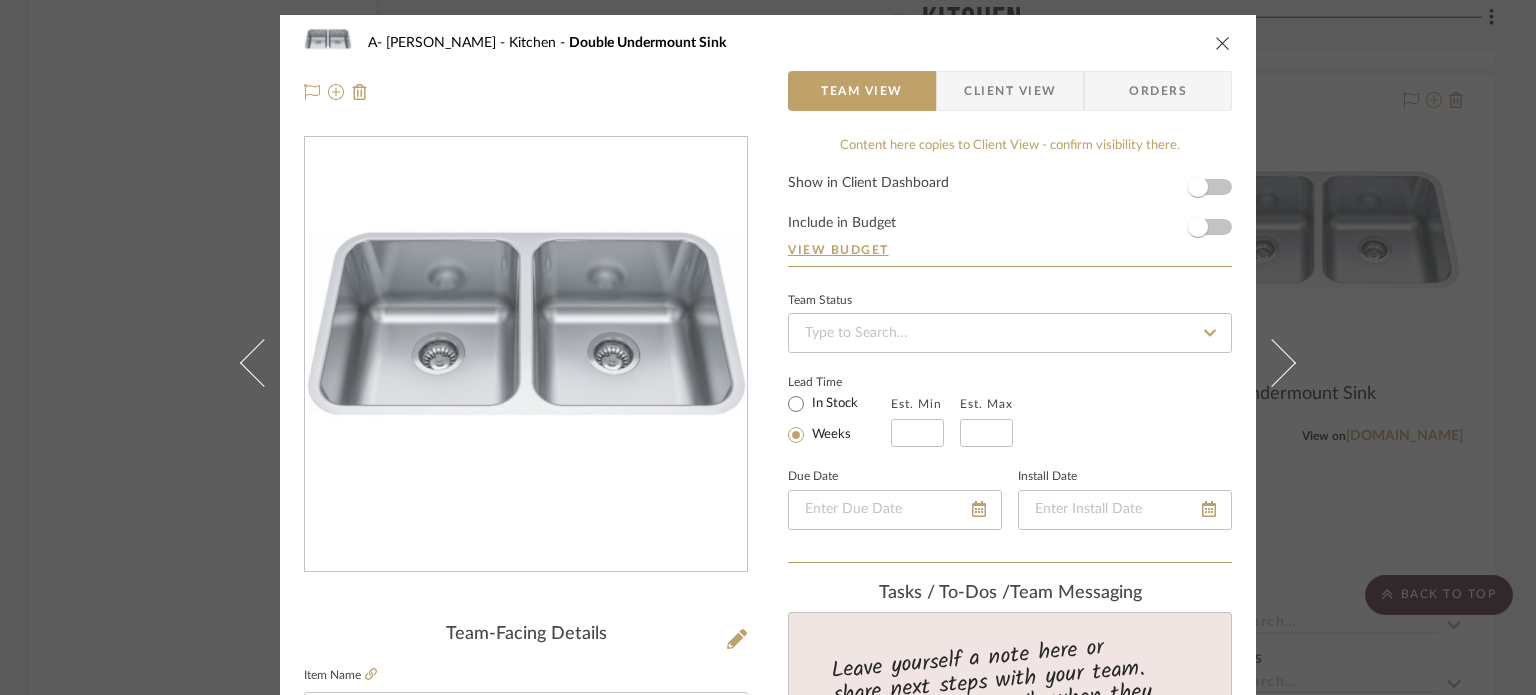 click on "Show in Client Dashboard   Include in Budget   View Budget" at bounding box center [1010, 221] 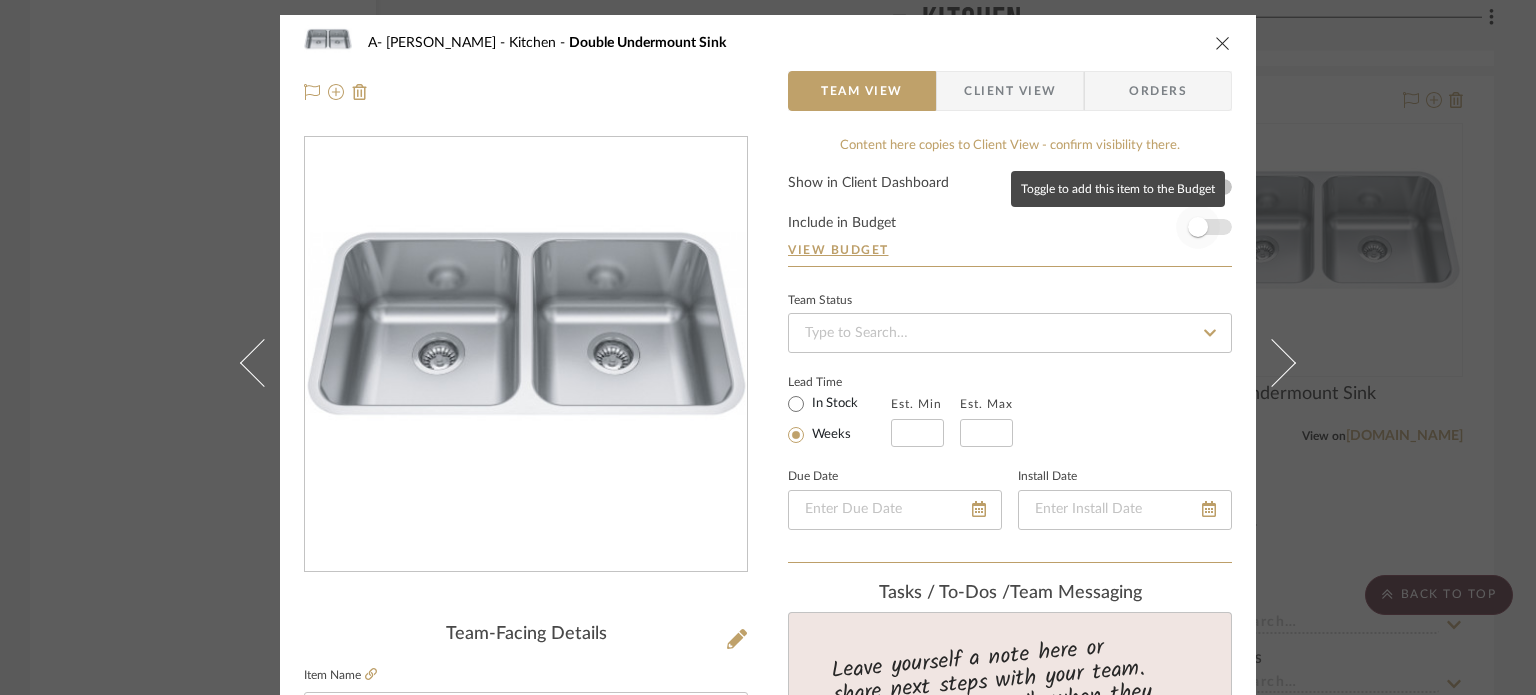 click at bounding box center (1198, 227) 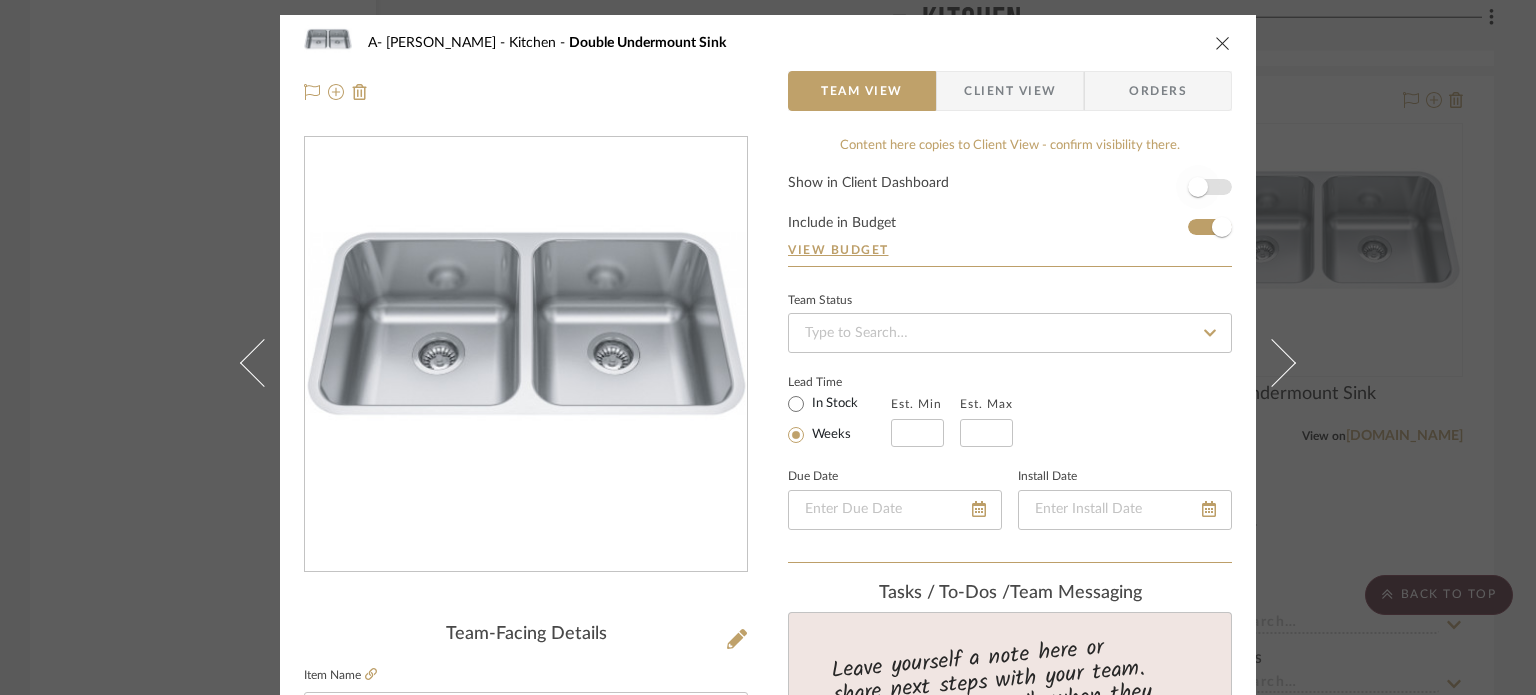 click at bounding box center (1198, 187) 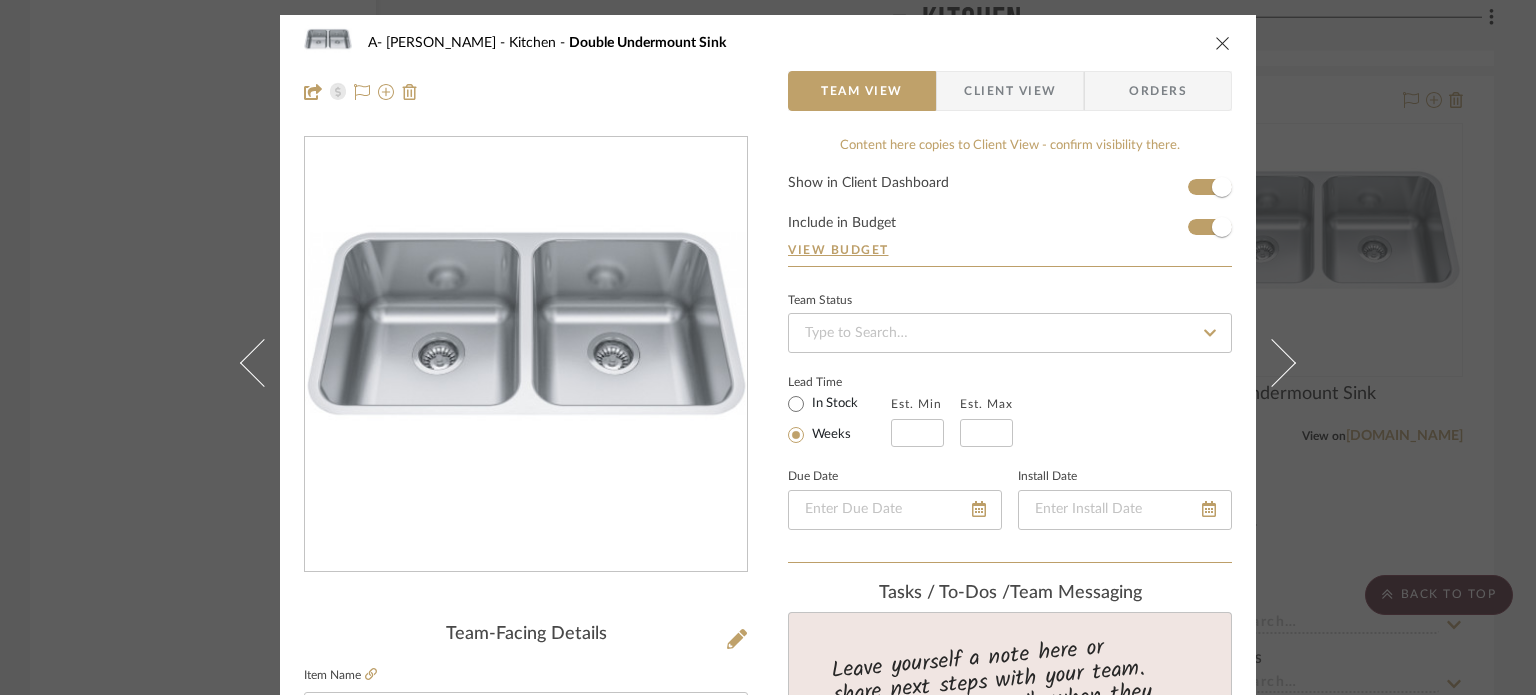click on "A- [PERSON_NAME] Kitchen Double Undermount Sink Team View Client View Orders  Team-Facing Details   Item Name  Double Undermount Sink  Brand  Immerse  Internal Description   Dimensions  17-3/4x30-7/8"x8-1/2"D  Product Specifications   Item Costs   View Budget   Markup %  30%  Unit Cost  $315.60  Cost Type  DNET  Client Unit Price   $410.28   Quantity  1  Unit Type  Each  Subtotal   $410.28   Tax %  9.49%  Total Tax   $38.94   Shipping Cost  $41.03  Ship. Markup %  0% Taxable  Total Shipping   $41.03  Total Client Price  $490.25  Your Cost  $386.58  Your Margin  $94.68  Content here copies to Client View - confirm visibility there.  Show in Client Dashboard   Include in Budget   View Budget  Team Status  Lead Time  In Stock Weeks  Est. Min   Est. Max   Due Date   Install Date  Tasks / To-Dos /  team Messaging  Leave yourself a note here or share next steps with your team. You will receive emails when they
respond!  Invite Collaborator Internal Notes  Documents  Choose a file  or drag it here.  Kitchen" at bounding box center [768, 347] 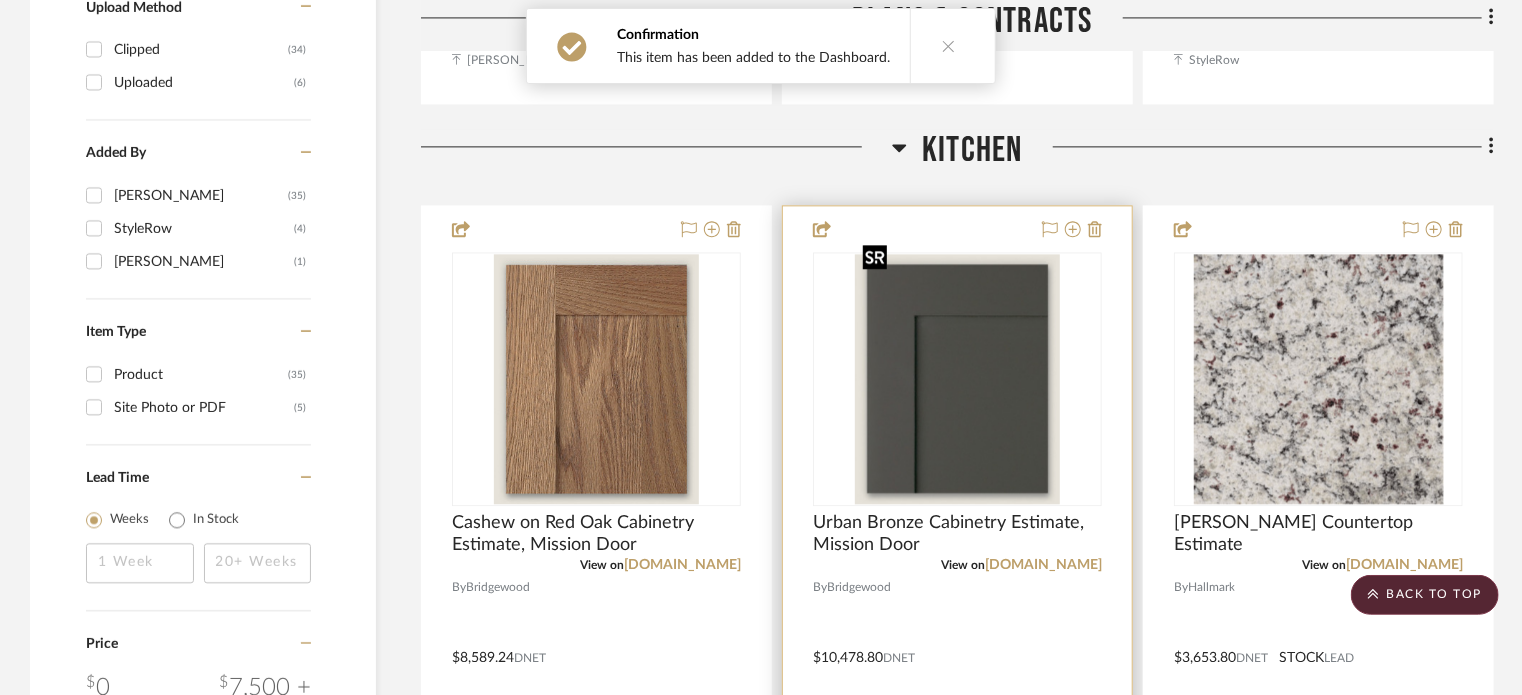 scroll, scrollTop: 2226, scrollLeft: 0, axis: vertical 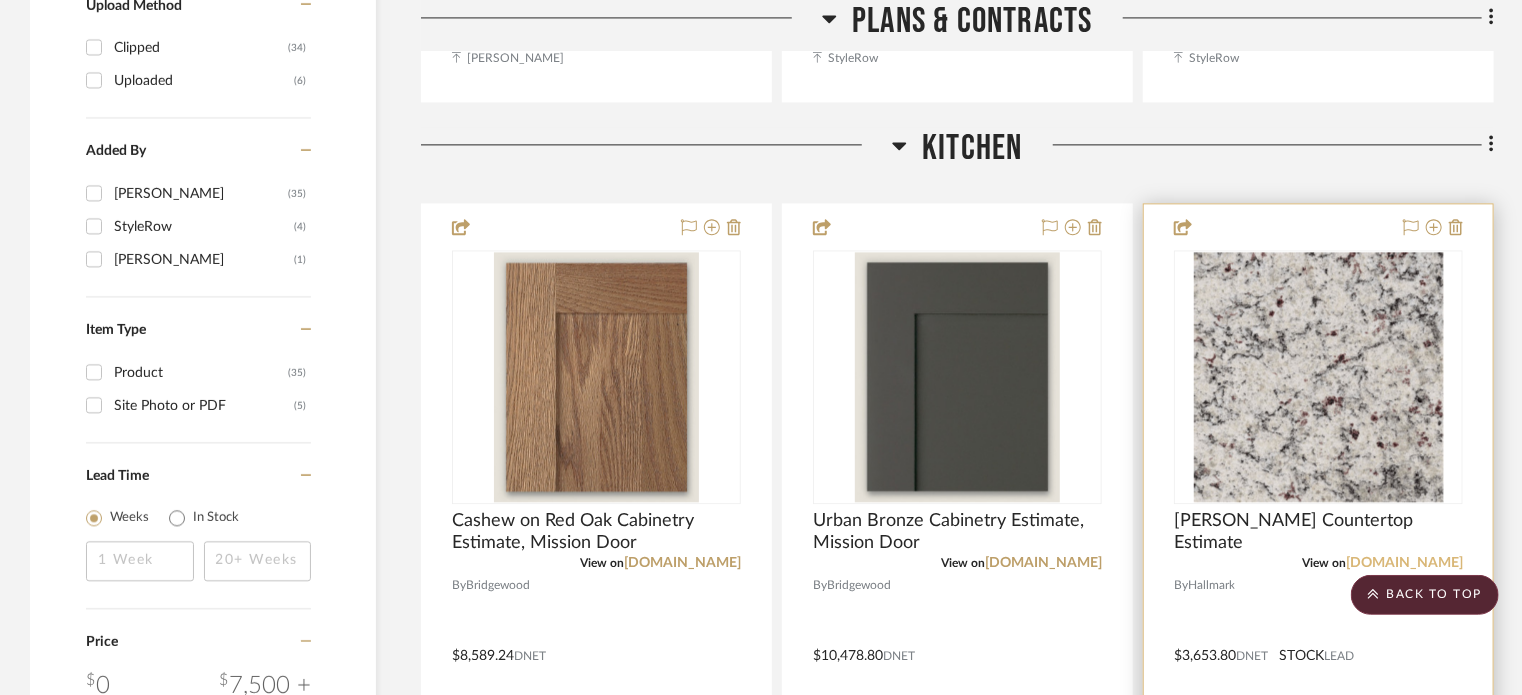 click on "[DOMAIN_NAME]" at bounding box center (1404, 563) 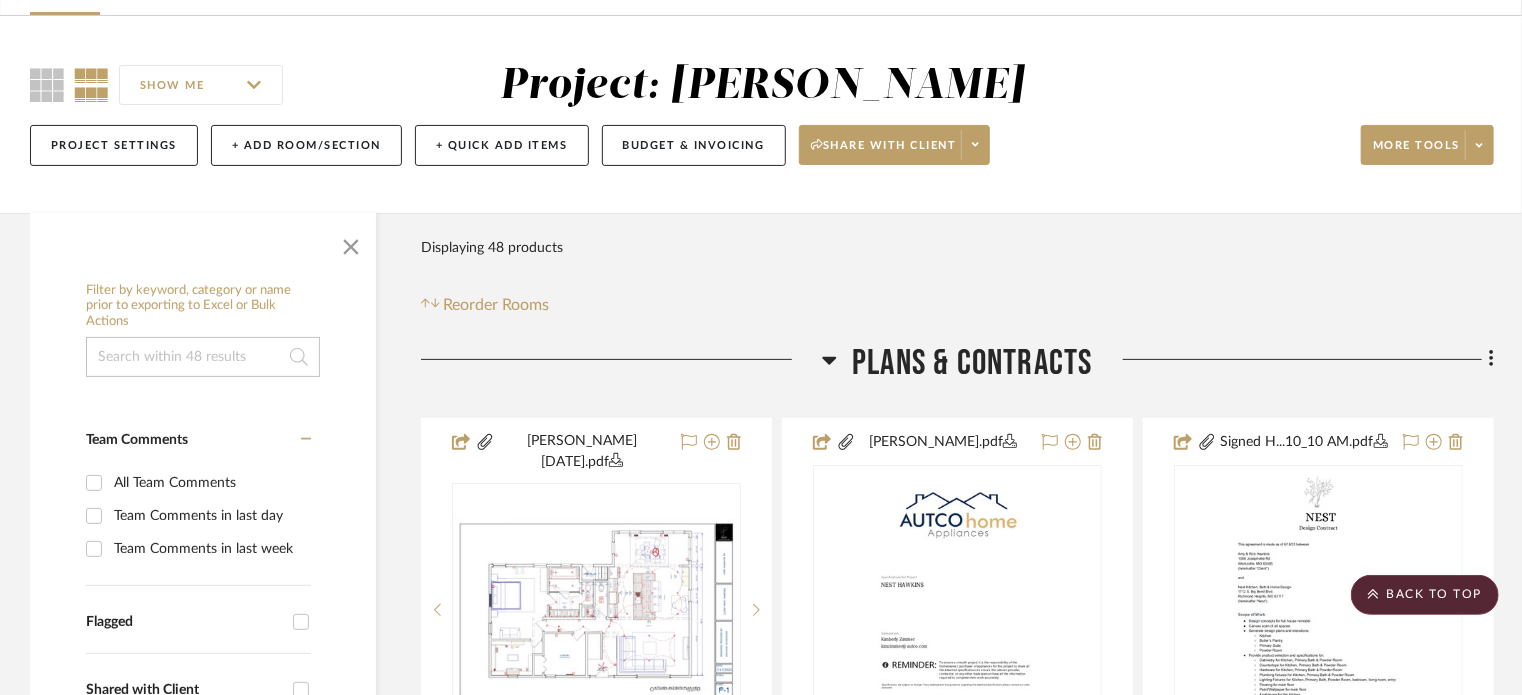 scroll, scrollTop: 26, scrollLeft: 0, axis: vertical 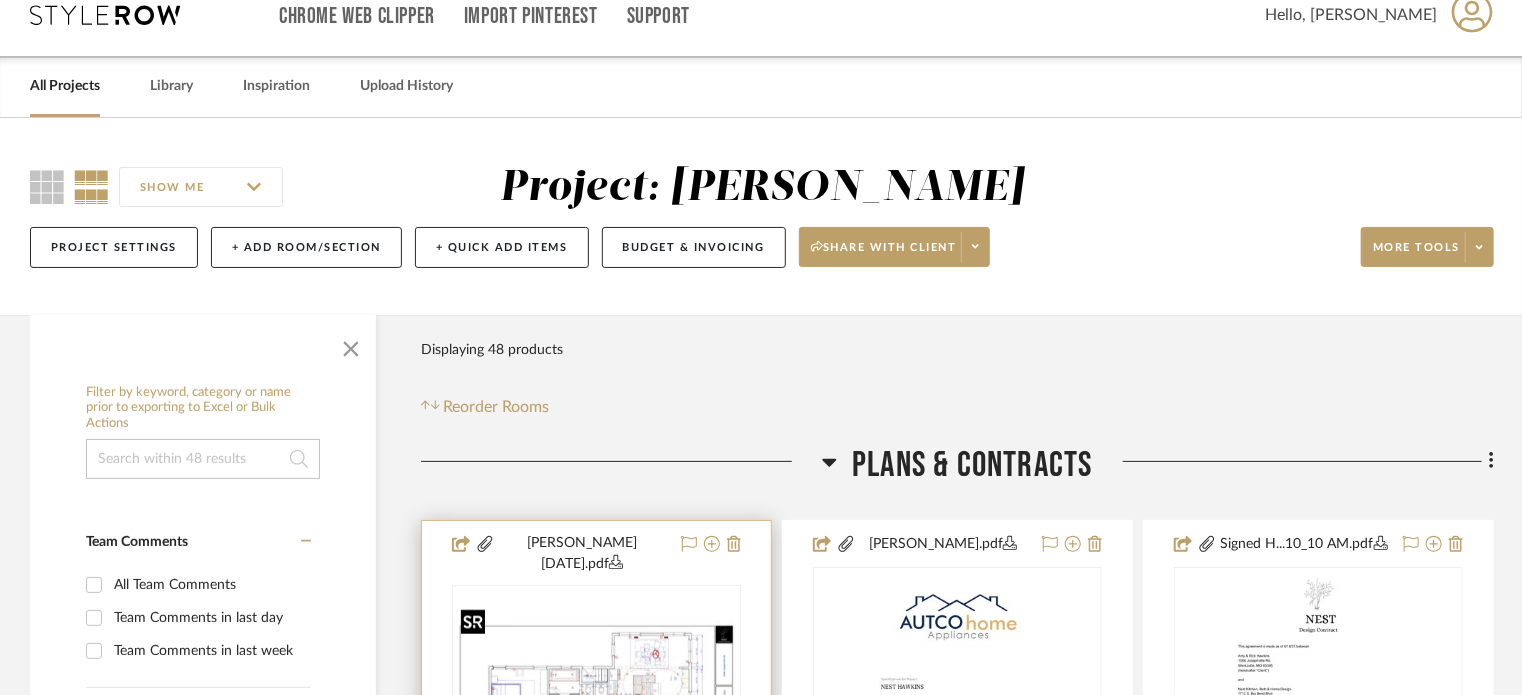 click at bounding box center [0, 0] 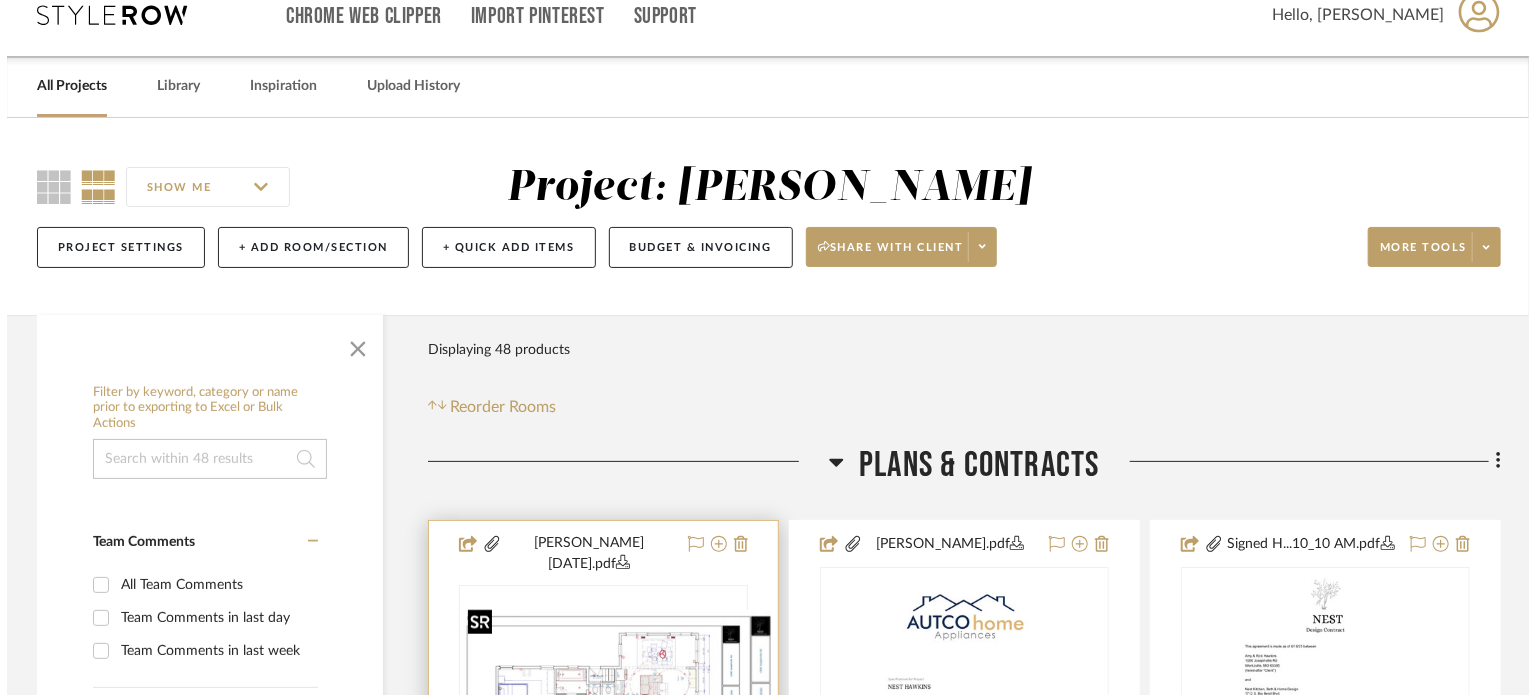 scroll, scrollTop: 0, scrollLeft: 0, axis: both 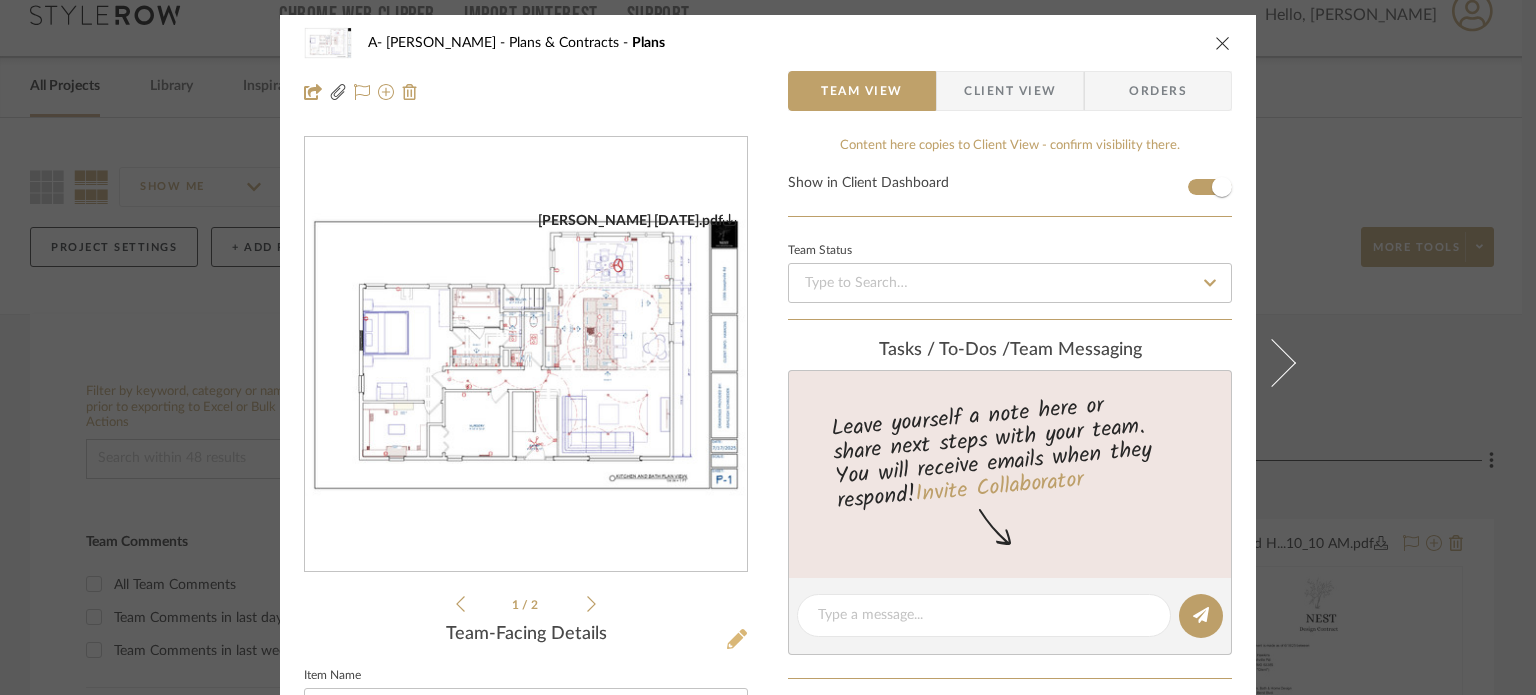 click 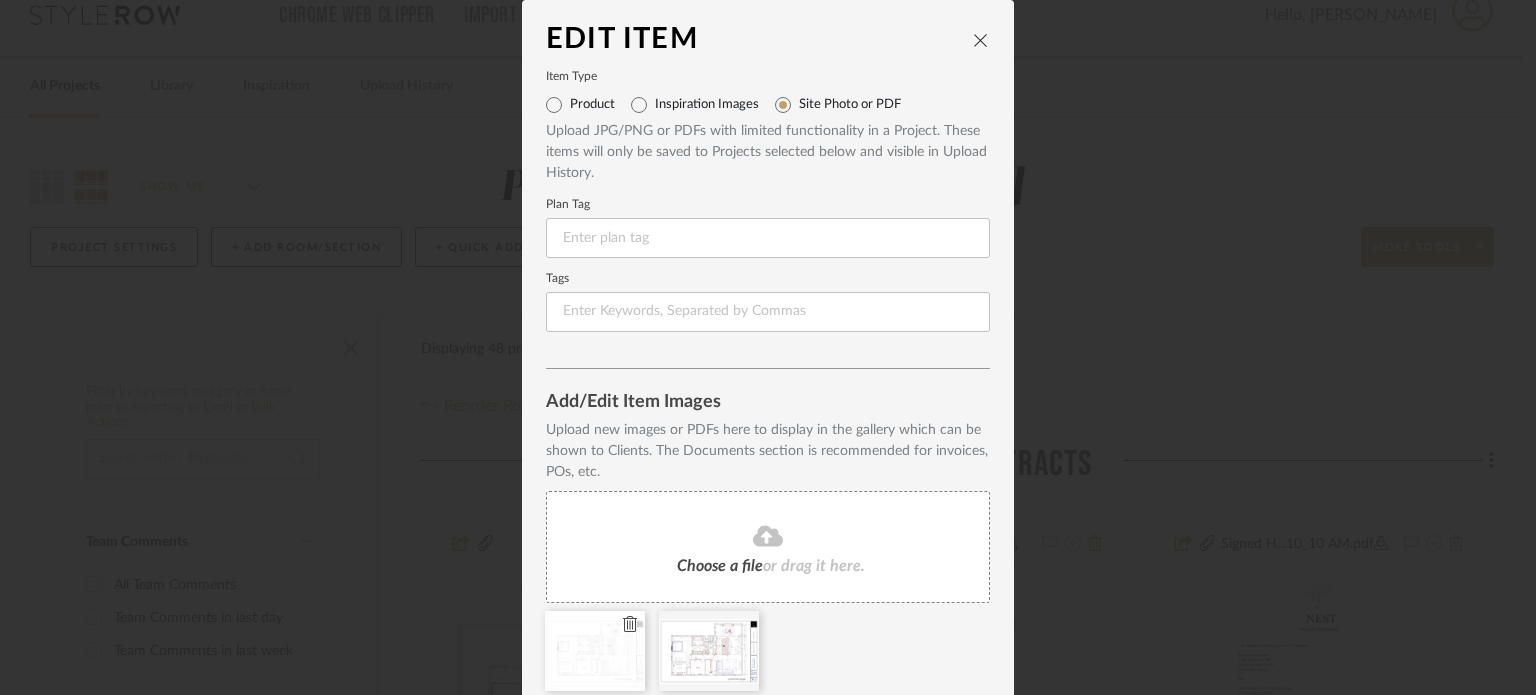 click 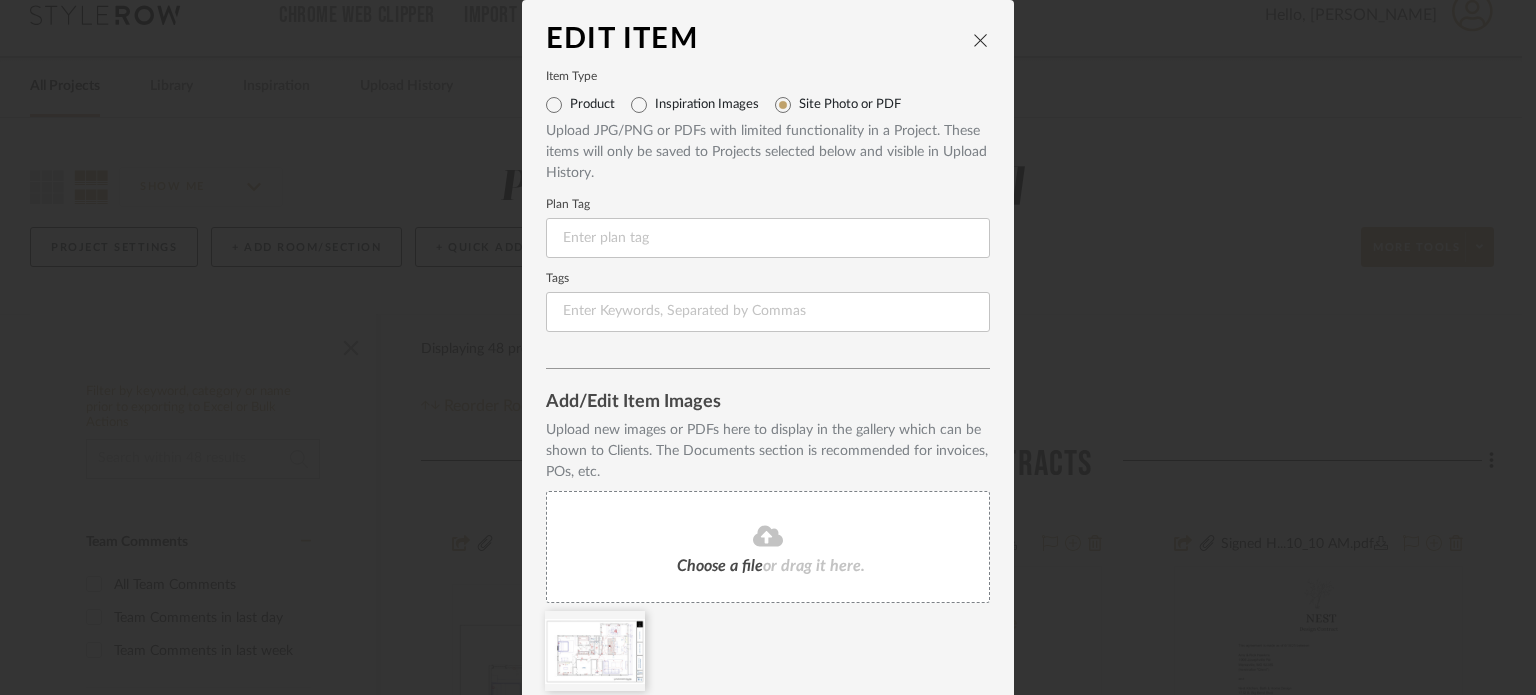 click on "or drag it here." 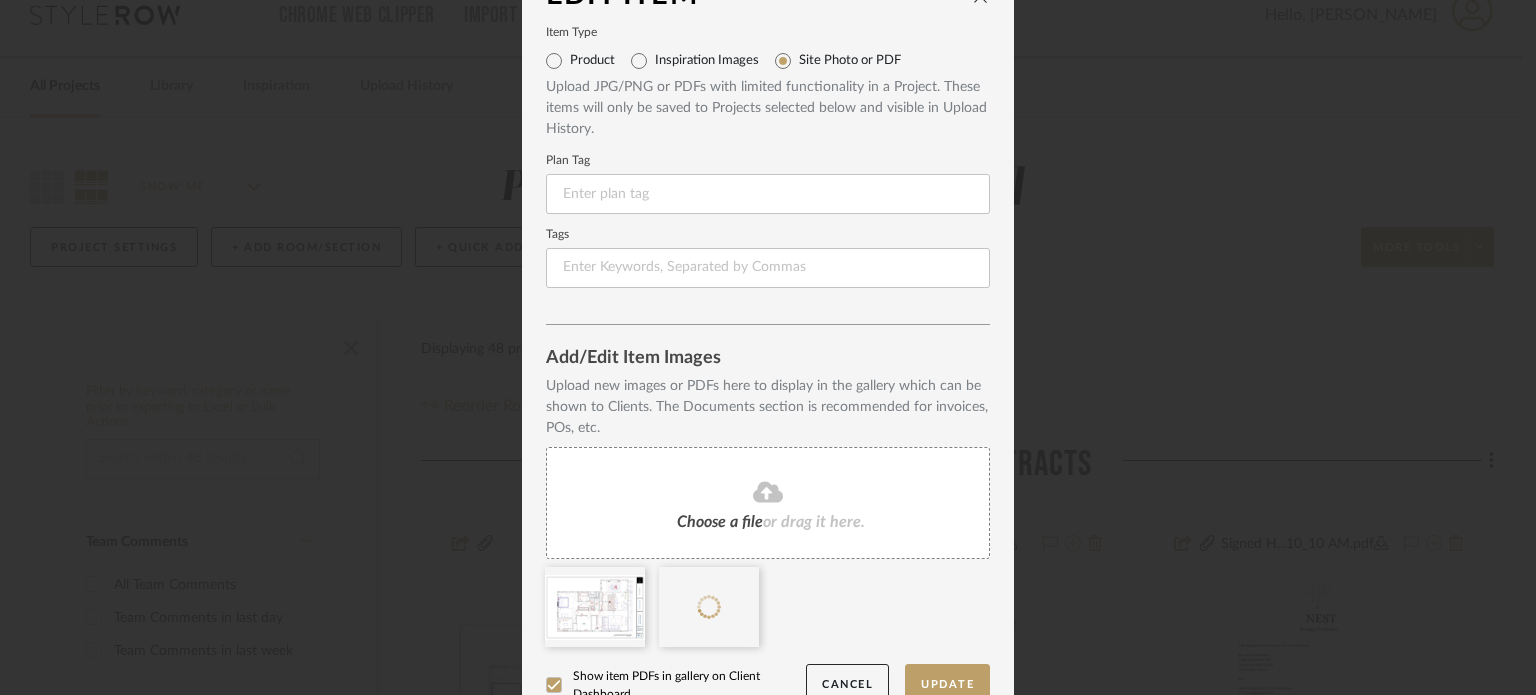 scroll, scrollTop: 77, scrollLeft: 0, axis: vertical 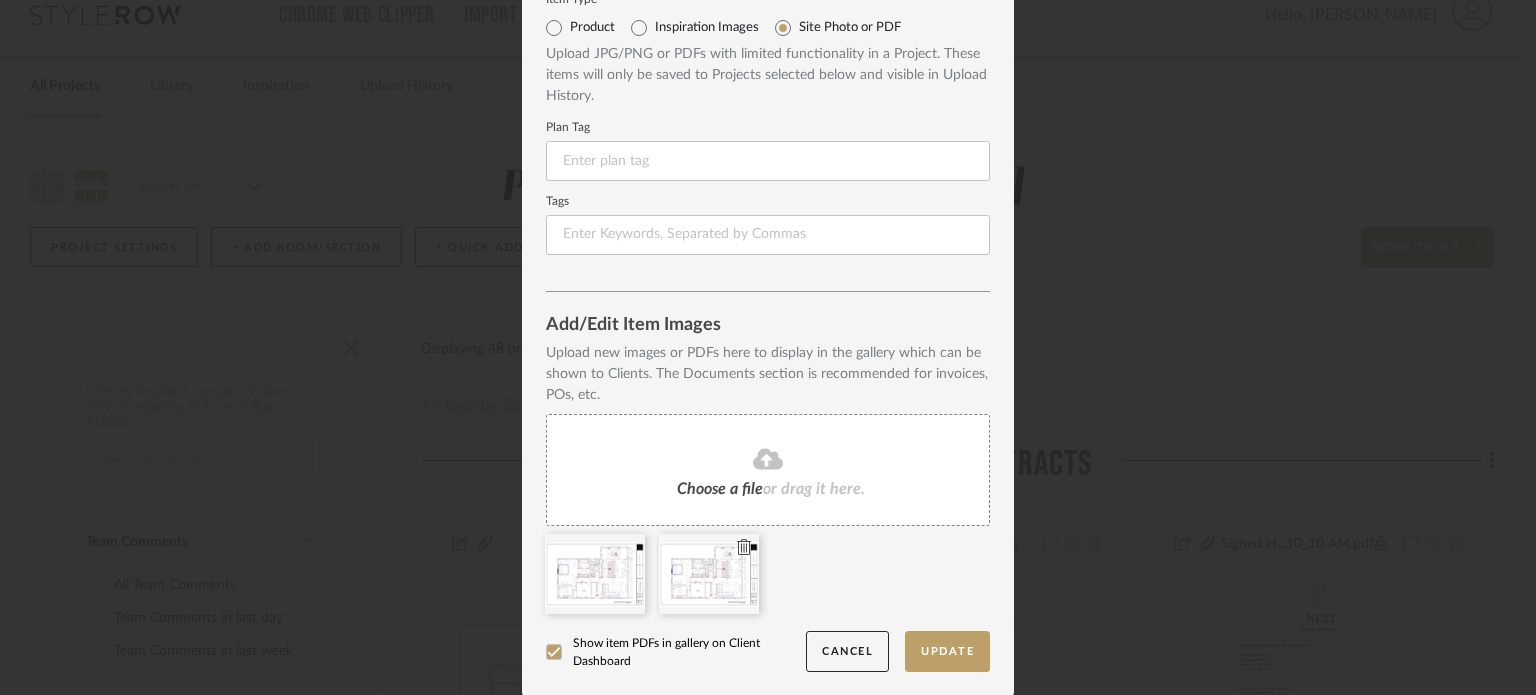 type 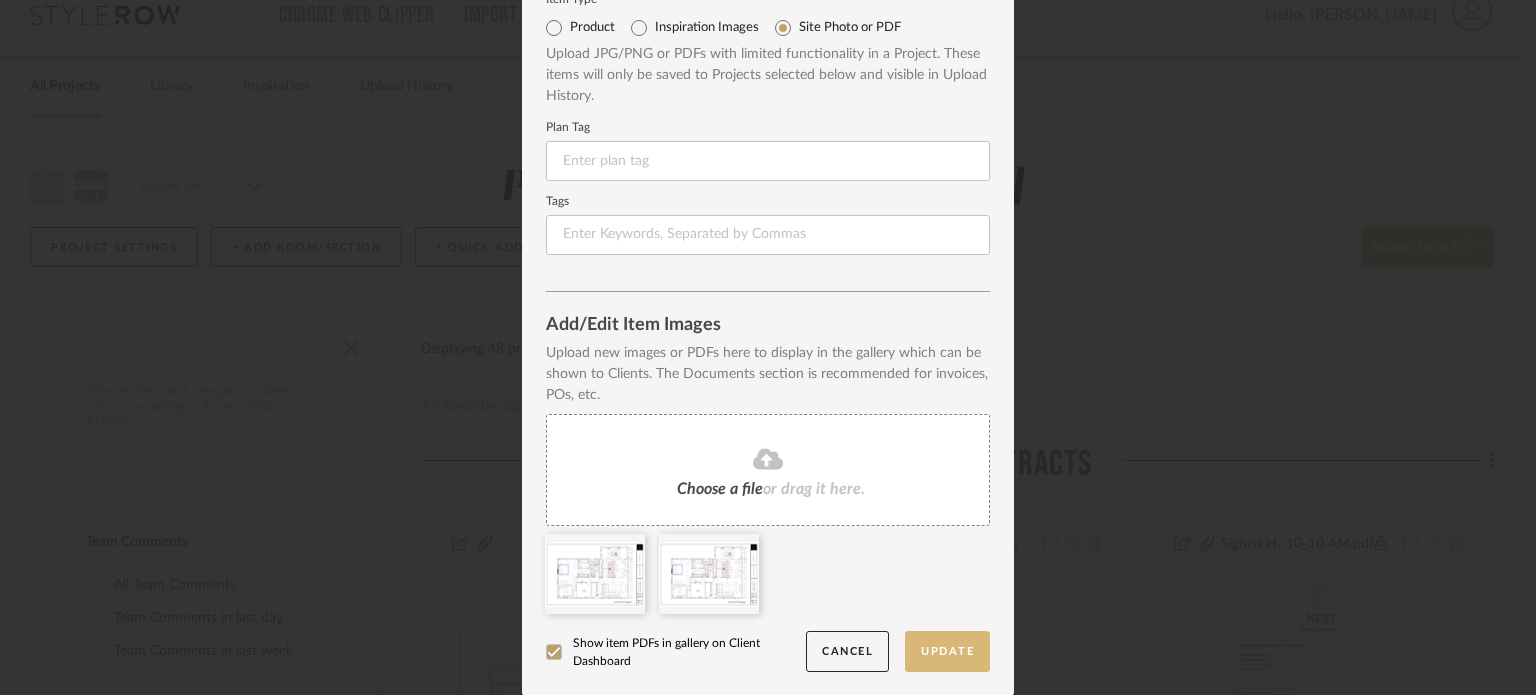 click on "Update" at bounding box center (947, 651) 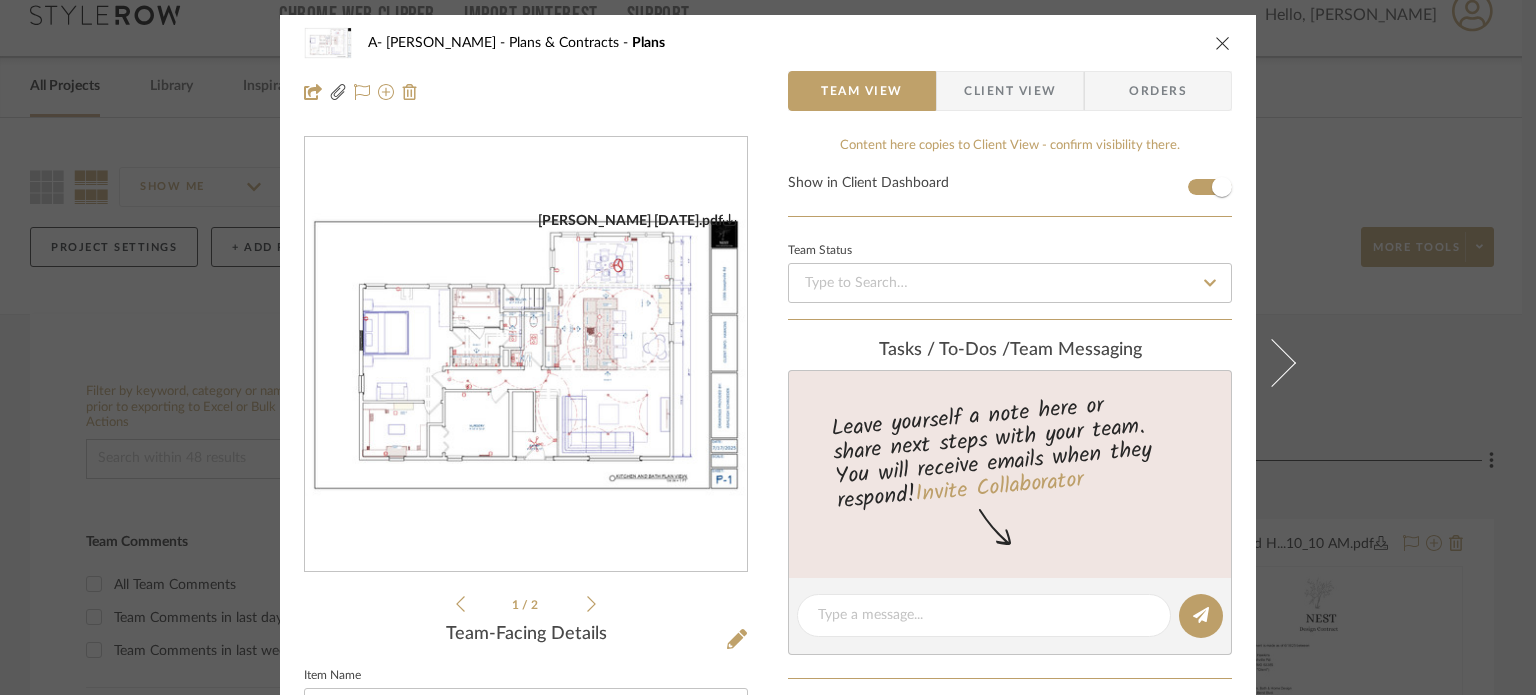 click on "A- [PERSON_NAME] Plans & Contracts Plans Team View Client View Orders  [PERSON_NAME] [DATE].pdf   [PERSON_NAME] [DATE].pdf   [PERSON_NAME] [DATE].pdf   [PERSON_NAME] [DATE].pdf  1 / 2  Team-Facing Details   Item Name  Plans  Internal Description  Content here copies to Client View - confirm visibility there.  Show in Client Dashboard  Team Status Tasks / To-Dos /  team Messaging  Leave yourself a note here or share next steps with your team. You will receive emails when they
respond!  Invite Collaborator Internal Notes  Documents  Choose a file  or drag it here. Change Room/Update Quantity  Plans & Contracts  *To create a new room/section do that from main project page    StyleRow" at bounding box center [768, 347] 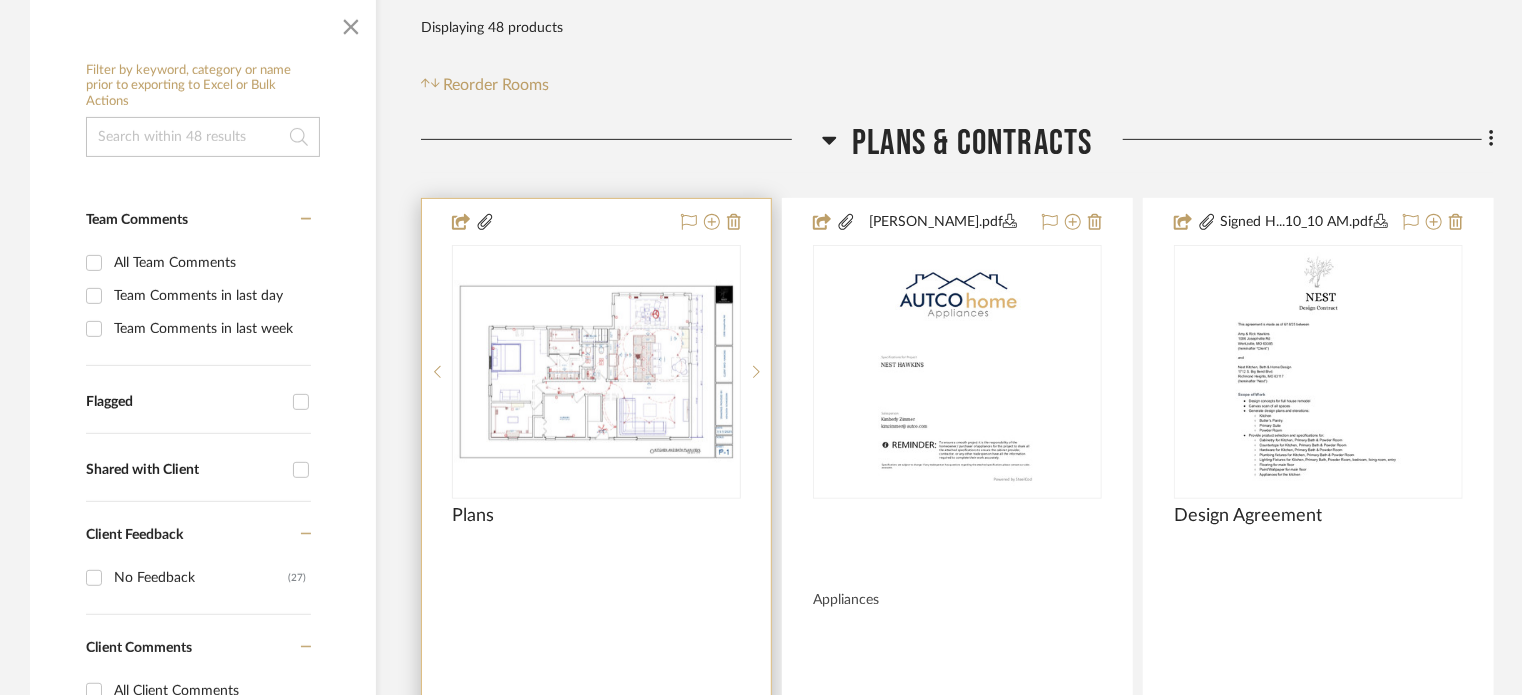 scroll, scrollTop: 326, scrollLeft: 0, axis: vertical 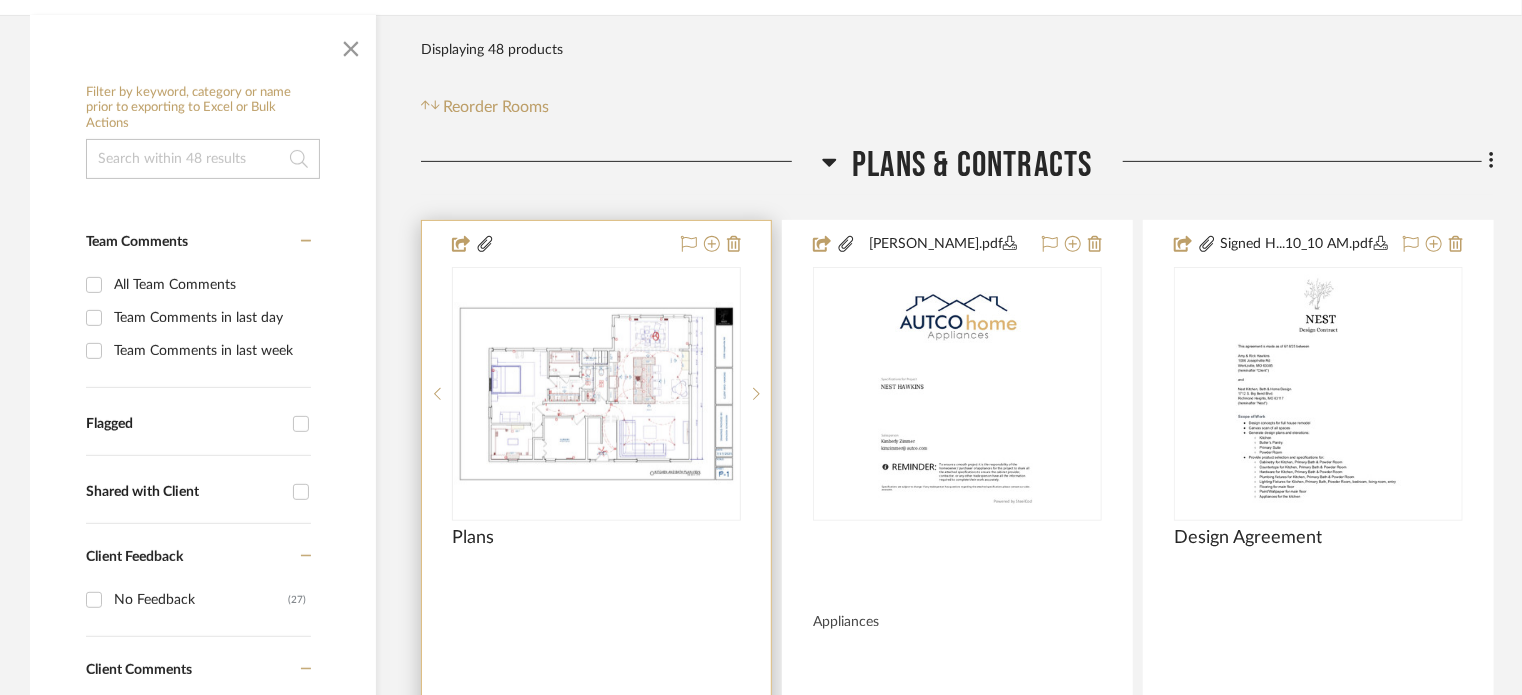 click at bounding box center [596, 394] 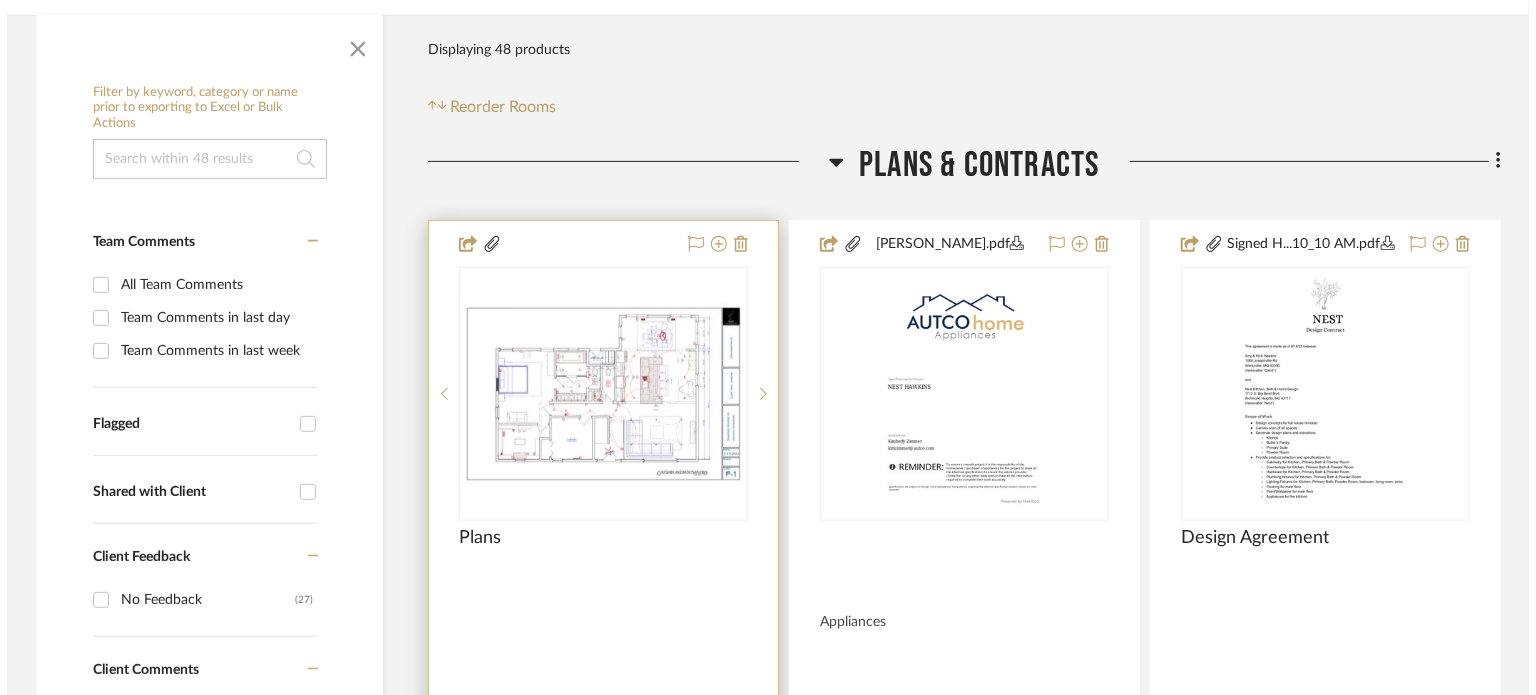 scroll, scrollTop: 0, scrollLeft: 0, axis: both 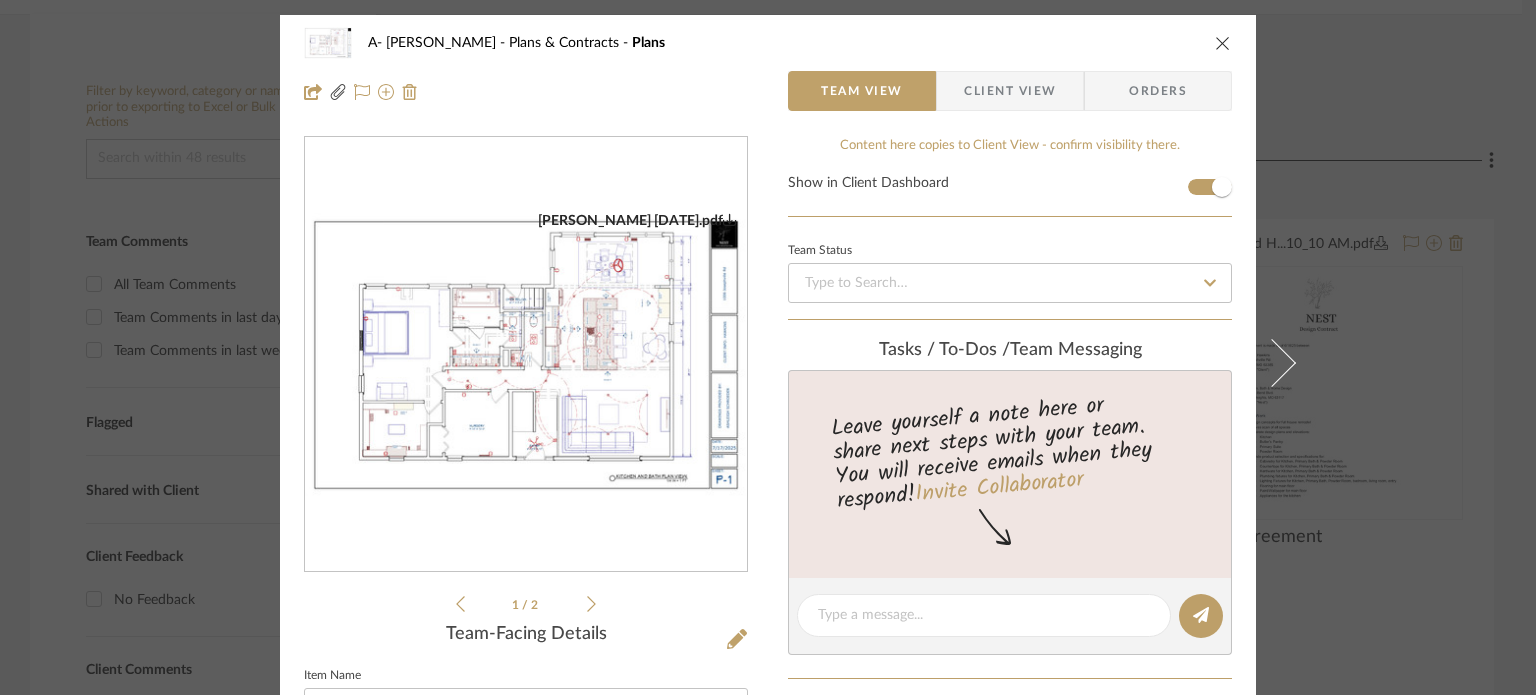 click at bounding box center [526, 355] 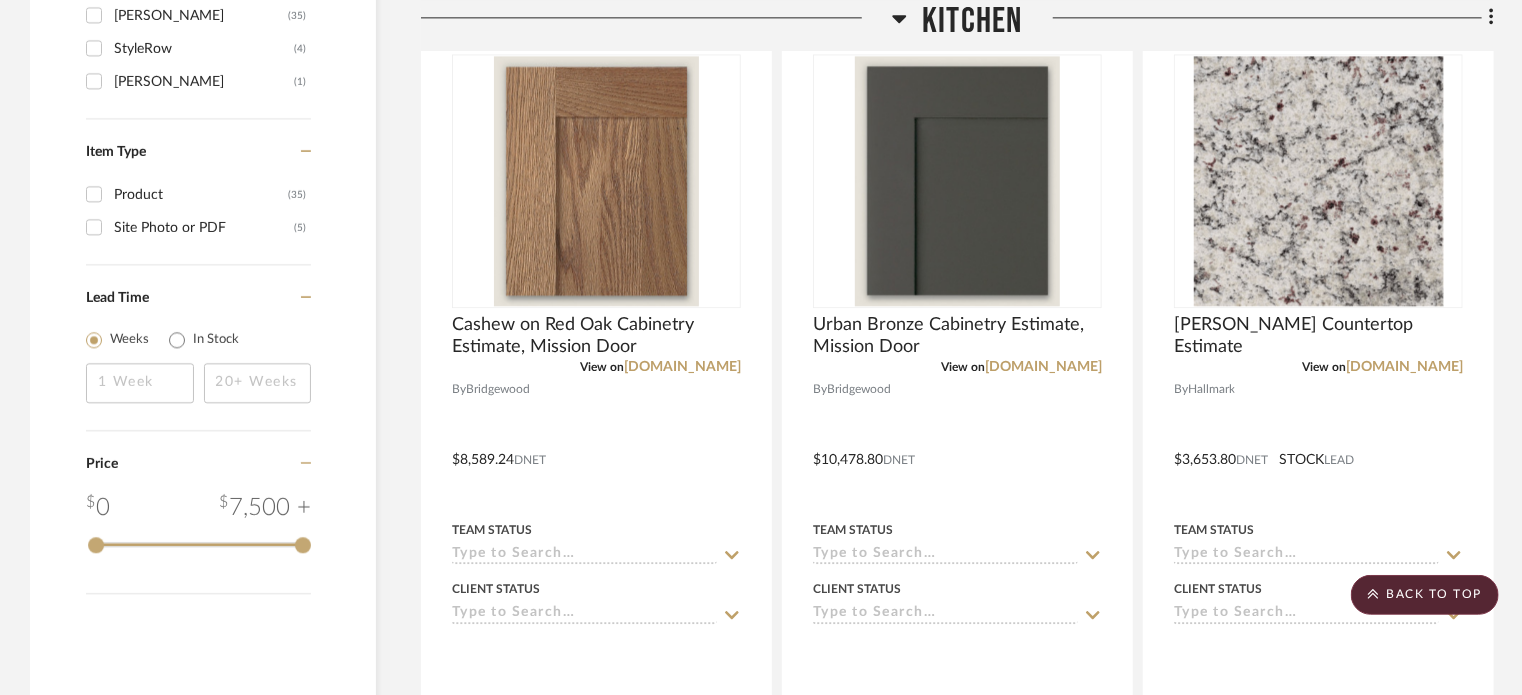 scroll, scrollTop: 2426, scrollLeft: 0, axis: vertical 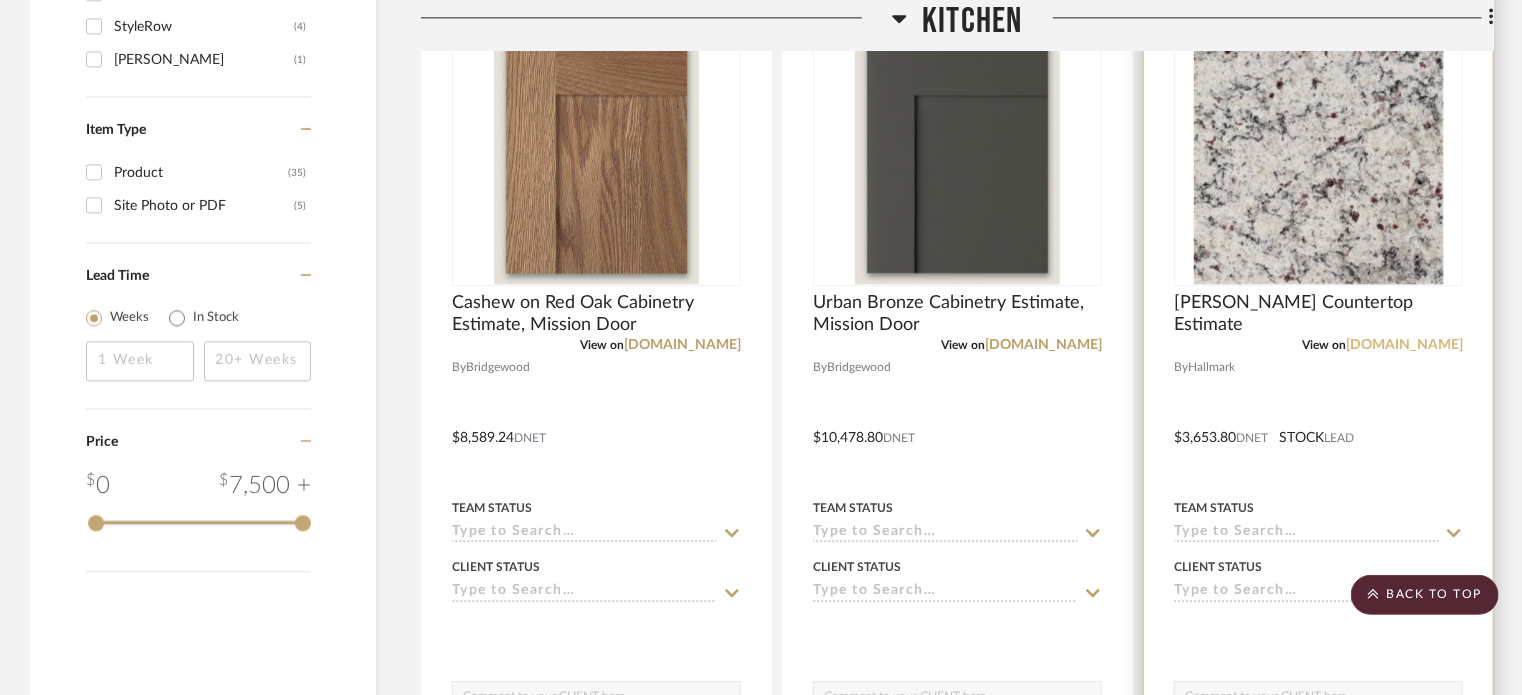 click on "[DOMAIN_NAME]" at bounding box center (1404, 345) 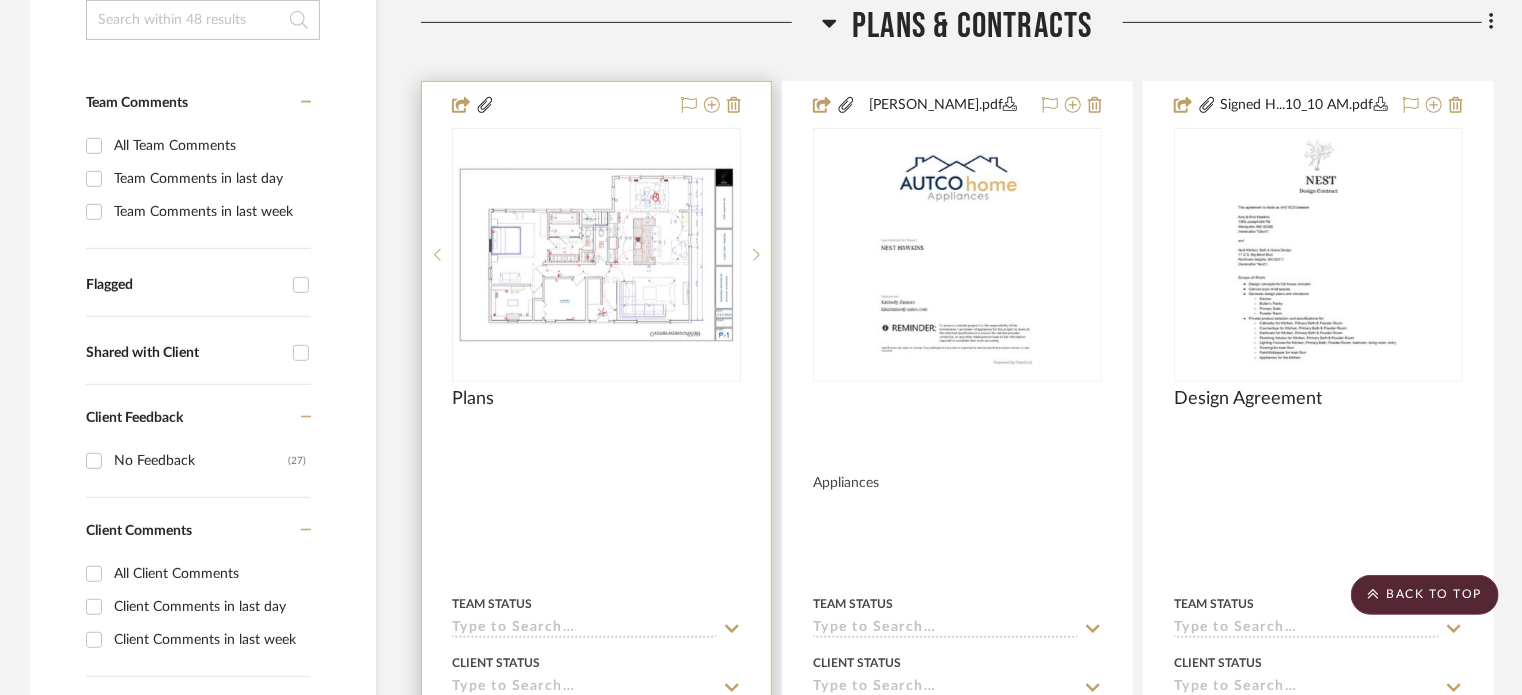 scroll, scrollTop: 326, scrollLeft: 0, axis: vertical 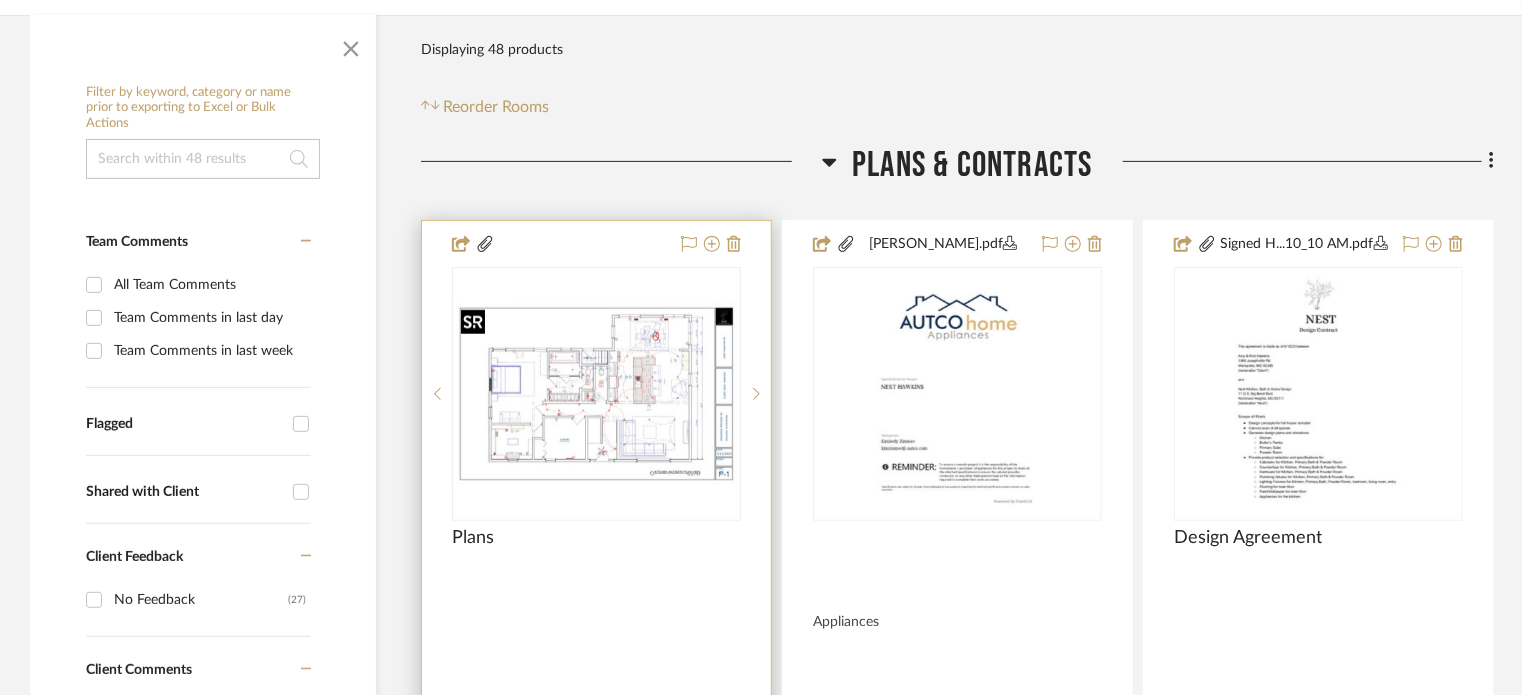 click at bounding box center (596, 394) 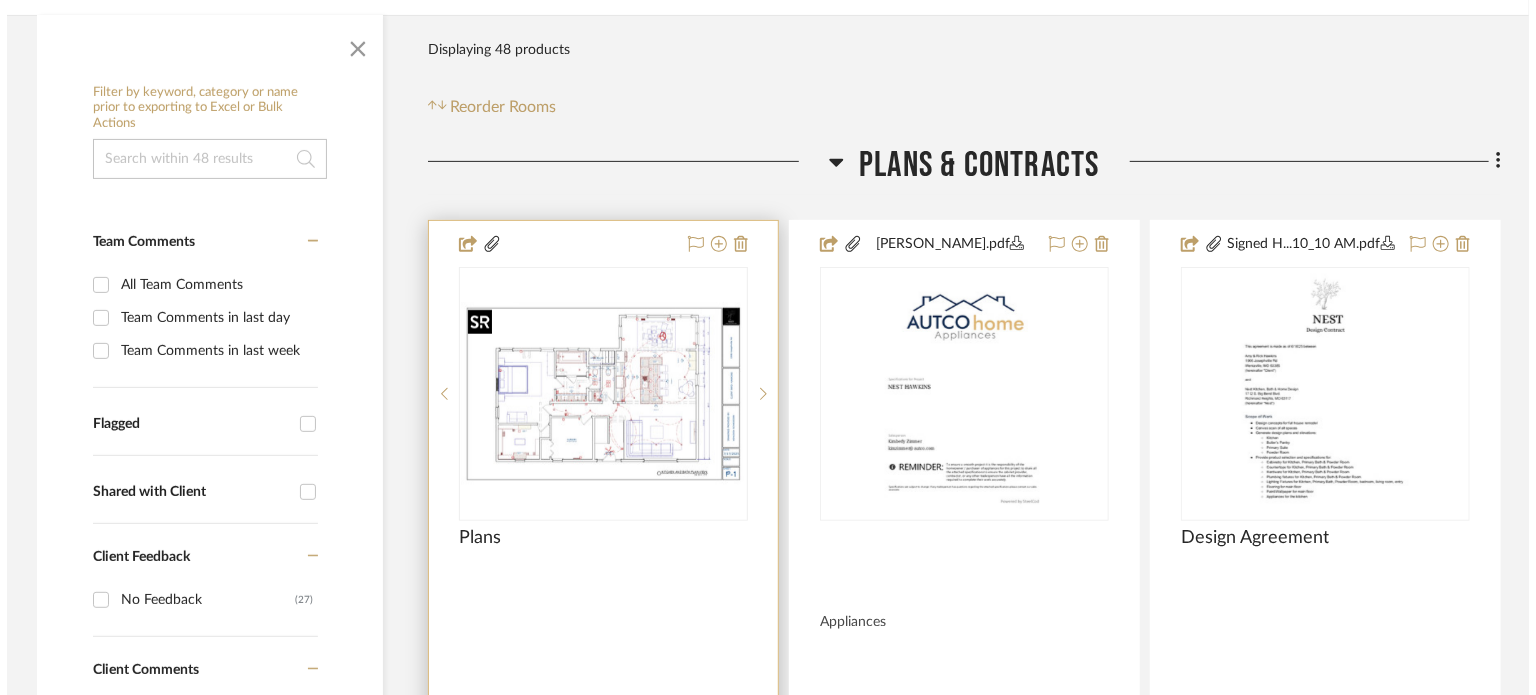 scroll, scrollTop: 0, scrollLeft: 0, axis: both 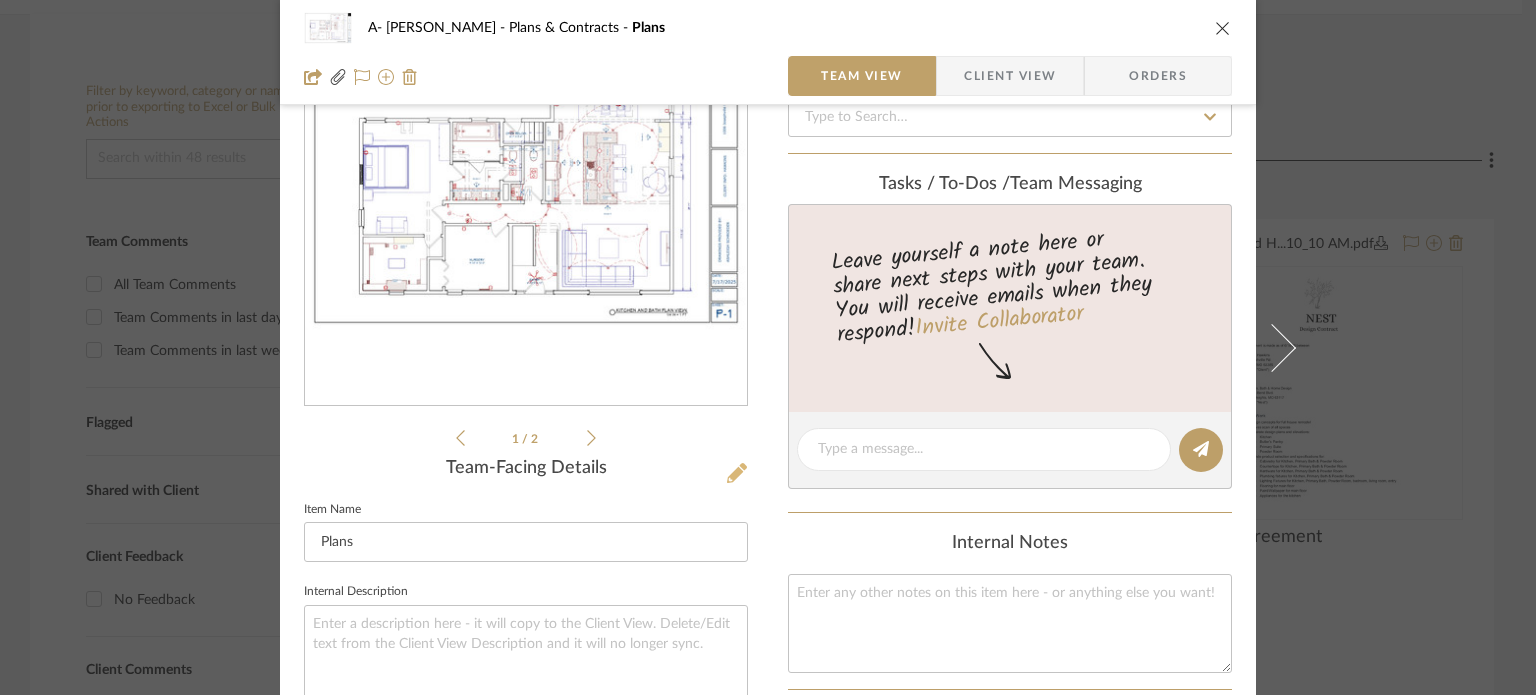 click 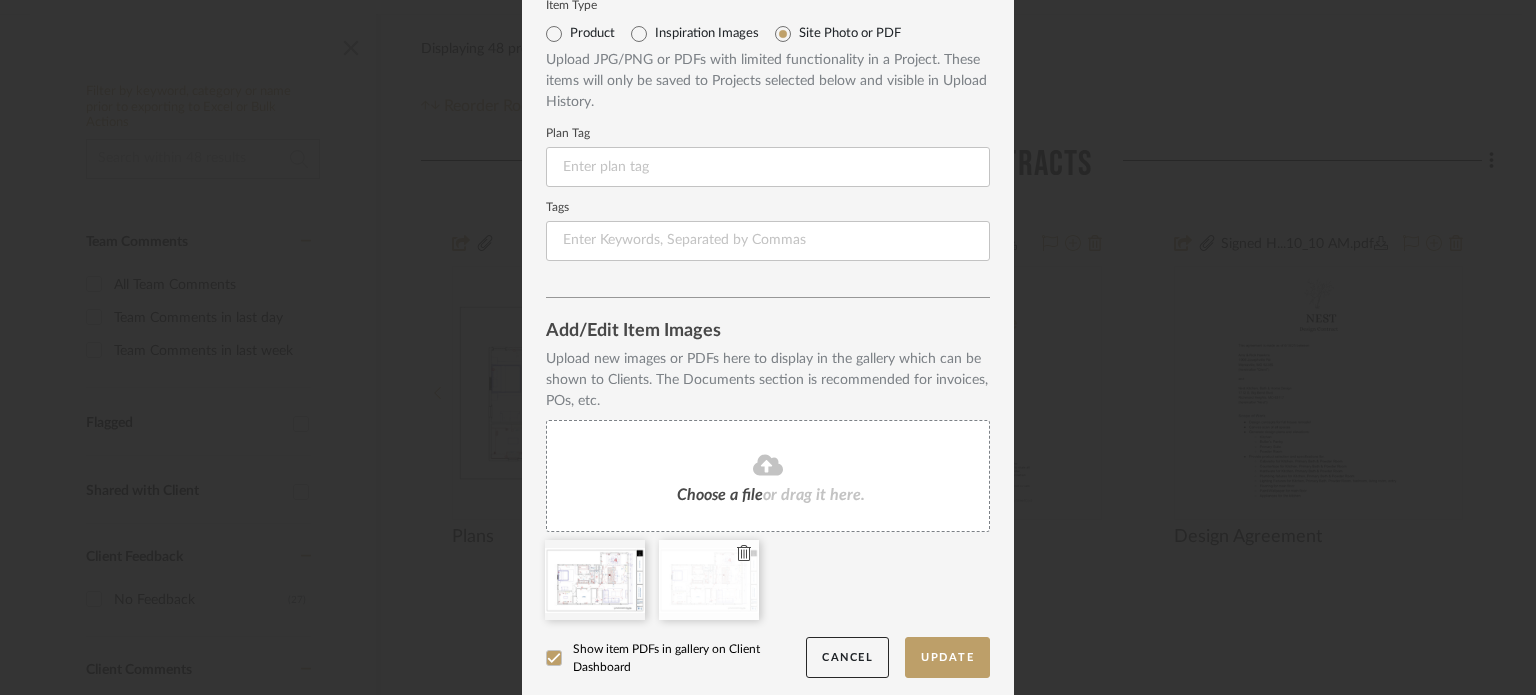 scroll, scrollTop: 77, scrollLeft: 0, axis: vertical 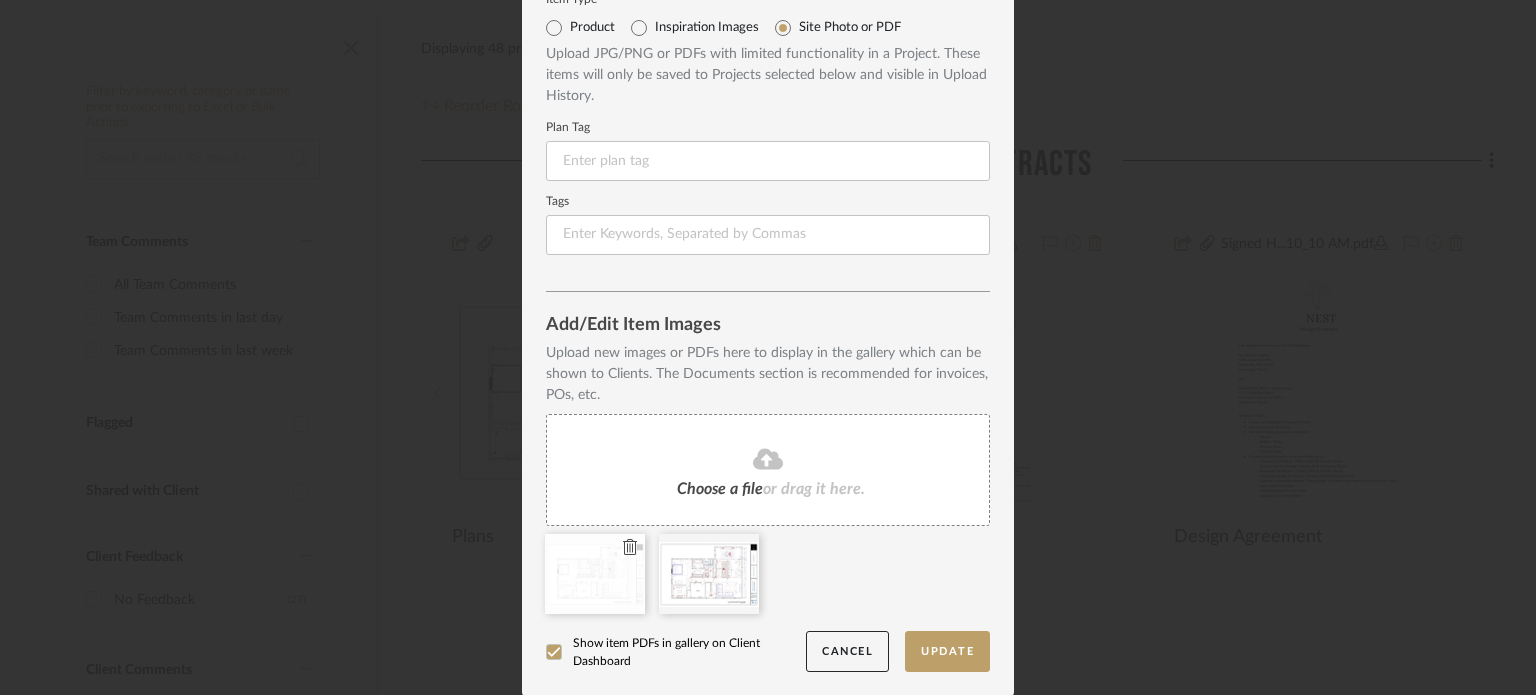 click 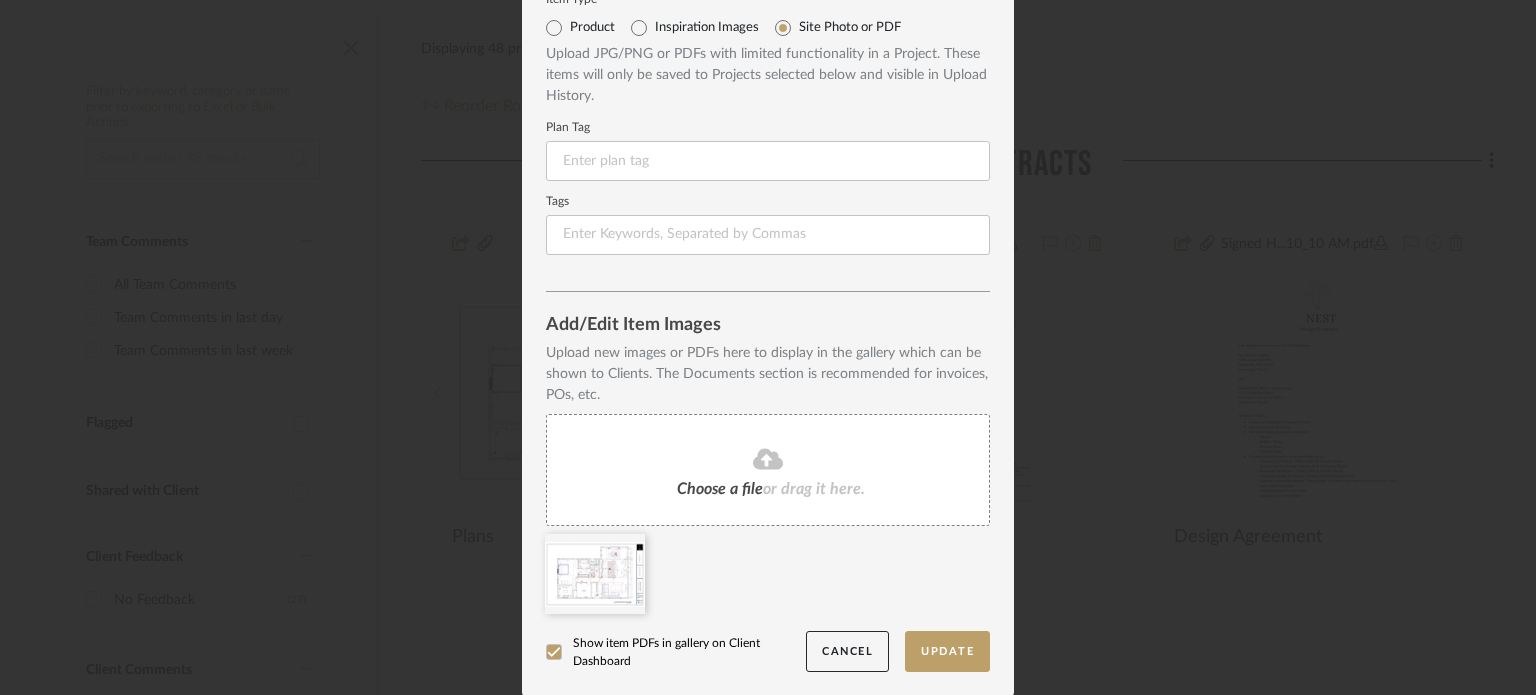 click on "Choose a file" 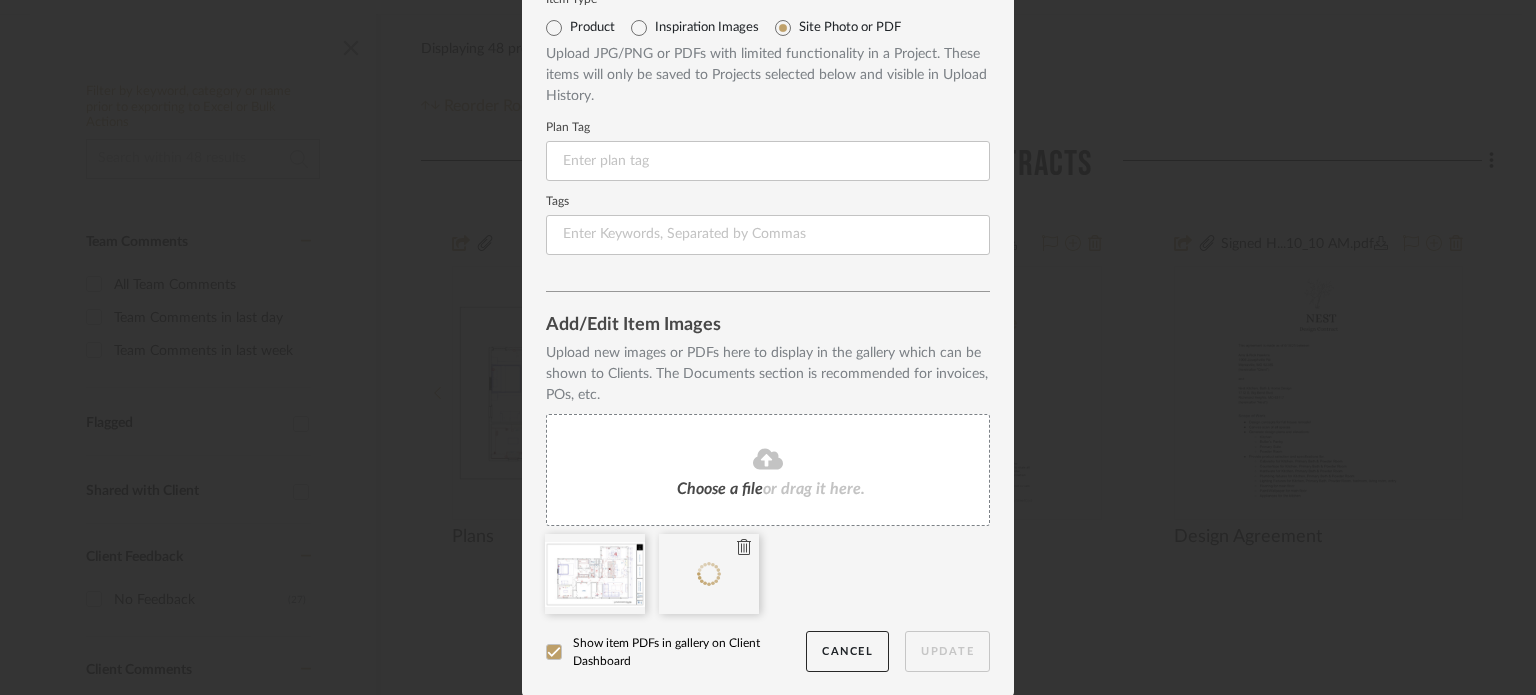 type 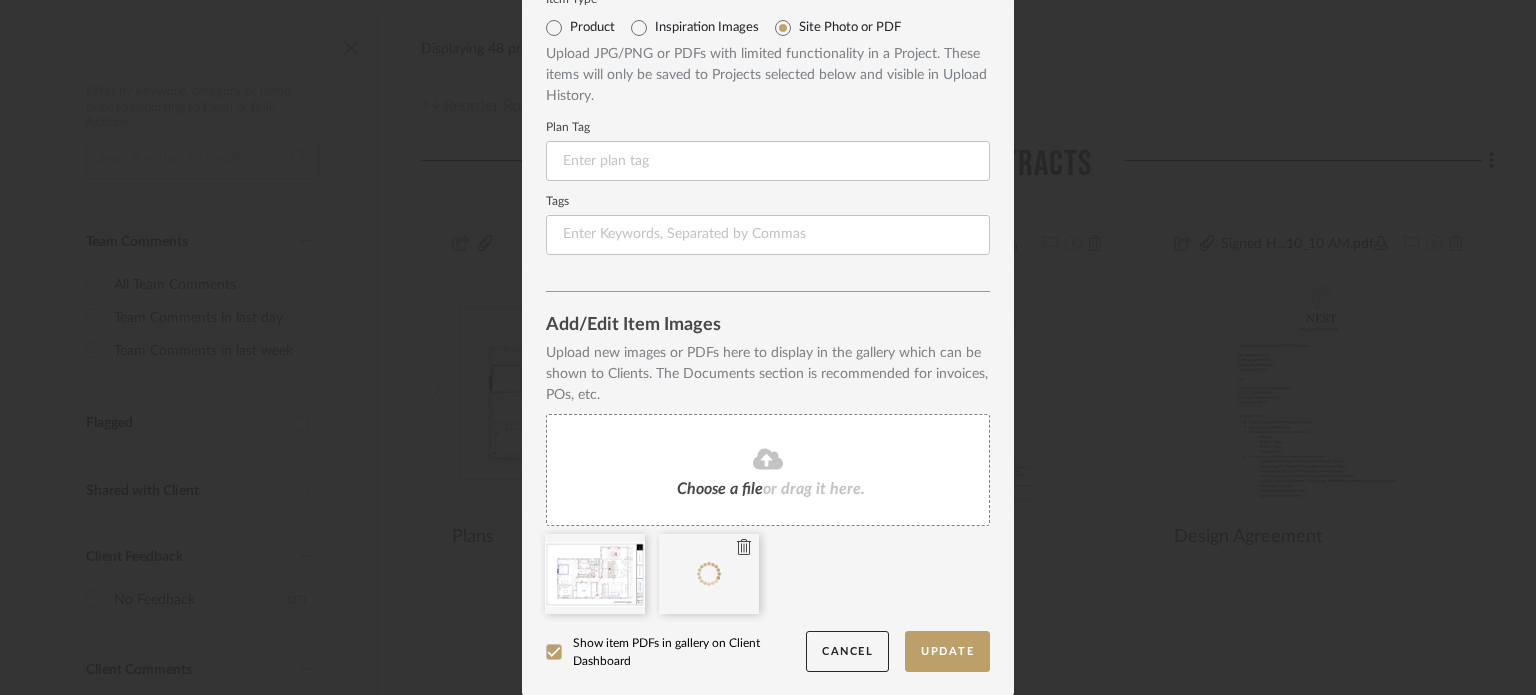 type 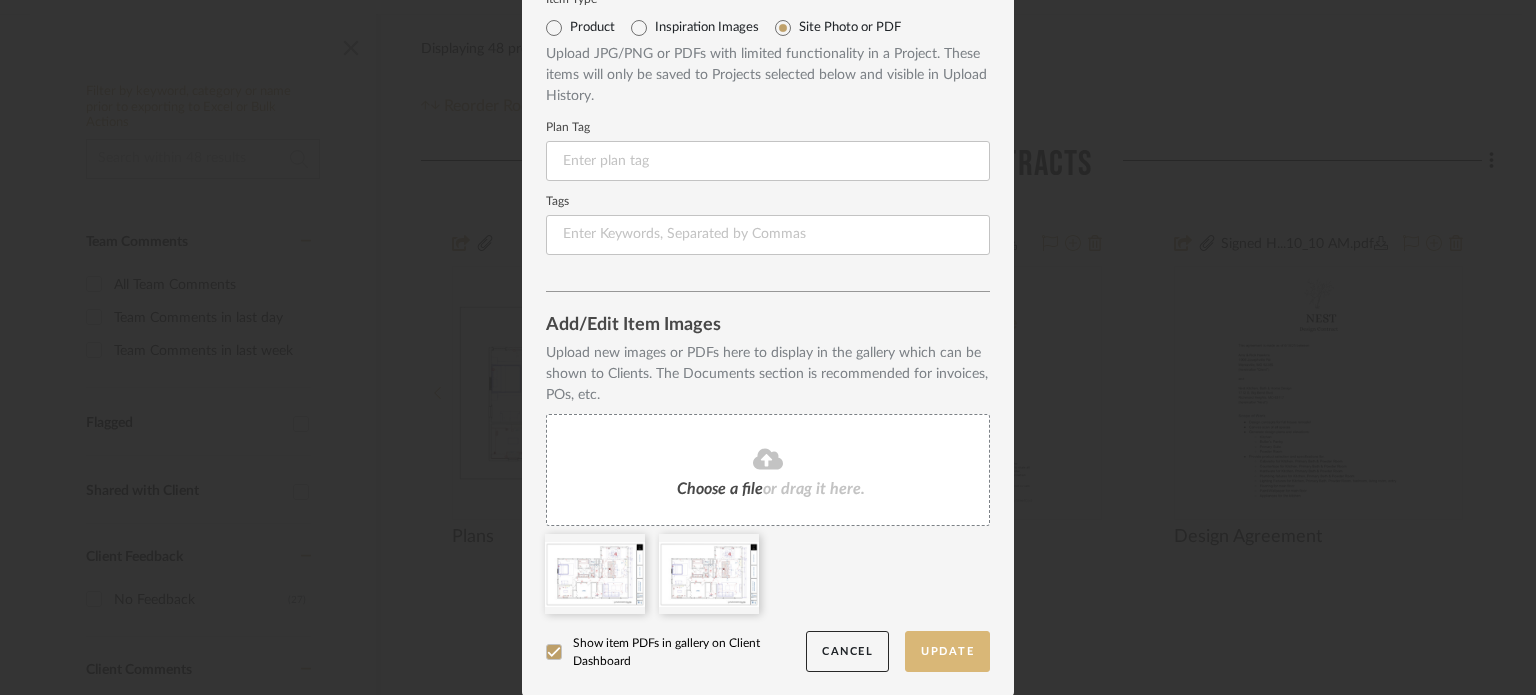 click on "Update" at bounding box center (947, 651) 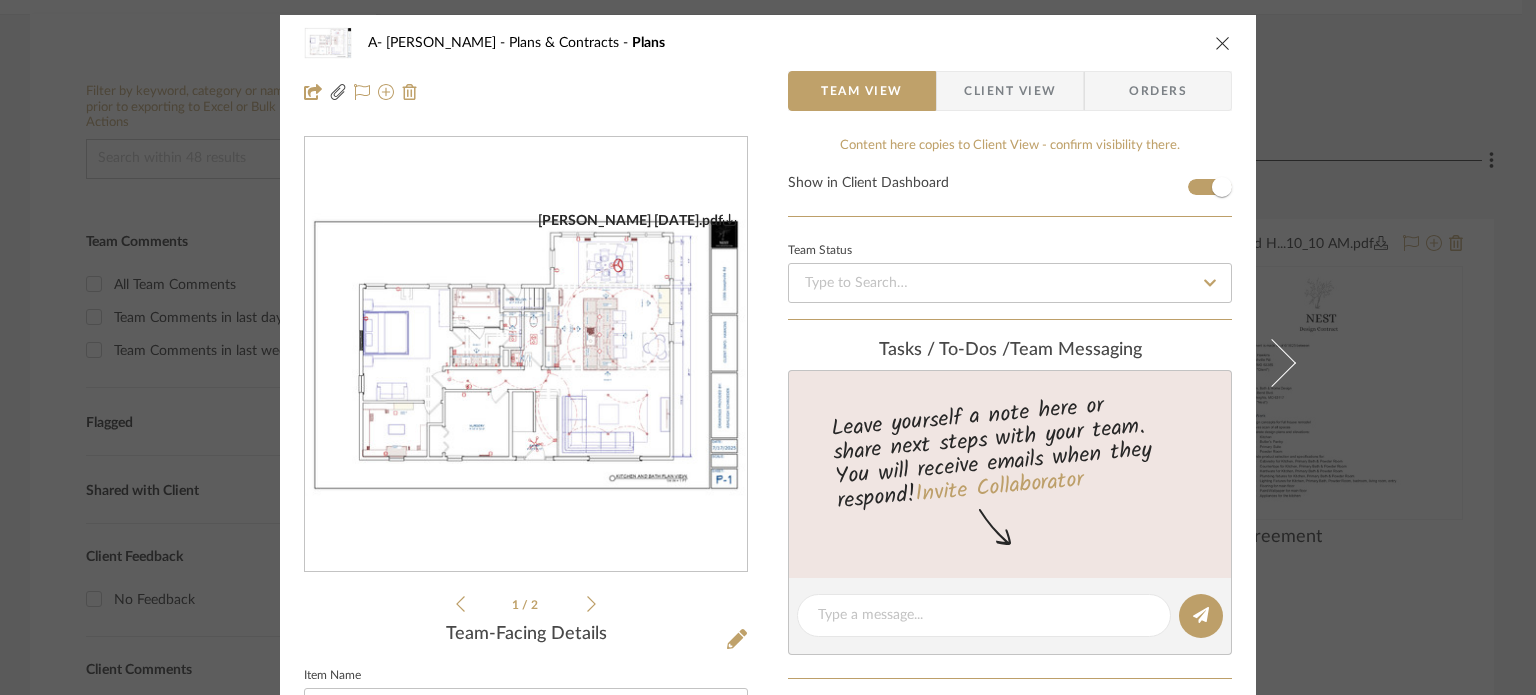 click on "A- [PERSON_NAME] Plans & Contracts Plans Team View Client View Orders  [PERSON_NAME] [DATE].pdf   [PERSON_NAME] [DATE].pdf   [PERSON_NAME] [DATE].pdf   [PERSON_NAME] [DATE].pdf  1 / 2  Team-Facing Details   Item Name  Plans  Internal Description  Content here copies to Client View - confirm visibility there.  Show in Client Dashboard  Team Status Tasks / To-Dos /  team Messaging  Leave yourself a note here or share next steps with your team. You will receive emails when they
respond!  Invite Collaborator Internal Notes  Documents  Choose a file  or drag it here. Change Room/Update Quantity  Plans & Contracts  *To create a new room/section do that from main project page    StyleRow" at bounding box center (768, 347) 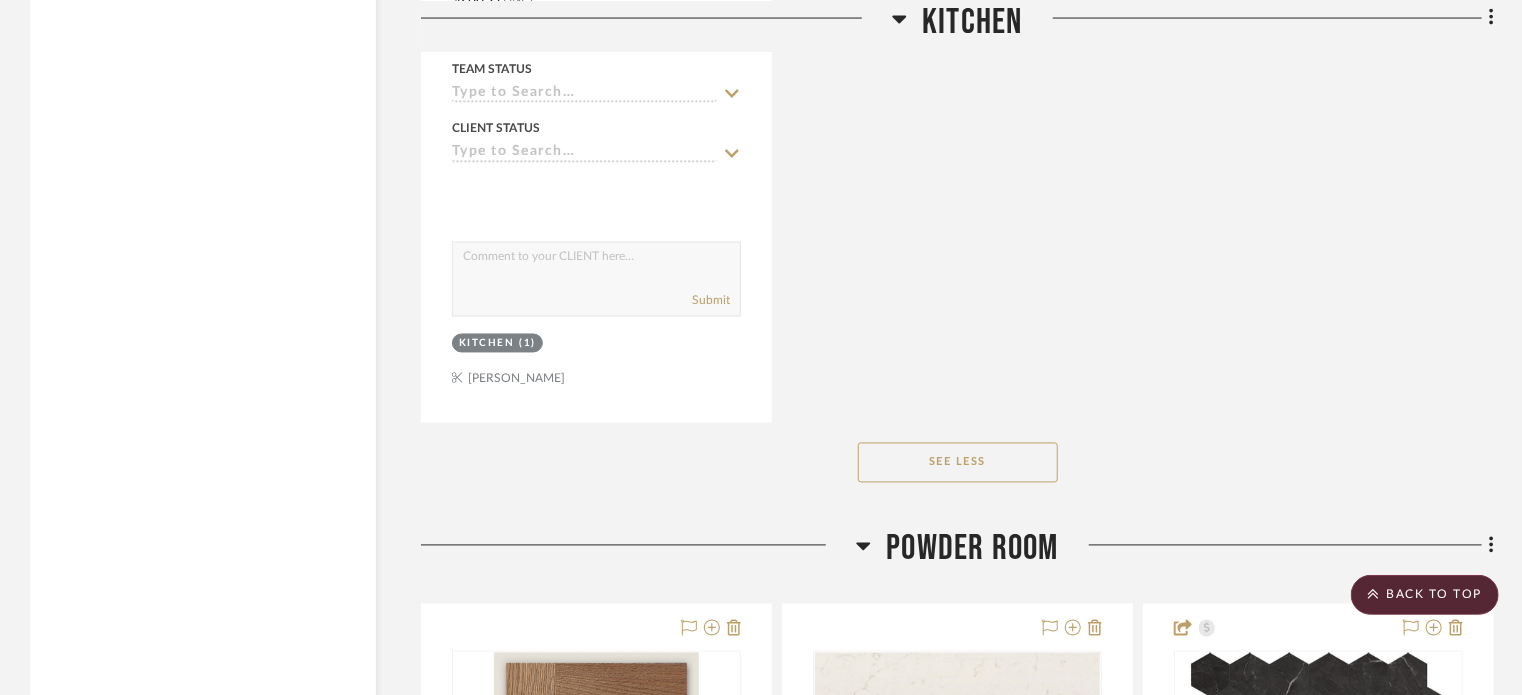 scroll, scrollTop: 6126, scrollLeft: 0, axis: vertical 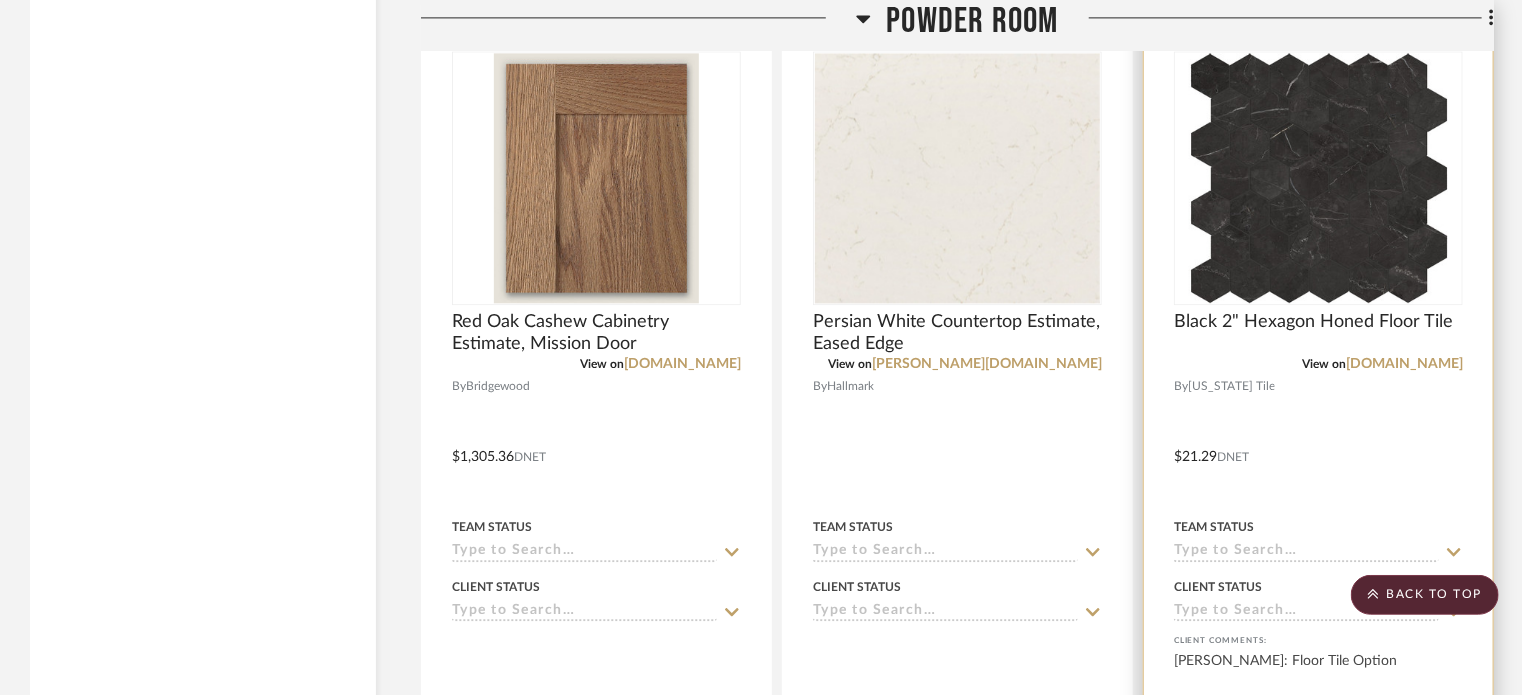 click at bounding box center [1318, 442] 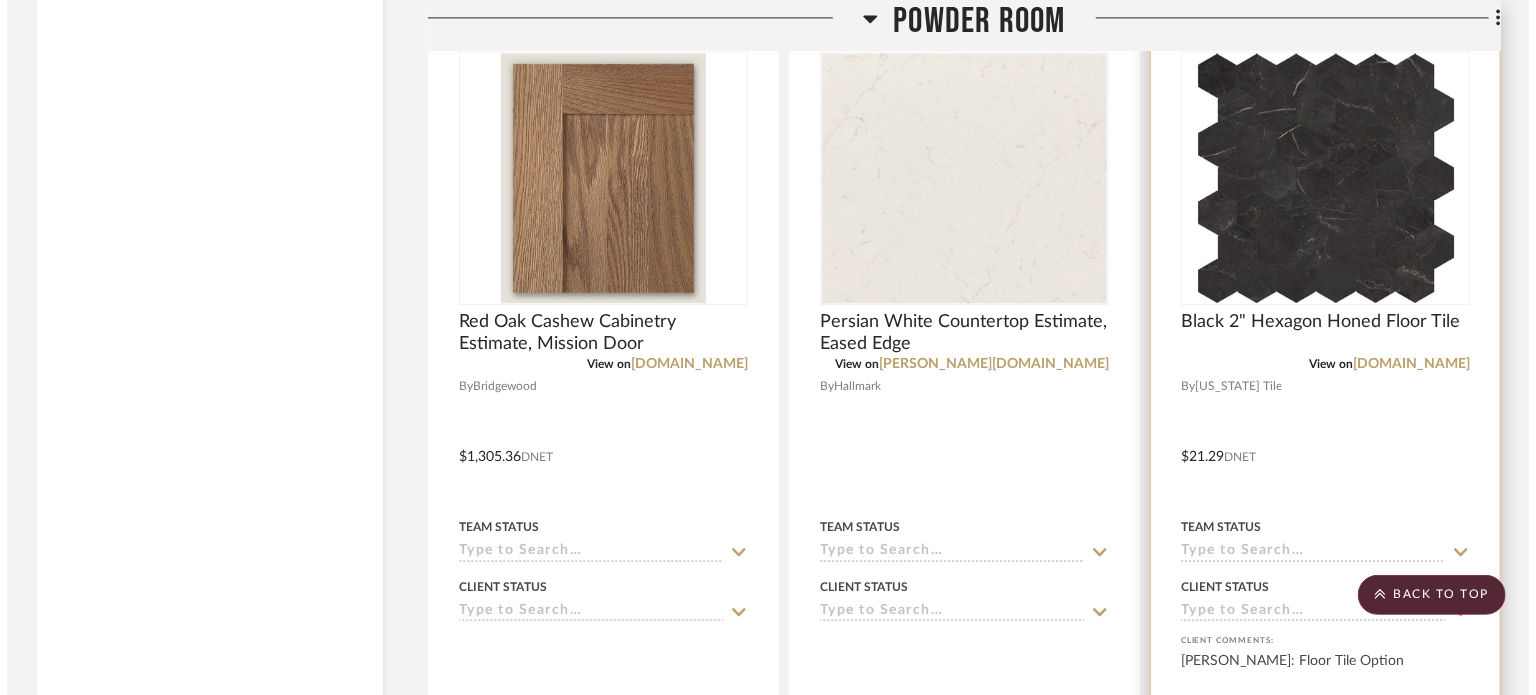 scroll, scrollTop: 0, scrollLeft: 0, axis: both 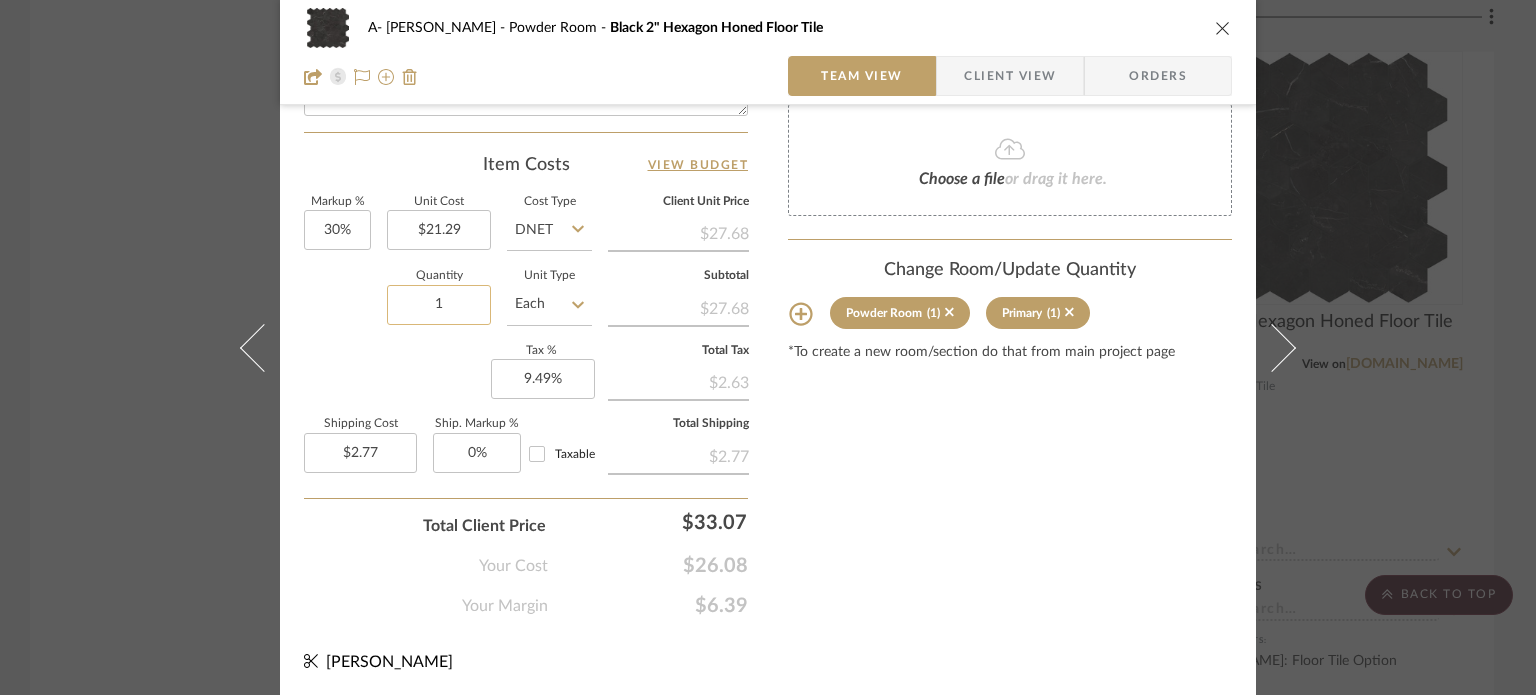 click on "1" 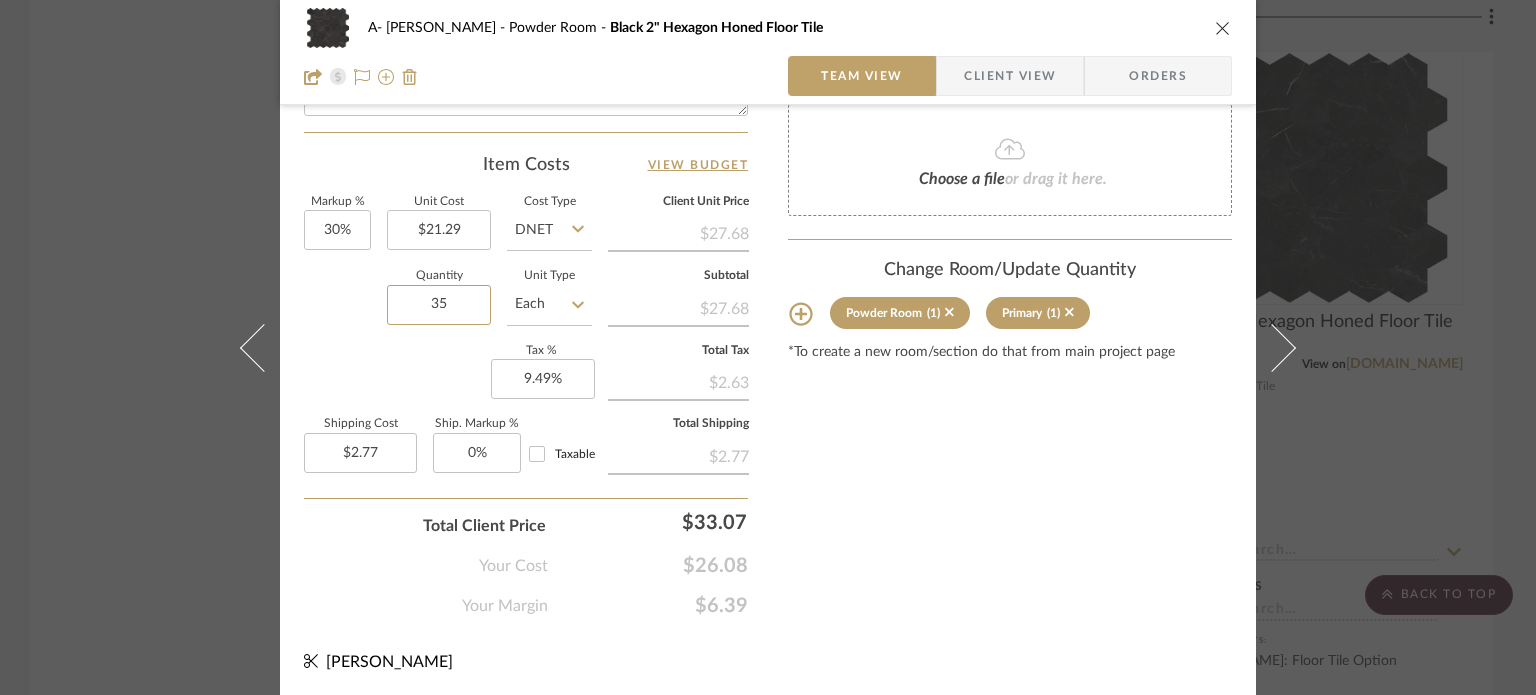 type on "35" 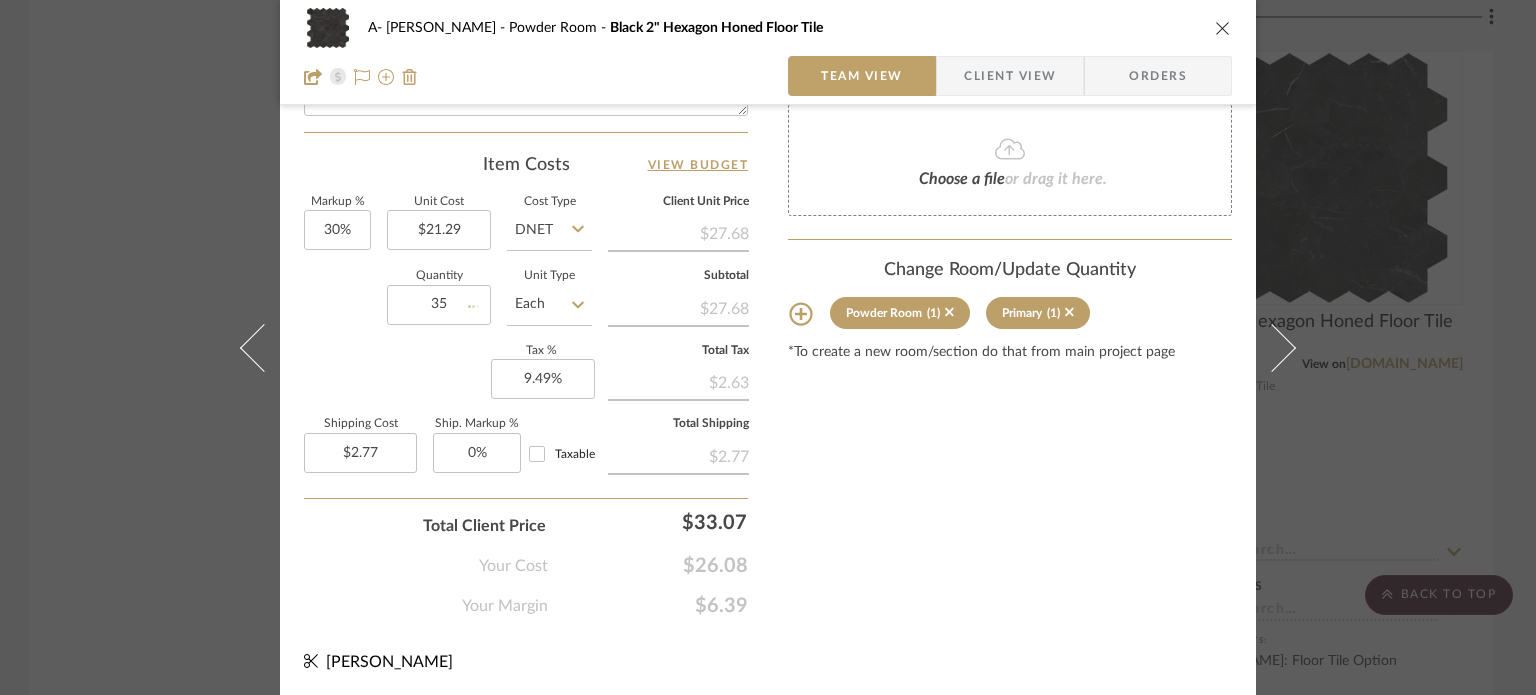 click on "Markup %  30%  Unit Cost  $21.29  Cost Type  DNET  Client Unit Price   $27.68   Quantity  35  Unit Type  Each  Subtotal   $27.68   Tax %  9.49%  Total Tax   $2.63   Shipping Cost  $2.77  Ship. Markup %  0% Taxable  Total Shipping   $2.77" 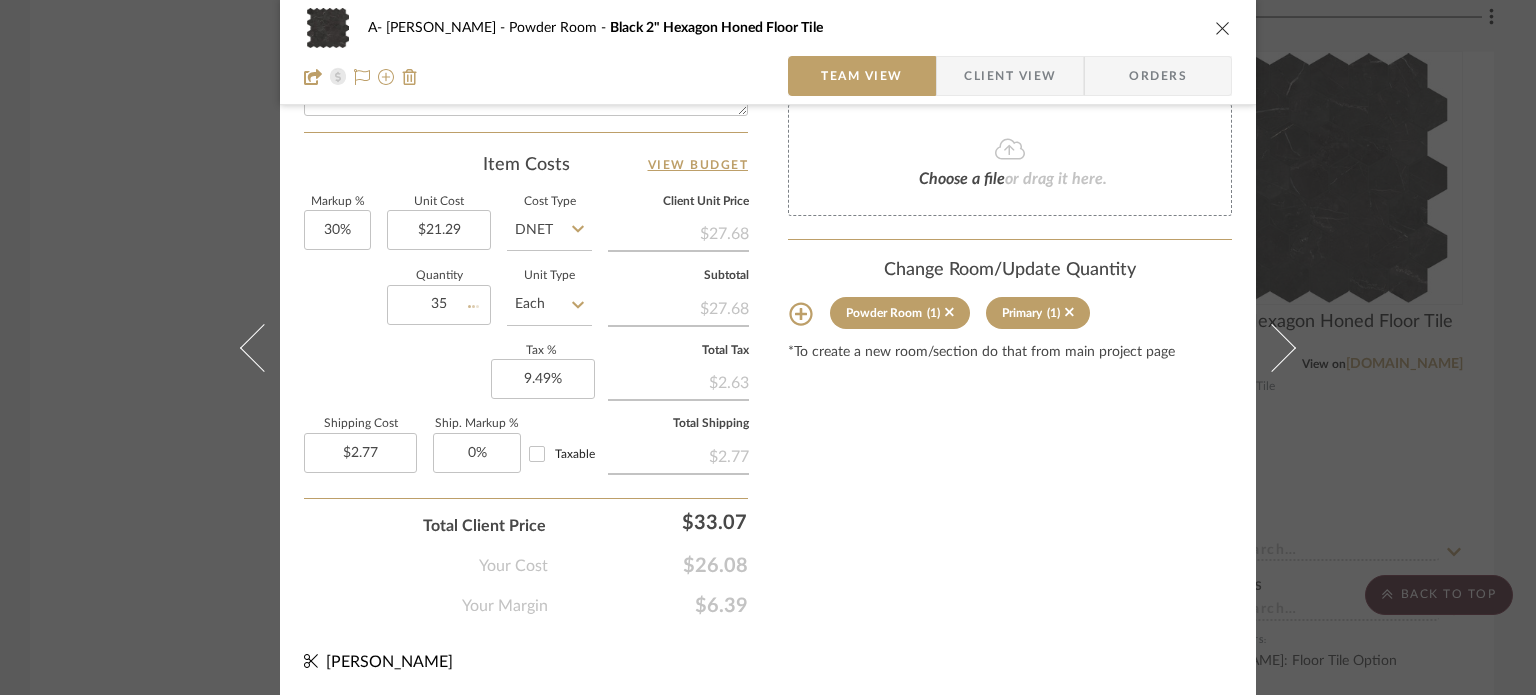 type 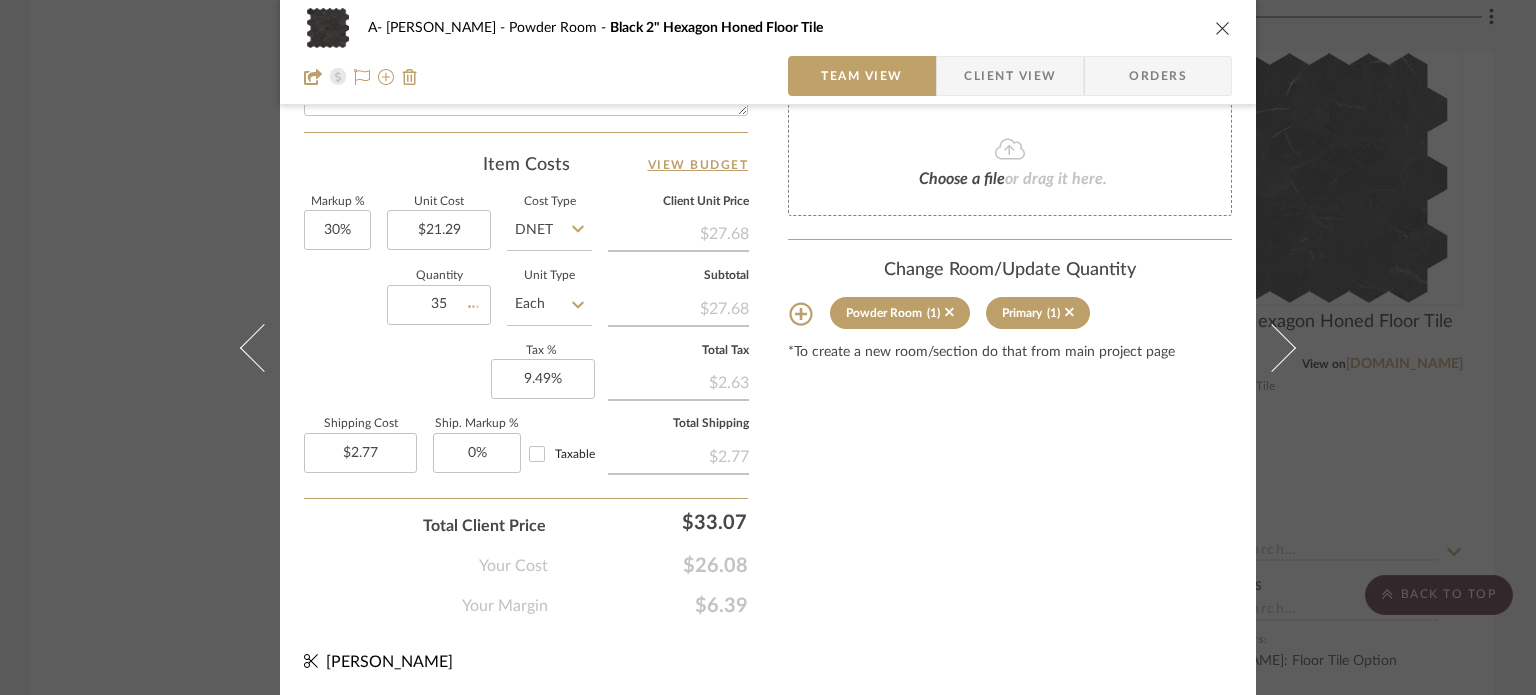 type 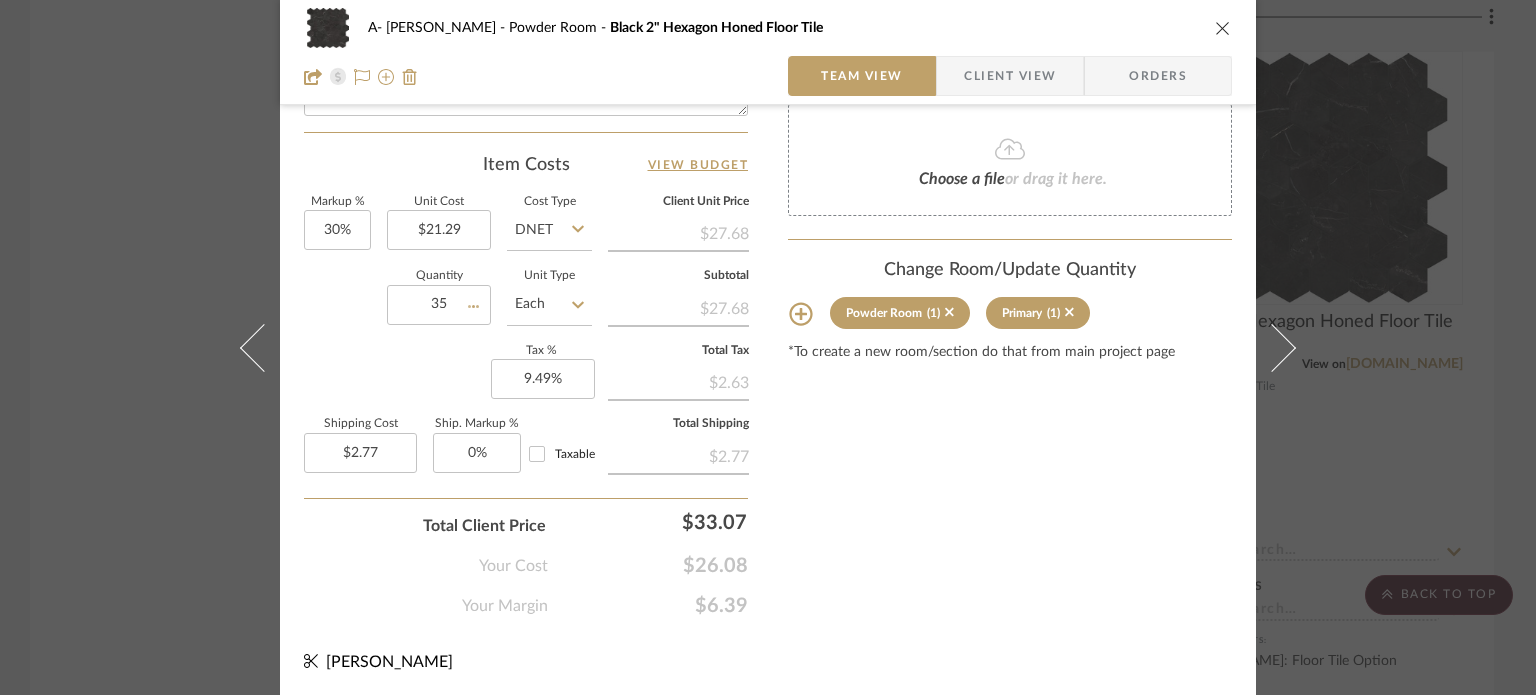 type on "$96.87" 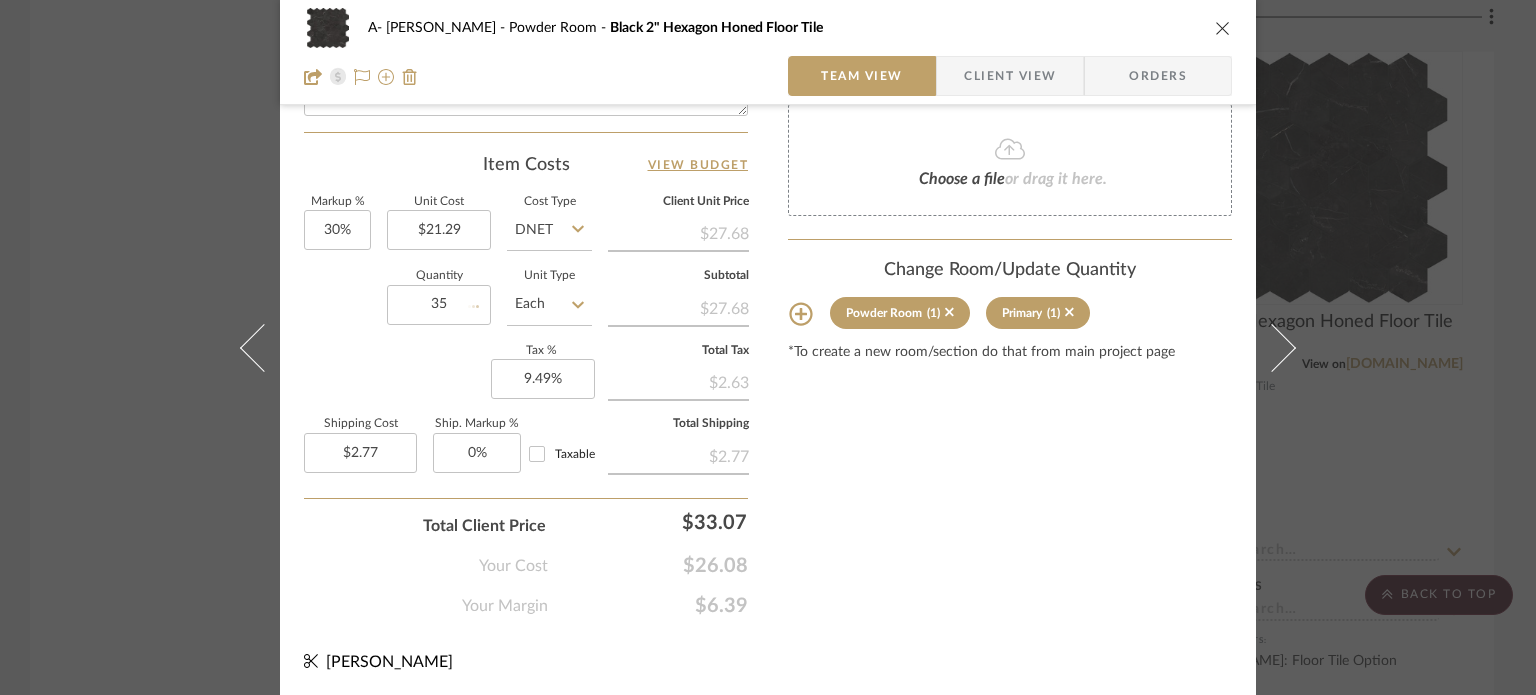 type 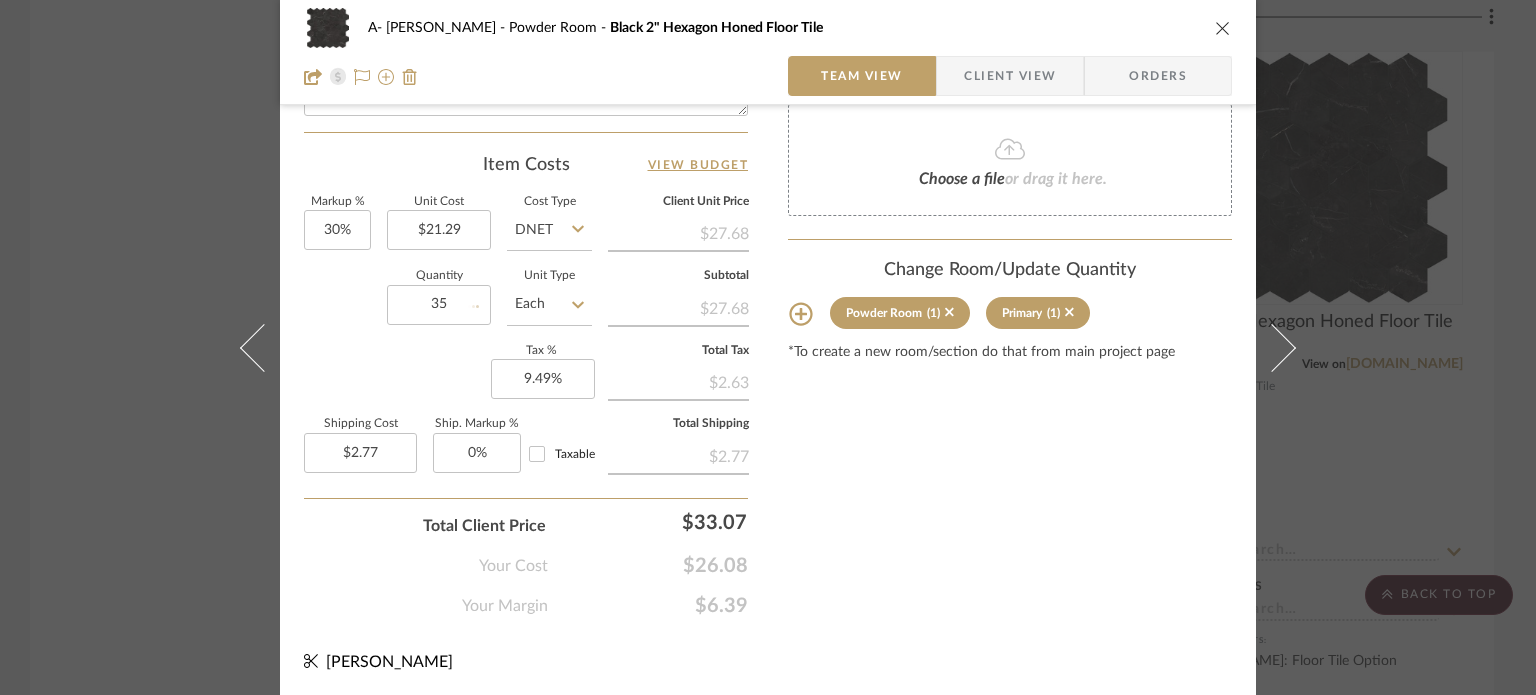 type 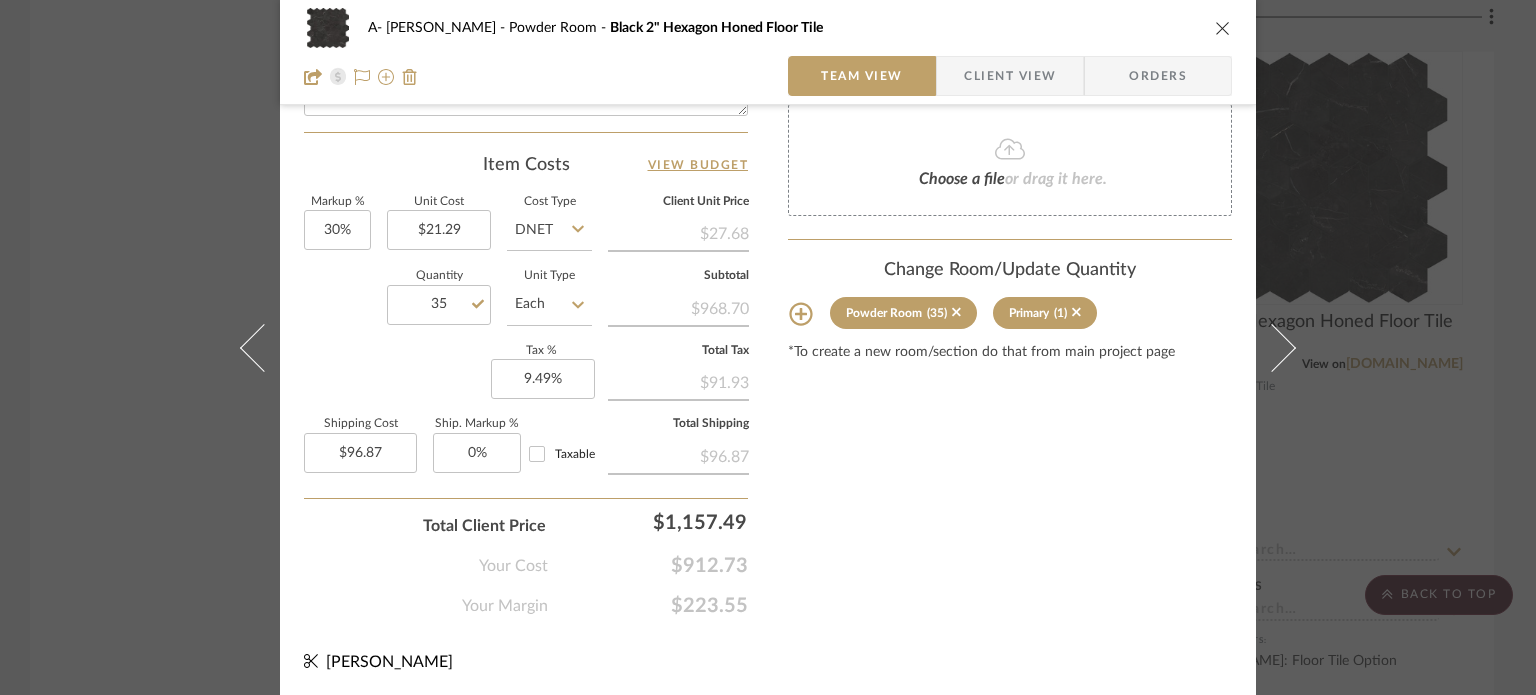 drag, startPoint x: 160, startPoint y: 296, endPoint x: 181, endPoint y: 314, distance: 27.658634 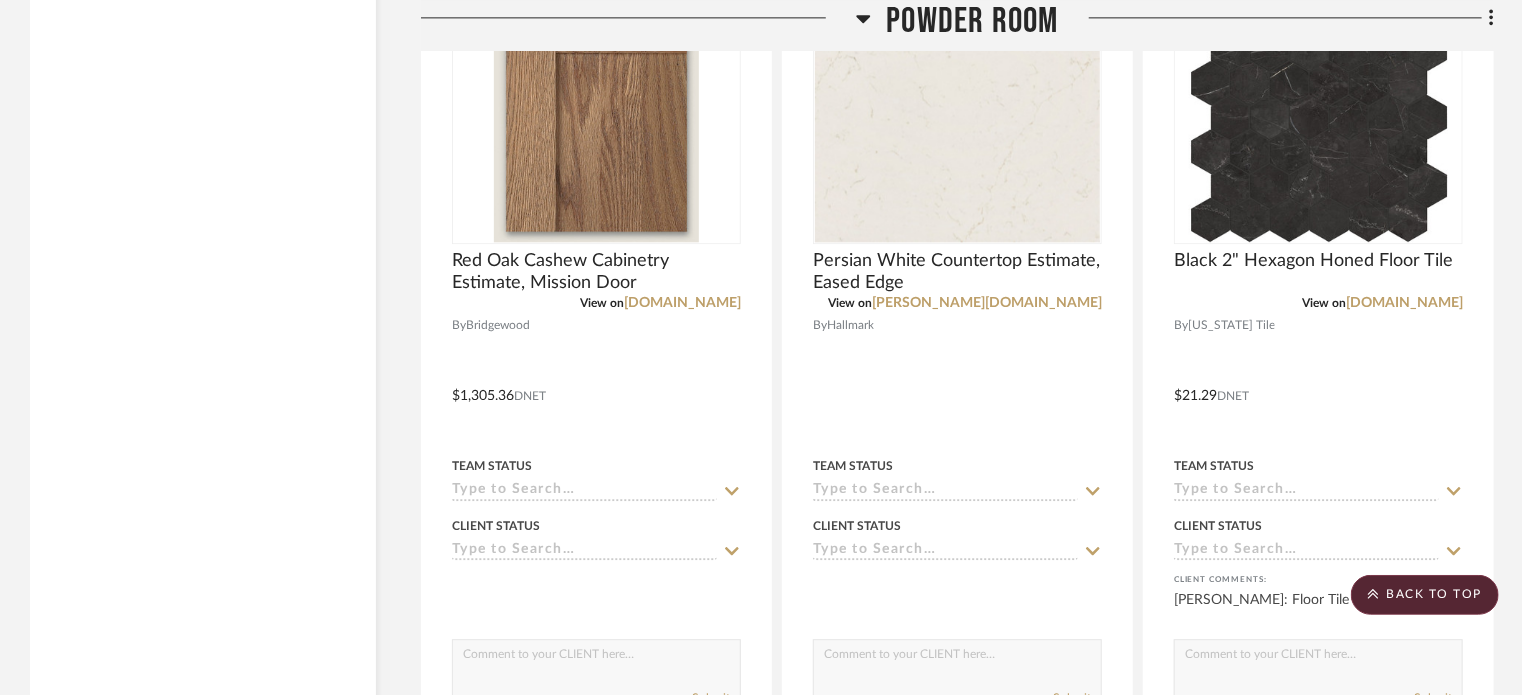 scroll, scrollTop: 6226, scrollLeft: 0, axis: vertical 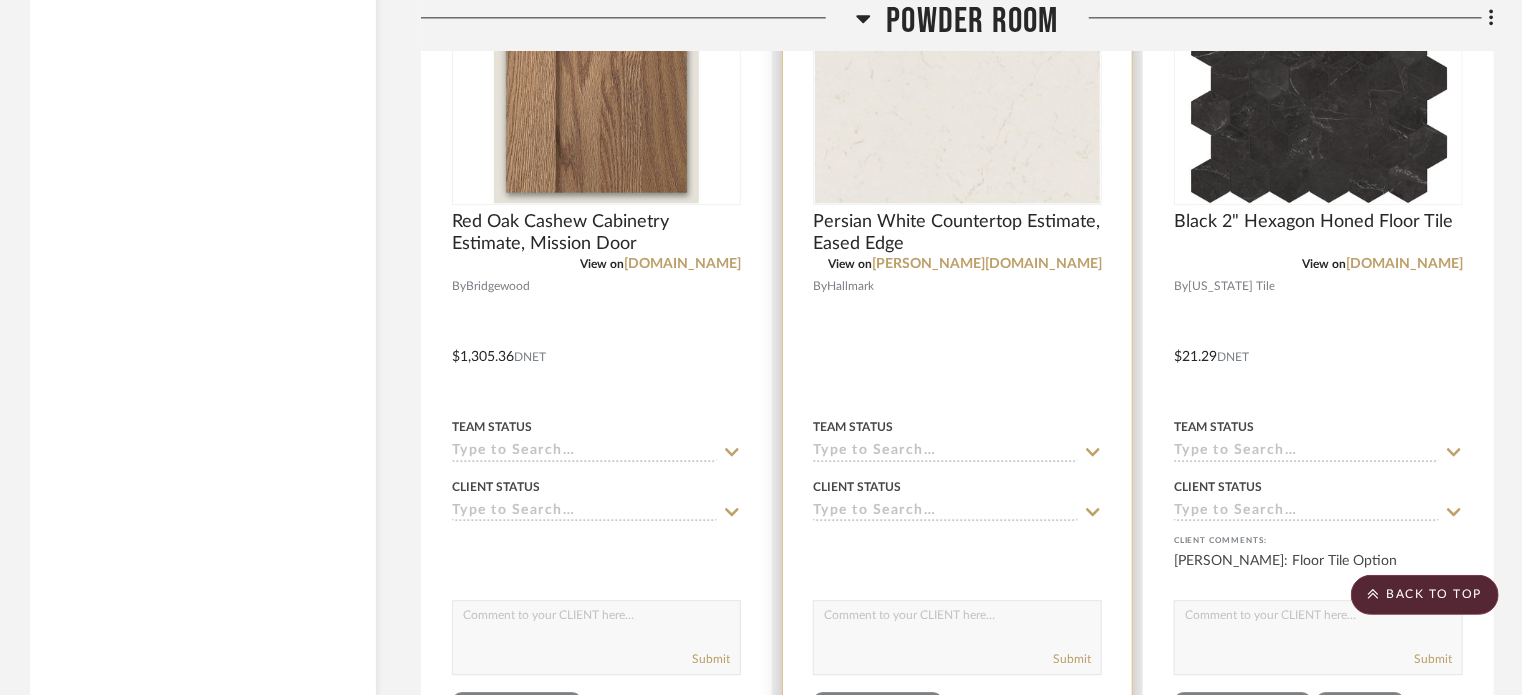 click at bounding box center [957, 342] 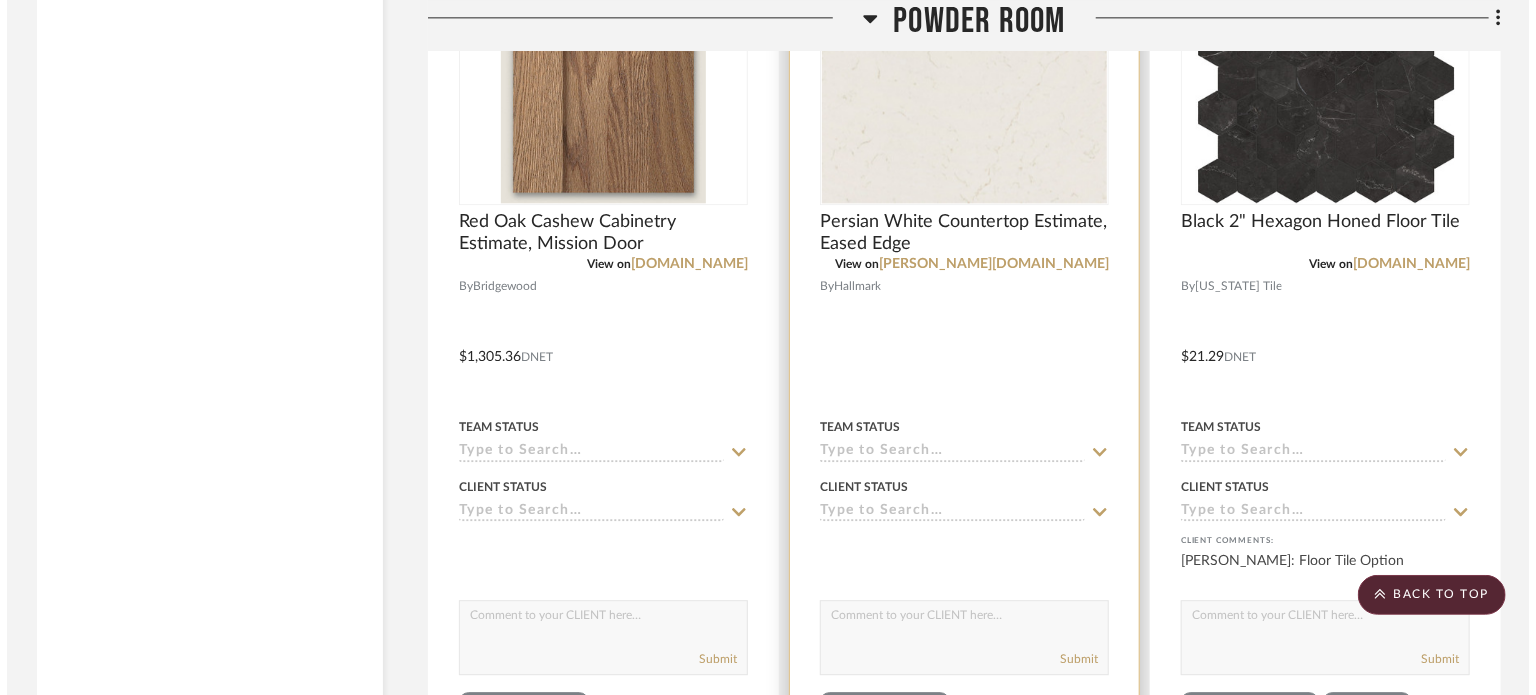 scroll, scrollTop: 0, scrollLeft: 0, axis: both 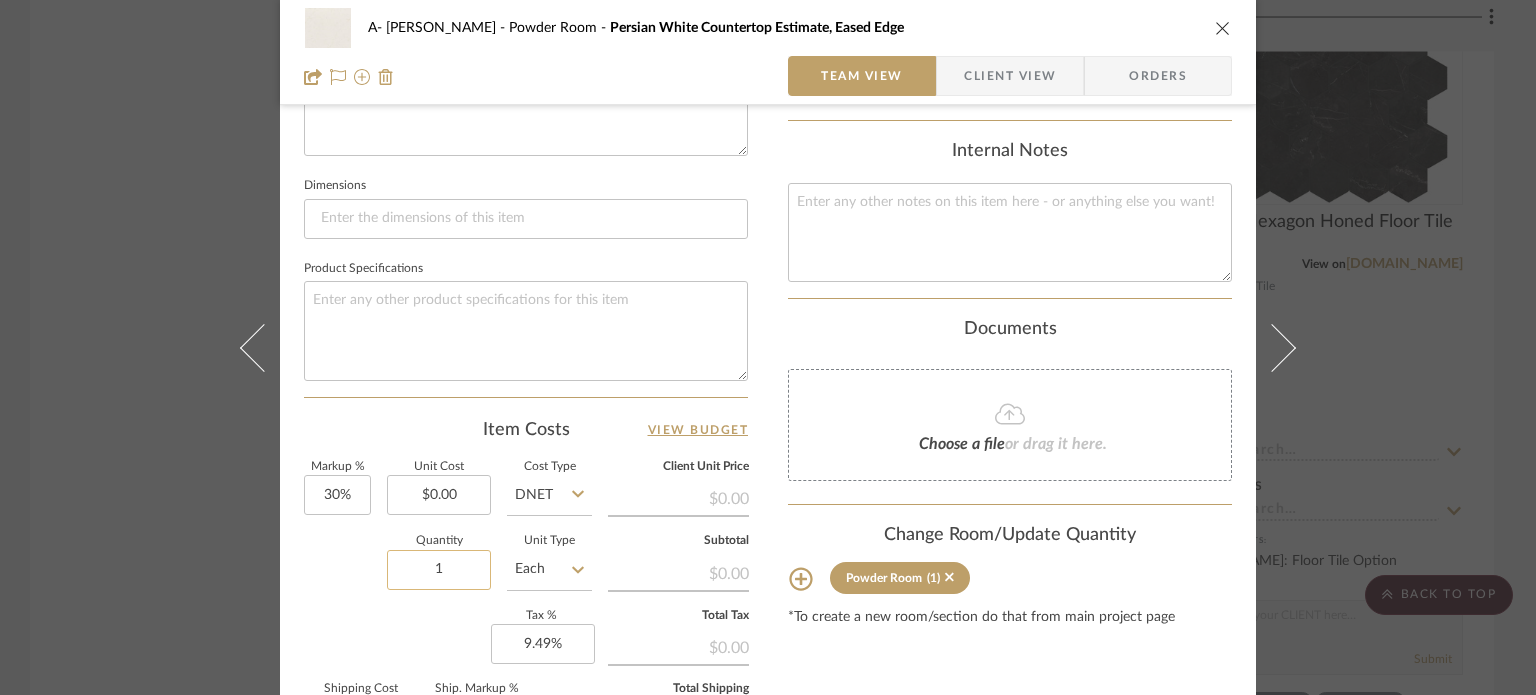 click on "1" 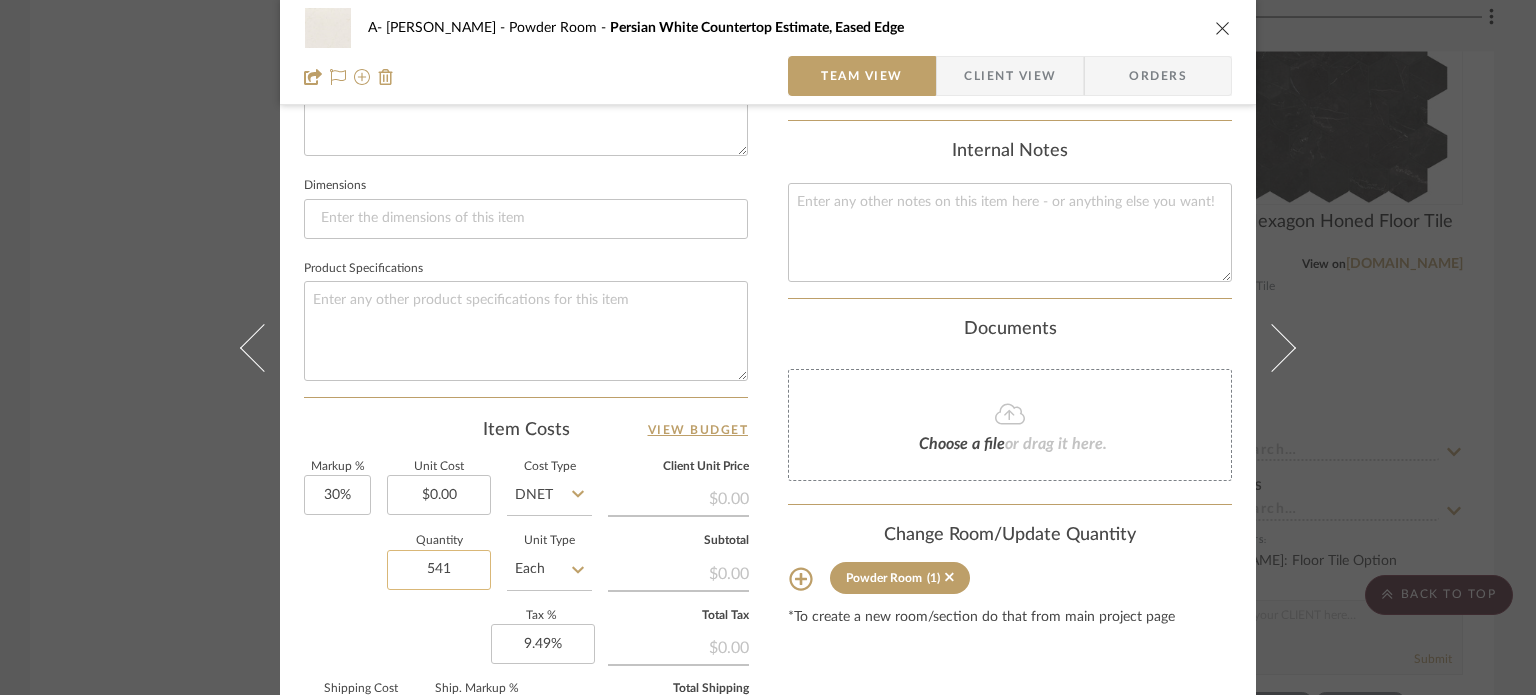 type on "541" 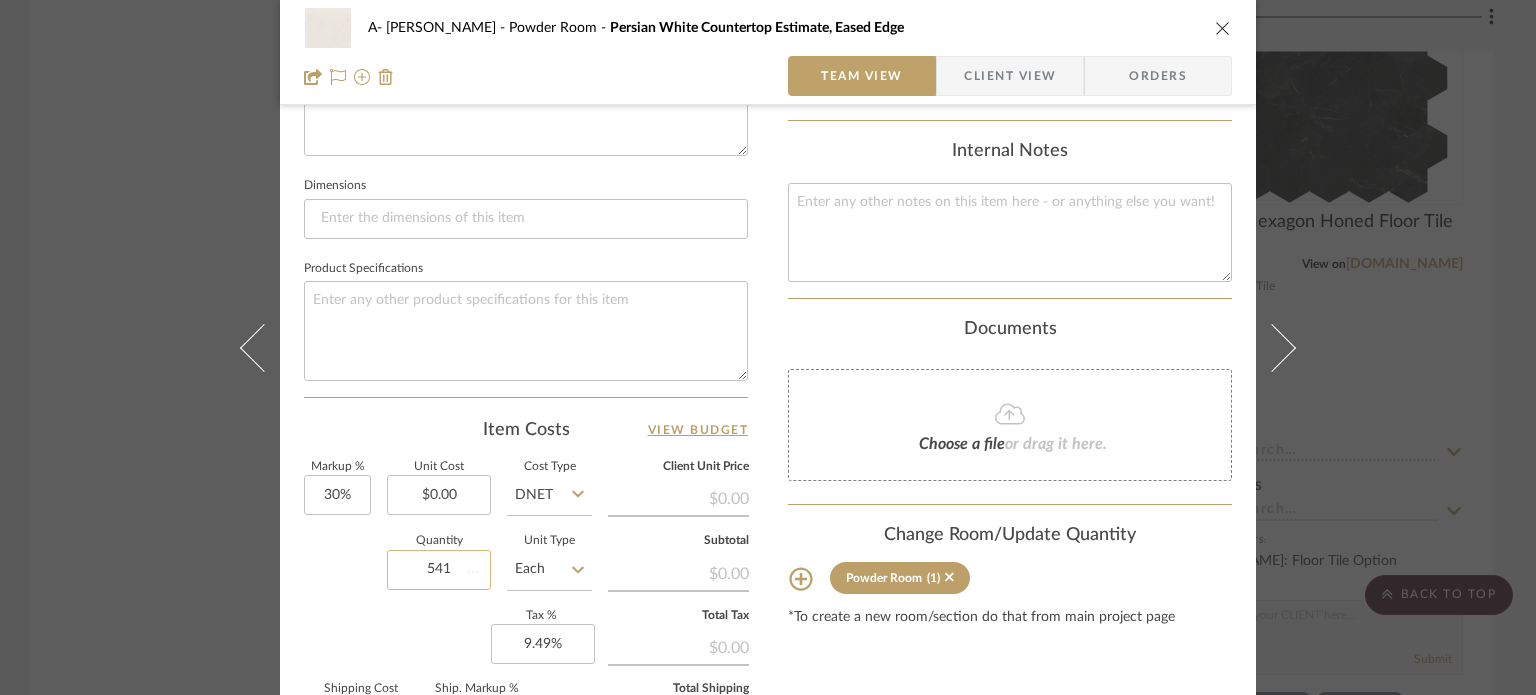 type 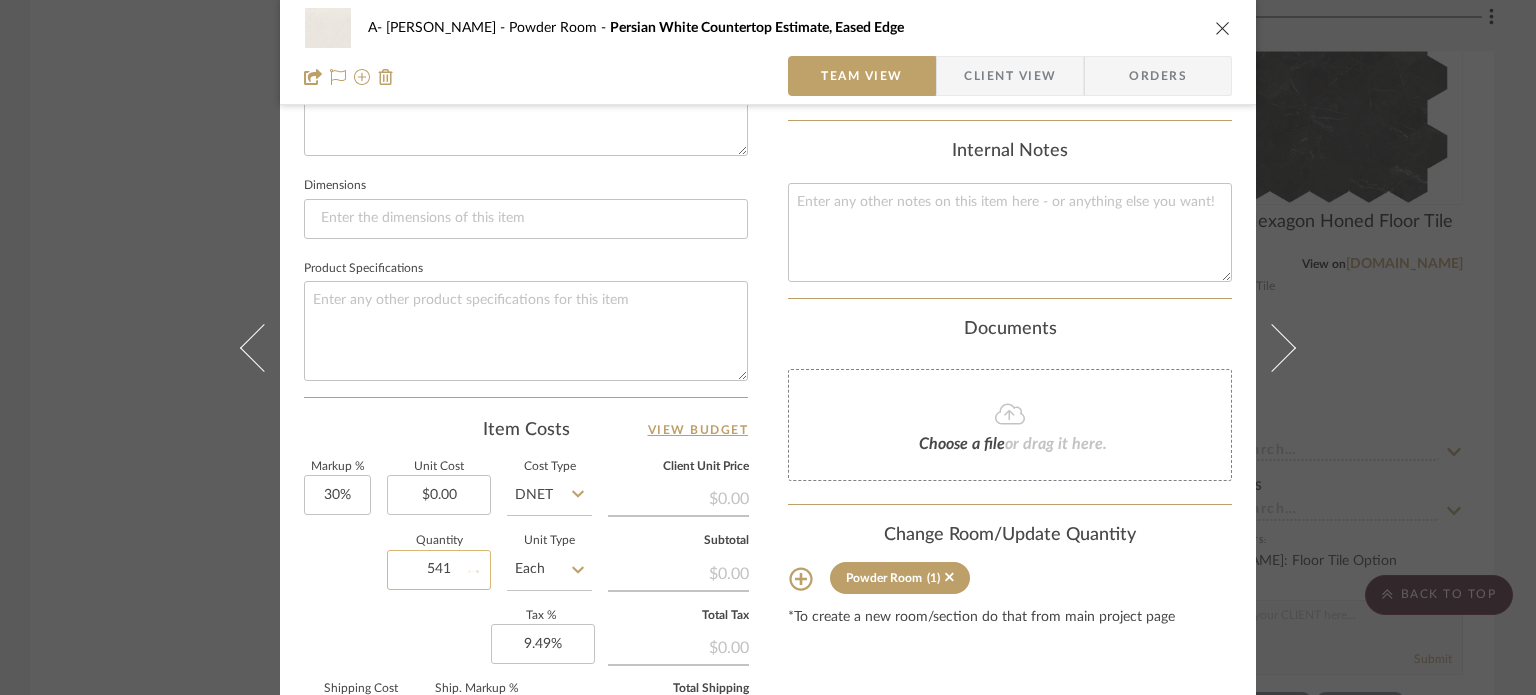 type 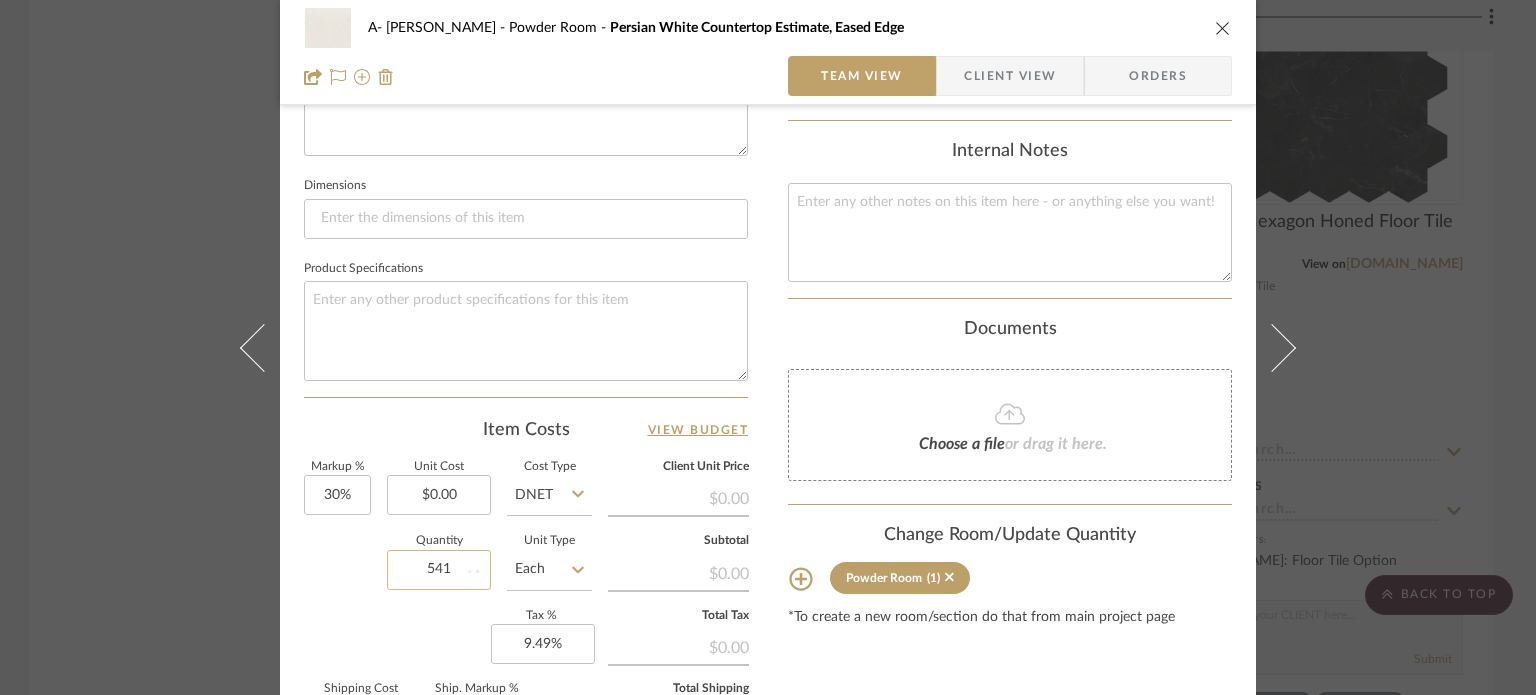 type 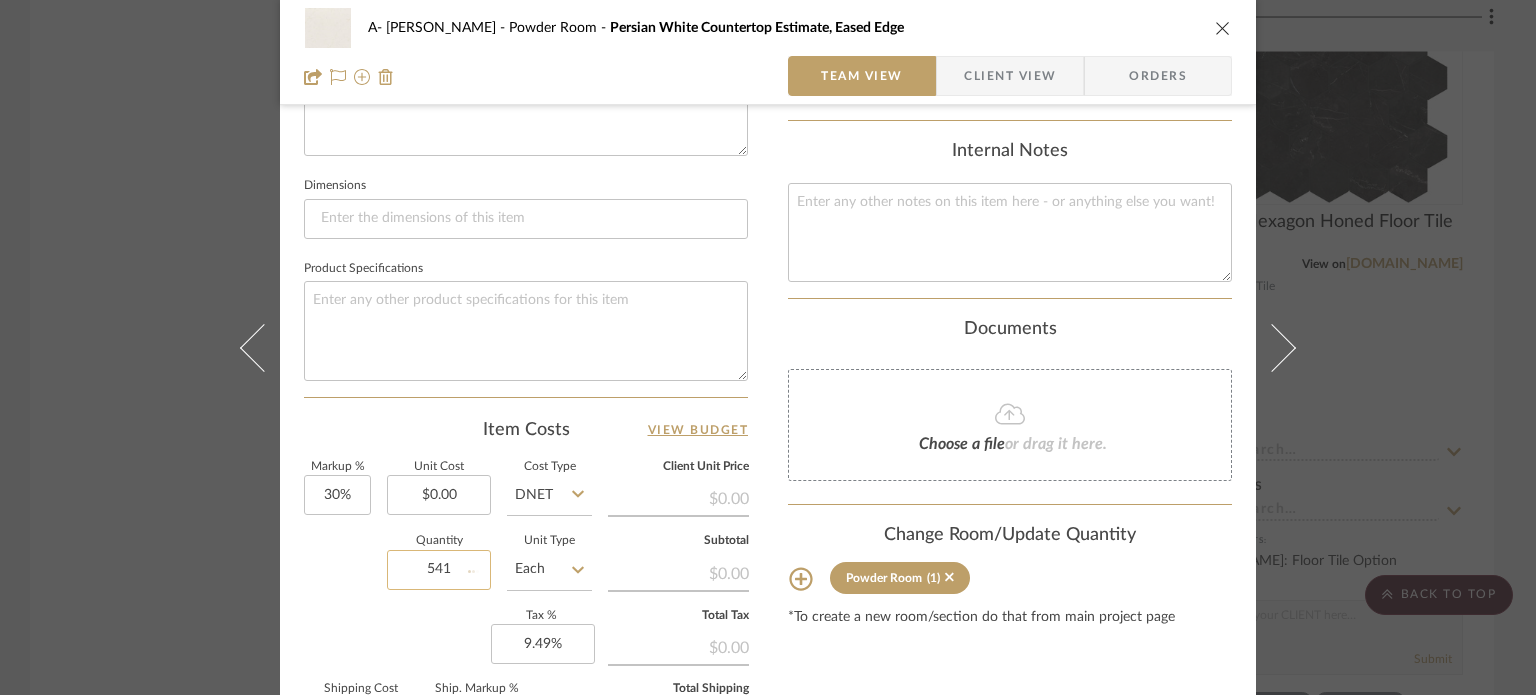 type 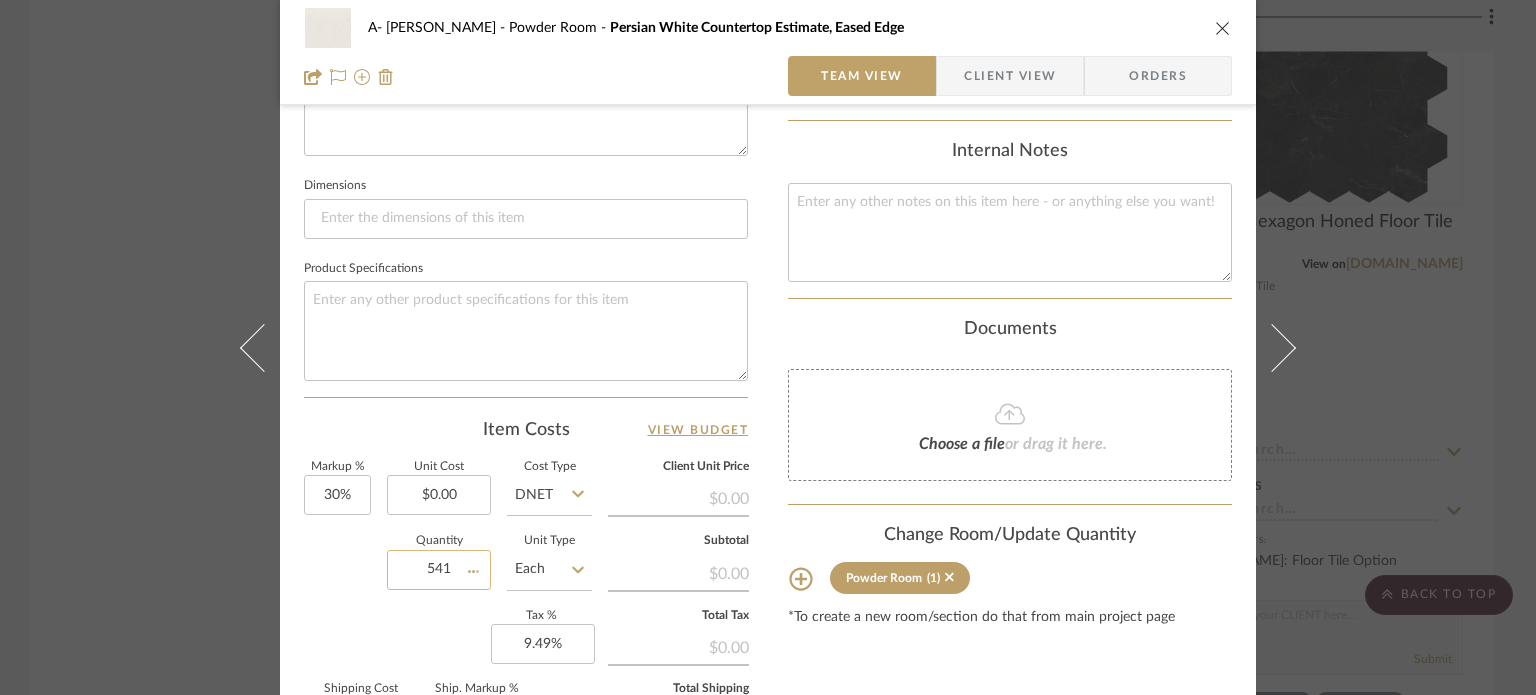 type 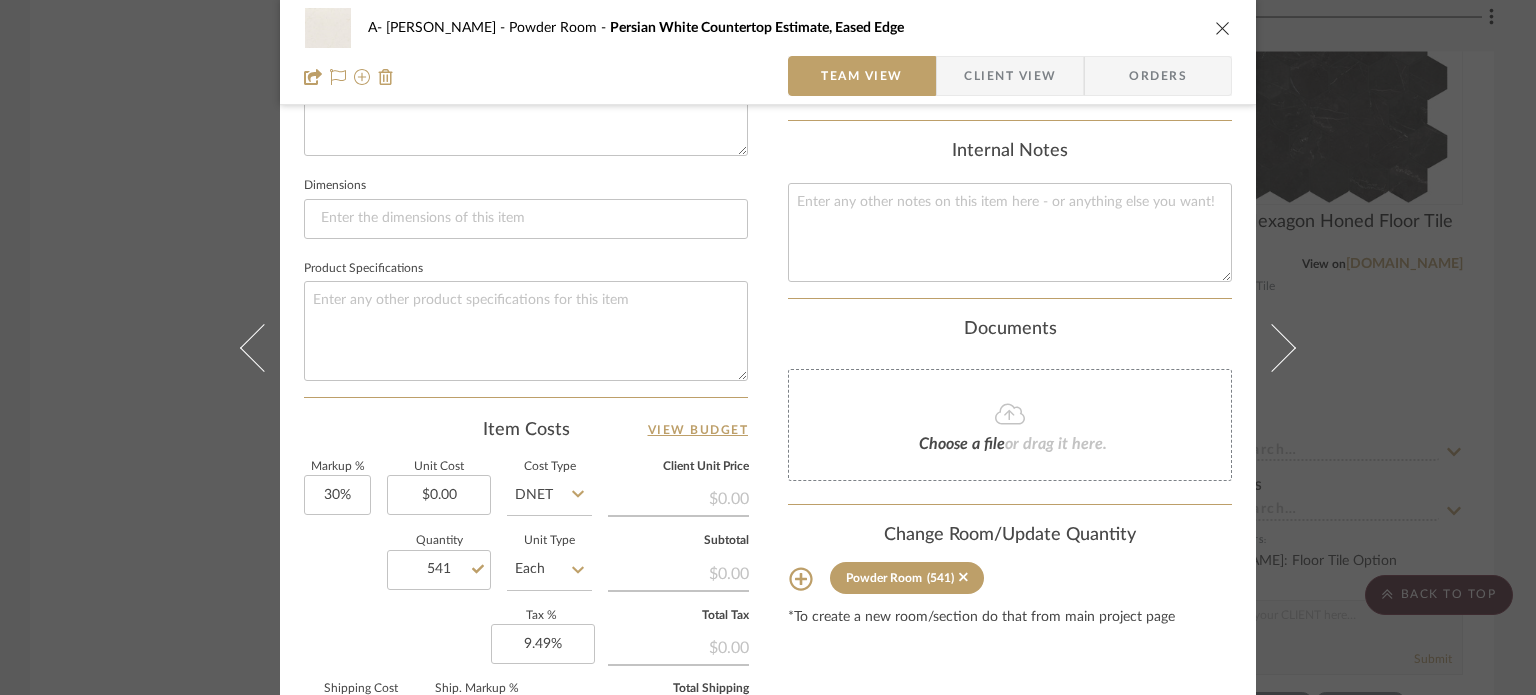 click on "Quantity  541  Unit Type  Each" 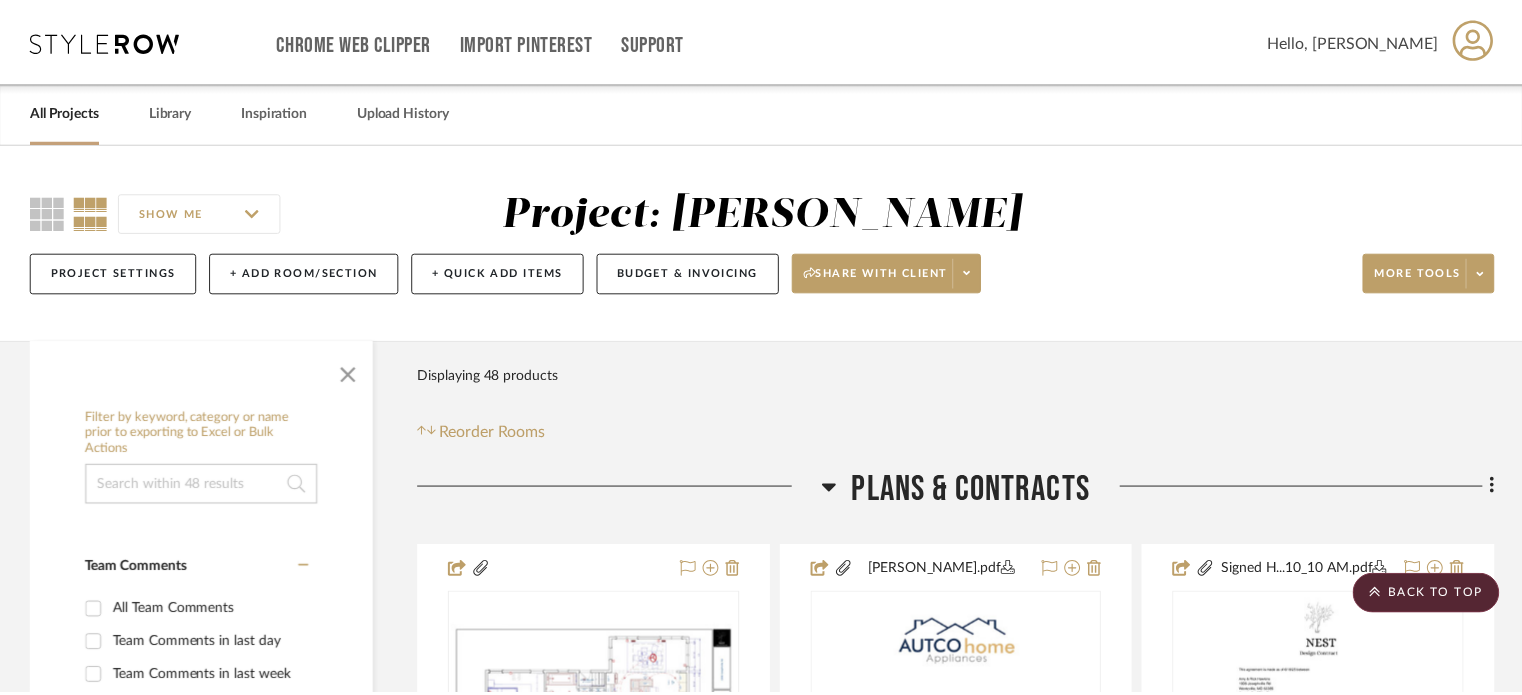 scroll, scrollTop: 6226, scrollLeft: 0, axis: vertical 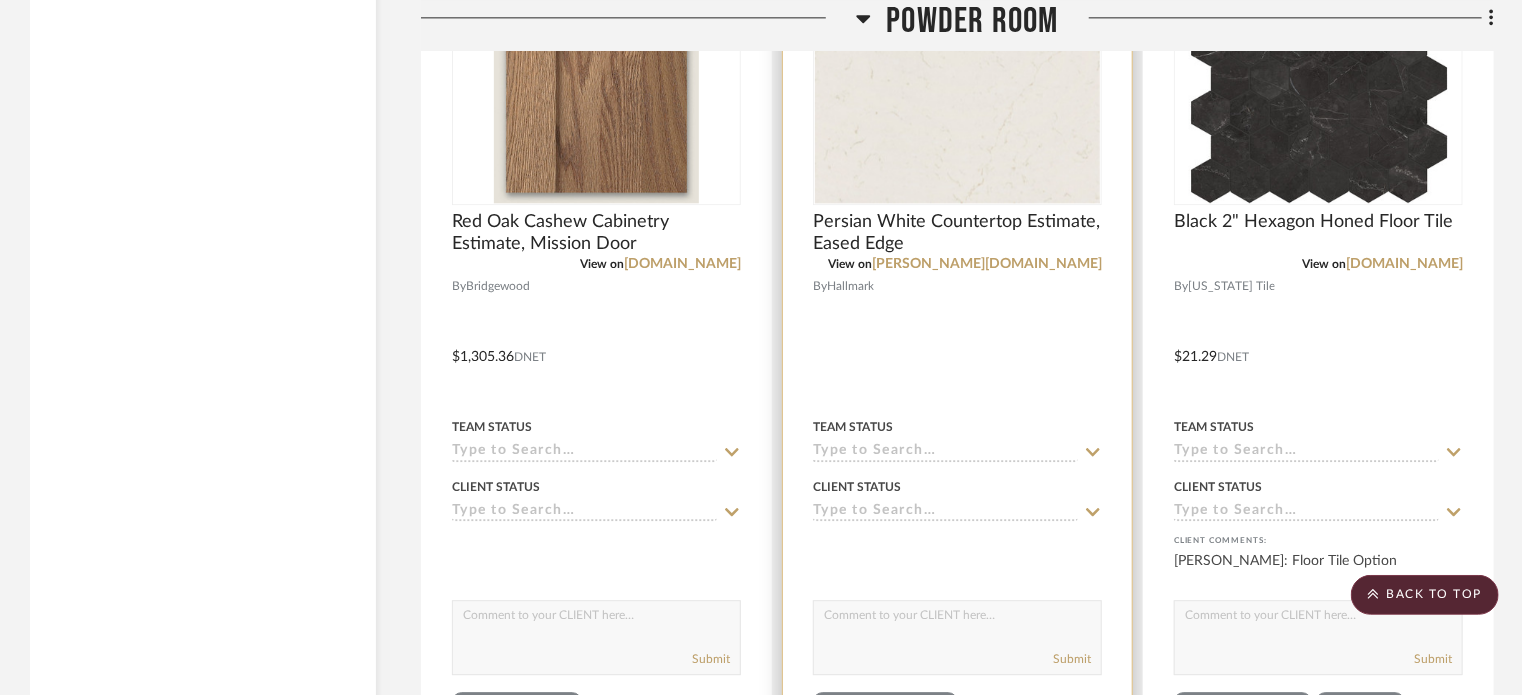 click at bounding box center [957, 342] 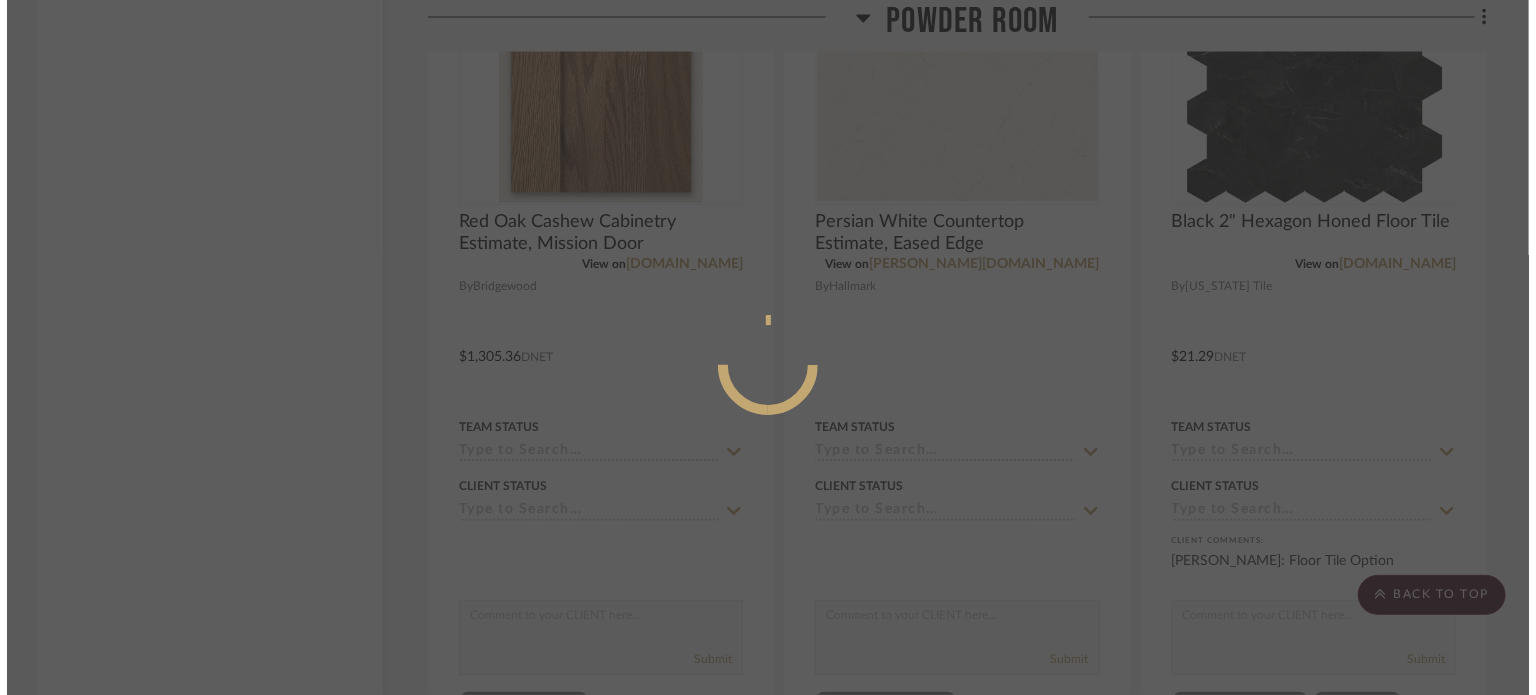scroll, scrollTop: 0, scrollLeft: 0, axis: both 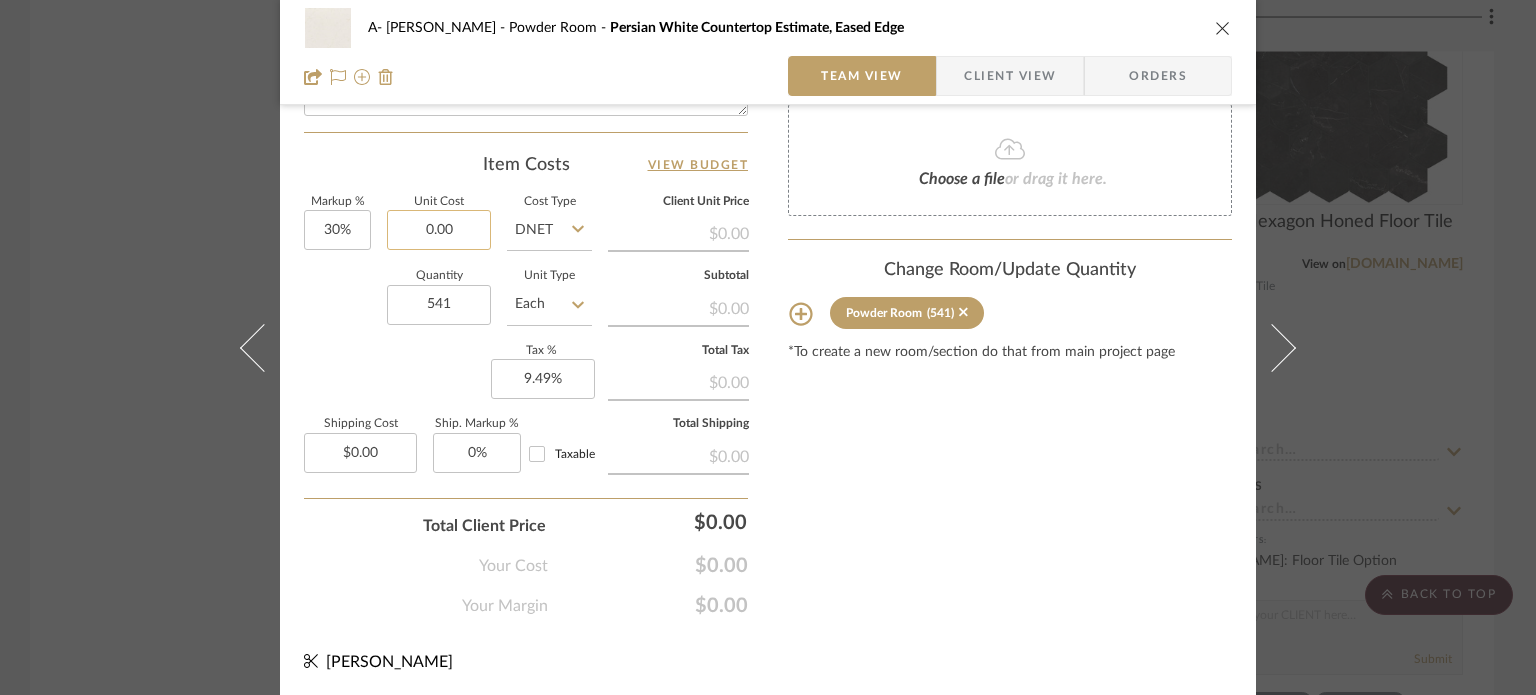 click on "0.00" 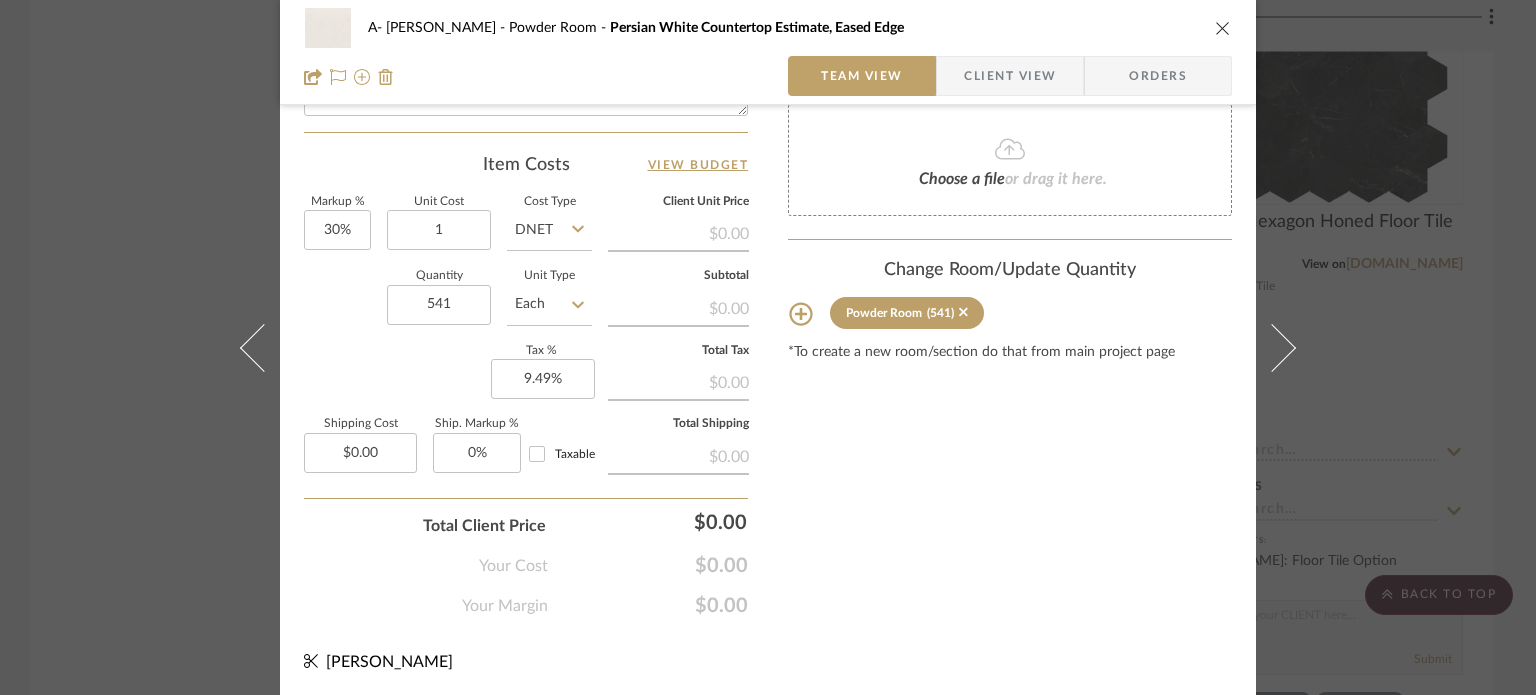 type on "$1.00" 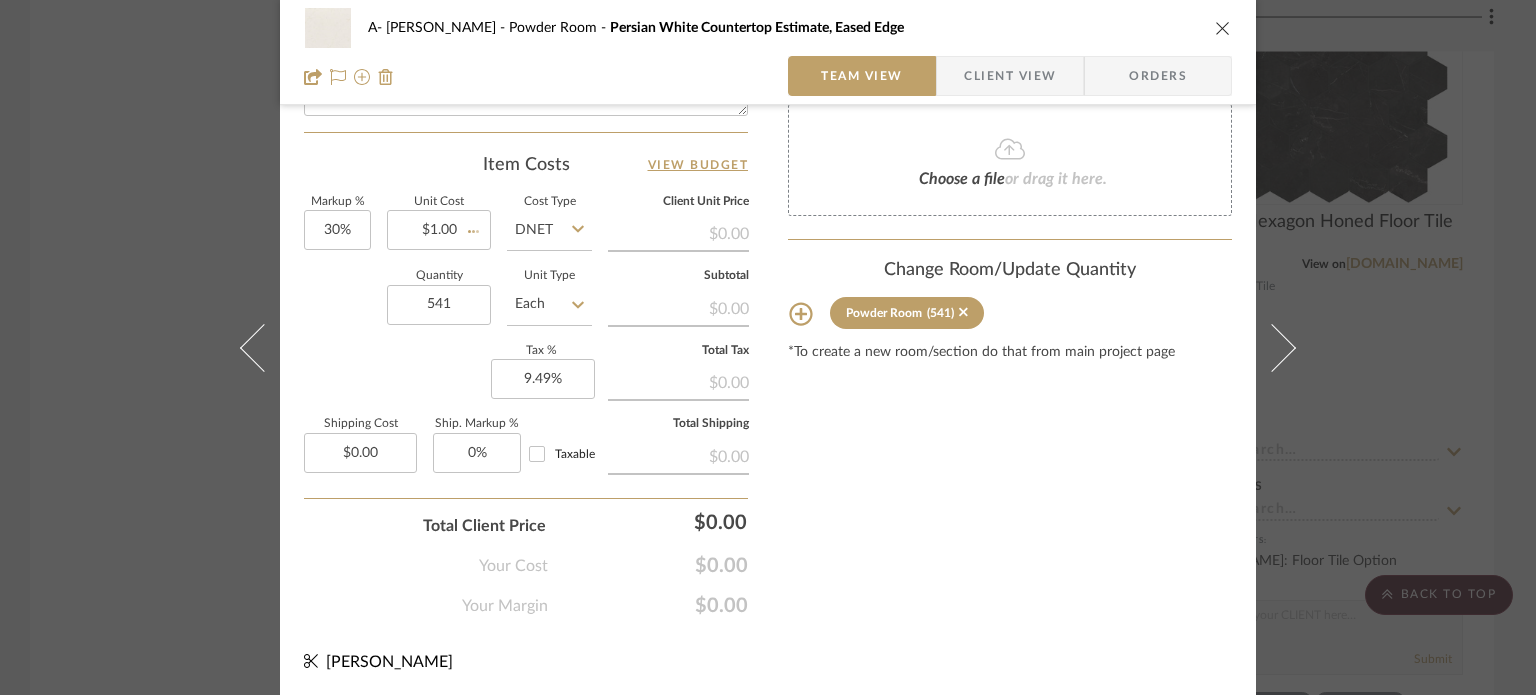 click on "Markup %  30%  Unit Cost  $1.00  Cost Type  DNET  Client Unit Price   $0.00   Quantity  541  Unit Type  Each  Subtotal   $0.00   Tax %  9.49%  Total Tax   $0.00   Shipping Cost  $0.00  Ship. Markup %  0% Taxable  Total Shipping   $0.00" 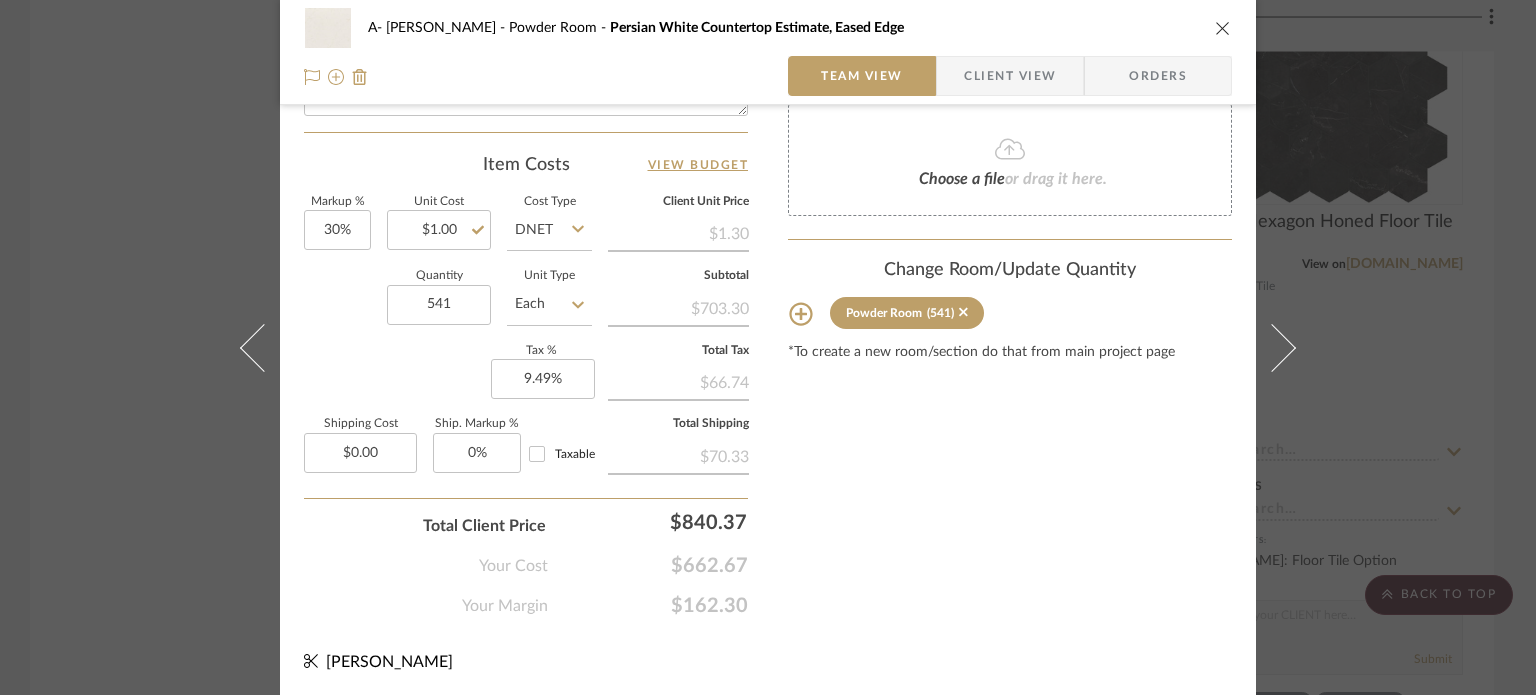 type 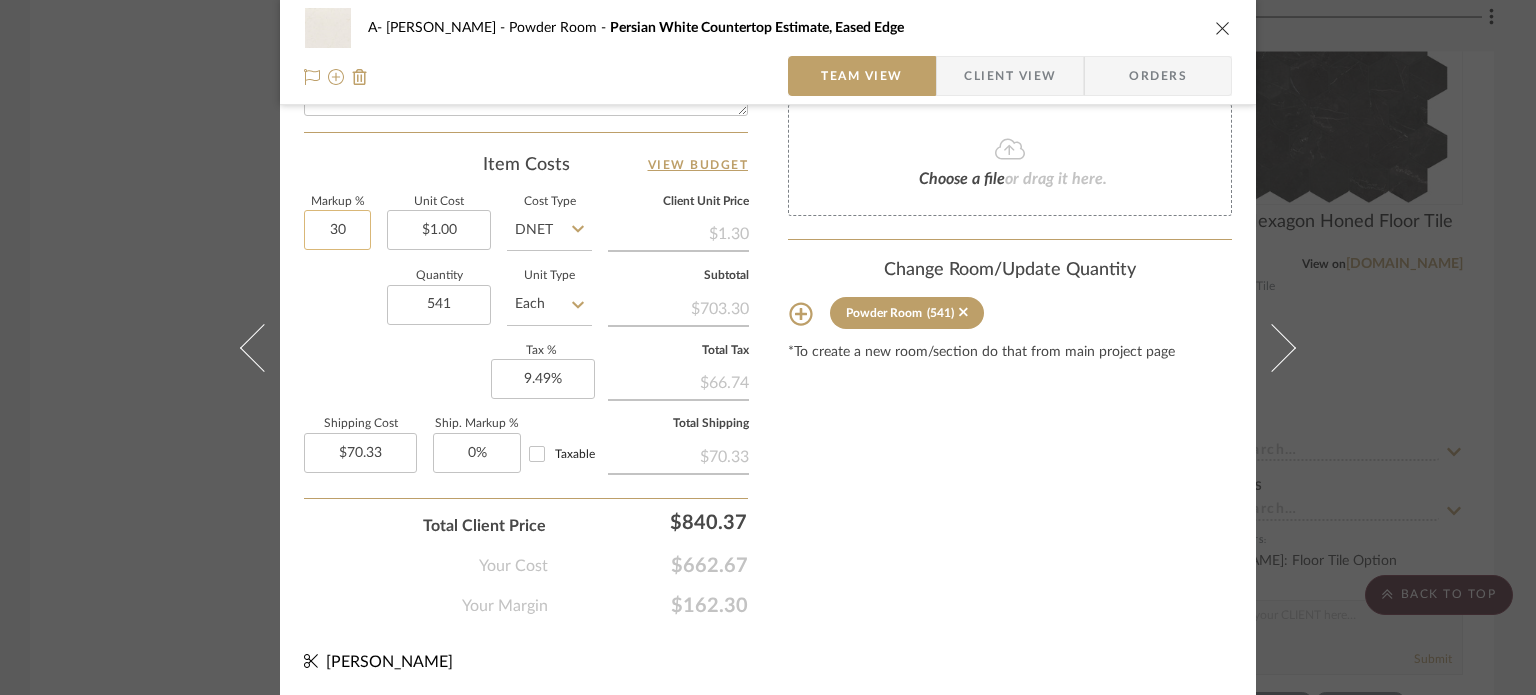 click on "30" 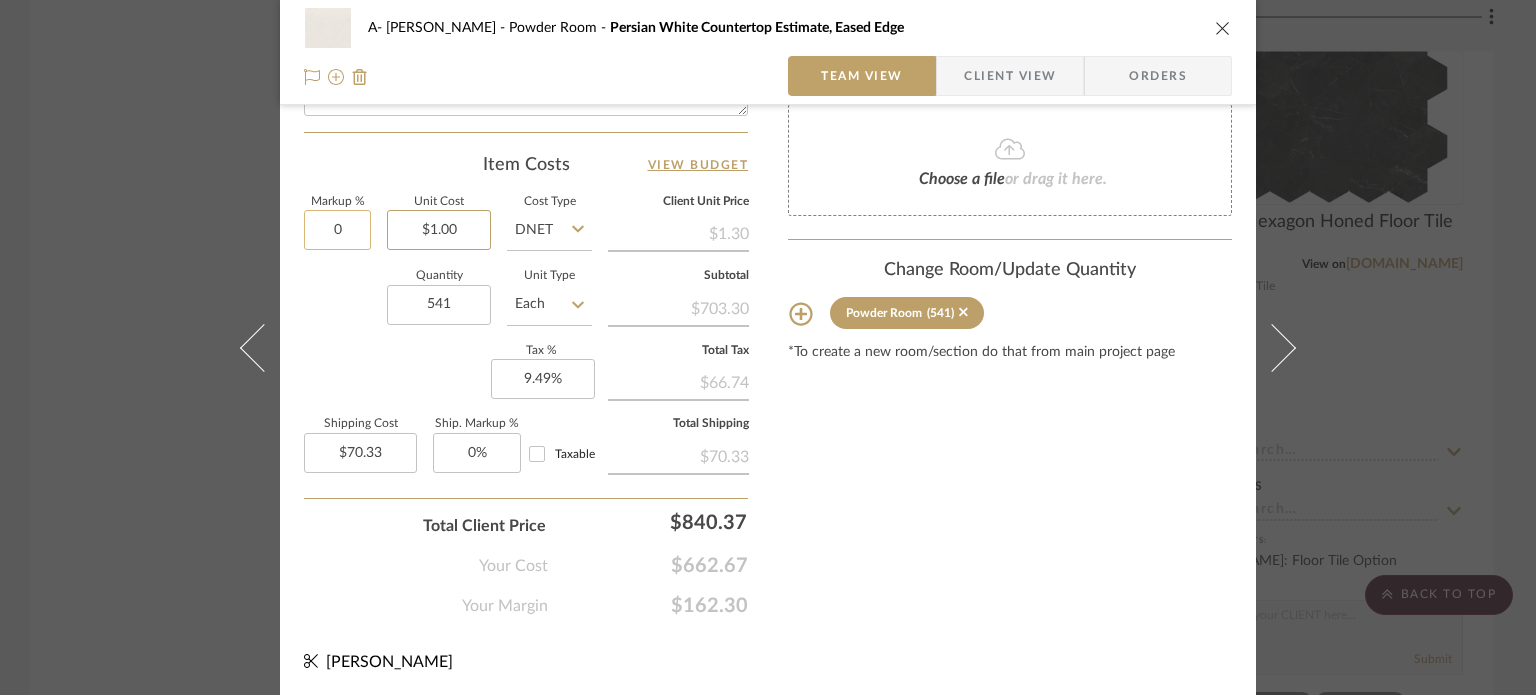 type on "0%" 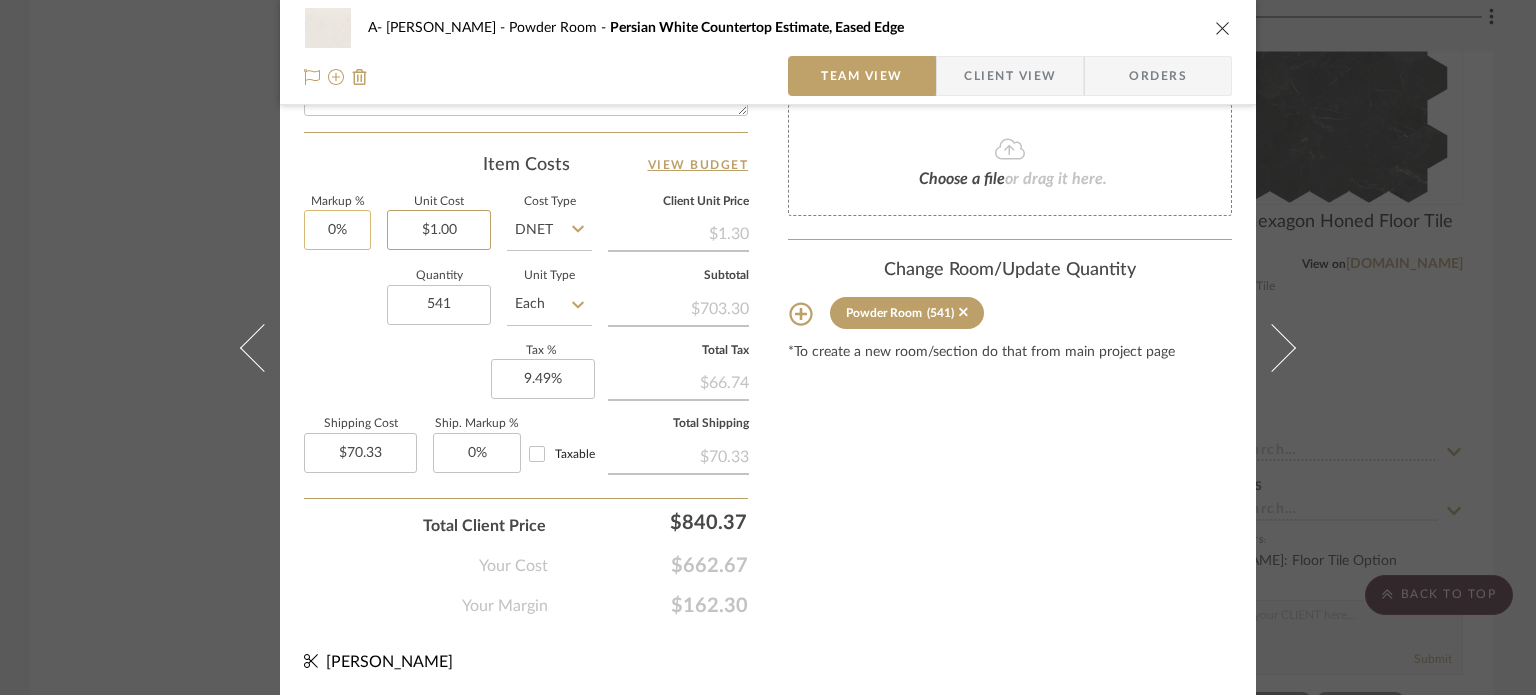 type on "1.00" 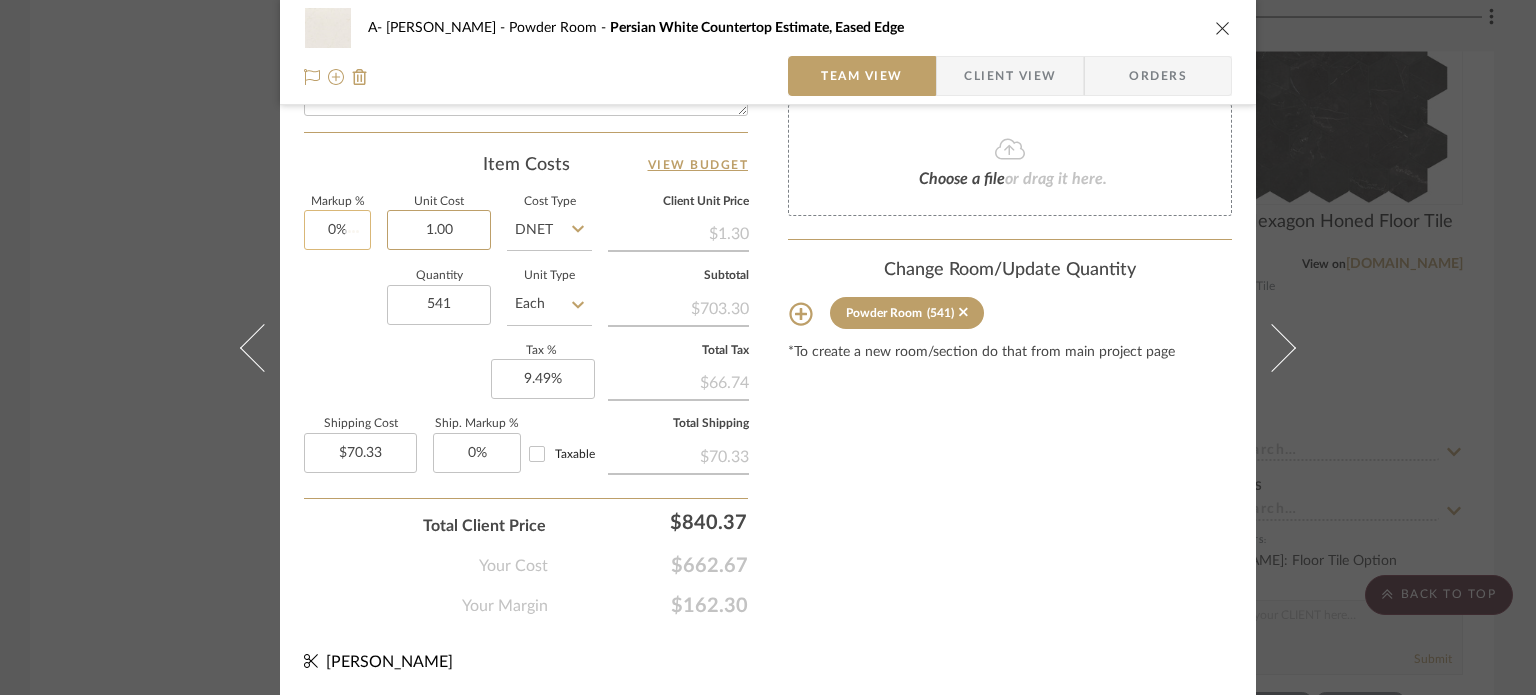 type 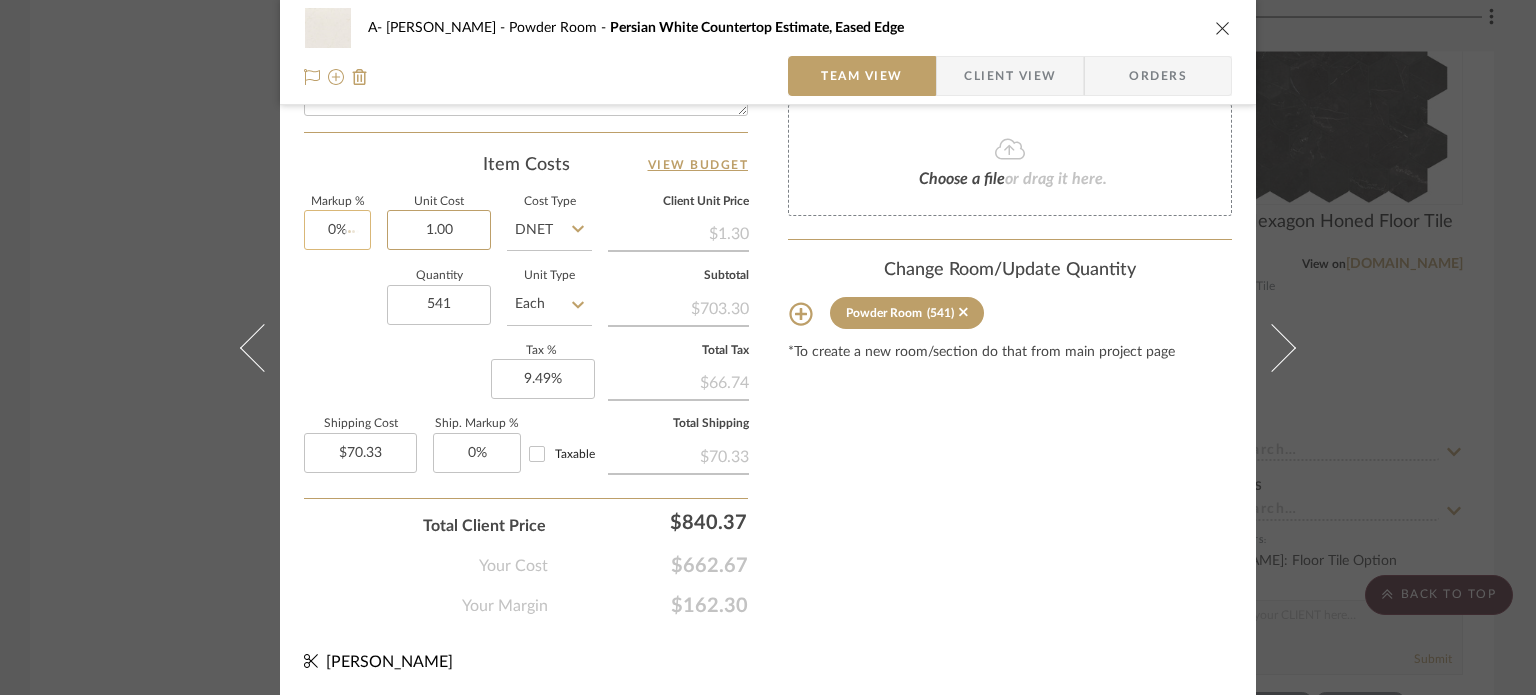 type 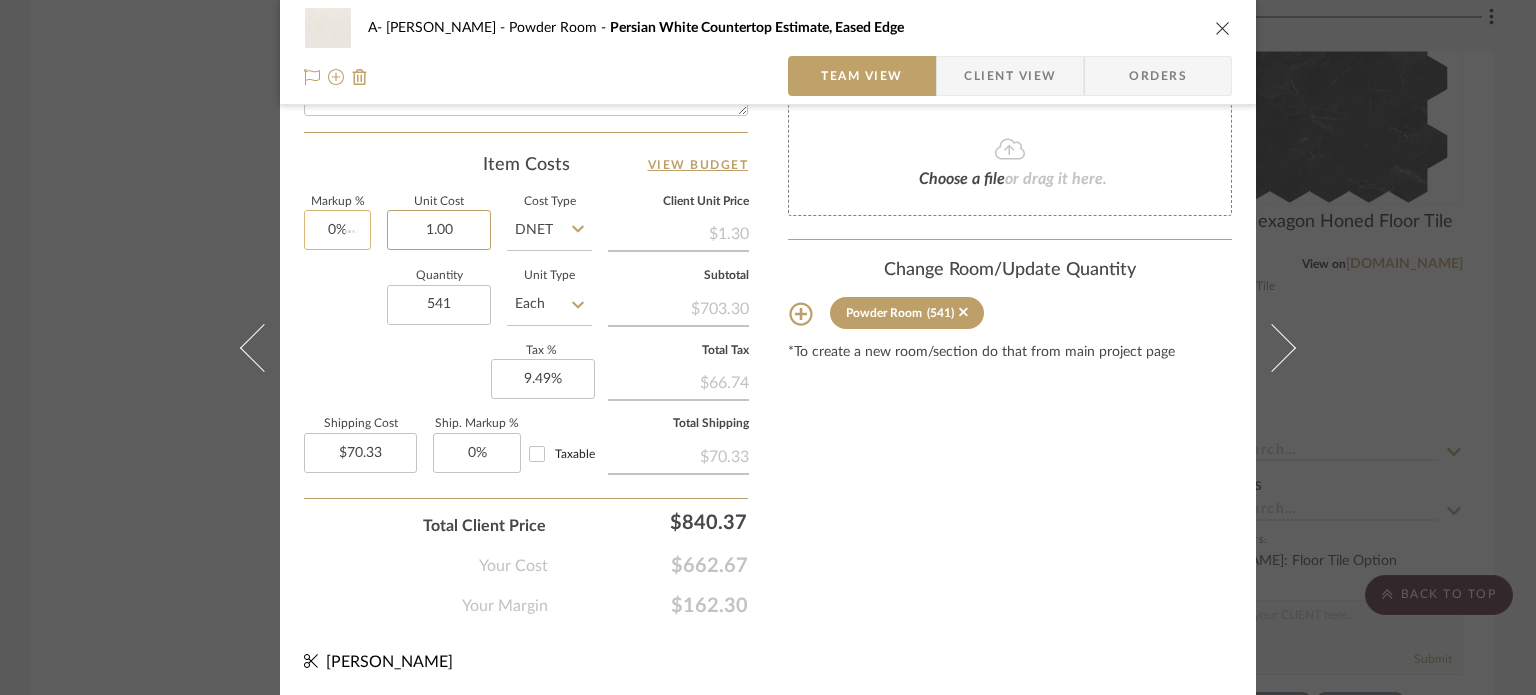 type 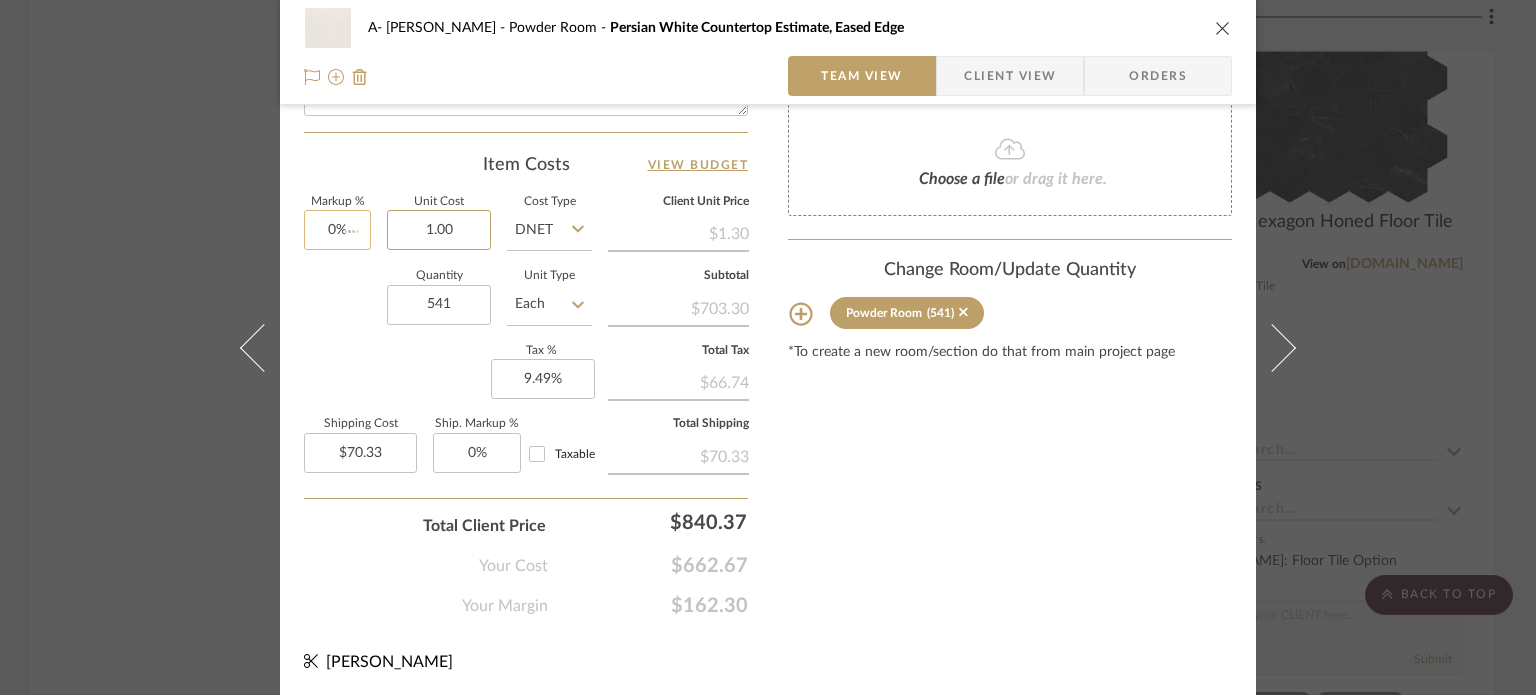type on "$54.10" 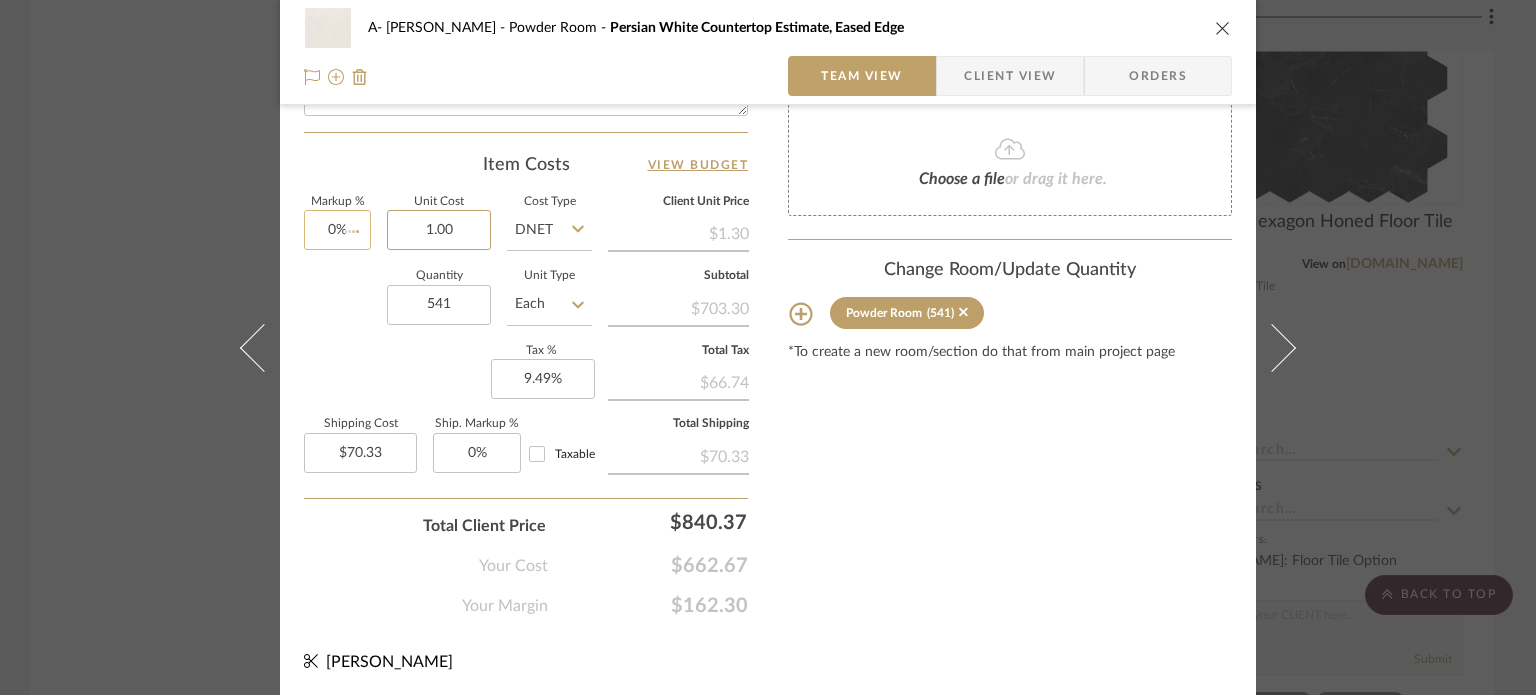 type 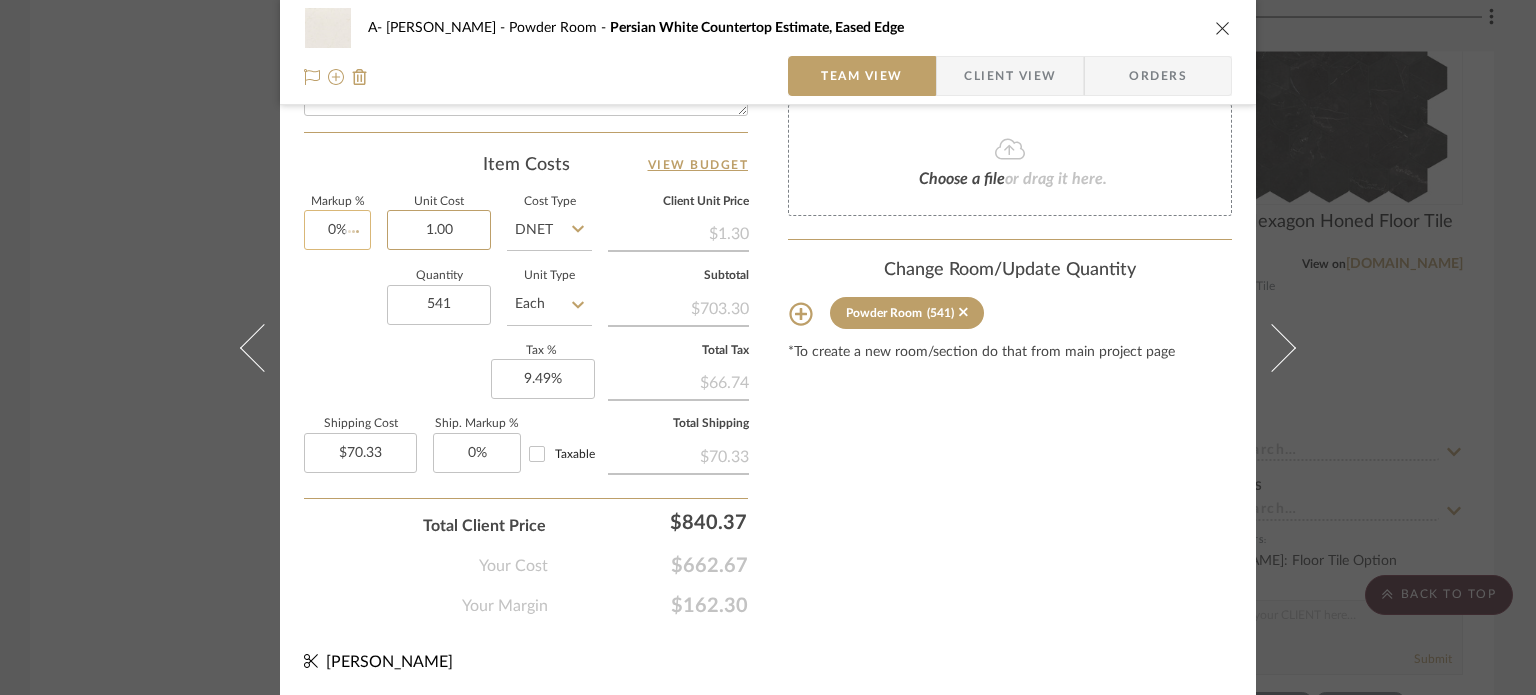 type 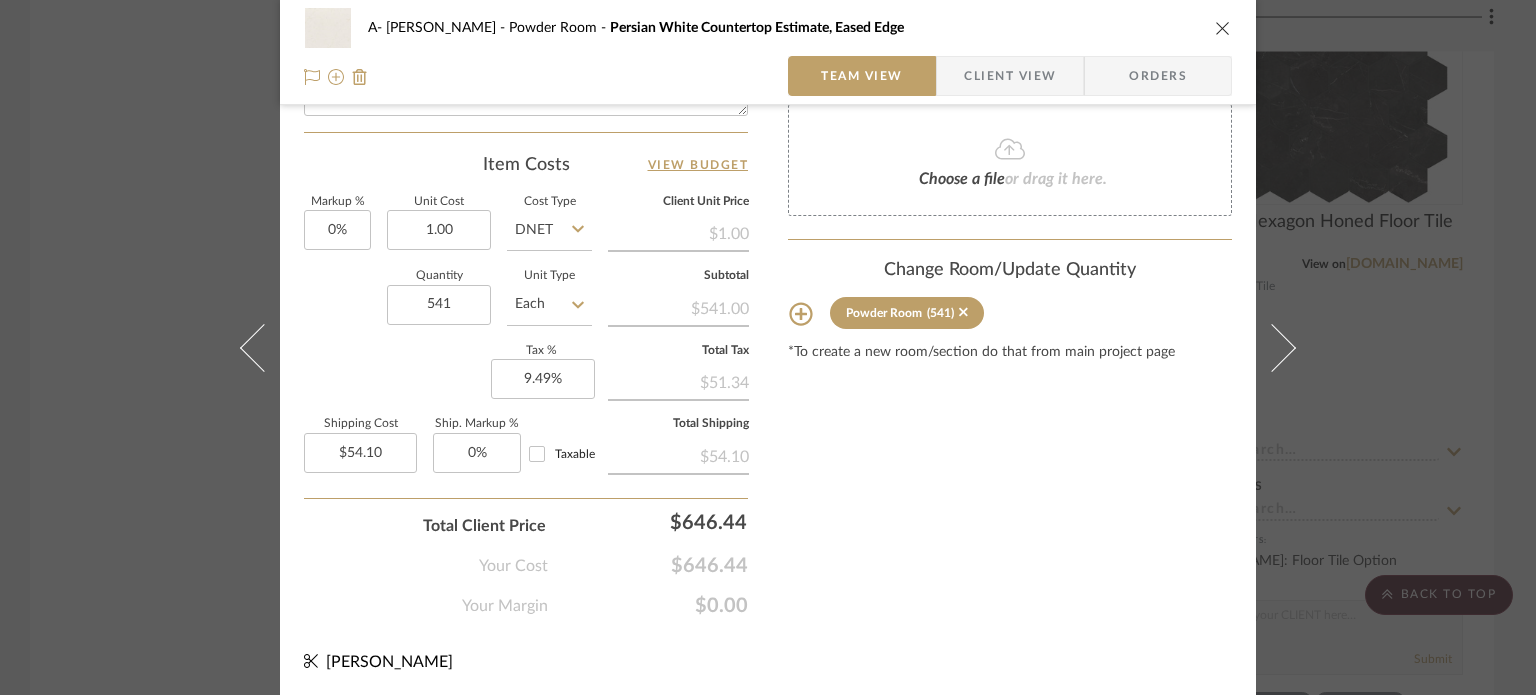 type on "$1.00" 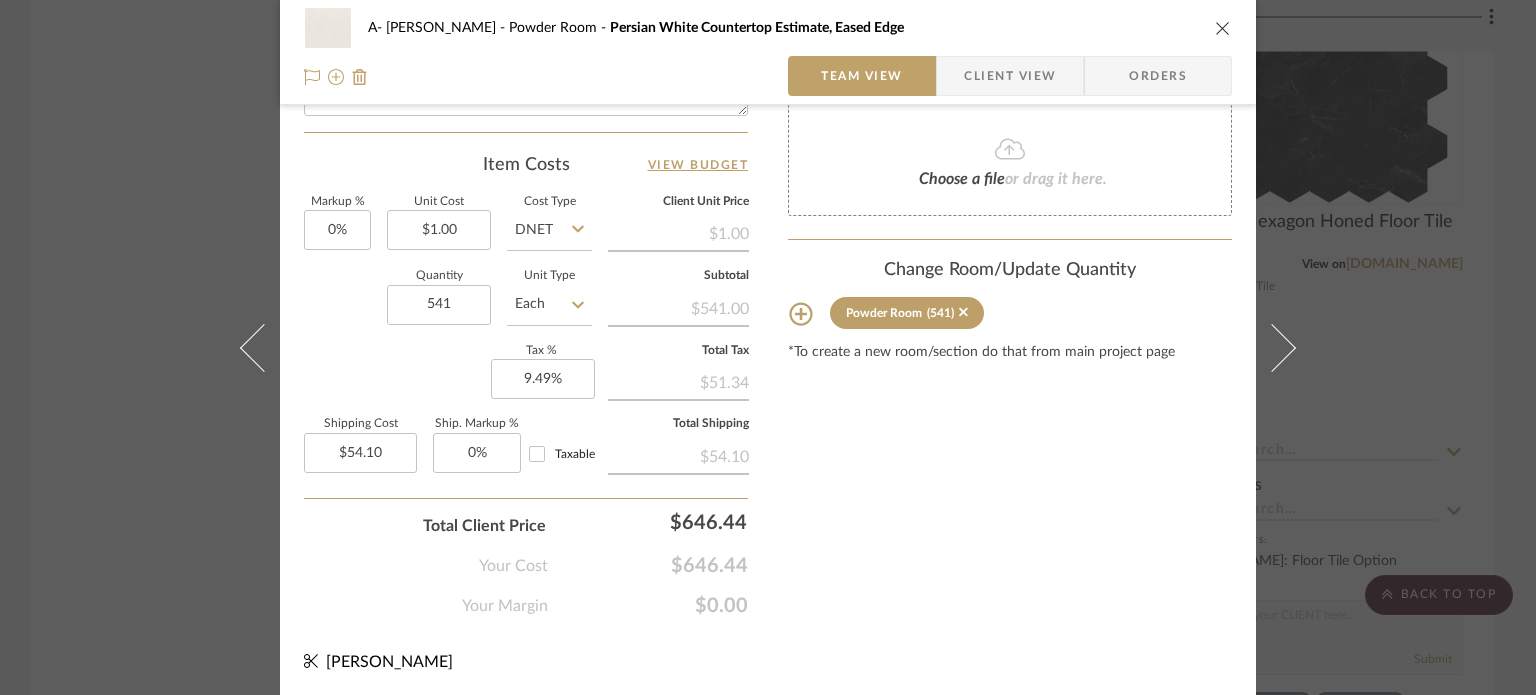 click on "Quantity  541  Unit Type  Each" 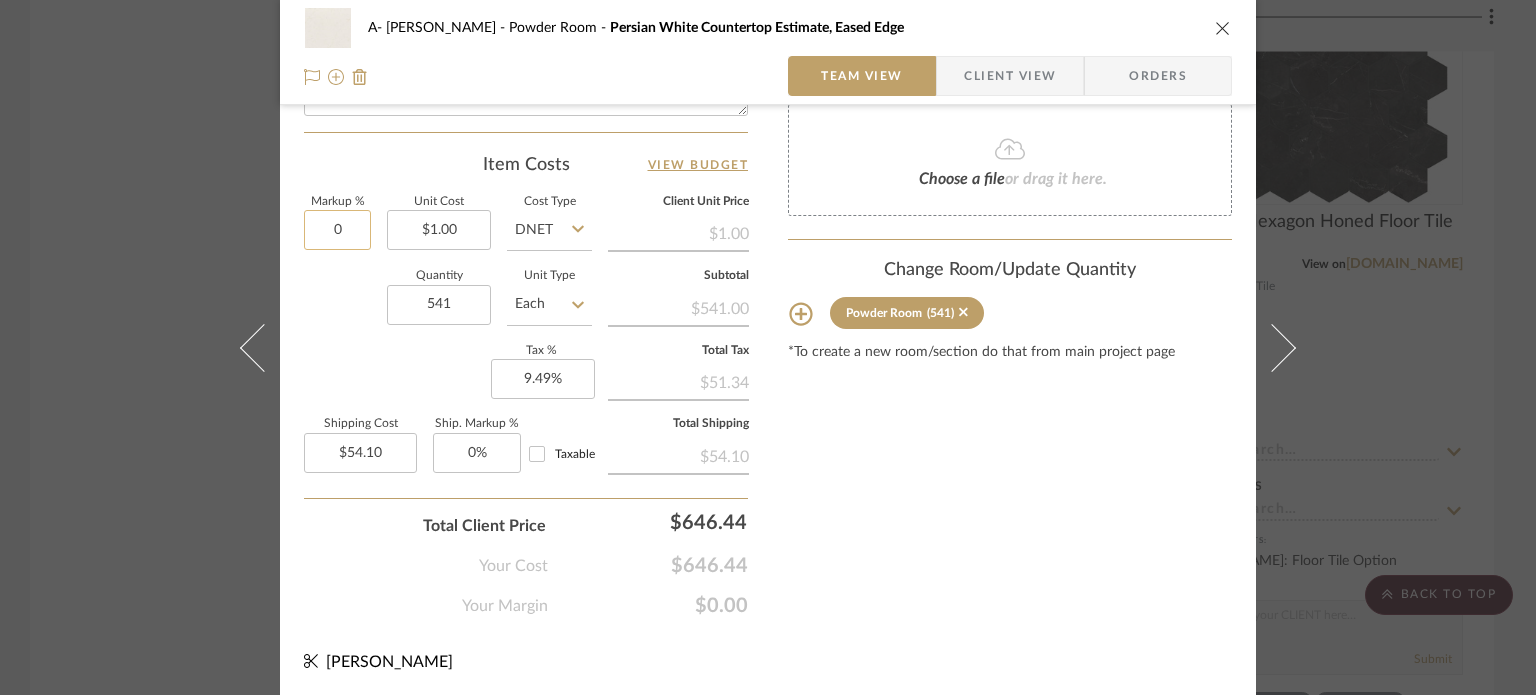 click on "0" 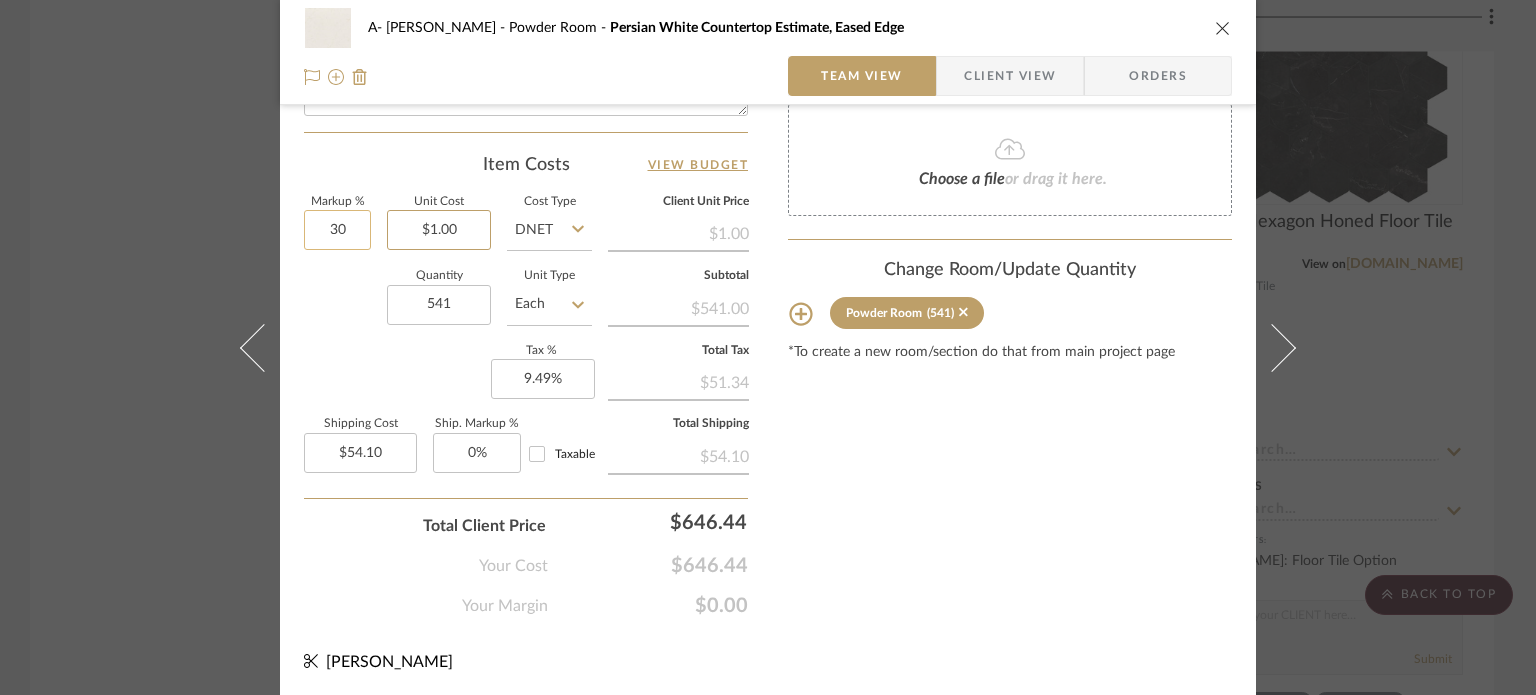 type on "30%" 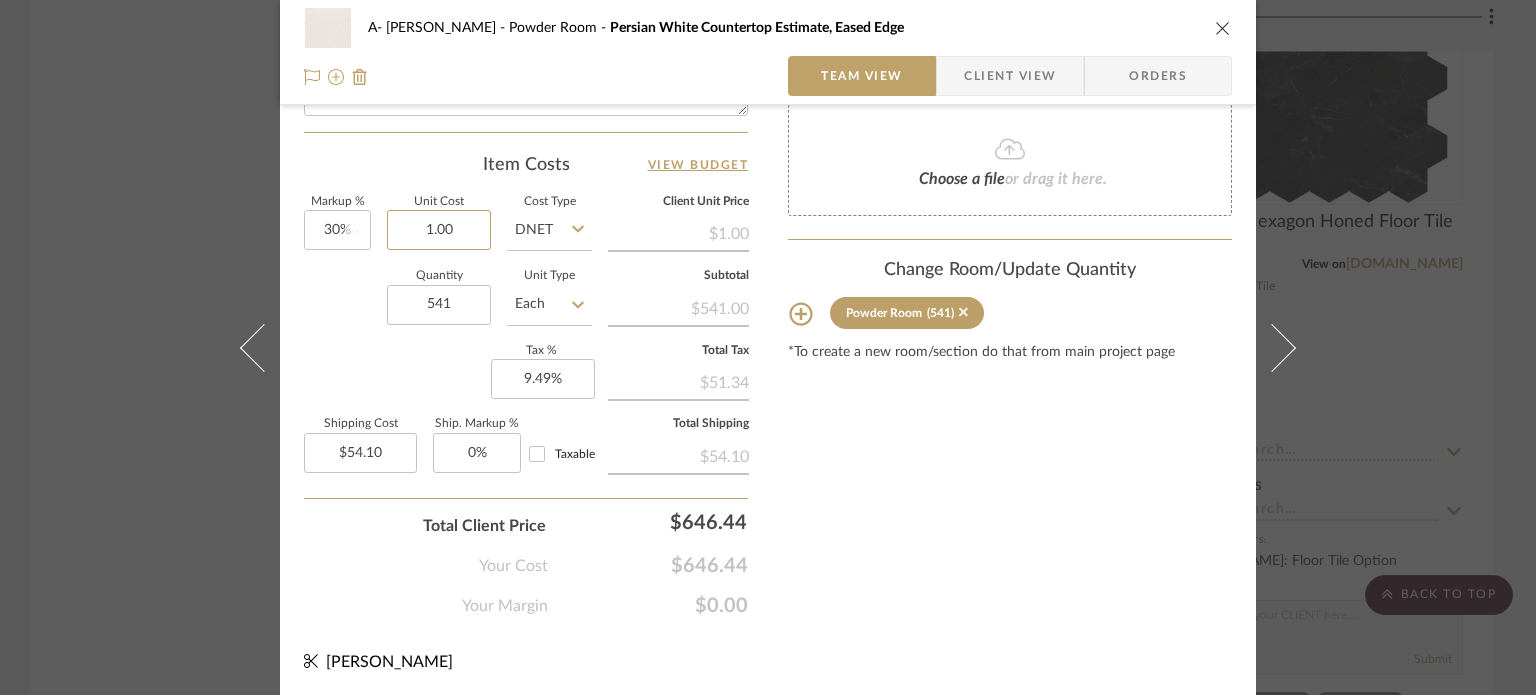 type 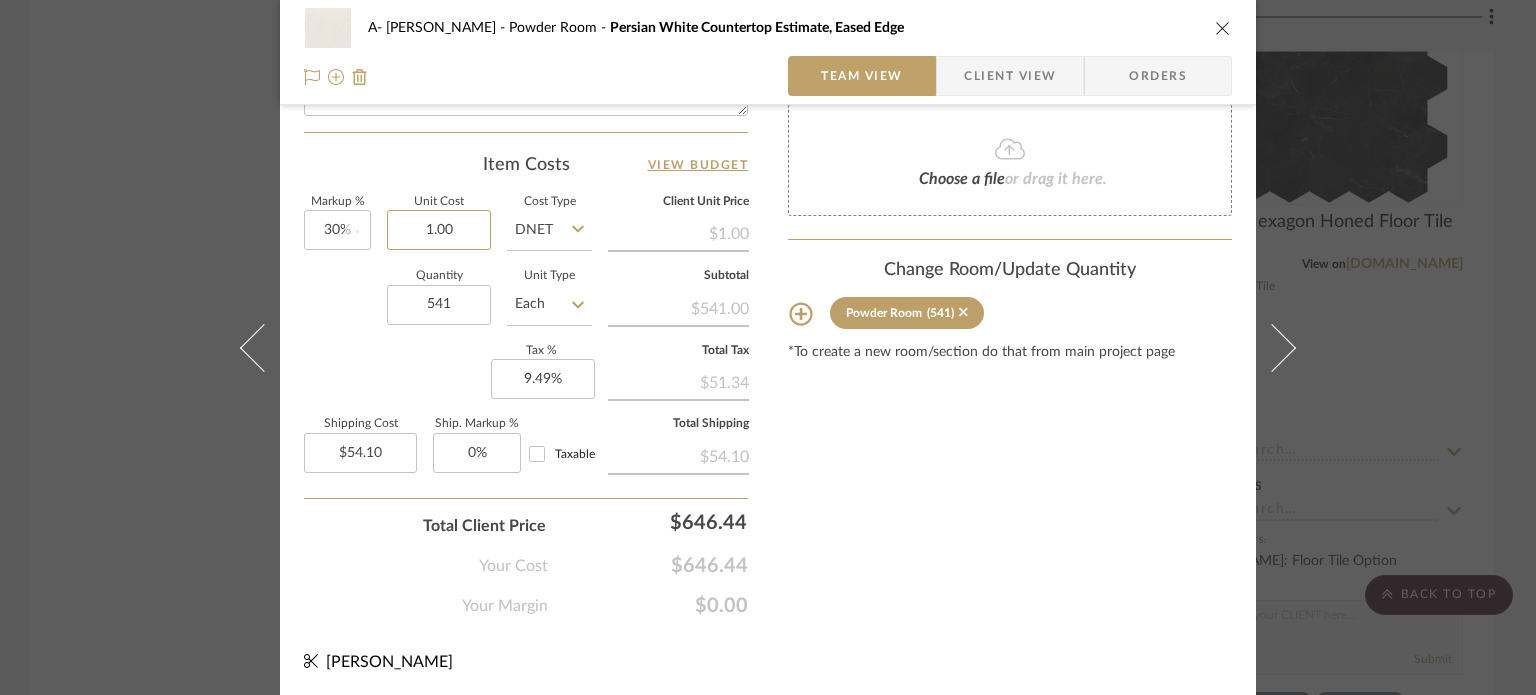 type 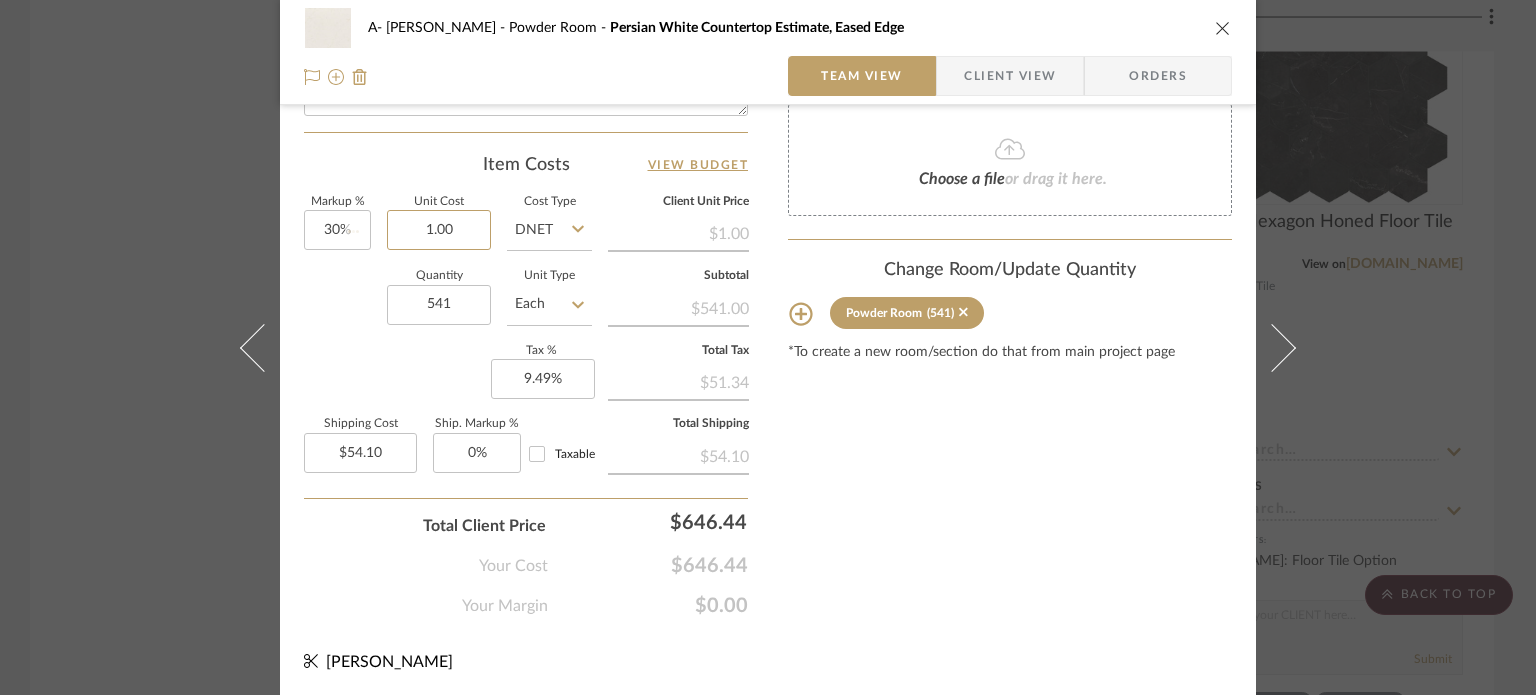 type 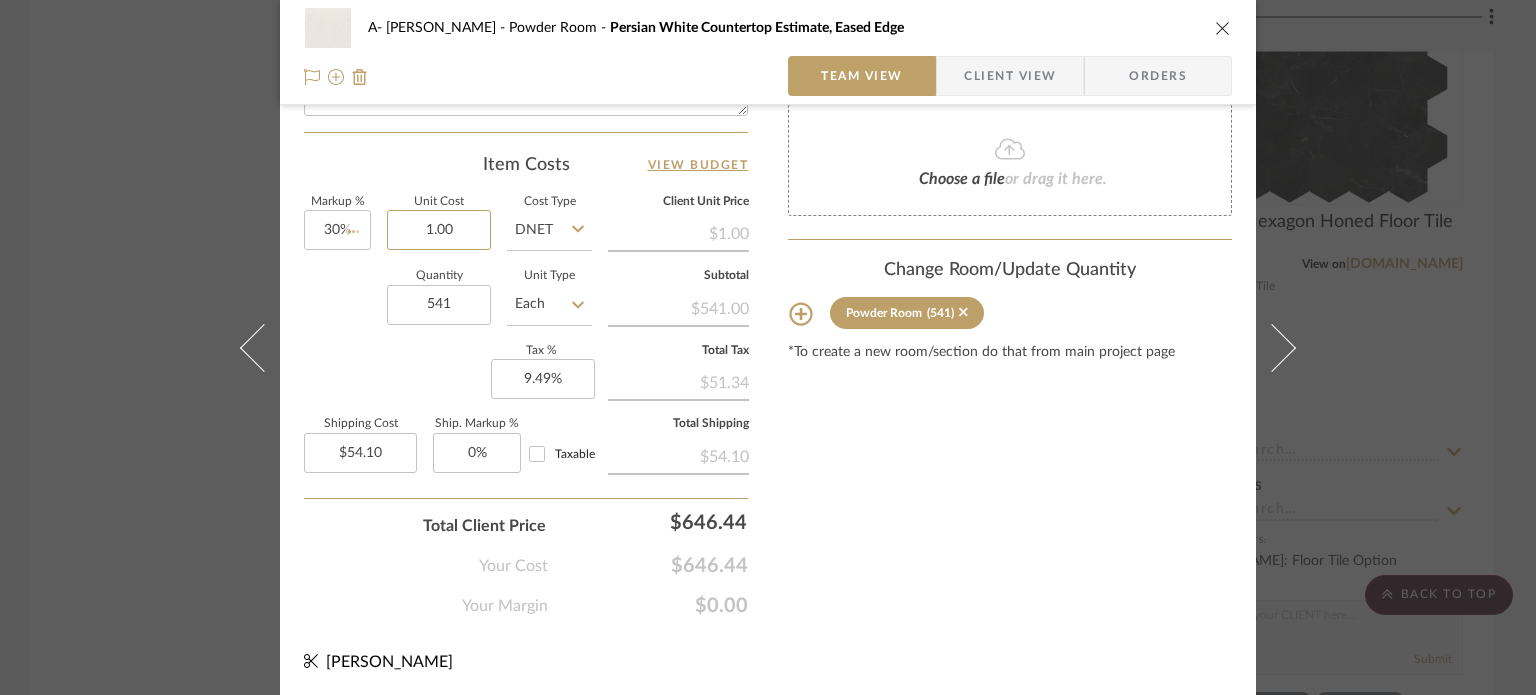 type on "$70.33" 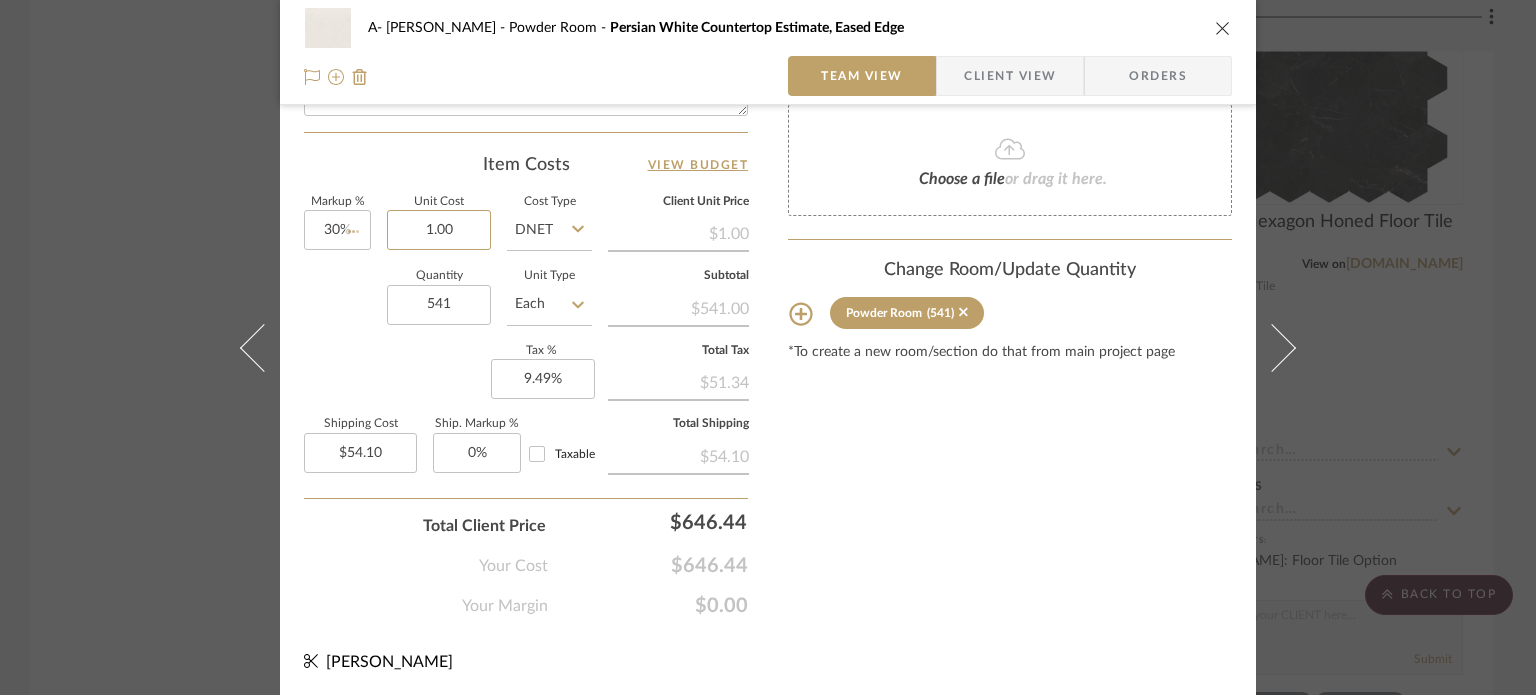 type 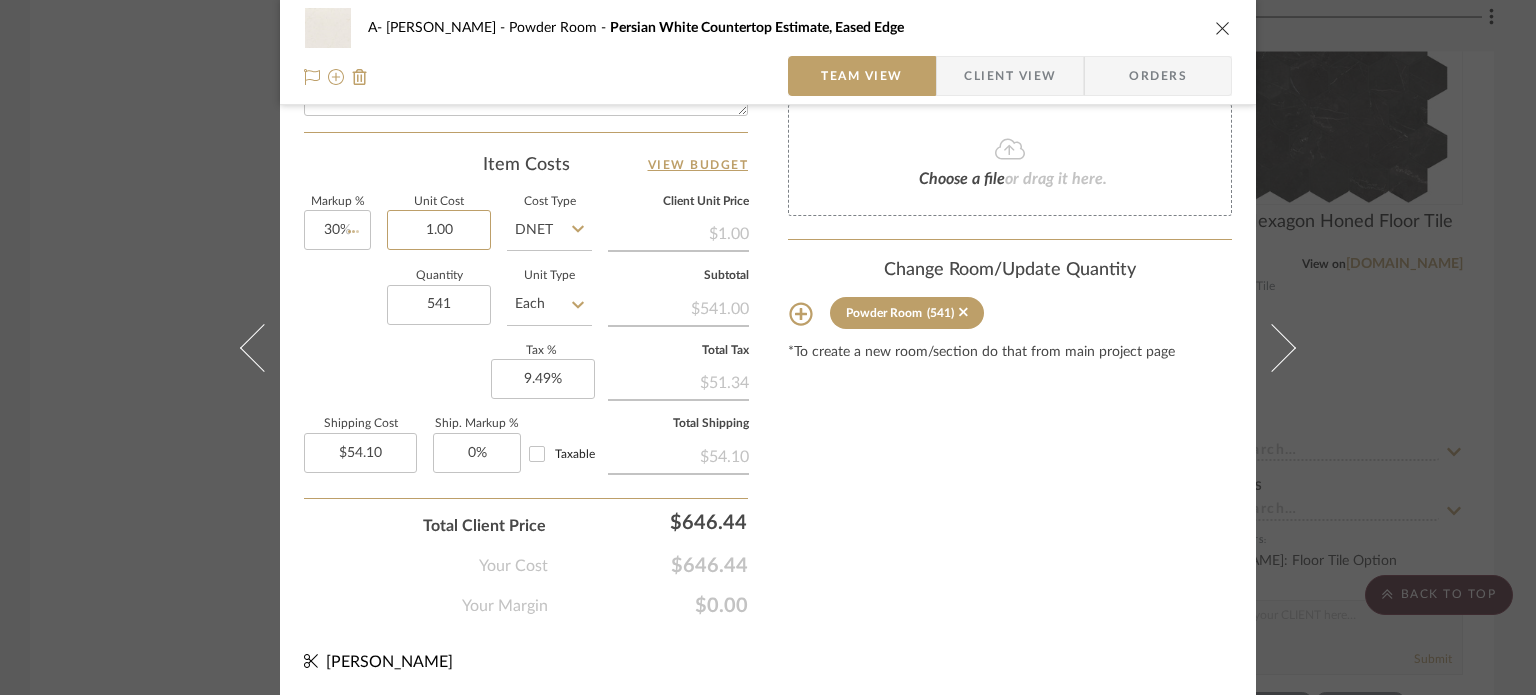 type 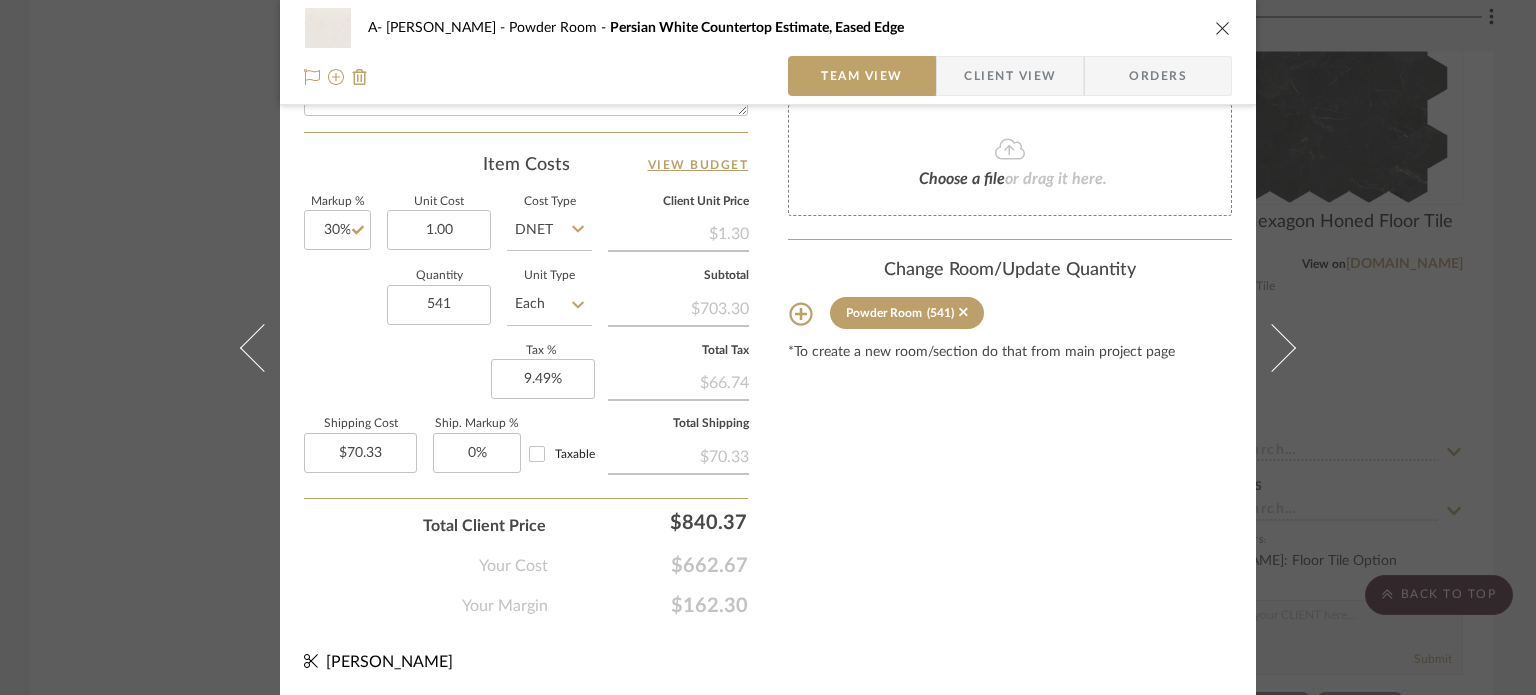 type on "$1.00" 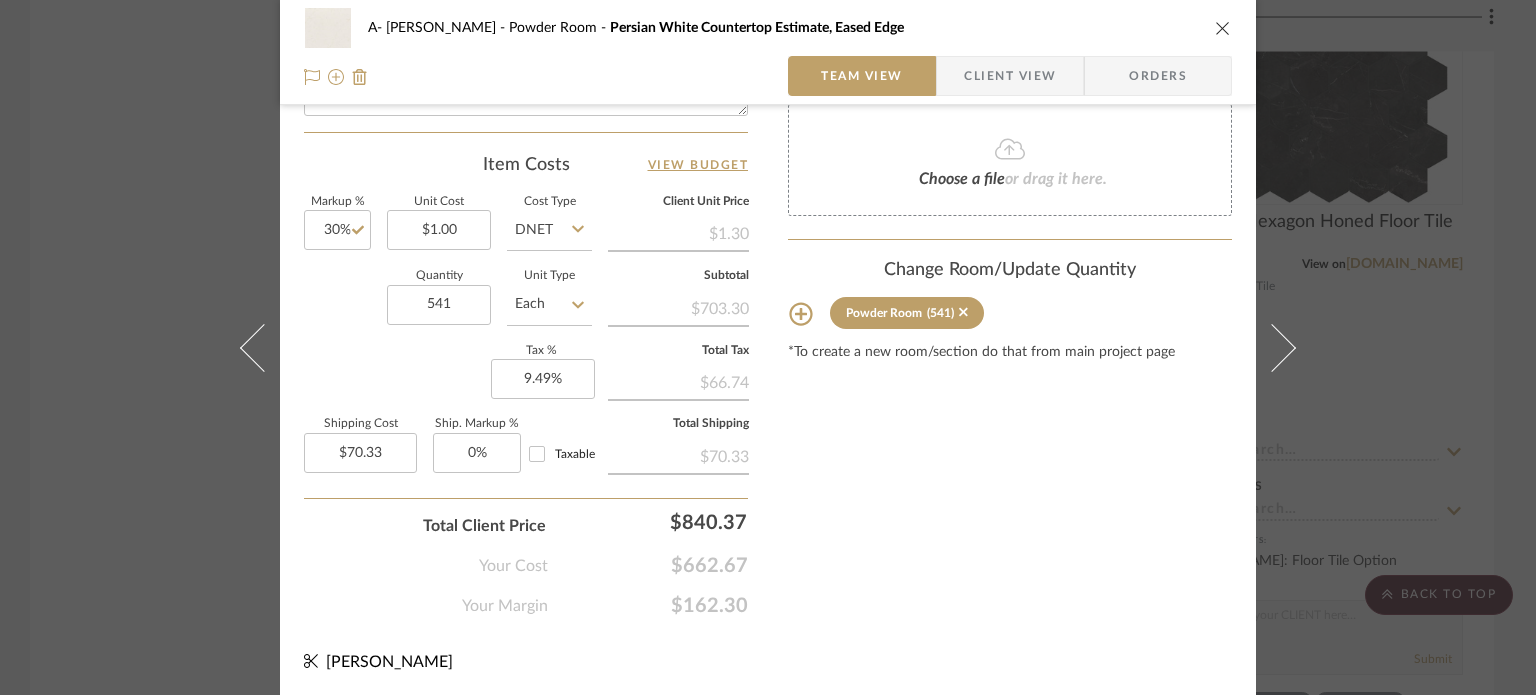 click on "A- [PERSON_NAME] Powder Room Persian White Countertop Estimate, Eased Edge Team View Client View Orders  Team-Facing Details   Item Name  Persian White Countertop Estimate, Eased Edge  Brand  Hallmark  Internal Description   Dimensions   Product Specifications   Item Costs   View Budget   Markup %  30%  Unit Cost  $1.00  Cost Type  DNET  Client Unit Price   $1.30   Quantity  541  Unit Type  Each  Subtotal   $703.30   Tax %  9.49%  Total Tax   $66.74   Shipping Cost  $70.33  Ship. Markup %  0% Taxable  Total Shipping   $70.33  Total Client Price  $840.37  Your Cost  $662.67  Your Margin  $162.30  Content here copies to Client View - confirm visibility there.  Show in Client Dashboard   Include in Budget   View Budget  Team Status  Lead Time  In Stock Weeks  Est. Min   Est. Max   Due Date   Install Date  Tasks / To-Dos /  team Messaging  Leave yourself a note here or share next steps with your team. You will receive emails when they
respond!  Invite Collaborator Internal Notes  Documents  Choose a file" at bounding box center [768, 347] 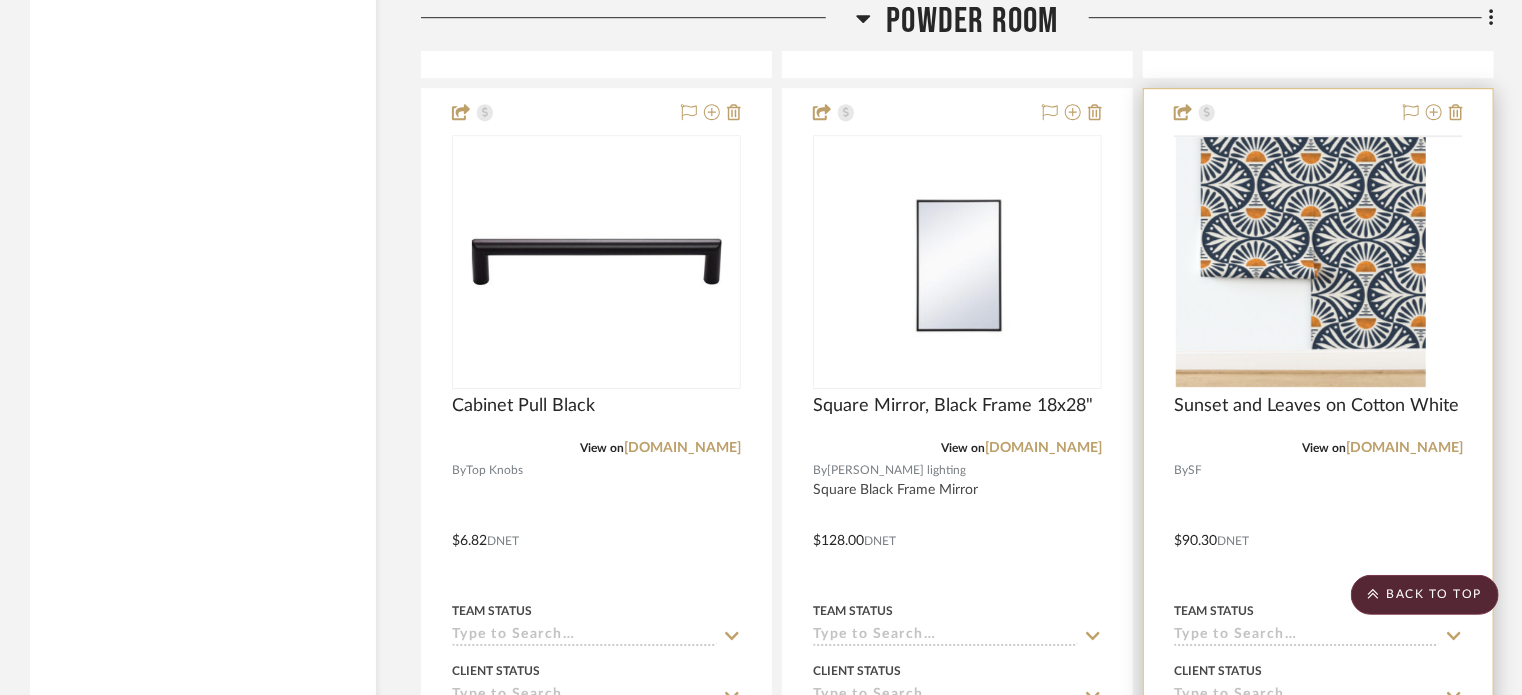 scroll, scrollTop: 6926, scrollLeft: 0, axis: vertical 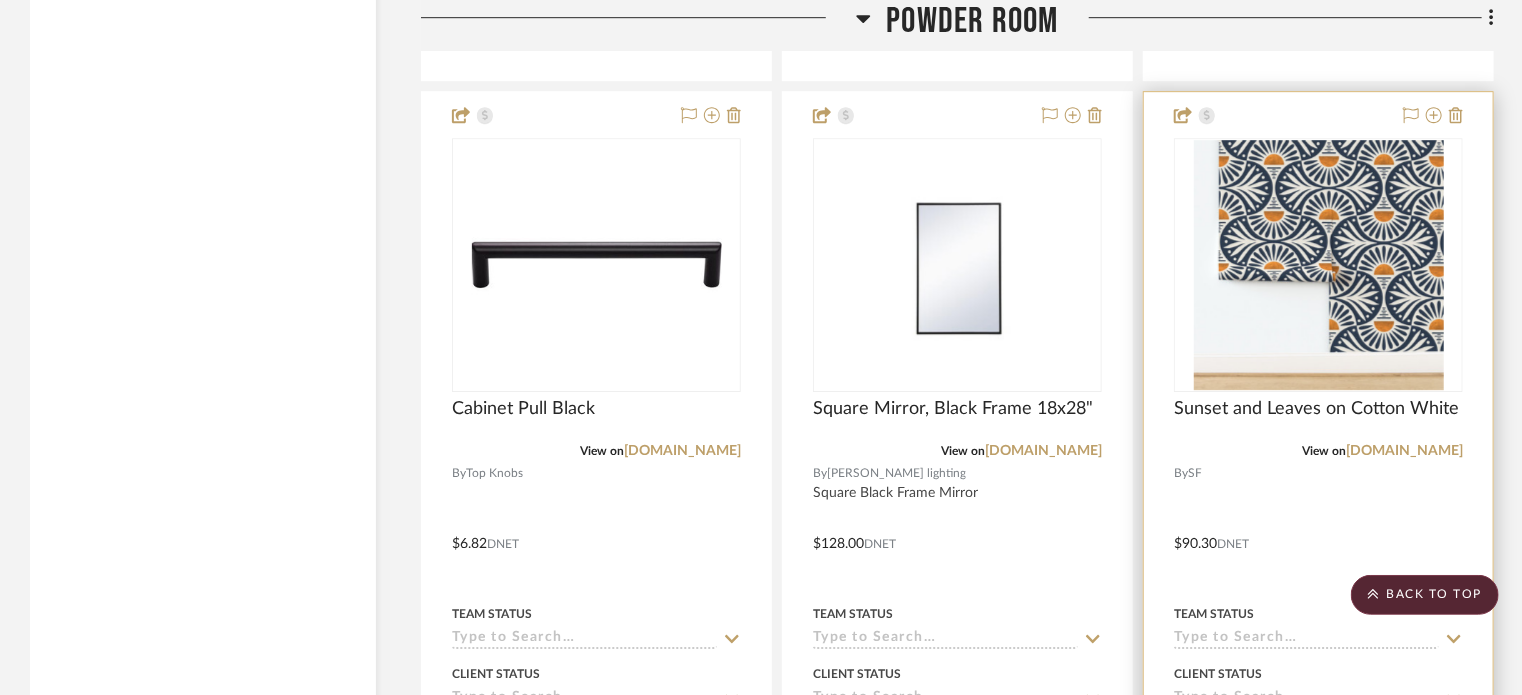 click at bounding box center [1318, 529] 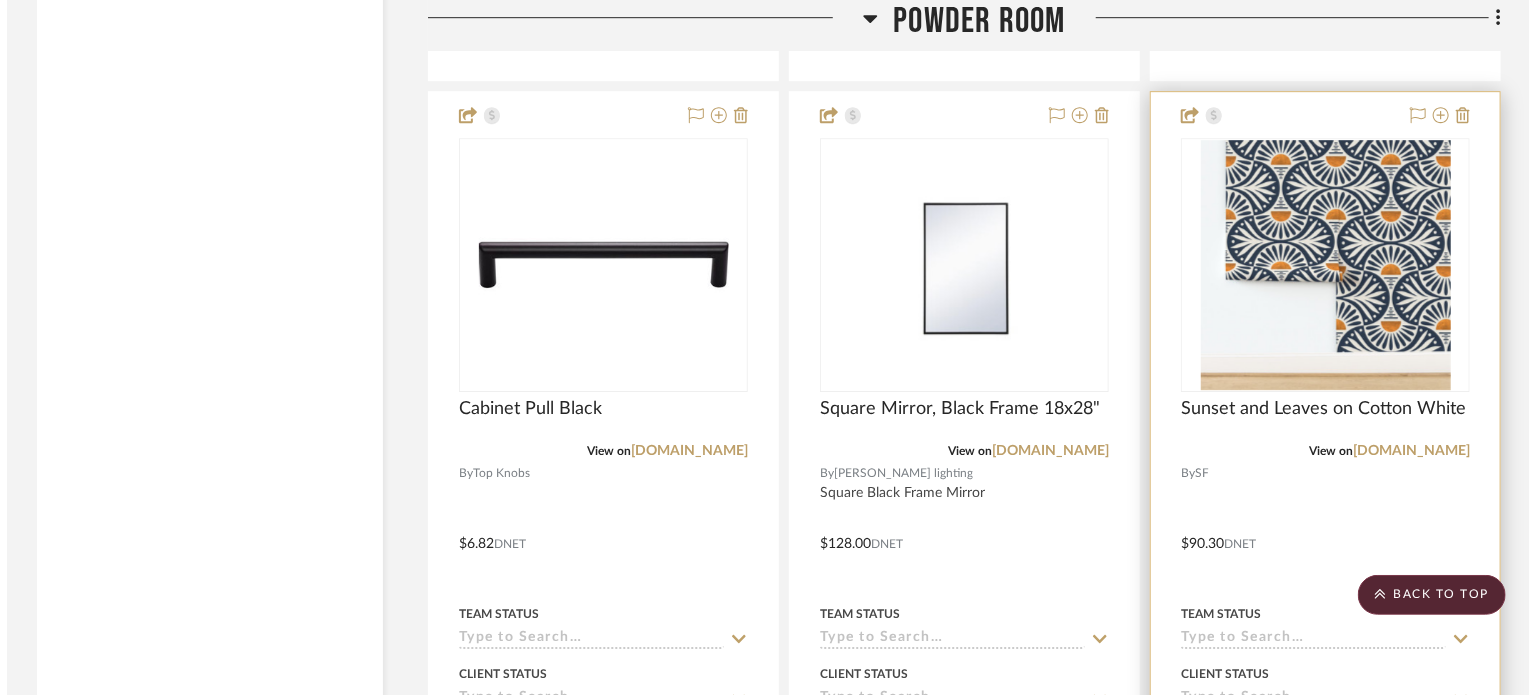 scroll, scrollTop: 0, scrollLeft: 0, axis: both 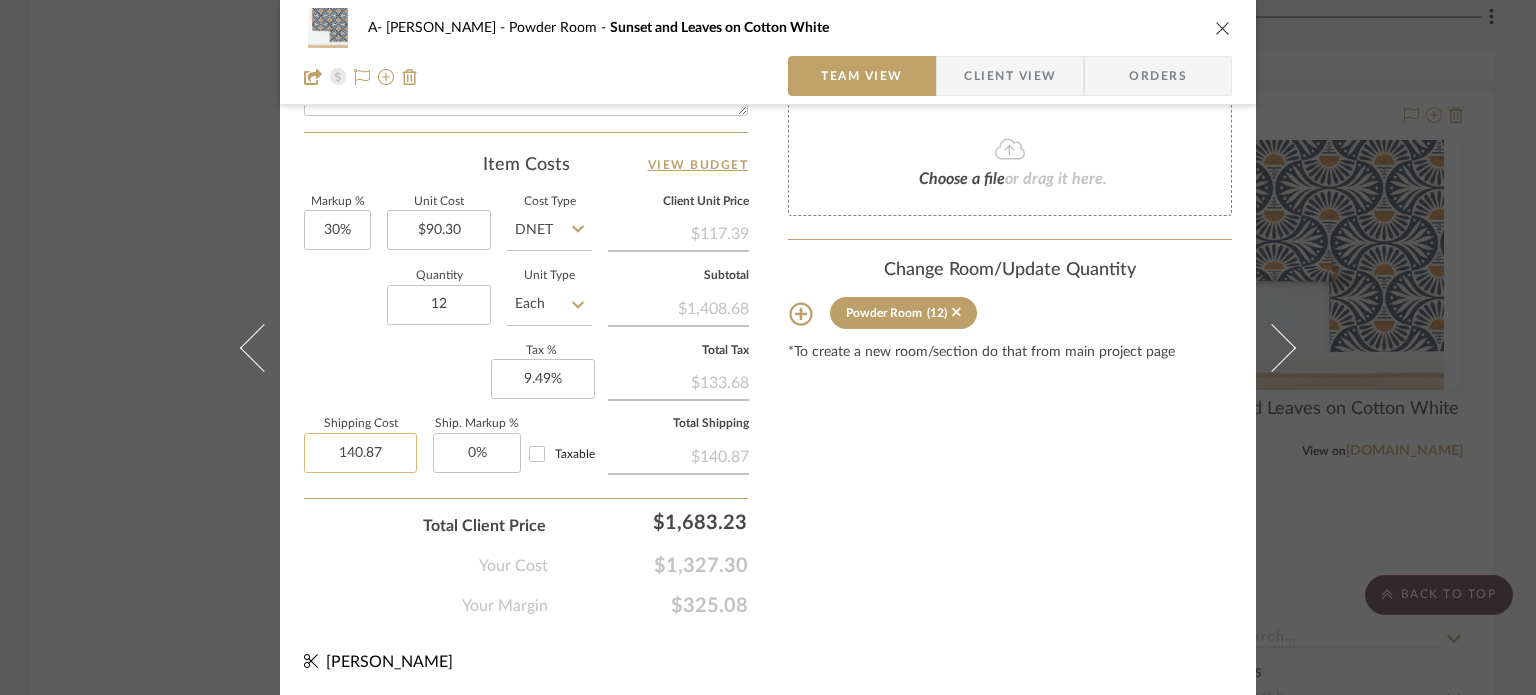 click on "140.87" 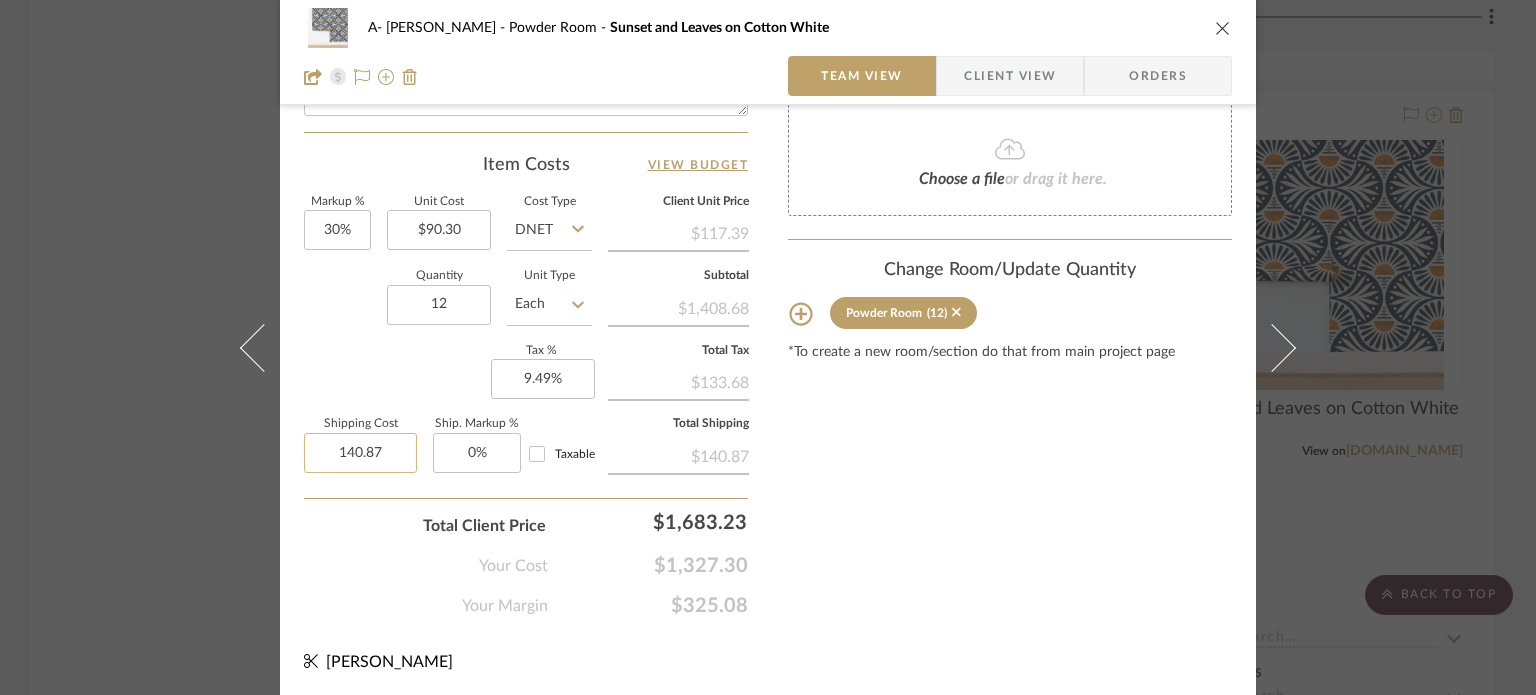 click on "140.87" 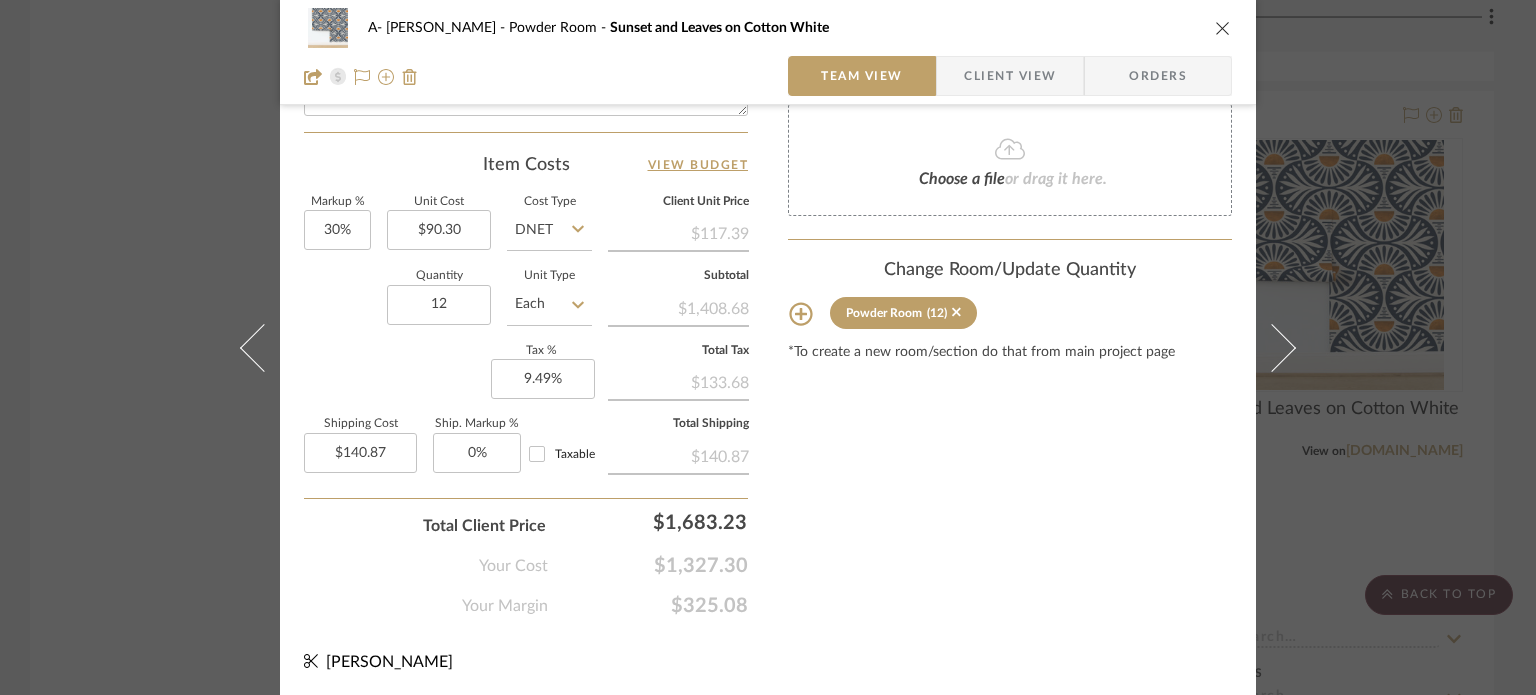 click on "A- [PERSON_NAME] Powder Room Sunset and Leaves on Cotton White Team View Client View Orders  Team-Facing Details   Item Name  Sunset and Leaves on Cotton White  Brand  SF  Internal Description   Dimensions  2x12' or 2x9'  Product Specifications   Item Costs   View Budget   Markup %  30%  Unit Cost  $90.30  Cost Type  DNET  Client Unit Price   $117.39   Quantity  12  Unit Type  Each  Subtotal   $1,408.68   Tax %  9.49%  Total Tax   $133.68   Shipping Cost  $140.87  Ship. Markup %  0% Taxable  Total Shipping   $140.87  Total Client Price  $1,683.23  Your Cost  $1,327.30  Your Margin  $325.08  Content here copies to Client View - confirm visibility there.  Show in Client Dashboard   Include in Budget   View Budget  Team Status  Lead Time  In Stock Weeks  Est. Min   Est. Max   Due Date   Install Date  Tasks / To-Dos /  team Messaging  Leave yourself a note here or share next steps with your team. You will receive emails when they
respond!  Invite Collaborator Internal Notes  Documents  Choose a file (12)" at bounding box center (768, -176) 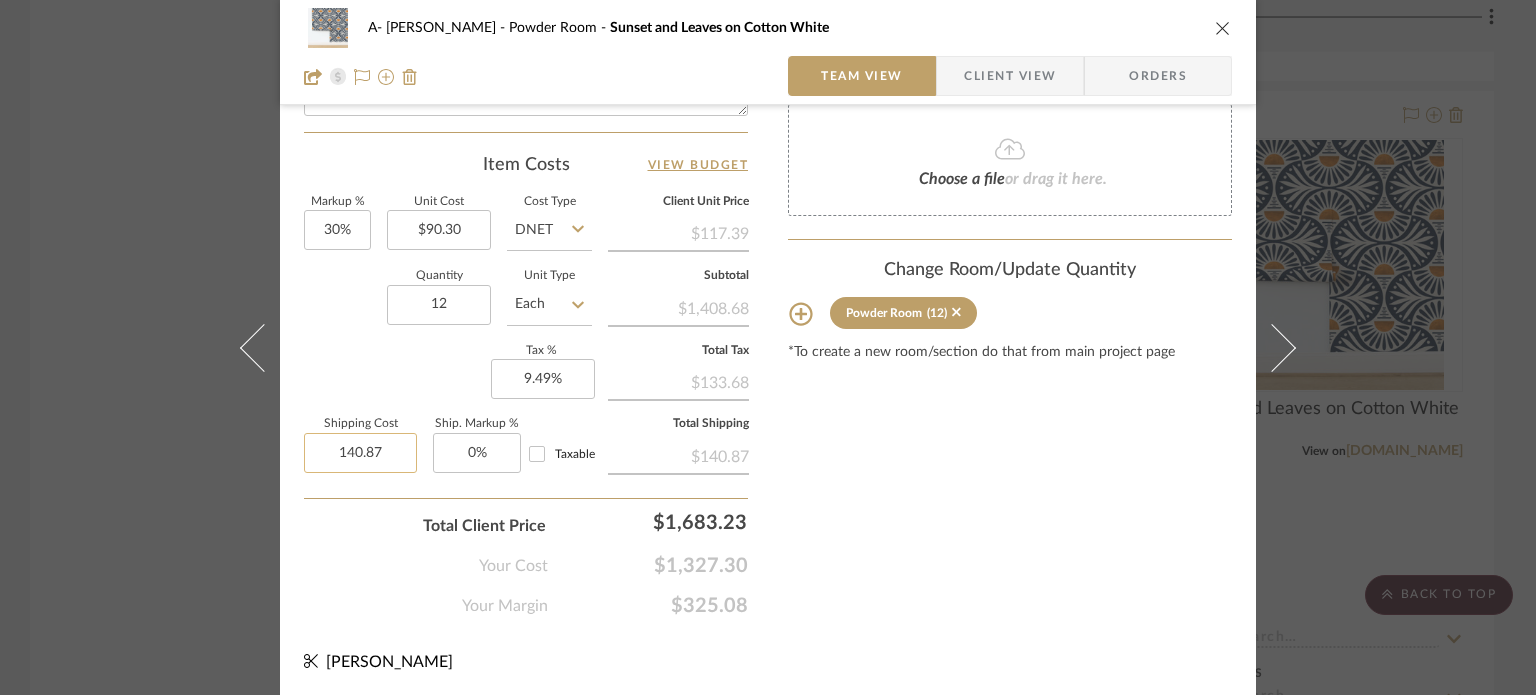click on "140.87" 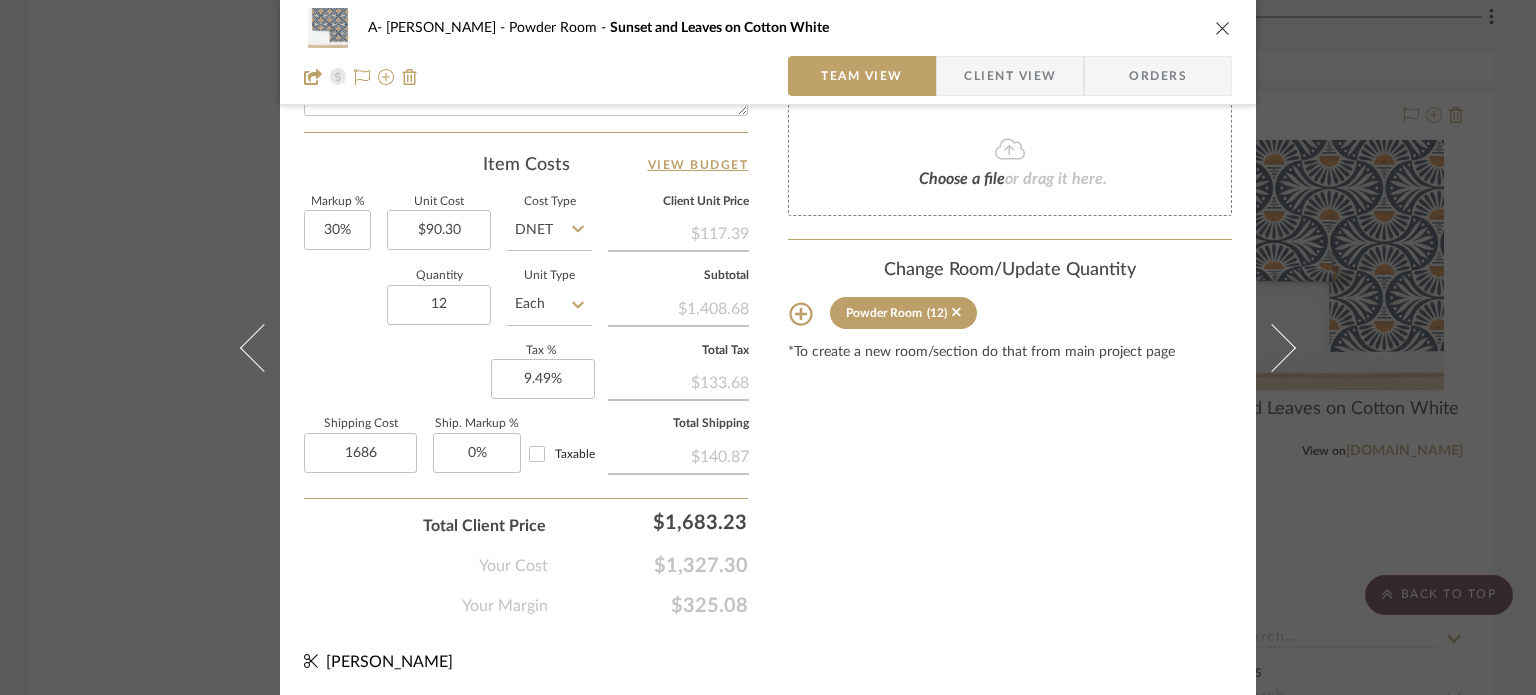 type on "$1,686.00" 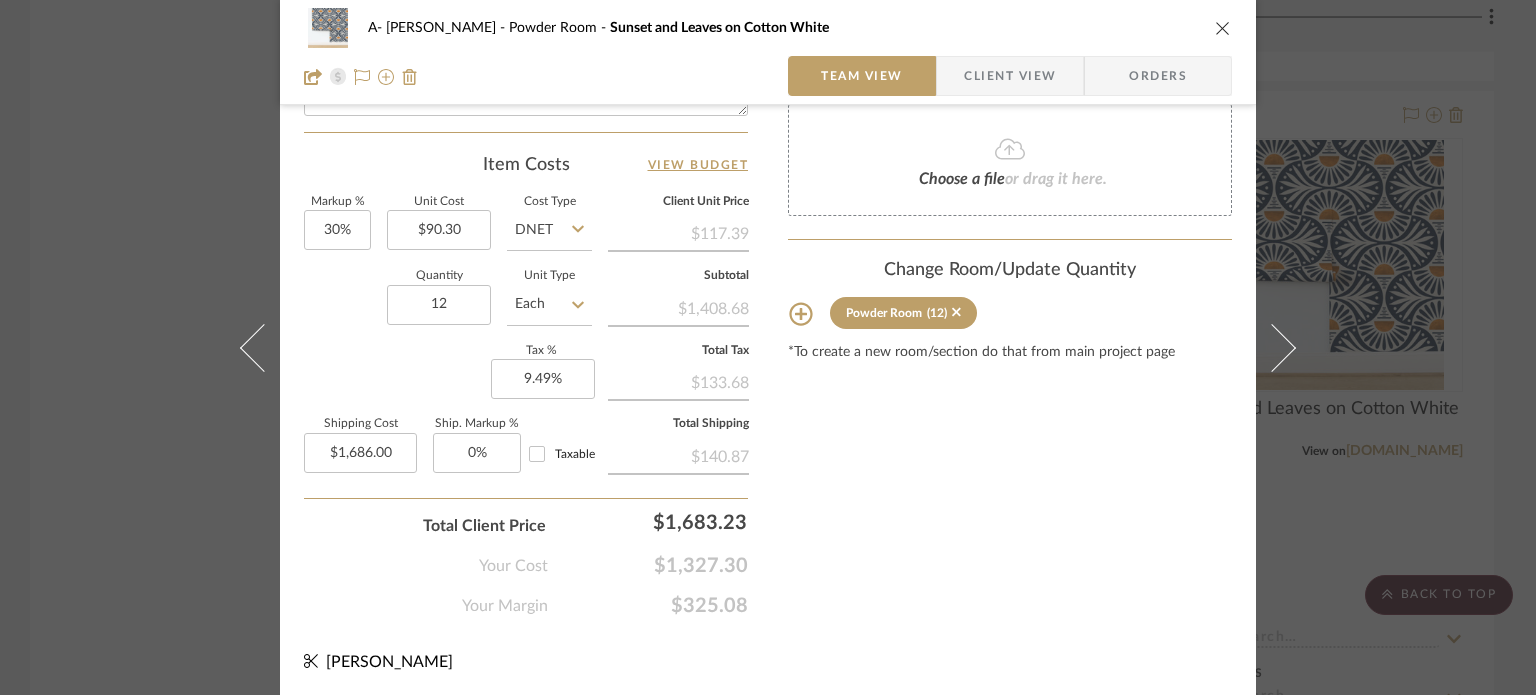 click on "Quantity  12  Unit Type  Each" 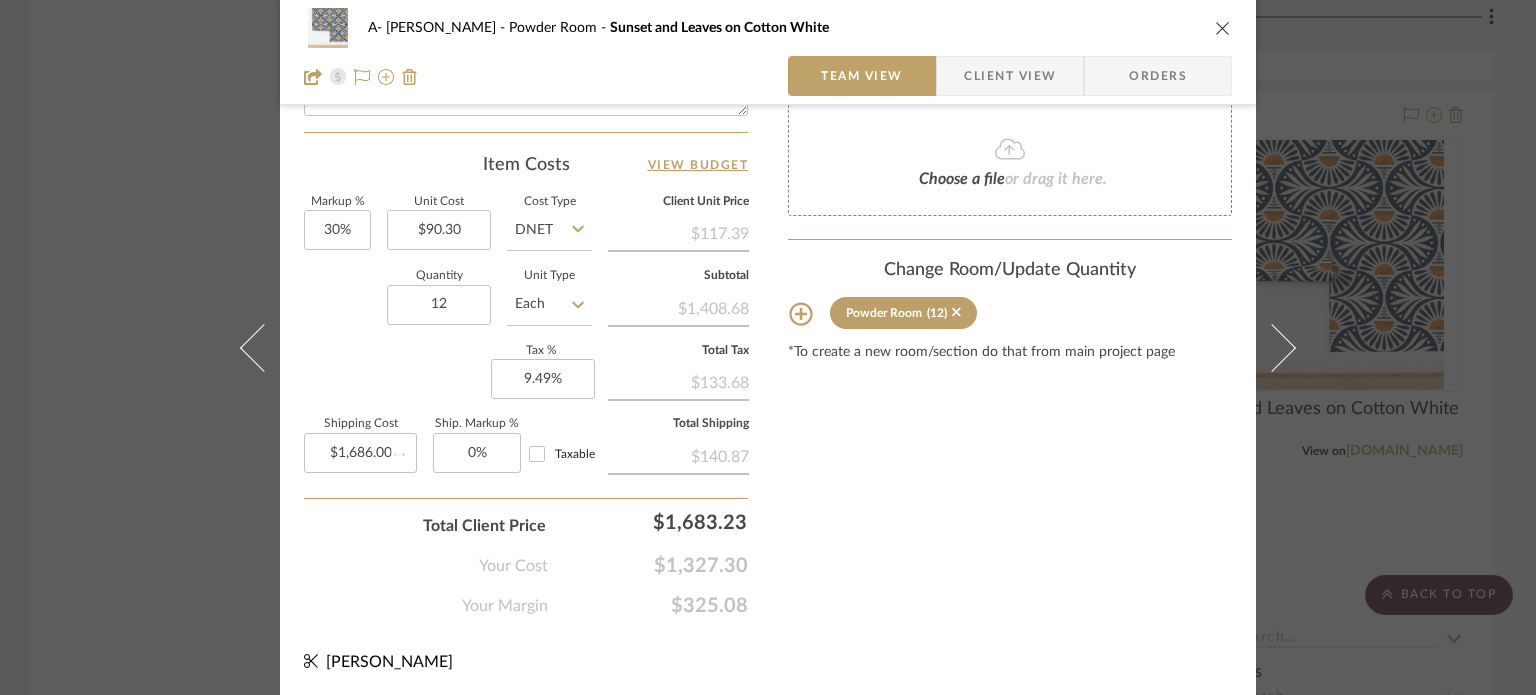type 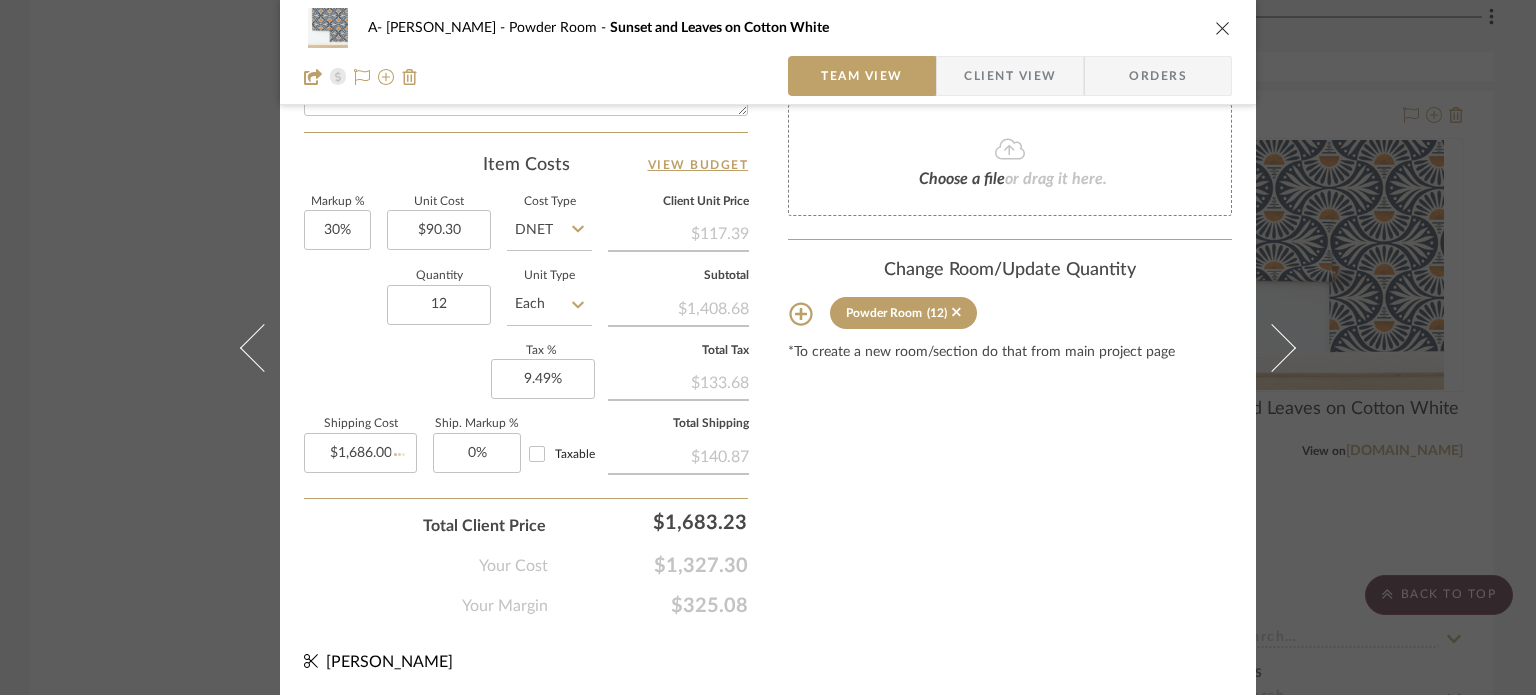 type 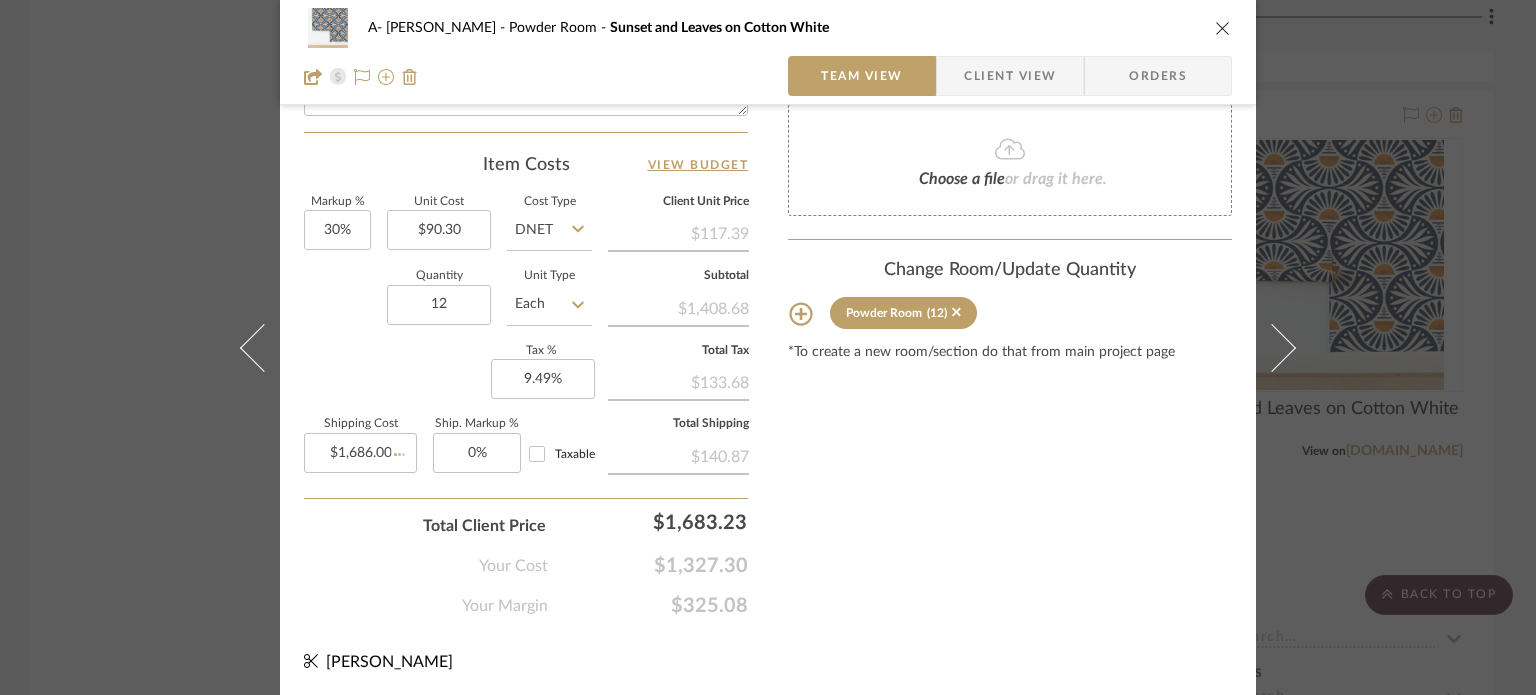 type 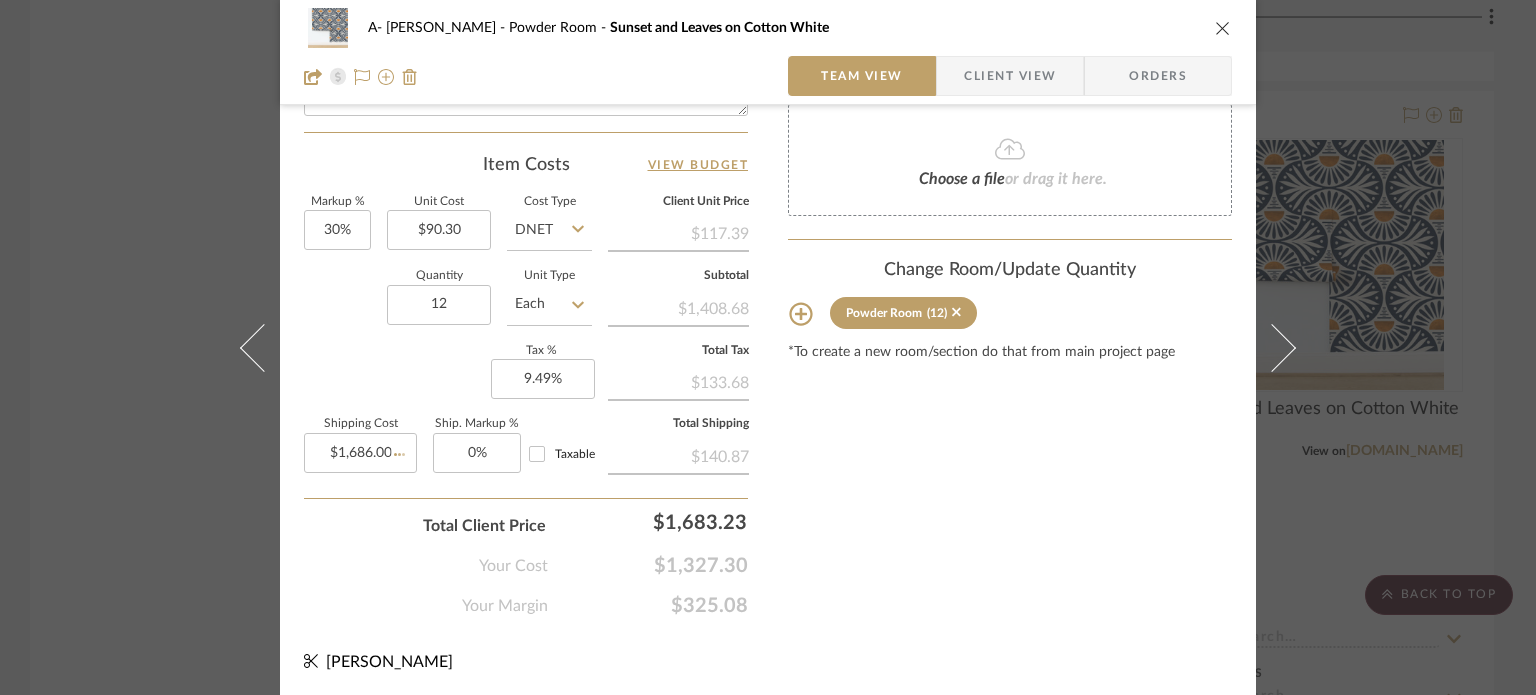 type 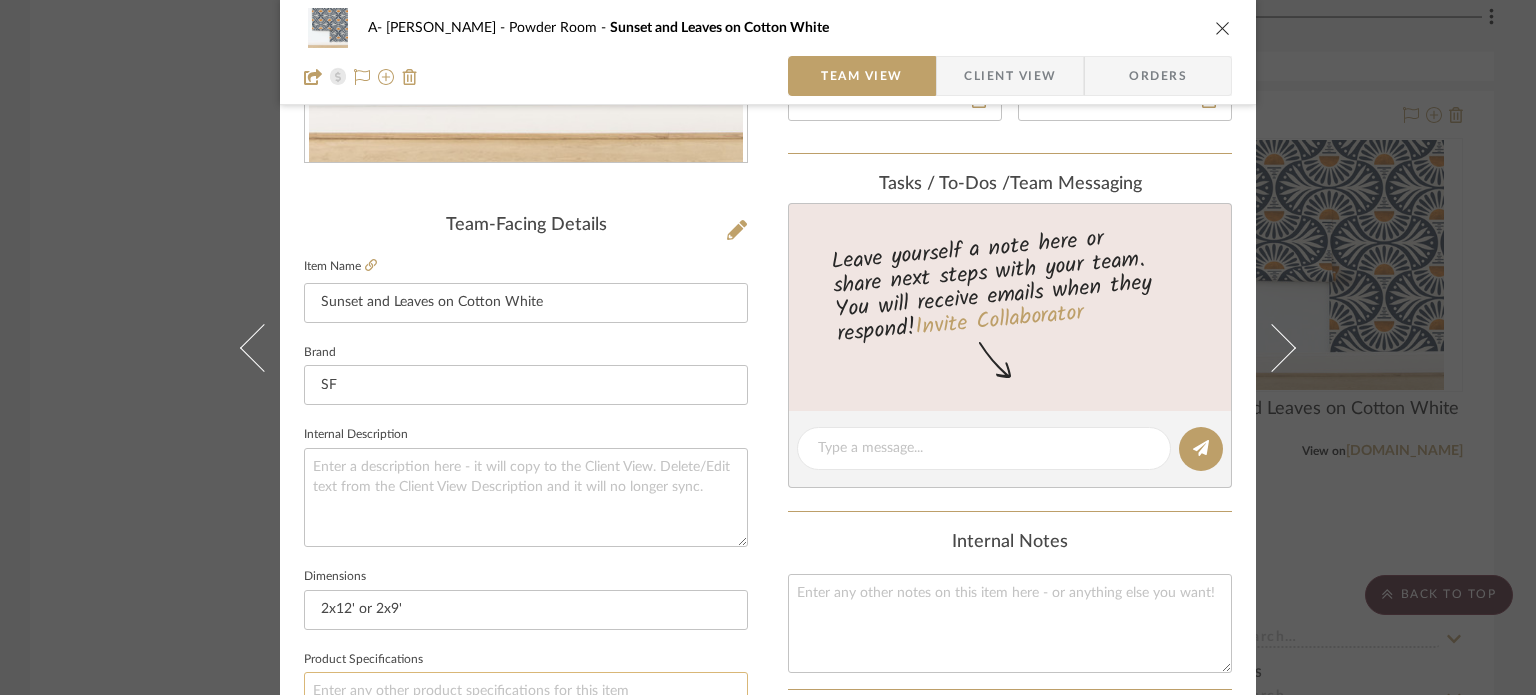scroll, scrollTop: 365, scrollLeft: 0, axis: vertical 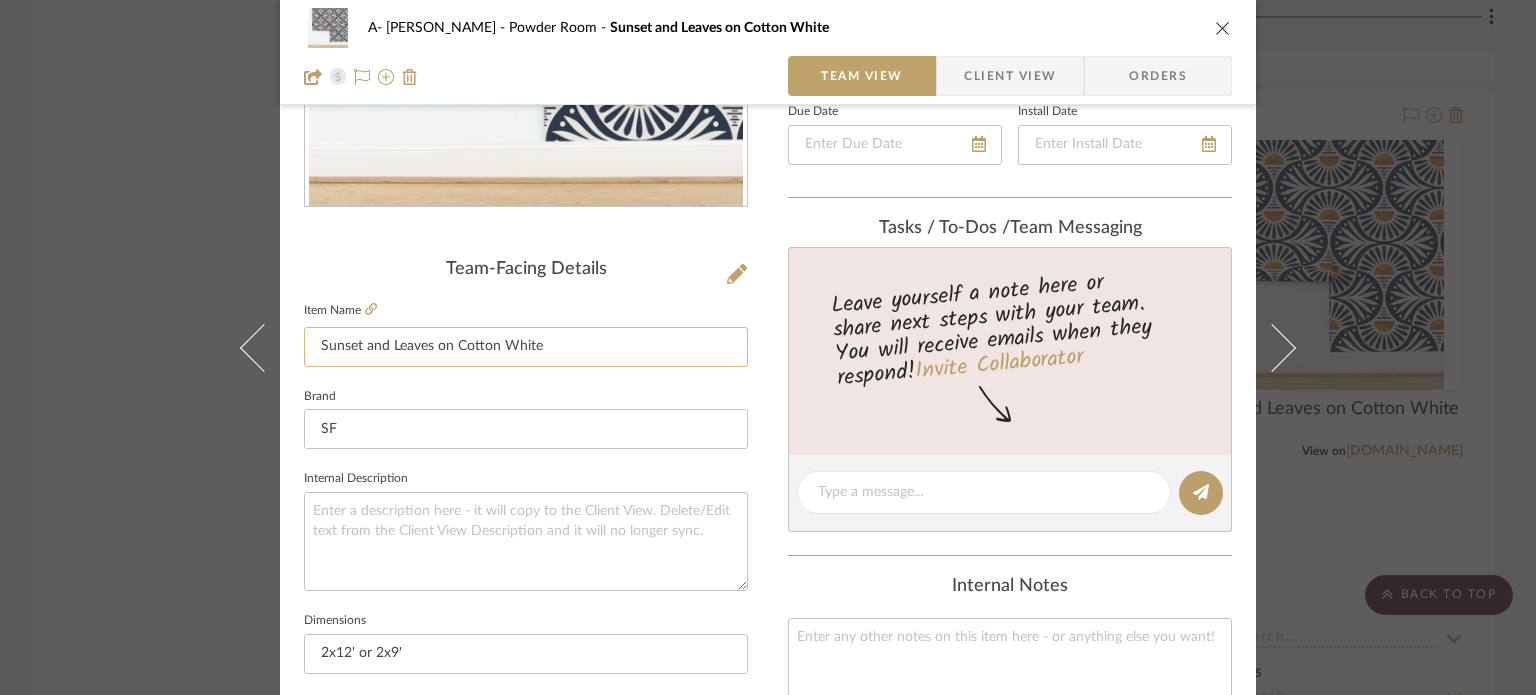 click on "Sunset and Leaves on Cotton White" 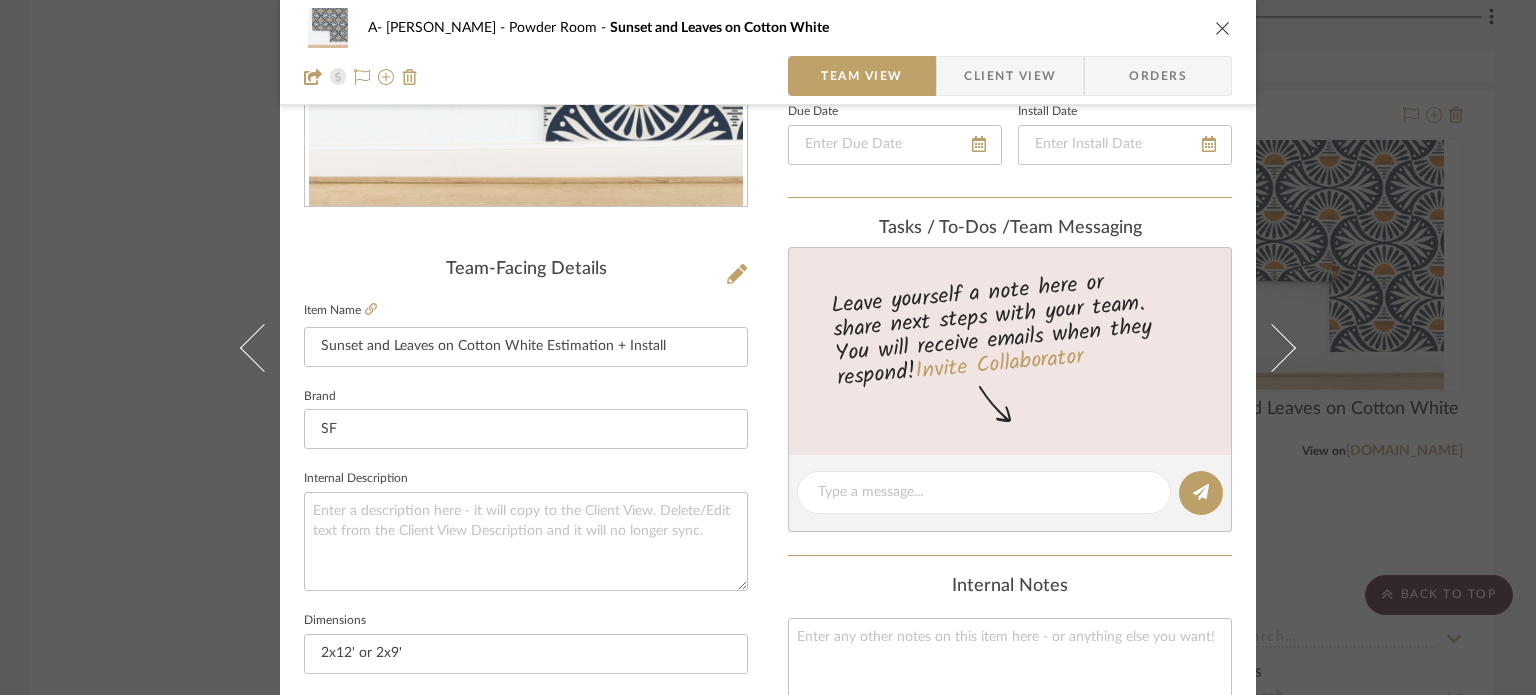 type on "Sunset and Leaves on Cotton White Estimation + Install" 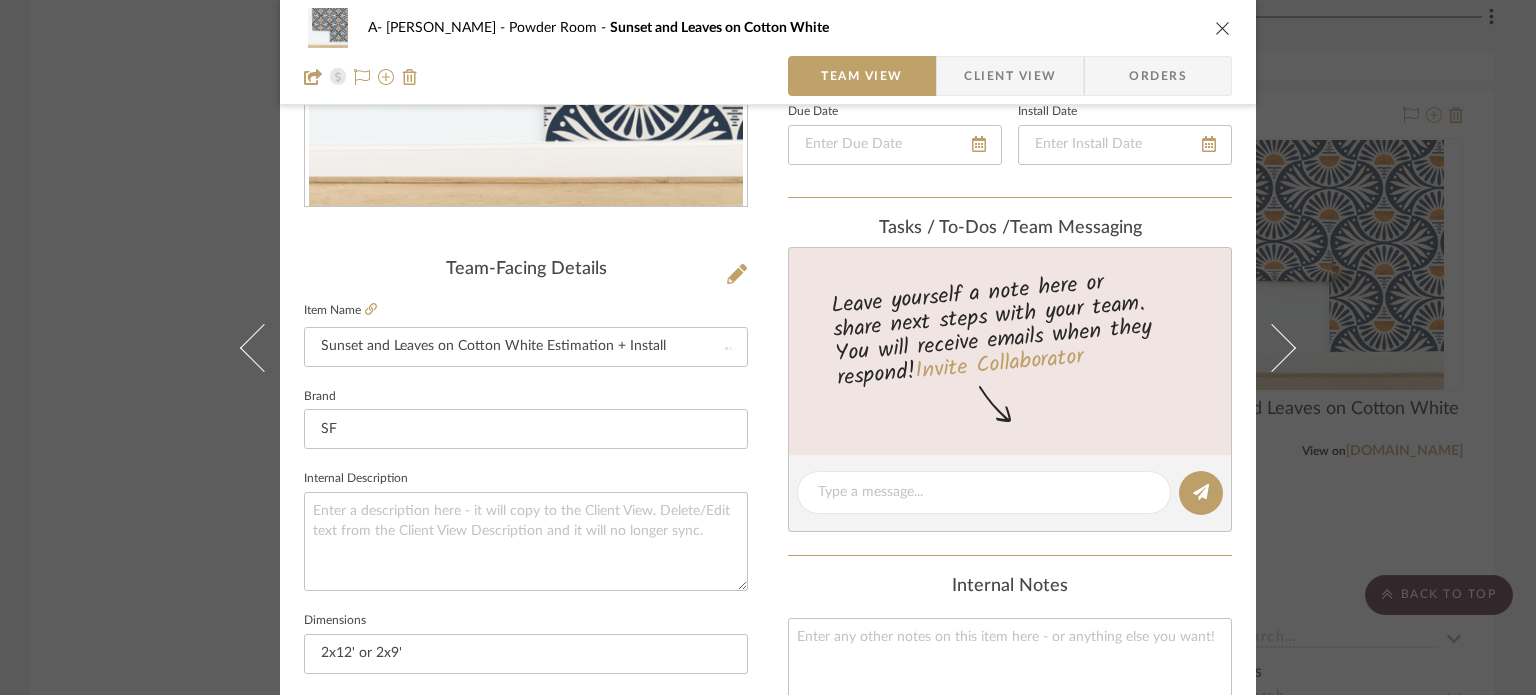 click on "Item Name  Sunset and Leaves on Cotton White Estimation + Install" 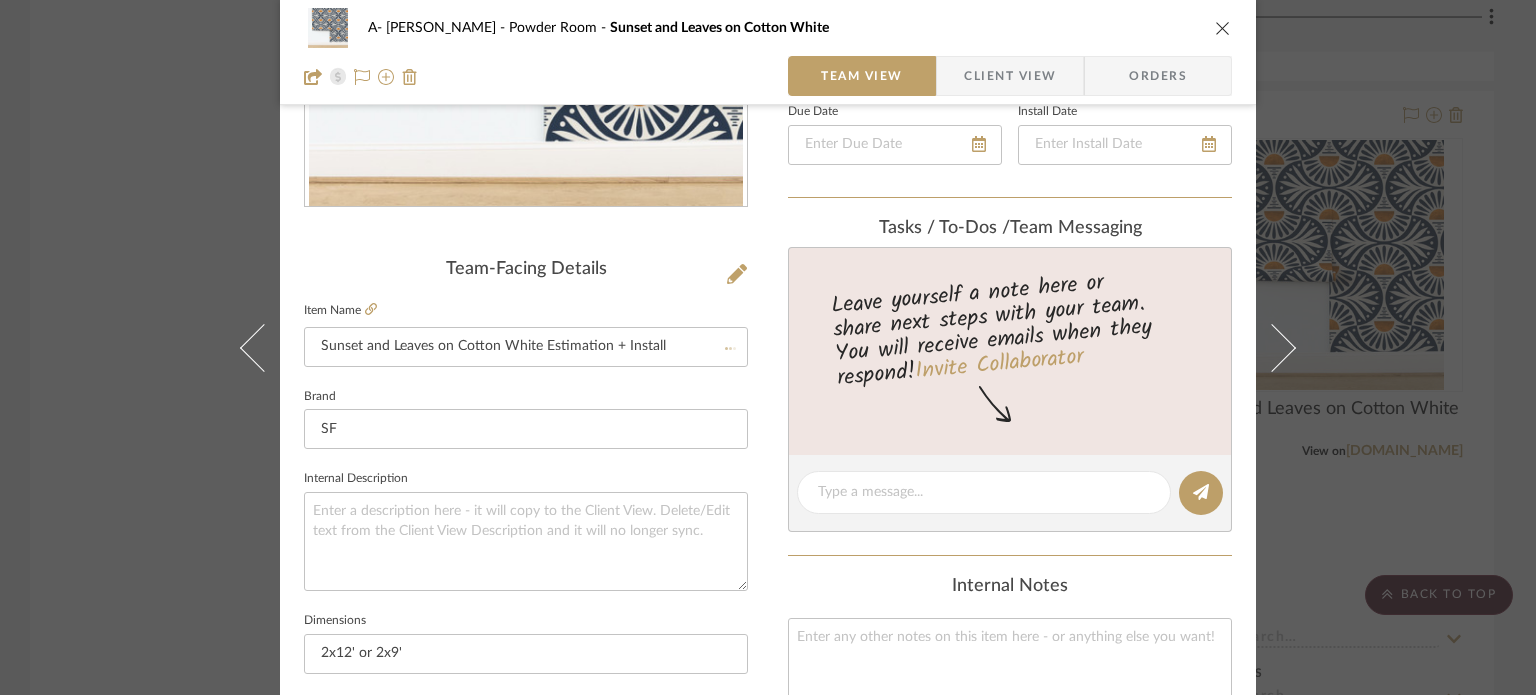 type 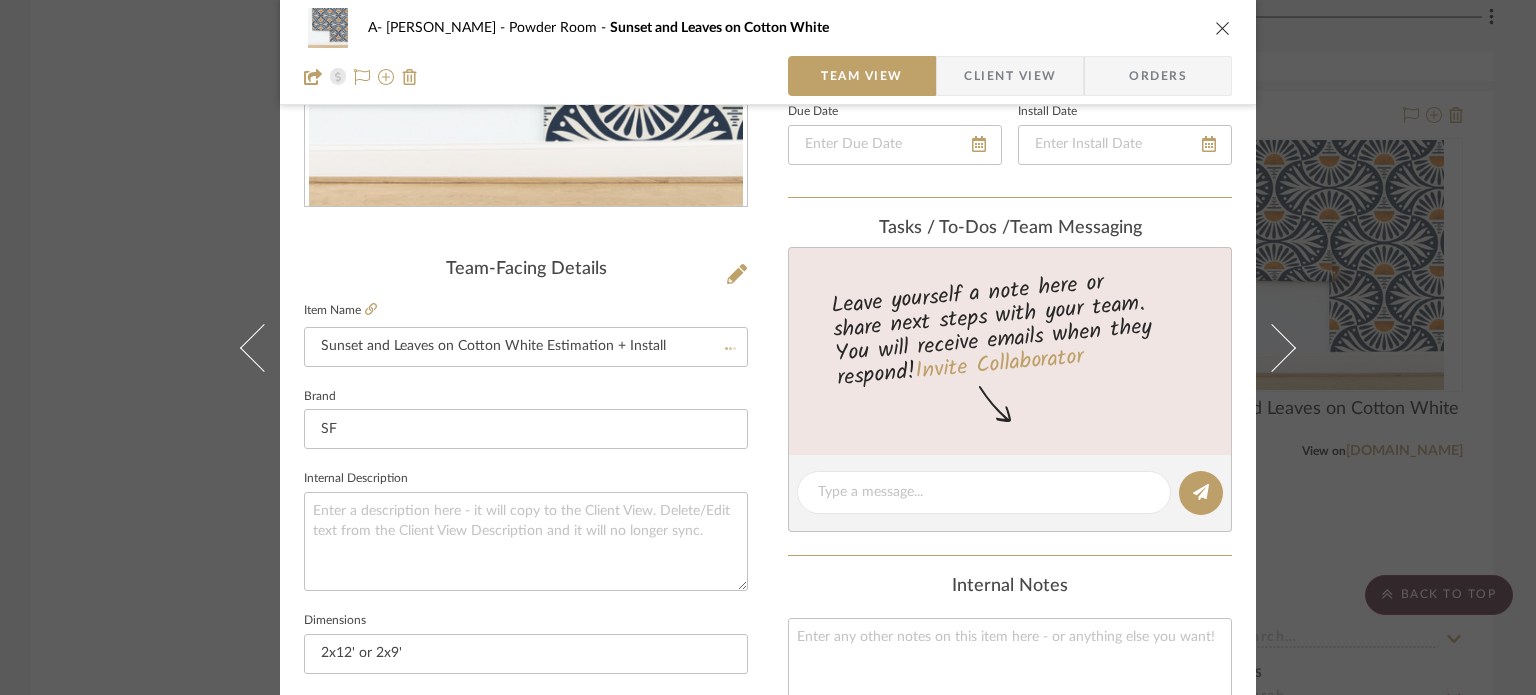 type 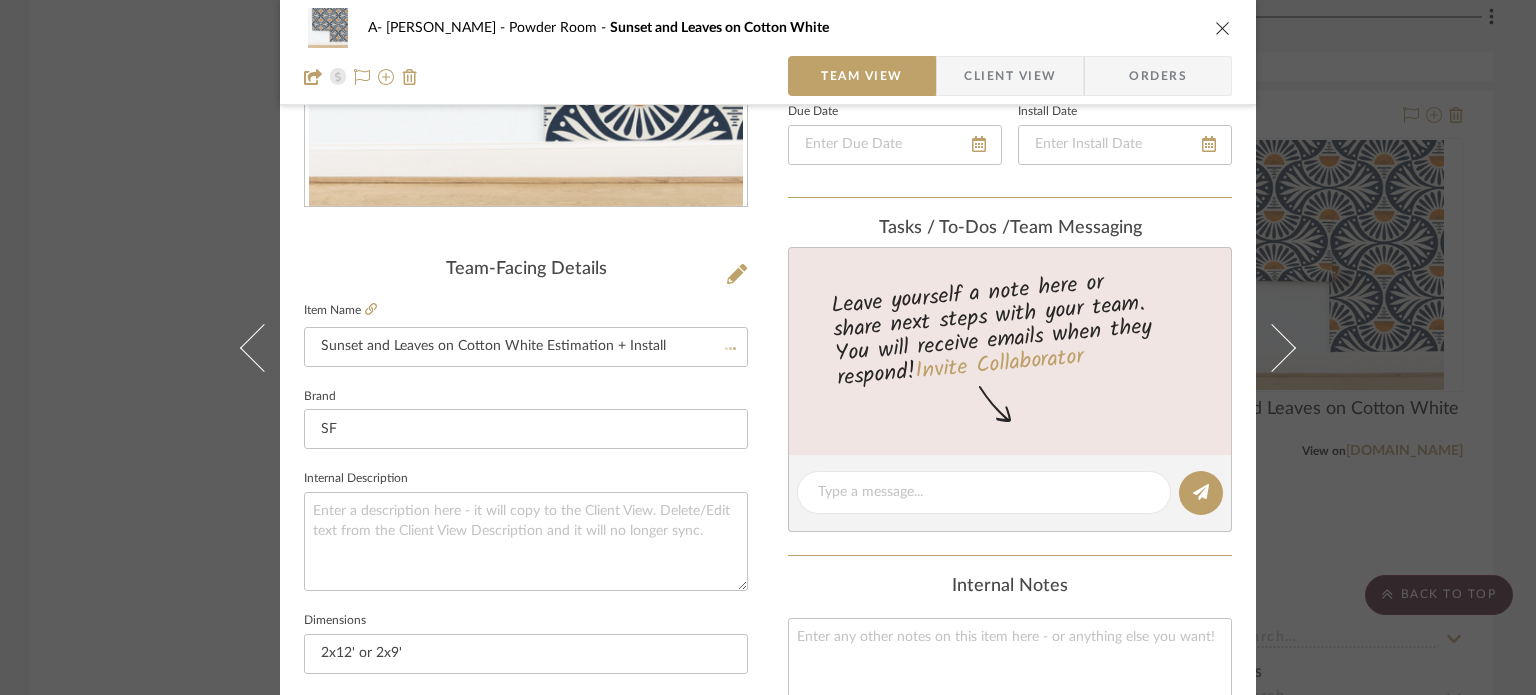 type 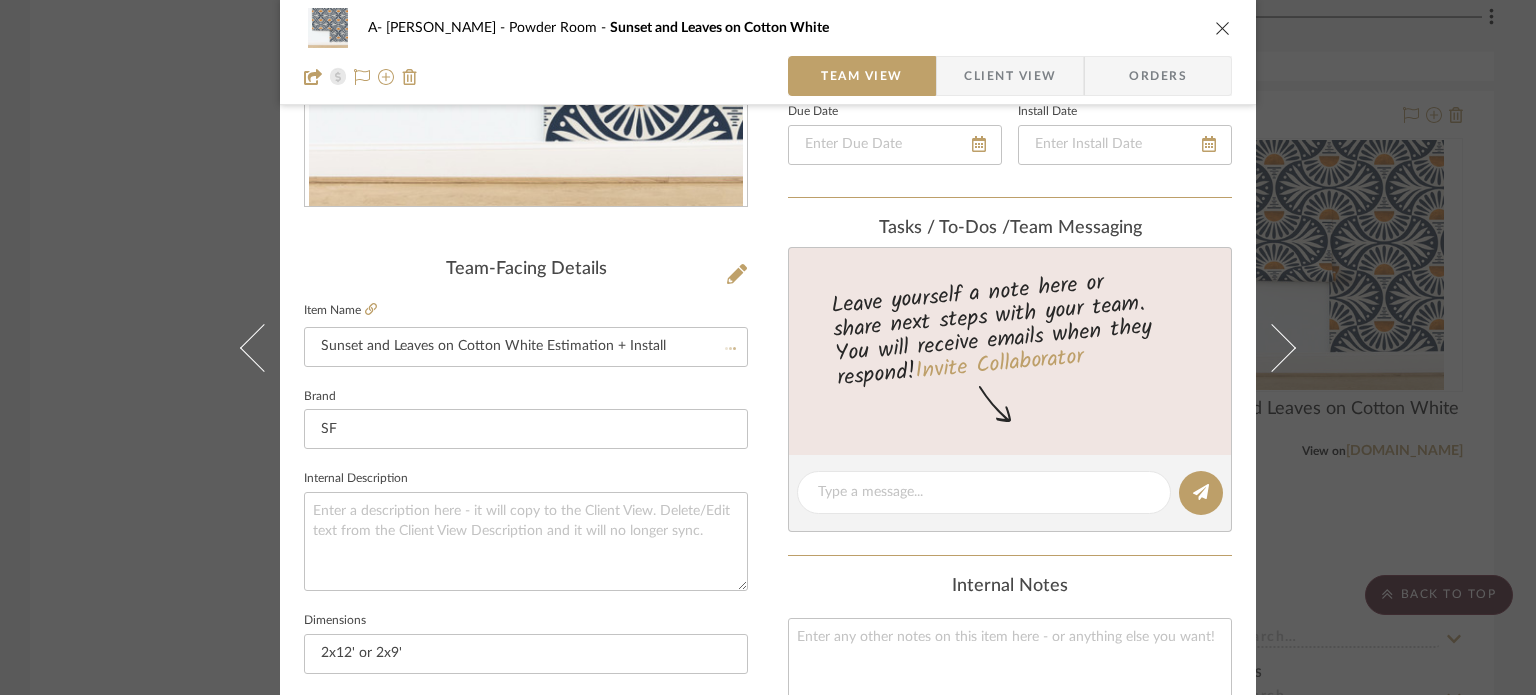 type 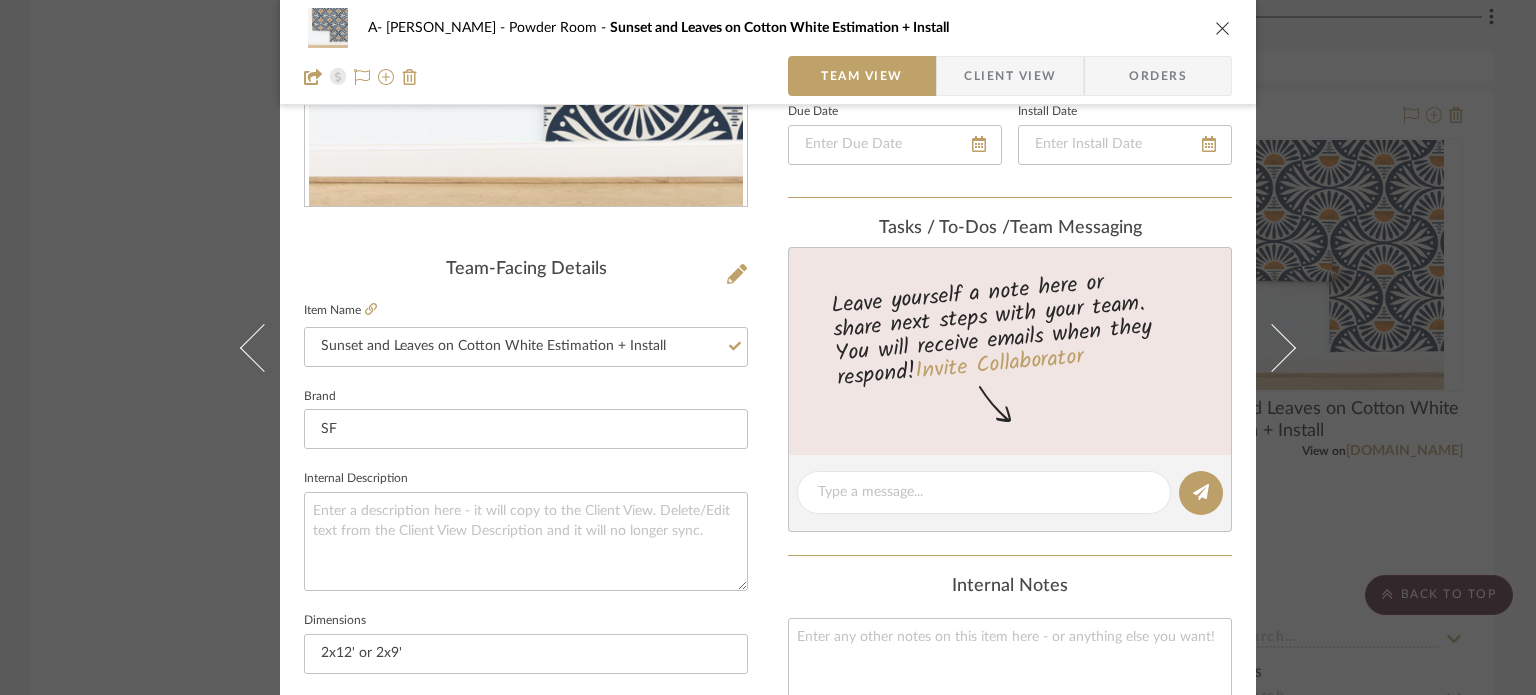 click on "A- [PERSON_NAME] Powder Room Sunset and Leaves on Cotton White Estimation + Install Team View Client View Orders  Team-Facing Details   Item Name  Sunset and Leaves on Cotton White Estimation + Install  Brand  SF  Internal Description   Dimensions  2x12' or 2x9'  Product Specifications   Item Costs   View Budget   Markup %  30%  Unit Cost  $90.30  Cost Type  DNET  Client Unit Price   $117.39   Quantity  12  Unit Type  Each  Subtotal   $1,408.68   Tax %  9.49%  Total Tax   $133.68   Shipping Cost  $1,686.00  Ship. Markup %  0% Taxable  Total Shipping   $1,686.00  Total Client Price  $3,228.36  Your Cost  $2,872.43  Your Margin  $325.08  Content here copies to Client View - confirm visibility there.  Show in Client Dashboard   Include in Budget   View Budget  Team Status  Lead Time  In Stock Weeks  Est. Min   Est. Max   Due Date   Install Date  Tasks / To-Dos /  team Messaging  Leave yourself a note here or share next steps with your team. You will receive emails when they
respond!  Invite Collaborator (12)" at bounding box center (768, 347) 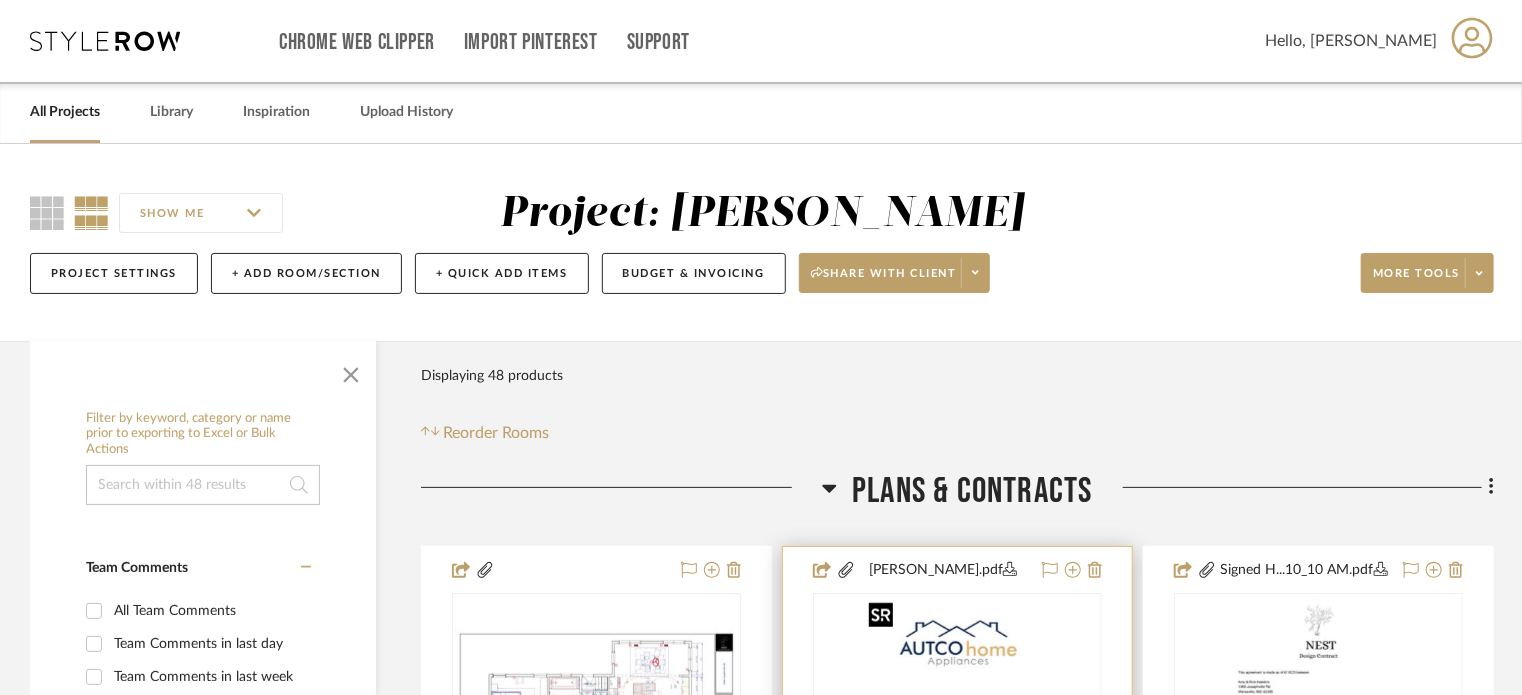 scroll, scrollTop: 300, scrollLeft: 0, axis: vertical 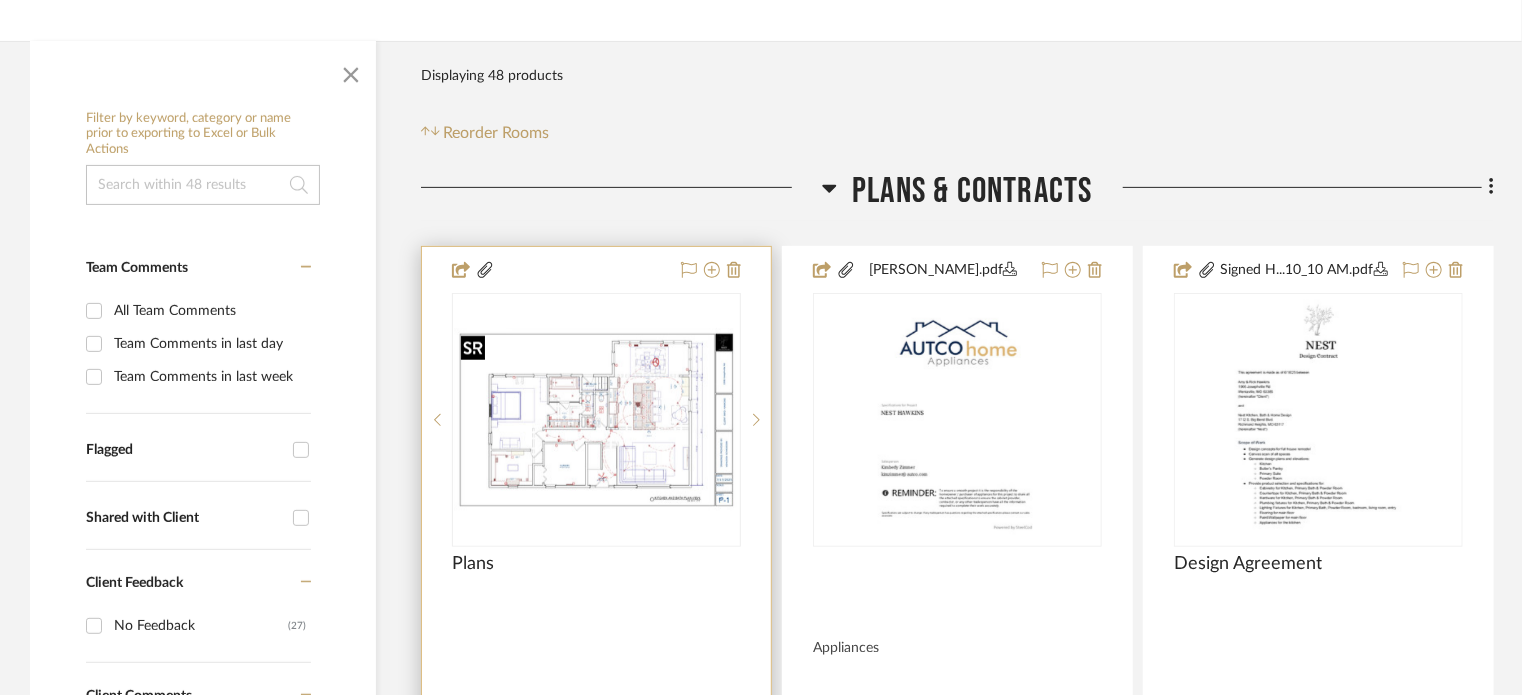 click at bounding box center (596, 420) 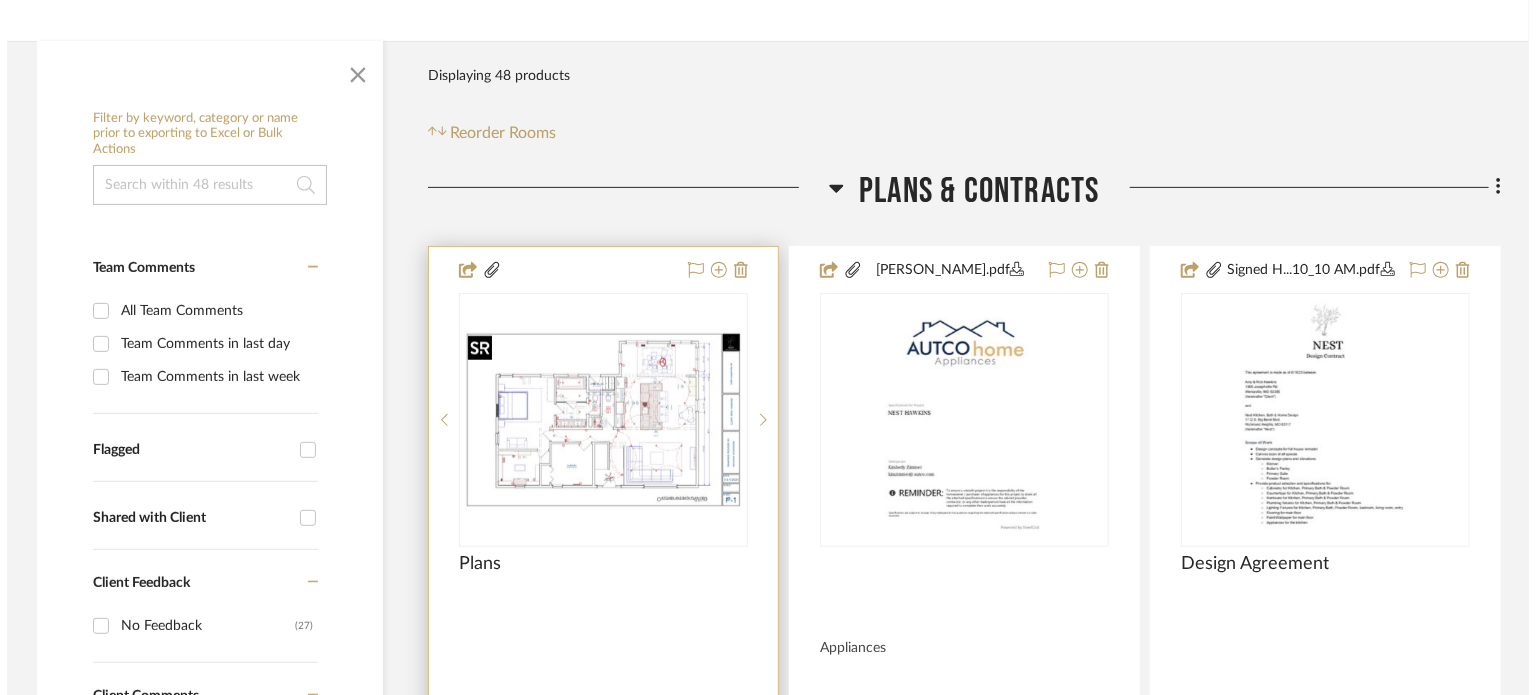 scroll, scrollTop: 0, scrollLeft: 0, axis: both 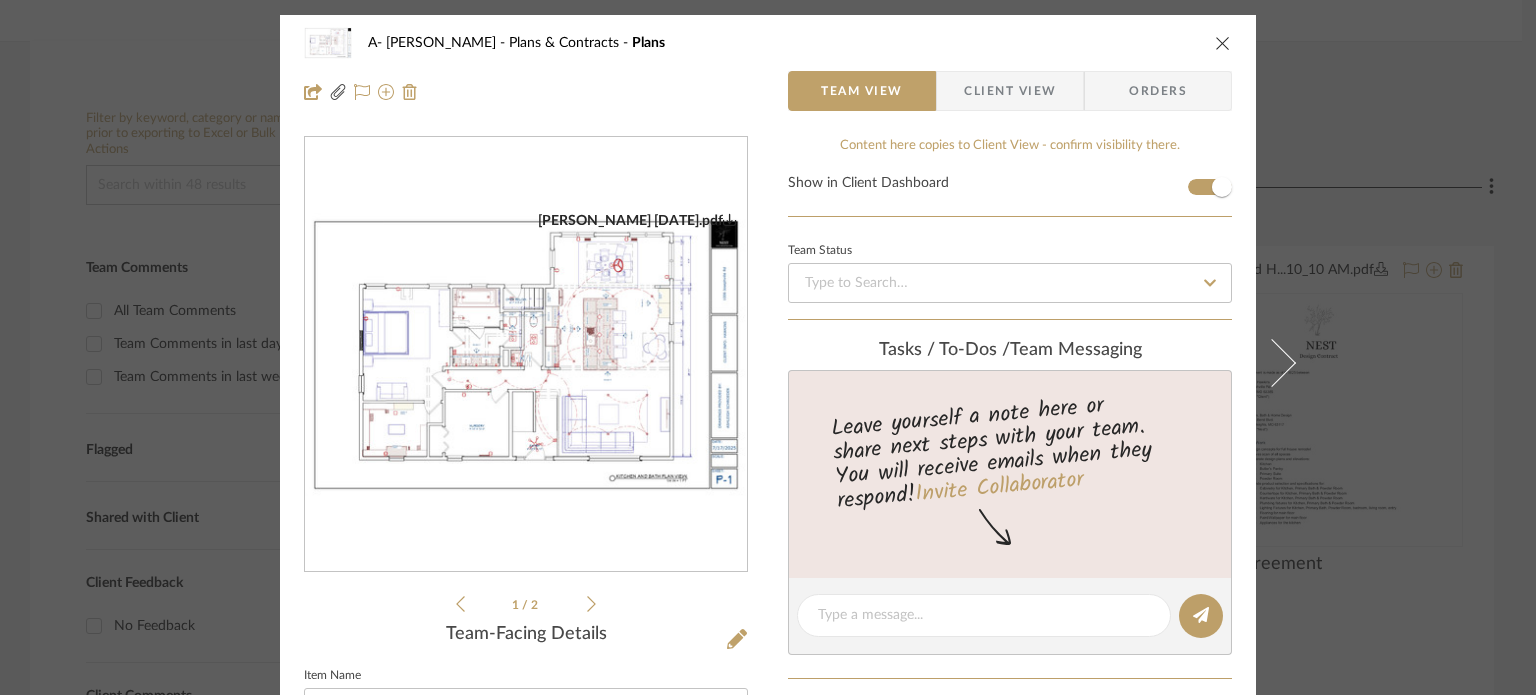 click at bounding box center [526, 355] 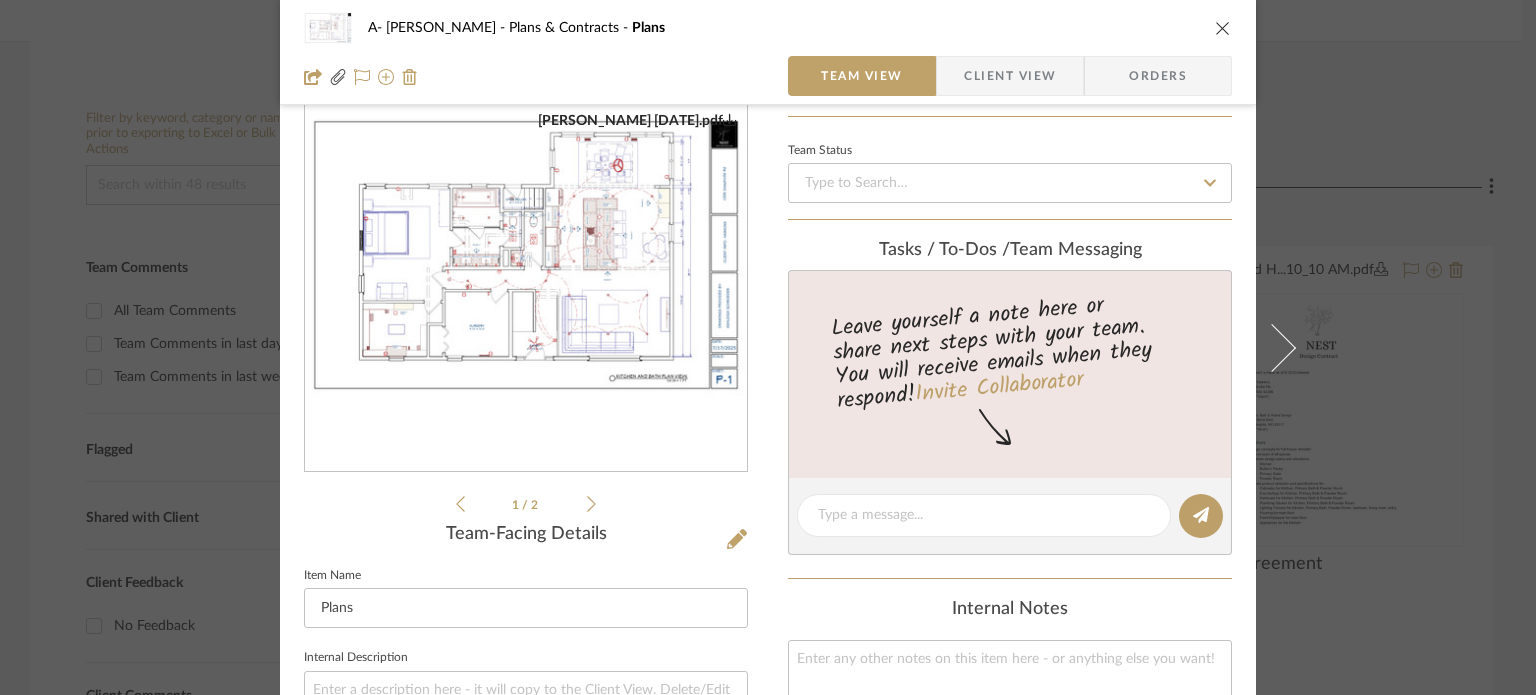 click on "A- [PERSON_NAME] Plans & Contracts Plans Team View Client View Orders  [PERSON_NAME] [DATE].pdf   [PERSON_NAME] [DATE].pdf   [PERSON_NAME] [DATE].pdf   [PERSON_NAME] [DATE].pdf  1 / 2  Team-Facing Details   Item Name  Plans  Internal Description  Content here copies to Client View - confirm visibility there.  Show in Client Dashboard  Team Status Tasks / To-Dos /  team Messaging  Leave yourself a note here or share next steps with your team. You will receive emails when they
respond!  Invite Collaborator Internal Notes  Documents  Choose a file  or drag it here. Change Room/Update Quantity  Plans & Contracts  *To create a new room/section do that from main project page    StyleRow" at bounding box center [768, 347] 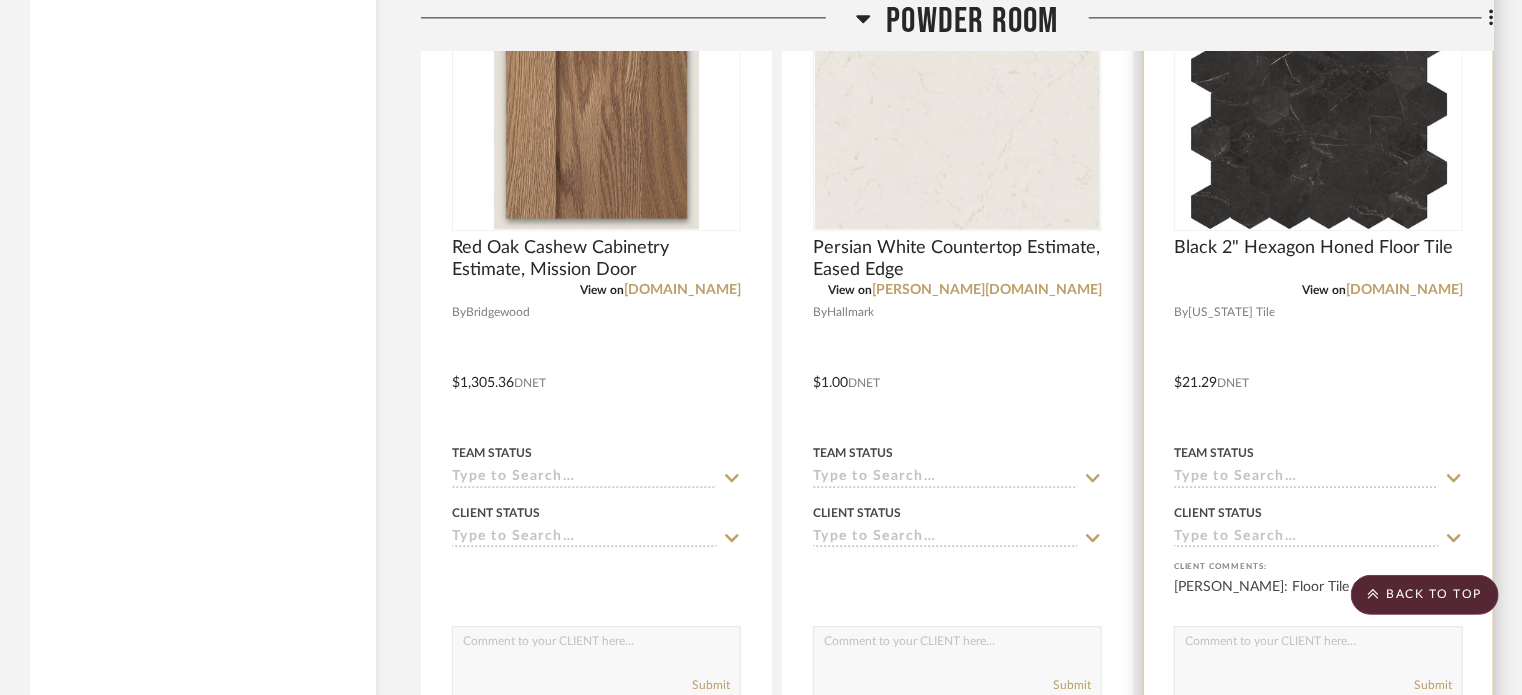 scroll, scrollTop: 6900, scrollLeft: 0, axis: vertical 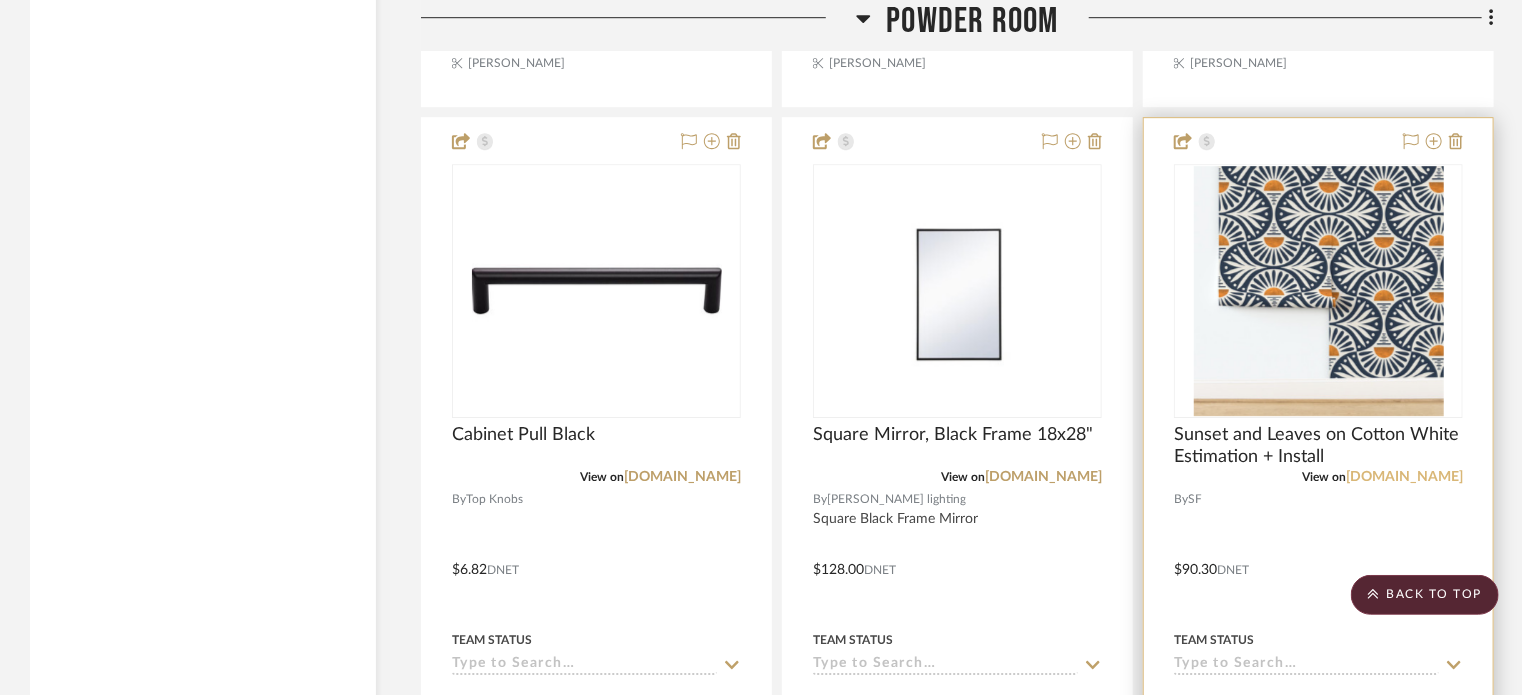 click on "[DOMAIN_NAME]" at bounding box center (1404, 477) 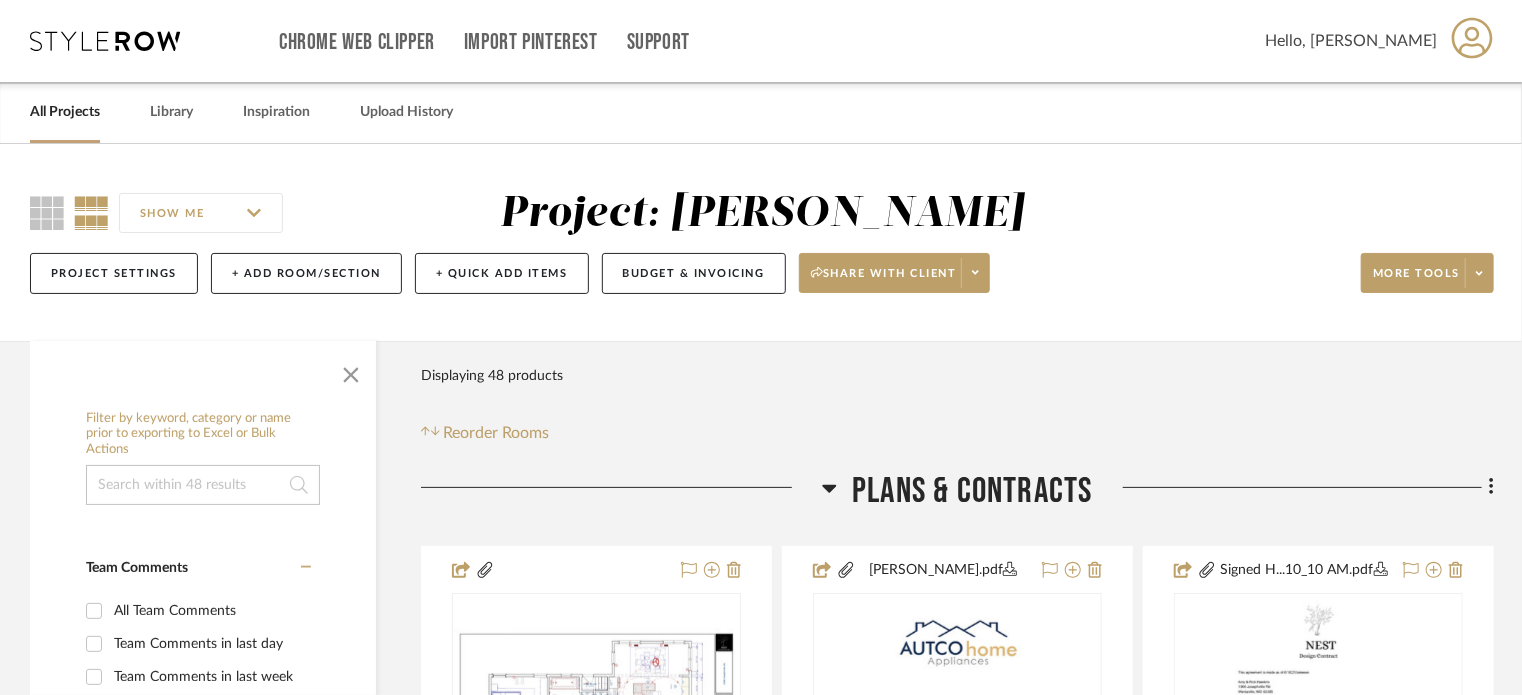 scroll, scrollTop: 588, scrollLeft: 0, axis: vertical 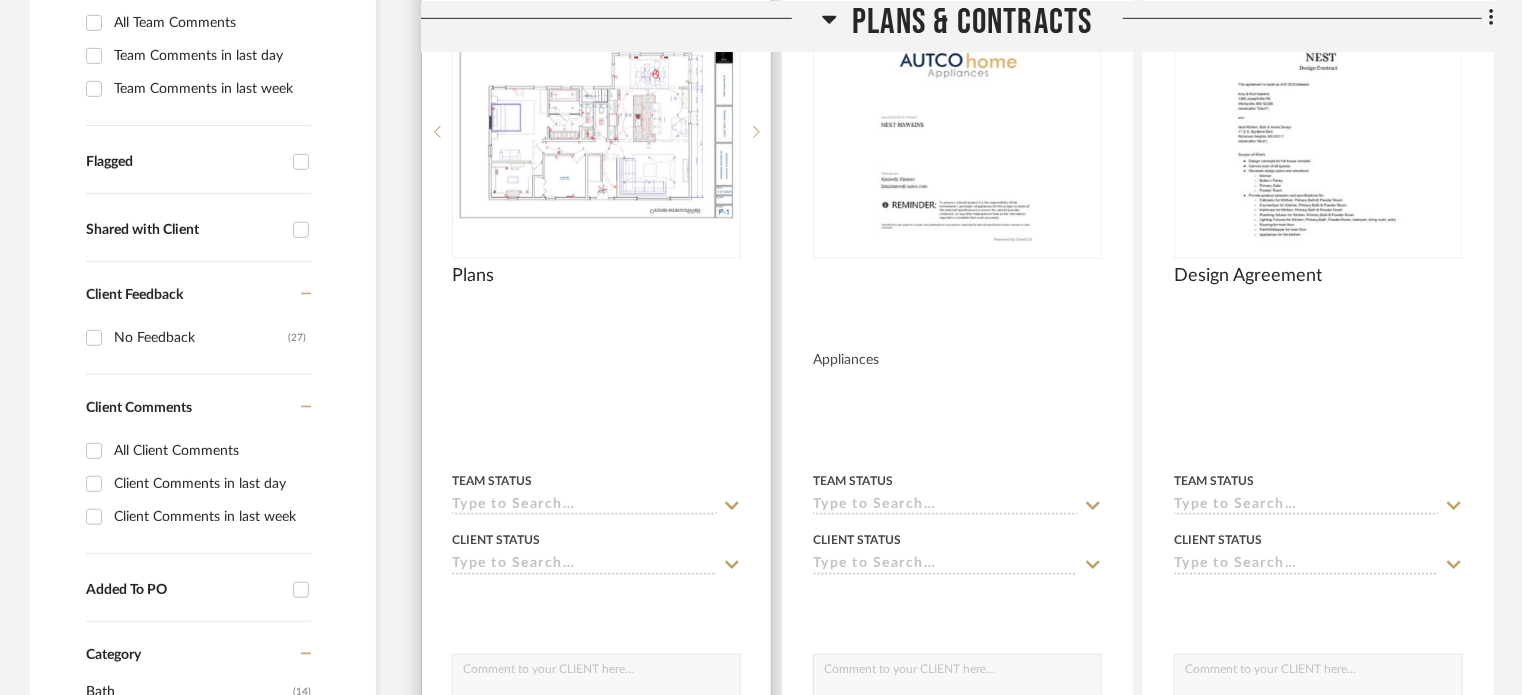 click at bounding box center (596, 132) 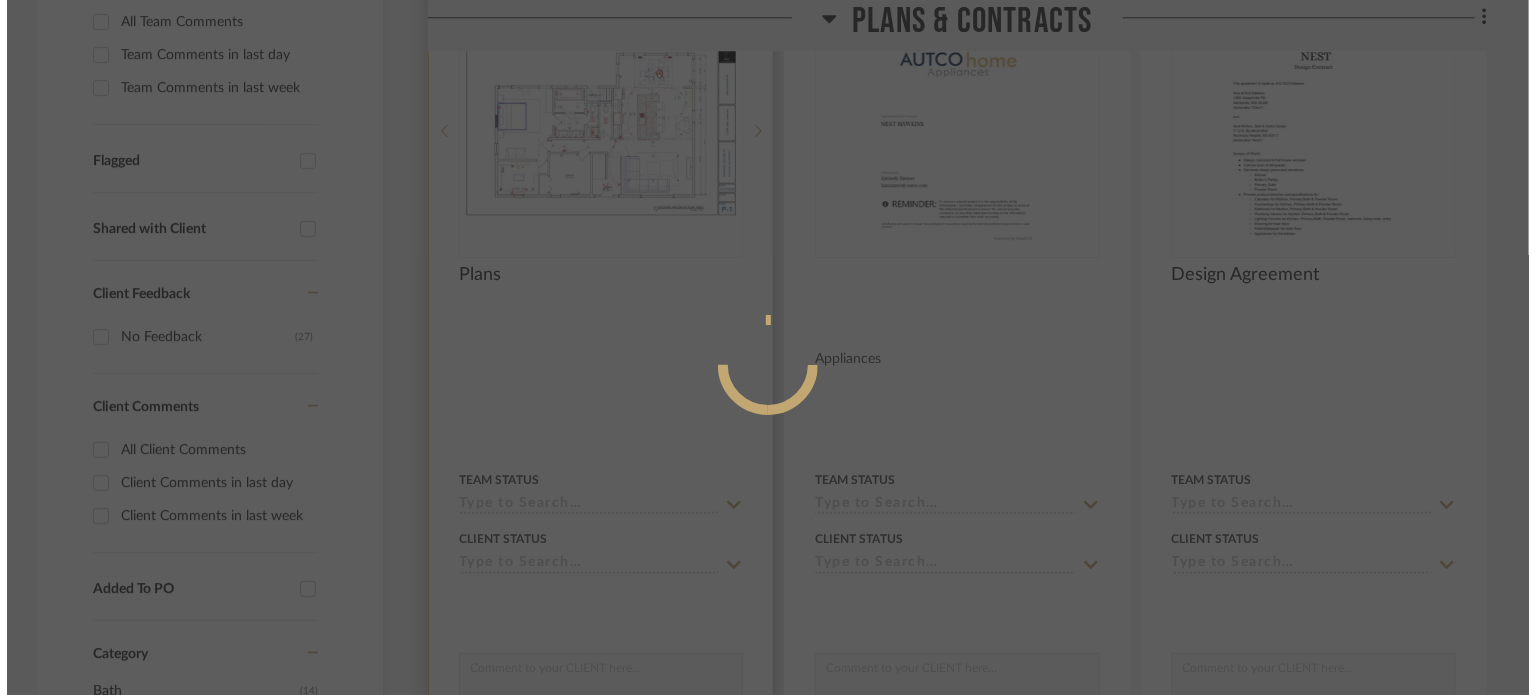 scroll, scrollTop: 0, scrollLeft: 0, axis: both 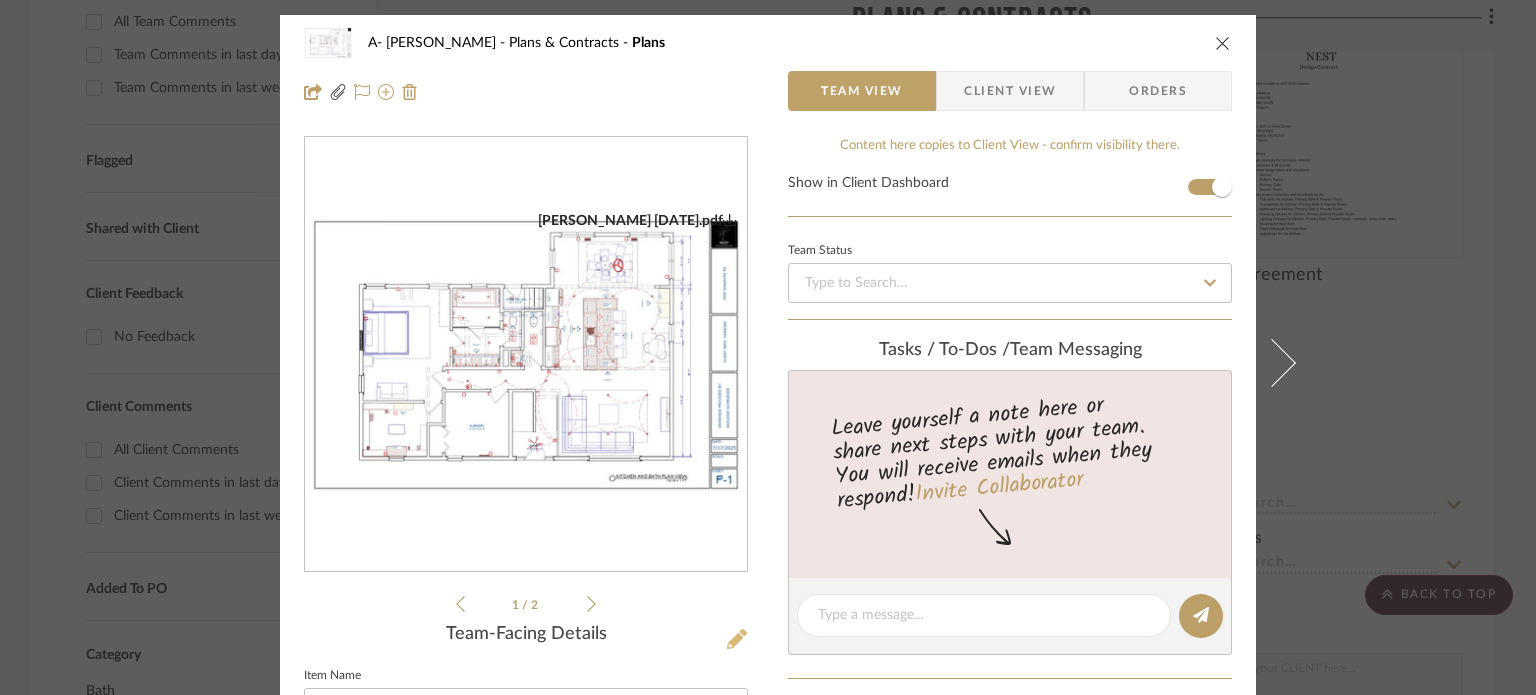 click 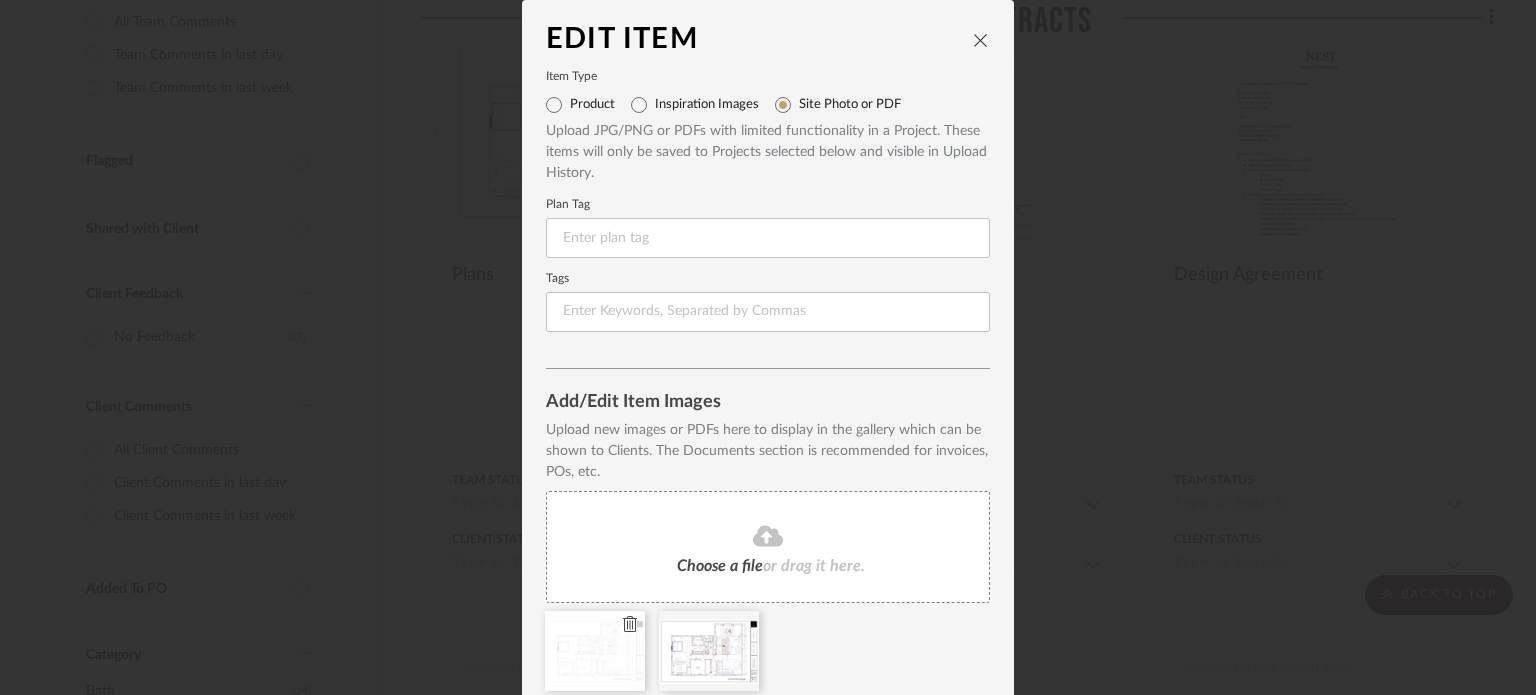 click 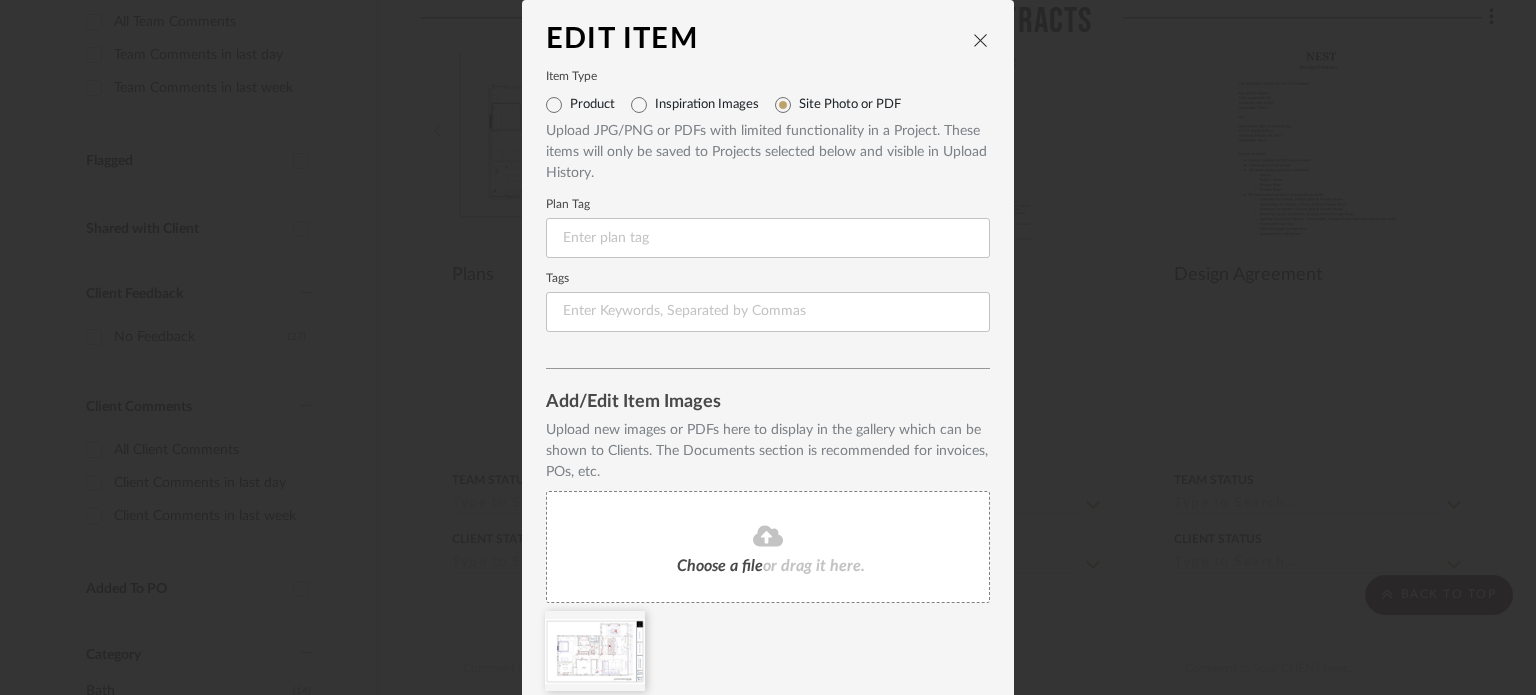 click on "Choose a file  or drag it here." 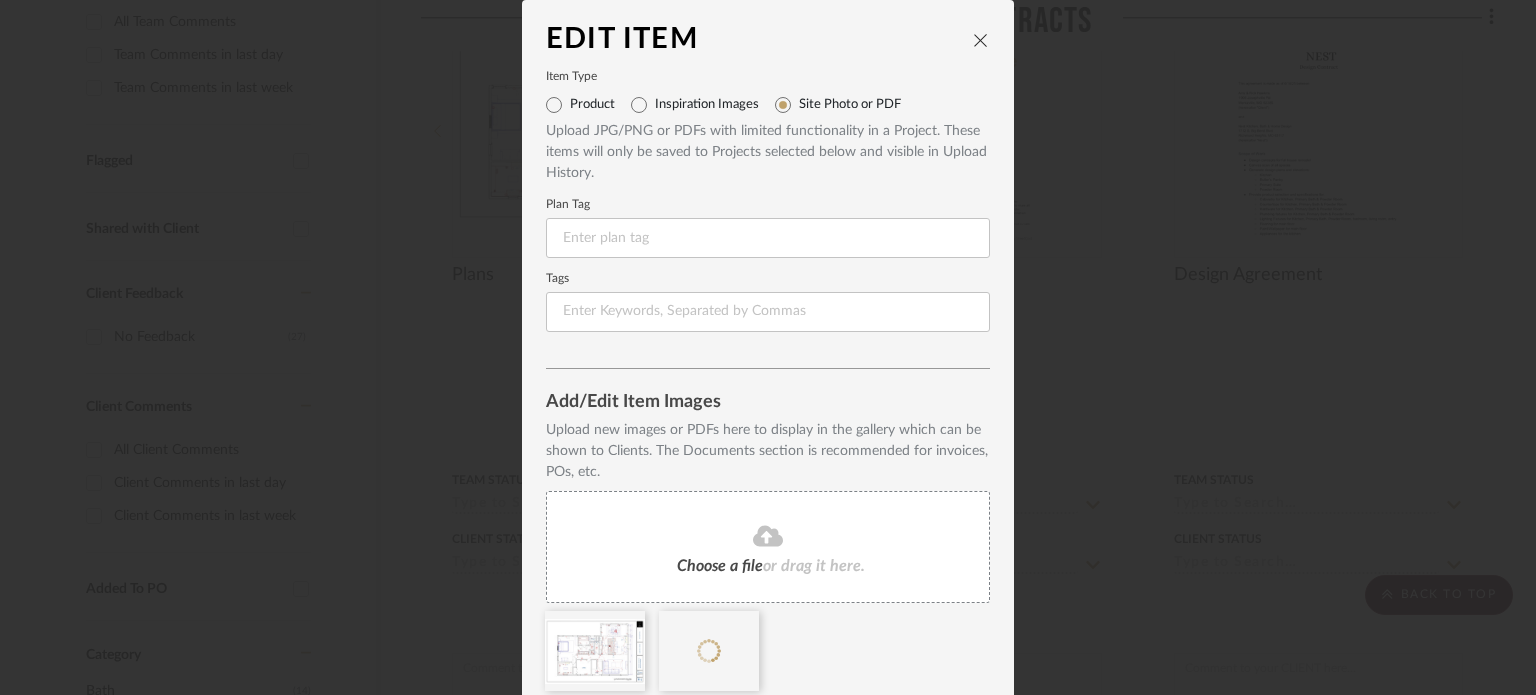 scroll, scrollTop: 77, scrollLeft: 0, axis: vertical 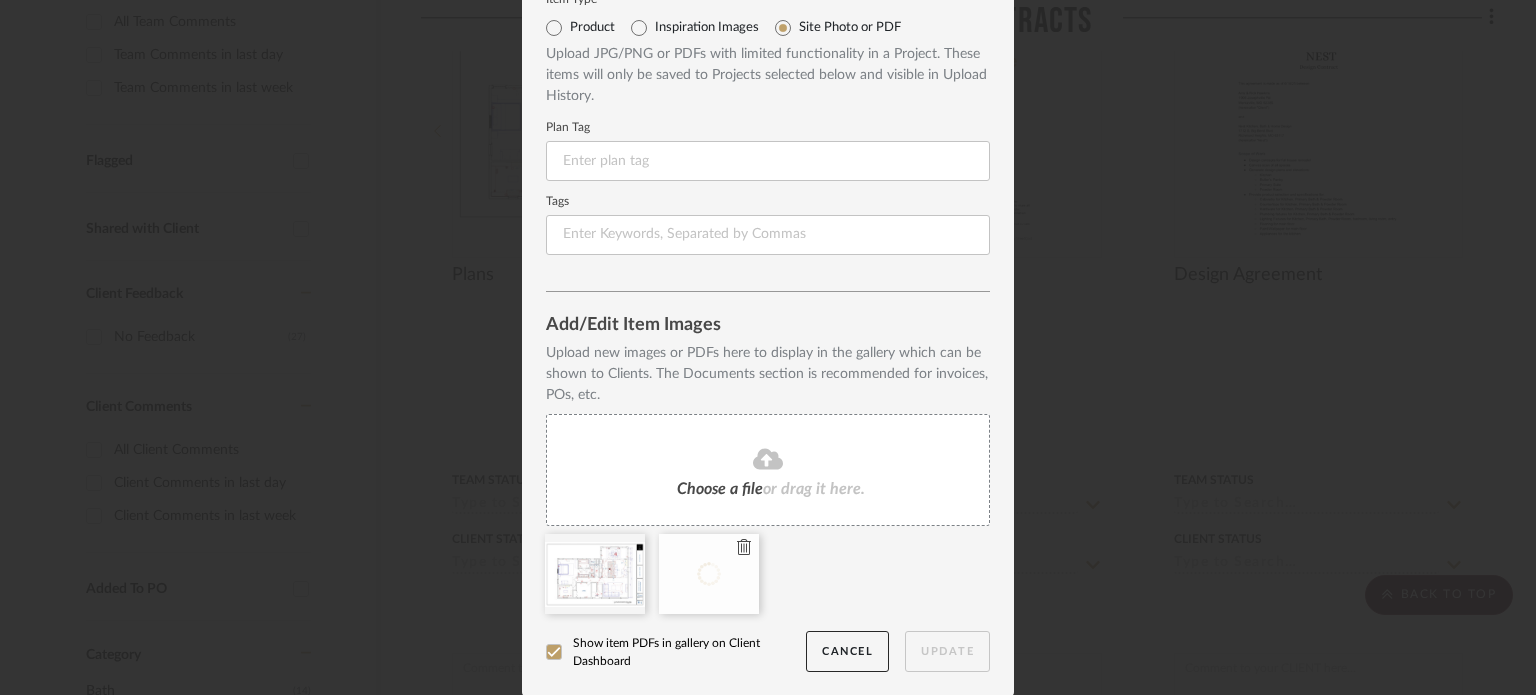 type 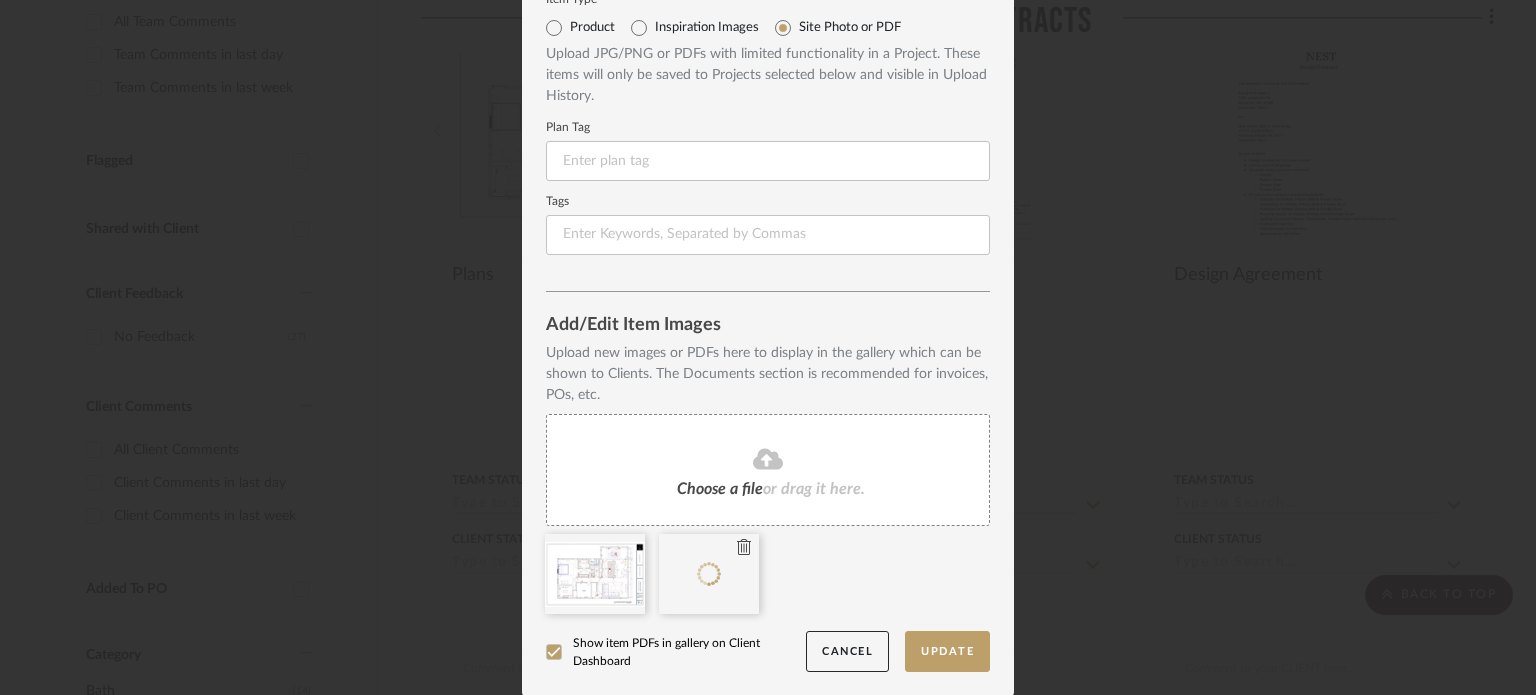type 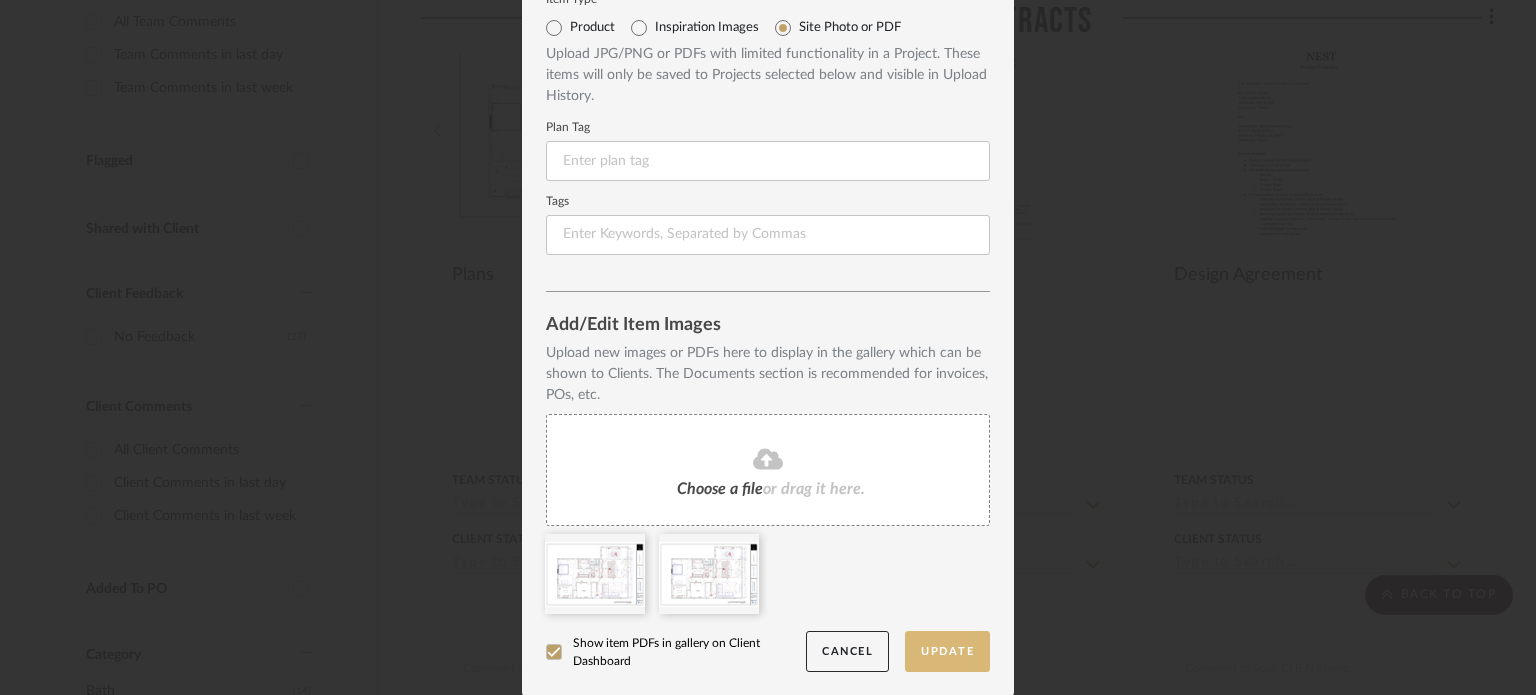 click on "Update" at bounding box center [947, 651] 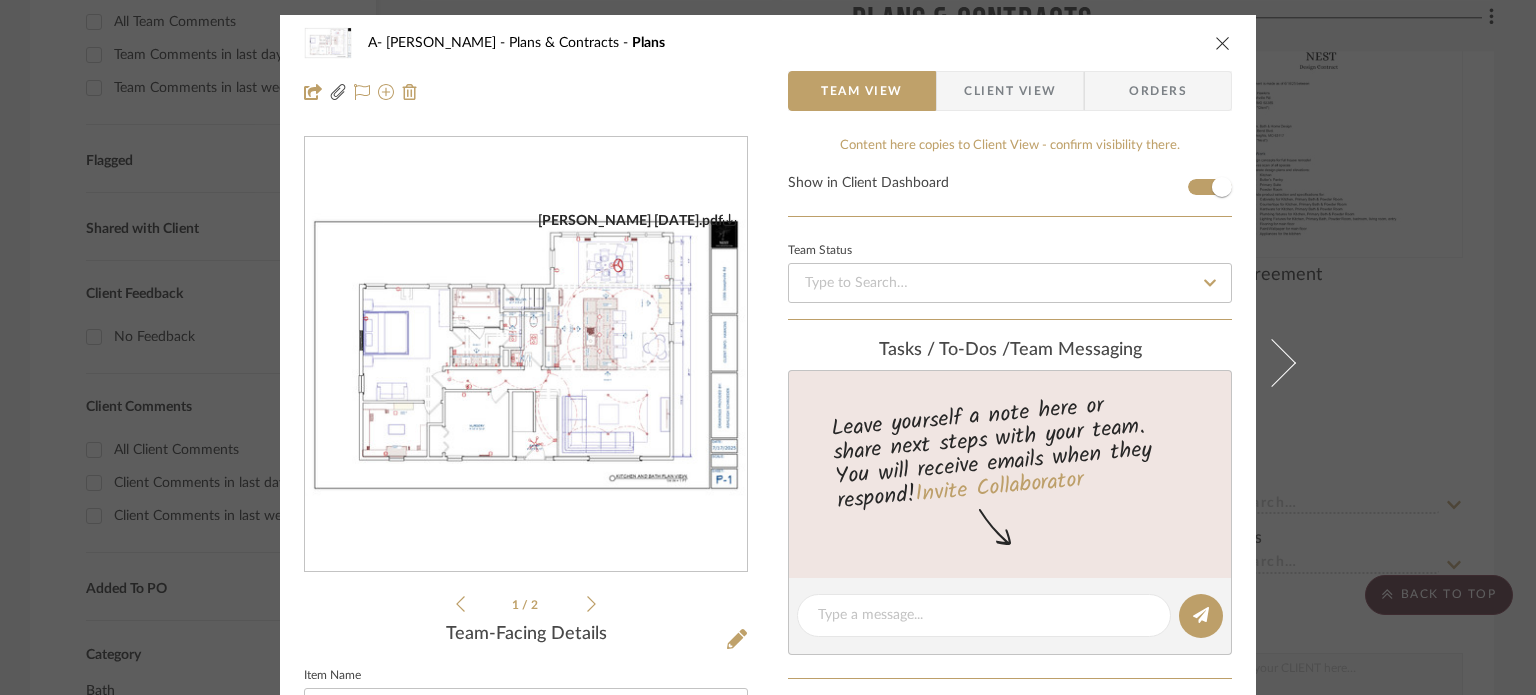 click at bounding box center [526, 355] 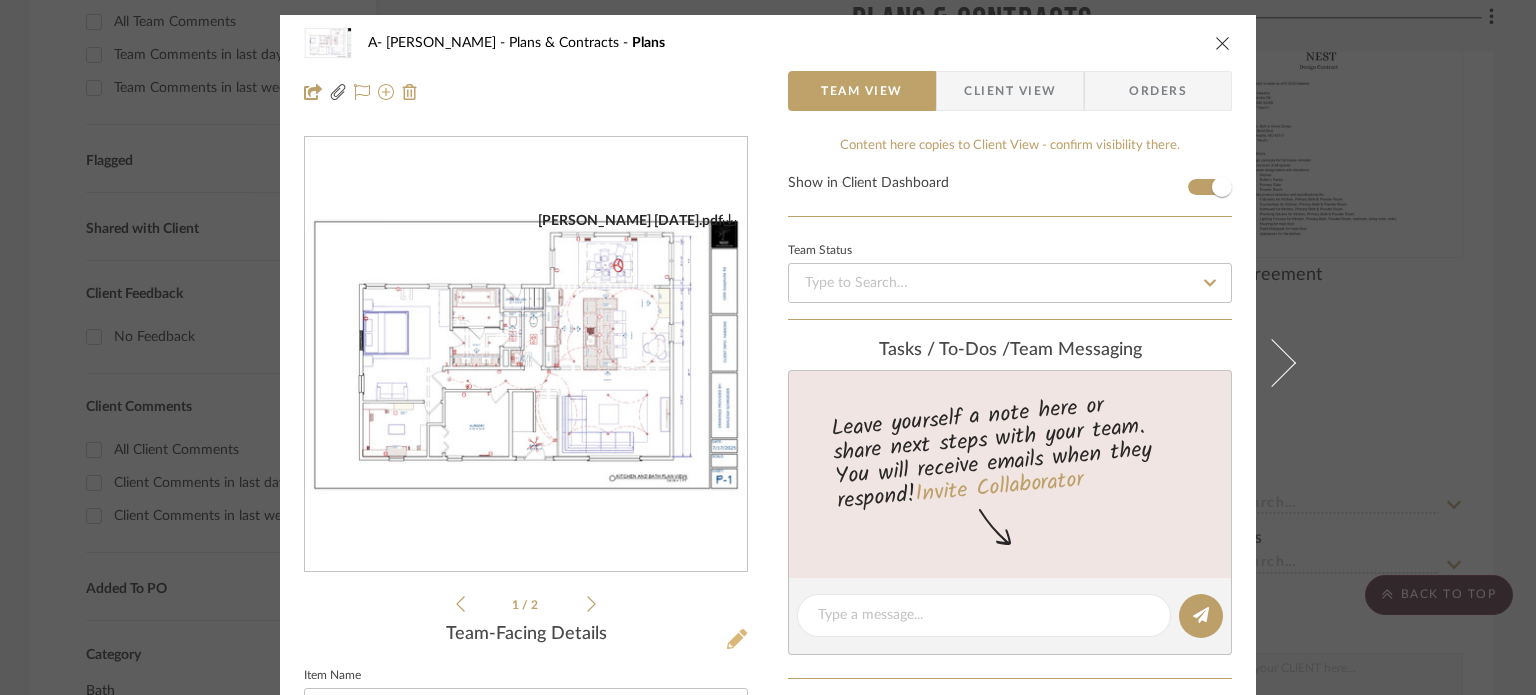 click 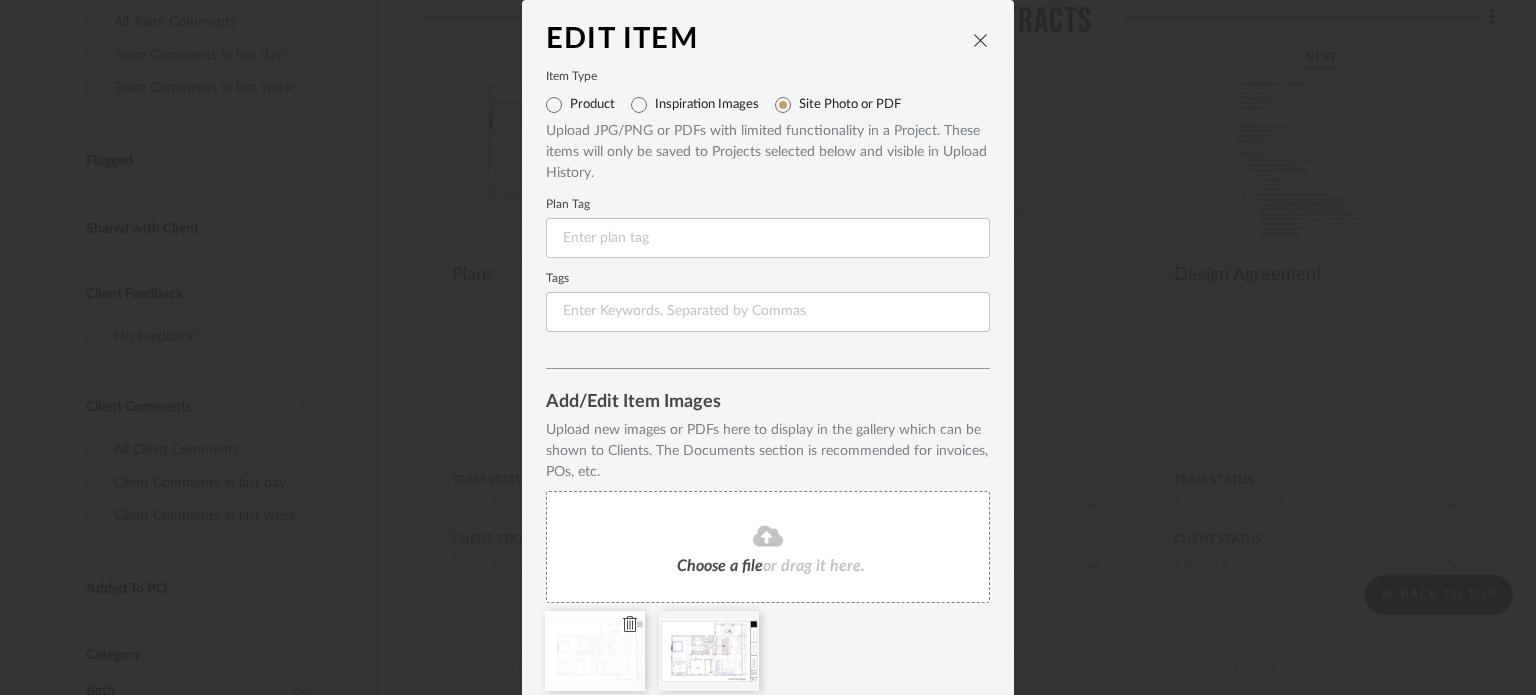 click 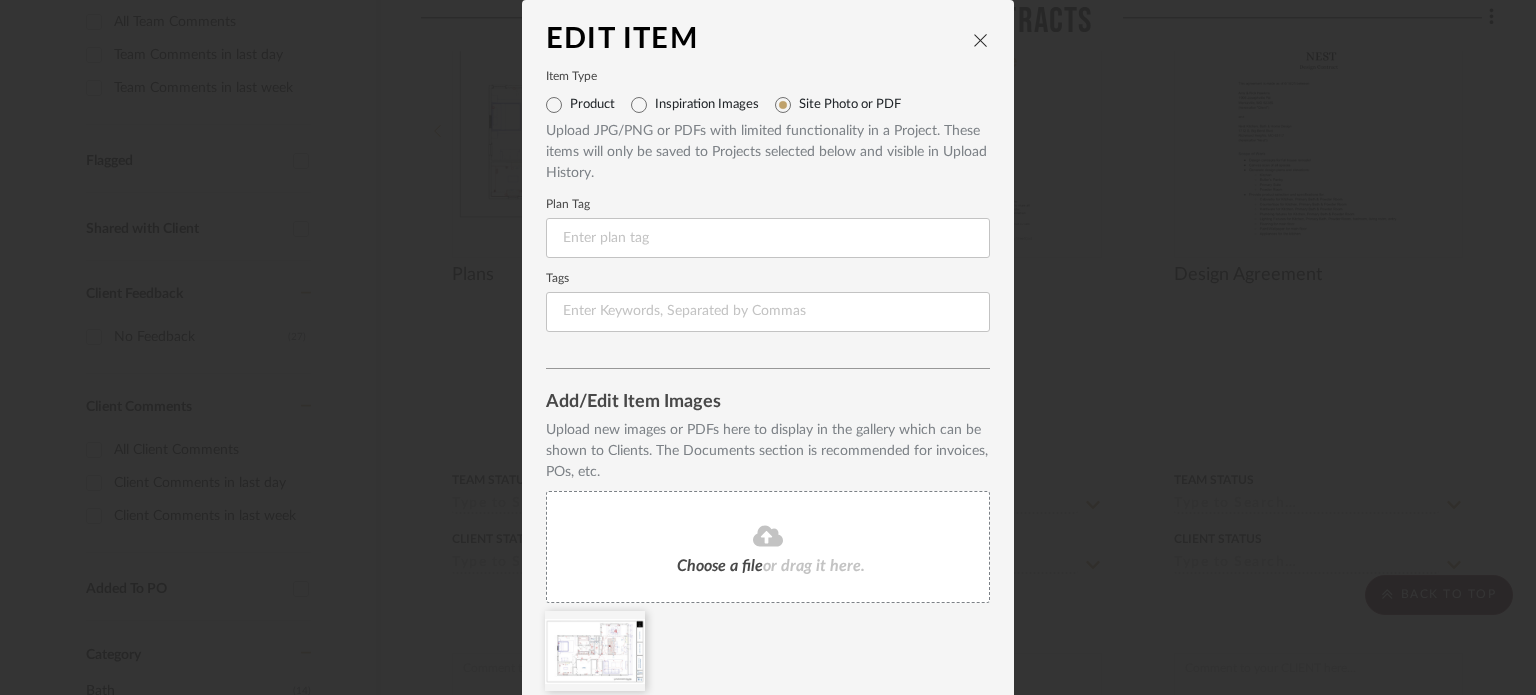 click on "Choose a file" 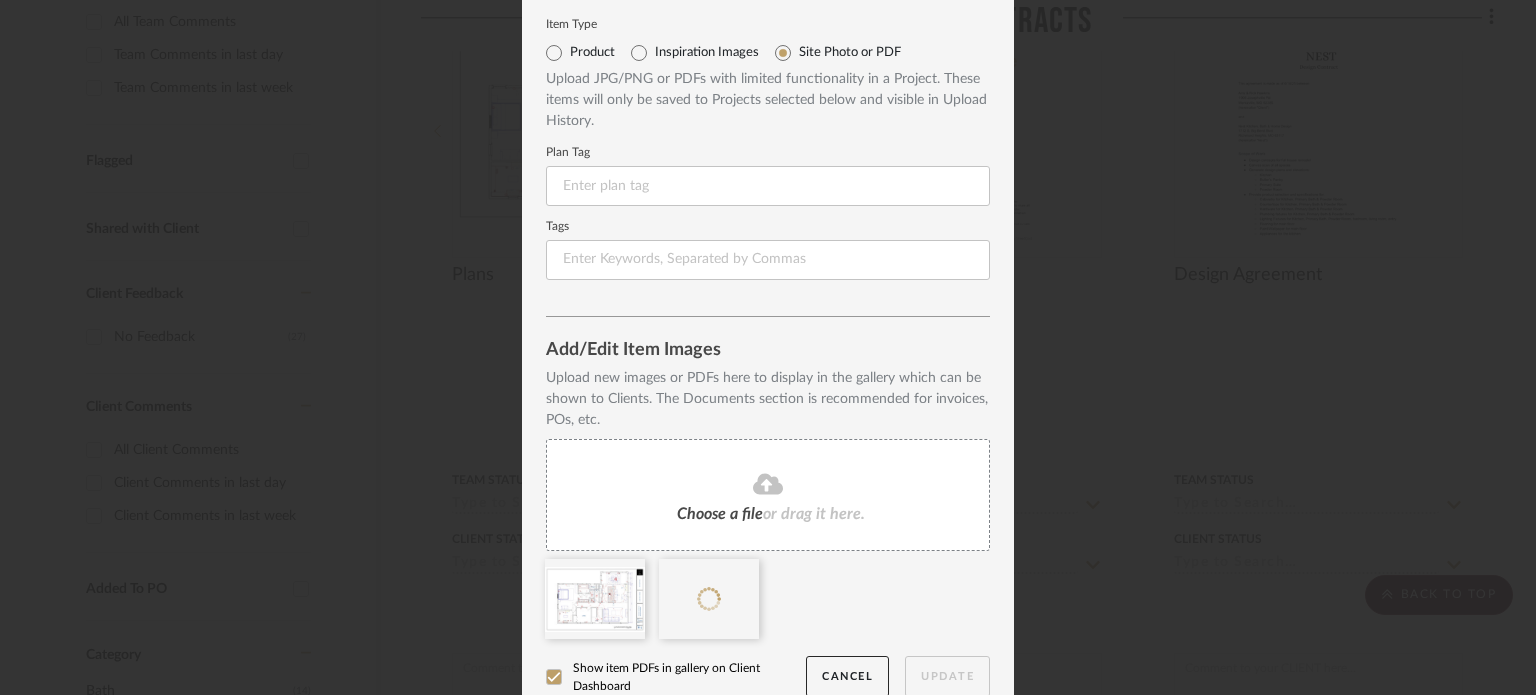 scroll, scrollTop: 77, scrollLeft: 0, axis: vertical 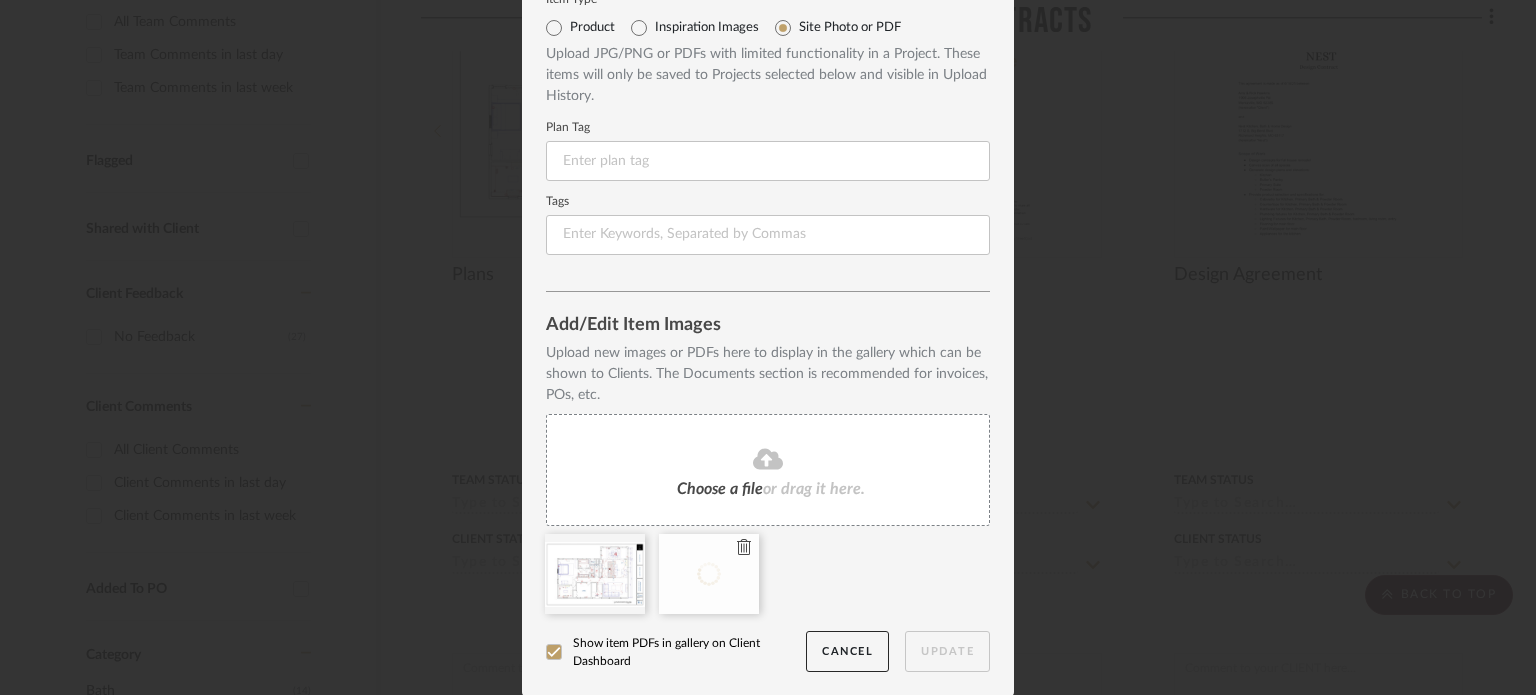 type 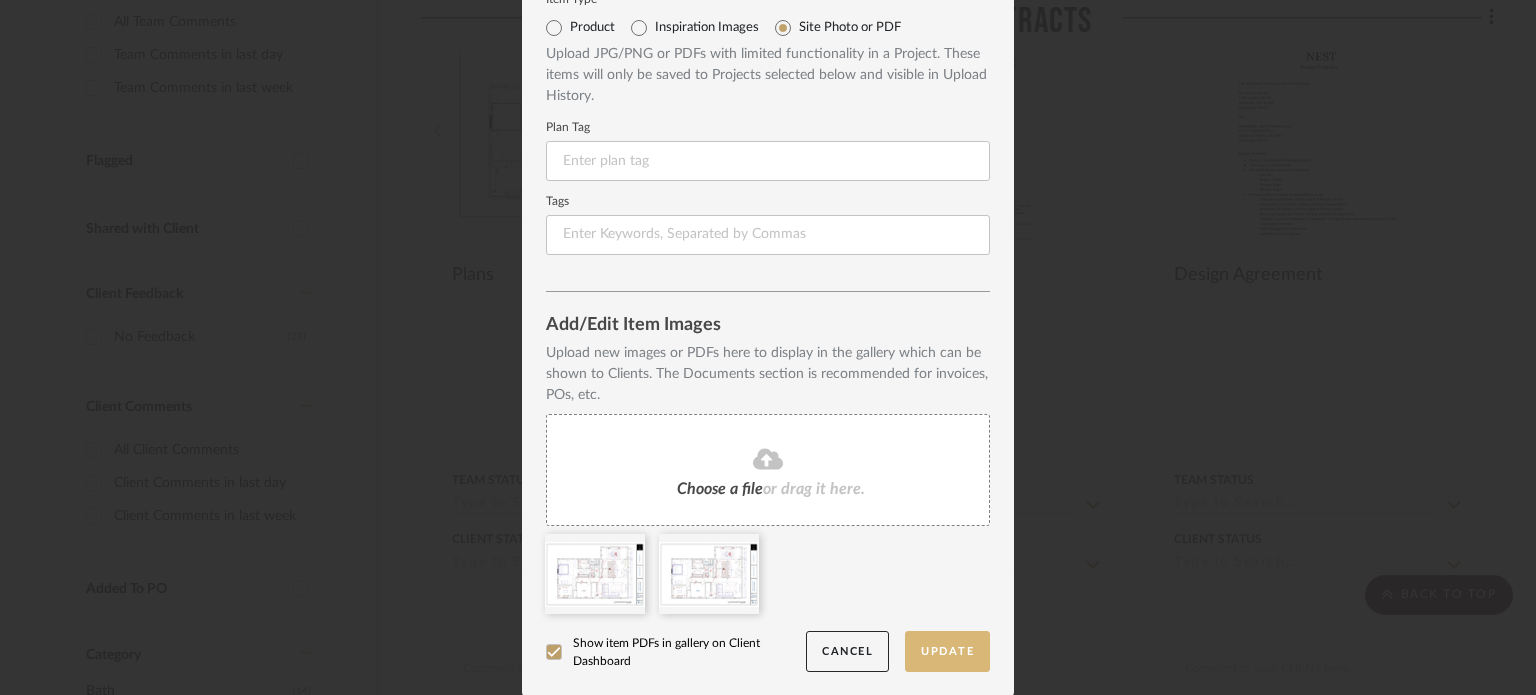 click on "Update" at bounding box center [947, 651] 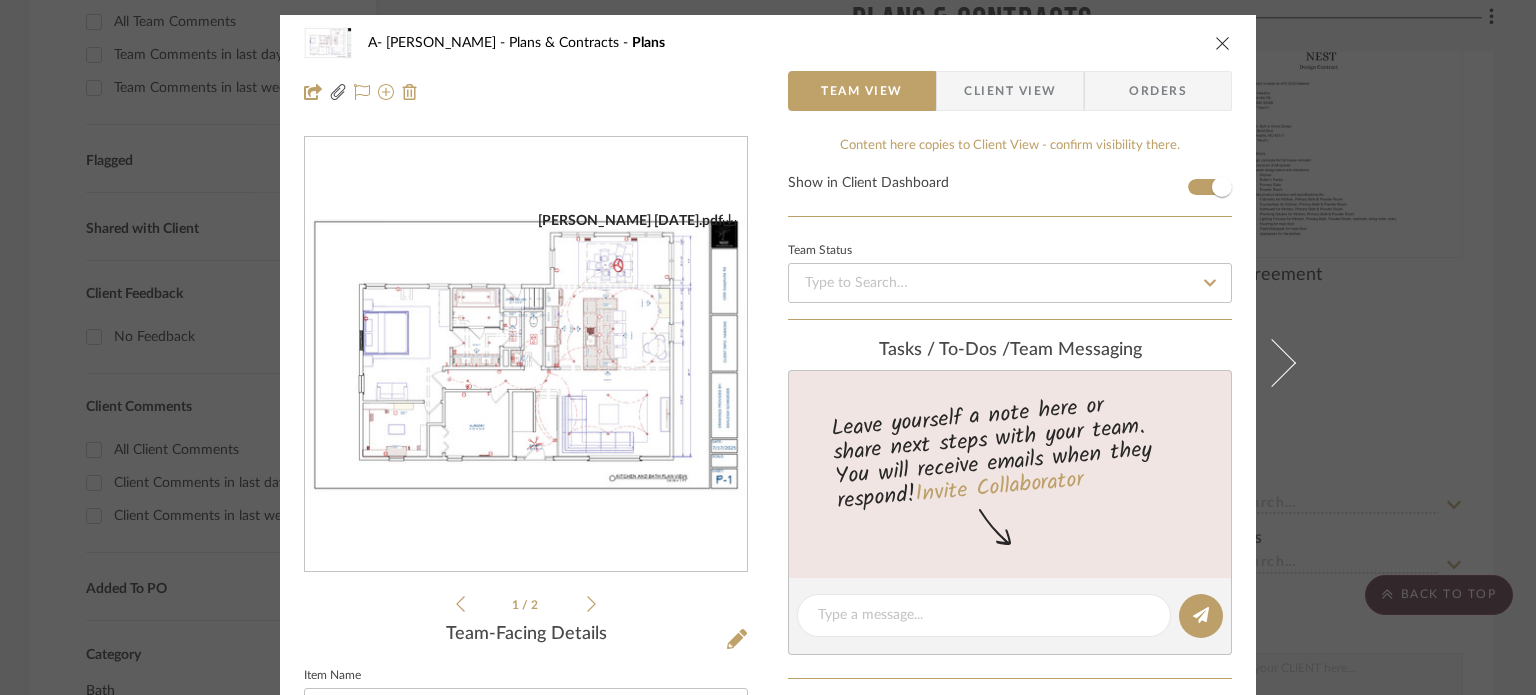 click on "A- [PERSON_NAME] Plans & Contracts Plans Team View Client View Orders  [PERSON_NAME] [DATE].pdf   [PERSON_NAME] [DATE].pdf   [PERSON_NAME] [DATE].pdf   [PERSON_NAME] [DATE].pdf  1 / 2  Team-Facing Details   Item Name  Plans  Internal Description  Content here copies to Client View - confirm visibility there.  Show in Client Dashboard  Team Status Tasks / To-Dos /  team Messaging  Leave yourself a note here or share next steps with your team. You will receive emails when they
respond!  Invite Collaborator Internal Notes  Documents  Choose a file  or drag it here. Change Room/Update Quantity  Plans & Contracts  *To create a new room/section do that from main project page    StyleRow" at bounding box center (768, 347) 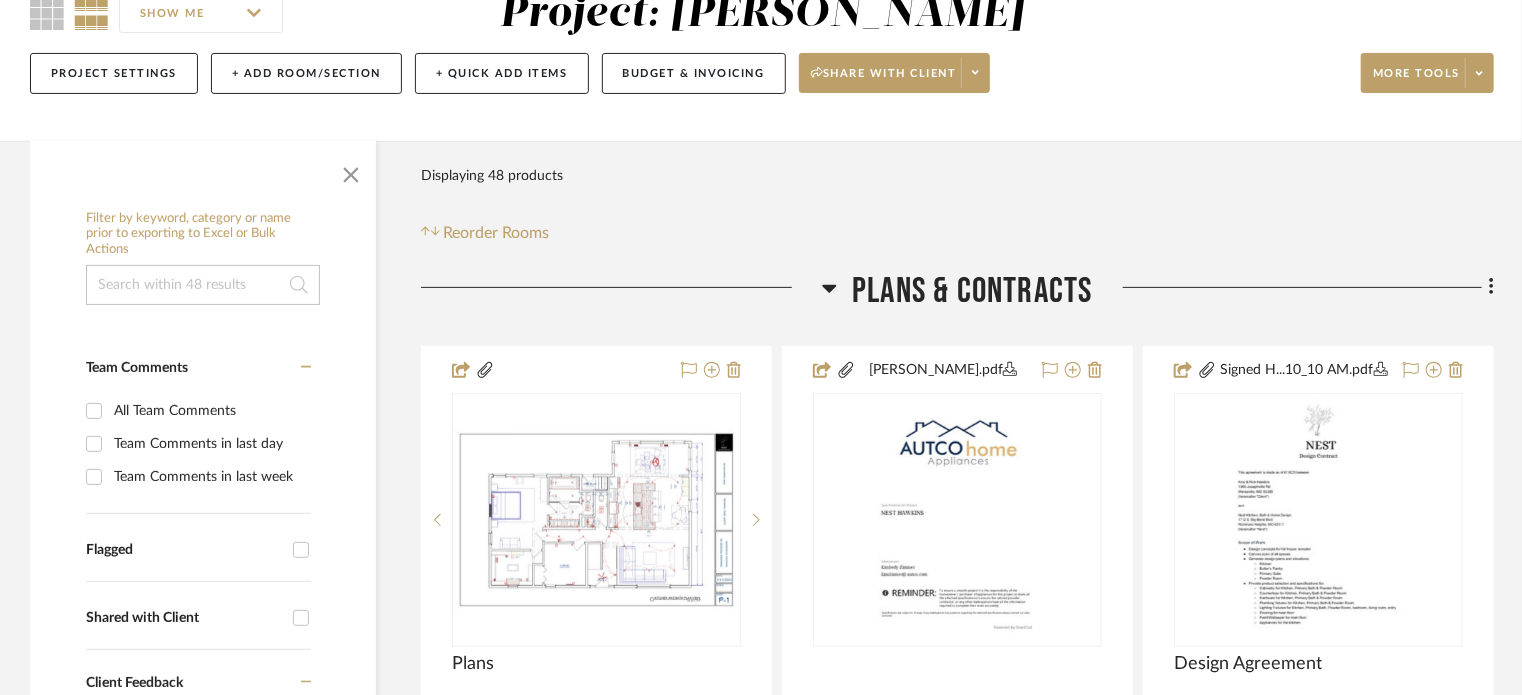 scroll, scrollTop: 0, scrollLeft: 0, axis: both 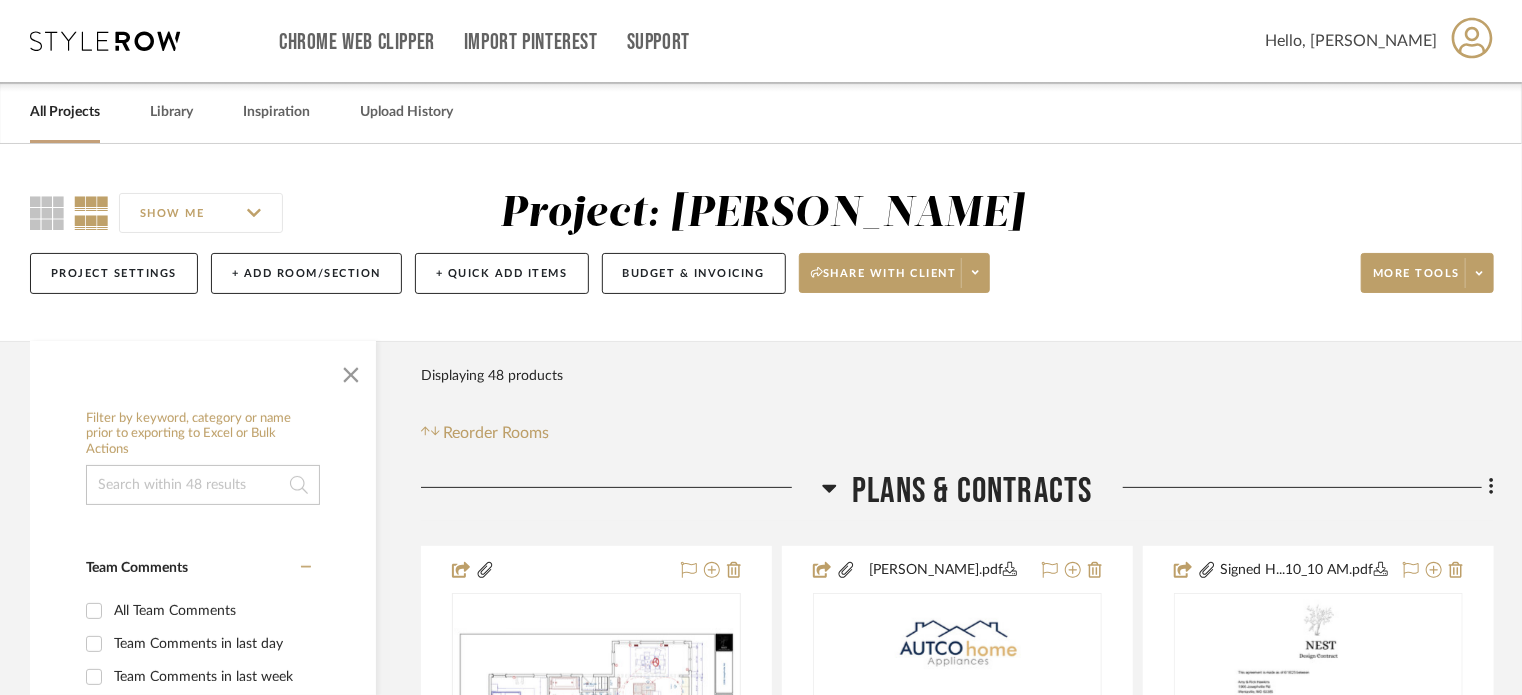 click on "All Projects" at bounding box center [65, 112] 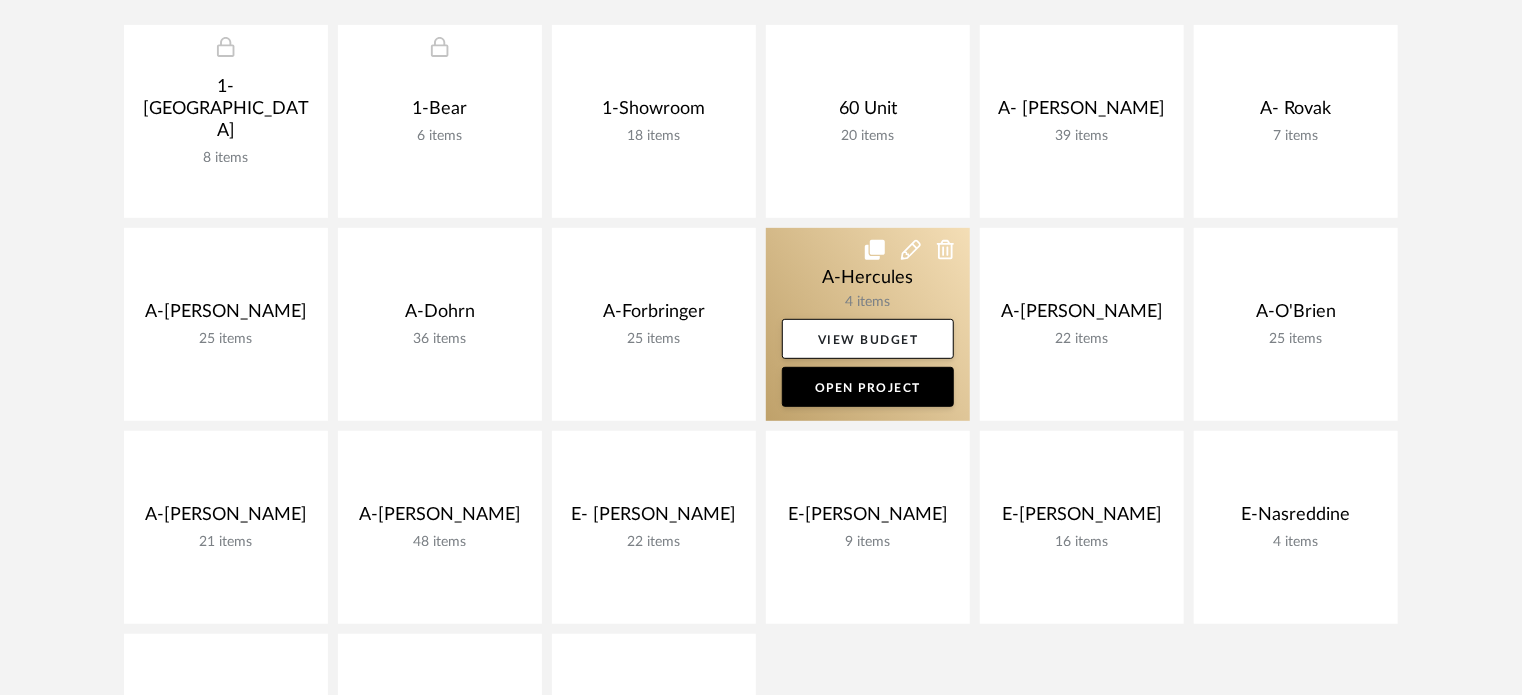 scroll, scrollTop: 300, scrollLeft: 0, axis: vertical 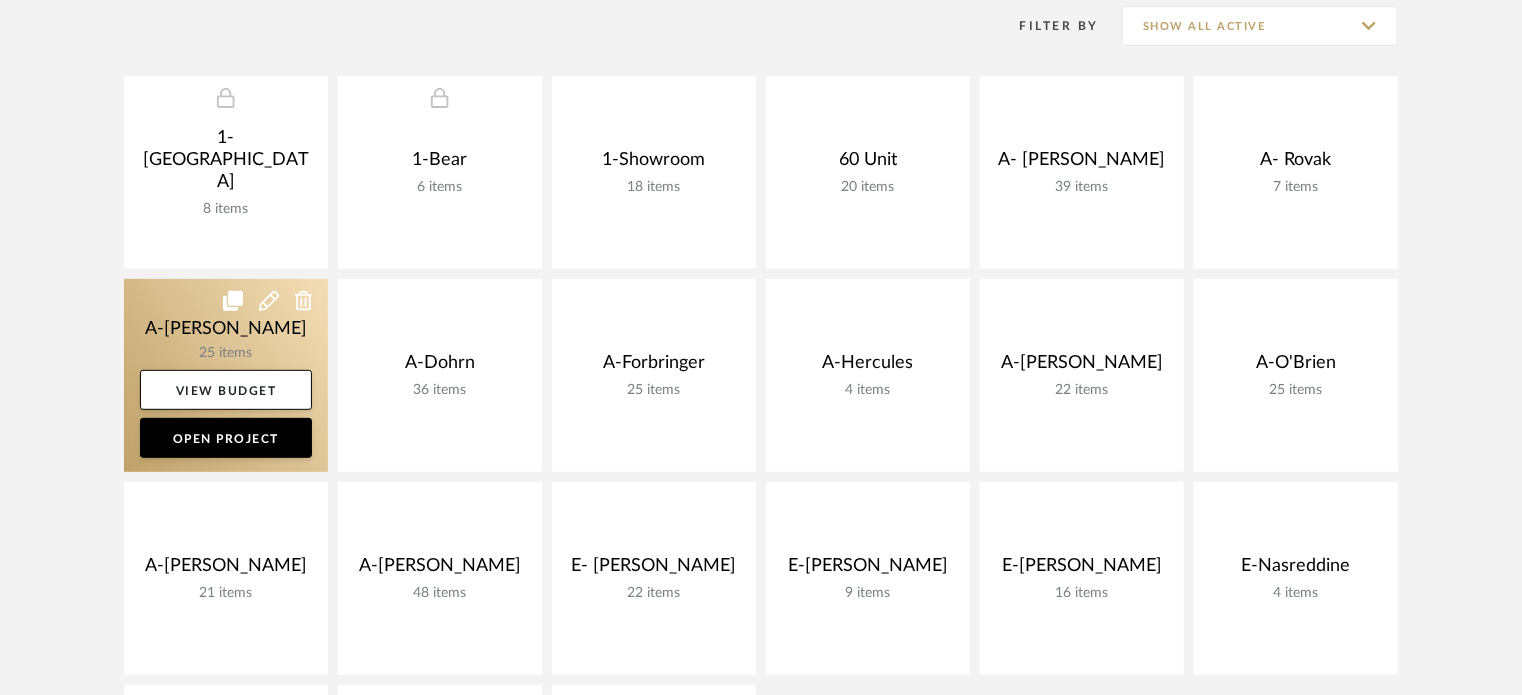 click 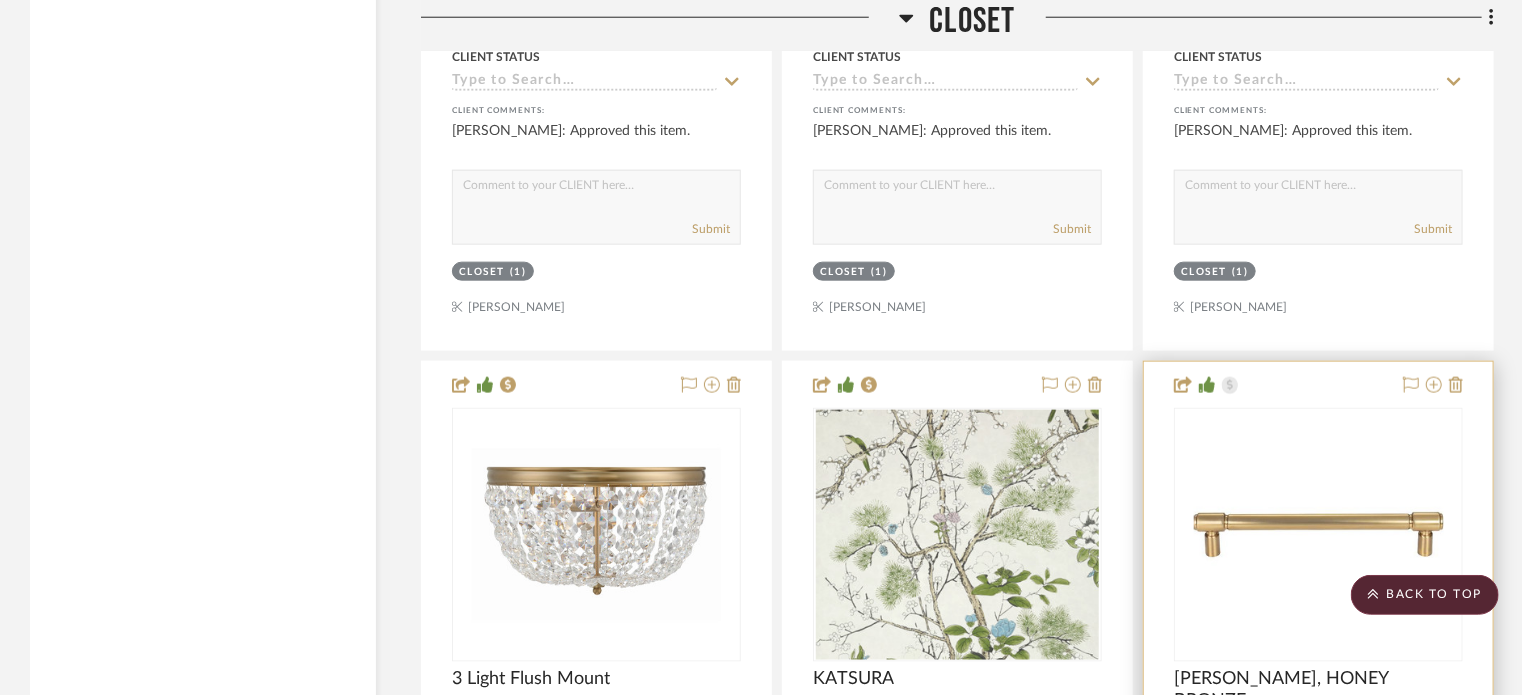 scroll, scrollTop: 5200, scrollLeft: 0, axis: vertical 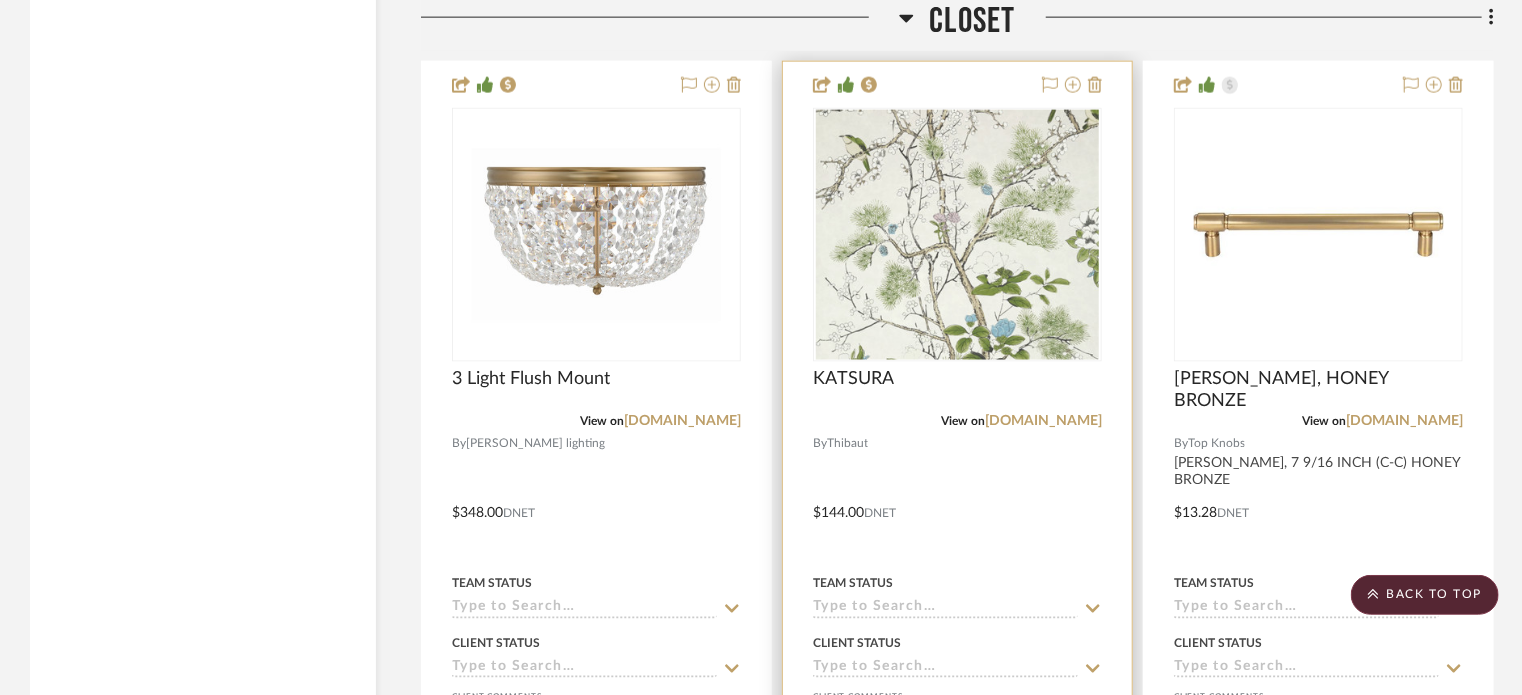 click at bounding box center [957, 499] 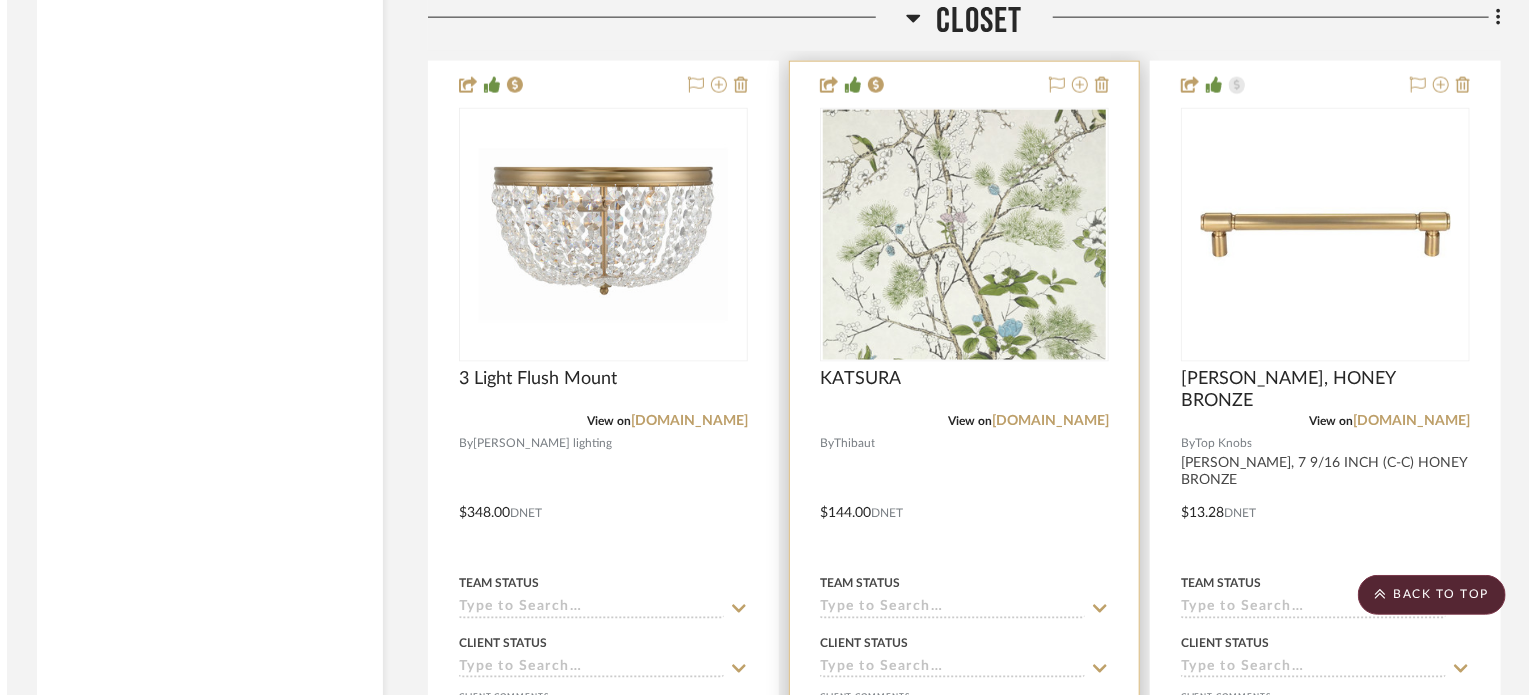 scroll, scrollTop: 0, scrollLeft: 0, axis: both 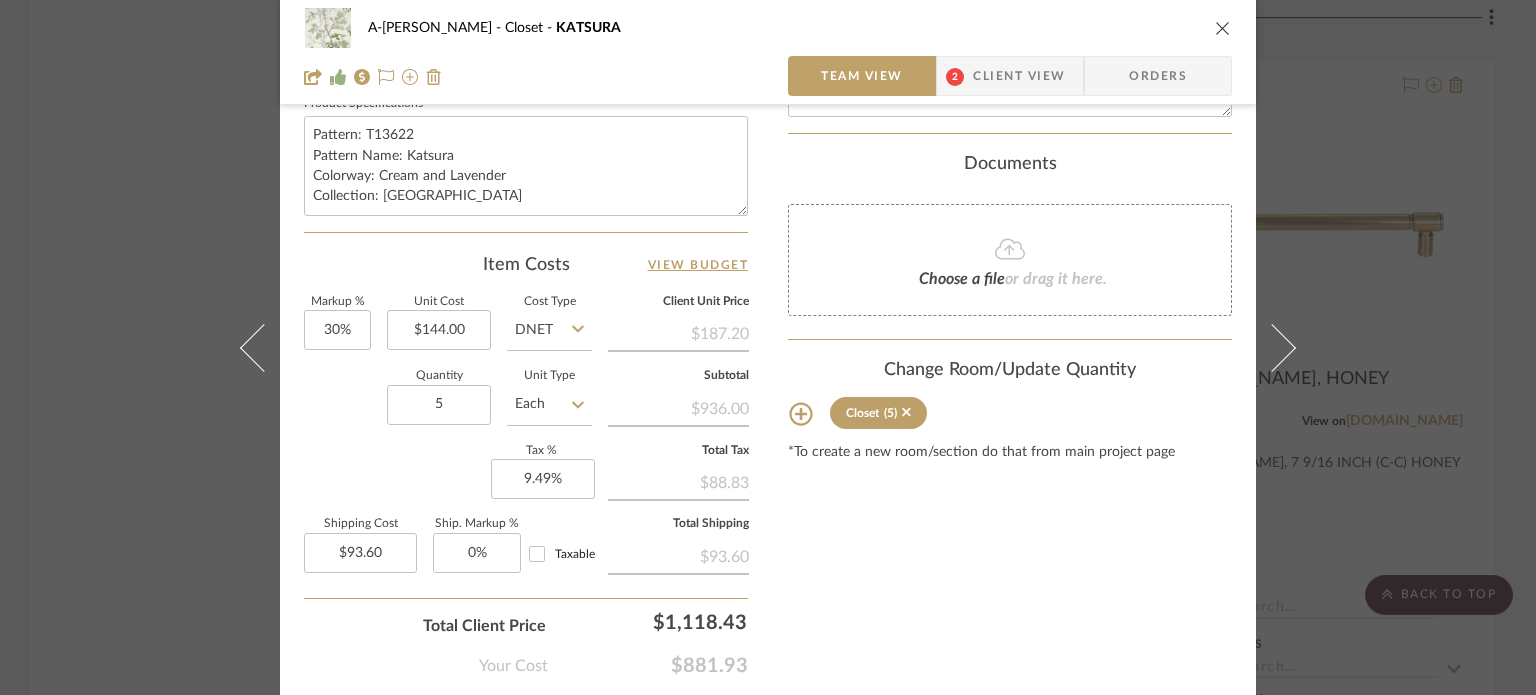 click on "A-[PERSON_NAME] Closet KATSURA Team View  2  Client View Orders  Team-Facing Details   Item Name  KATSURA  Brand  Thibaut  Internal Description   Dimensions   Product Specifications  Pattern: T13622
Pattern Name: Katsura
Colorway: Cream and Lavender
Collection: Grand Palace  Item Costs   View Budget   Markup %  30%  Unit Cost  $144.00  Cost Type  DNET  Client Unit Price   $187.20   Quantity  5  Unit Type  Each  Subtotal   $936.00   Tax %  9.49%  Total Tax   $88.83   Shipping Cost  $93.60  Ship. Markup %  0% Taxable  Total Shipping   $93.60  Total Client Price  $1,118.43  Your Cost  $881.93  Your Margin  $216.00  Content here copies to Client View - confirm visibility there.  Show in Client Dashboard   Include in Budget   View Budget  Team Status  Lead Time  In Stock Weeks  Est. Min   Est. Max   Due Date   Install Date  Tasks / To-Dos /  team Messaging  Leave yourself a note here or share next steps with your team. You will receive emails when they
respond!  Invite Collaborator Internal Notes  Documents" at bounding box center [768, 347] 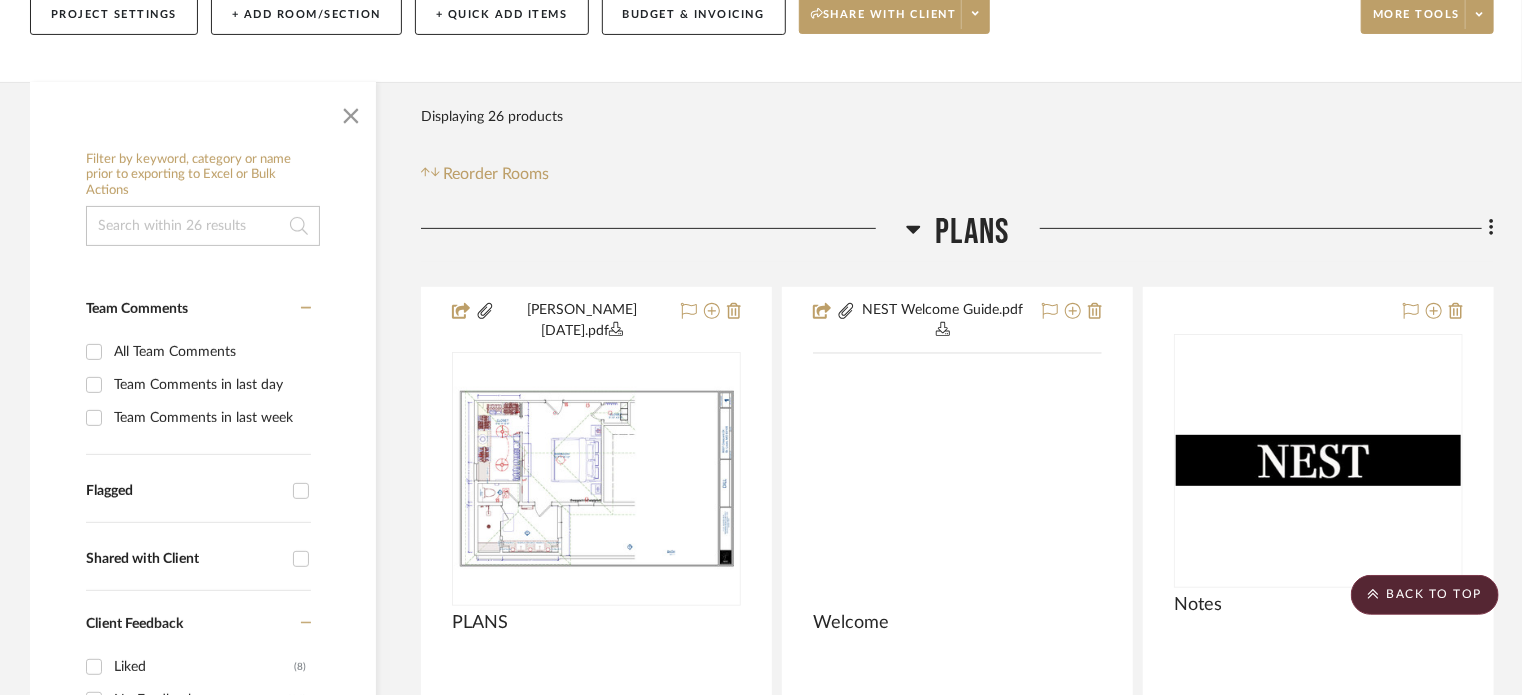 scroll, scrollTop: 0, scrollLeft: 0, axis: both 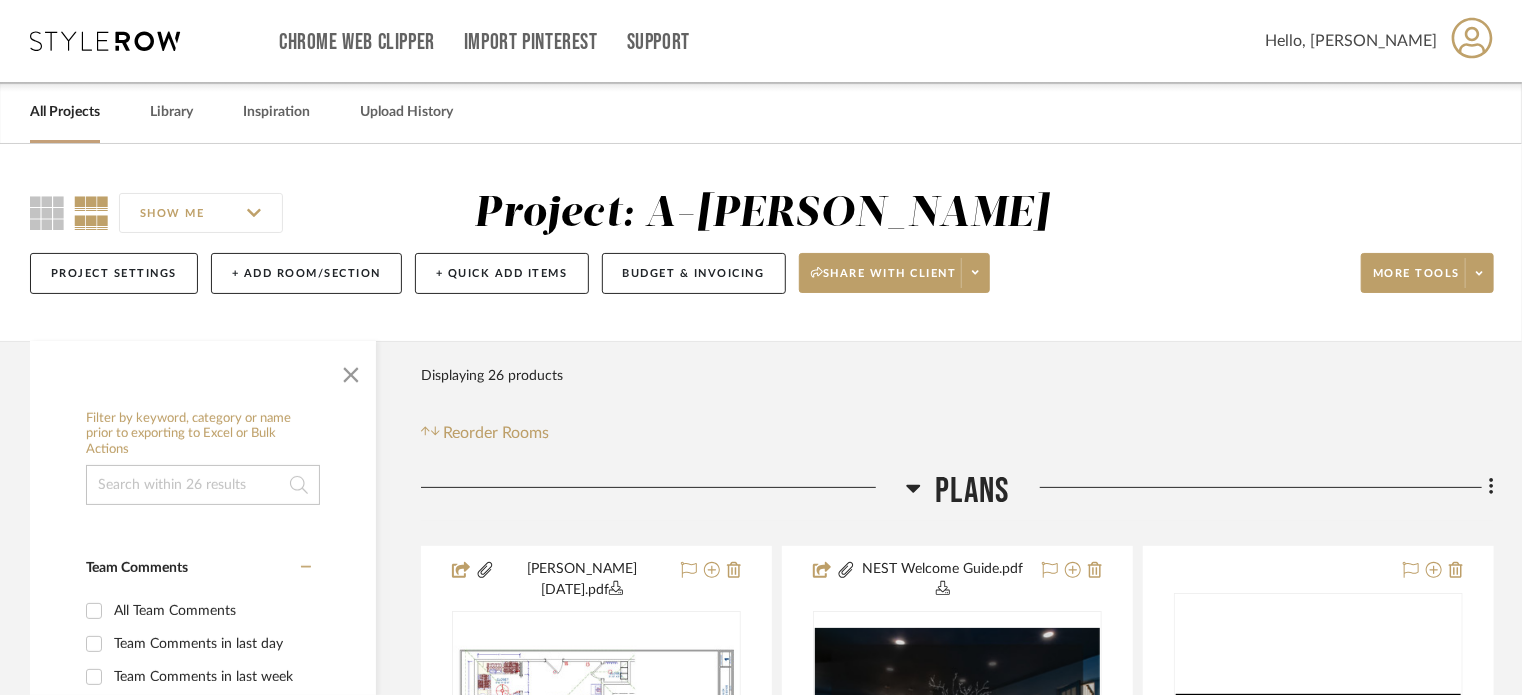 click on "All Projects" at bounding box center (65, 112) 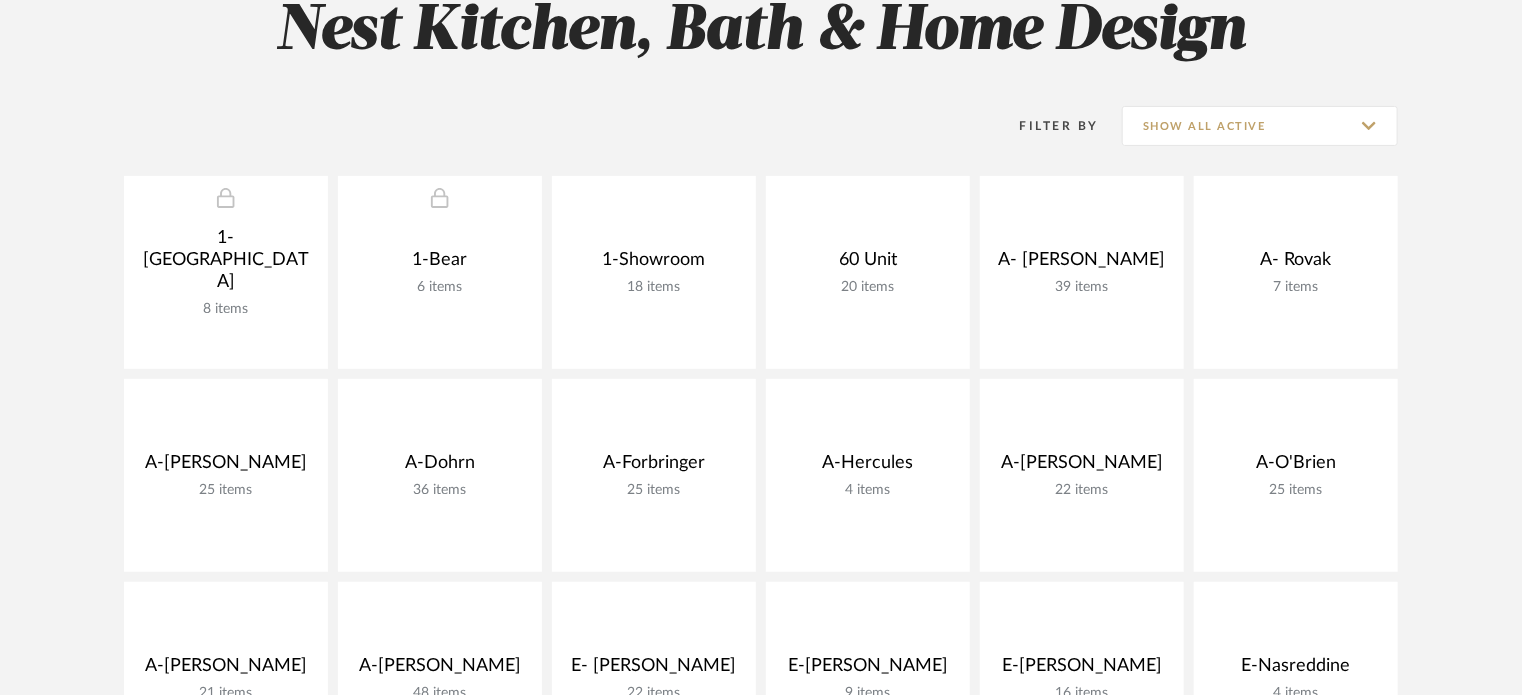 scroll, scrollTop: 400, scrollLeft: 0, axis: vertical 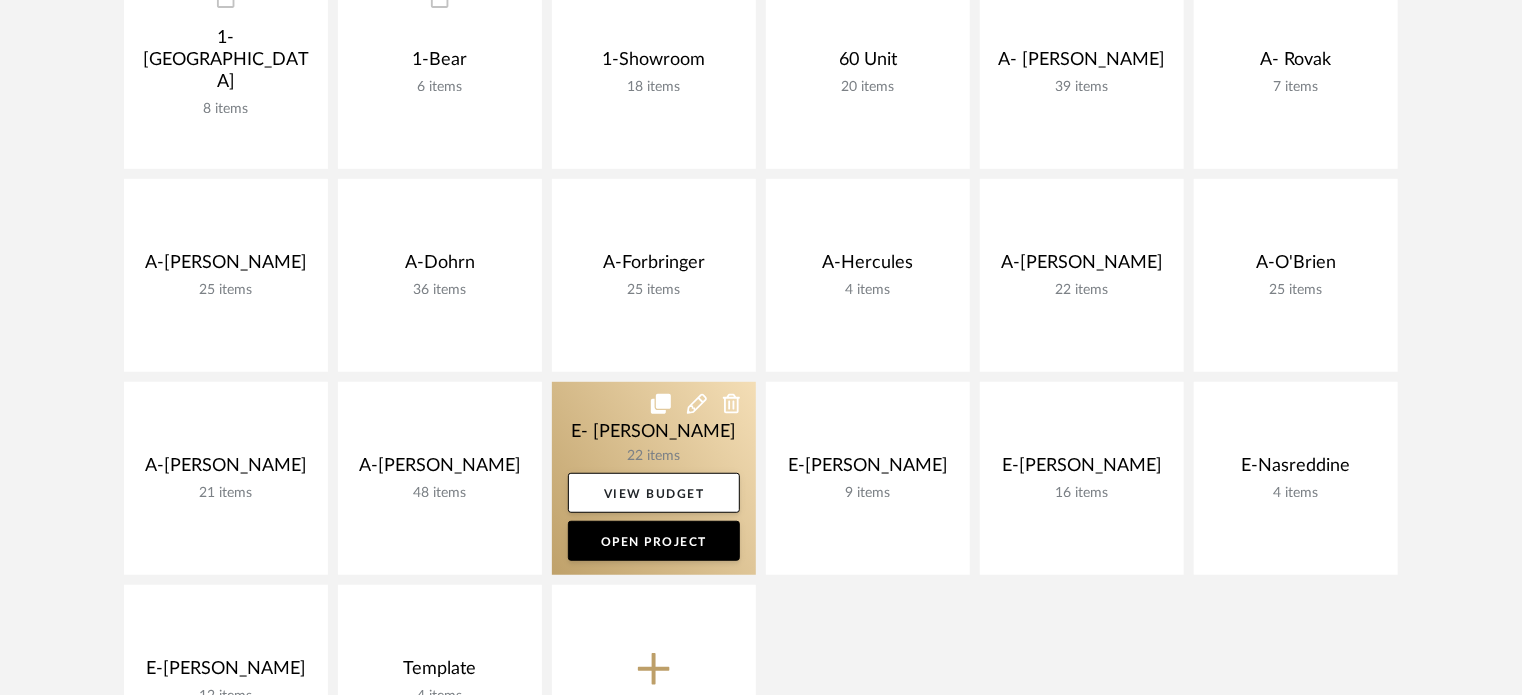 click 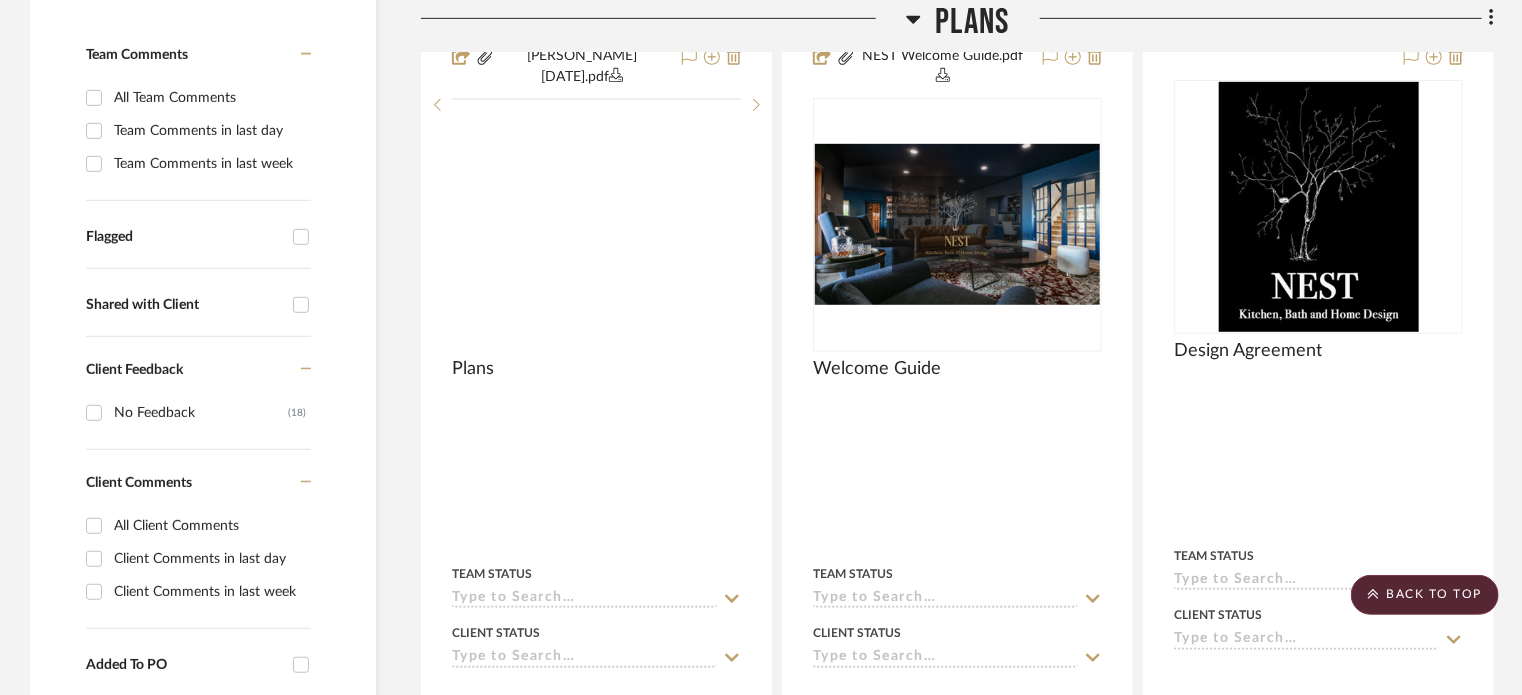 scroll, scrollTop: 0, scrollLeft: 0, axis: both 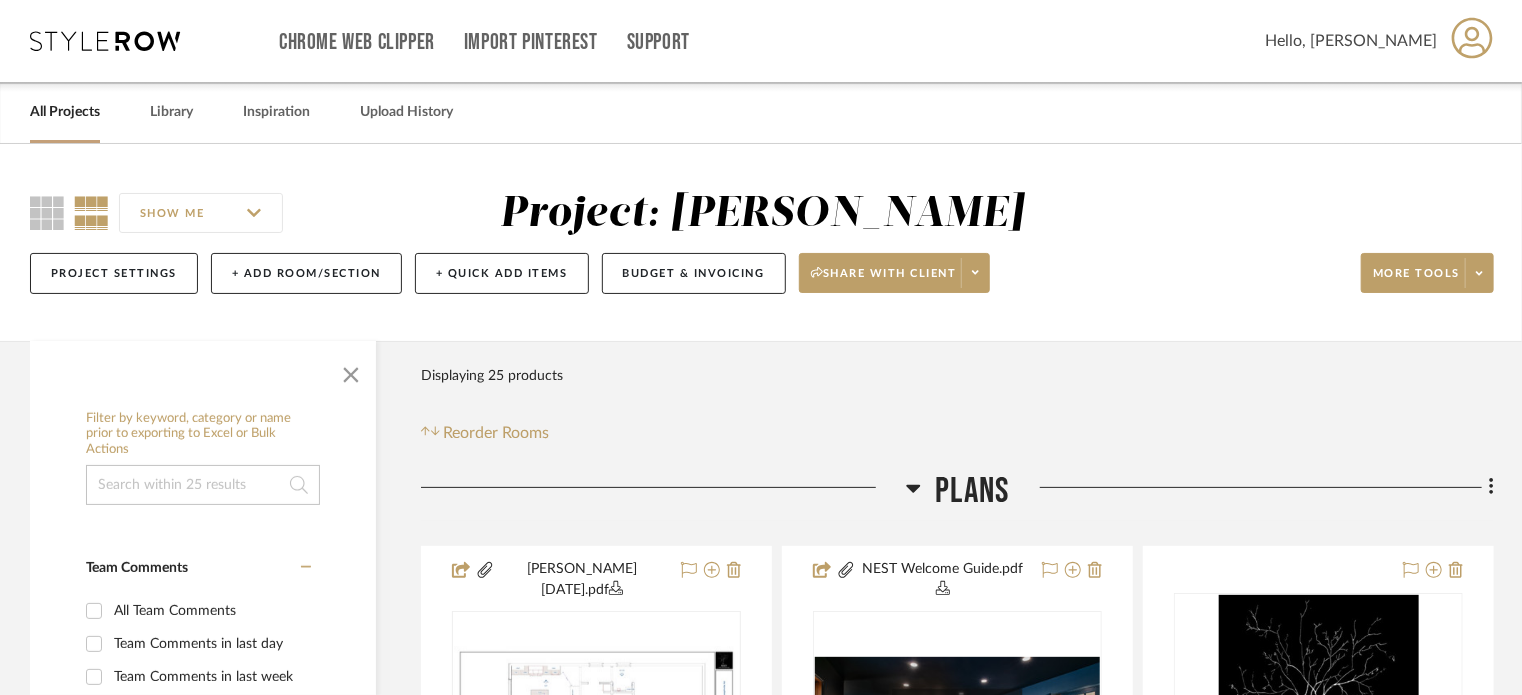 click on "All Projects" at bounding box center [65, 112] 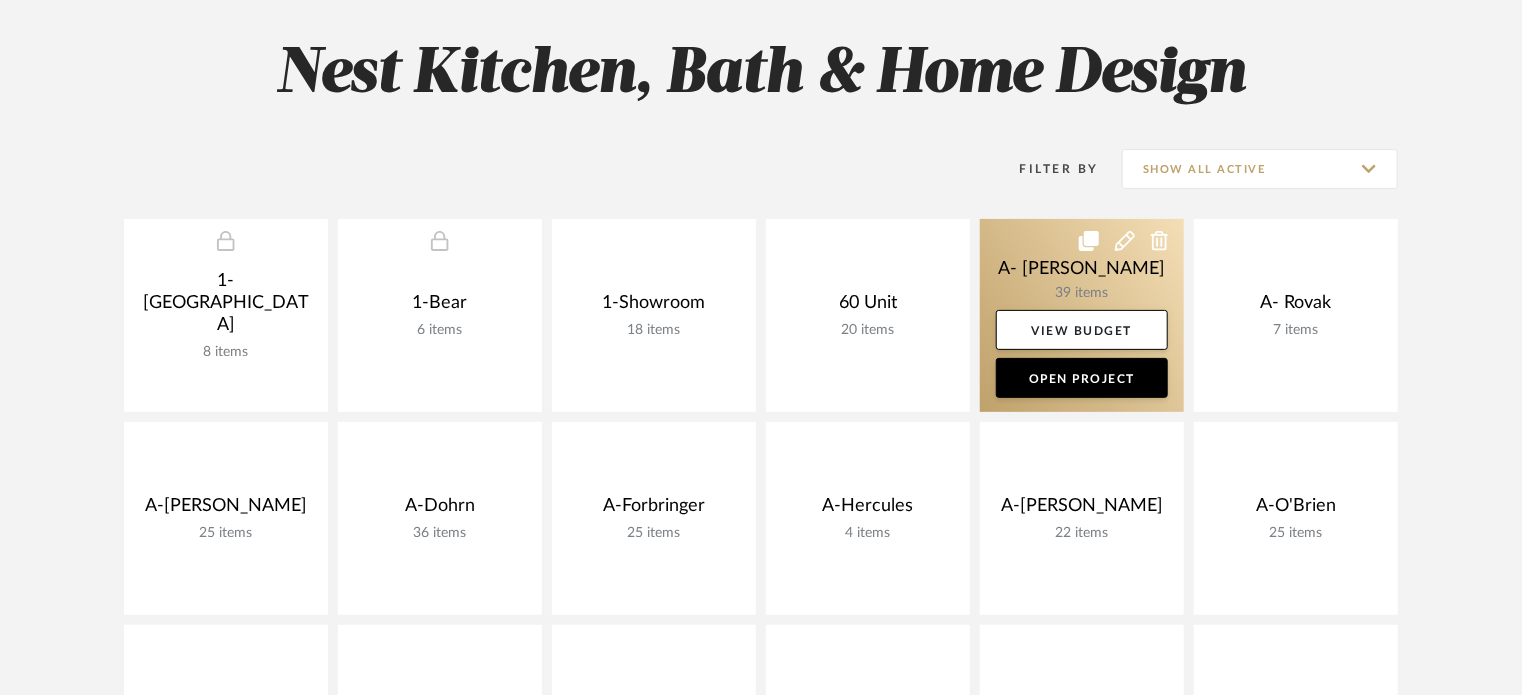 scroll, scrollTop: 200, scrollLeft: 0, axis: vertical 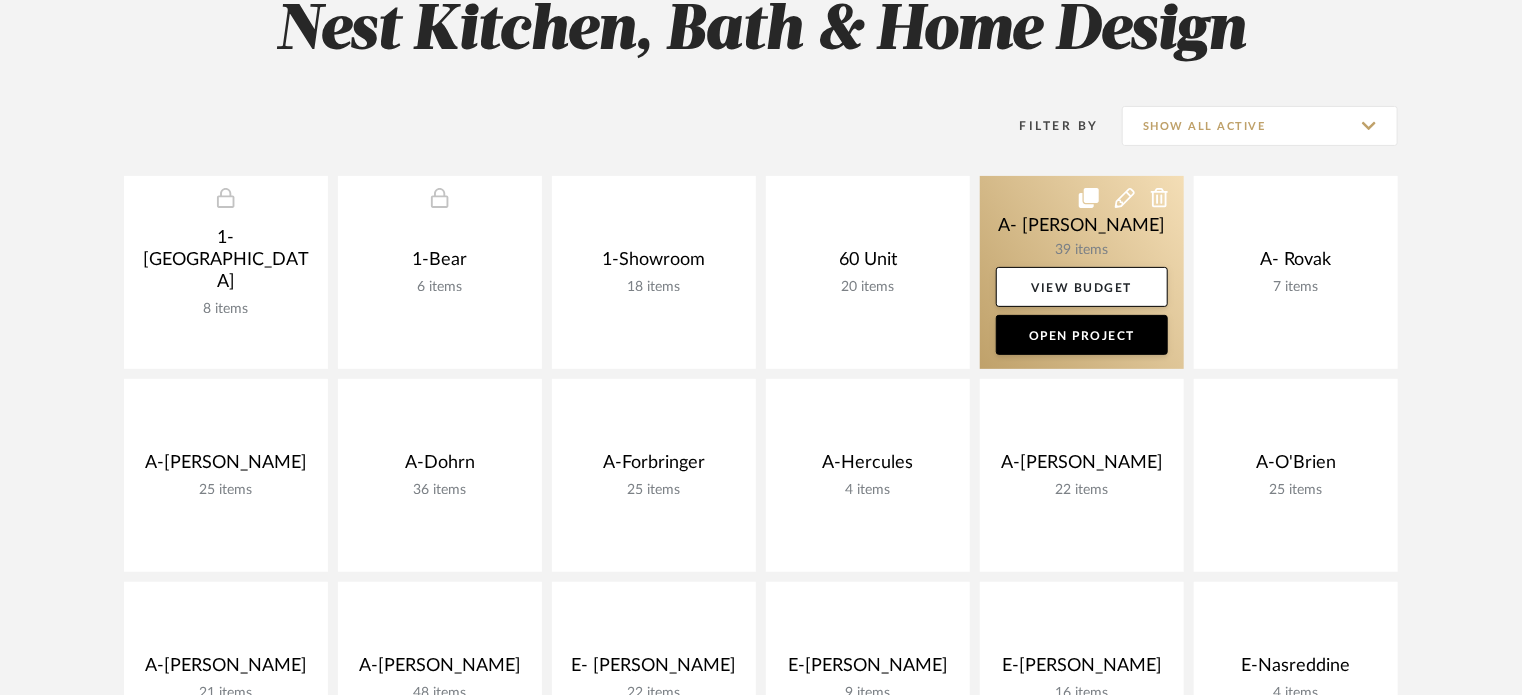 click 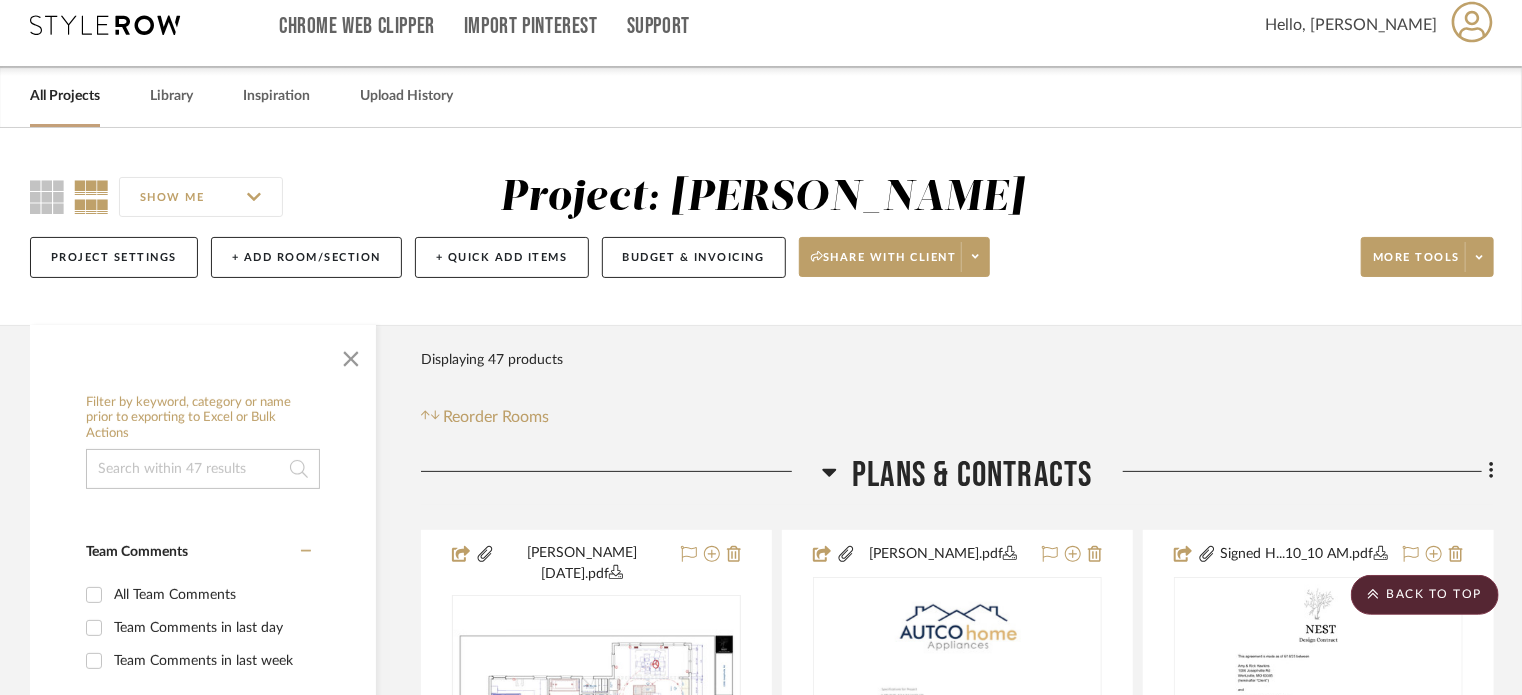 scroll, scrollTop: 0, scrollLeft: 0, axis: both 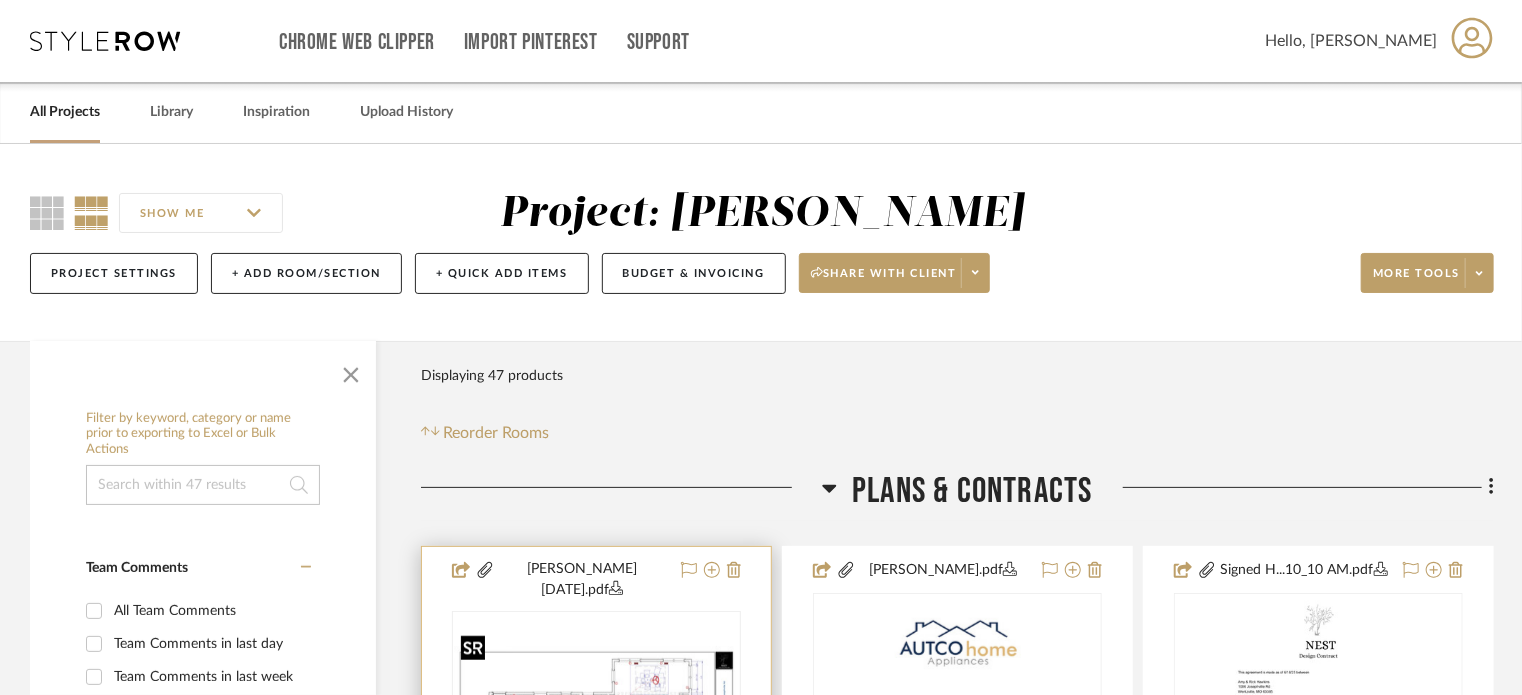 click at bounding box center [0, 0] 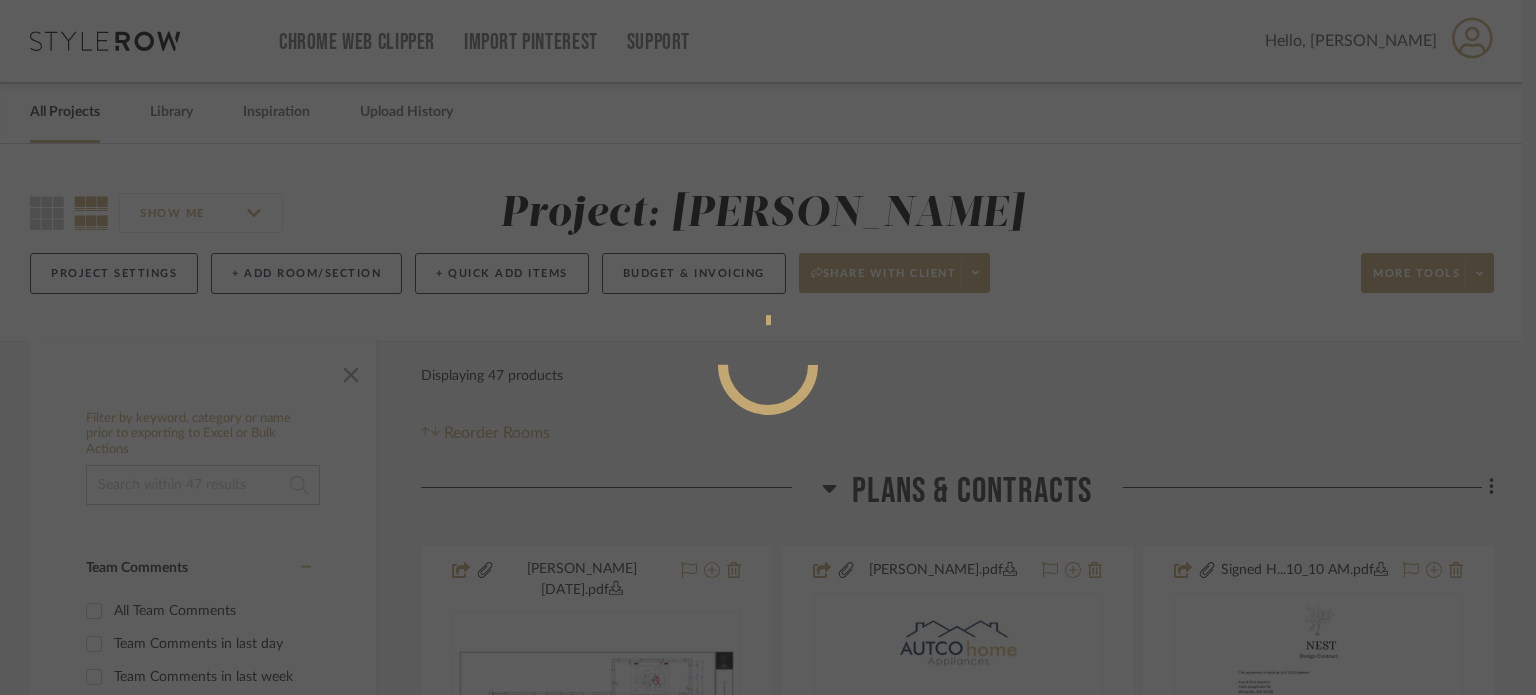 click at bounding box center (768, 347) 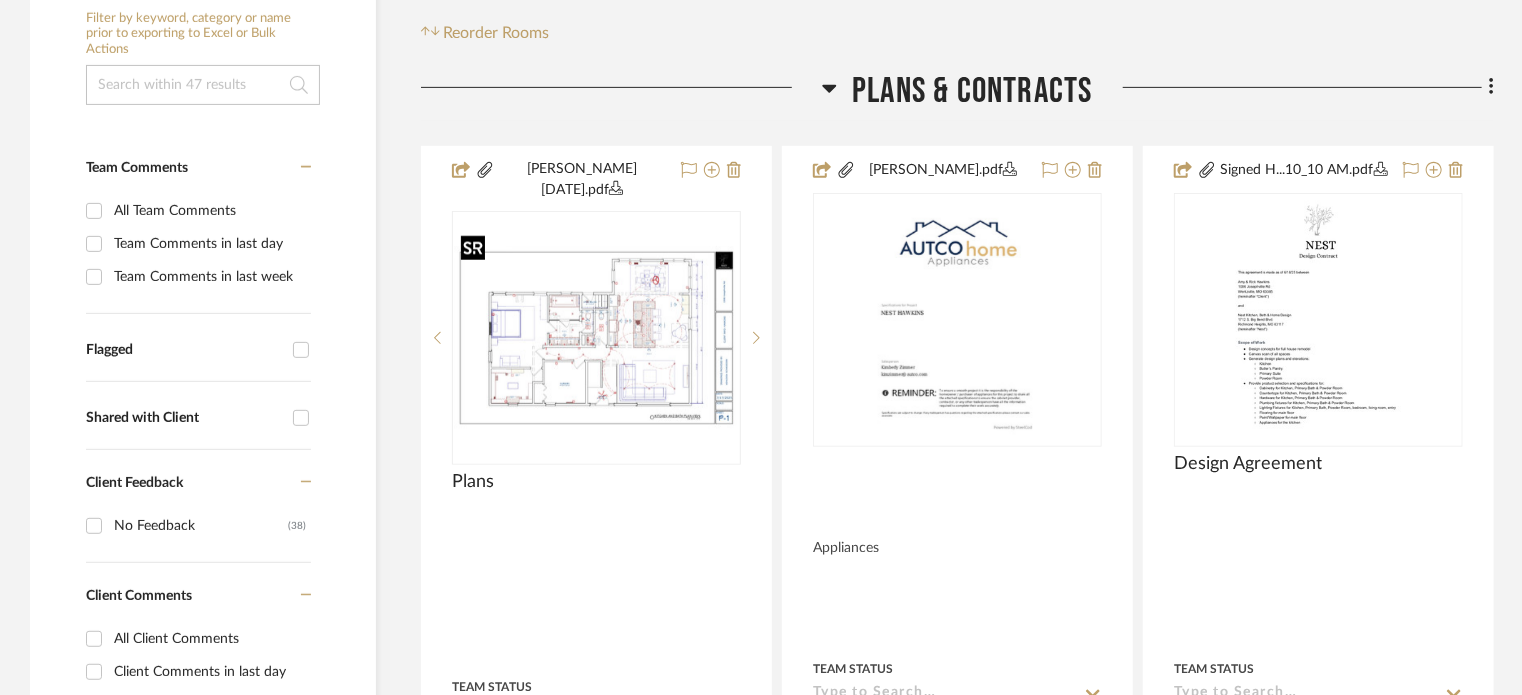 scroll, scrollTop: 0, scrollLeft: 0, axis: both 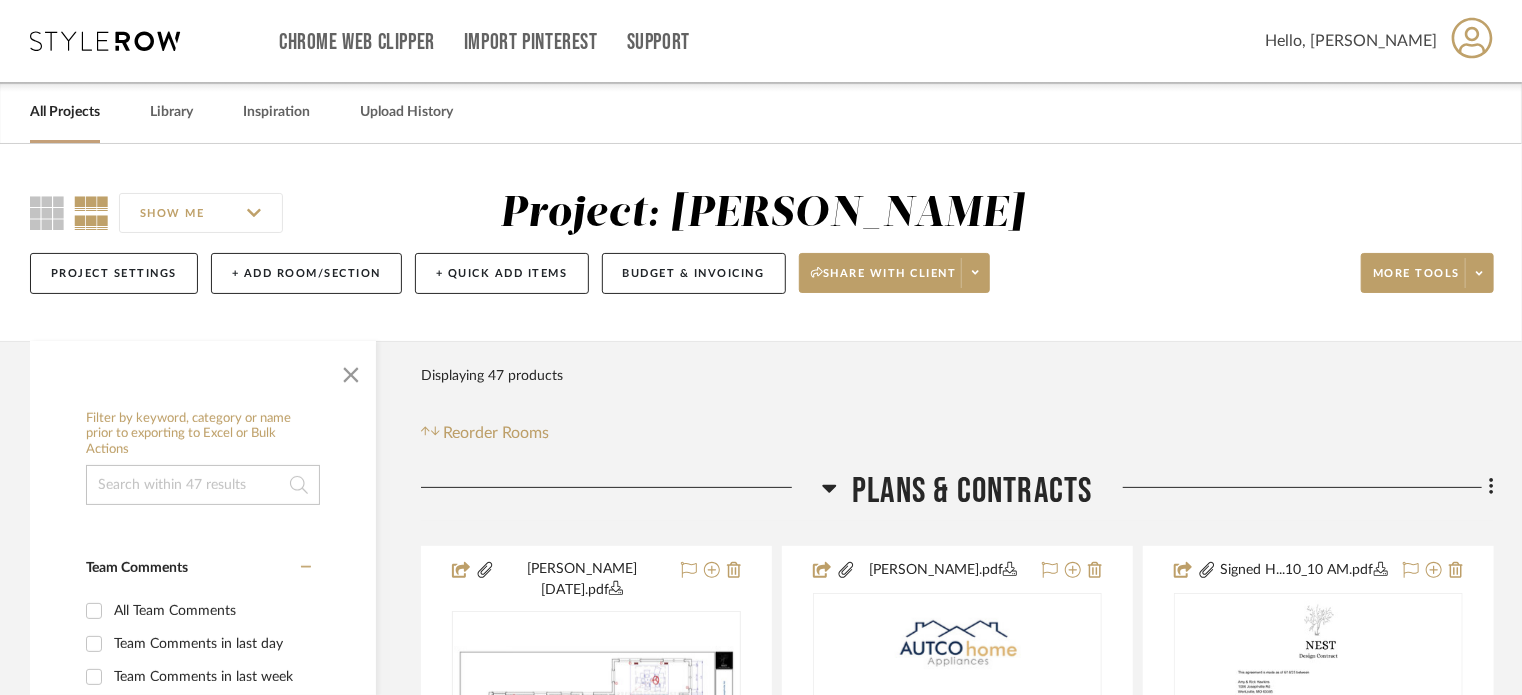 click on "All Projects" at bounding box center [65, 112] 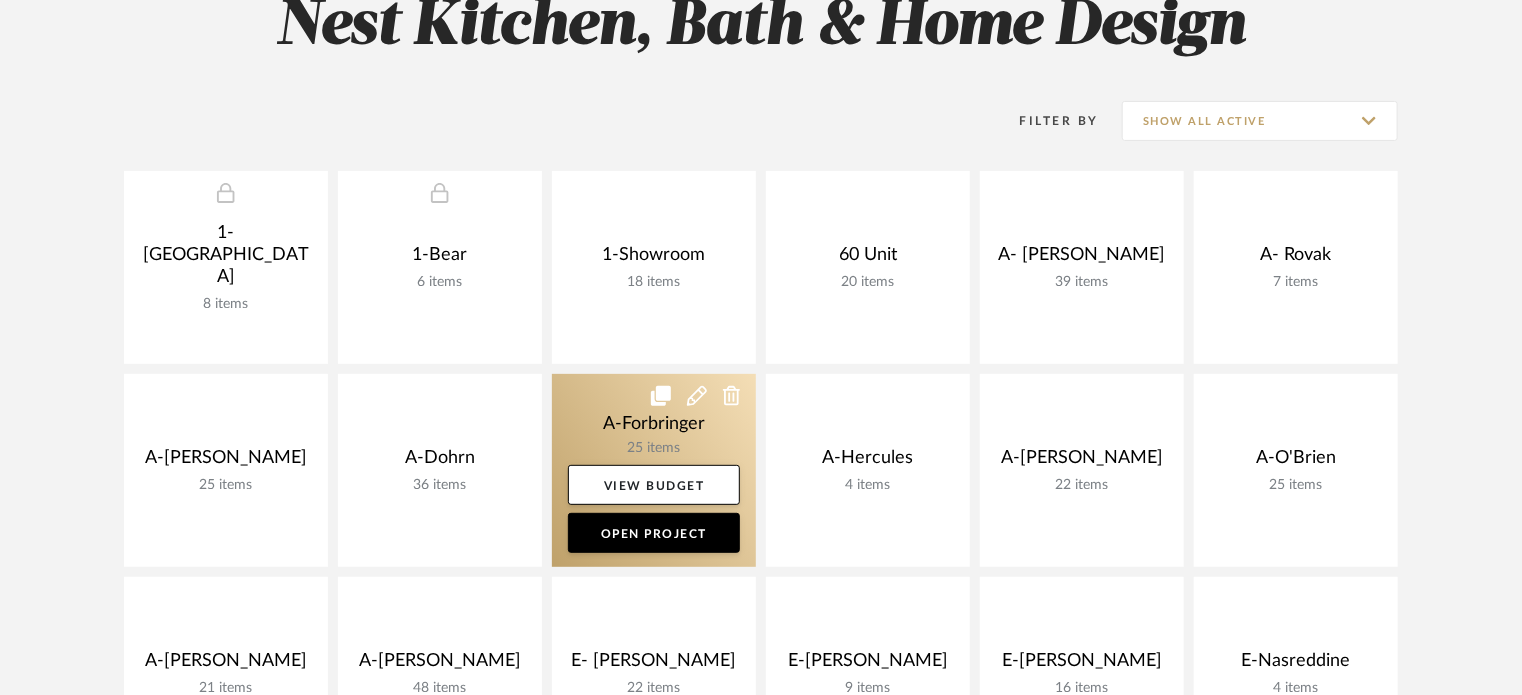 scroll, scrollTop: 200, scrollLeft: 0, axis: vertical 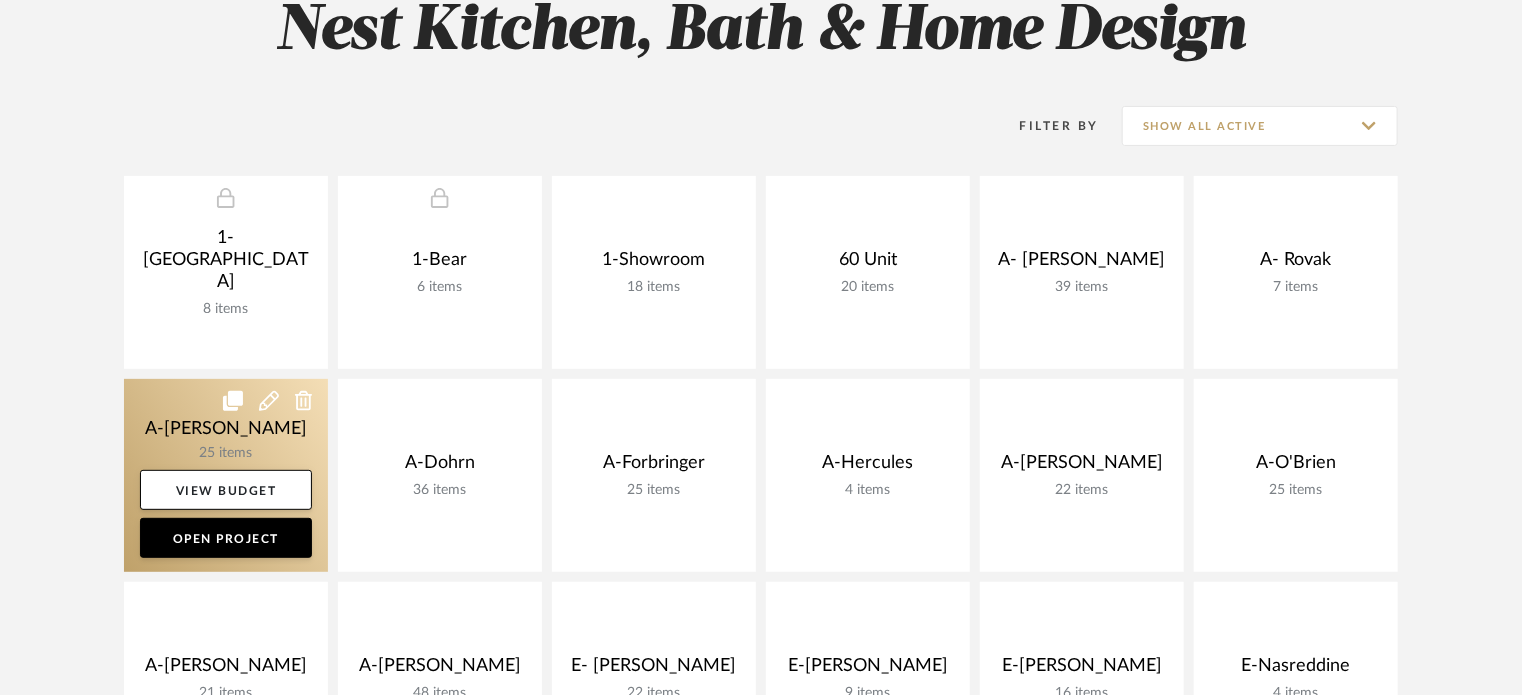 click 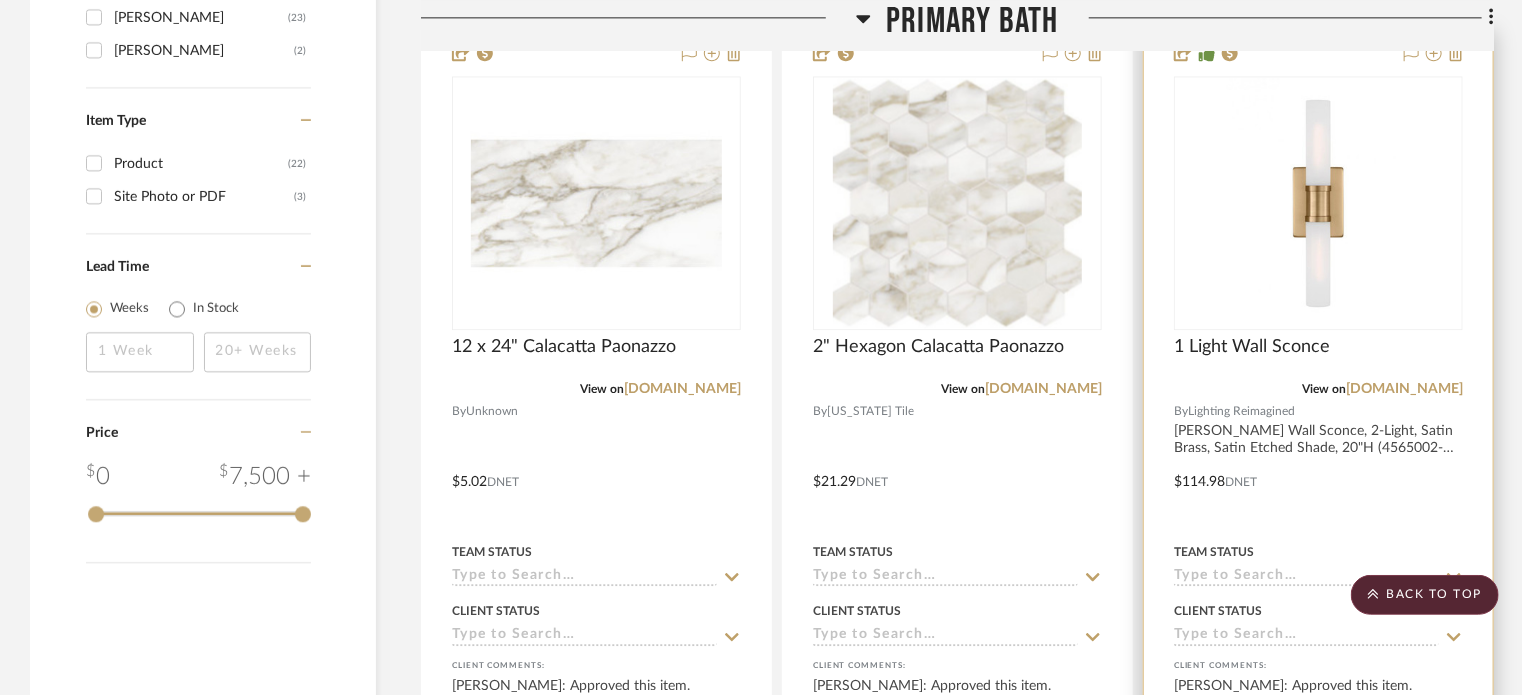 scroll, scrollTop: 2300, scrollLeft: 0, axis: vertical 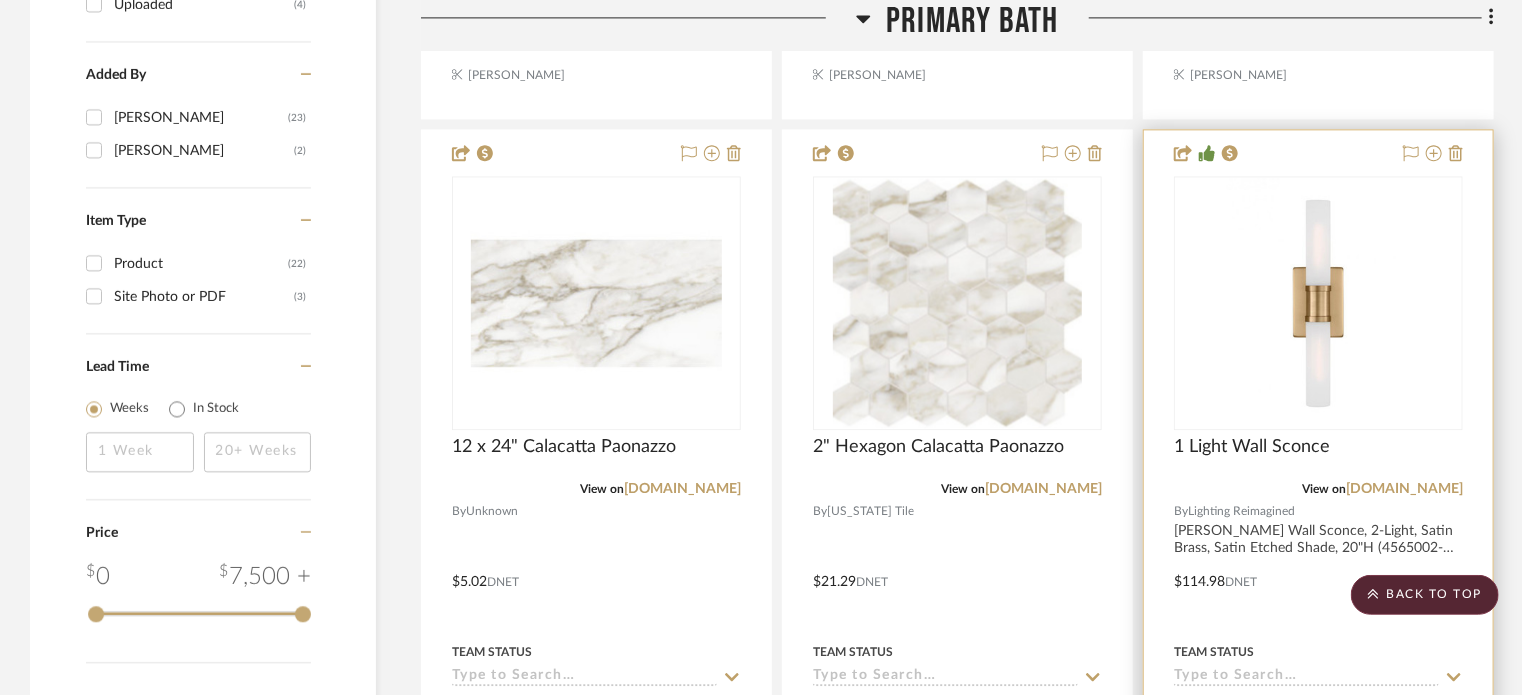 click on "View on  [DOMAIN_NAME]" at bounding box center [1318, 489] 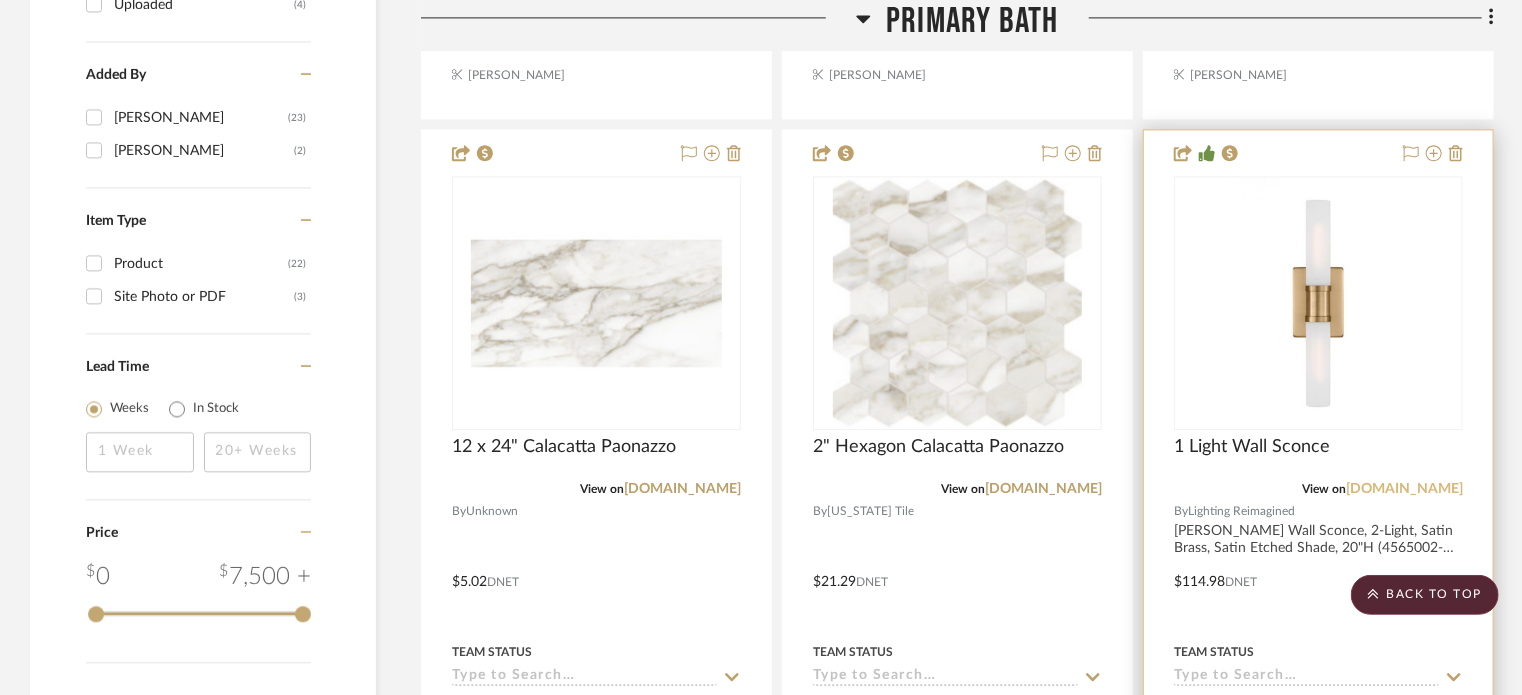 click on "[DOMAIN_NAME]" at bounding box center (1404, 489) 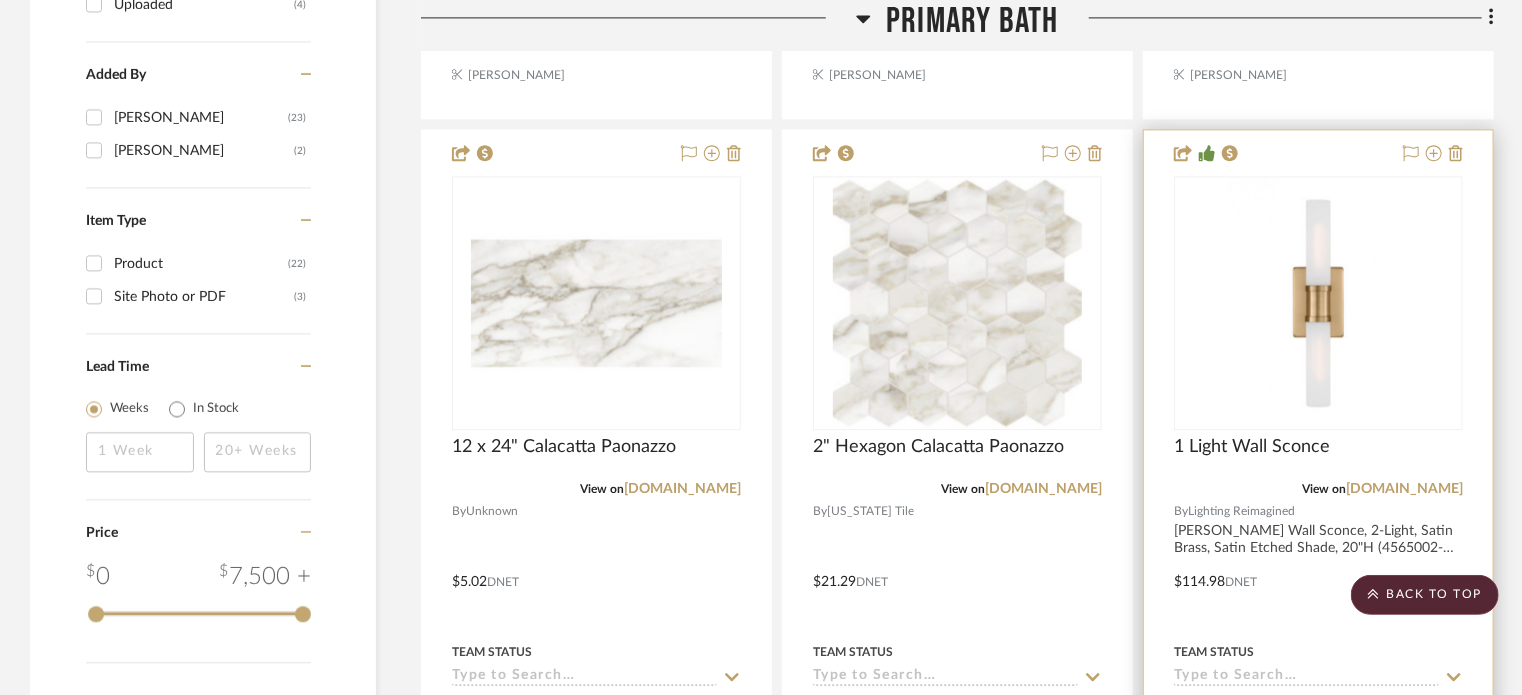 click at bounding box center (1318, 567) 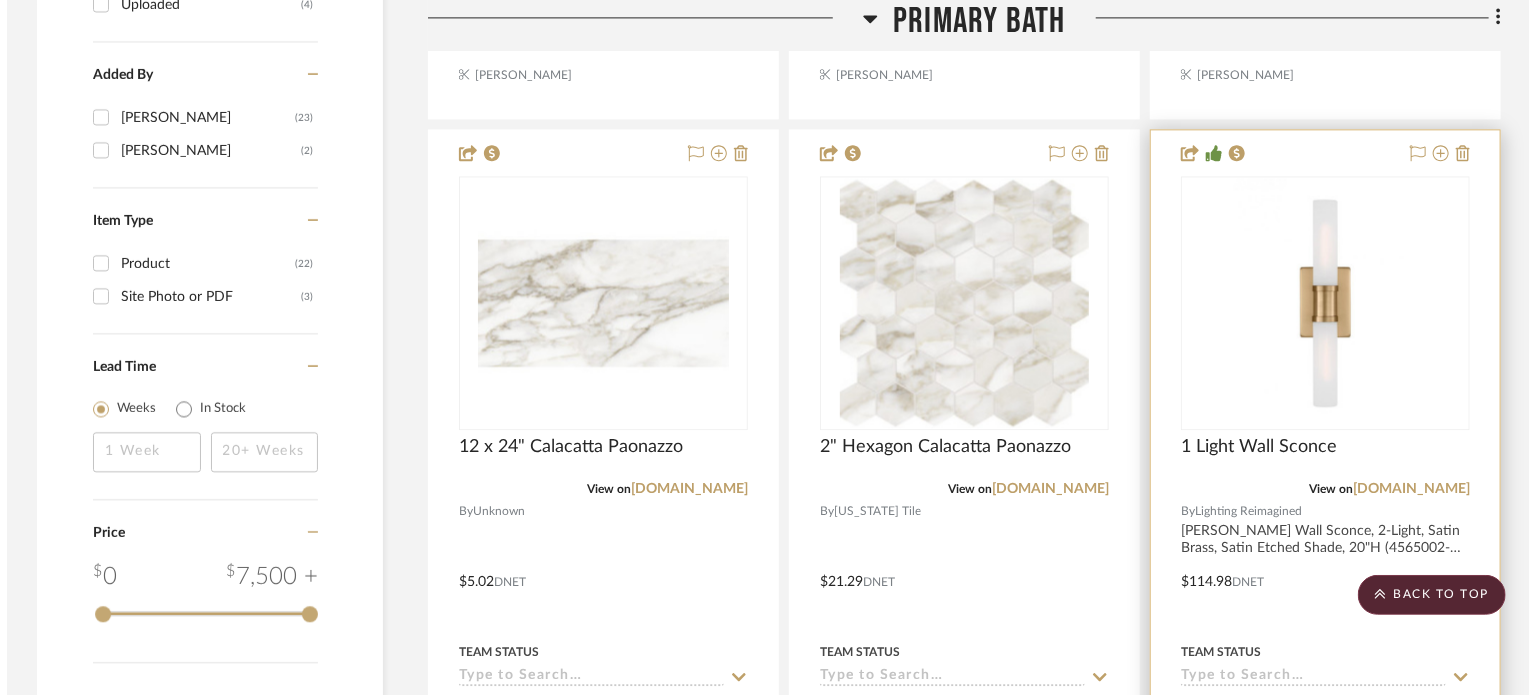 scroll, scrollTop: 0, scrollLeft: 0, axis: both 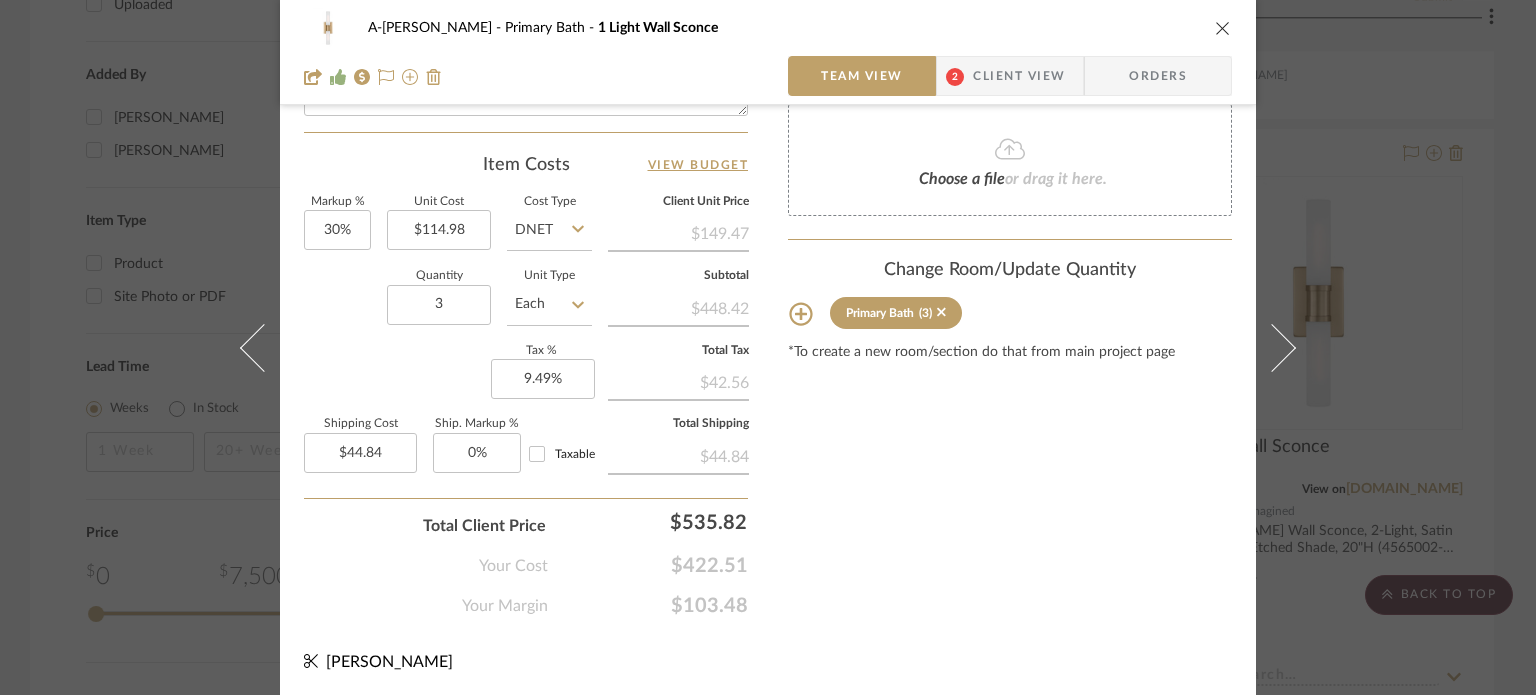 click on "A-[PERSON_NAME] Primary Bath 1 Light Wall Sconce Team View  2  Client View Orders  Team-Facing Details   Item Name  1 Light Wall Sconce  Brand  Lighting Reimagined  Internal Description  [PERSON_NAME] Wall Sconce, 2-Light, Satin Brass, Satin Etched Shade, 20"H (4565002-848 70703WP)  Dimensions   Product Specifications   Item Costs   View Budget   Markup %  30%  Unit Cost  $114.98  Cost Type  DNET  Client Unit Price   $149.47   Quantity  3  Unit Type  Each  Subtotal   $448.42   Tax %  9.49%  Total Tax   $42.56   Shipping Cost  $44.84  Ship. Markup %  0% Taxable  Total Shipping   $44.84  Total Client Price  $535.82  Your Cost  $422.51  Your Margin  $103.48  Content here copies to Client View - confirm visibility there.  Show in Client Dashboard   Include in Budget   View Budget  Team Status  Lead Time  In Stock Weeks  Est. Min   Est. Max   Due Date   Install Date  Tasks / To-Dos /  team Messaging  Leave yourself a note here or share next steps with your team. You will receive emails when they
respond!  Internal Notes" at bounding box center [768, 347] 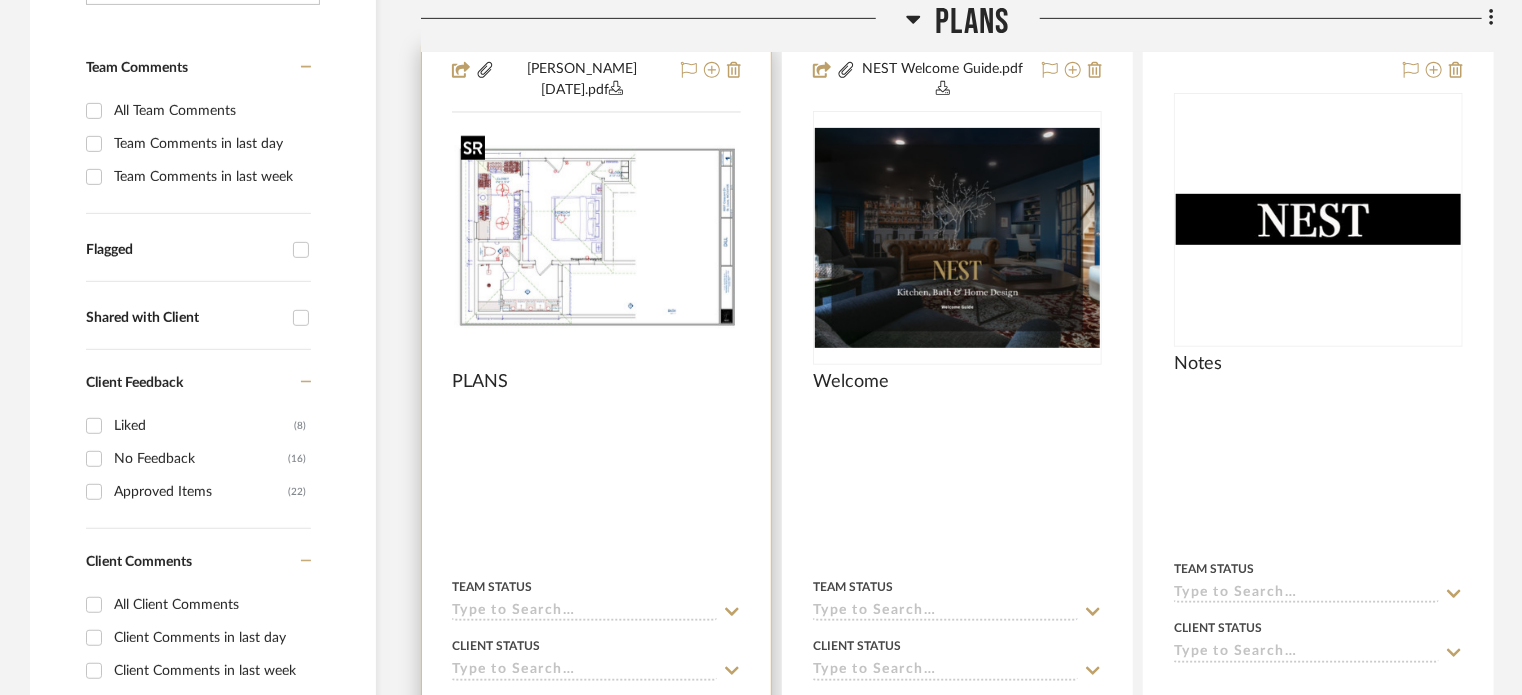 scroll, scrollTop: 414, scrollLeft: 0, axis: vertical 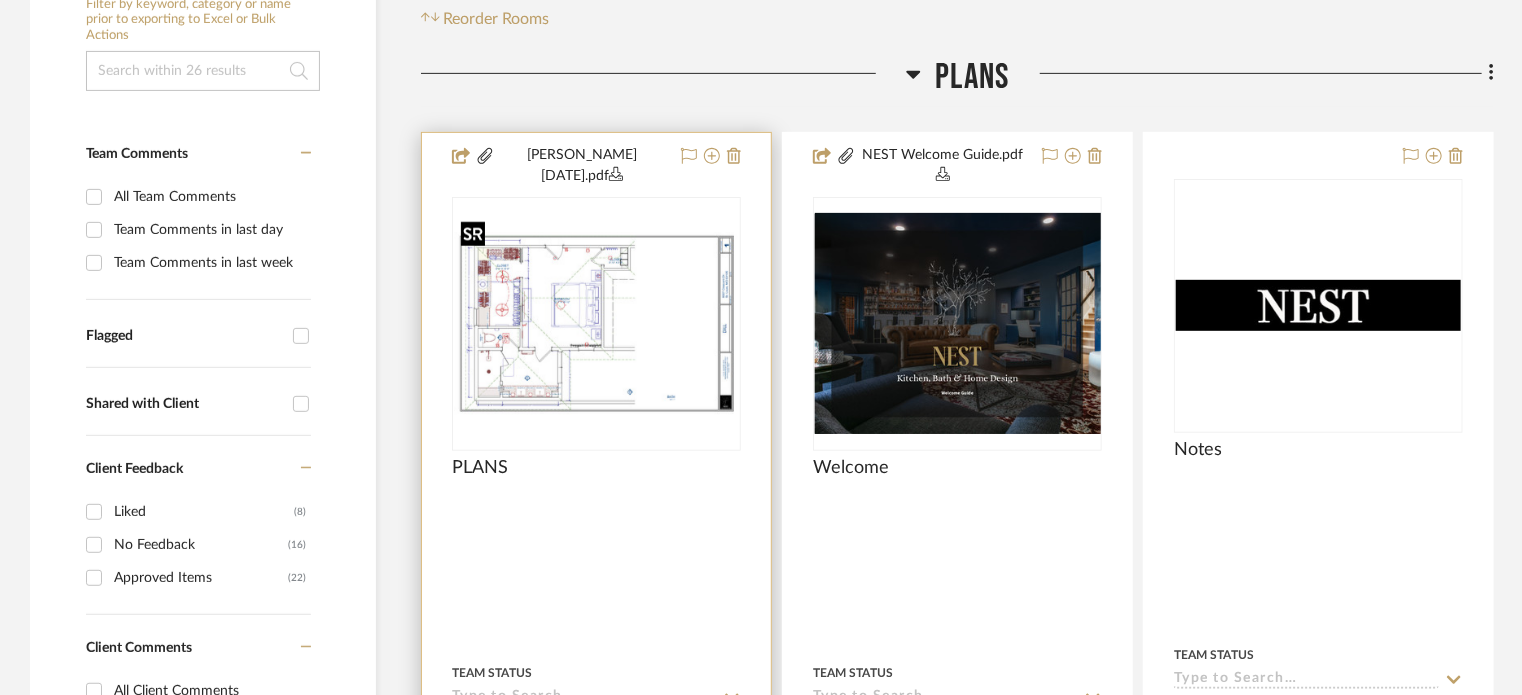 click at bounding box center (0, 0) 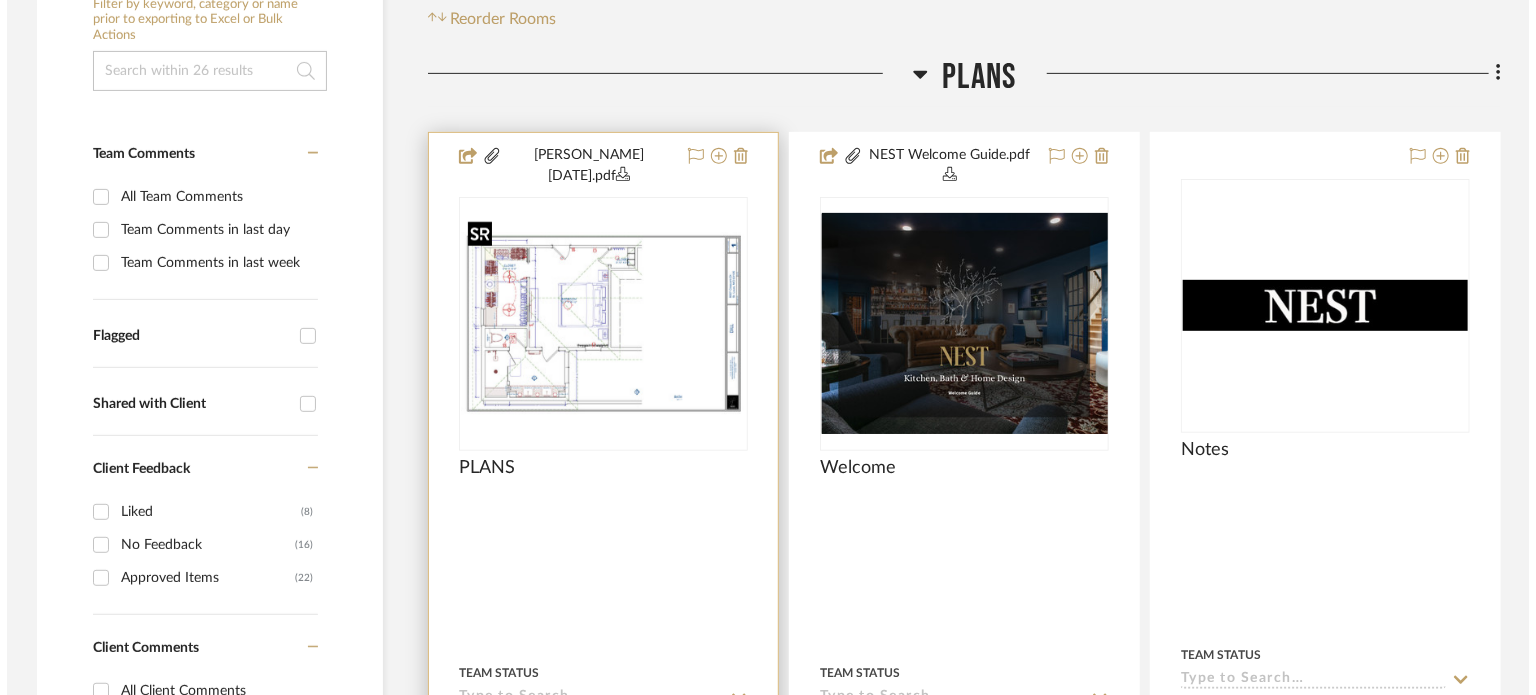 scroll, scrollTop: 0, scrollLeft: 0, axis: both 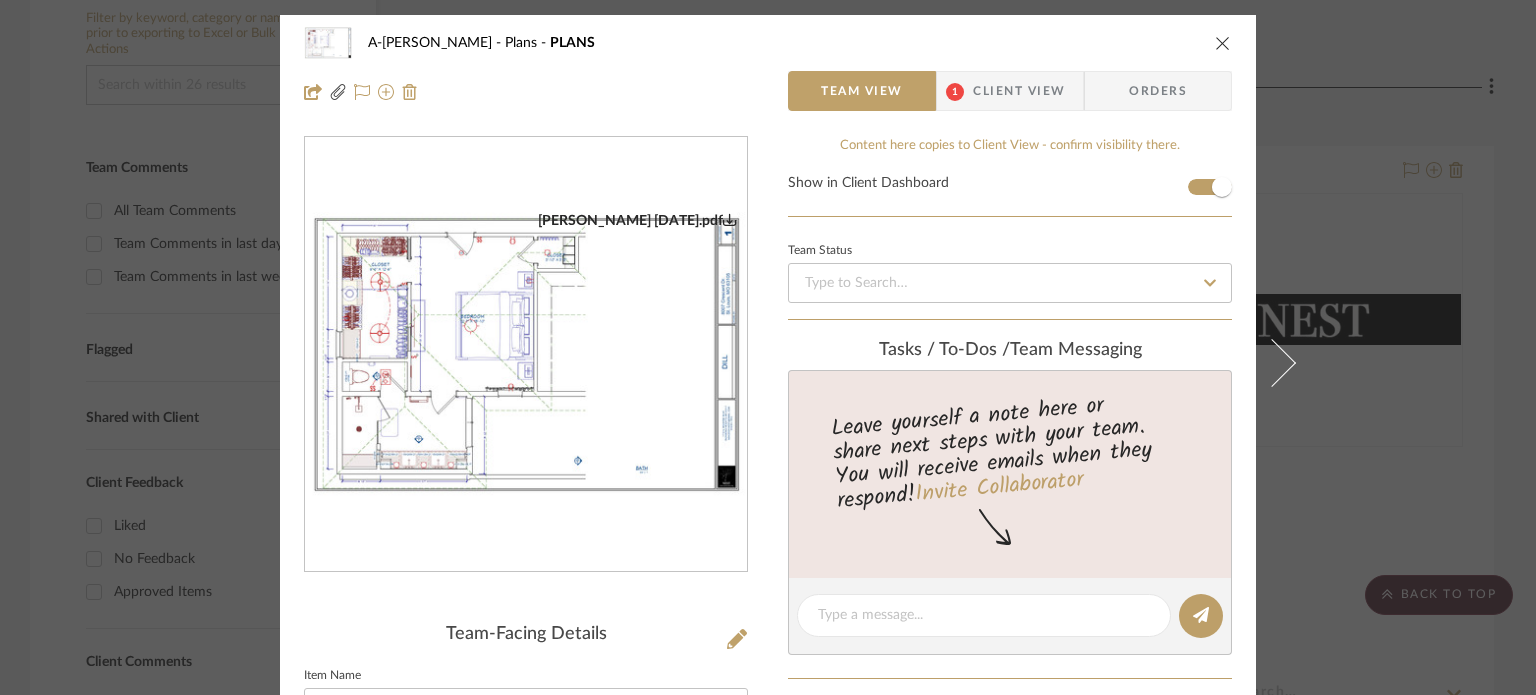 click at bounding box center (526, 355) 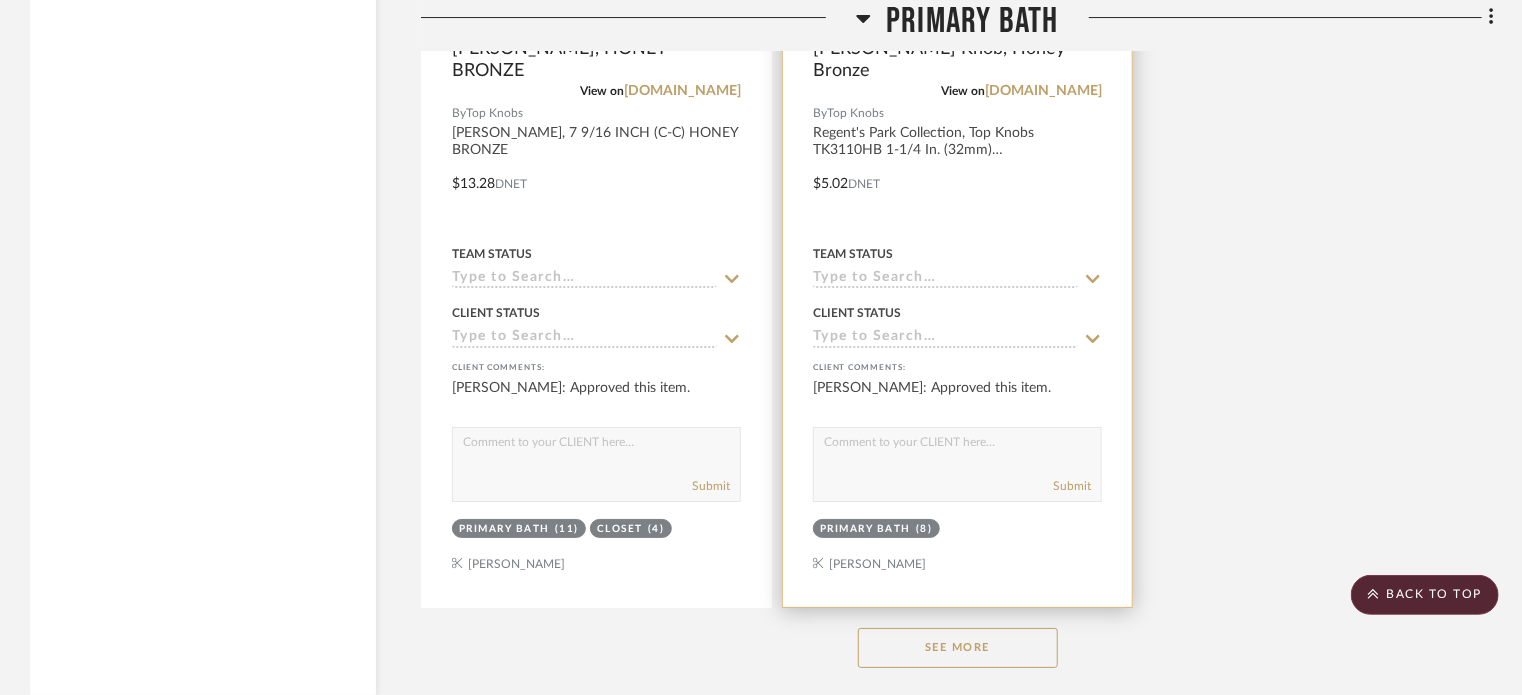scroll, scrollTop: 3800, scrollLeft: 0, axis: vertical 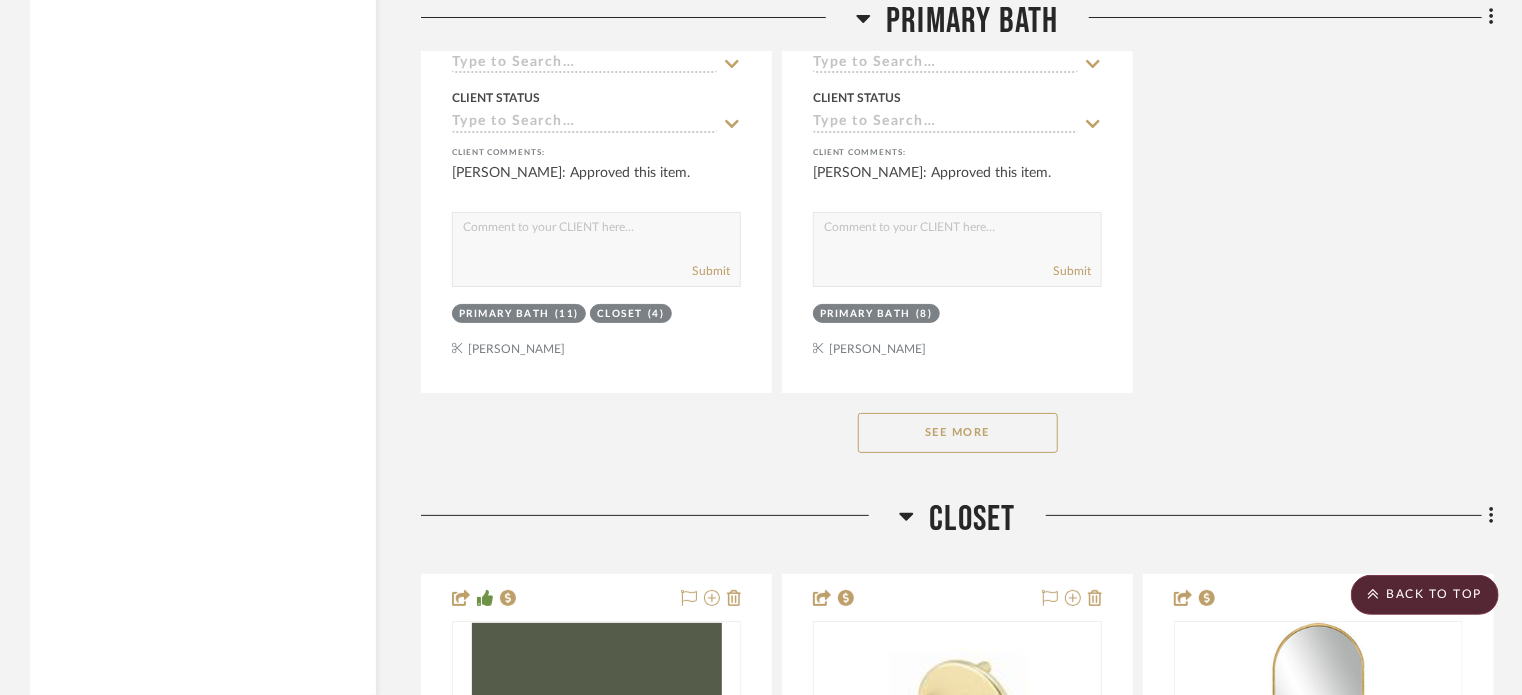 click on "See More" 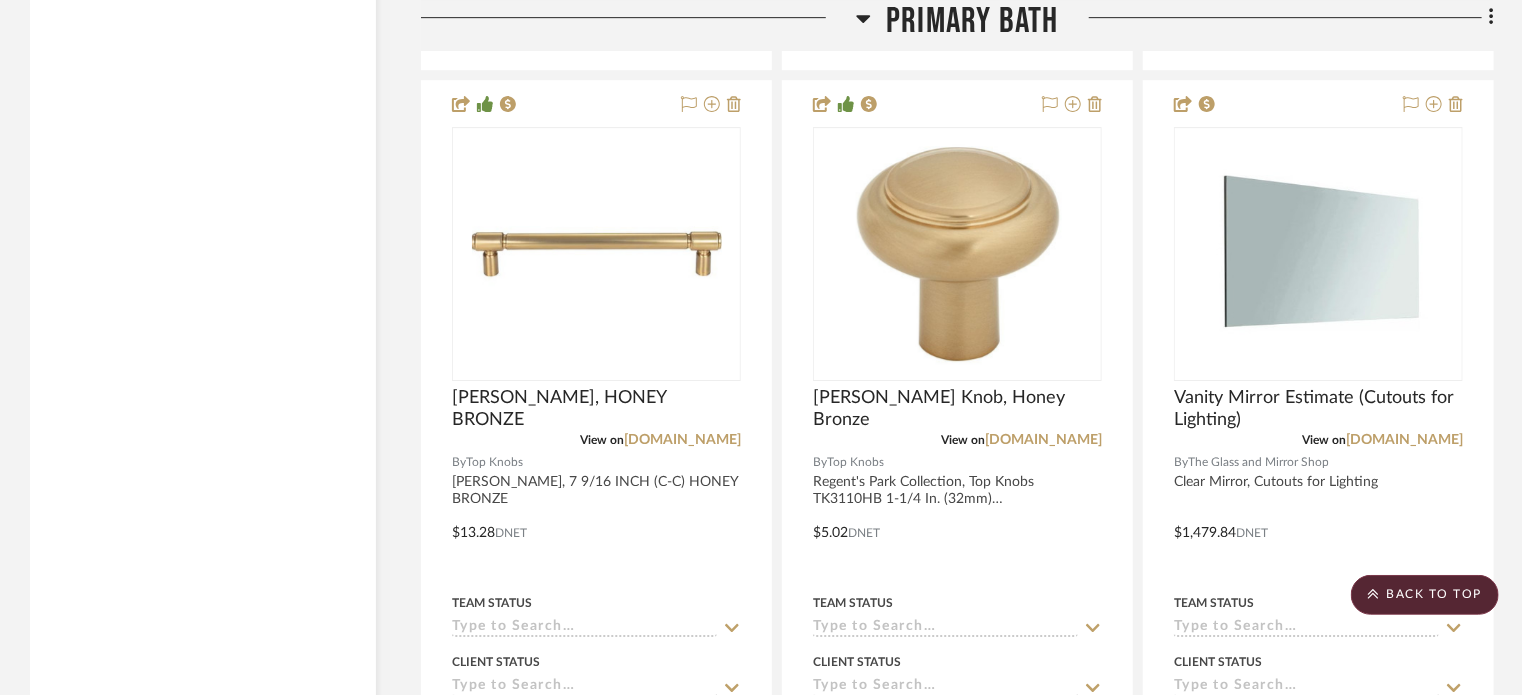 scroll, scrollTop: 3200, scrollLeft: 0, axis: vertical 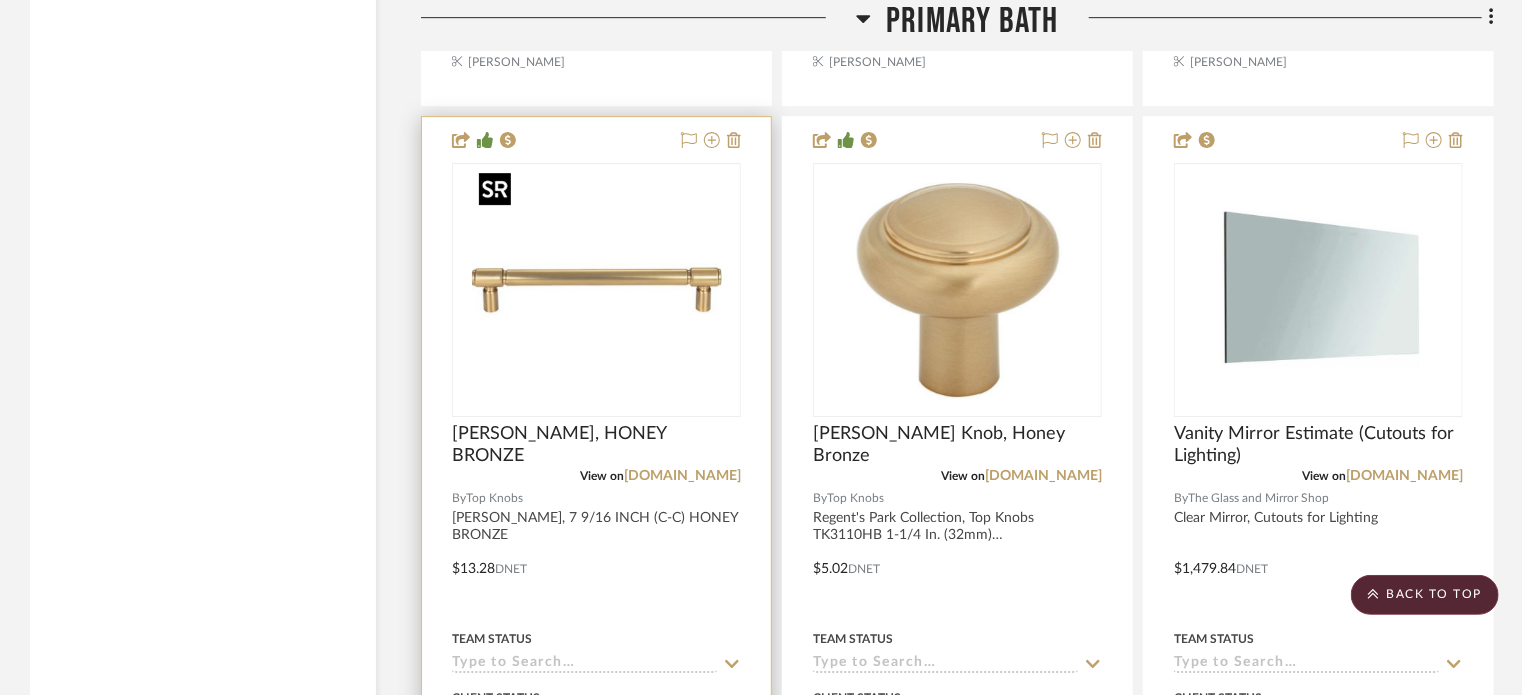 click at bounding box center (597, 290) 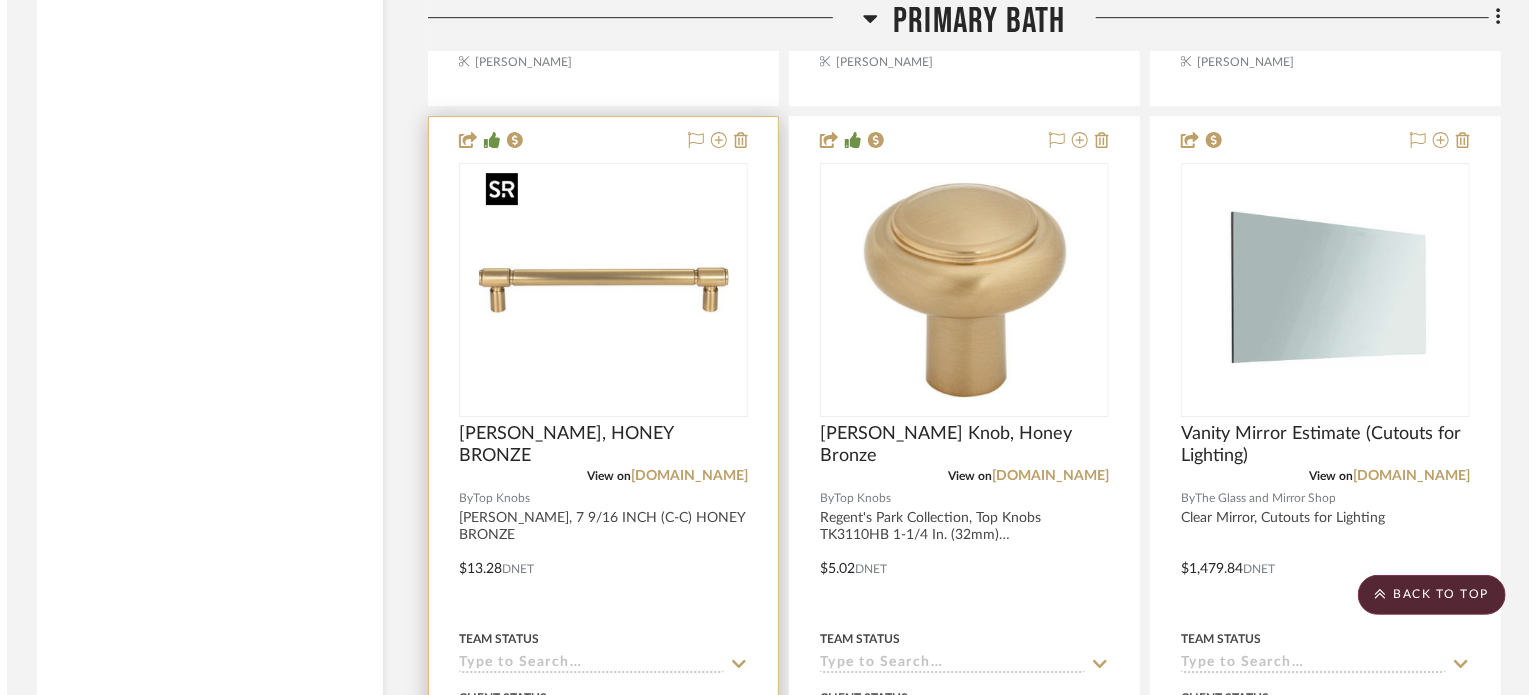 scroll, scrollTop: 0, scrollLeft: 0, axis: both 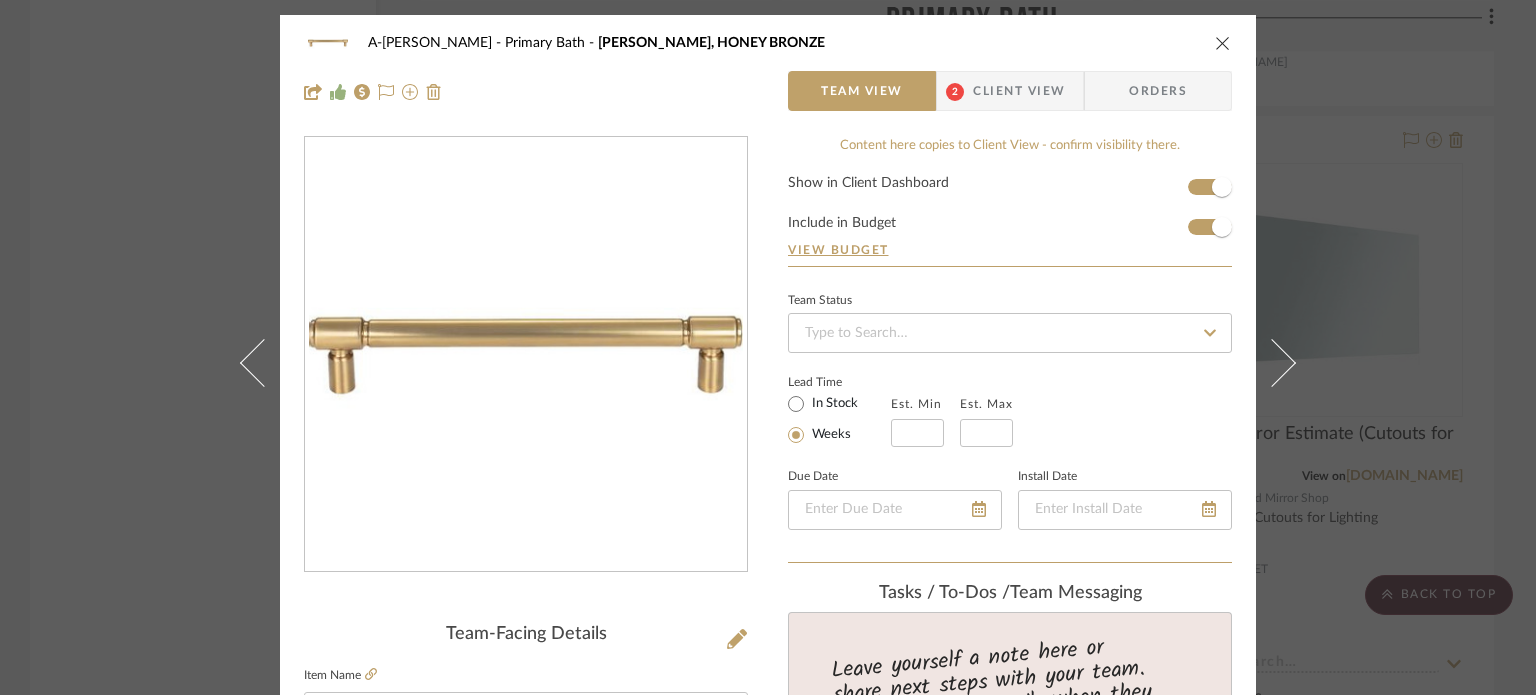 click on "2" at bounding box center [955, 91] 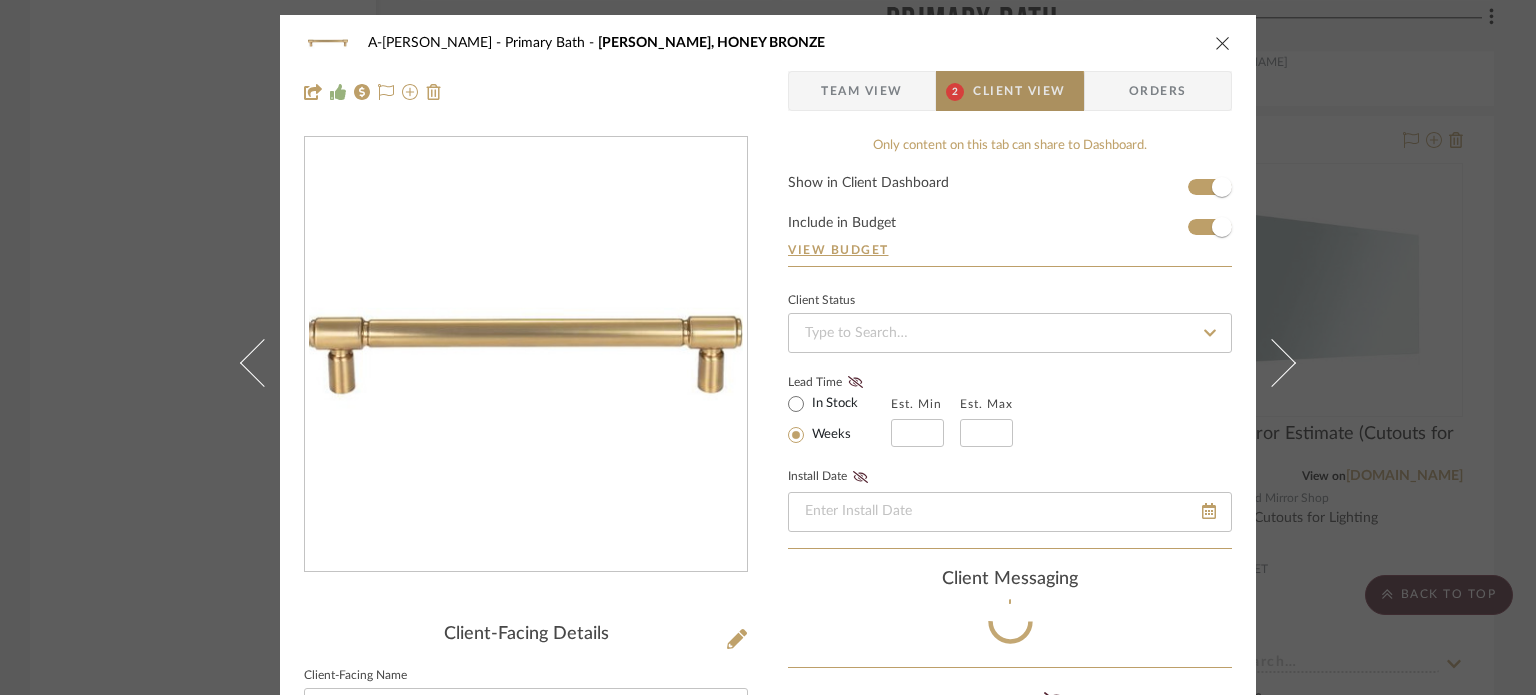 type 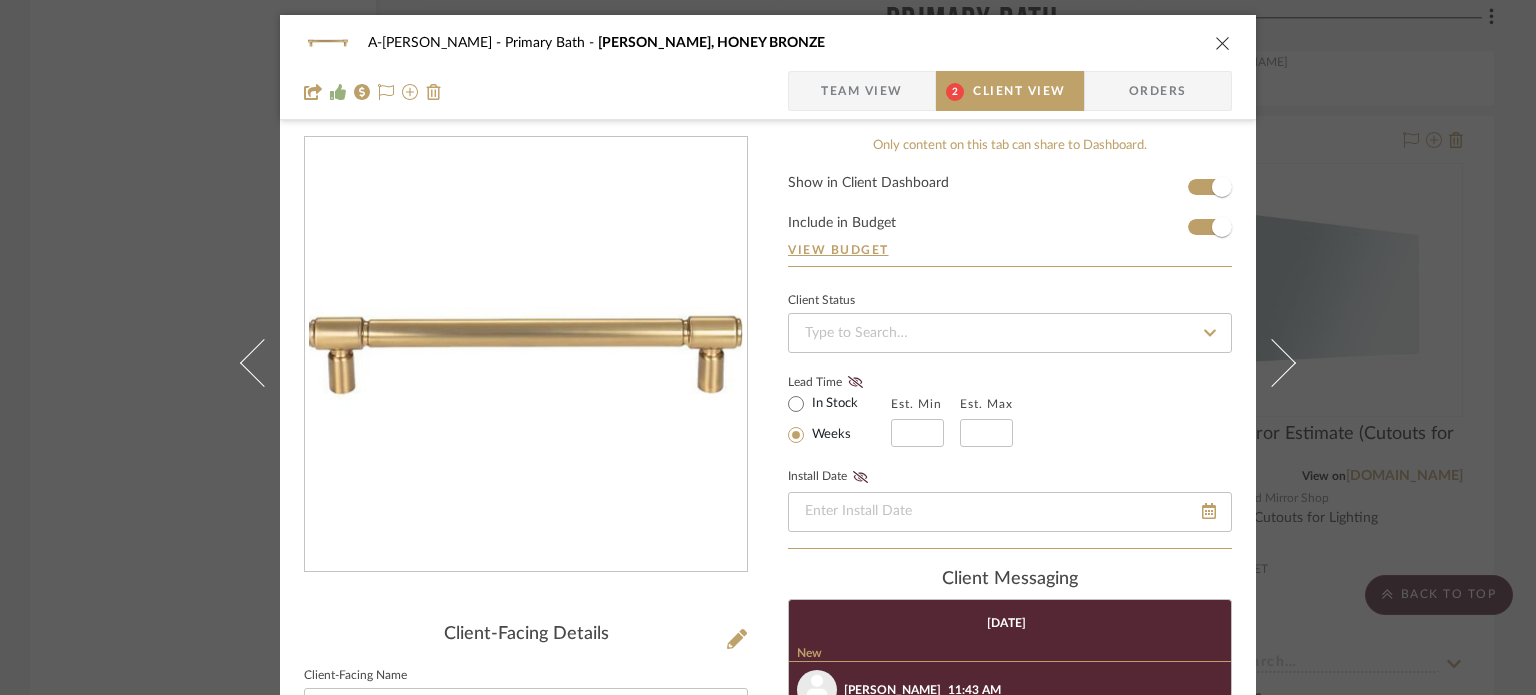 scroll, scrollTop: 500, scrollLeft: 0, axis: vertical 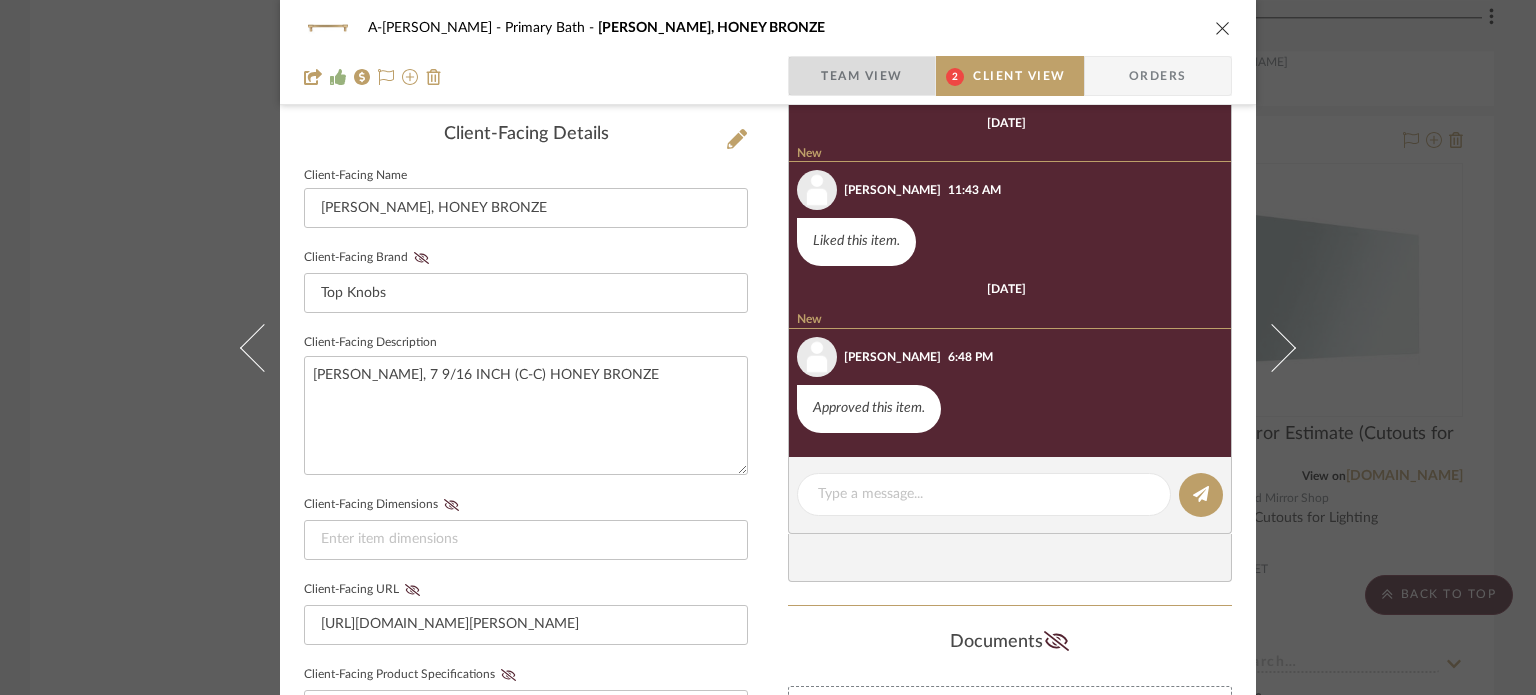 click on "Team View" at bounding box center (862, 76) 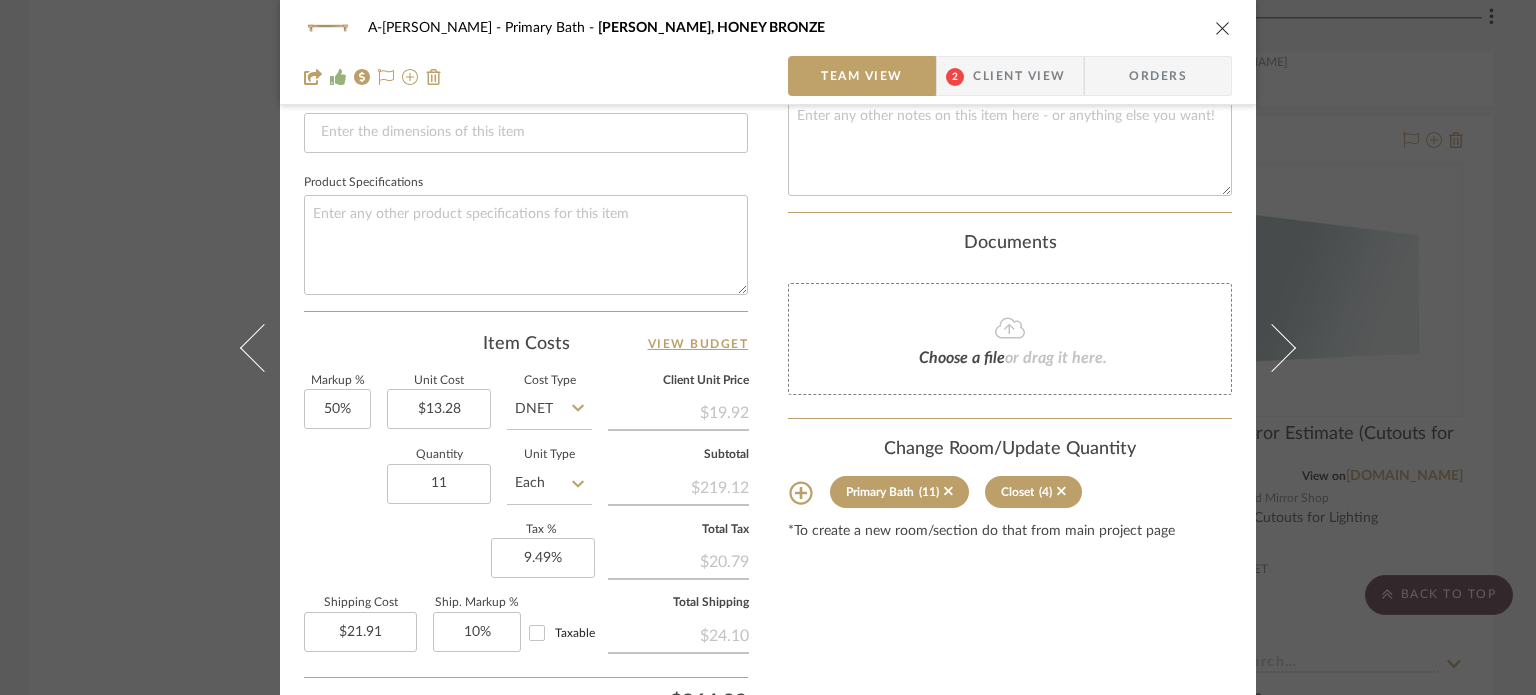scroll, scrollTop: 900, scrollLeft: 0, axis: vertical 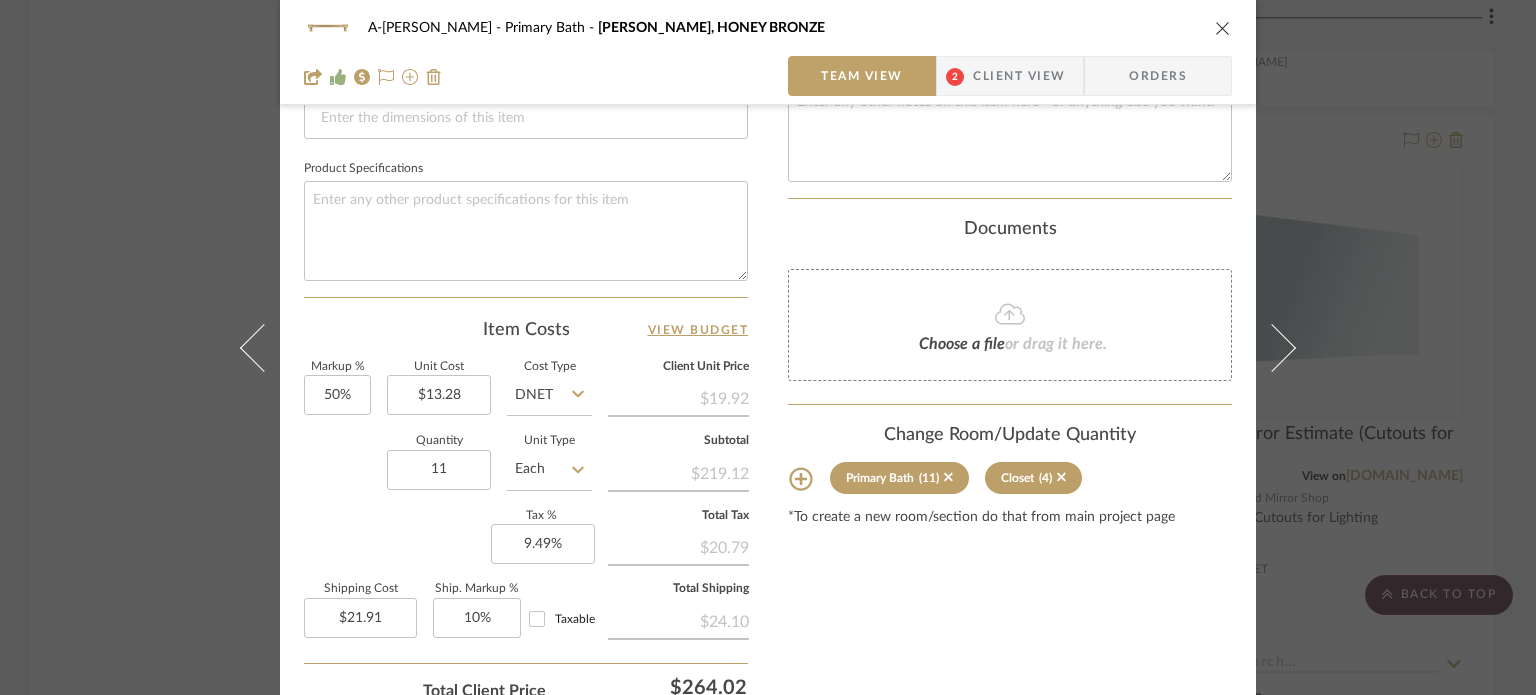 click on "A-[PERSON_NAME] Primary Bath [PERSON_NAME] PULL, HONEY BRONZE Team View  2  Client View Orders  Team-Facing Details   Item Name  [PERSON_NAME] PULL, HONEY BRONZE  Brand  Top Knobs  Internal Description  [PERSON_NAME] PULL, 7 9/16 INCH (C-C) HONEY BRONZE  Dimensions   Product Specifications   Item Costs   View Budget   Markup %  50%  Unit Cost  $13.28  Cost Type  DNET  Client Unit Price   $19.92   Quantity  11  Unit Type  Each  Subtotal   $219.12   Tax %  9.49%  Total Tax   $20.79   Shipping Cost  $21.91  Ship. Markup %  10% Taxable  Total Shipping   $24.10  Total Client Price  $264.02  Your Cost  $181.85  Your Margin  $75.23  Content here copies to Client View - confirm visibility there.  Show in Client Dashboard   Include in Budget   View Budget  Team Status  Lead Time  In Stock Weeks  Est. Min   Est. Max   Due Date   Install Date  Tasks / To-Dos /  team Messaging  Leave yourself a note here or share next steps with your team. You will receive emails when they
respond!  Invite Collaborator Internal Notes  Documents  (11)" at bounding box center [768, 347] 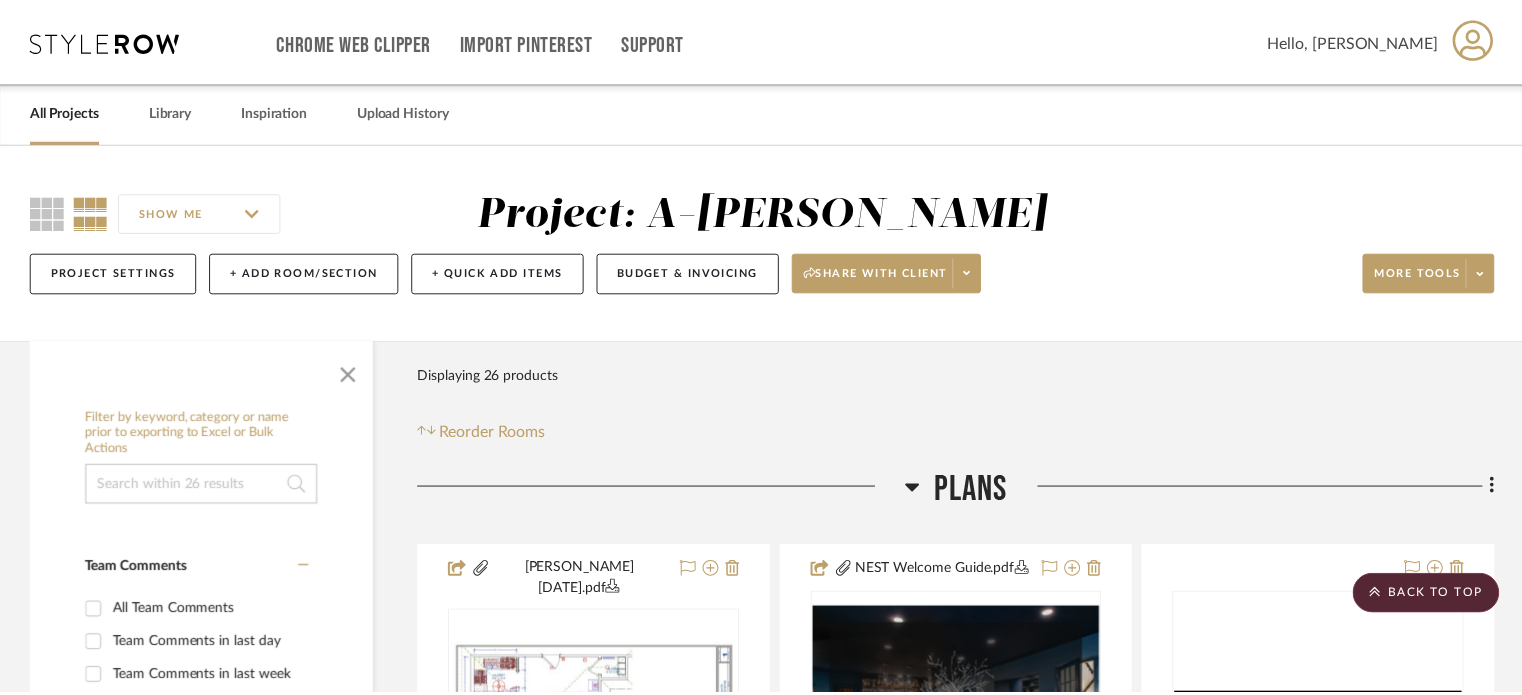 scroll, scrollTop: 3200, scrollLeft: 0, axis: vertical 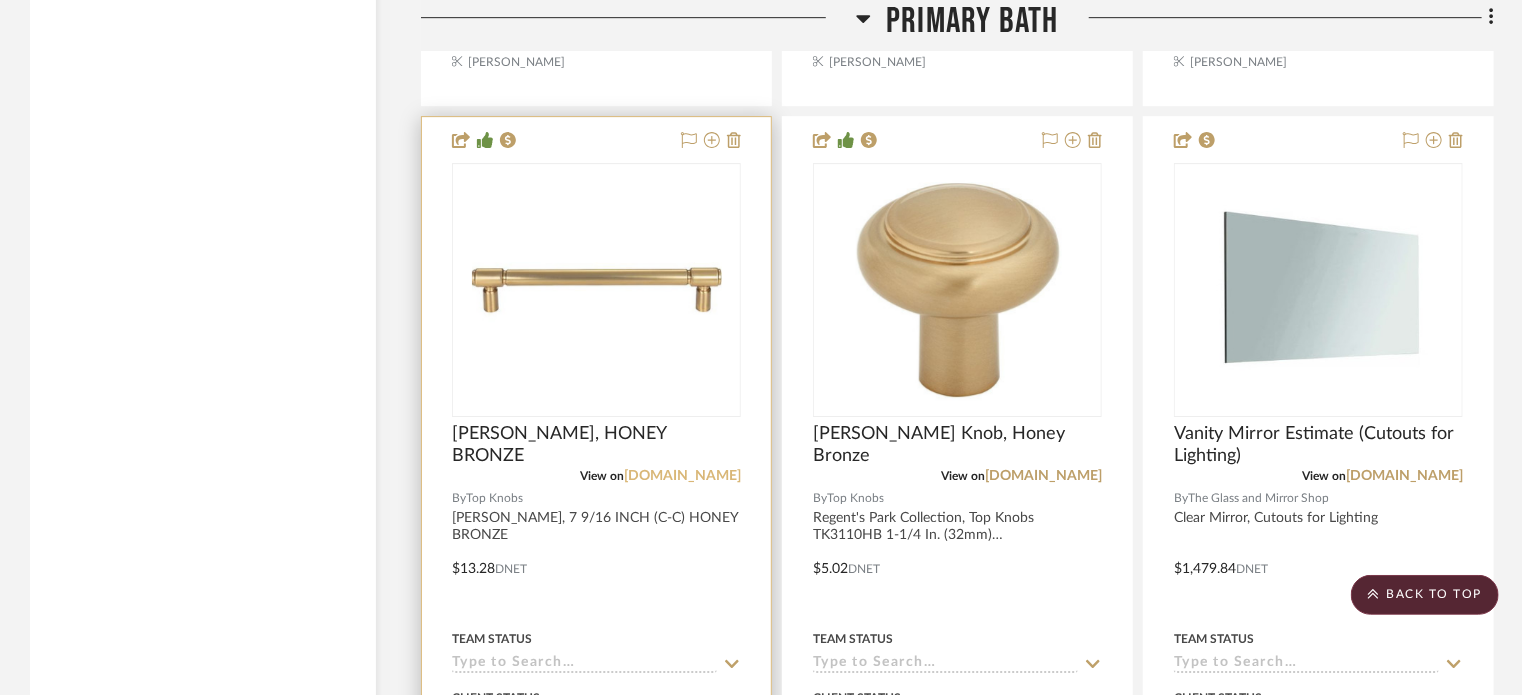 click on "[DOMAIN_NAME]" at bounding box center [682, 476] 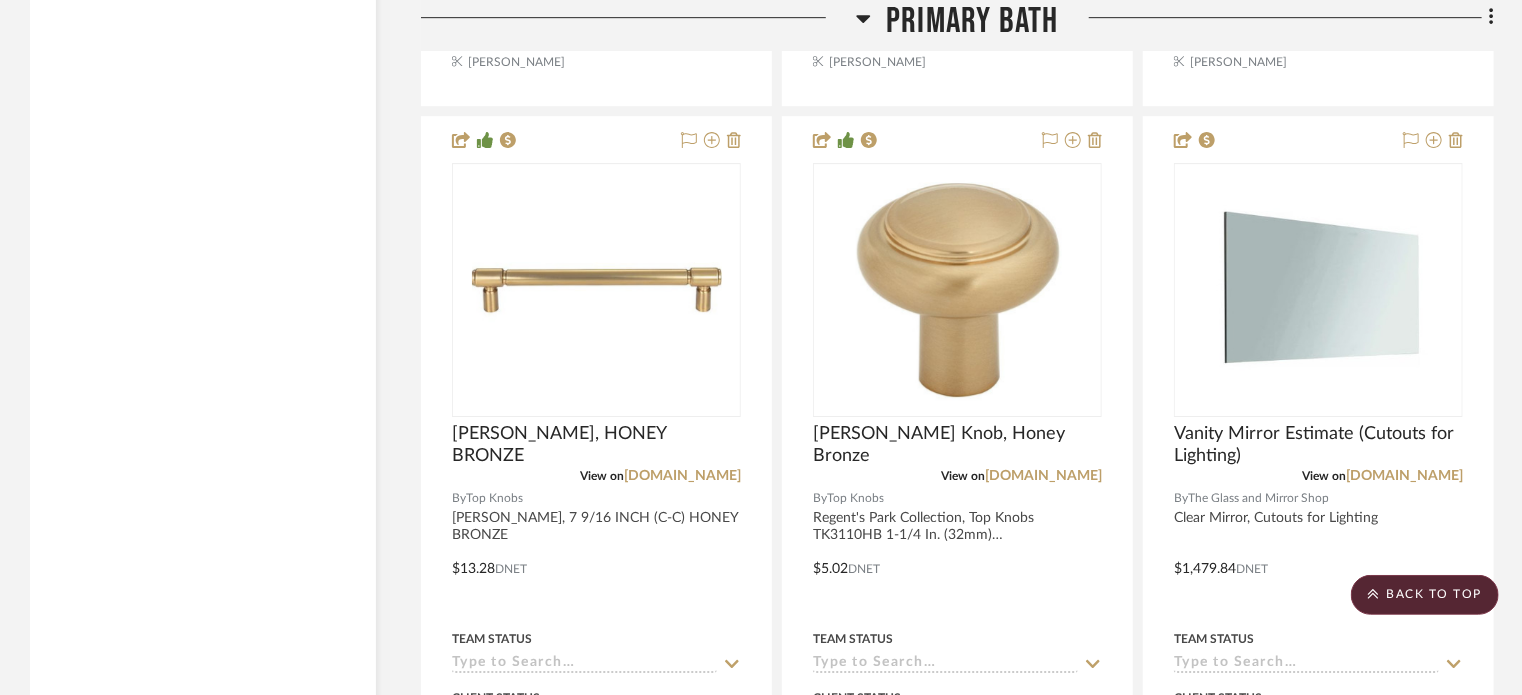 scroll, scrollTop: 0, scrollLeft: 0, axis: both 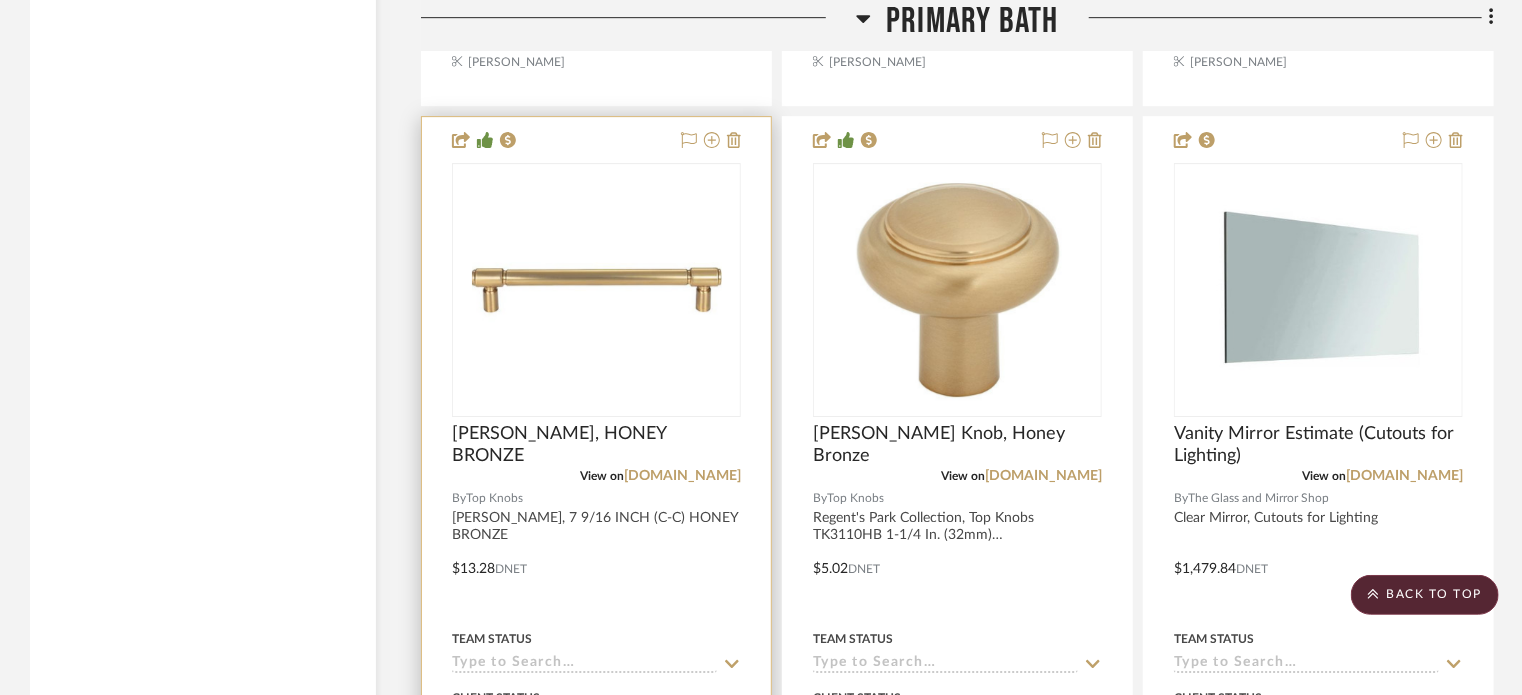 click at bounding box center (596, 554) 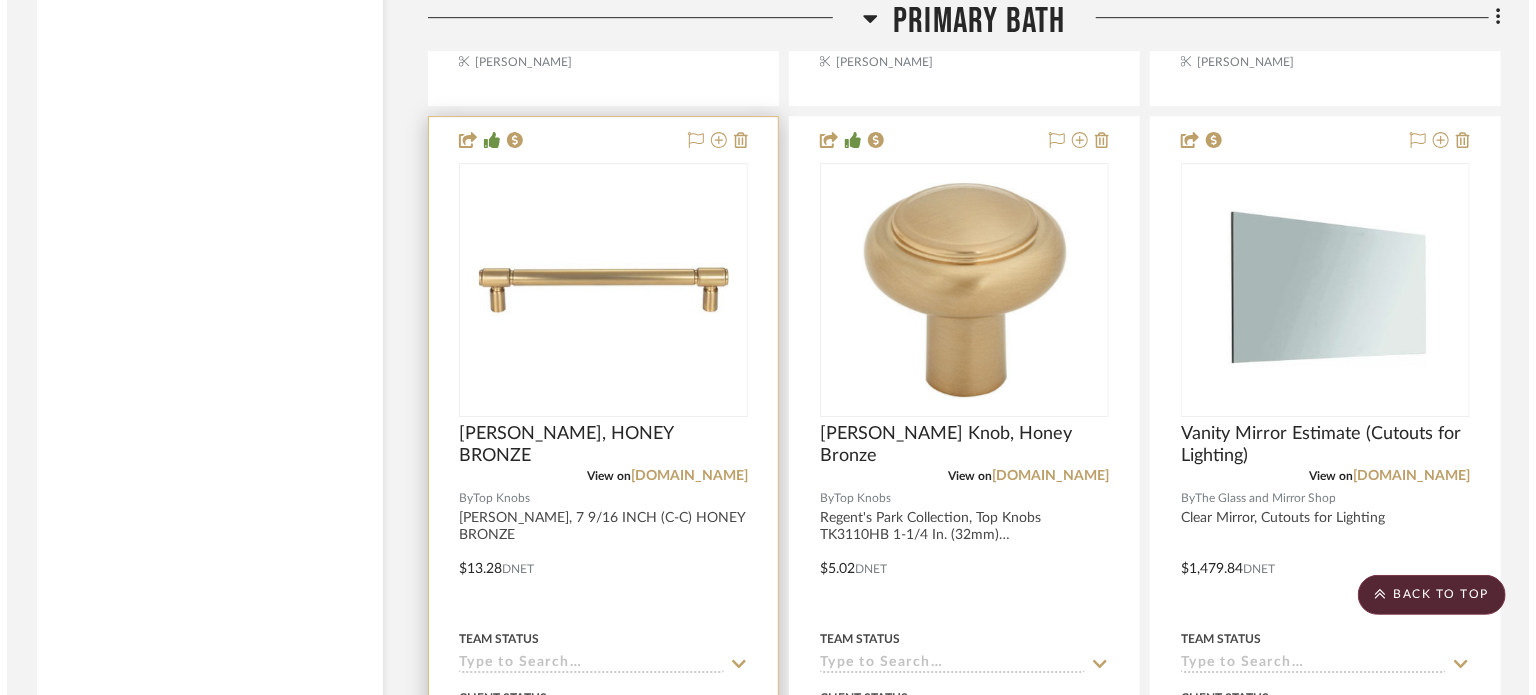 scroll, scrollTop: 0, scrollLeft: 0, axis: both 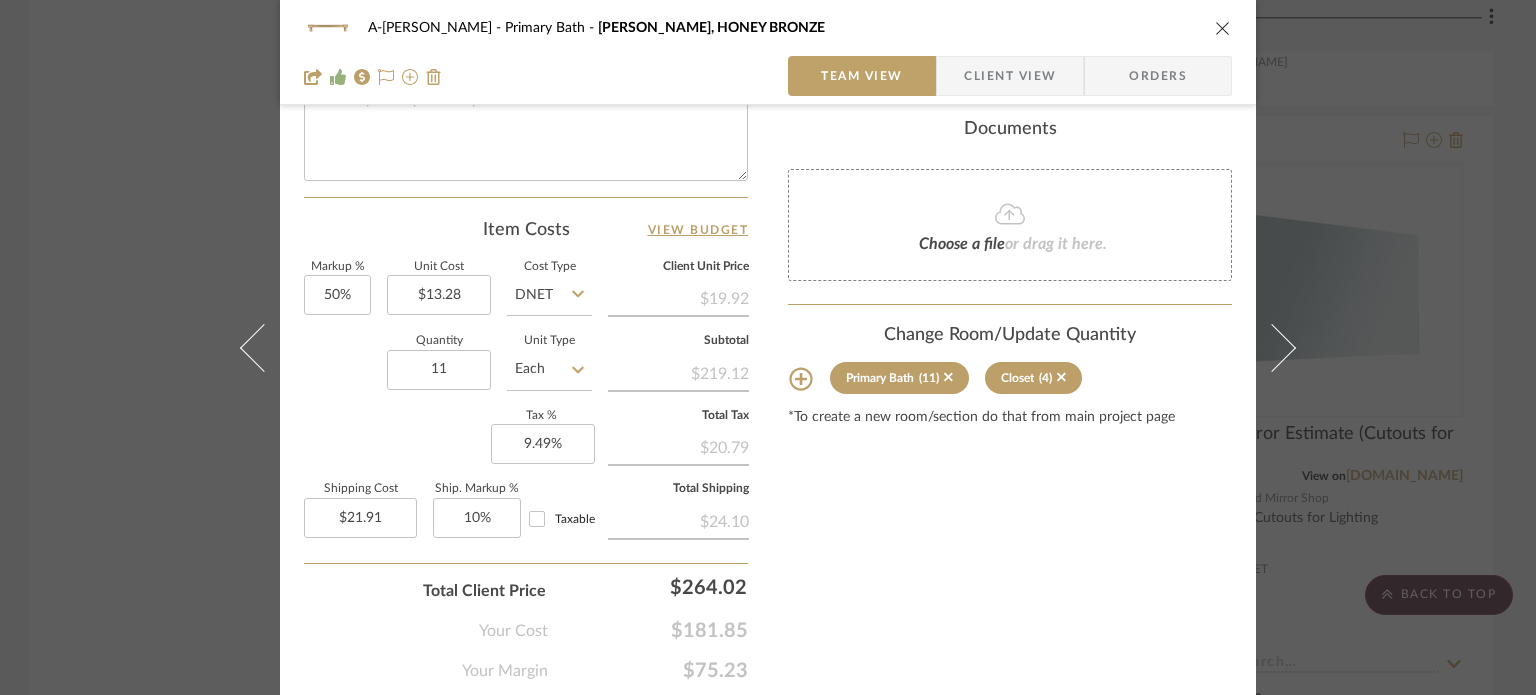 click on "A-Dill Primary Bath CLARENCE PULL, HONEY BRONZE Team View Client View Orders  Team-Facing Details   Item Name  CLARENCE PULL, HONEY BRONZE  Brand  Top Knobs  Internal Description  CLARENCE PULL, 7 9/16 INCH (C-C) HONEY BRONZE  Dimensions   Product Specifications   Item Costs   View Budget   Markup %  50%  Unit Cost  $13.28  Cost Type  DNET  Client Unit Price   $19.92   Quantity  11  Unit Type  Each  Subtotal   $219.12   Tax %  9.49%  Total Tax   $20.79   Shipping Cost  $21.91  Ship. Markup %  10% Taxable  Total Shipping   $24.10  Total Client Price  $264.02  Your Cost  $181.85  Your Margin  $75.23  Content here copies to Client View - confirm visibility there.  Show in Client Dashboard   Include in Budget   View Budget  Team Status  Lead Time  In Stock Weeks  Est. Min   Est. Max   Due Date   Install Date  Tasks / To-Dos /  team Messaging  Leave yourself a note here or share next steps with your team. You will receive emails when they
respond!  Invite Collaborator Internal Notes  Documents  (11) (4)" at bounding box center [768, 347] 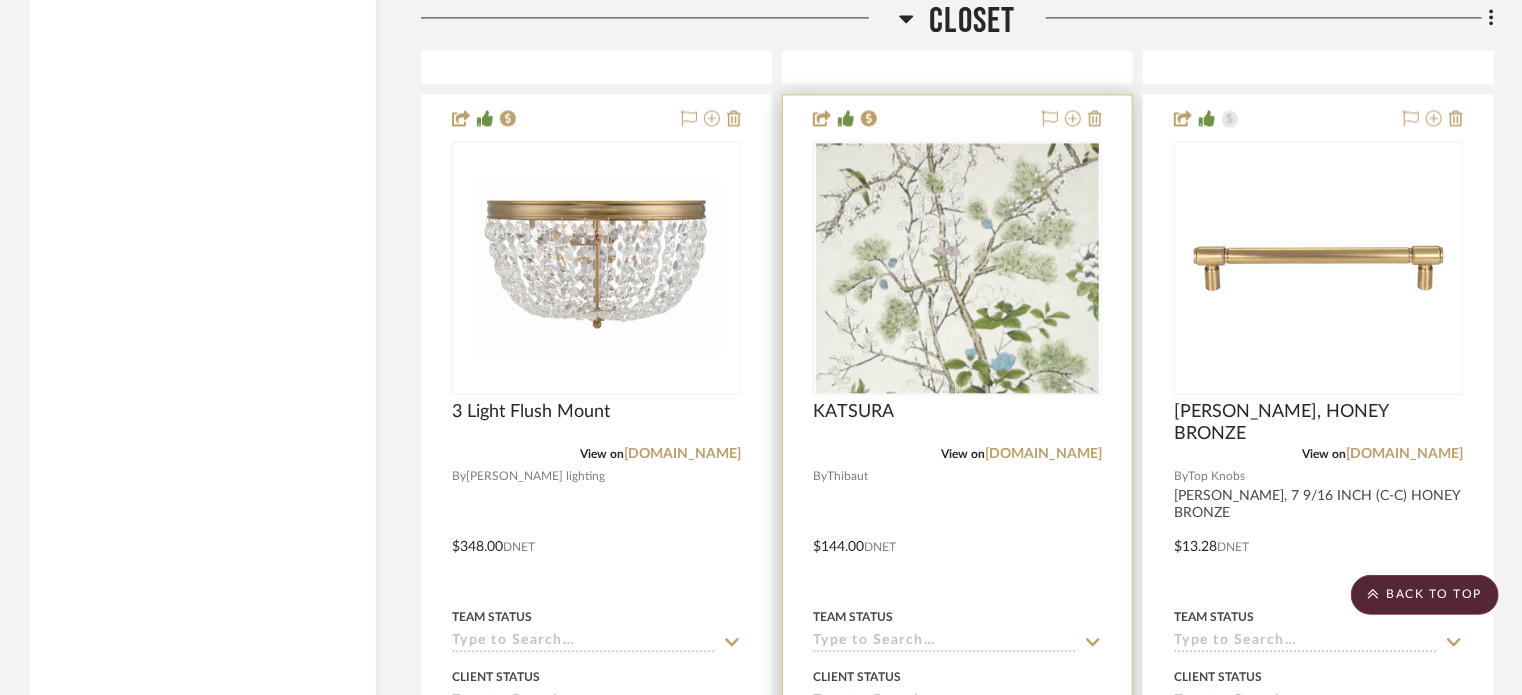 scroll, scrollTop: 6100, scrollLeft: 0, axis: vertical 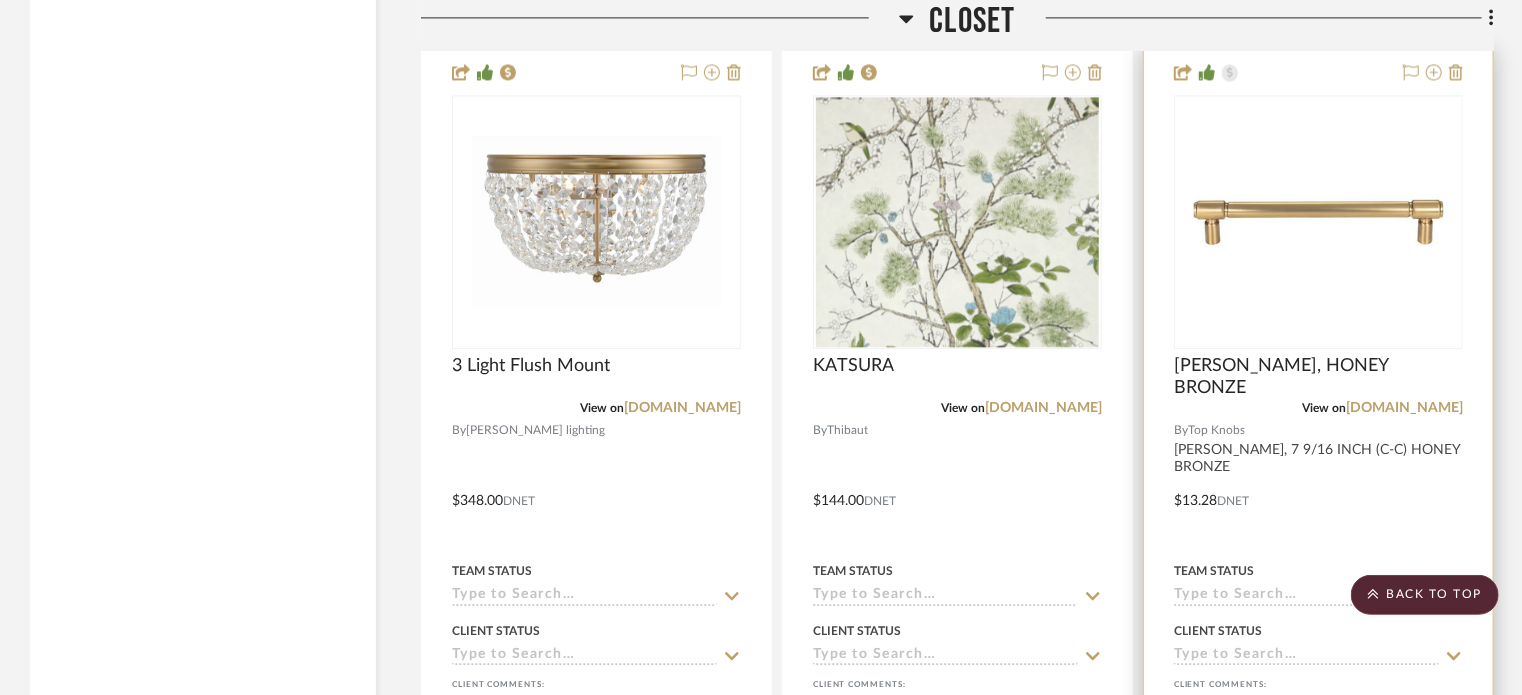 click at bounding box center [1318, 486] 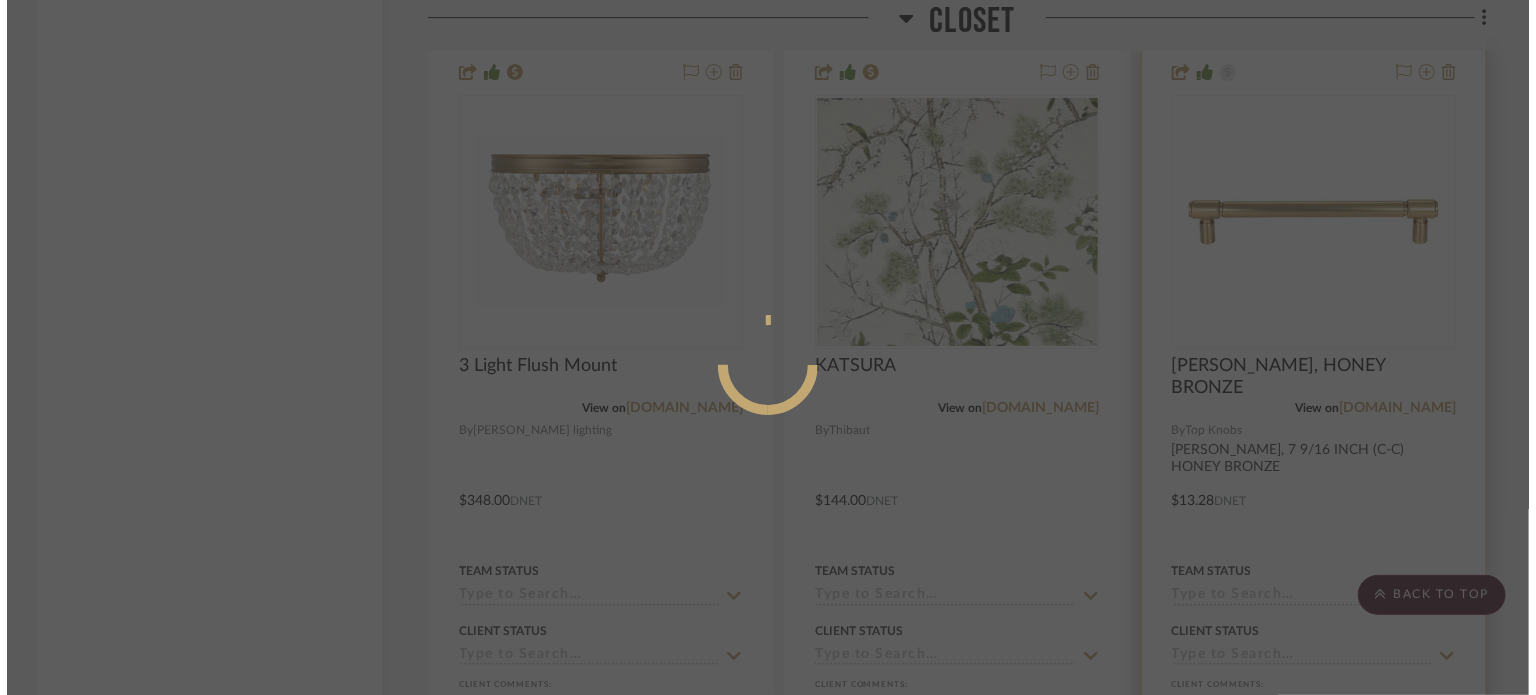 scroll, scrollTop: 0, scrollLeft: 0, axis: both 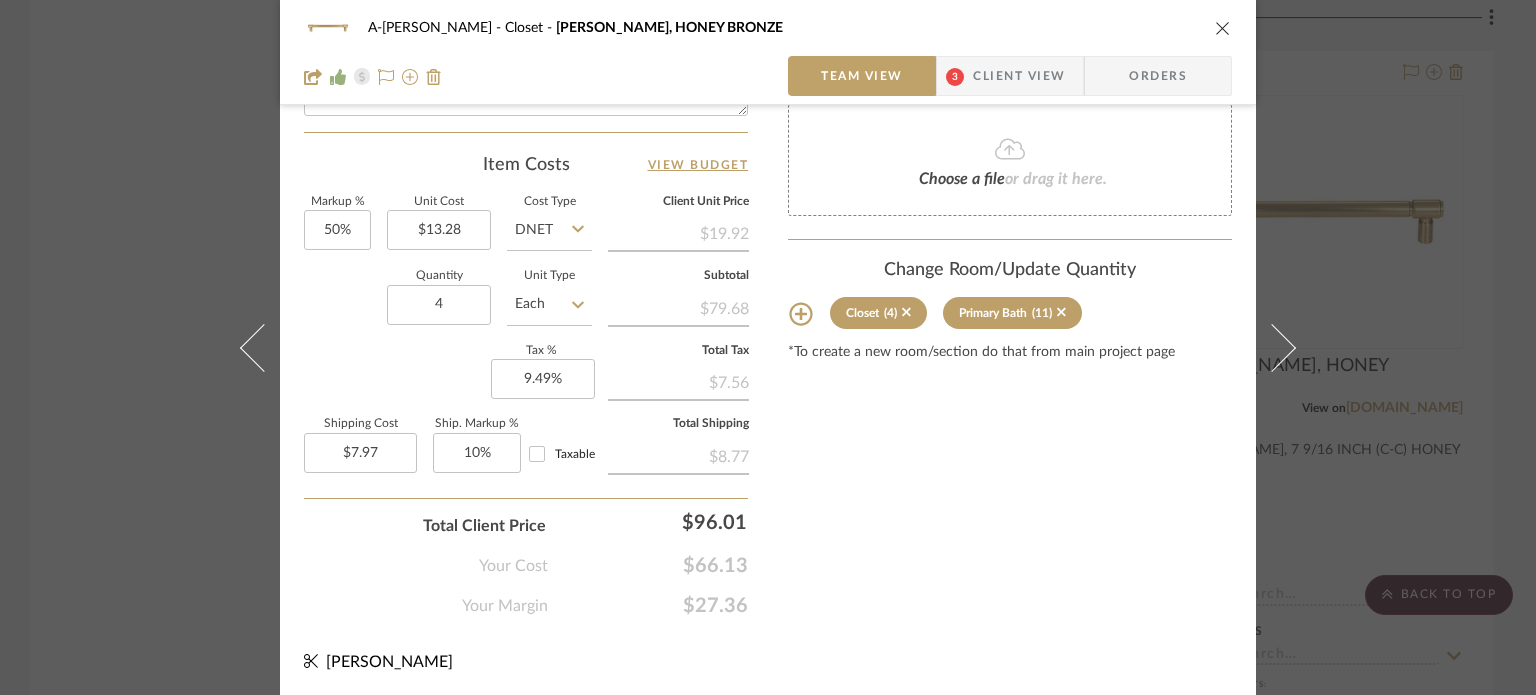 click on "A-Dill Closet CLARENCE PULL, HONEY BRONZE Team View  3  Client View Orders  Team-Facing Details   Item Name  CLARENCE PULL, HONEY BRONZE  Brand  Top Knobs  Internal Description  CLARENCE PULL, 7 9/16 INCH (C-C) HONEY BRONZE  Dimensions   Product Specifications   Item Costs   View Budget   Markup %  50%  Unit Cost  $13.28  Cost Type  DNET  Client Unit Price   $19.92   Quantity  4  Unit Type  Each  Subtotal   $79.68   Tax %  9.49%  Total Tax   $7.56   Shipping Cost  $7.97  Ship. Markup %  10% Taxable  Total Shipping   $8.77  Total Client Price  $96.01  Your Cost  $66.13  Your Margin  $27.36  Content here copies to Client View - confirm visibility there.  Show in Client Dashboard   Include in Budget   View Budget  Team Status  Lead Time  In Stock Weeks  Est. Min   Est. Max   Due Date   Install Date  Tasks / To-Dos /  team Messaging  Leave yourself a note here or share next steps with your team. You will receive emails when they
respond!  Invite Collaborator Internal Notes  Documents  Choose a file (4)" at bounding box center (768, 347) 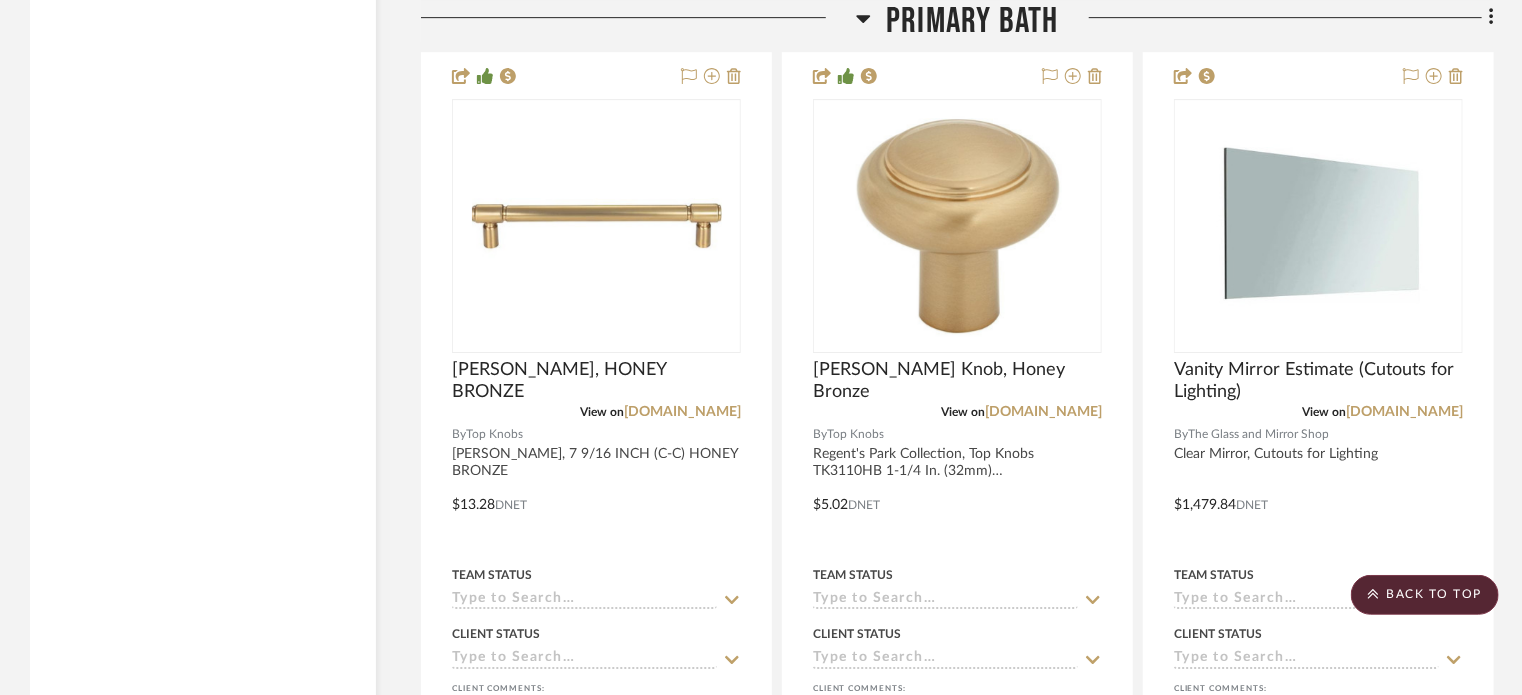 scroll, scrollTop: 3200, scrollLeft: 0, axis: vertical 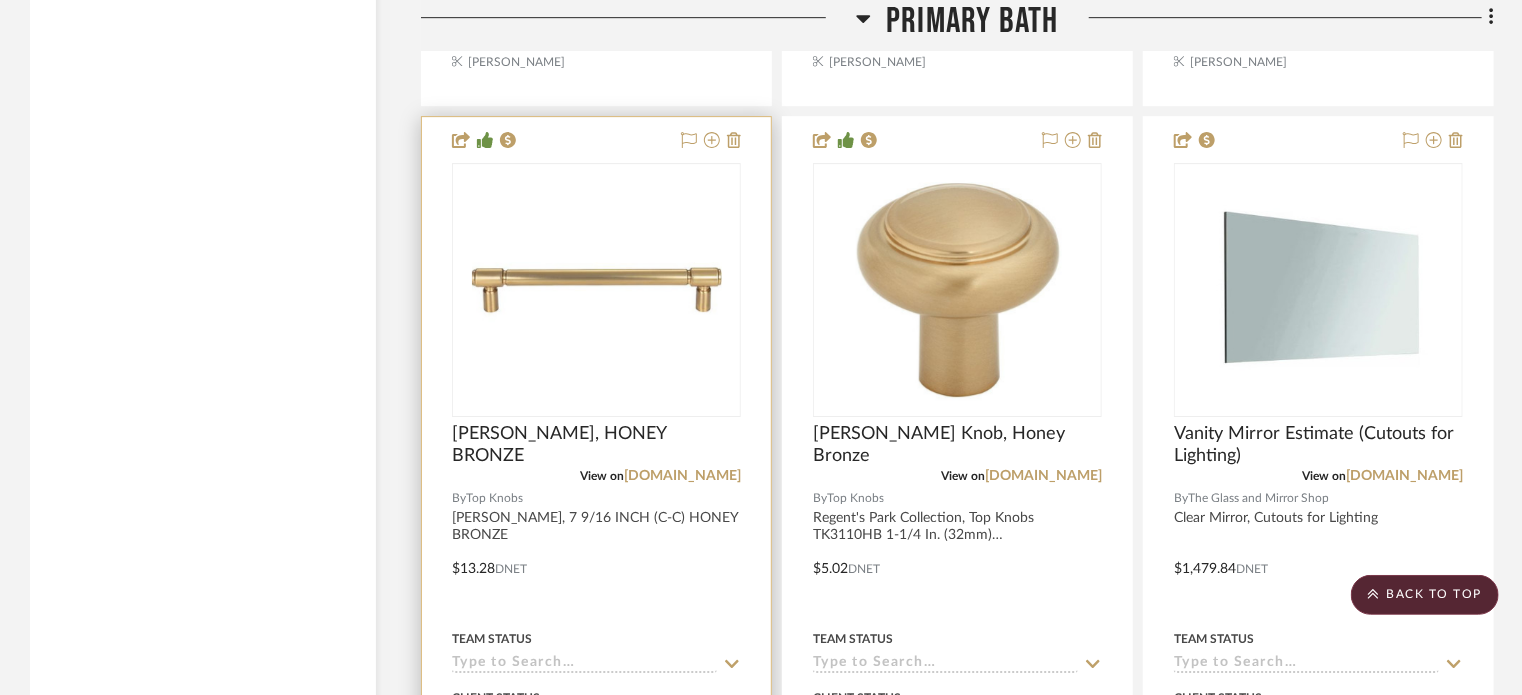 click on "[PERSON_NAME], HONEY BRONZE" at bounding box center [596, 445] 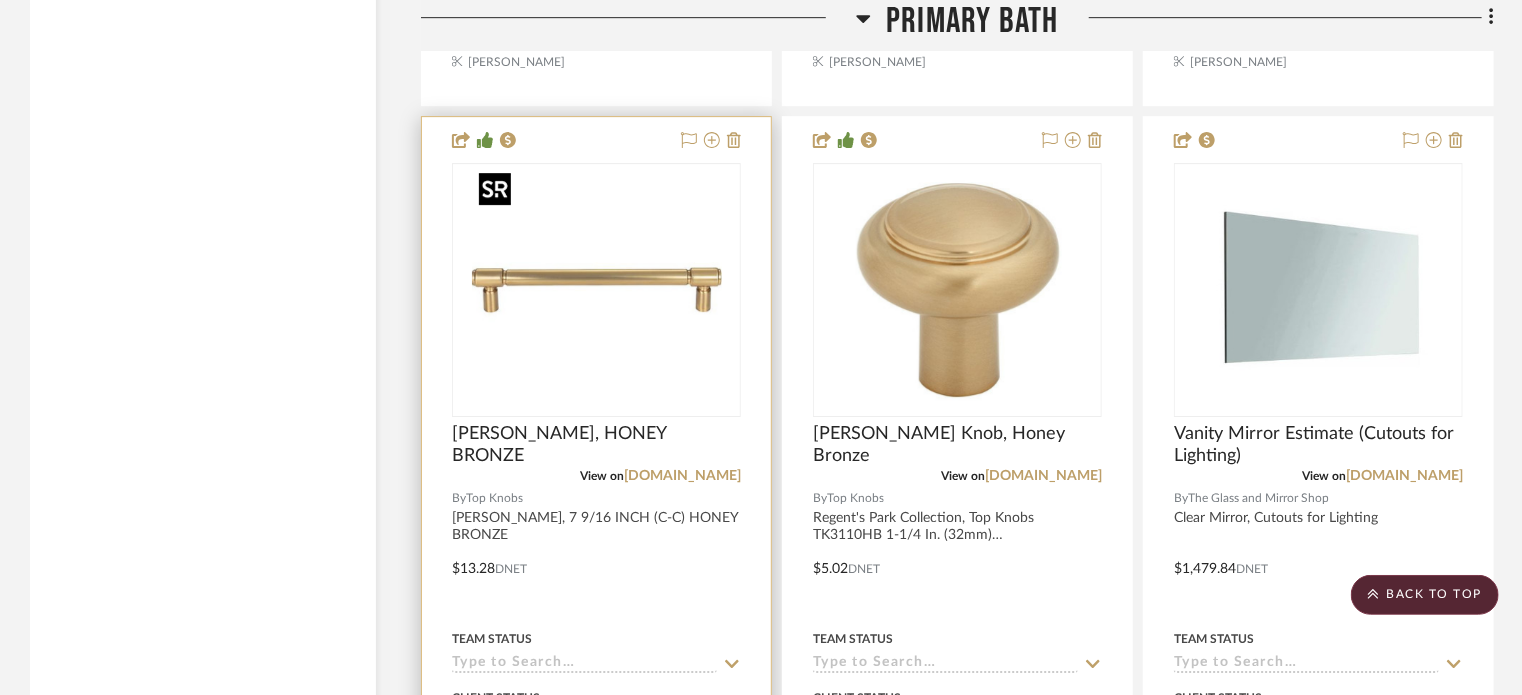 click at bounding box center (597, 290) 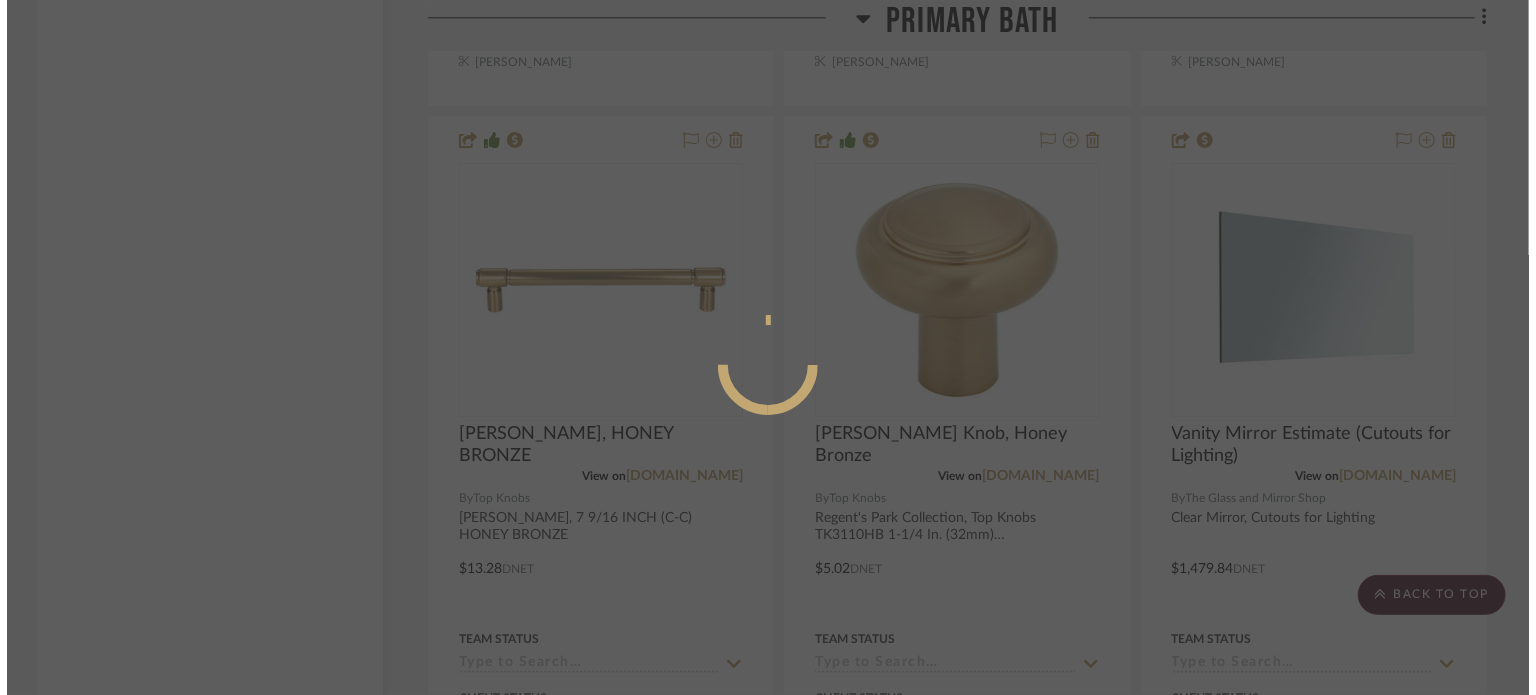 scroll, scrollTop: 0, scrollLeft: 0, axis: both 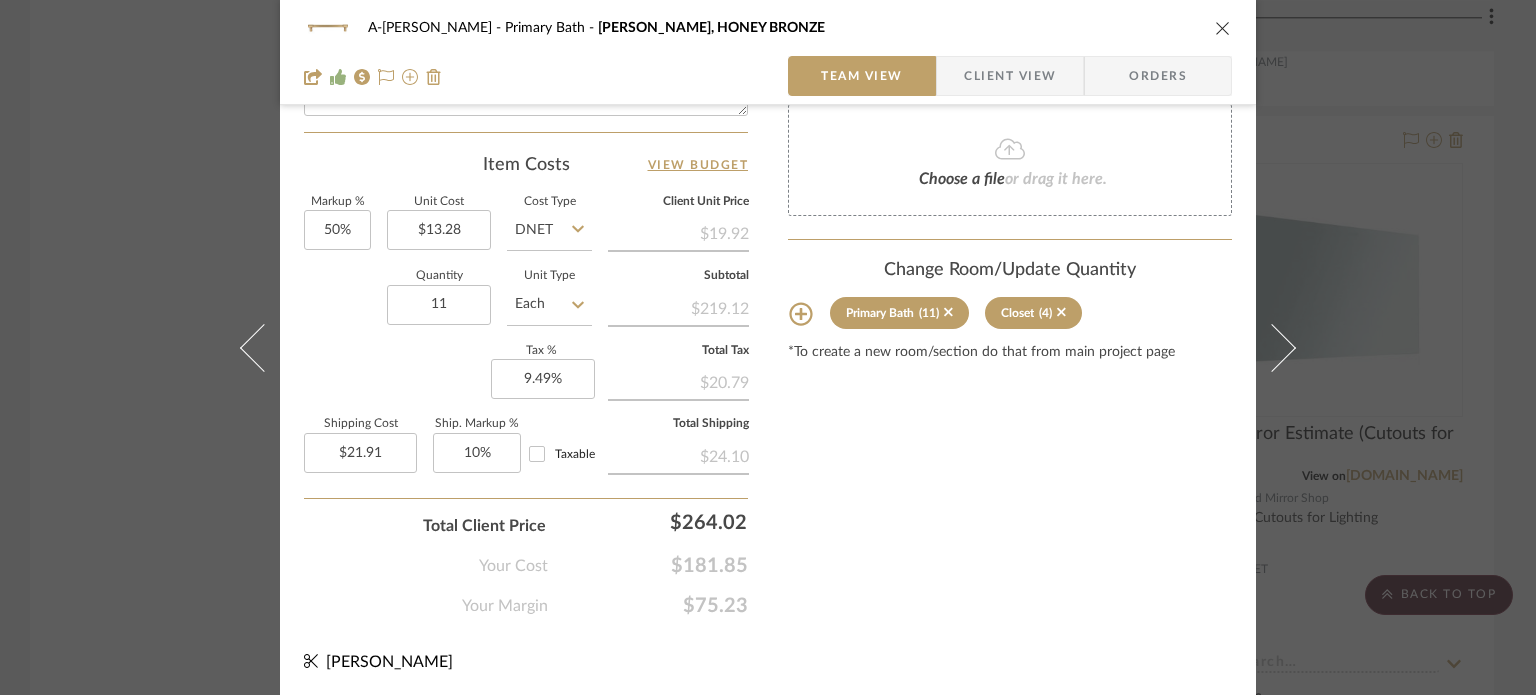 click on "A-Dill Primary Bath CLARENCE PULL, HONEY BRONZE Team View Client View Orders  Team-Facing Details   Item Name  CLARENCE PULL, HONEY BRONZE  Brand  Top Knobs  Internal Description  CLARENCE PULL, 7 9/16 INCH (C-C) HONEY BRONZE  Dimensions   Product Specifications   Item Costs   View Budget   Markup %  50%  Unit Cost  $13.28  Cost Type  DNET  Client Unit Price   $19.92   Quantity  11  Unit Type  Each  Subtotal   $219.12   Tax %  9.49%  Total Tax   $20.79   Shipping Cost  $21.91  Ship. Markup %  10% Taxable  Total Shipping   $24.10  Total Client Price  $264.02  Your Cost  $181.85  Your Margin  $75.23  Content here copies to Client View - confirm visibility there.  Show in Client Dashboard   Include in Budget   View Budget  Team Status  Lead Time  In Stock Weeks  Est. Min   Est. Max   Due Date   Install Date  Tasks / To-Dos /  team Messaging  Leave yourself a note here or share next steps with your team. You will receive emails when they
respond!  Invite Collaborator Internal Notes  Documents  (11) (4)" at bounding box center [768, 347] 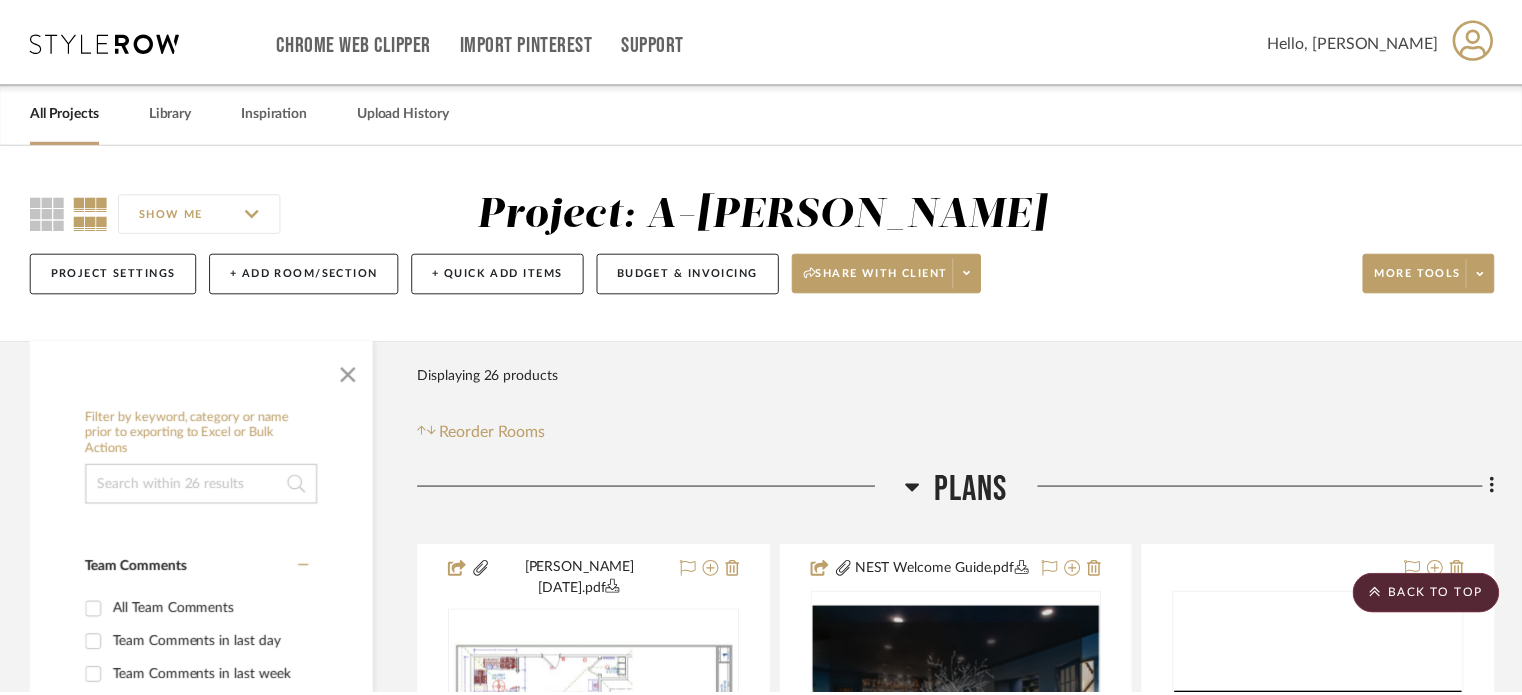 scroll, scrollTop: 3200, scrollLeft: 0, axis: vertical 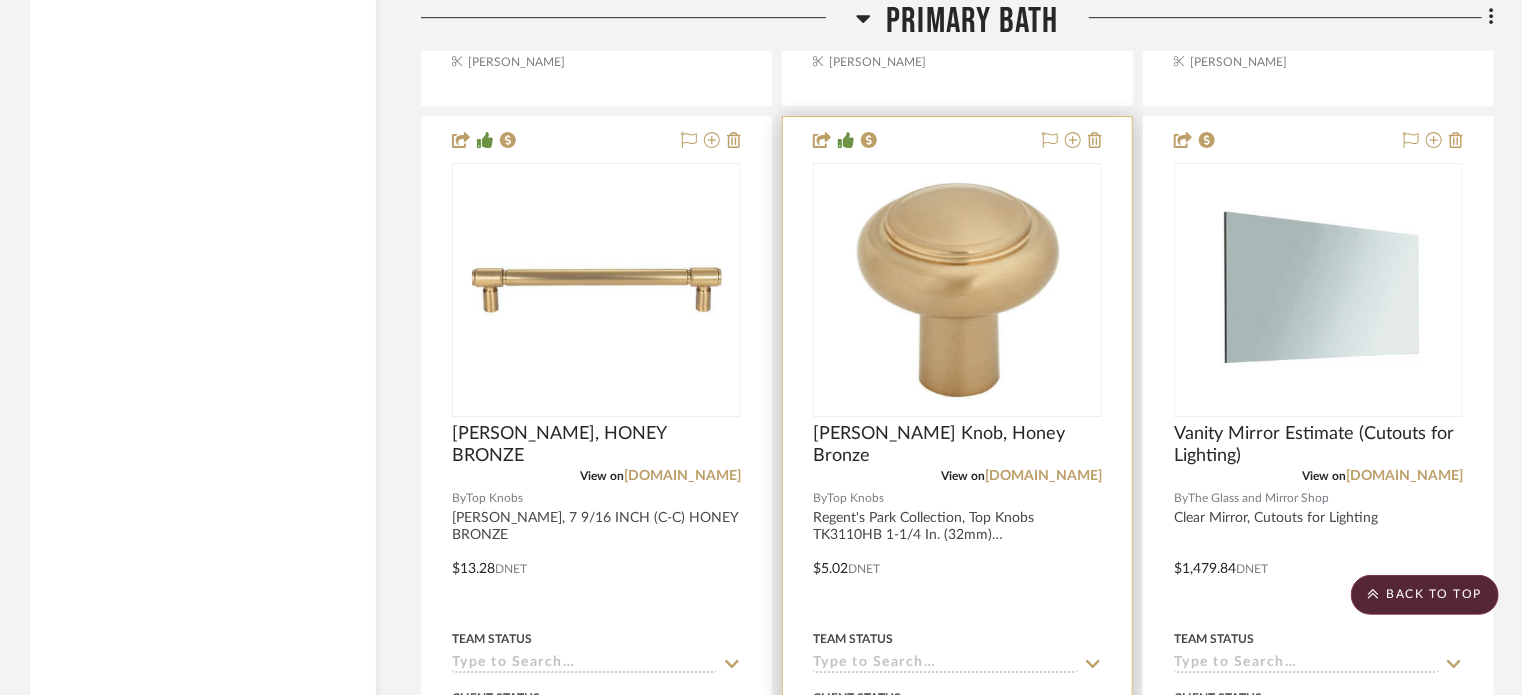 click at bounding box center [957, 554] 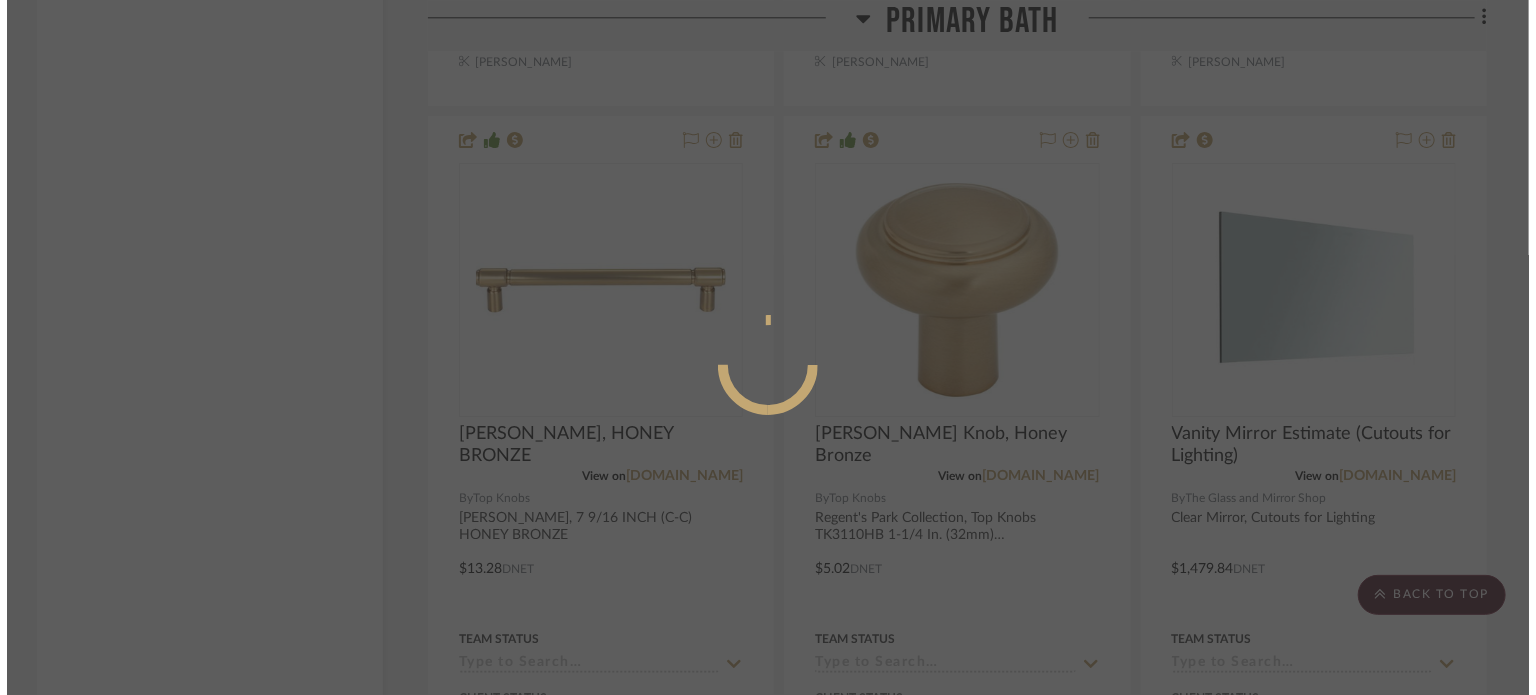 scroll, scrollTop: 0, scrollLeft: 0, axis: both 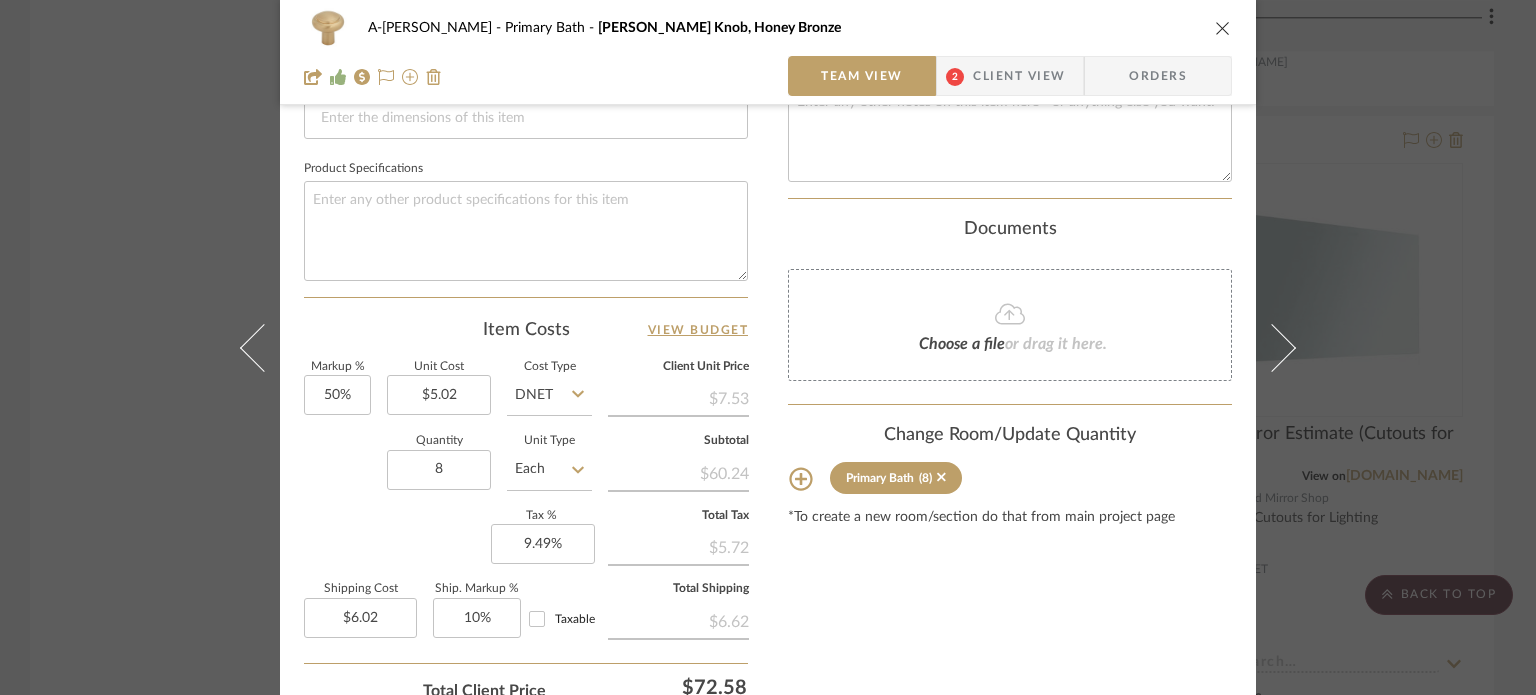 click on "A-Dill Primary Bath Clarence Knob, Honey Bronze Team View  2  Client View Orders  Team-Facing Details   Item Name  Clarence Knob, Honey Bronze  Brand  Top Knobs  Internal Description  Regent's Park Collection, Top Knobs TK3110HB 1-1/4 In. (32mm)  Clarence Knob, Honey Bronze  Dimensions   Product Specifications   Item Costs   View Budget   Markup %  50%  Unit Cost  $5.02  Cost Type  DNET  Client Unit Price   $7.53   Quantity  8  Unit Type  Each  Subtotal   $60.24   Tax %  9.49%  Total Tax   $5.72   Shipping Cost  $6.02  Ship. Markup %  10% Taxable  Total Shipping   $6.62  Total Client Price  $72.58  Your Cost  $49.99  Your Margin  $20.68  Content here copies to Client View - confirm visibility there.  Show in Client Dashboard   Include in Budget   View Budget  Team Status  Lead Time  In Stock Weeks  Est. Min   Est. Max   Due Date   Install Date  Tasks / To-Dos /  team Messaging  Leave yourself a note here or share next steps with your team. You will receive emails when they
respond!  Internal Notes" at bounding box center (768, 347) 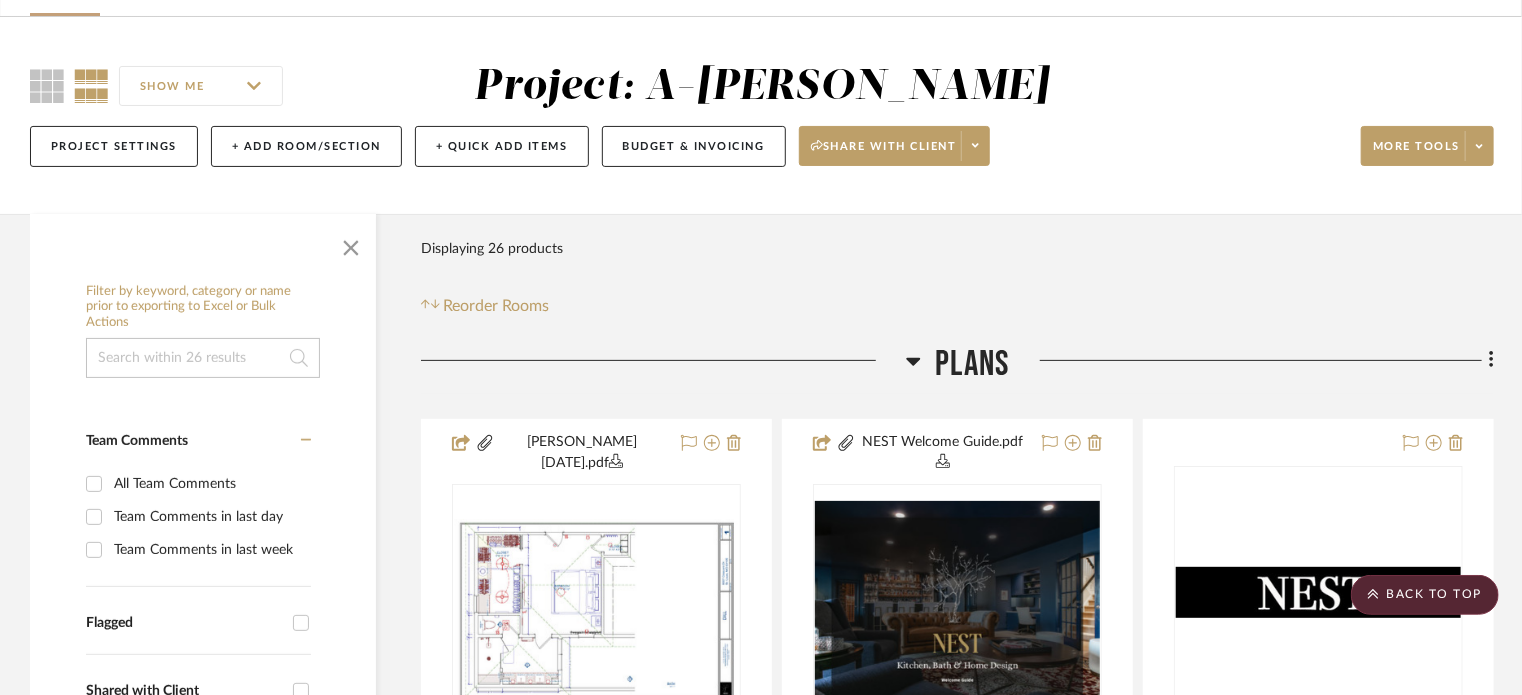 scroll, scrollTop: 0, scrollLeft: 0, axis: both 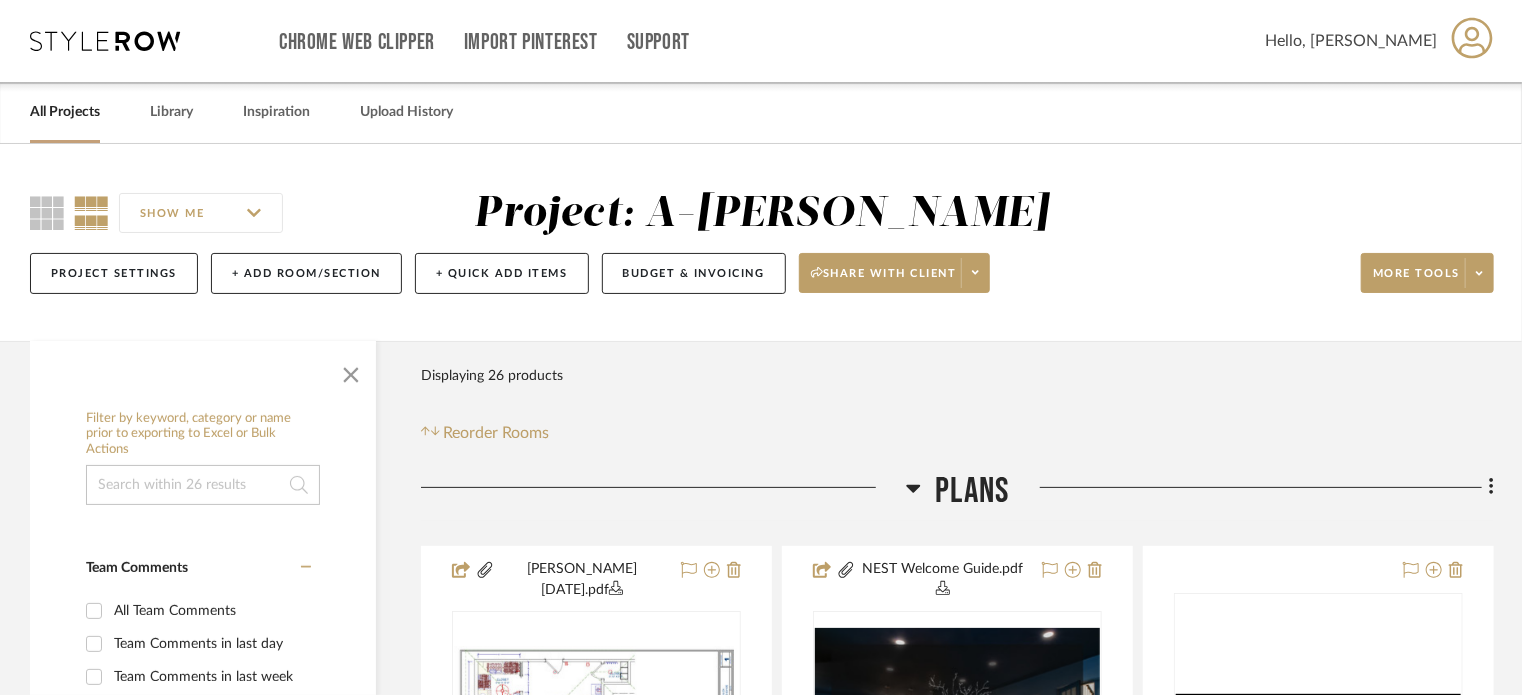 click on "All Projects" at bounding box center [65, 112] 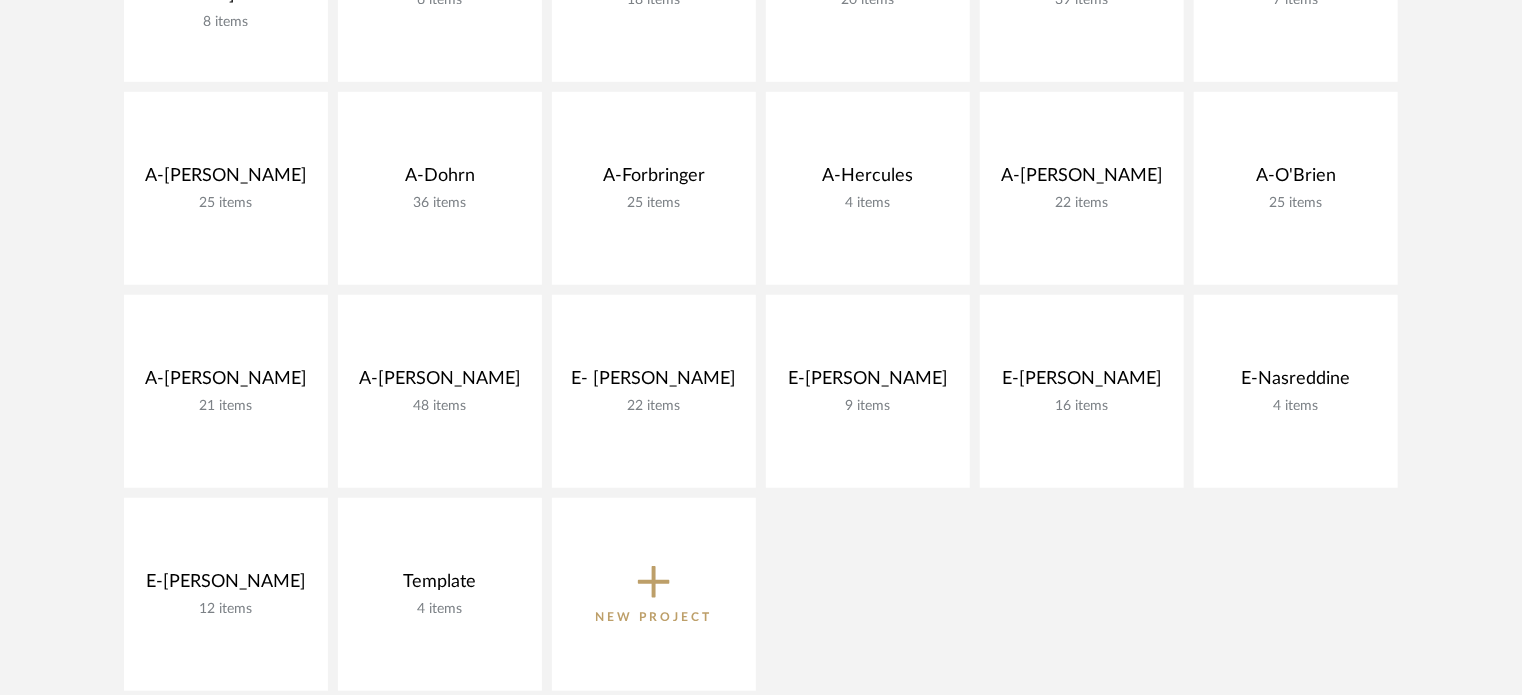 scroll, scrollTop: 600, scrollLeft: 0, axis: vertical 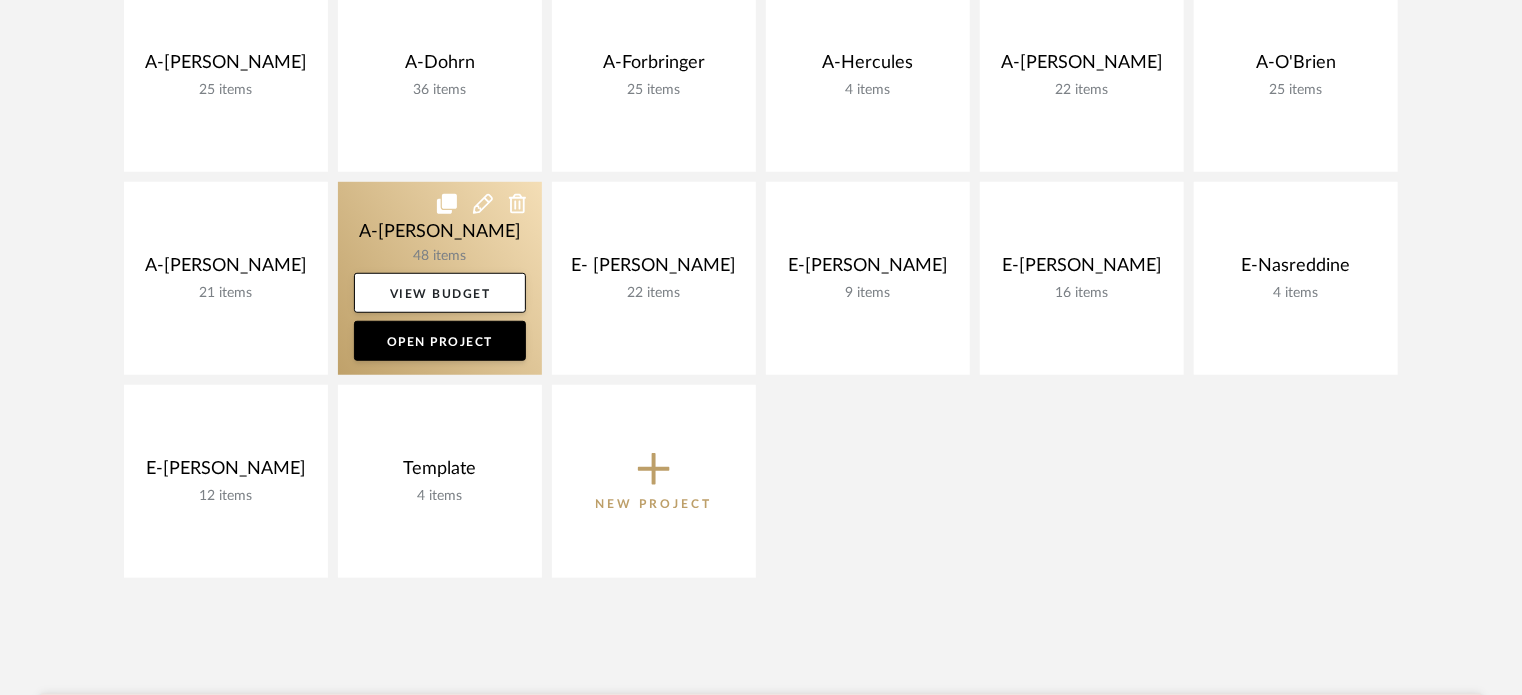 click 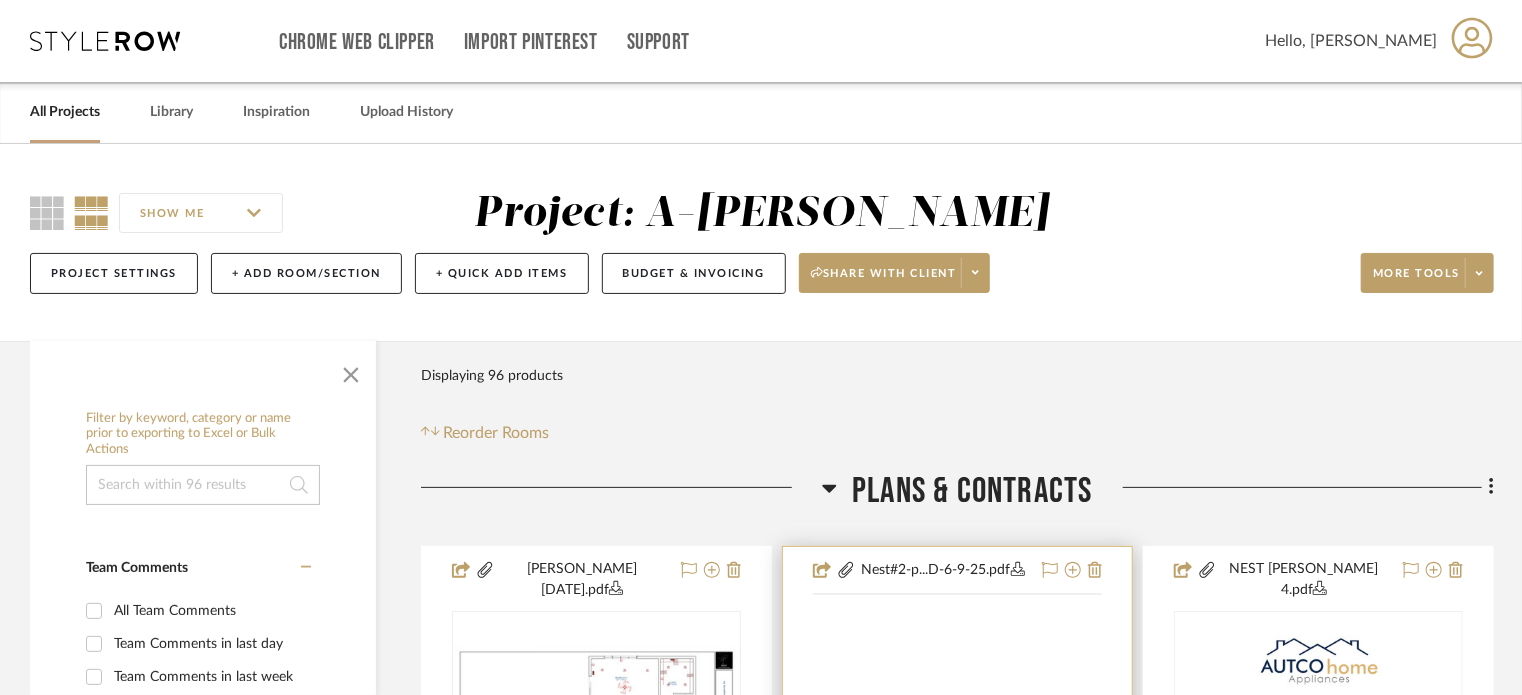 scroll, scrollTop: 600, scrollLeft: 0, axis: vertical 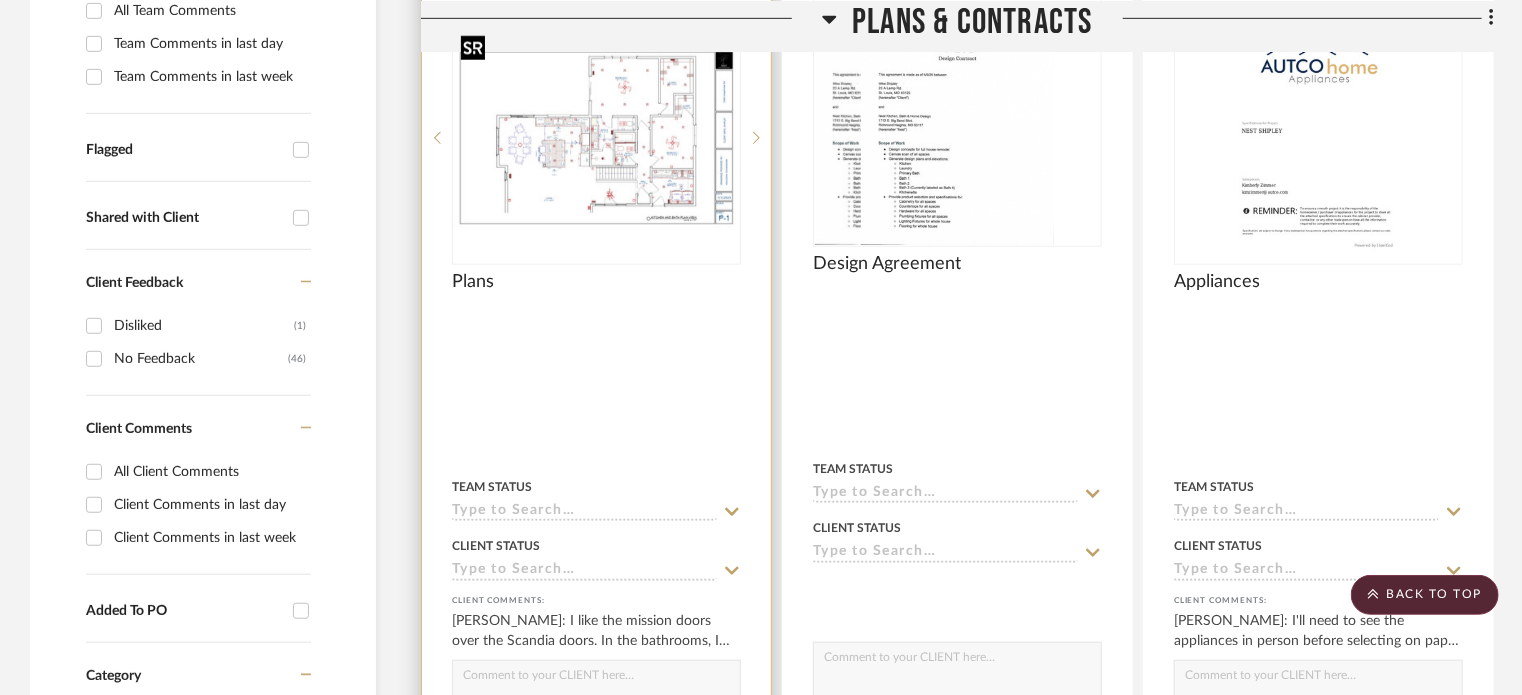 click at bounding box center (0, 0) 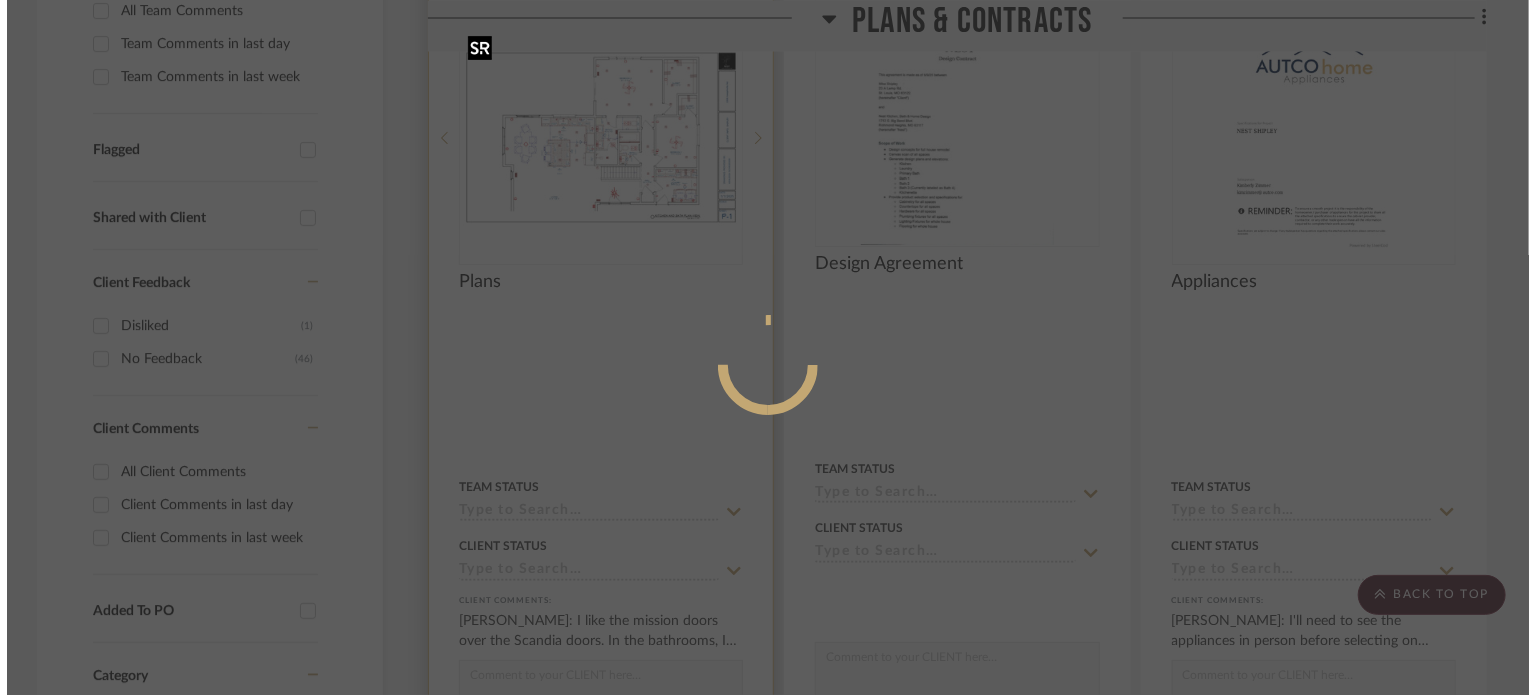 scroll, scrollTop: 0, scrollLeft: 0, axis: both 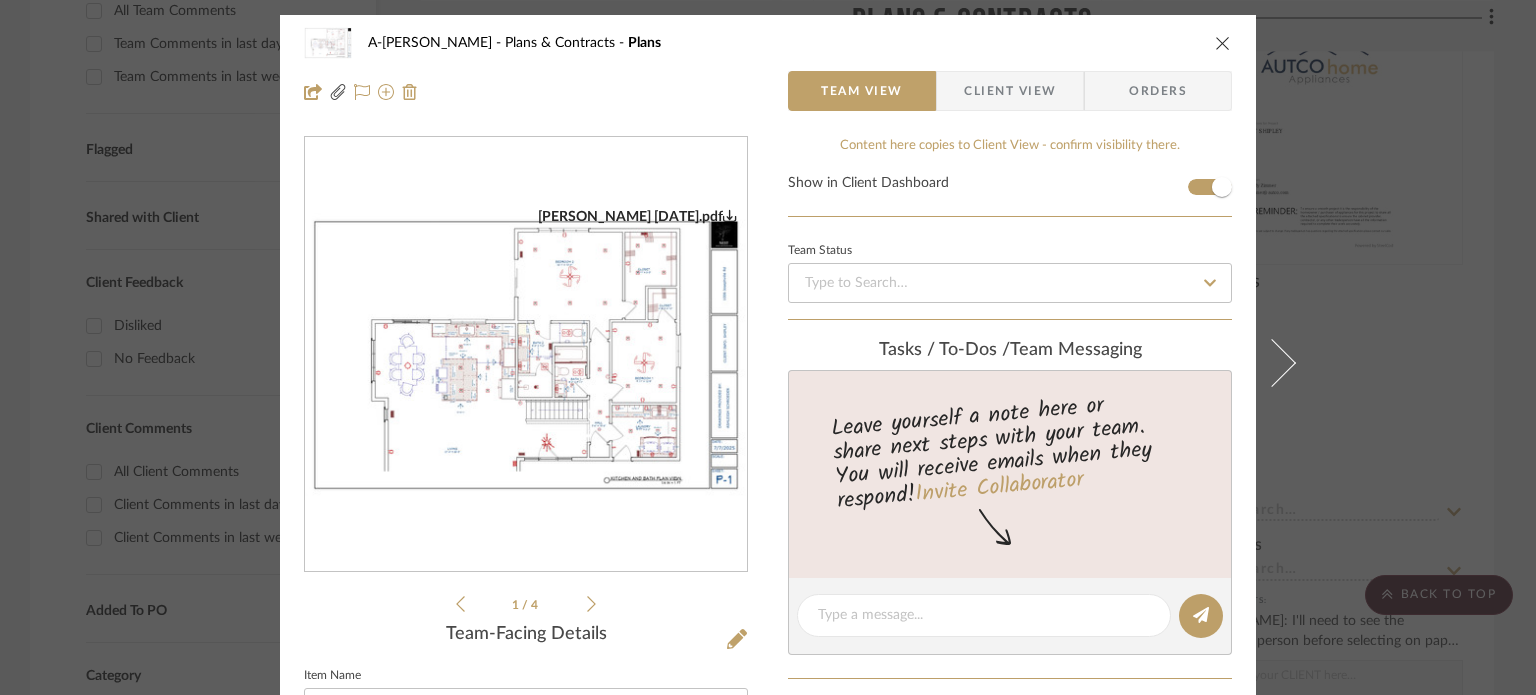 click at bounding box center (526, 355) 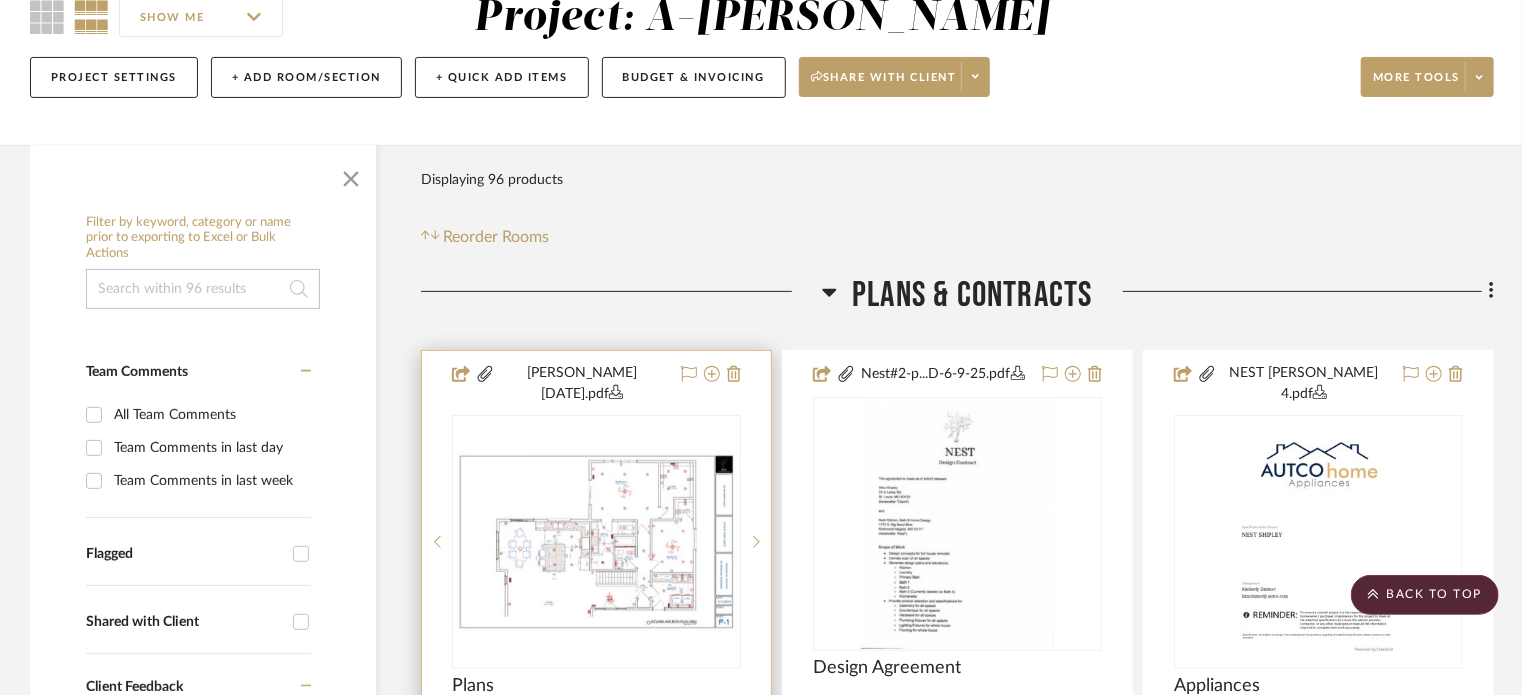 scroll, scrollTop: 0, scrollLeft: 0, axis: both 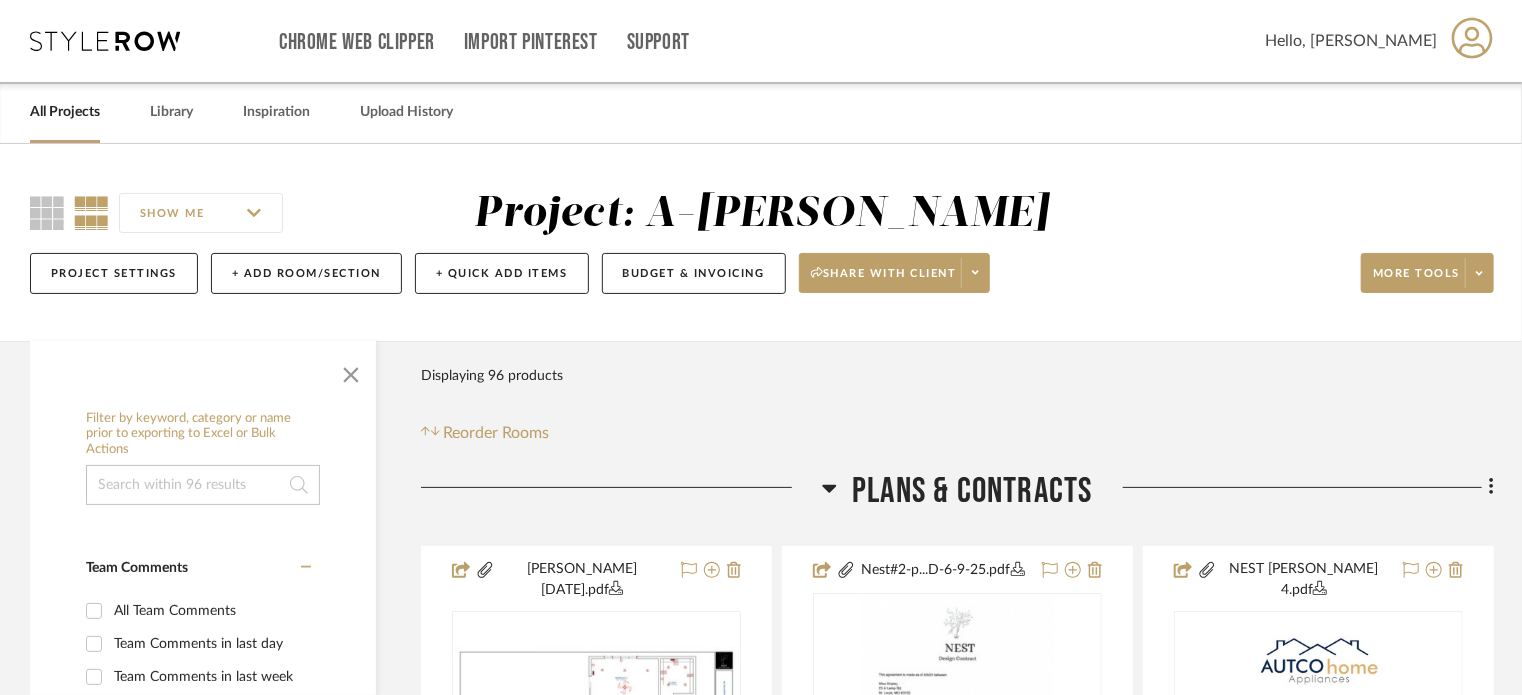 click on "All Projects" at bounding box center (65, 112) 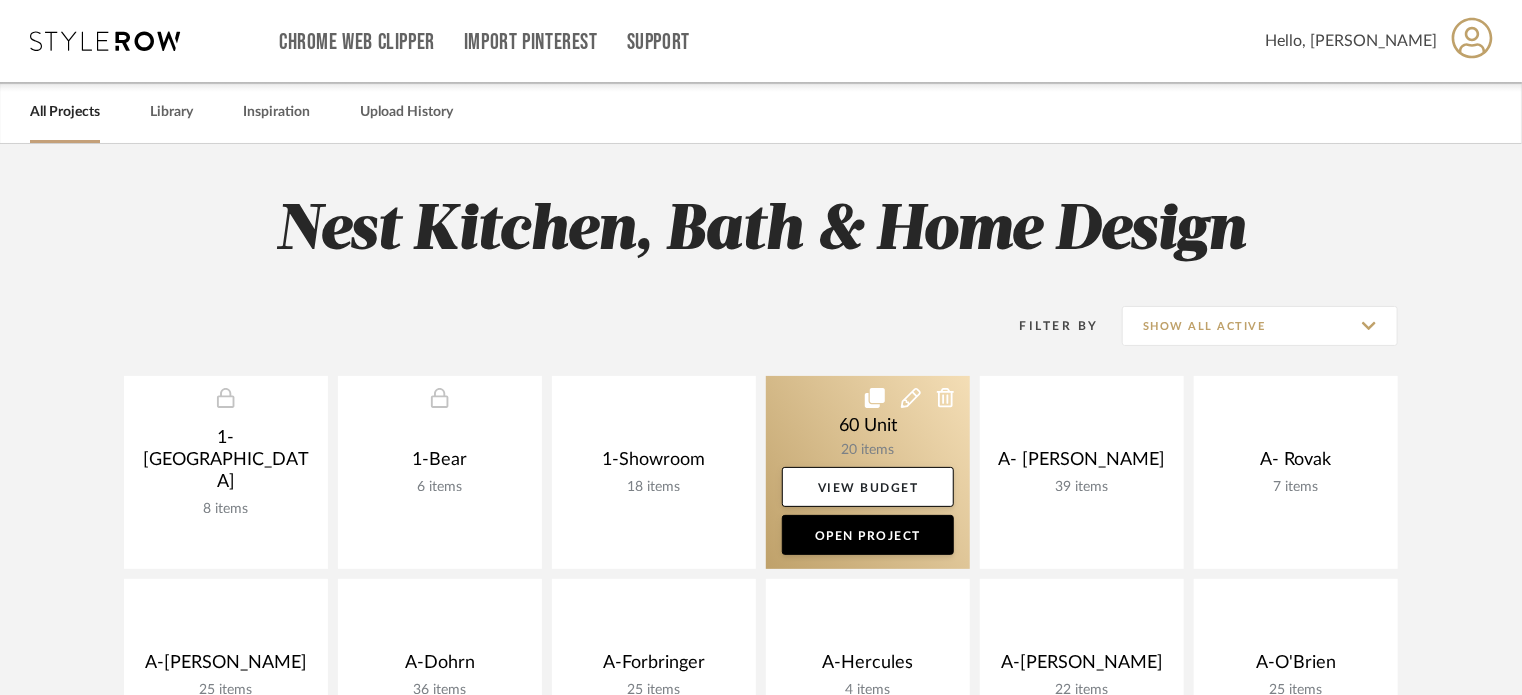 scroll, scrollTop: 500, scrollLeft: 0, axis: vertical 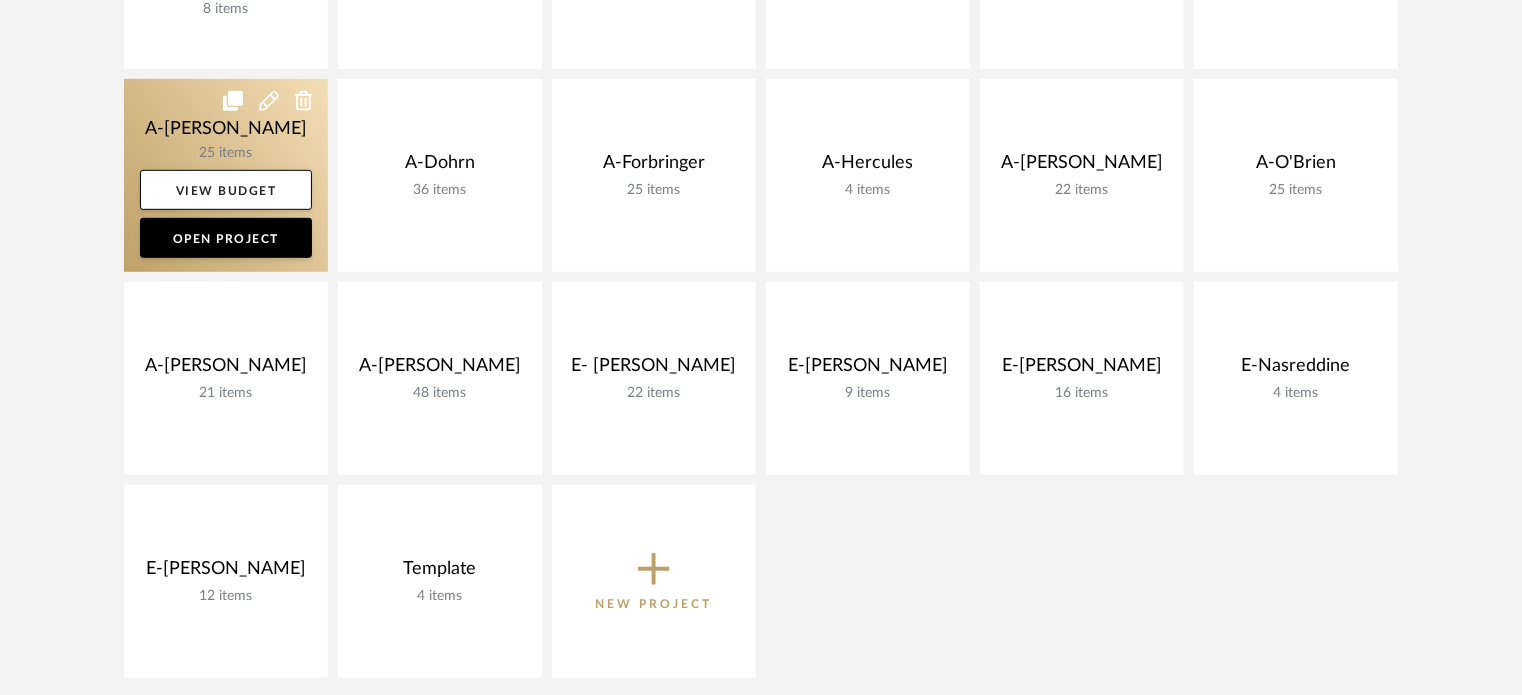 click 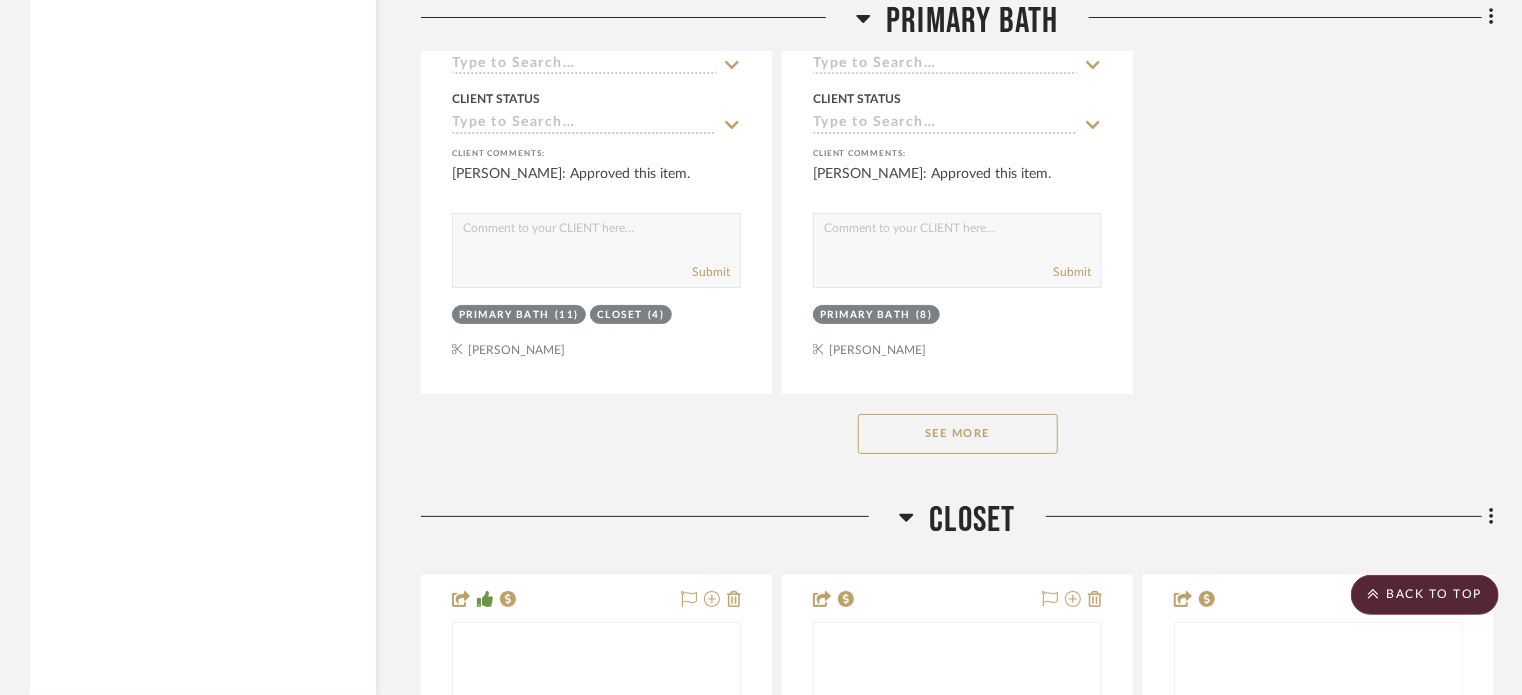 scroll, scrollTop: 3800, scrollLeft: 0, axis: vertical 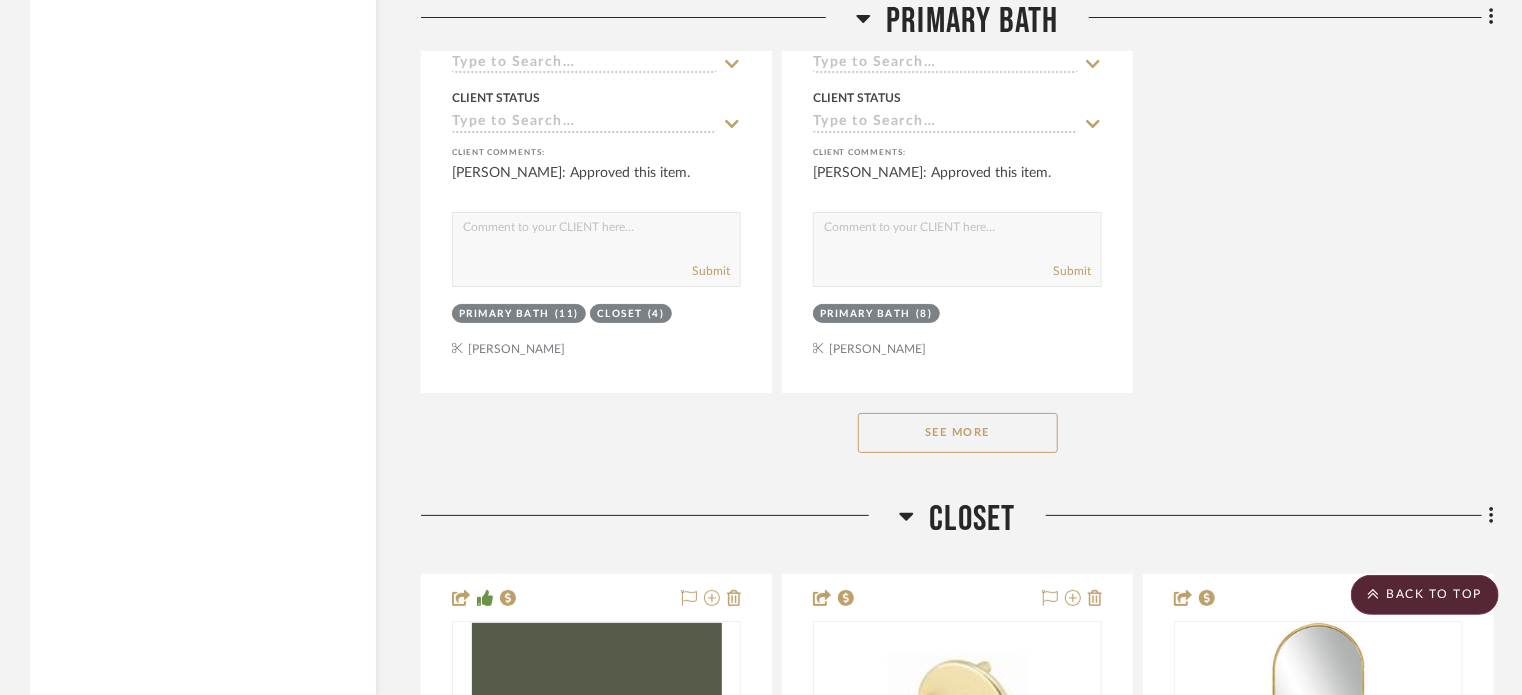 click on "See More" 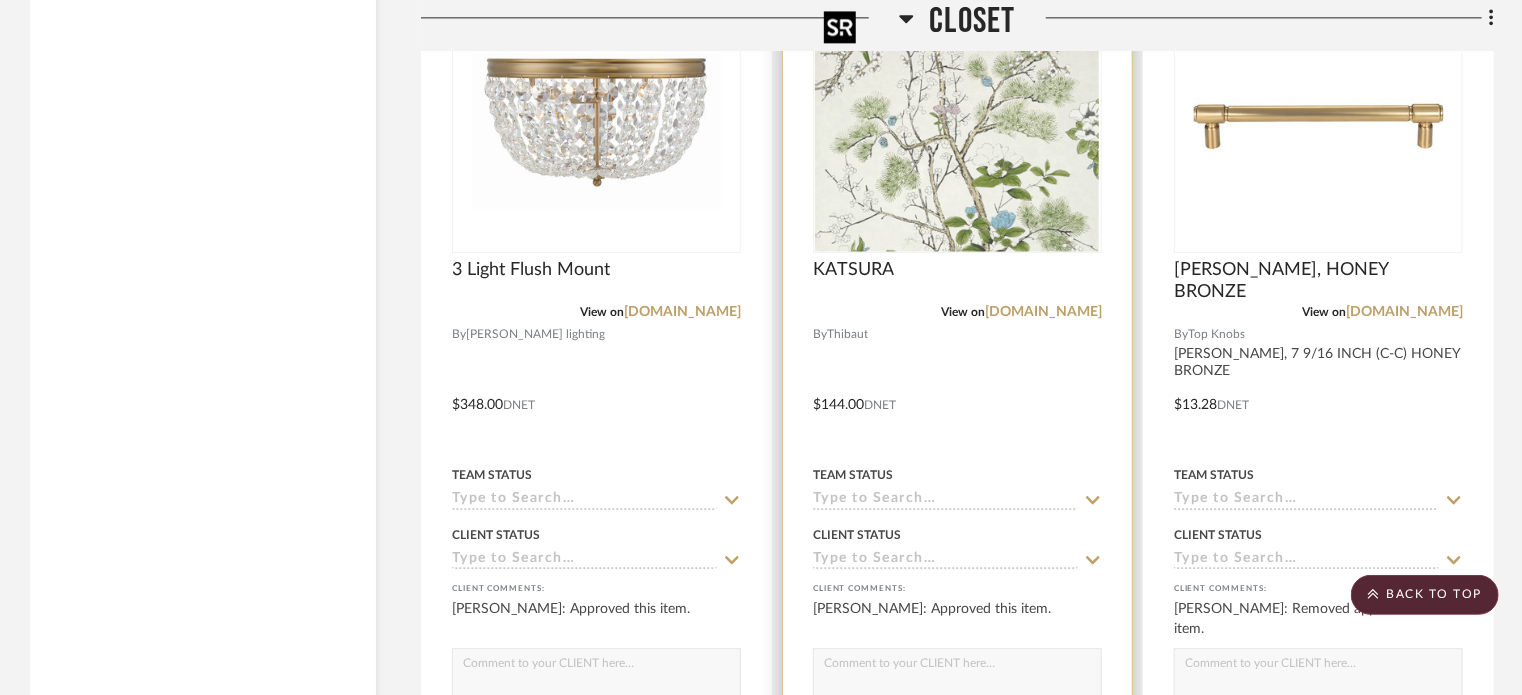scroll, scrollTop: 6200, scrollLeft: 0, axis: vertical 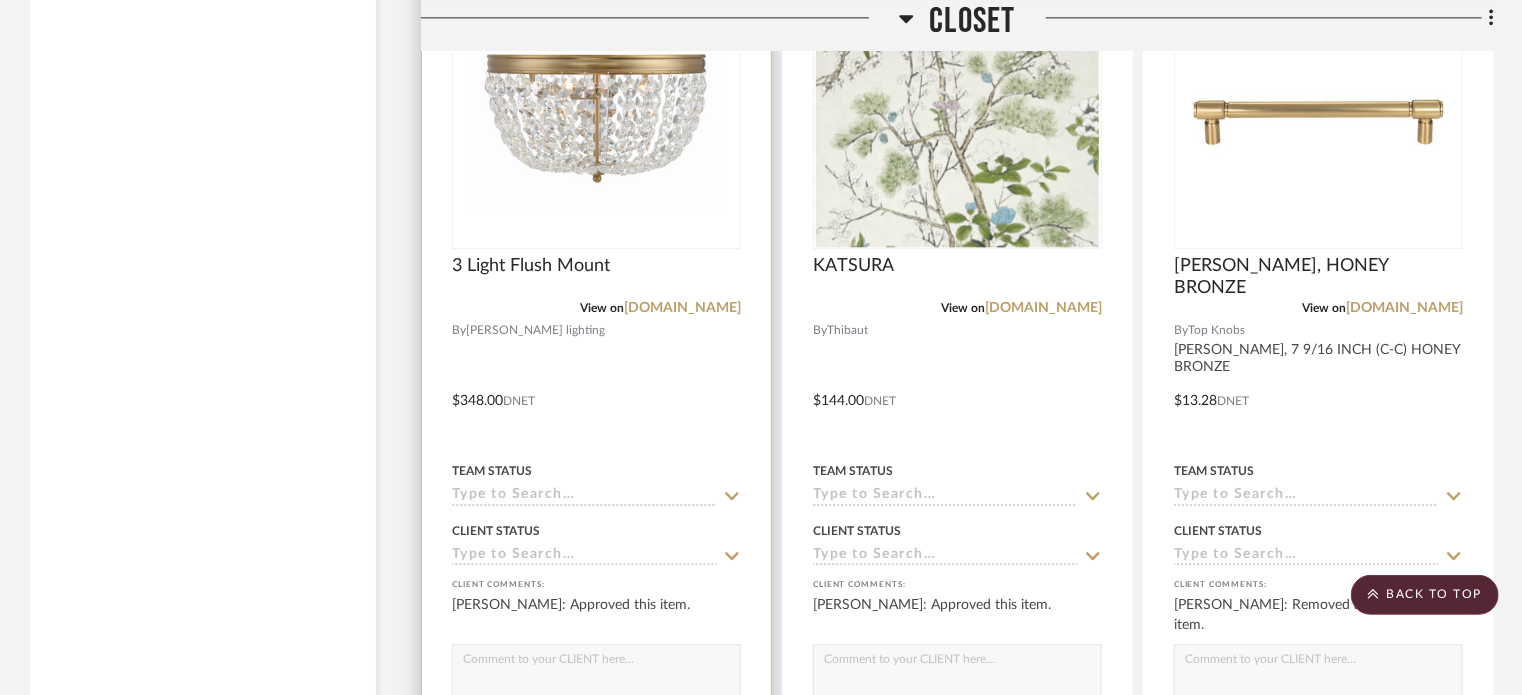 click at bounding box center (596, 386) 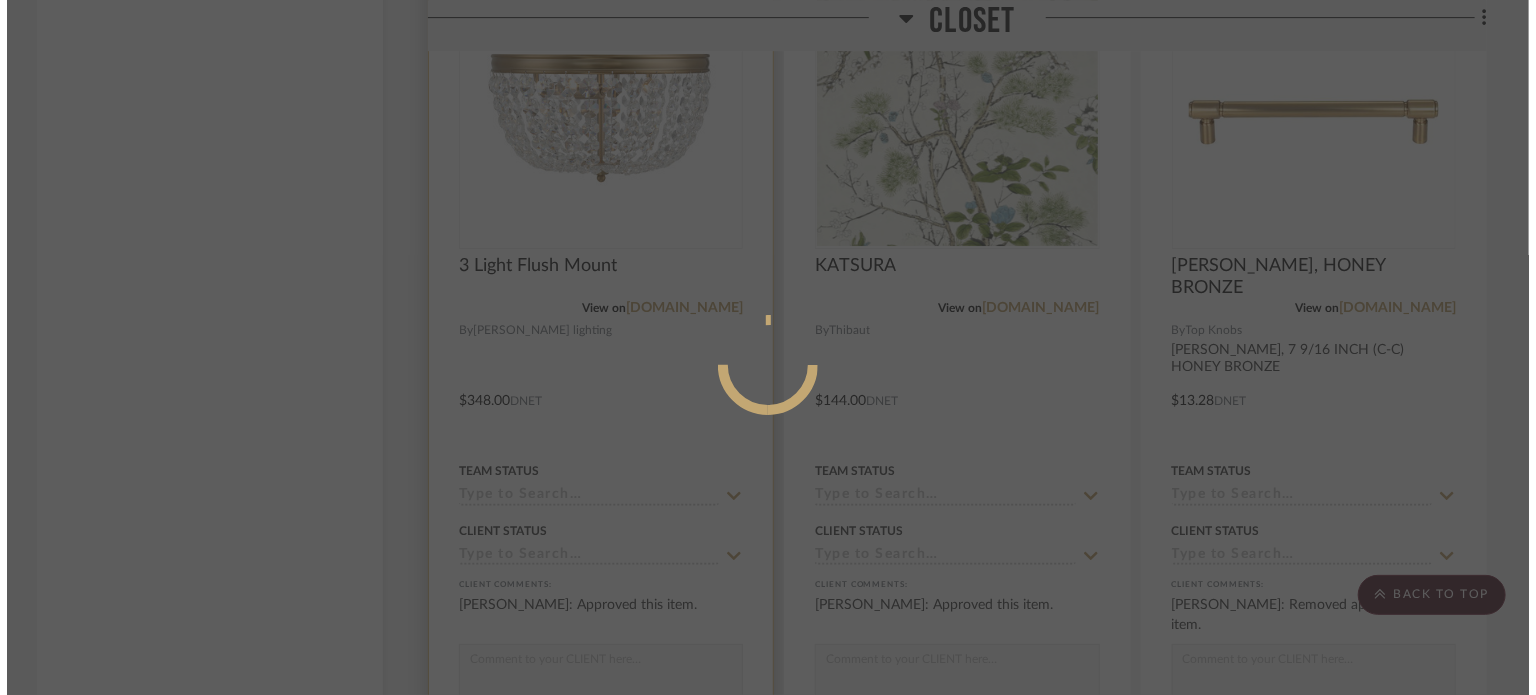 scroll, scrollTop: 0, scrollLeft: 0, axis: both 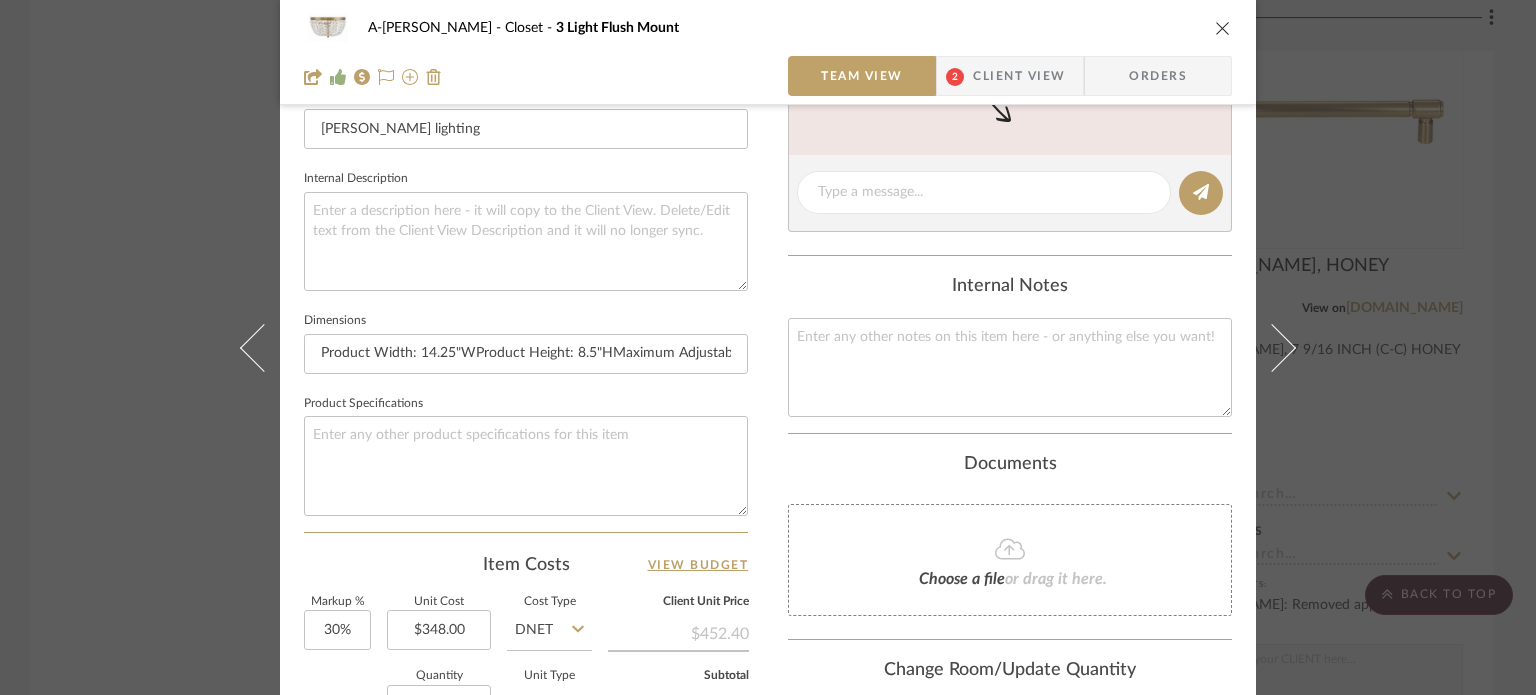 click on "A-Dill Closet 3 Light Flush Mount Team View  2  Client View Orders  Team-Facing Details   Item Name  3 Light Flush Mount  Brand  Wilson lighting  Internal Description   Dimensions  Product Width: 14.25"WProduct Height: 8.5"HMaximum Adjustable Height: 8.5"Total Bulbs: 3Wattage: 60WFinish: Vibrant Gold  Product Specifications   Item Costs   View Budget   Markup %  30%  Unit Cost  $348.00  Cost Type  DNET  Client Unit Price   $452.40   Quantity  2  Unit Type  Each  Subtotal   $904.80   Tax %  9.49%  Total Tax   $85.87   Shipping Cost  $90.48  Ship. Markup %  0% Taxable  Total Shipping   $90.48  Total Client Price  $1,081.15  Your Cost  $852.53  Your Margin  $208.80  Content here copies to Client View - confirm visibility there.  Show in Client Dashboard   Include in Budget   View Budget  Team Status  Lead Time  In Stock Weeks  Est. Min   Est. Max   Due Date   Install Date  Tasks / To-Dos /  team Messaging Invite Collaborator Internal Notes  Documents  Choose a file  or drag it here. Change Room/Update Quantity" at bounding box center [768, 347] 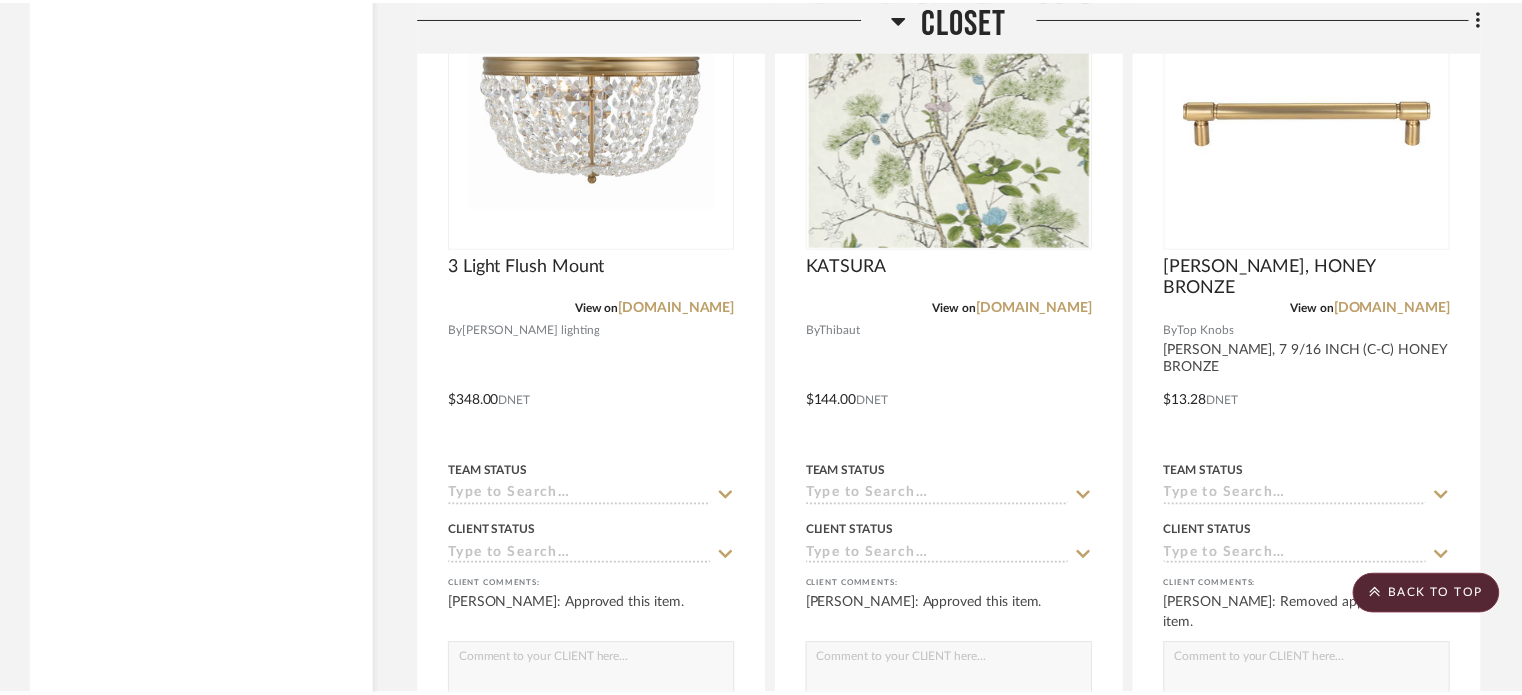 scroll, scrollTop: 6200, scrollLeft: 0, axis: vertical 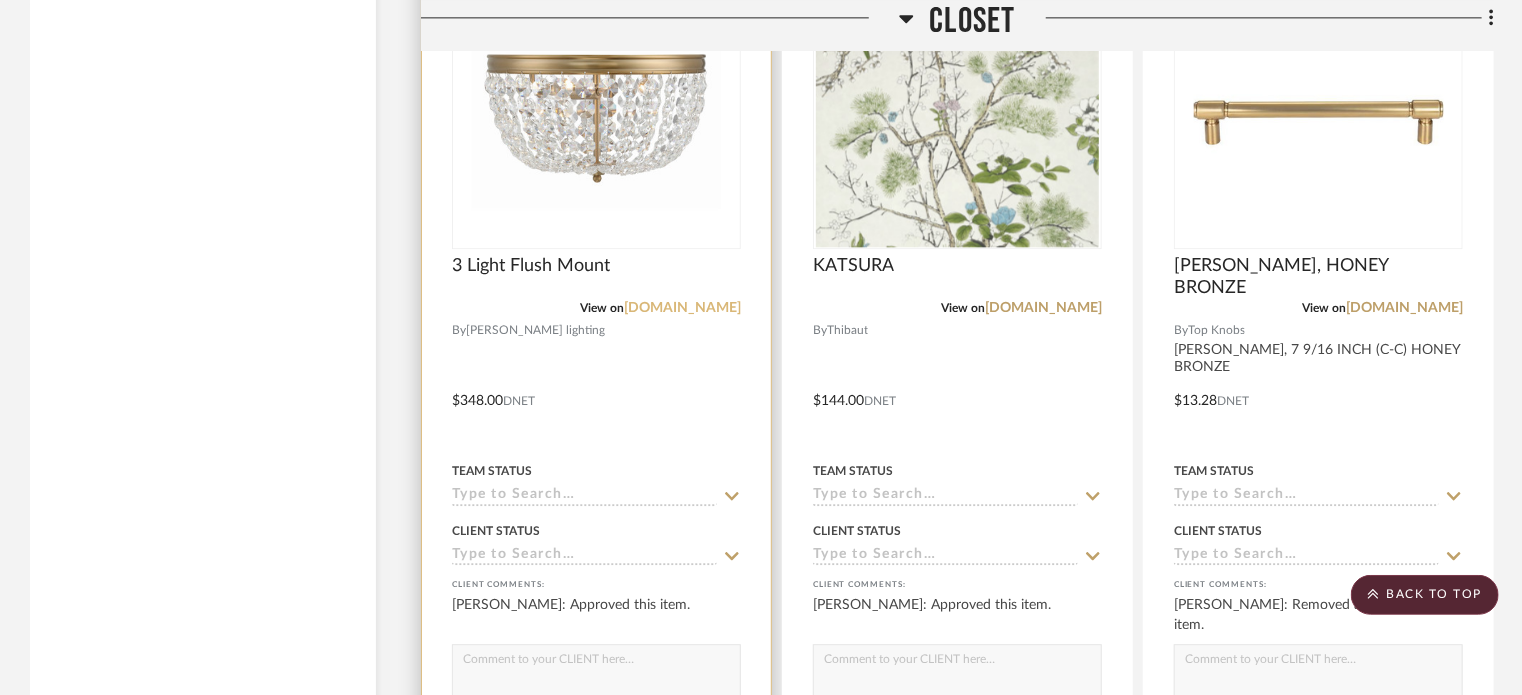 click on "[DOMAIN_NAME]" at bounding box center (682, 308) 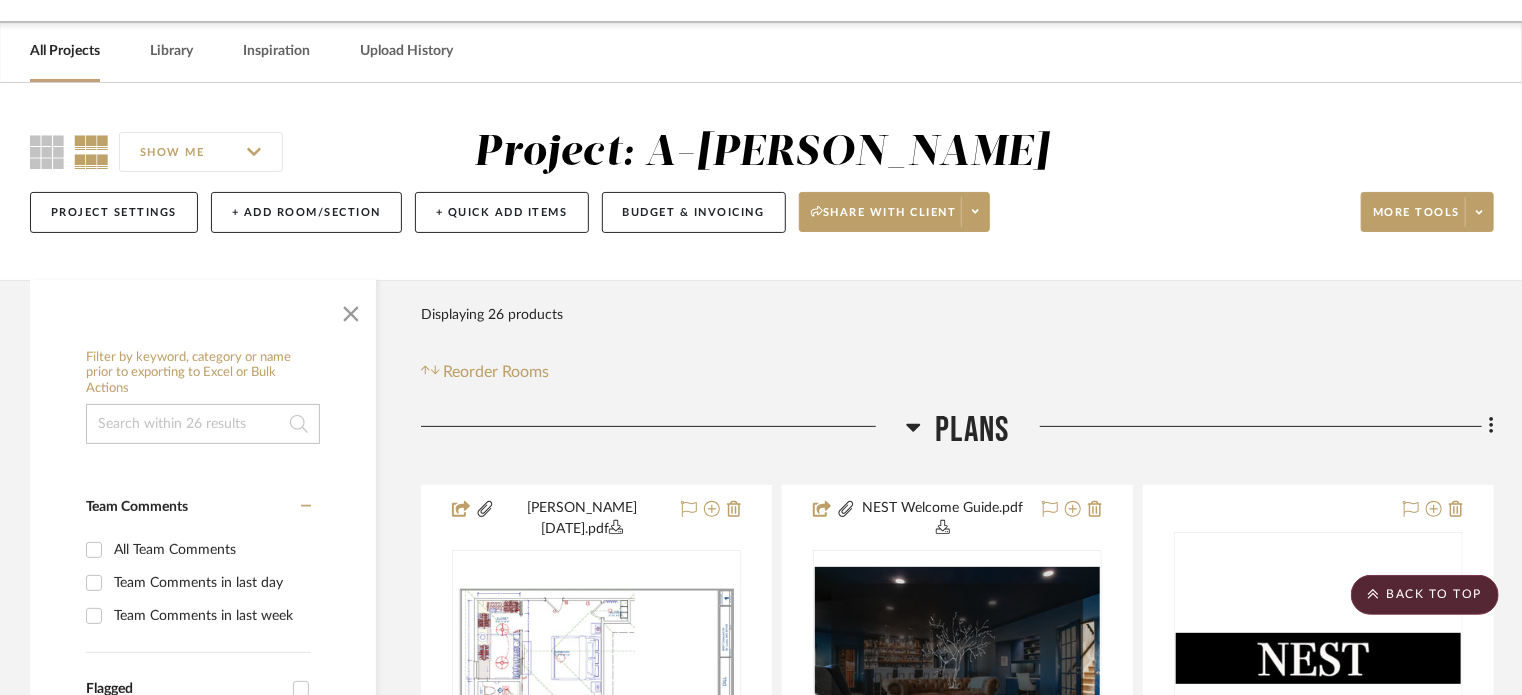 scroll, scrollTop: 0, scrollLeft: 0, axis: both 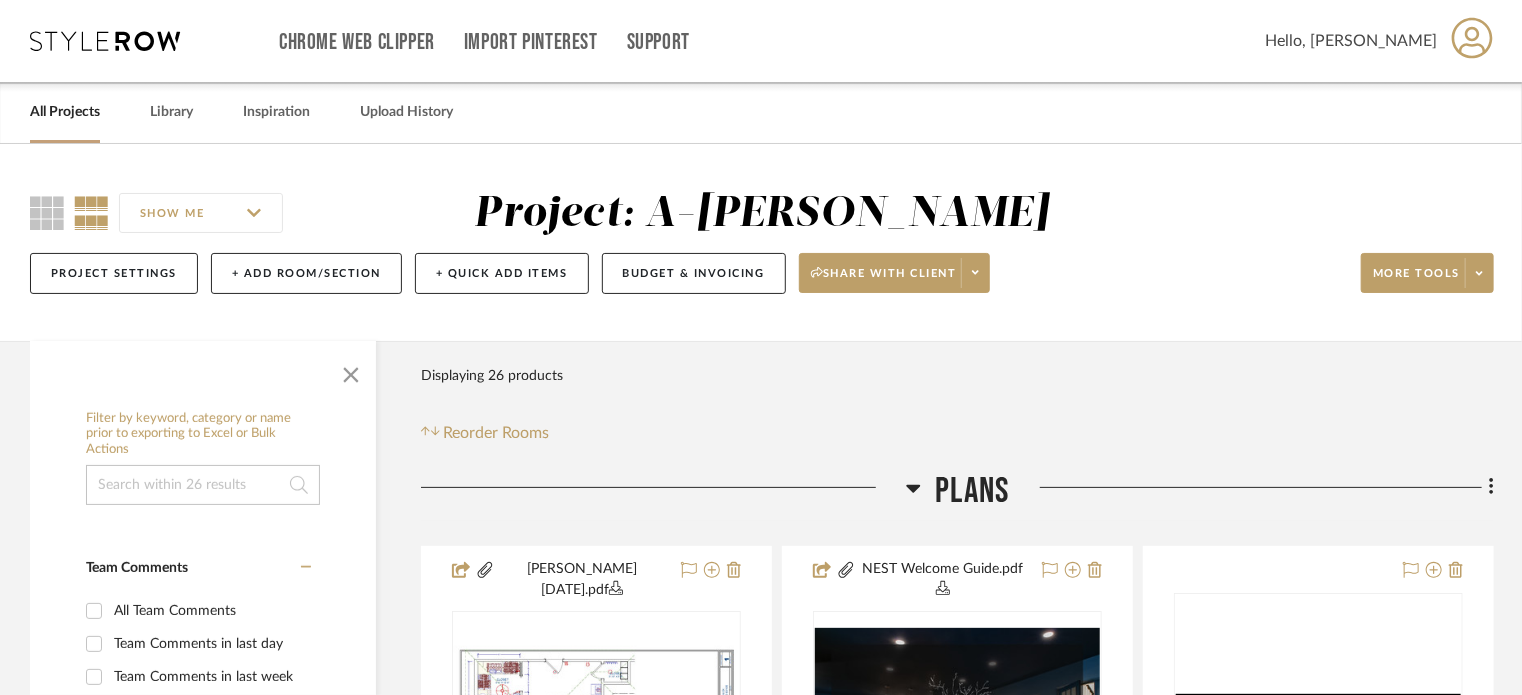 click on "All Projects" at bounding box center (65, 112) 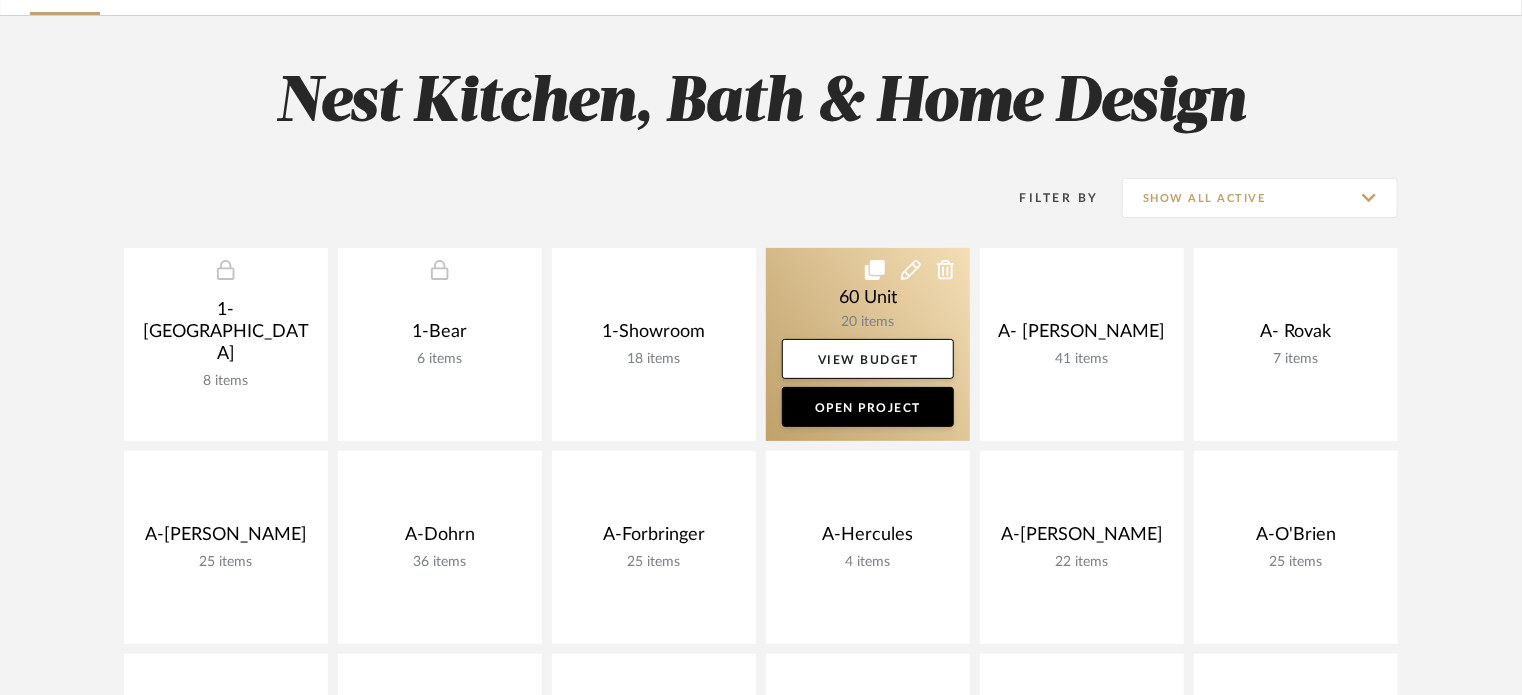 scroll, scrollTop: 300, scrollLeft: 0, axis: vertical 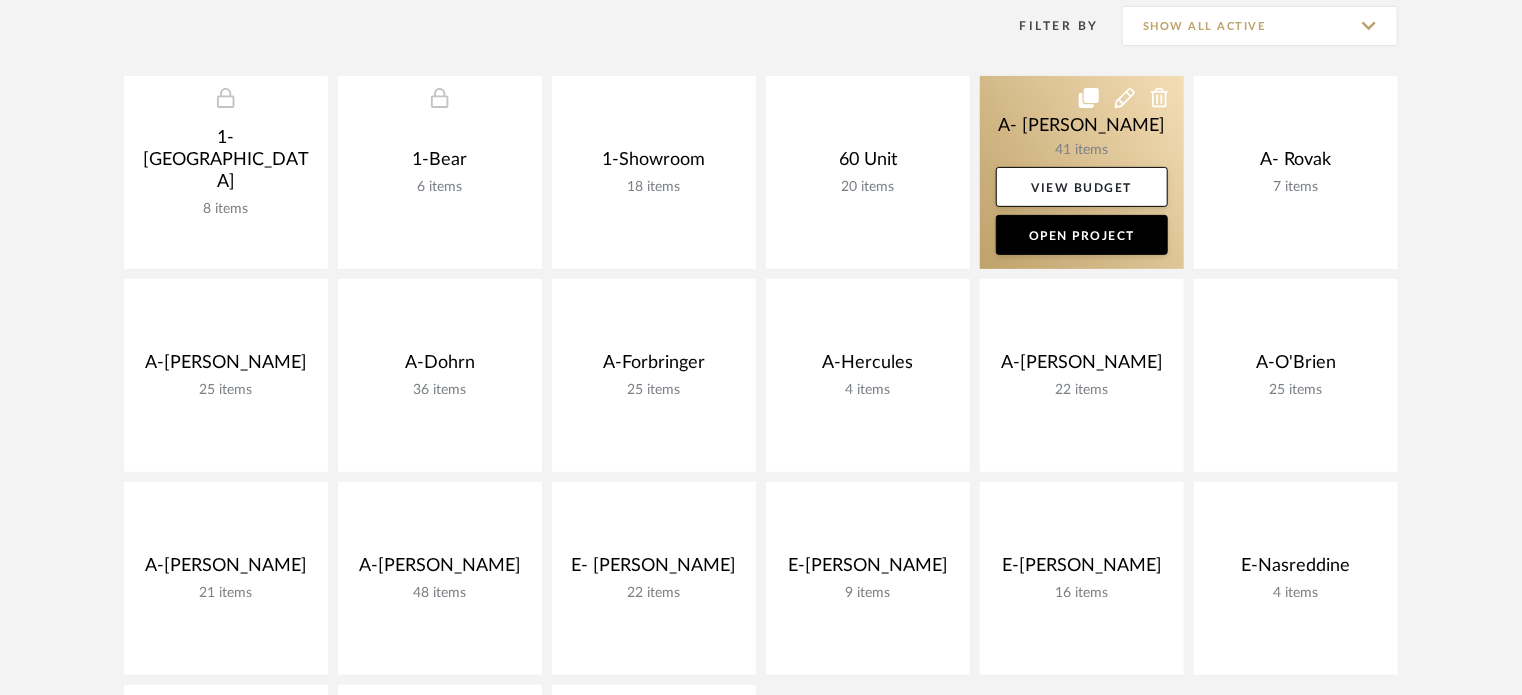 click 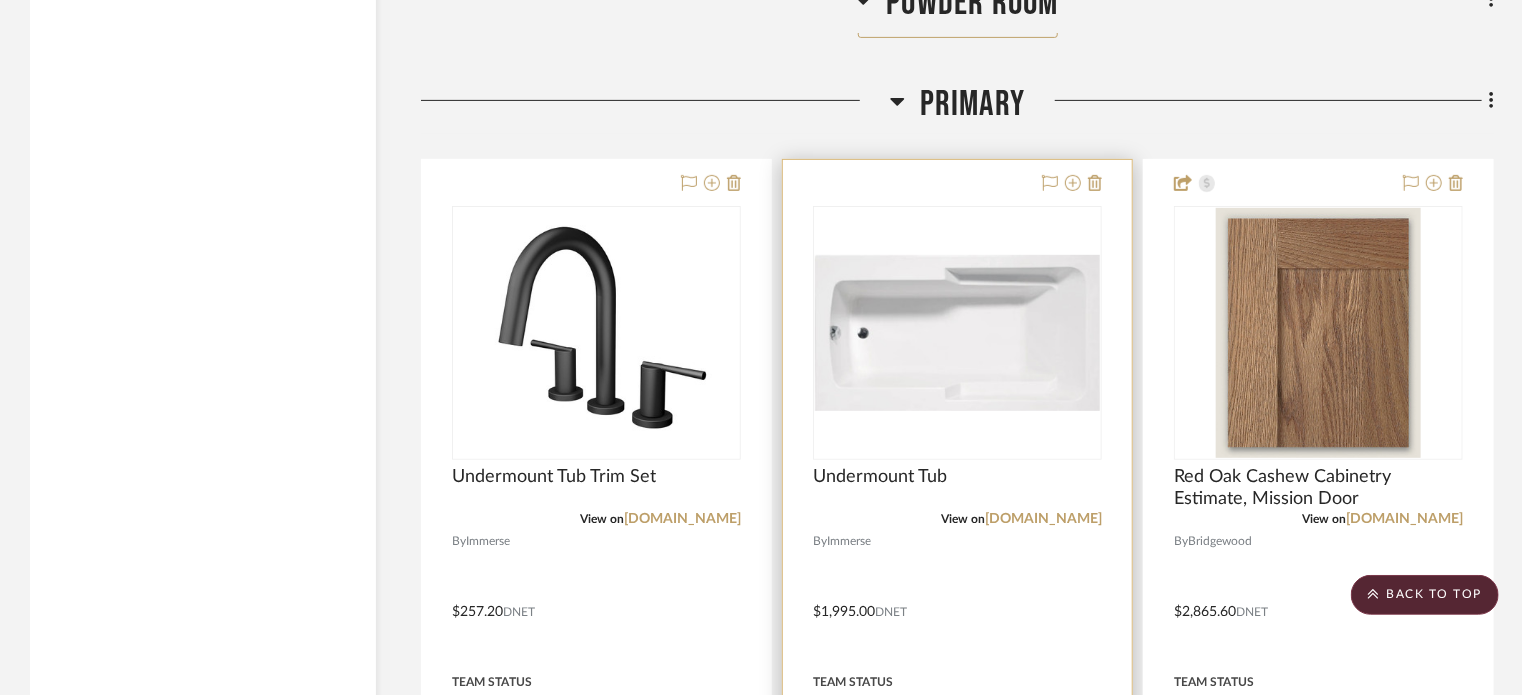 scroll, scrollTop: 7900, scrollLeft: 0, axis: vertical 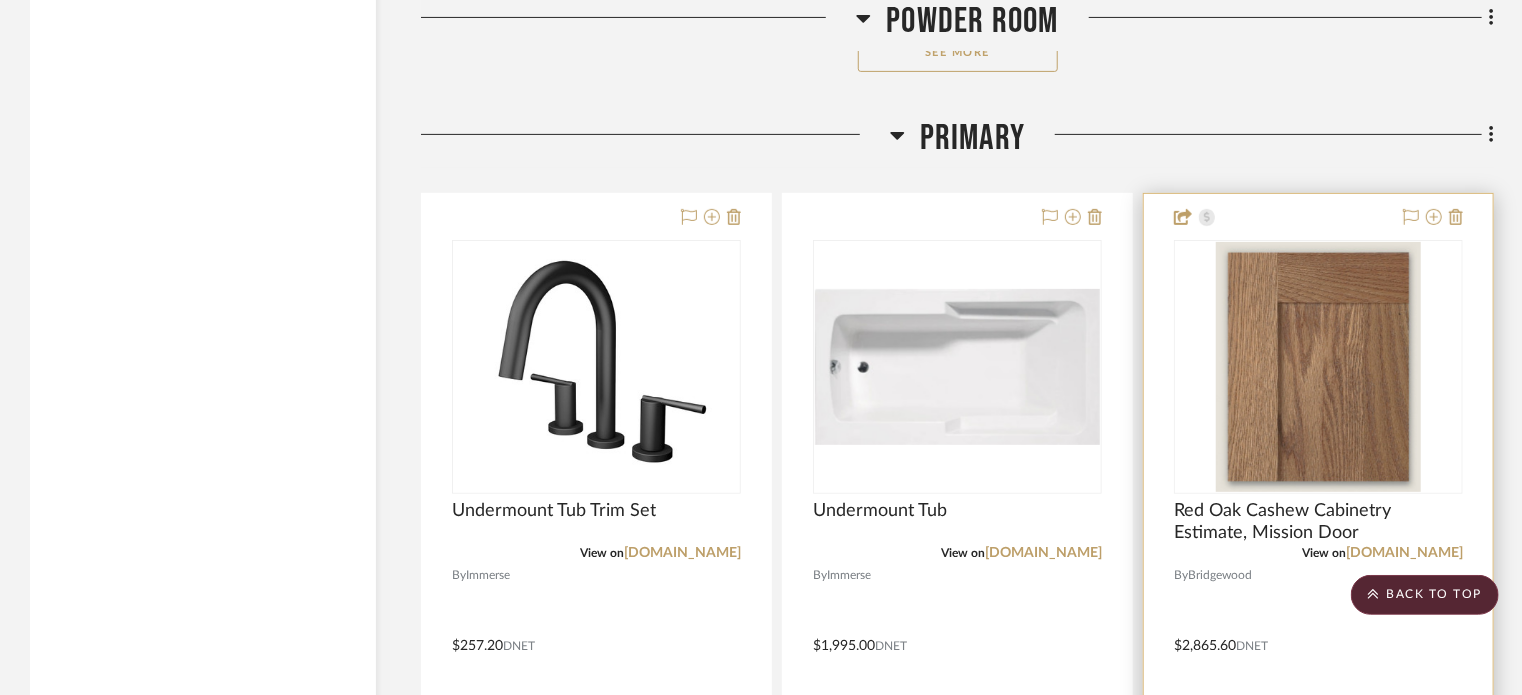 type 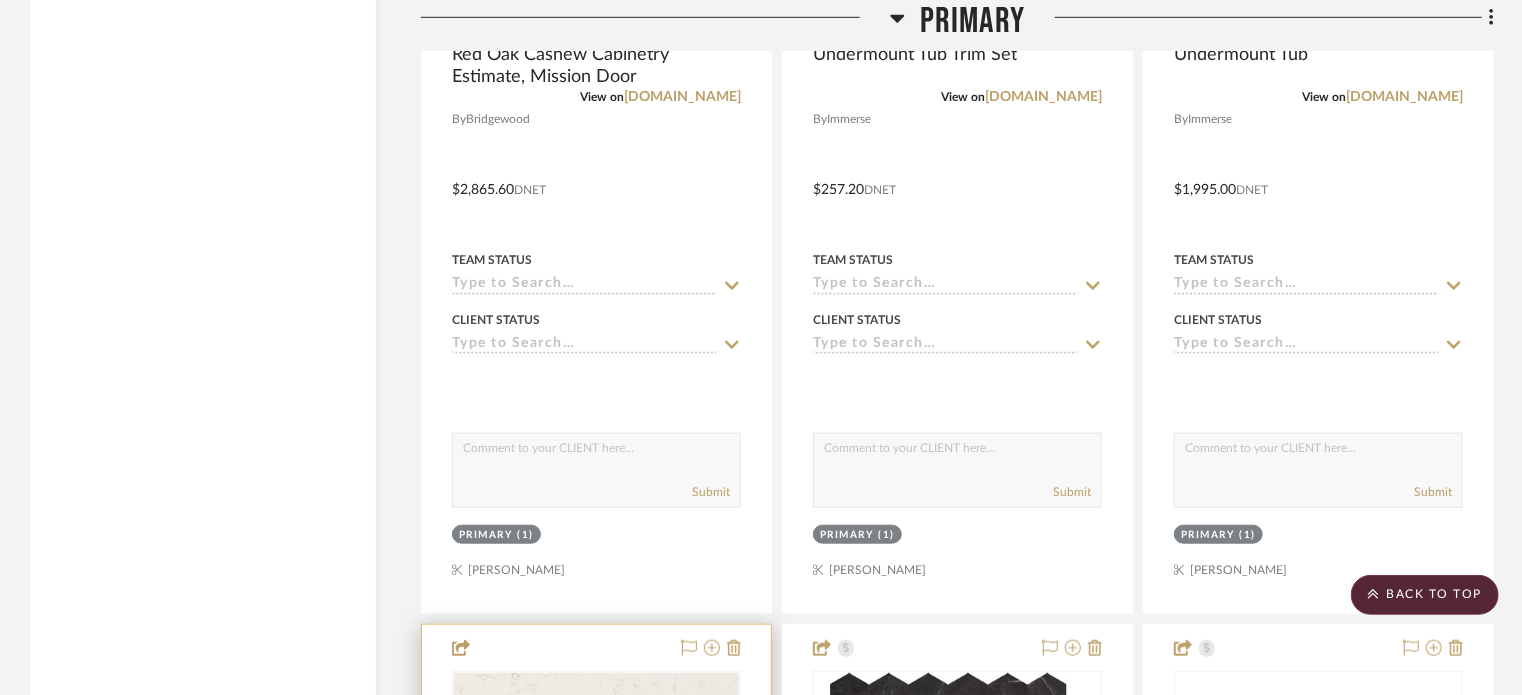 scroll, scrollTop: 8400, scrollLeft: 0, axis: vertical 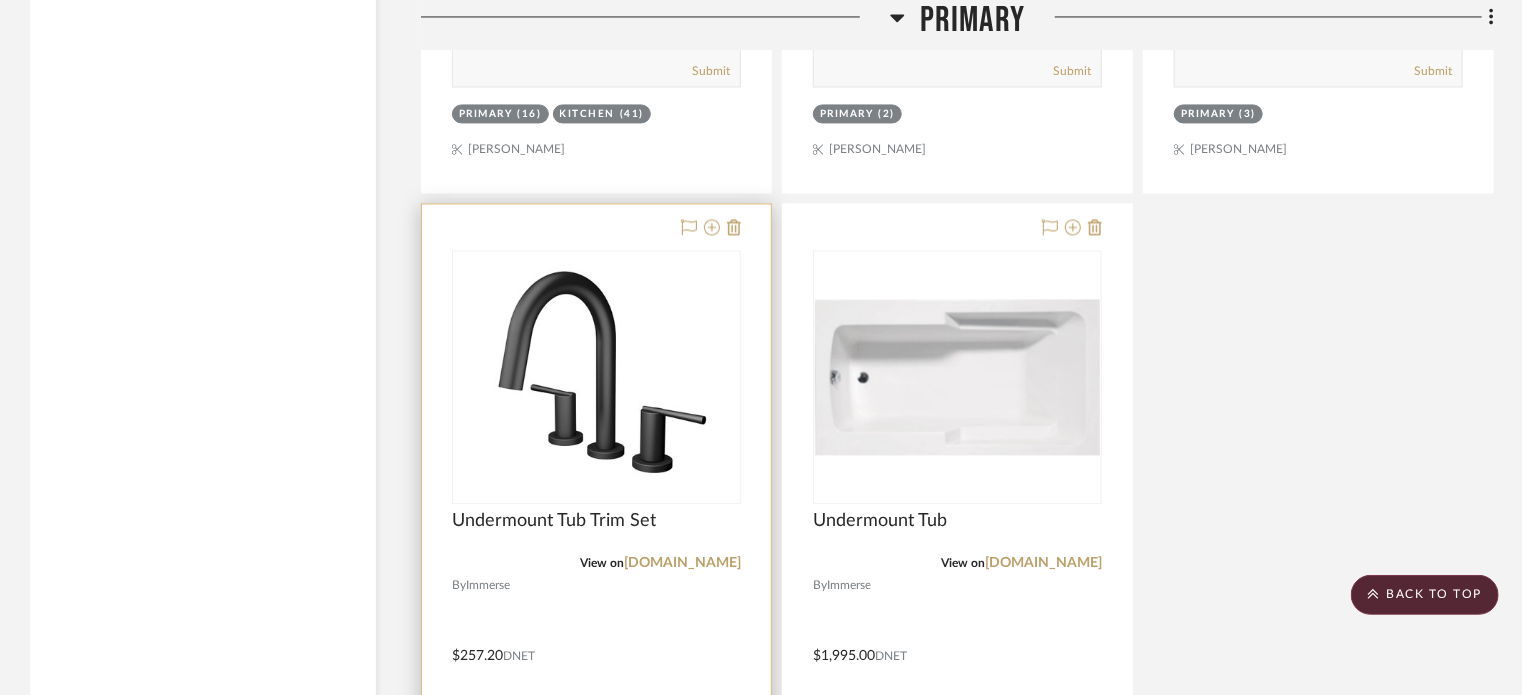 click on "View on  mail.google.com" at bounding box center [596, 563] 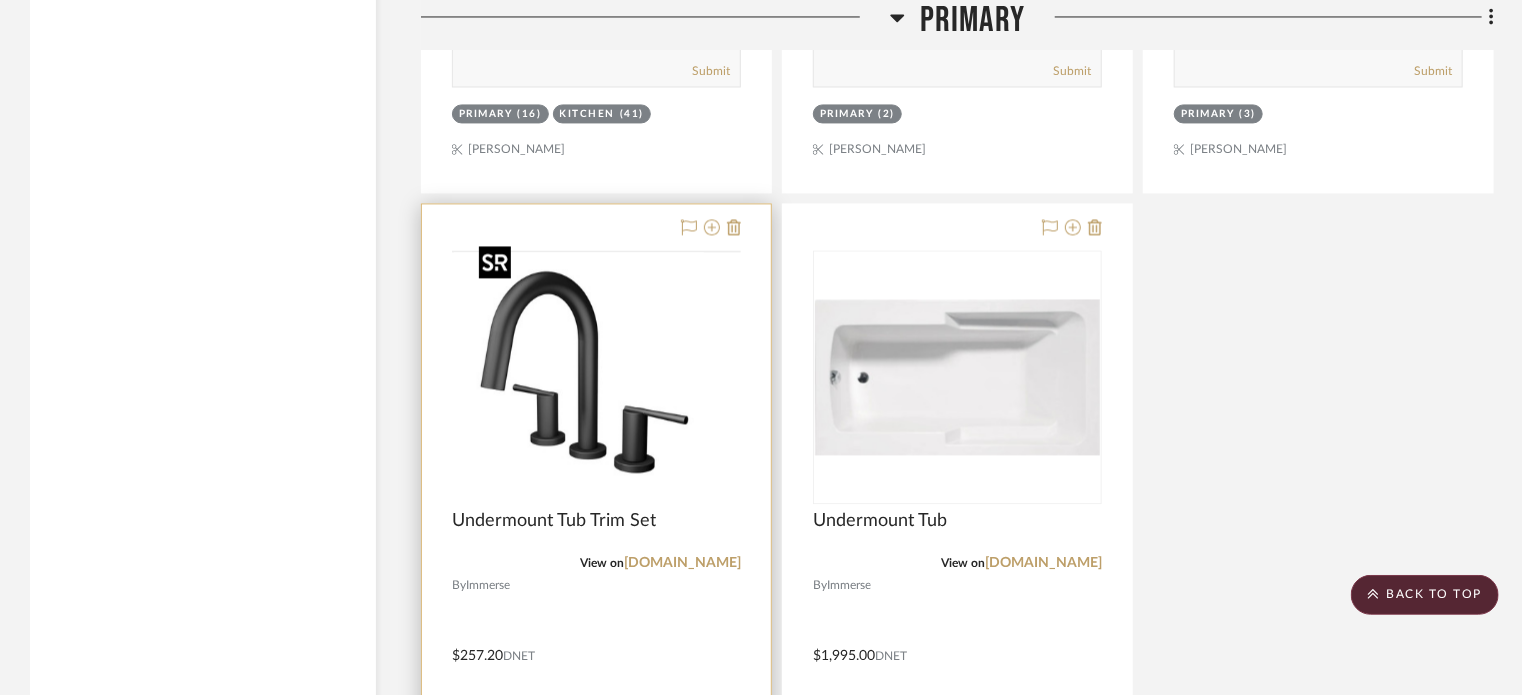 click at bounding box center (0, 0) 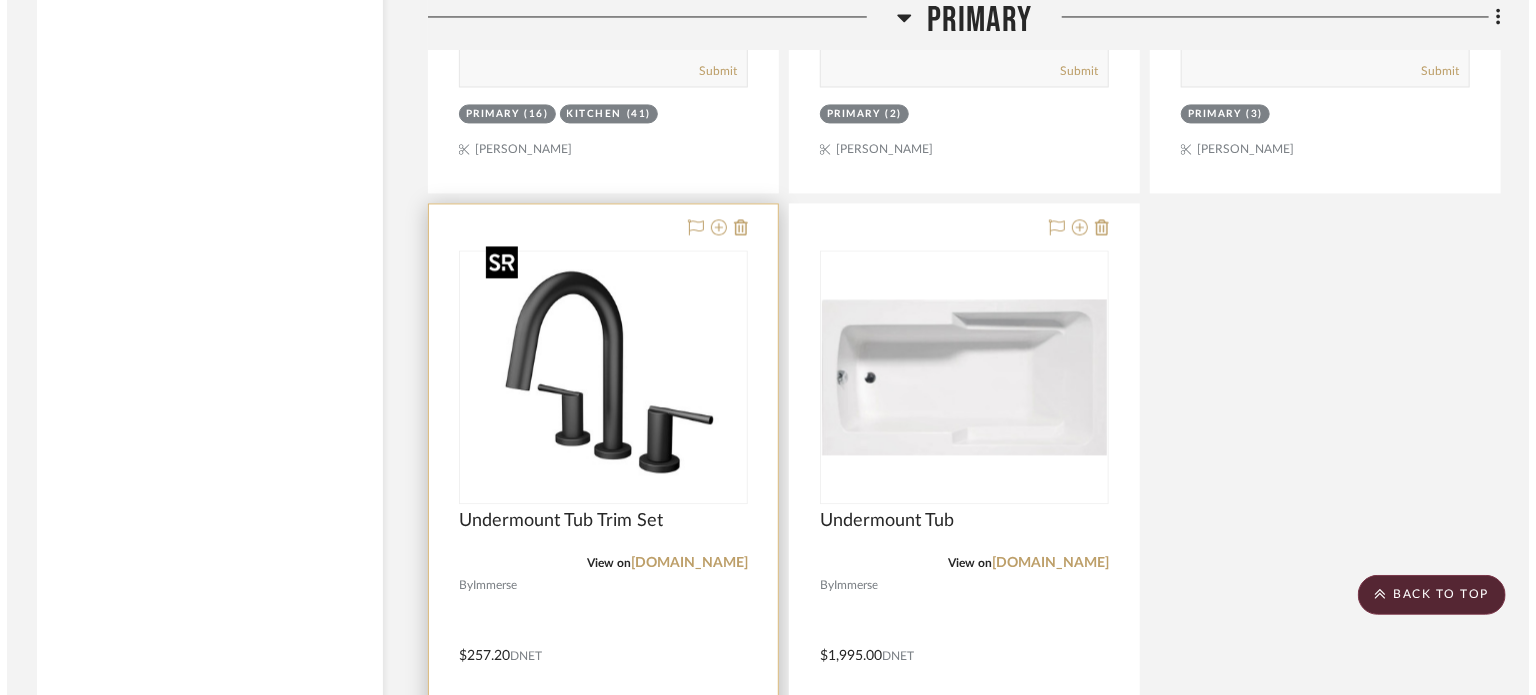 scroll, scrollTop: 0, scrollLeft: 0, axis: both 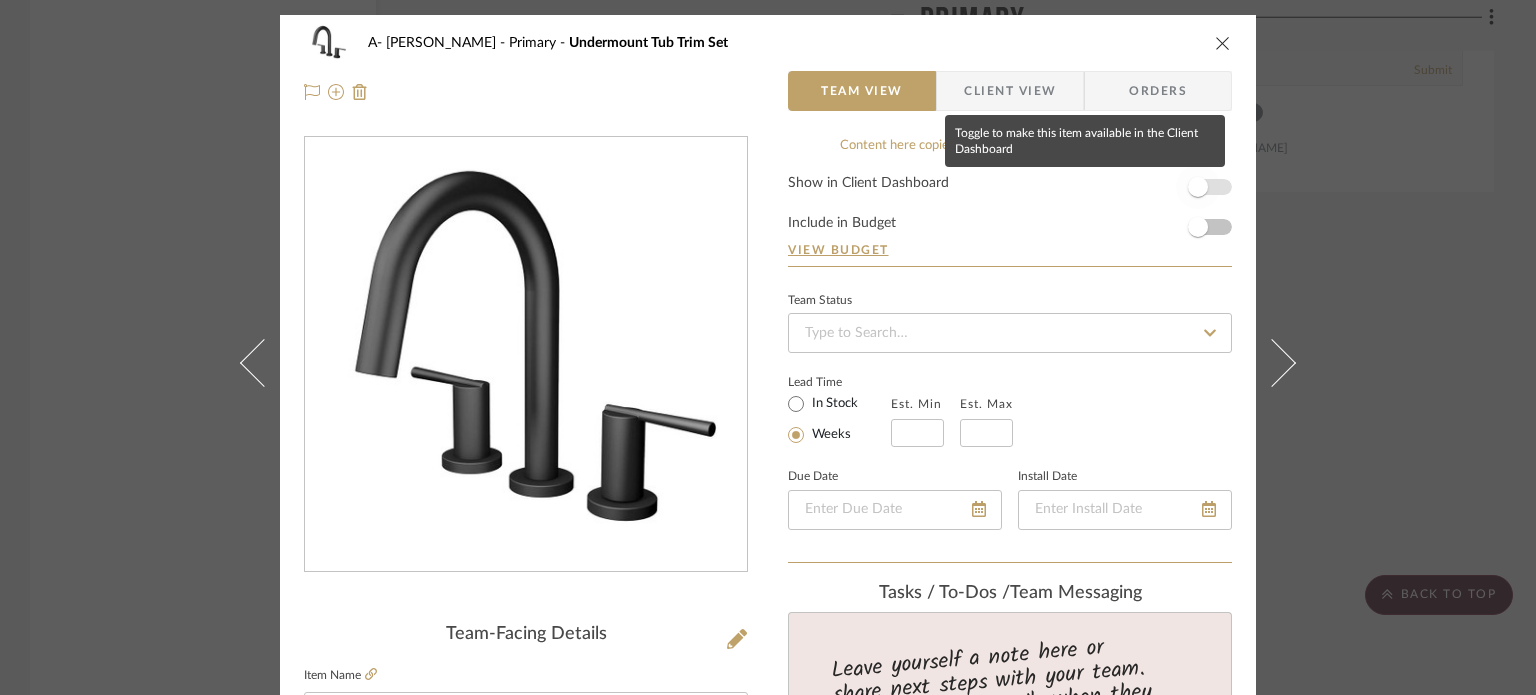 click at bounding box center [1198, 187] 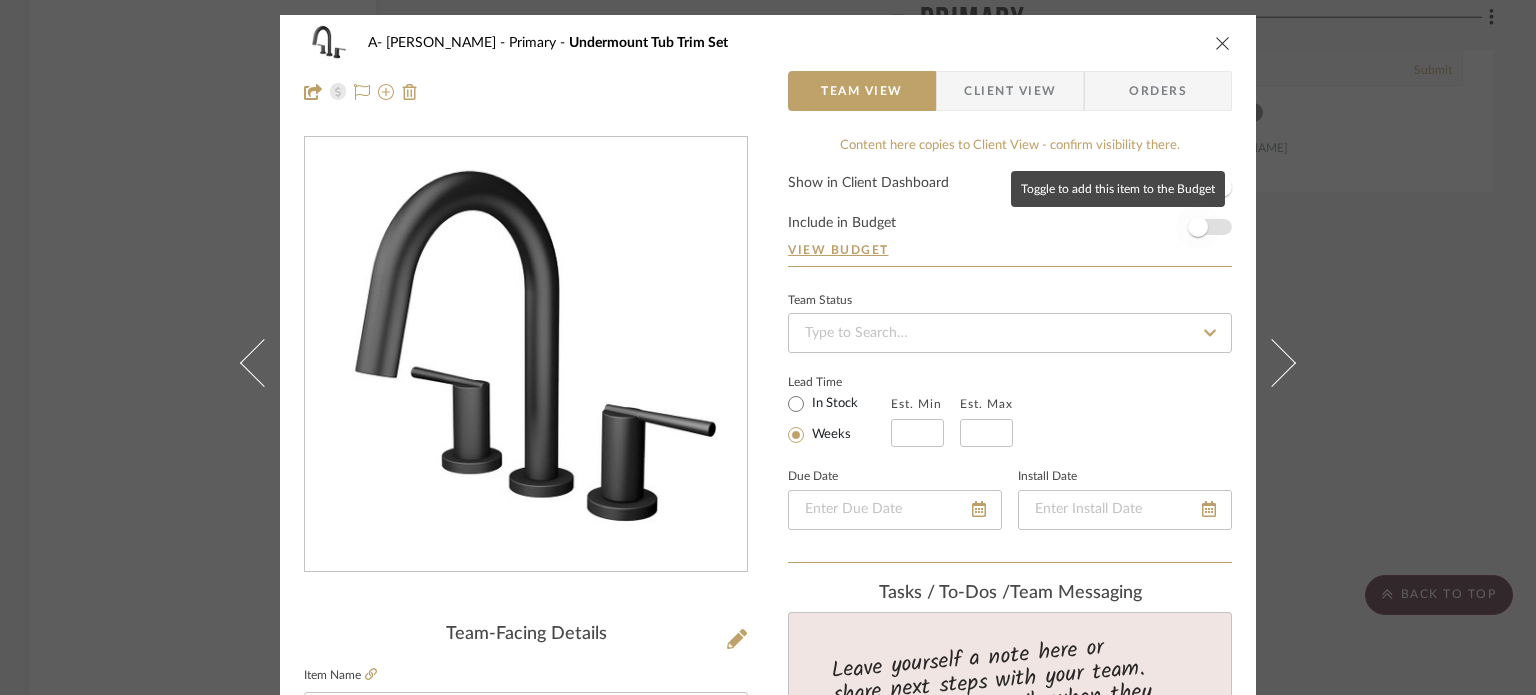 click at bounding box center (1198, 227) 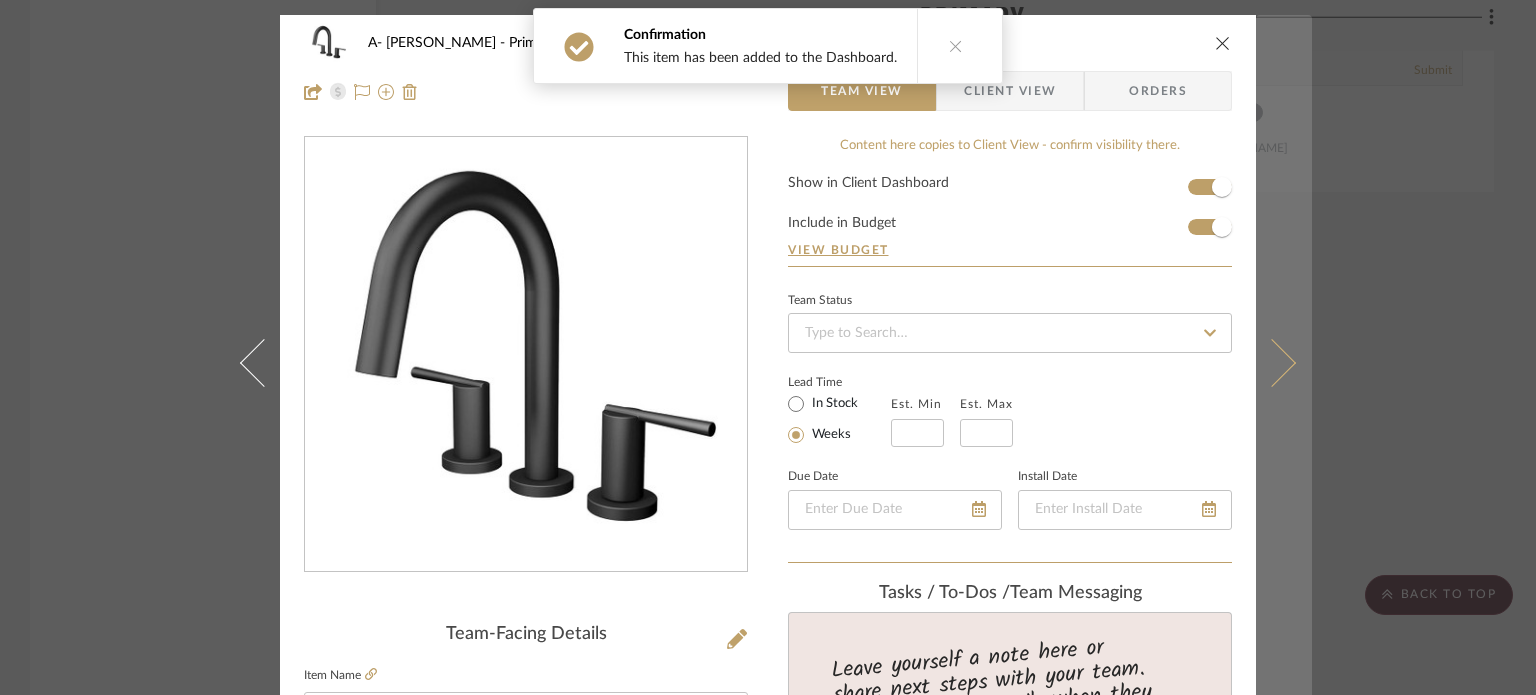 click at bounding box center [1284, 362] 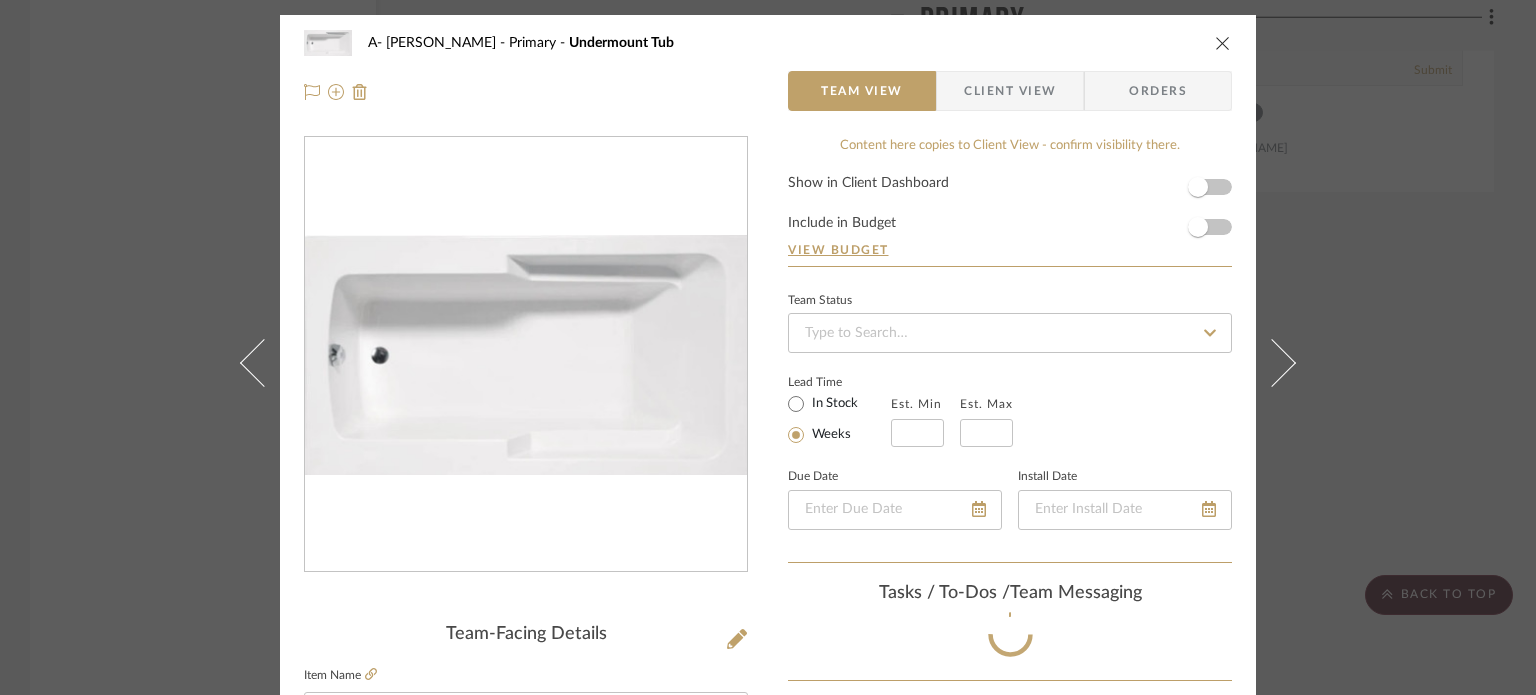 type 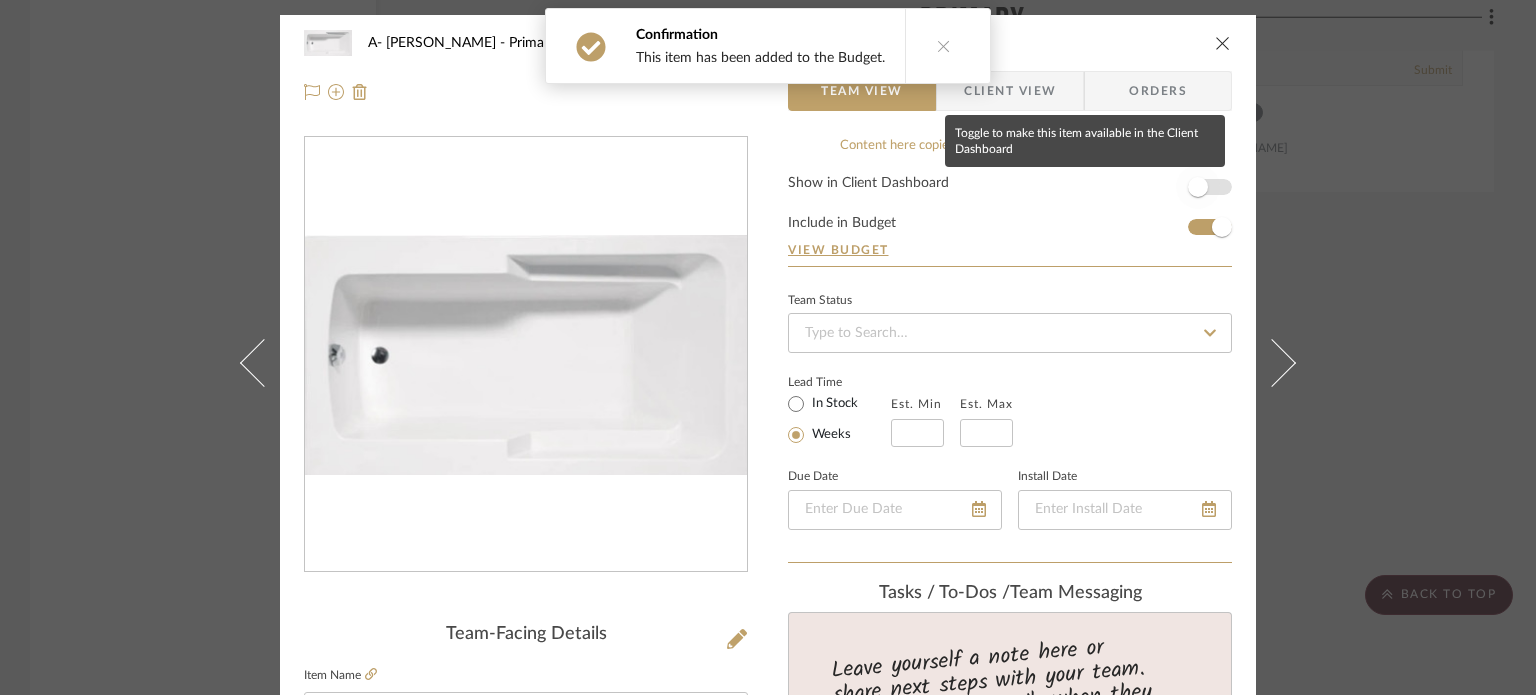 click at bounding box center (1198, 187) 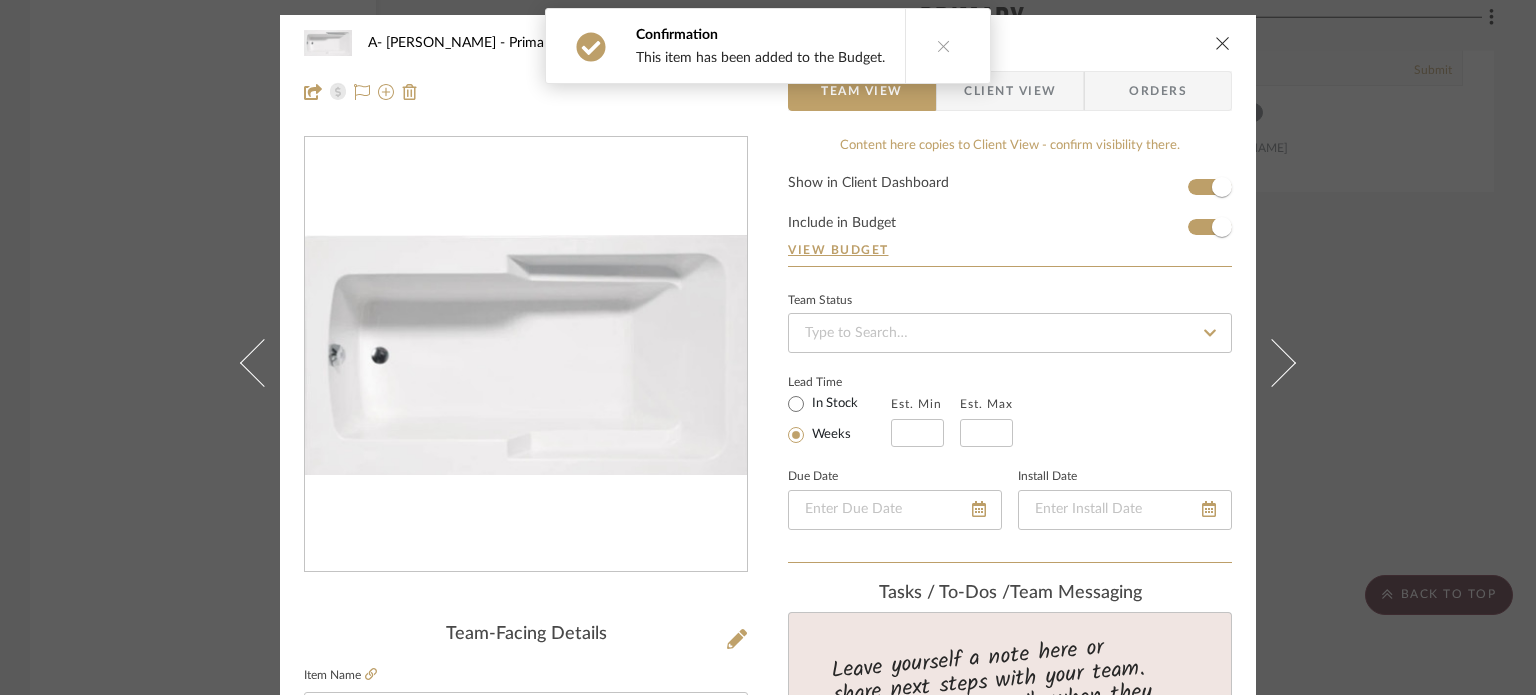 click on "A- Hawkins Primary Undermount Tub Team View Client View Orders  Team-Facing Details   Item Name  Undermount Tub  Brand  Immerse  Internal Description   Dimensions   Product Specifications   Item Costs   View Budget   Markup %  30%  Unit Cost  $1,995.00  Cost Type  DNET  Client Unit Price   $2,593.50   Quantity  1  Unit Type  Each  Subtotal   $2,593.50   Tax %  9.49%  Total Tax   $246.12   Shipping Cost  $259.35  Ship. Markup %  0% Taxable  Total Shipping   $259.35  Total Client Price  $3,098.97  Your Cost  $2,443.68  Your Margin  $598.50  Content here copies to Client View - confirm visibility there.  Show in Client Dashboard   Include in Budget   View Budget  Team Status  Lead Time  In Stock Weeks  Est. Min   Est. Max   Due Date   Install Date  Tasks / To-Dos /  team Messaging  Leave yourself a note here or share next steps with your team. You will receive emails when they
respond!  Invite Collaborator Internal Notes  Documents  Choose a file  or drag it here. Change Room/Update Quantity  Primary" at bounding box center (768, 347) 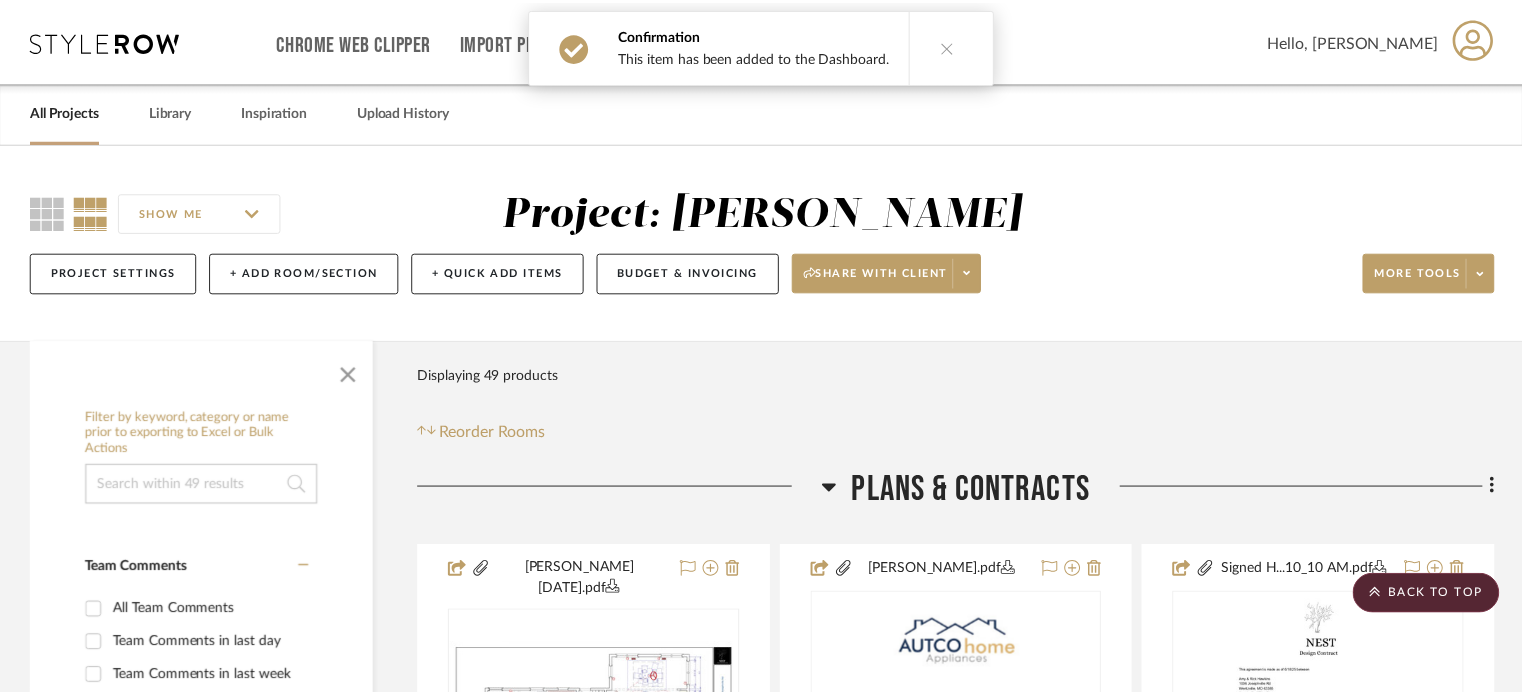 scroll, scrollTop: 9664, scrollLeft: 0, axis: vertical 